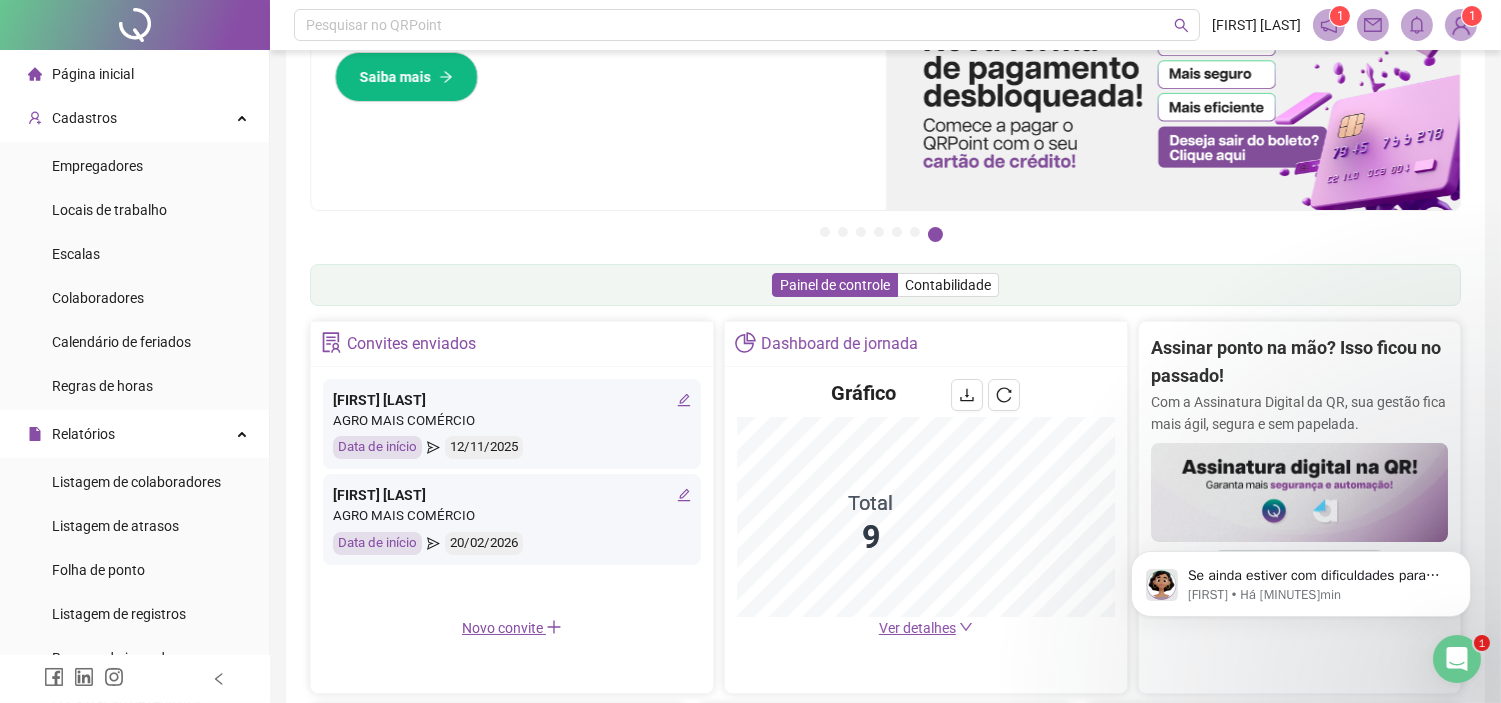 scroll, scrollTop: 0, scrollLeft: 0, axis: both 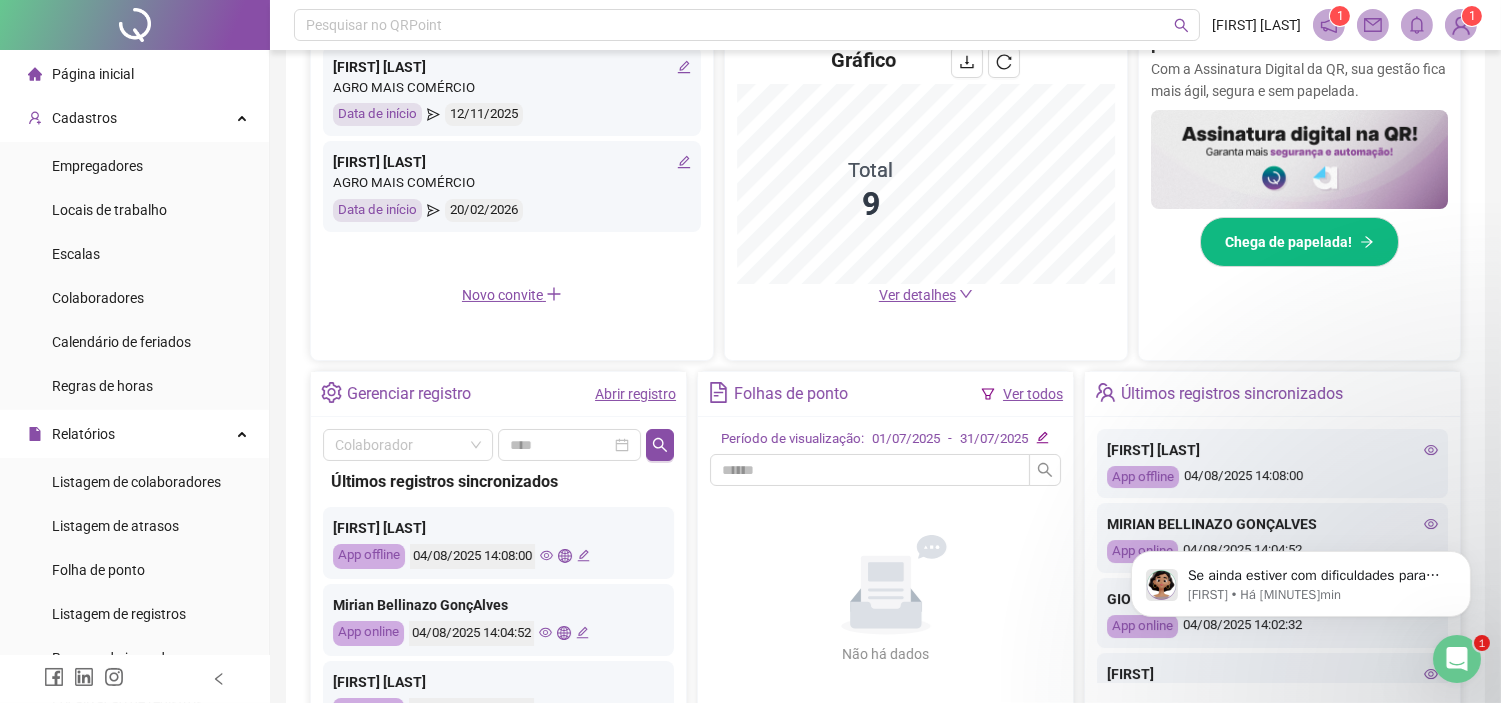 click on "Ver todos" at bounding box center [1033, 394] 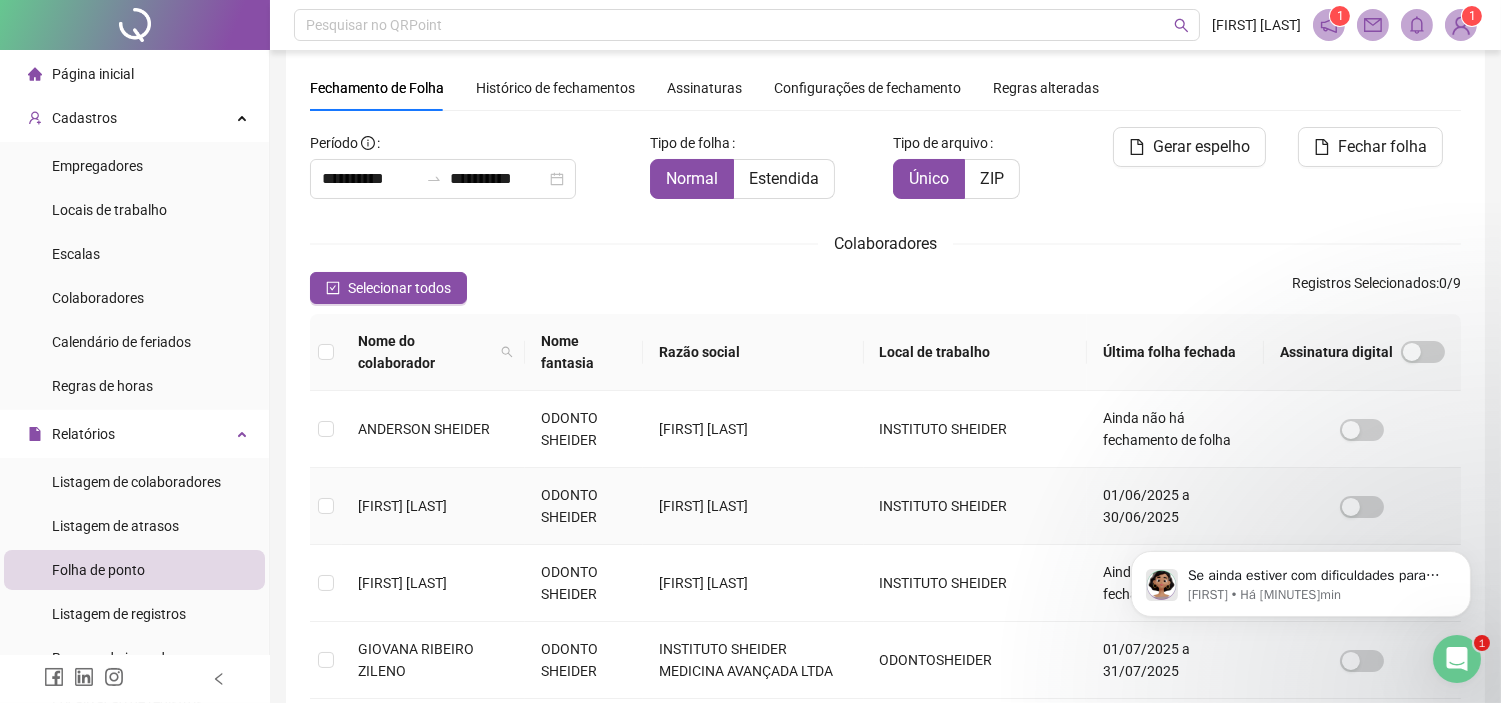 scroll, scrollTop: 280, scrollLeft: 0, axis: vertical 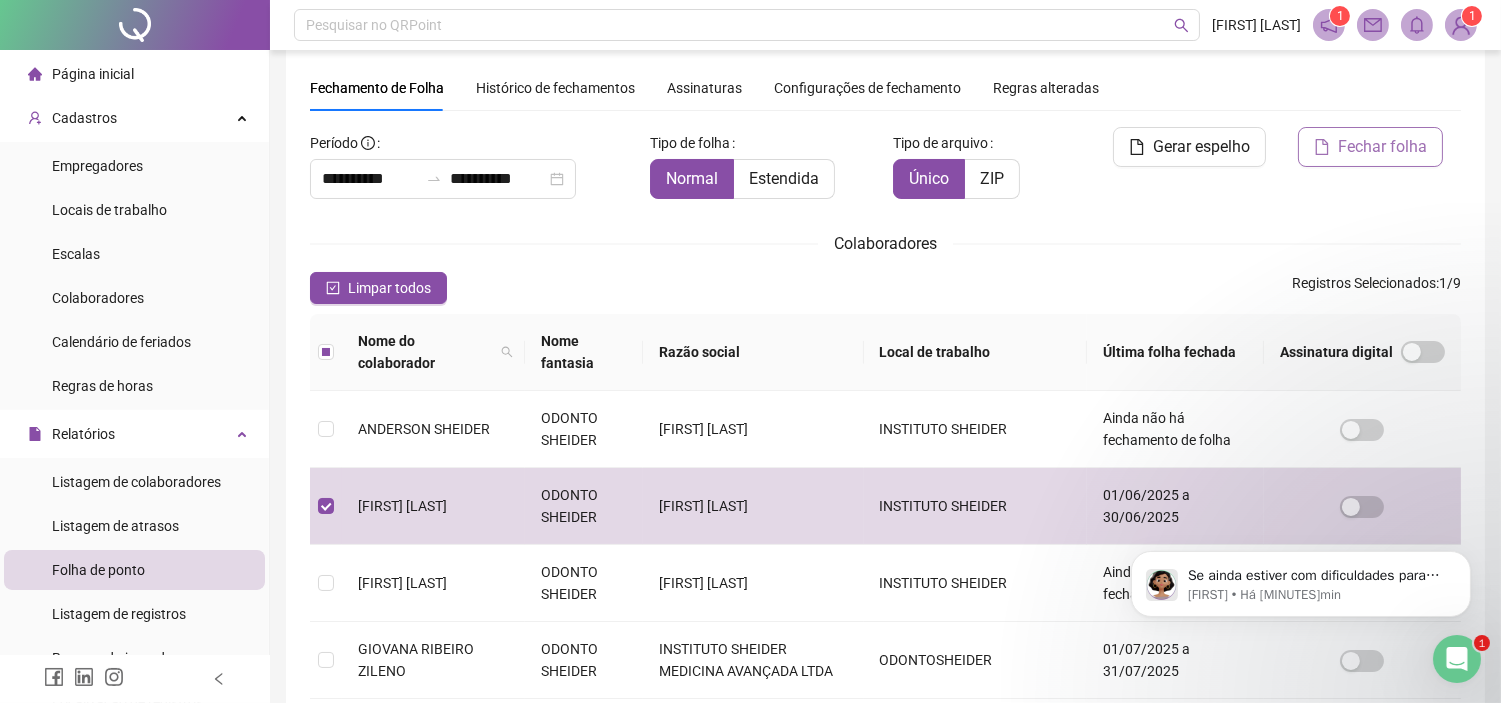 click on "Fechar folha" at bounding box center [1382, 147] 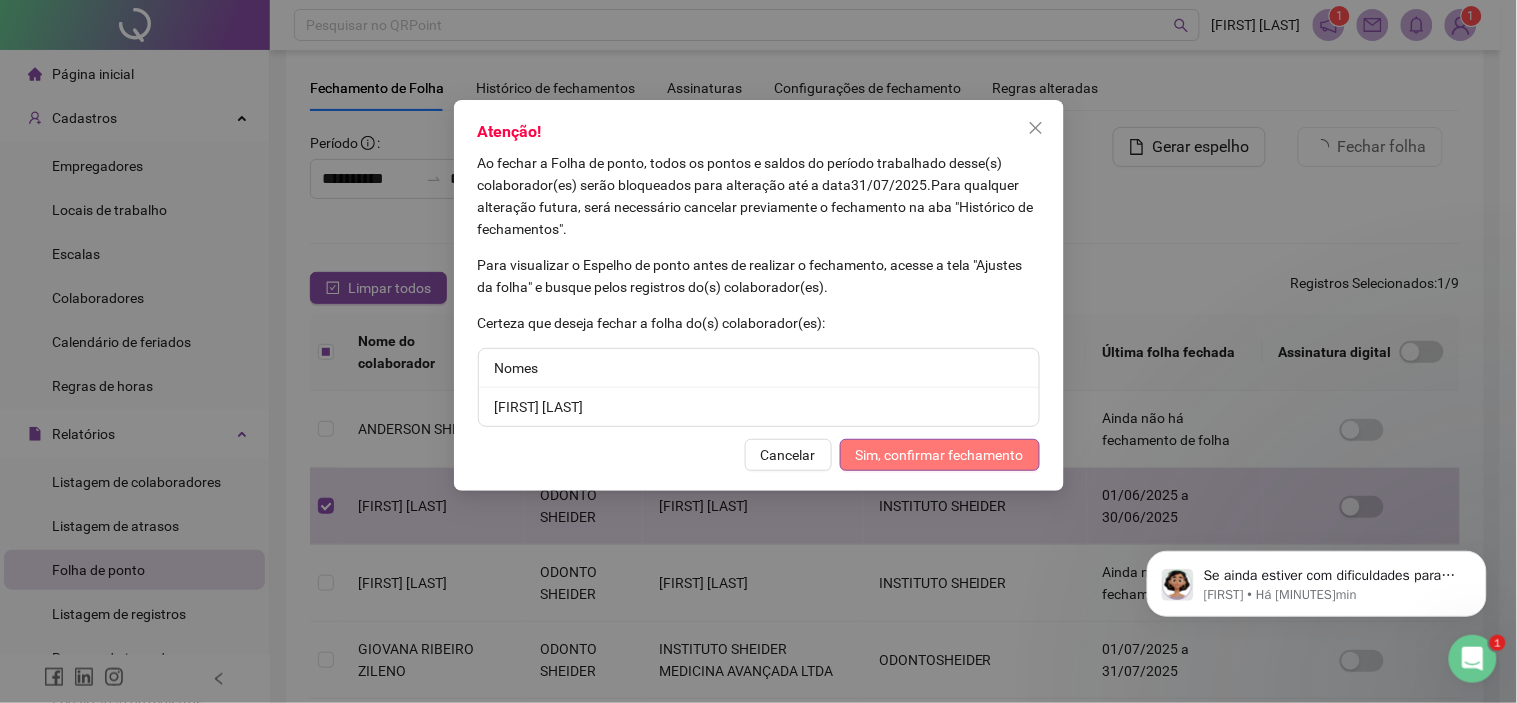 click on "Sim, confirmar fechamento" at bounding box center (940, 455) 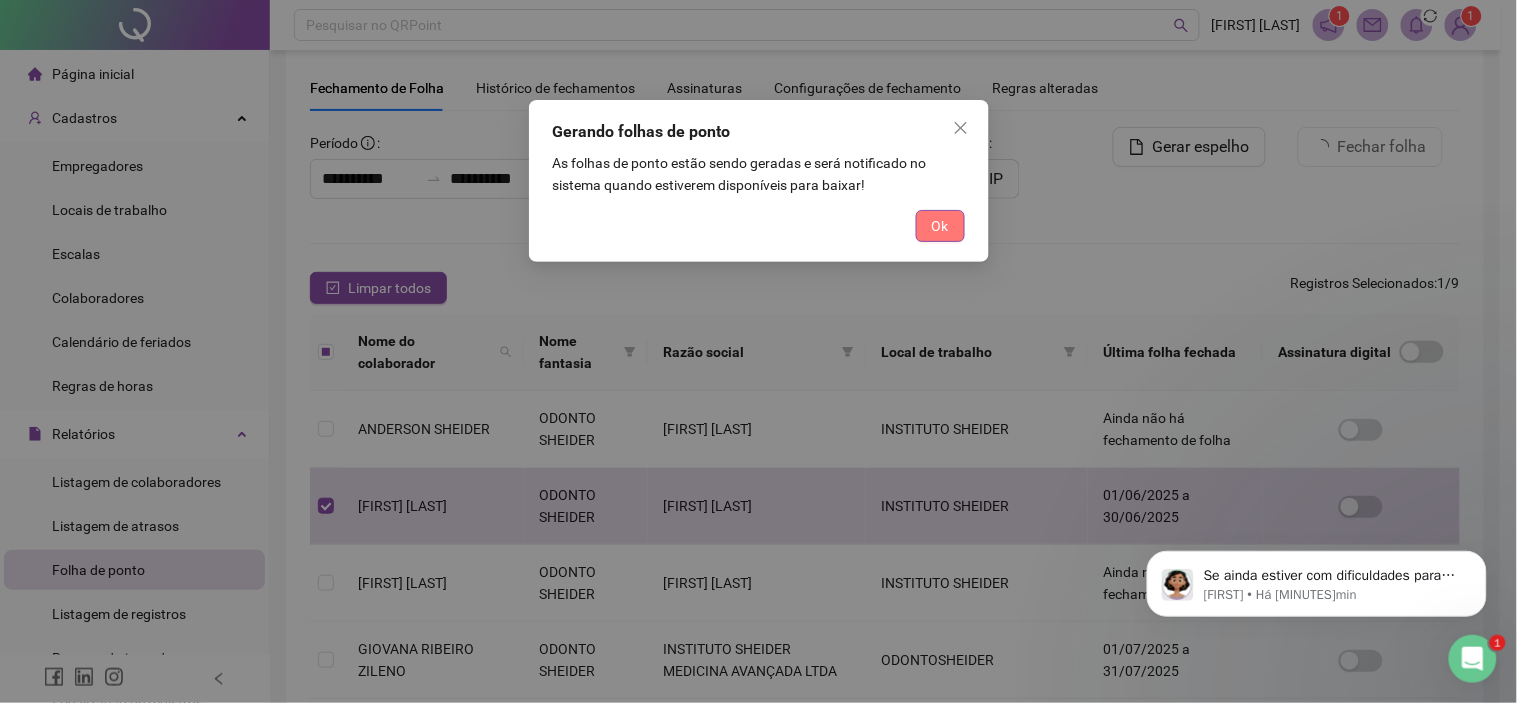 click on "Ok" at bounding box center (940, 226) 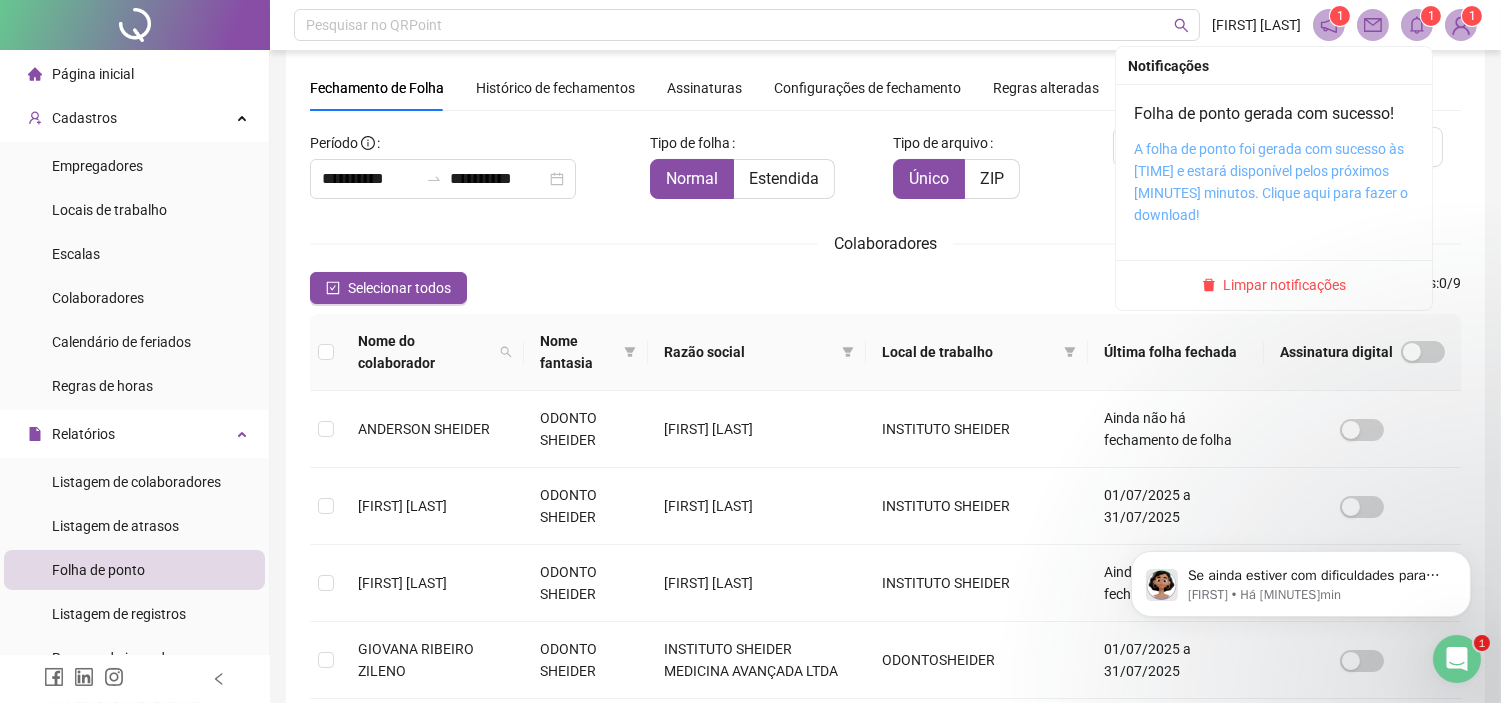 click on "A folha de ponto foi gerada com sucesso às 16:01:20 e estará disponível pelos próximos 20 minutos.
Clique aqui para fazer o download!" at bounding box center [1271, 182] 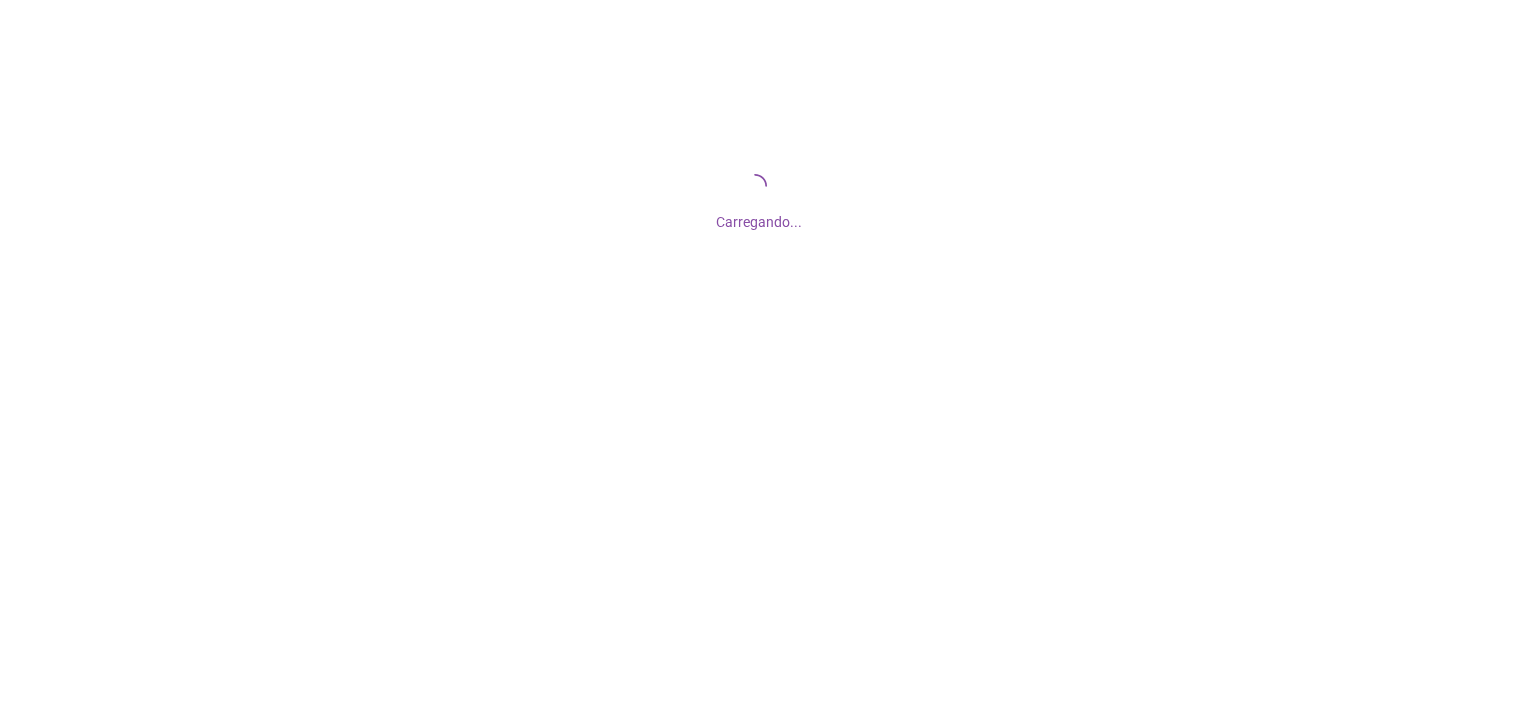 scroll, scrollTop: 0, scrollLeft: 0, axis: both 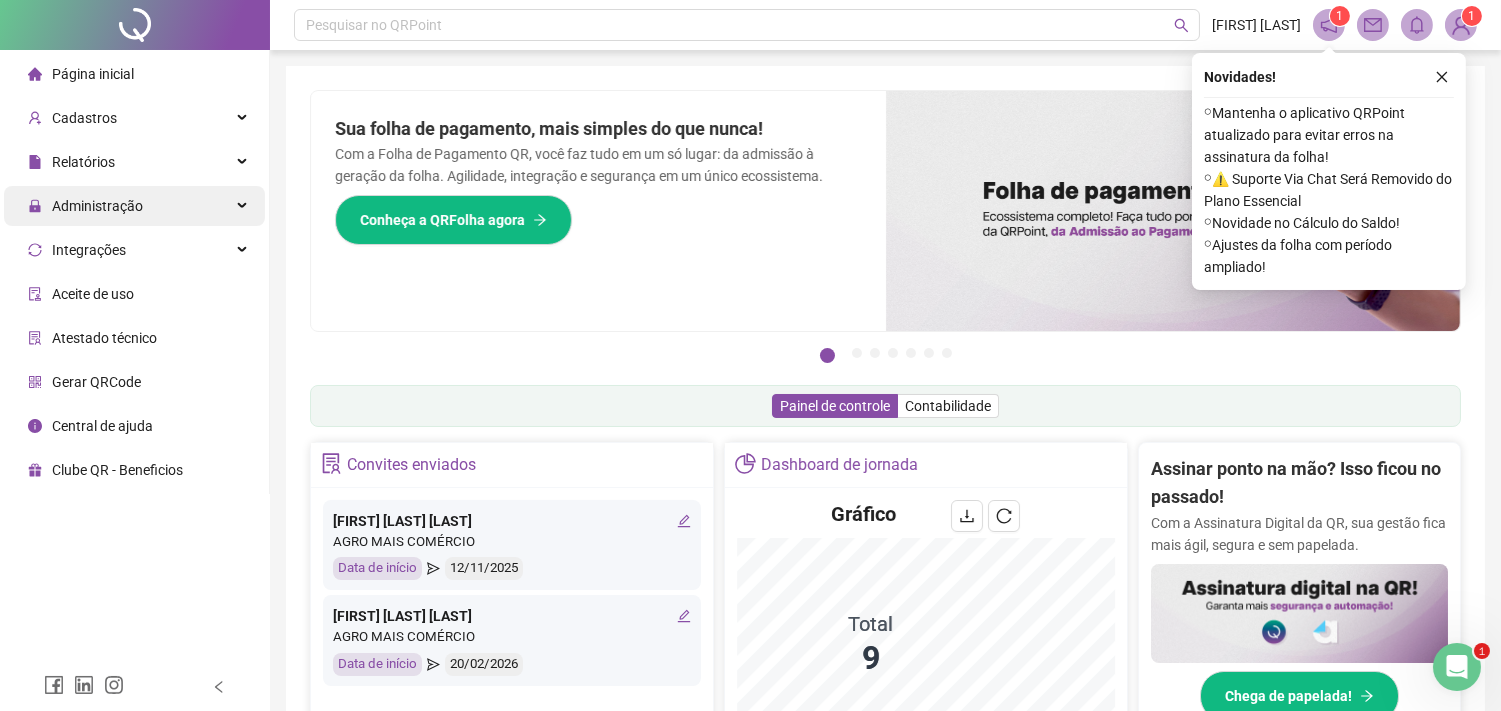 click on "Administração" at bounding box center [97, 206] 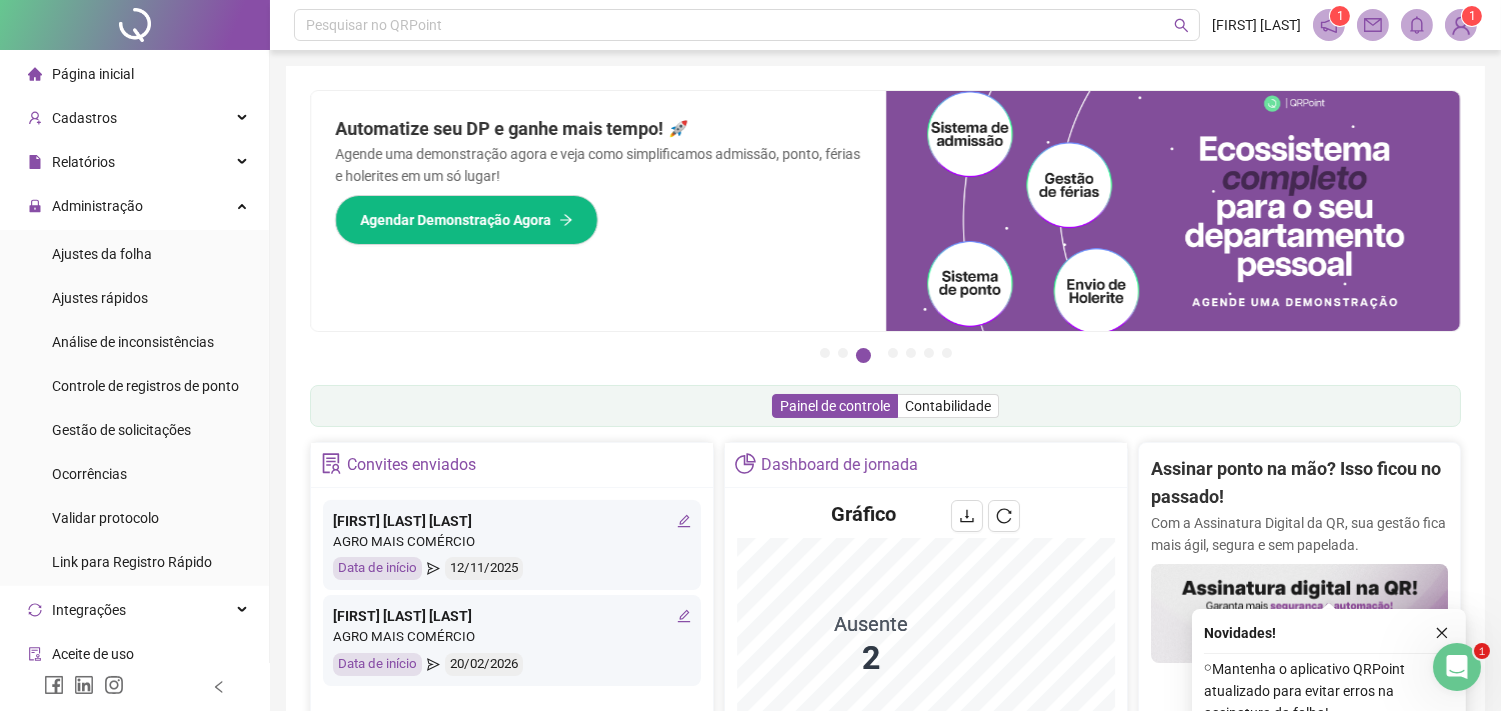 scroll, scrollTop: 555, scrollLeft: 0, axis: vertical 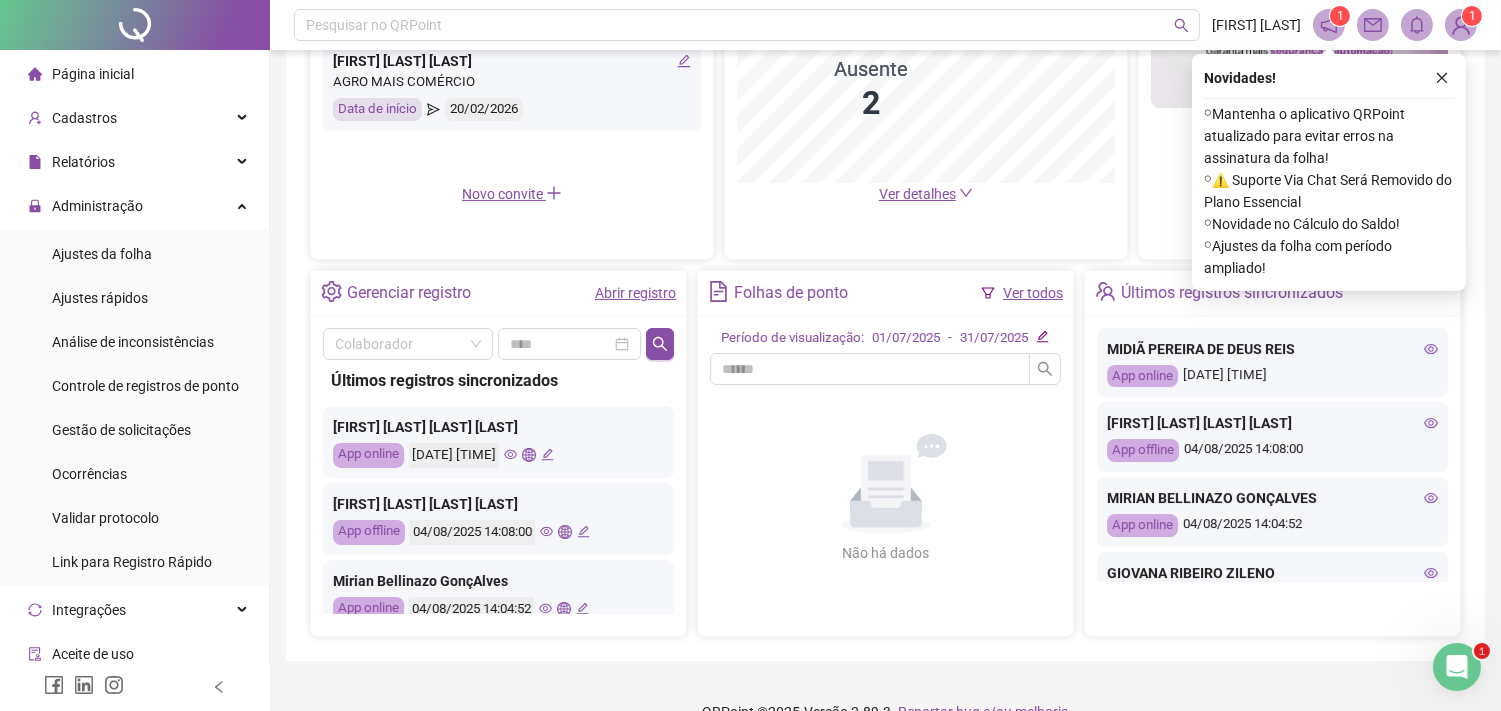 click on "Ver todos" at bounding box center (1033, 293) 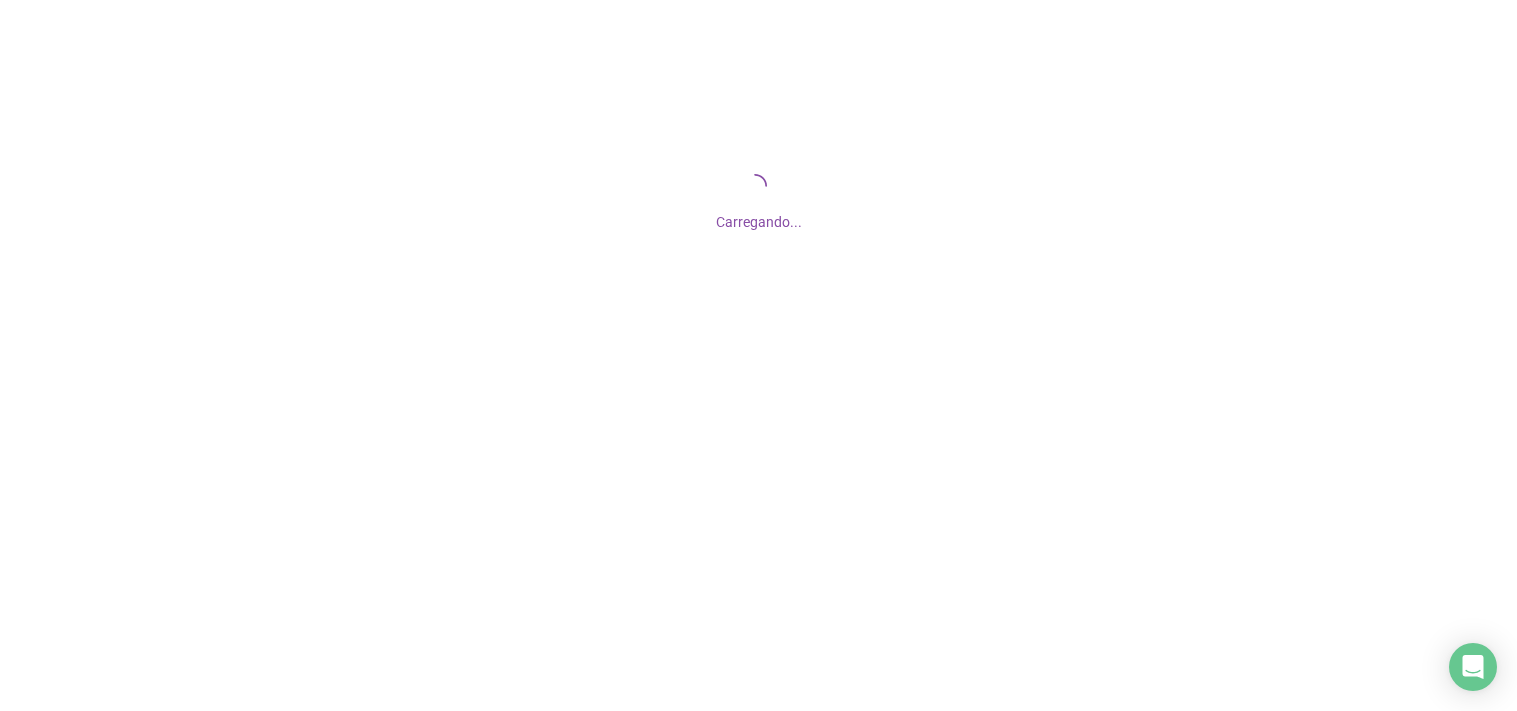 scroll, scrollTop: 0, scrollLeft: 0, axis: both 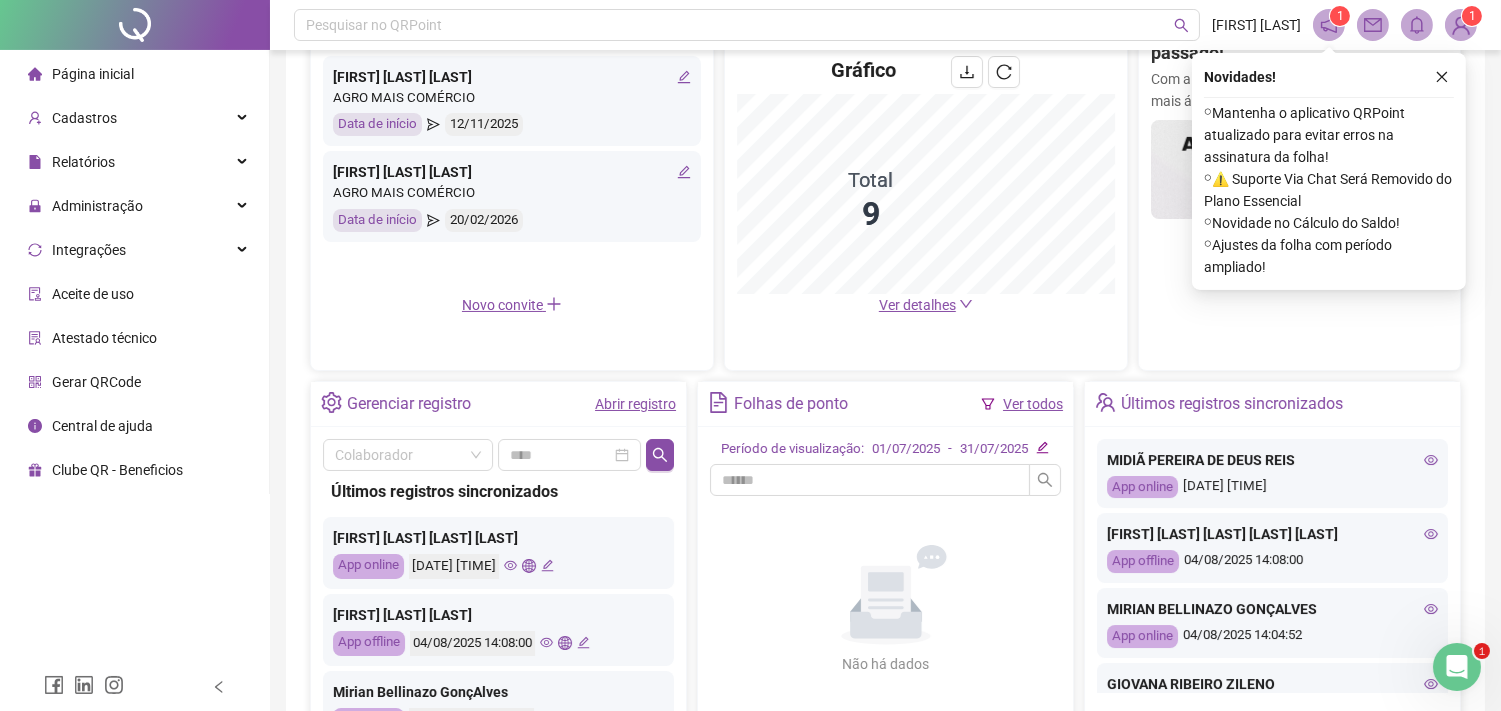 click on "Ver todos" at bounding box center [1033, 404] 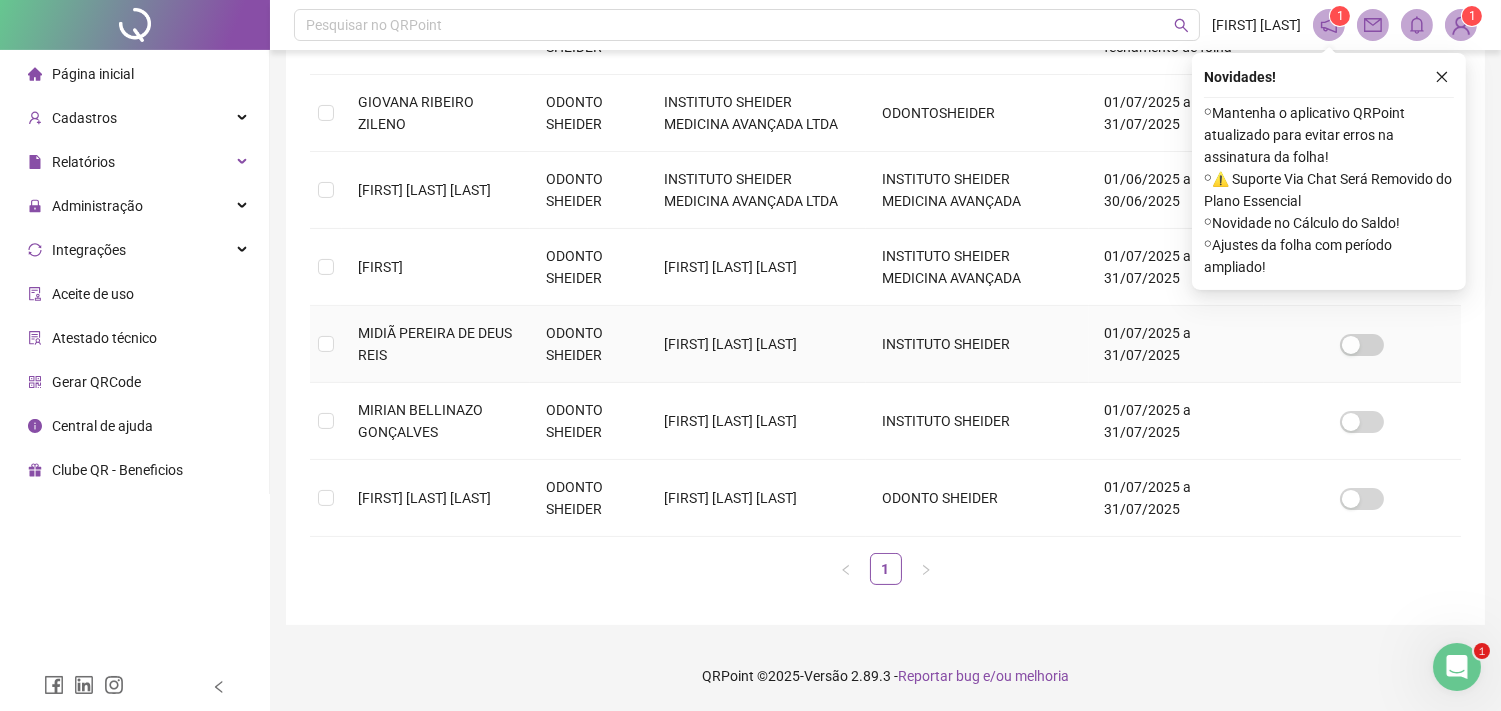 scroll, scrollTop: 382, scrollLeft: 0, axis: vertical 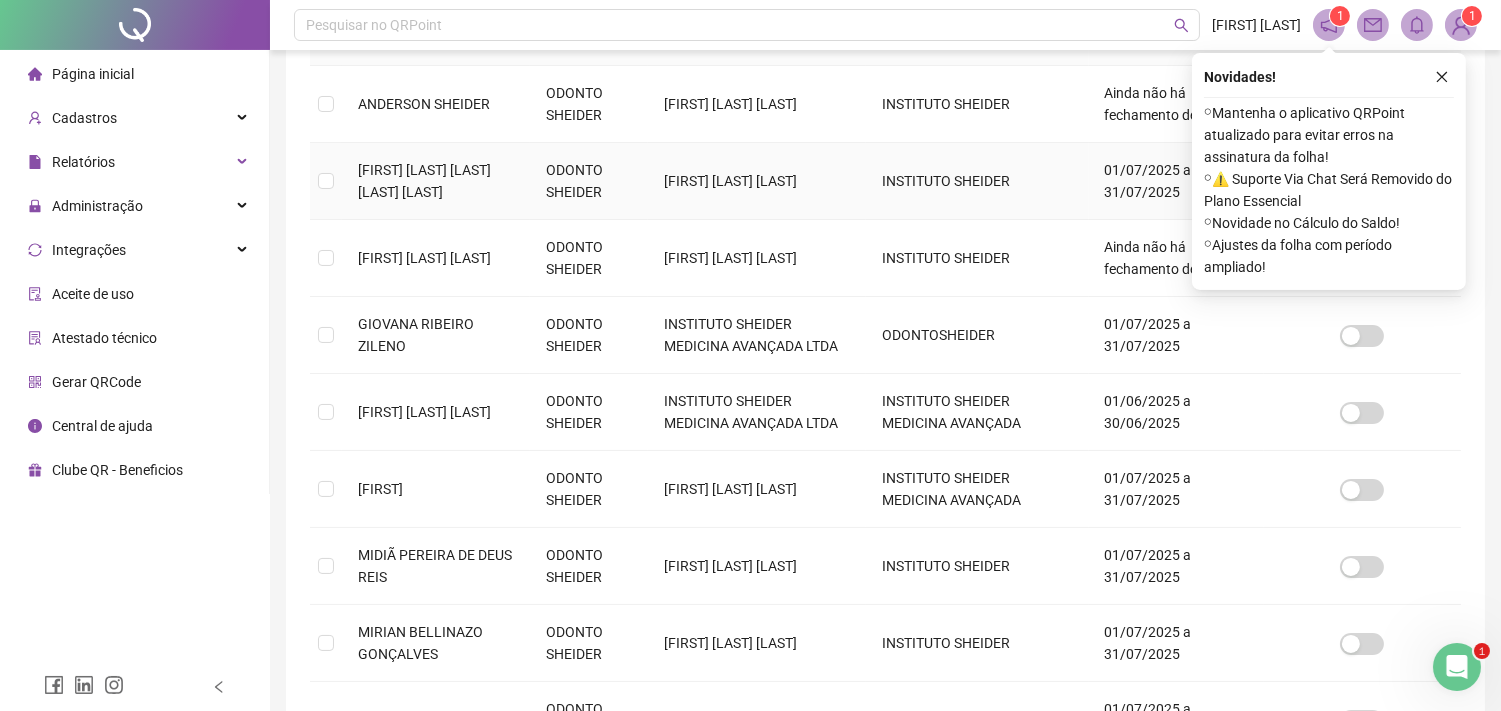 click at bounding box center [326, 181] 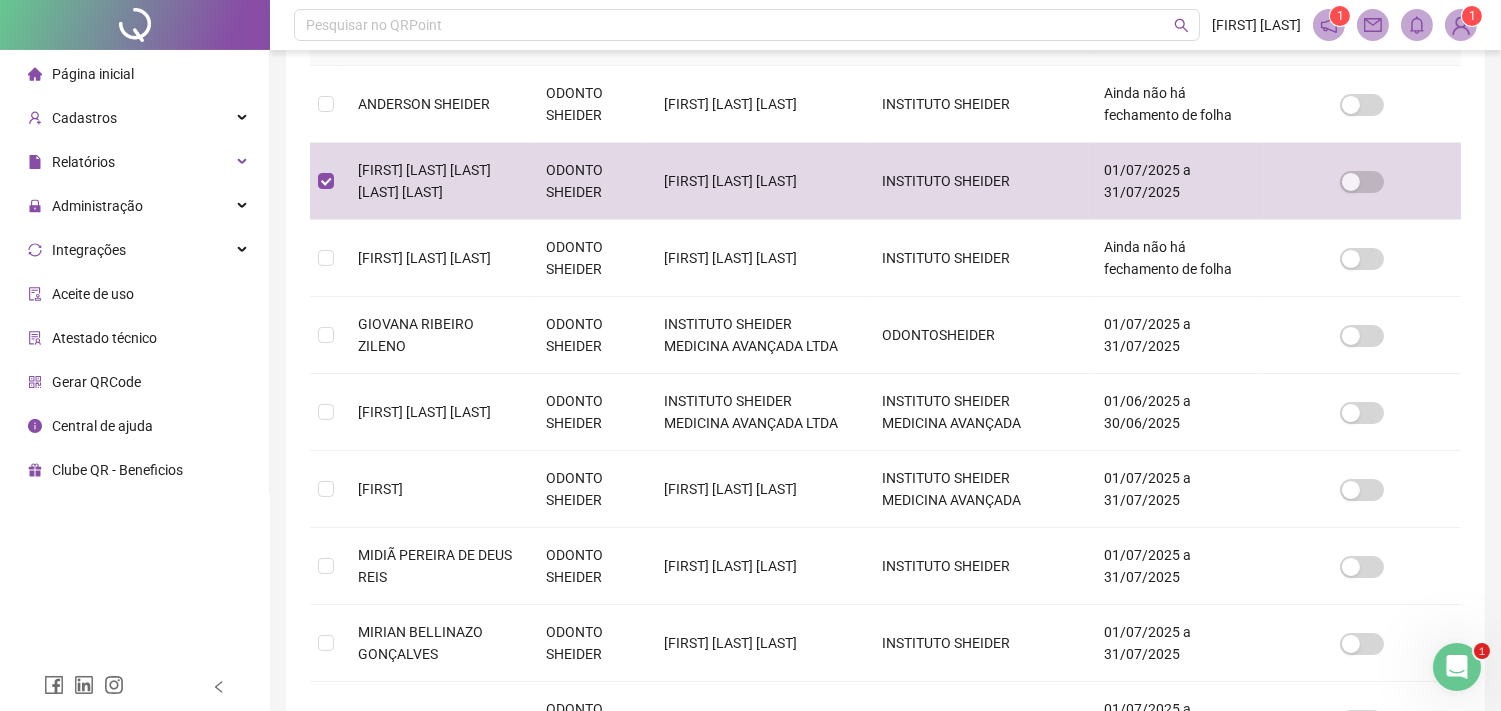 scroll, scrollTop: 54, scrollLeft: 0, axis: vertical 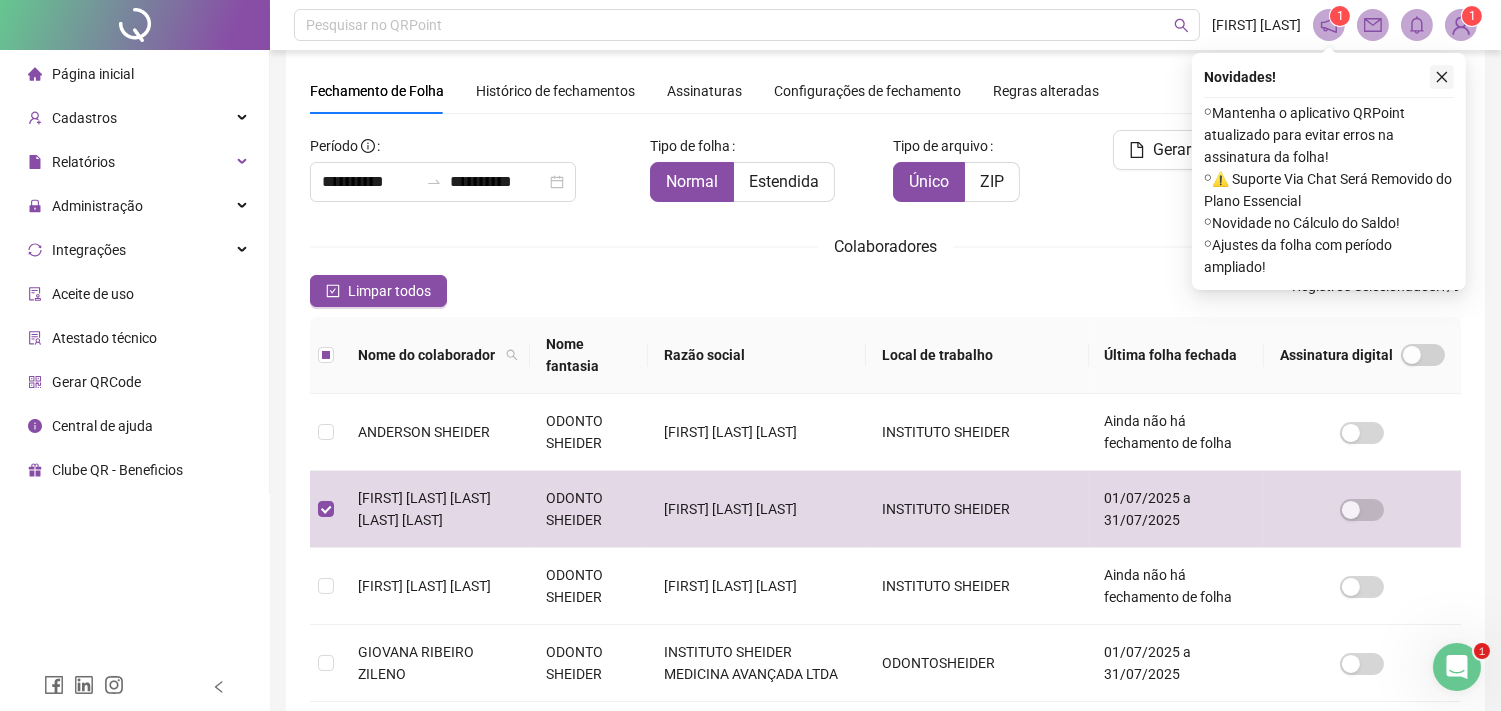click 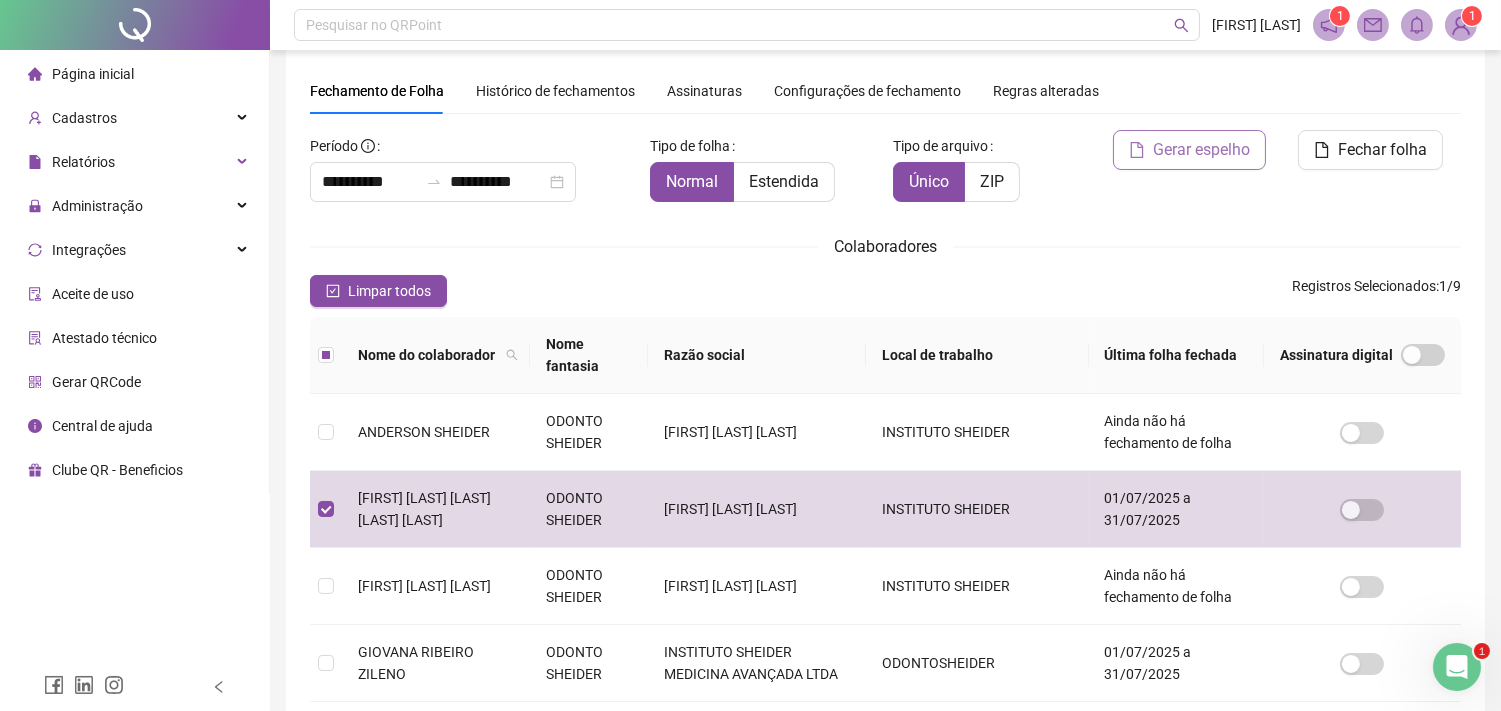 click on "Gerar espelho" at bounding box center (1189, 150) 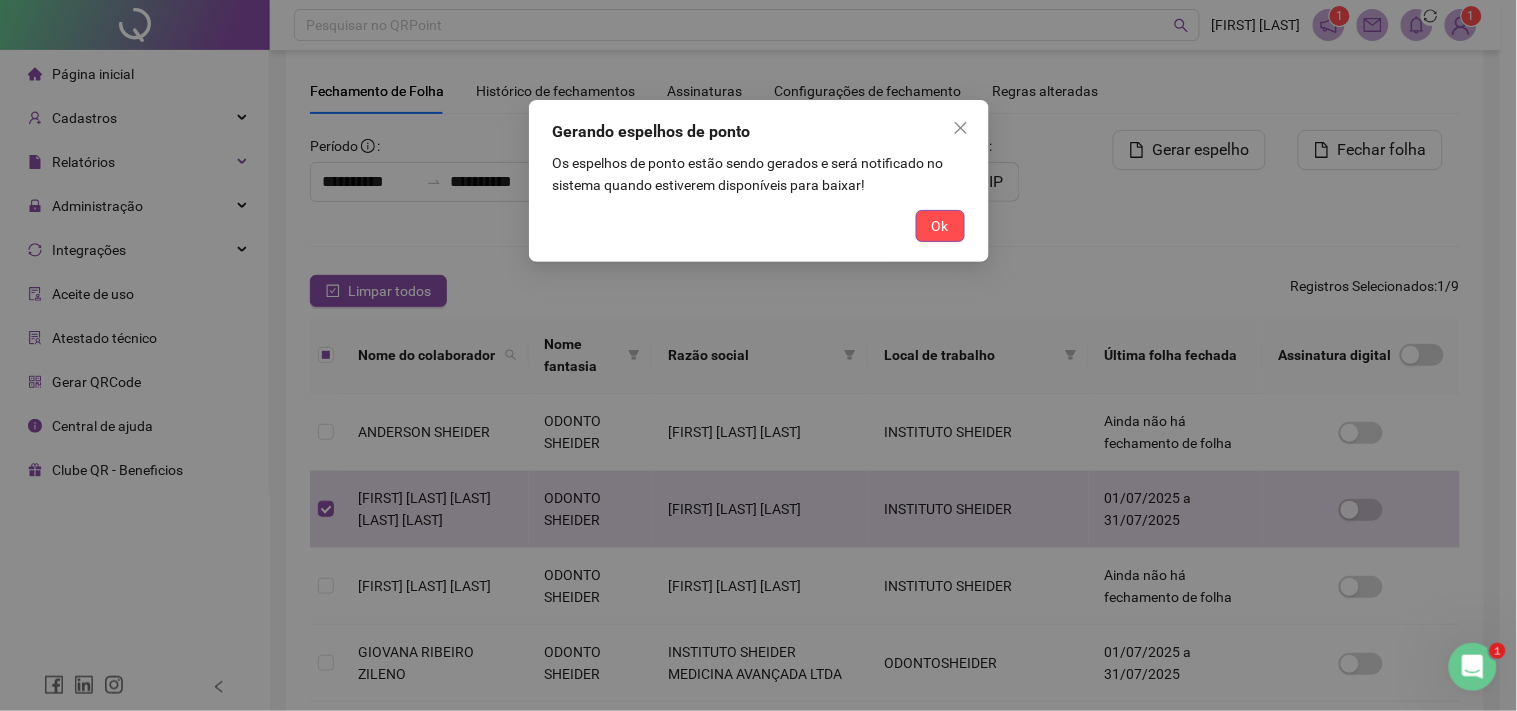click on "Ok" at bounding box center [940, 226] 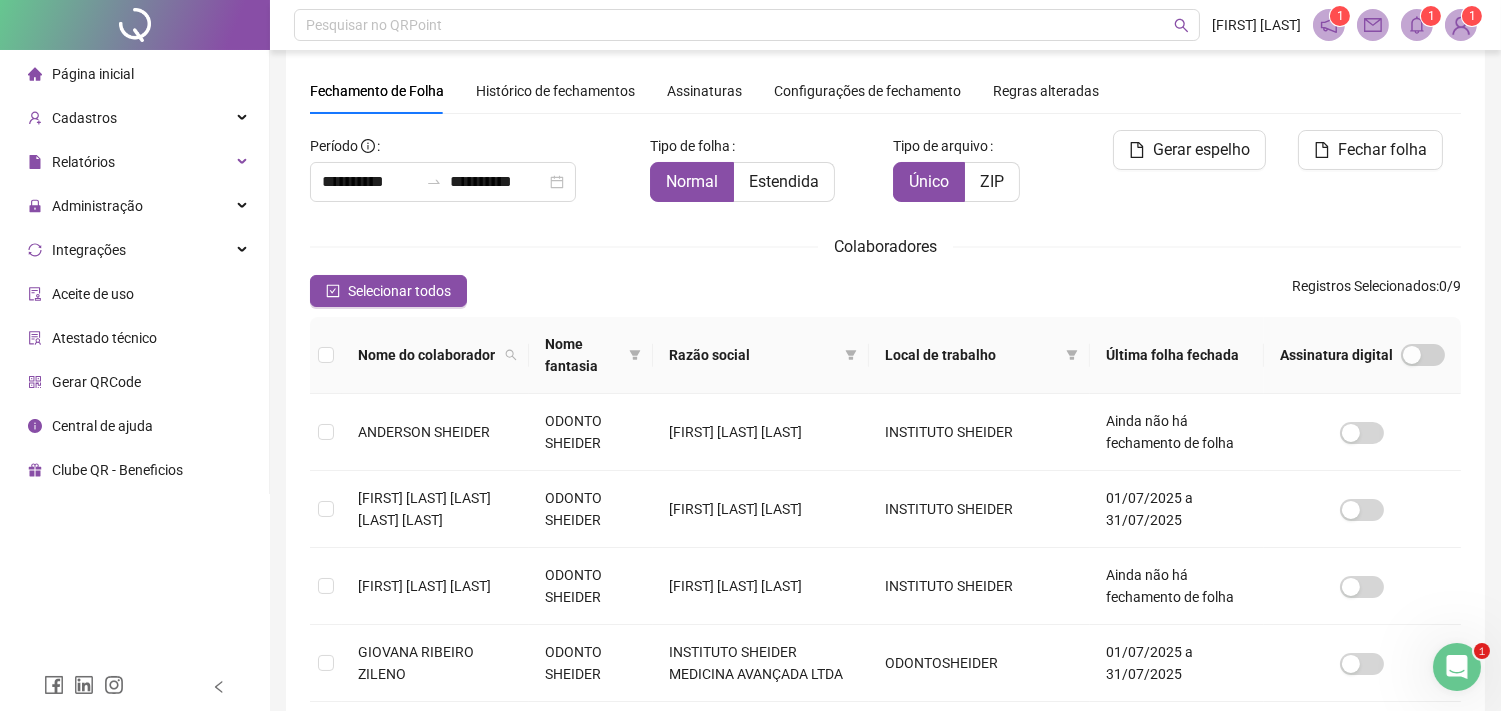click at bounding box center (1417, 25) 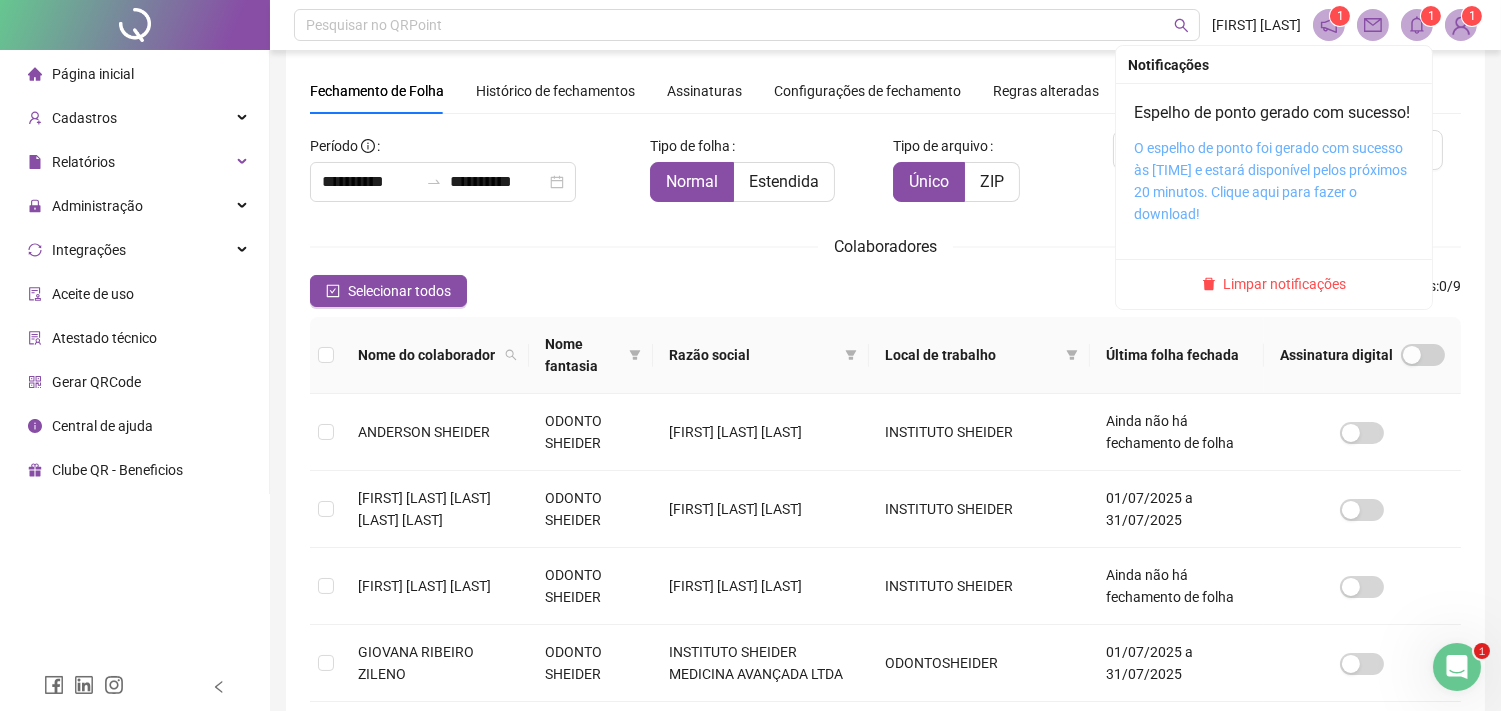 click on "O espelho de ponto foi gerado com sucesso às 16:35:39 e estará disponível pelos próximos 20 minutos.
Clique aqui para fazer o download!" at bounding box center [1270, 181] 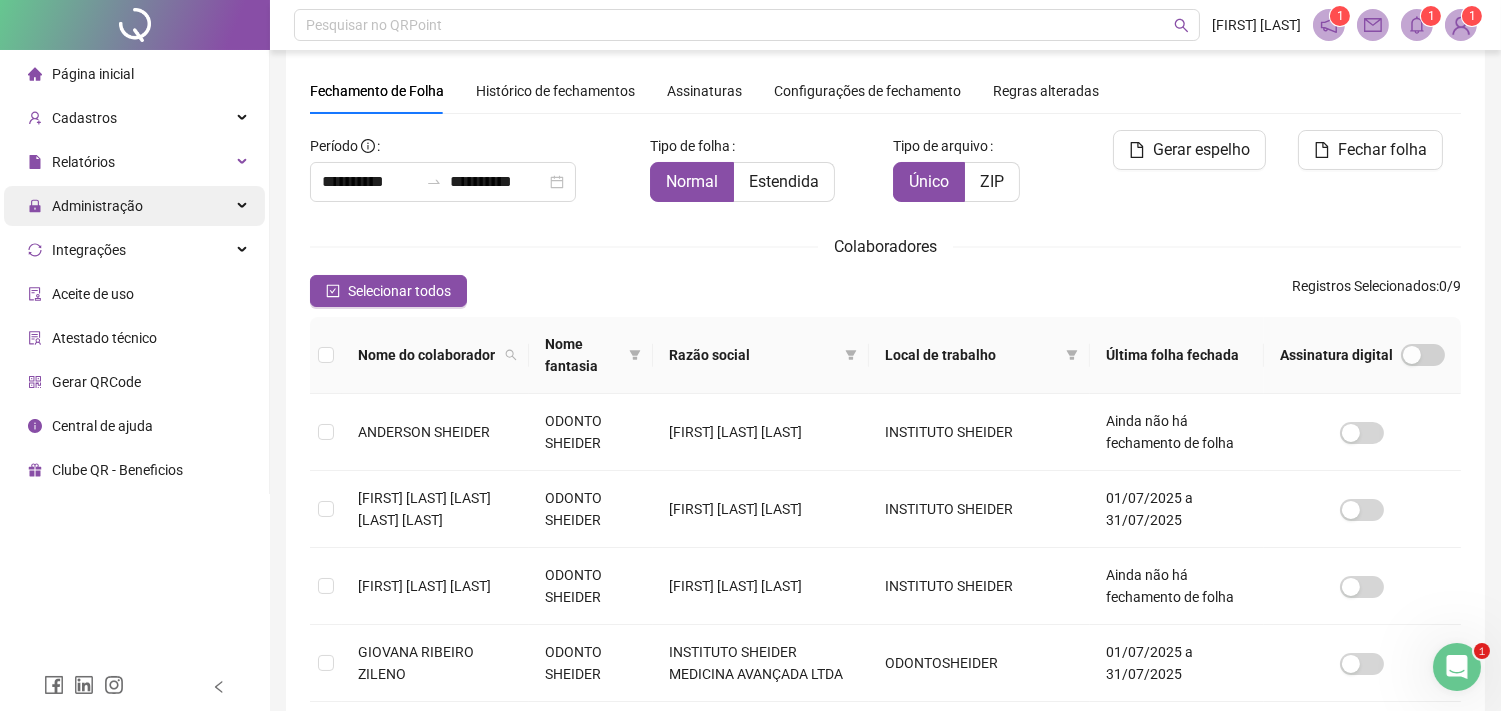 click on "Administração" at bounding box center [97, 206] 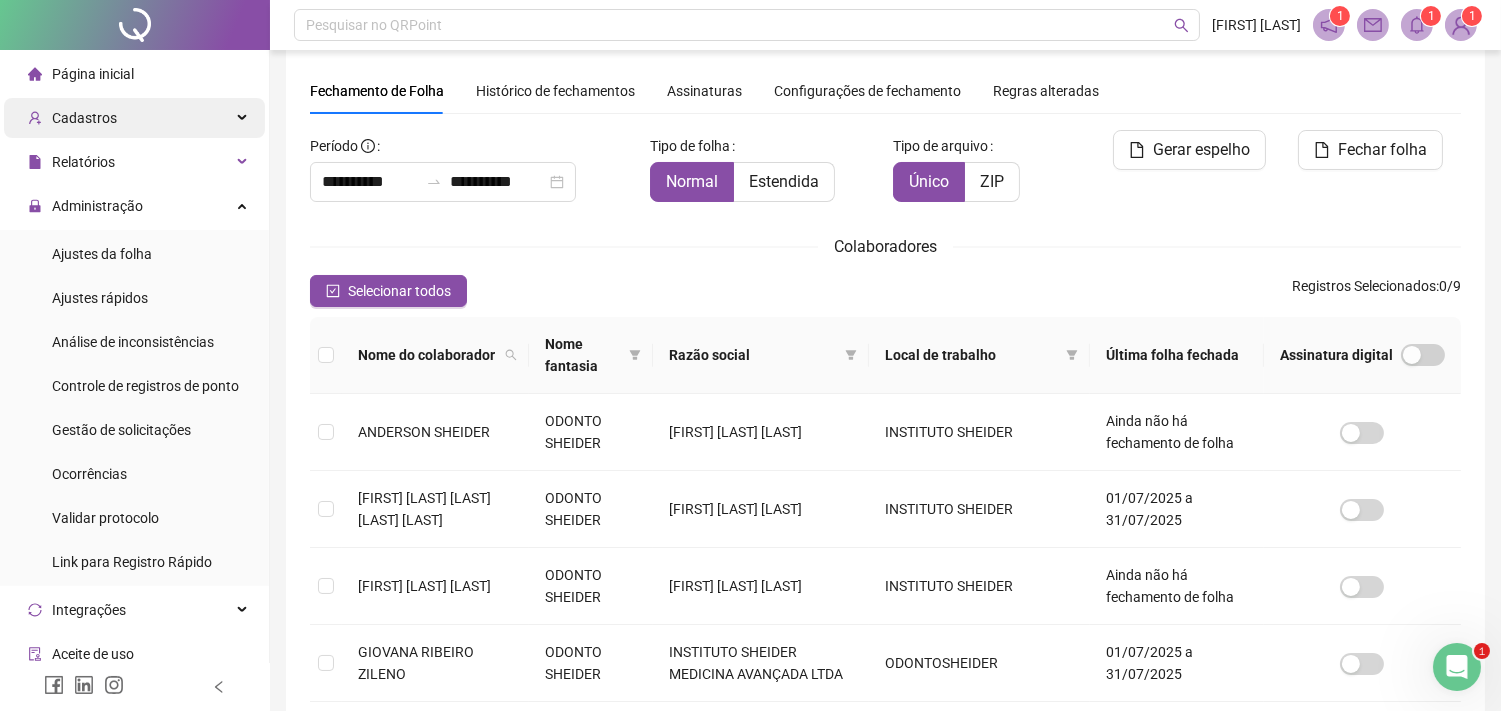 click on "Cadastros" at bounding box center [134, 118] 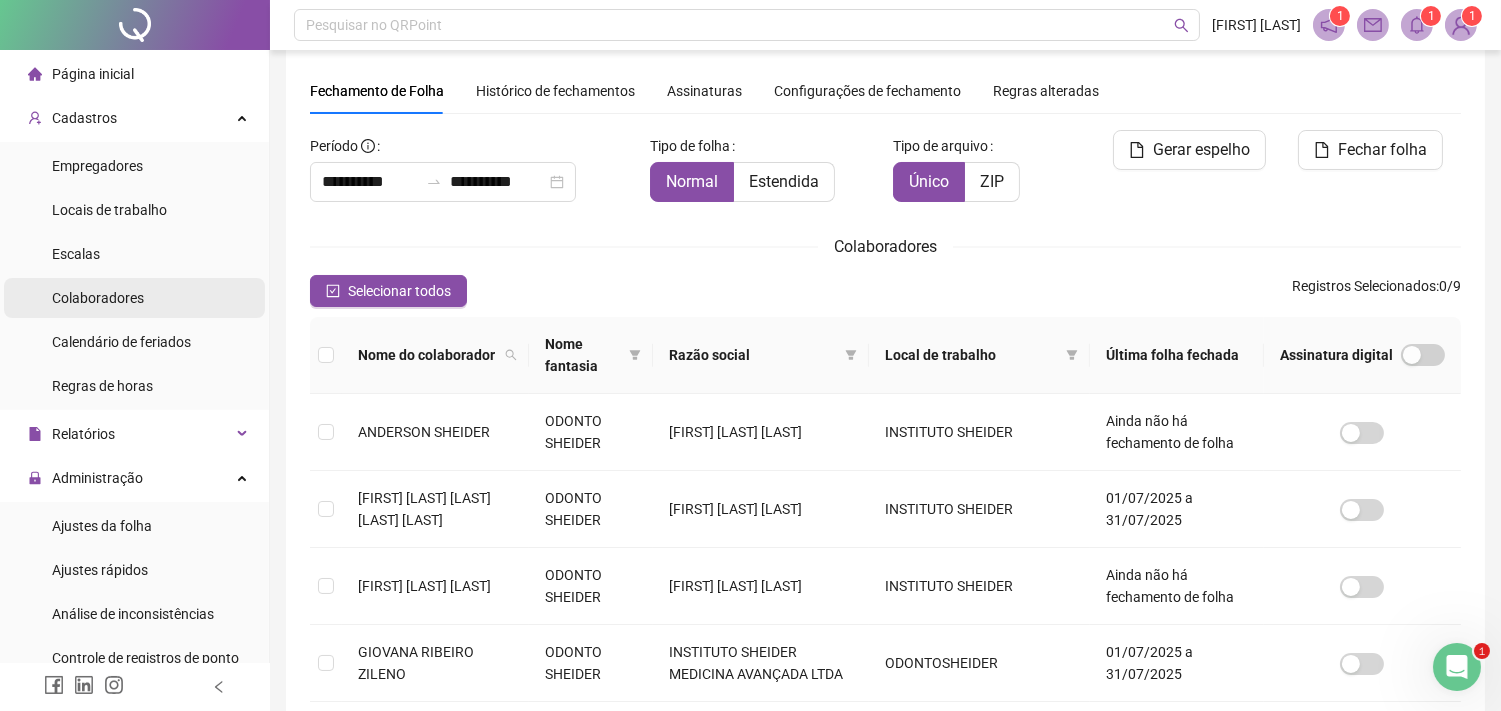 click on "Colaboradores" at bounding box center (134, 298) 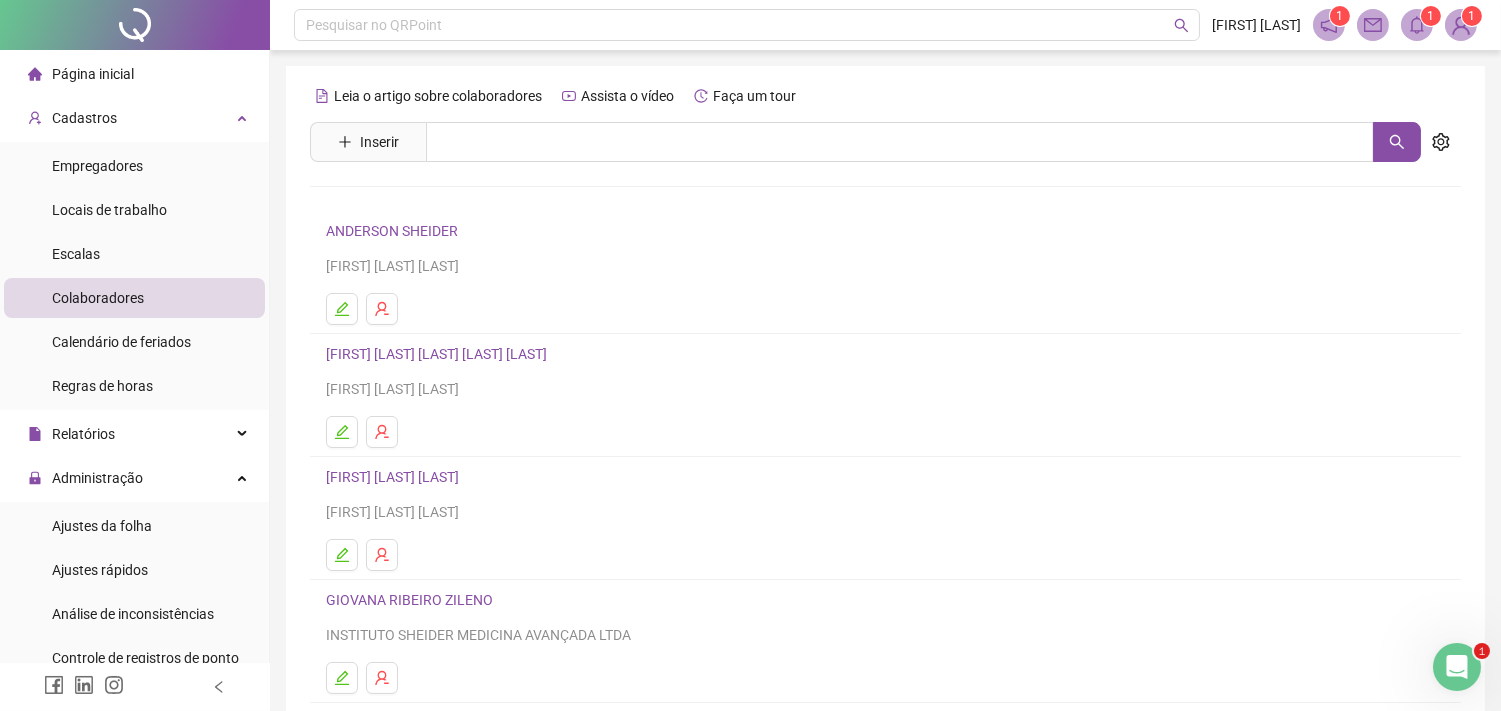 scroll, scrollTop: 111, scrollLeft: 0, axis: vertical 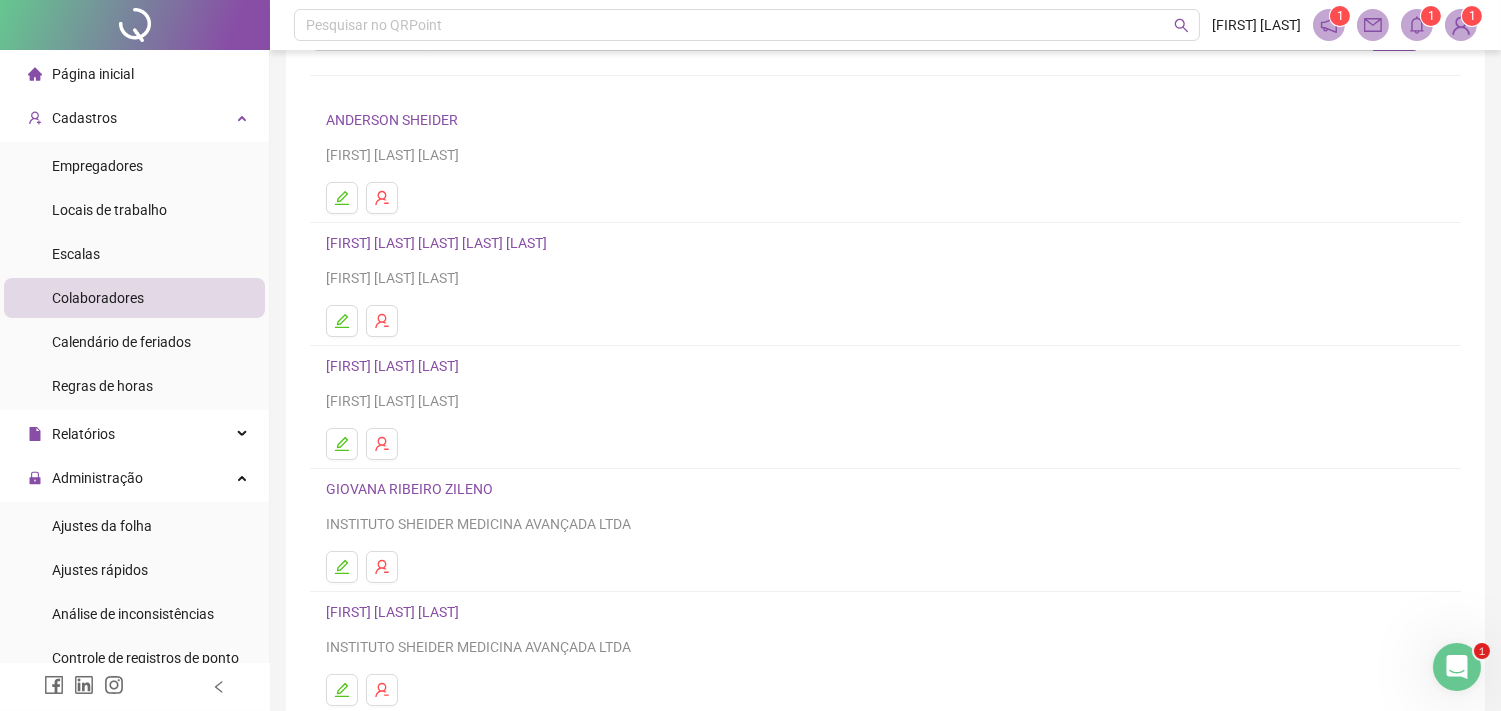 click on "[FIRST] [LAST] [LAST]" at bounding box center [439, 243] 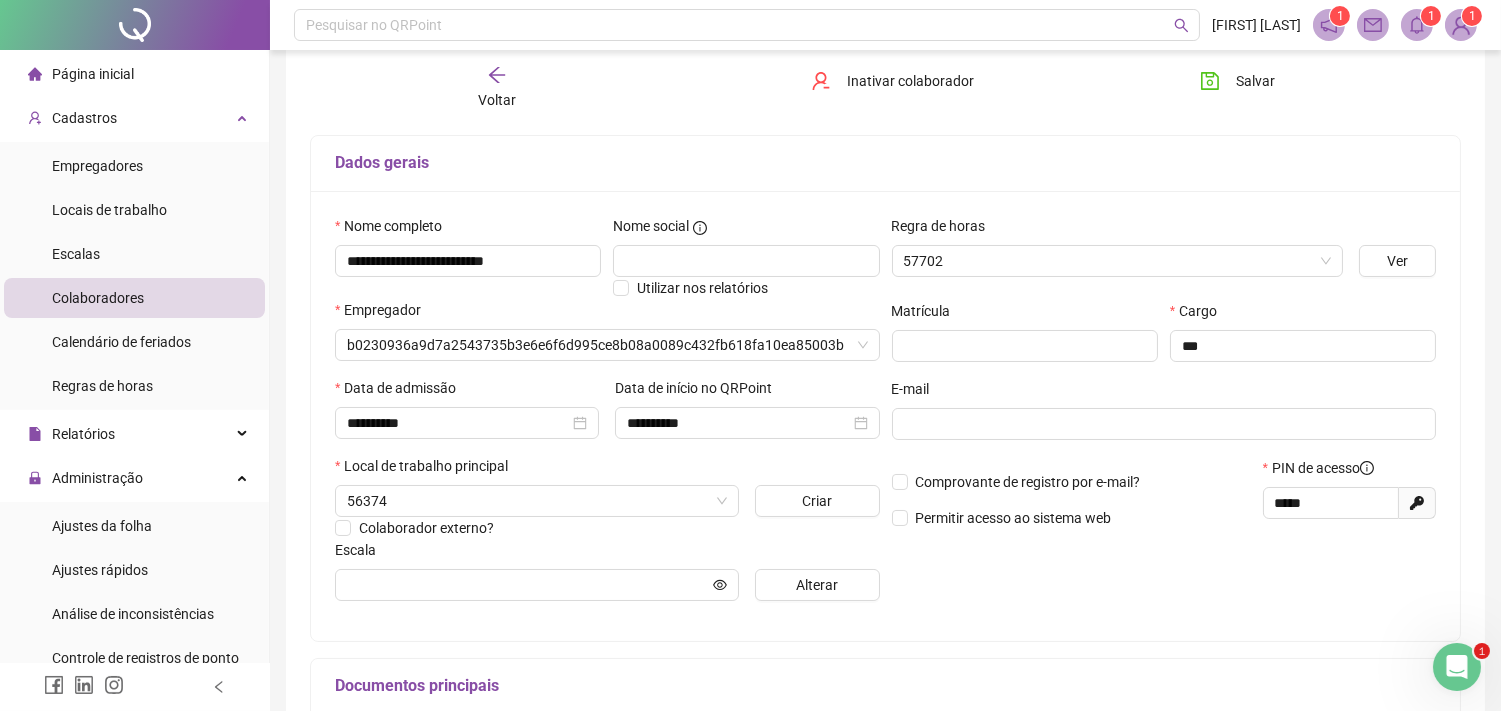 scroll, scrollTop: 121, scrollLeft: 0, axis: vertical 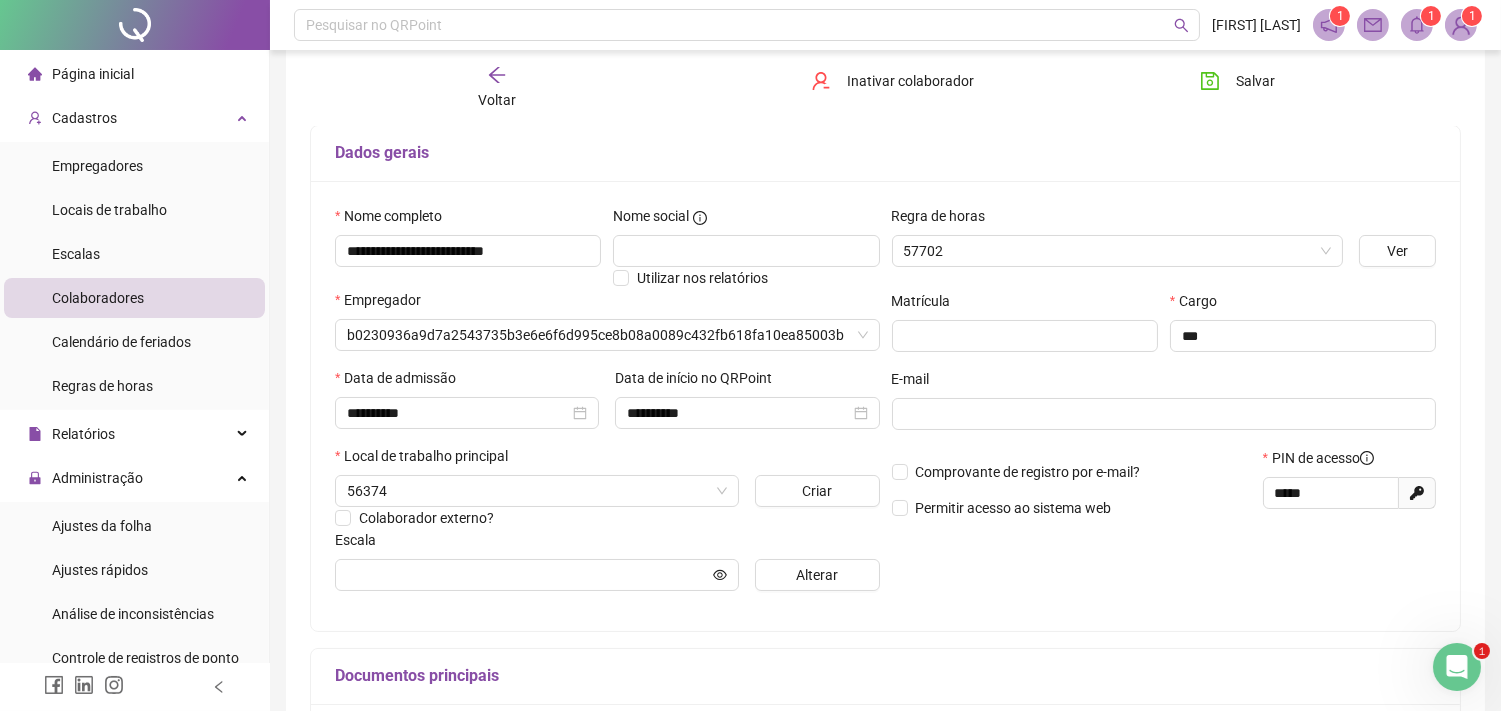 type on "**********" 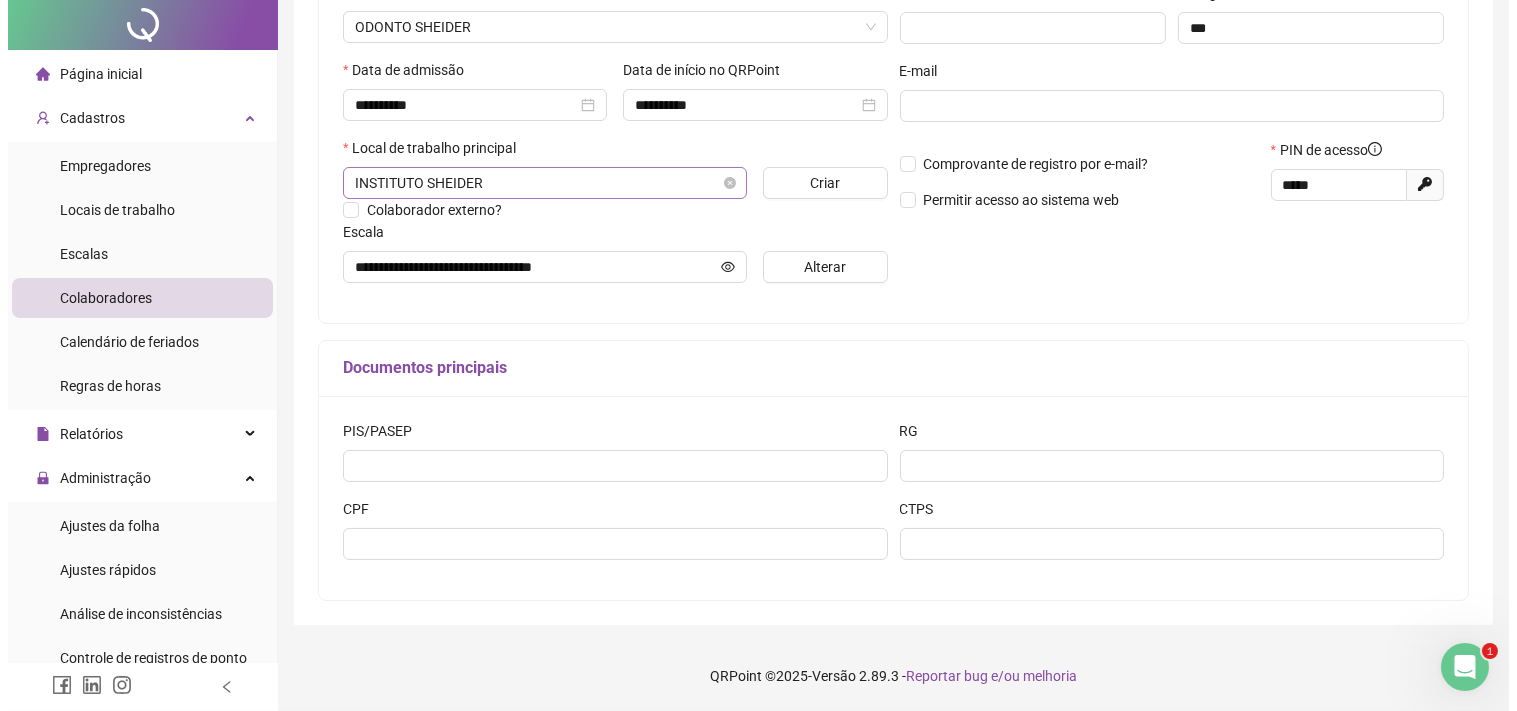 scroll, scrollTop: 0, scrollLeft: 0, axis: both 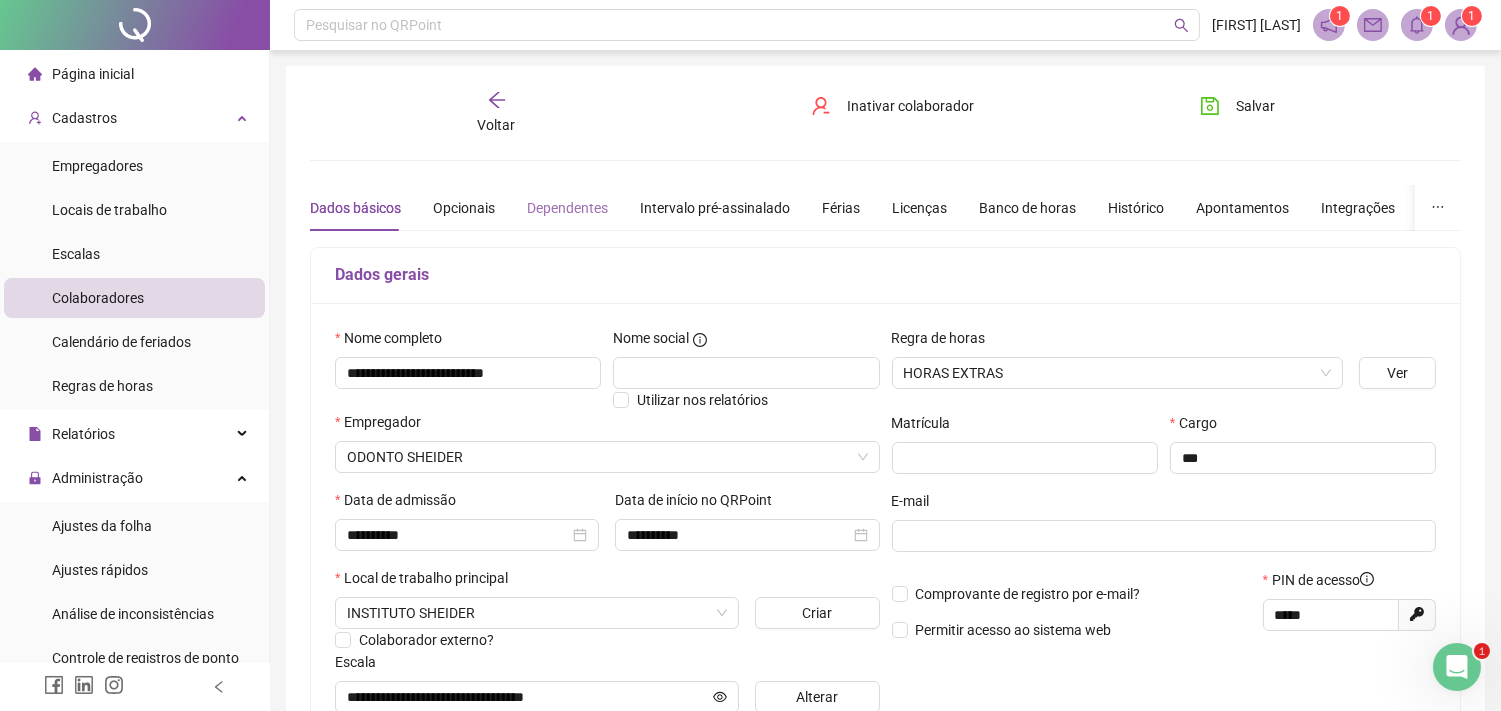click on "Dependentes" at bounding box center [567, 208] 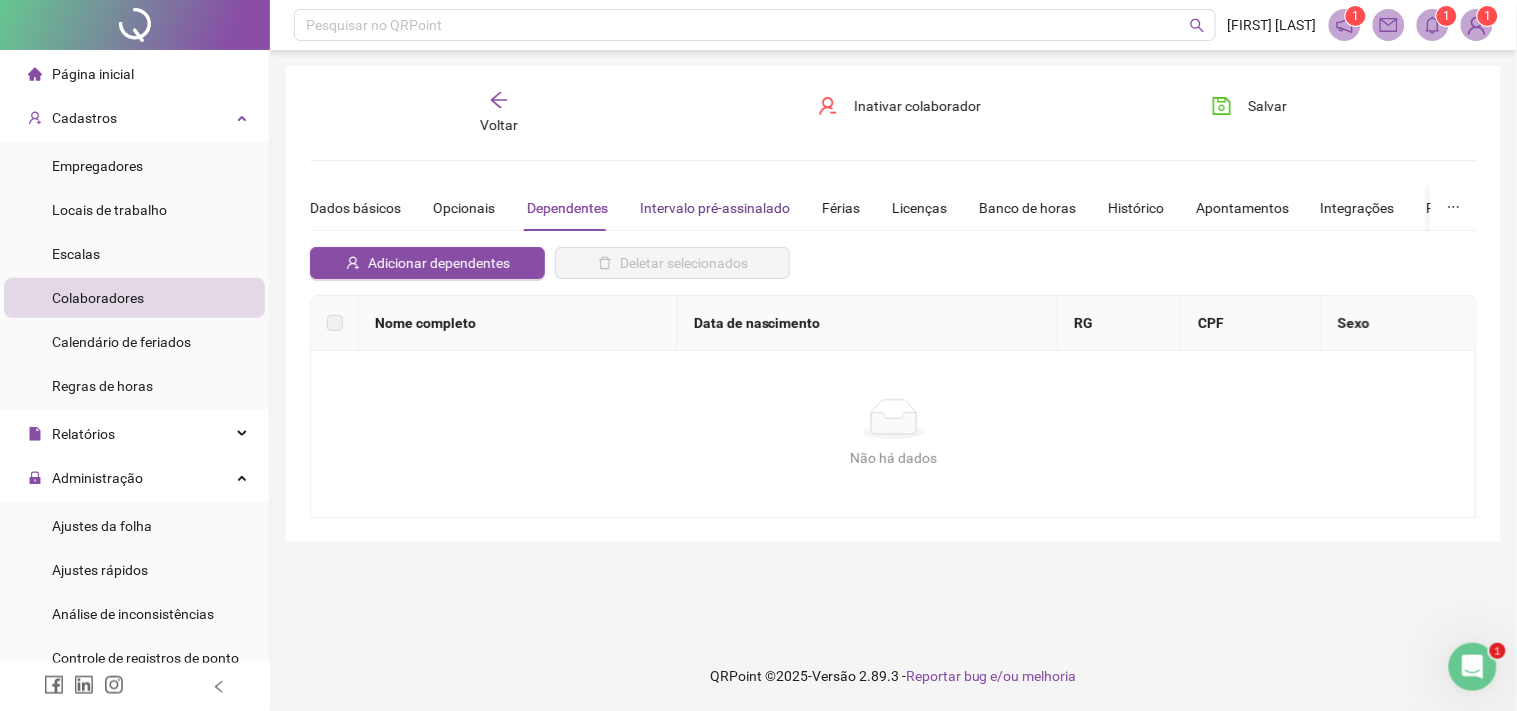 click on "Intervalo pré-assinalado" at bounding box center [715, 208] 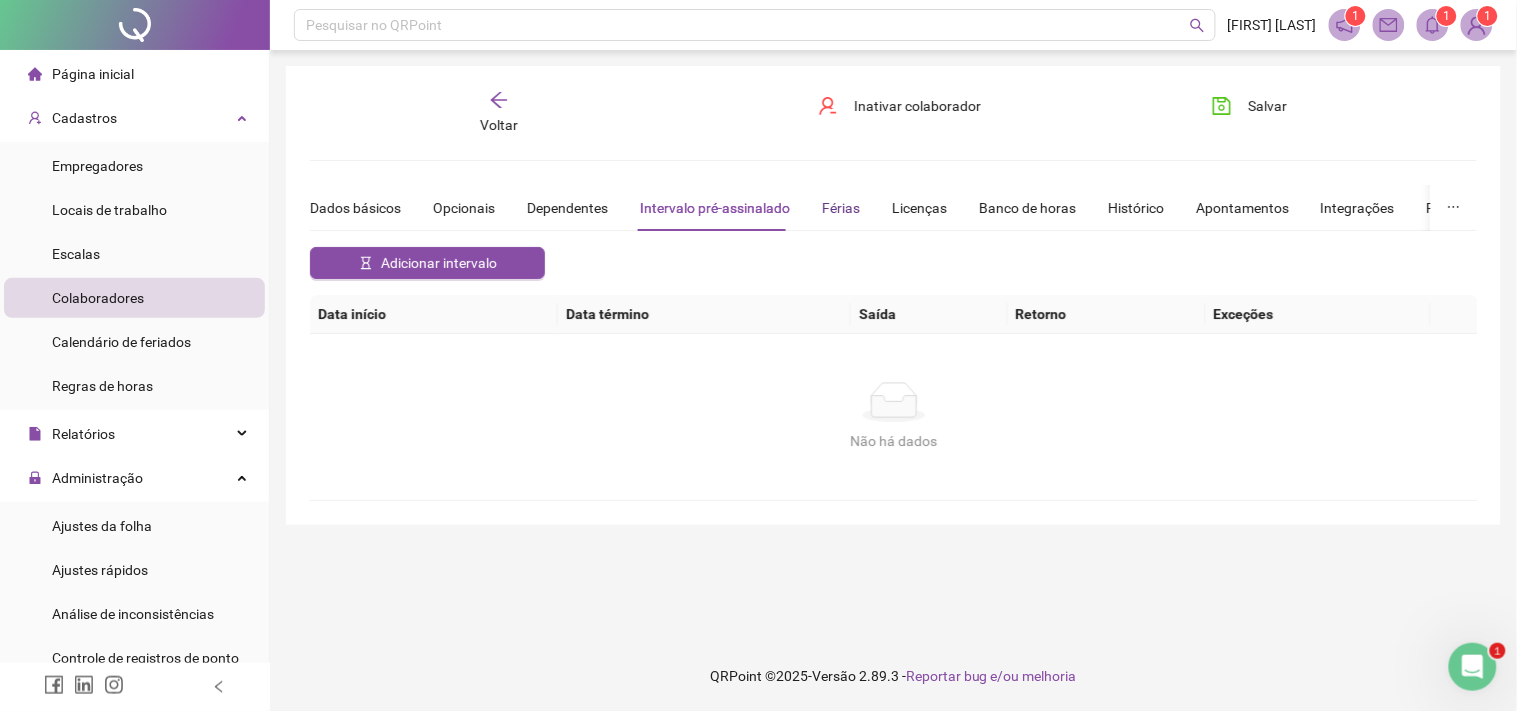 click on "Férias" at bounding box center (841, 208) 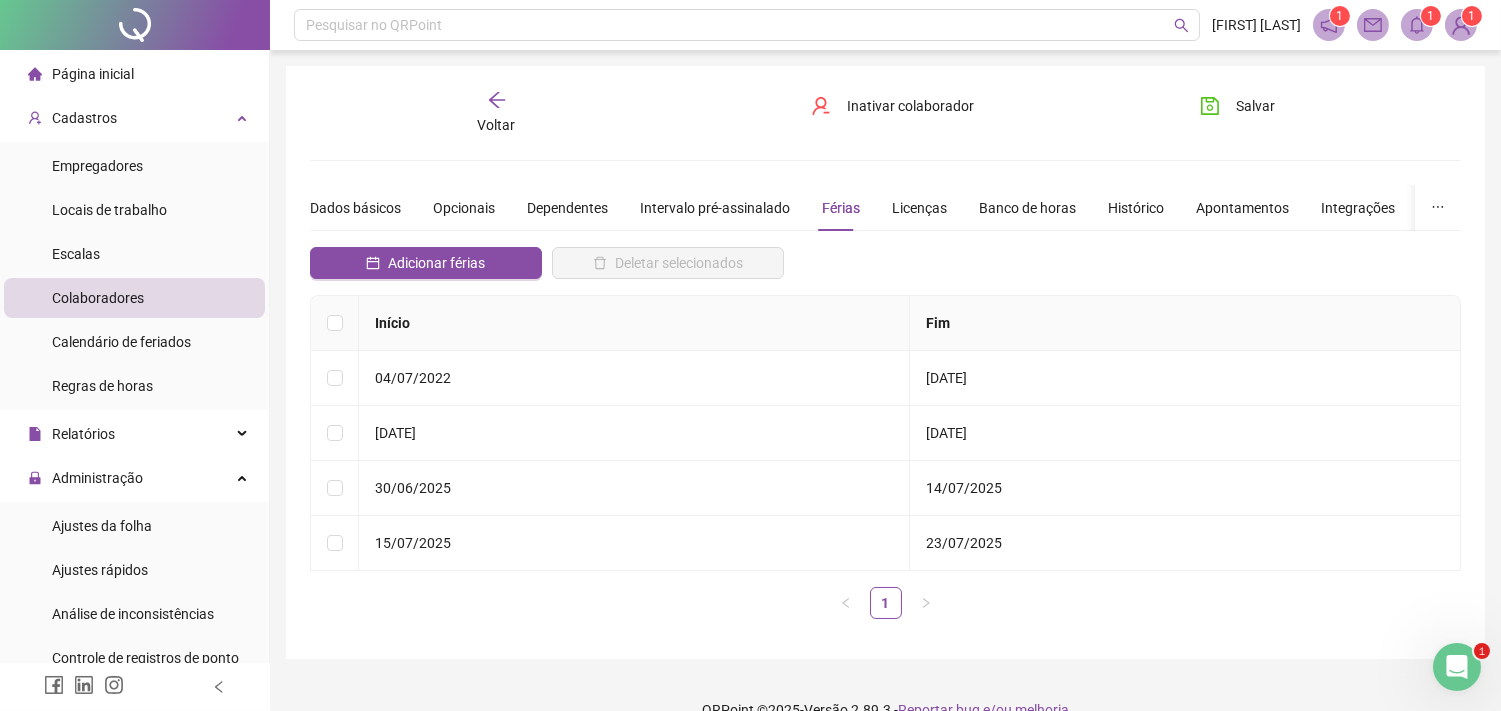 click on "Dados básicos Opcionais Dependentes Intervalo pré-assinalado Férias Licenças Banco de horas Histórico Apontamentos Integrações Preferências" at bounding box center (907, 208) 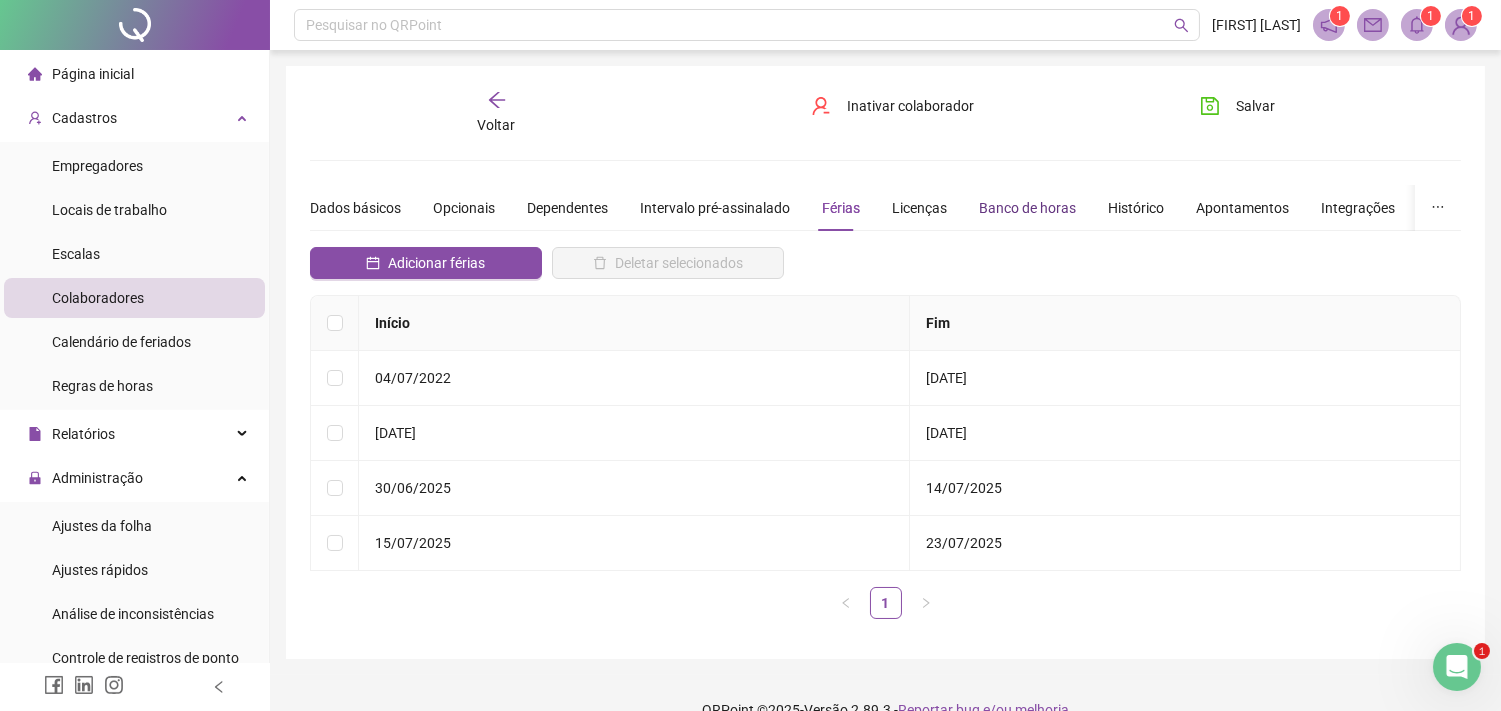 click on "Banco de horas" at bounding box center [1027, 208] 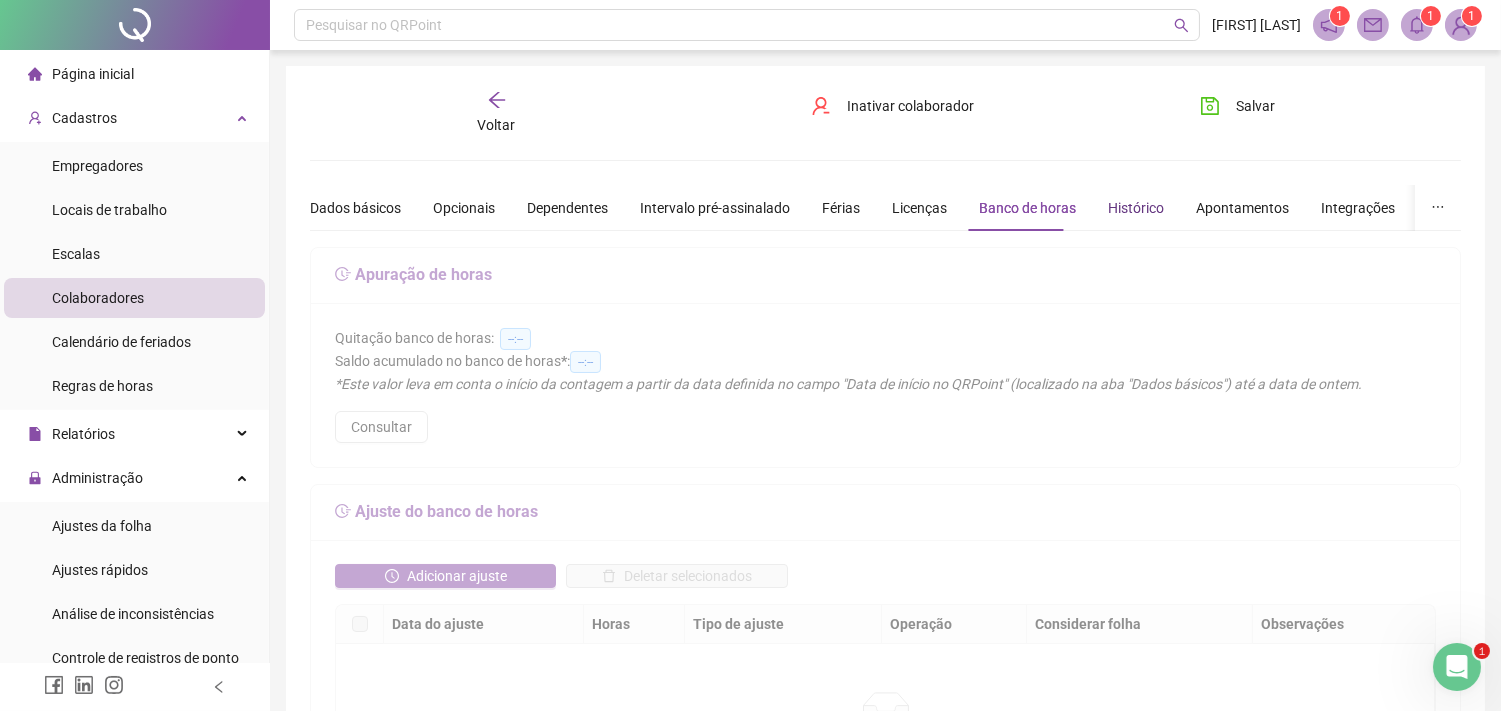 click on "Histórico" at bounding box center [1136, 208] 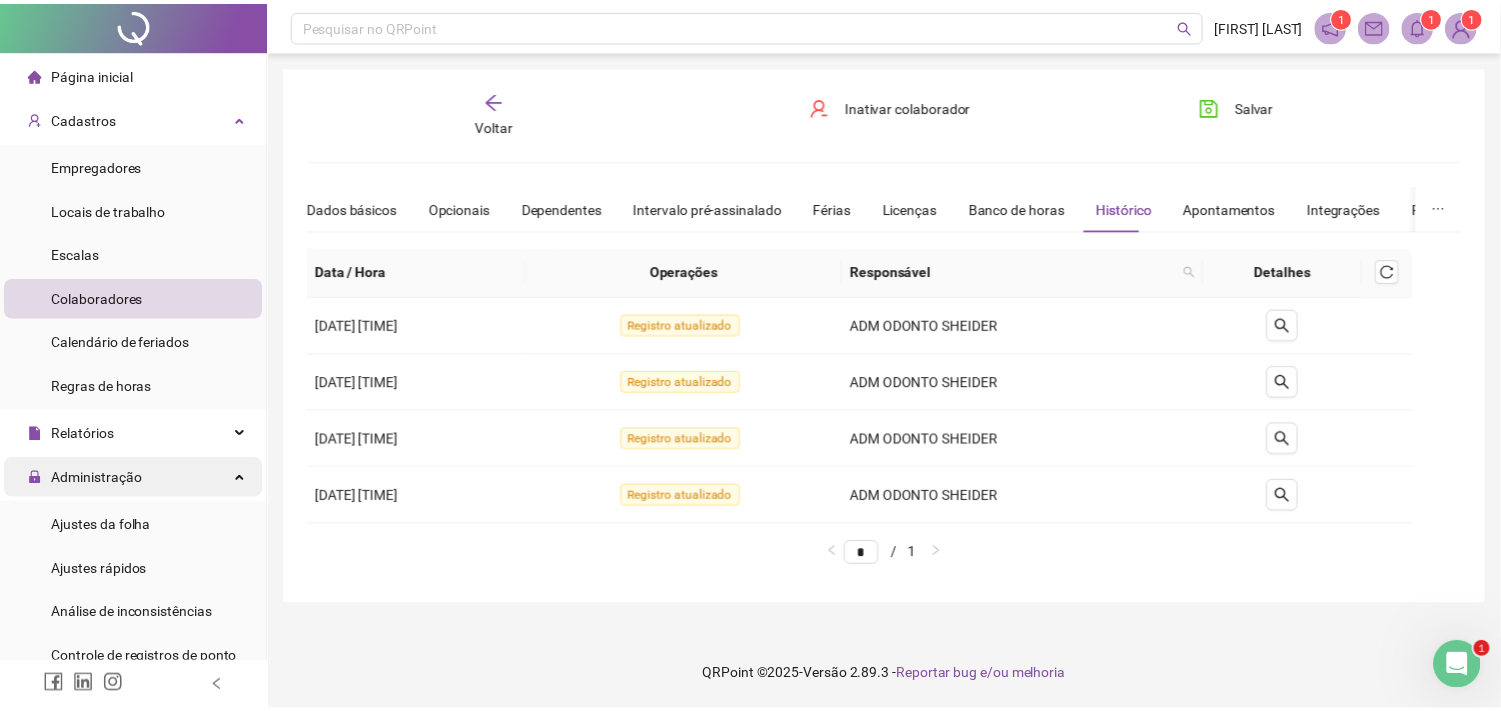 scroll, scrollTop: 414, scrollLeft: 0, axis: vertical 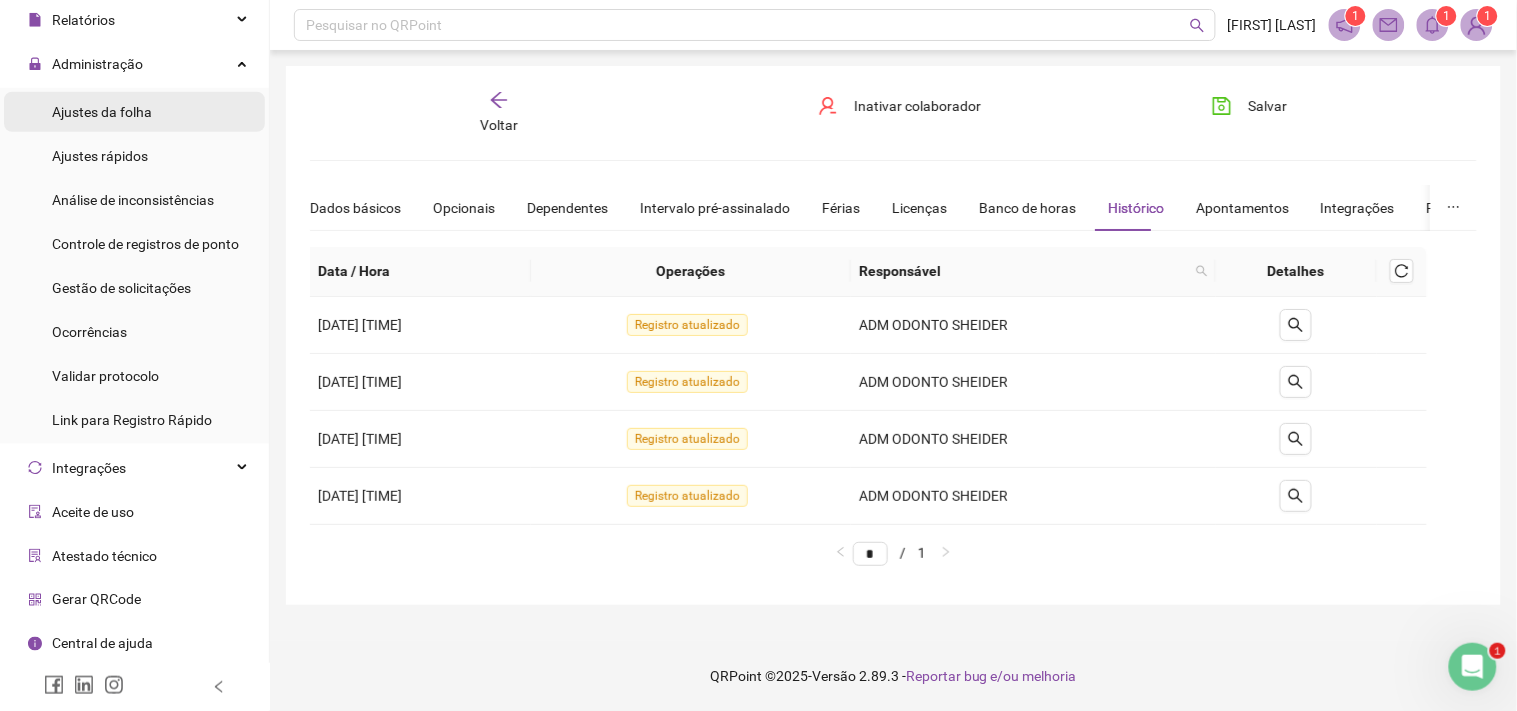 click on "Ajustes da folha" at bounding box center (134, 112) 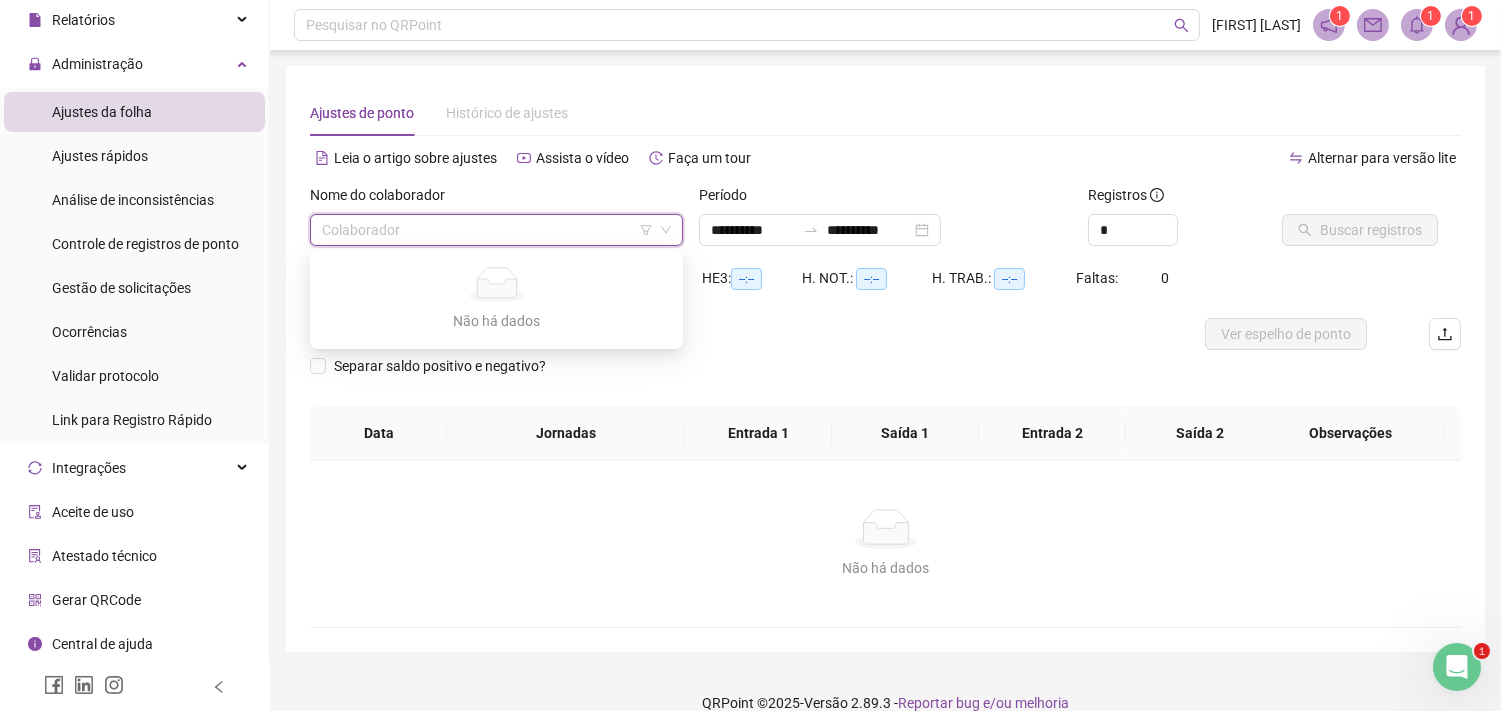 click at bounding box center (487, 230) 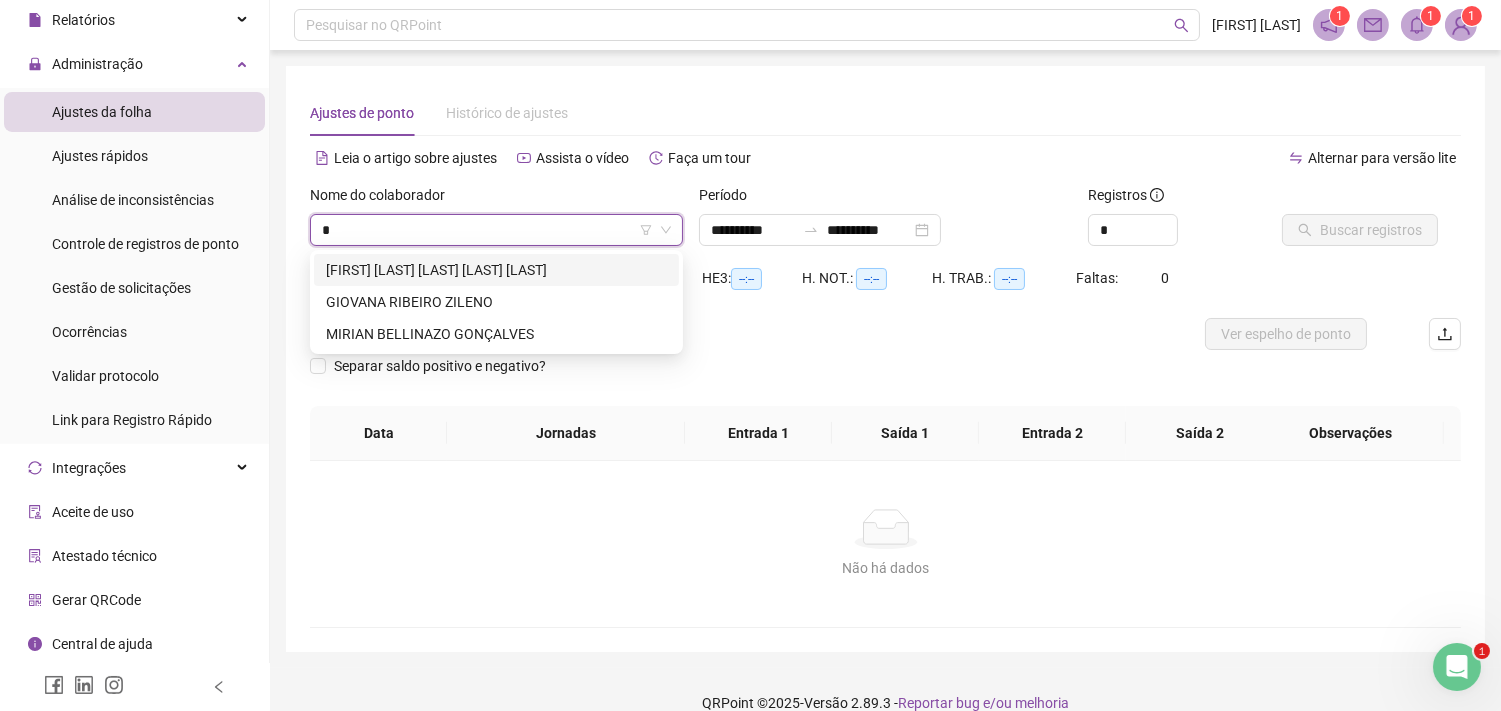 type on "**" 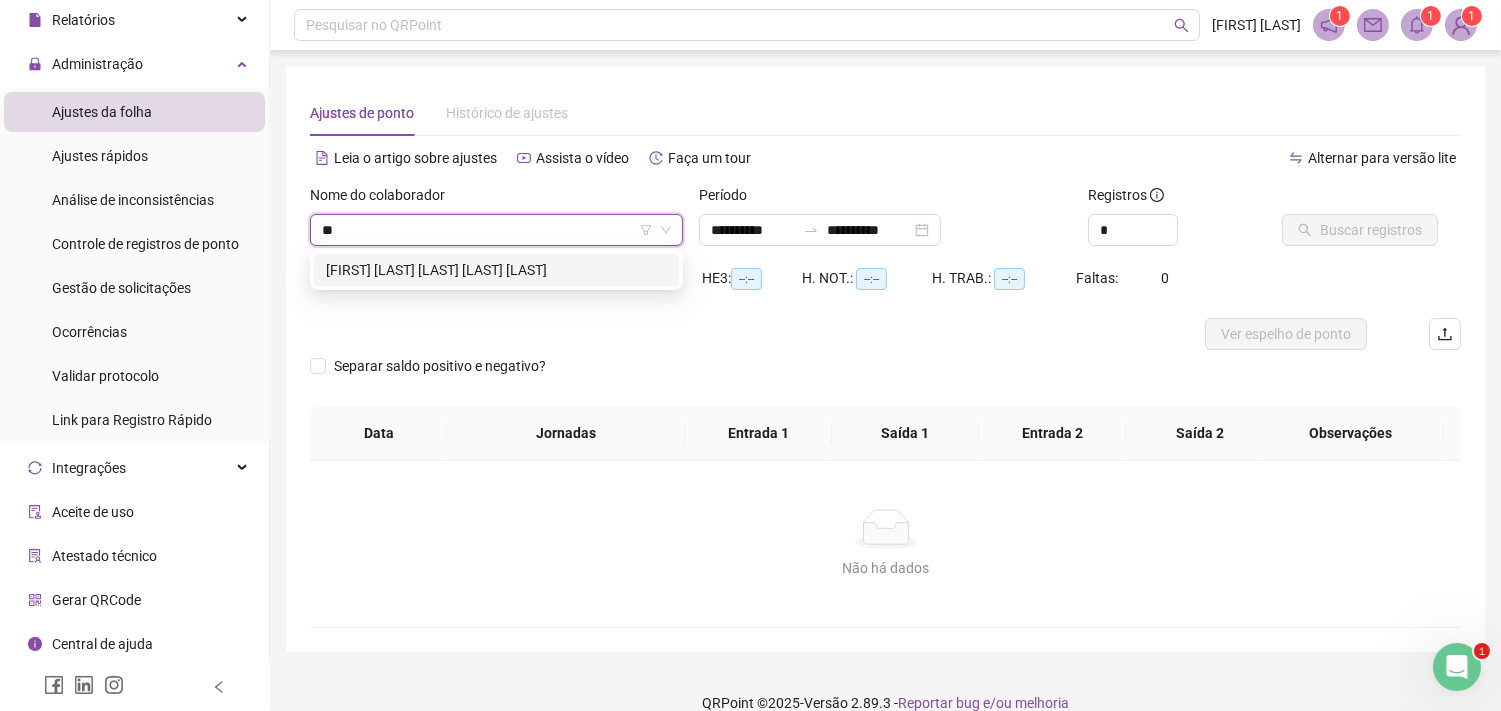 click on "[FIRST] [LAST] [LAST]" at bounding box center [496, 270] 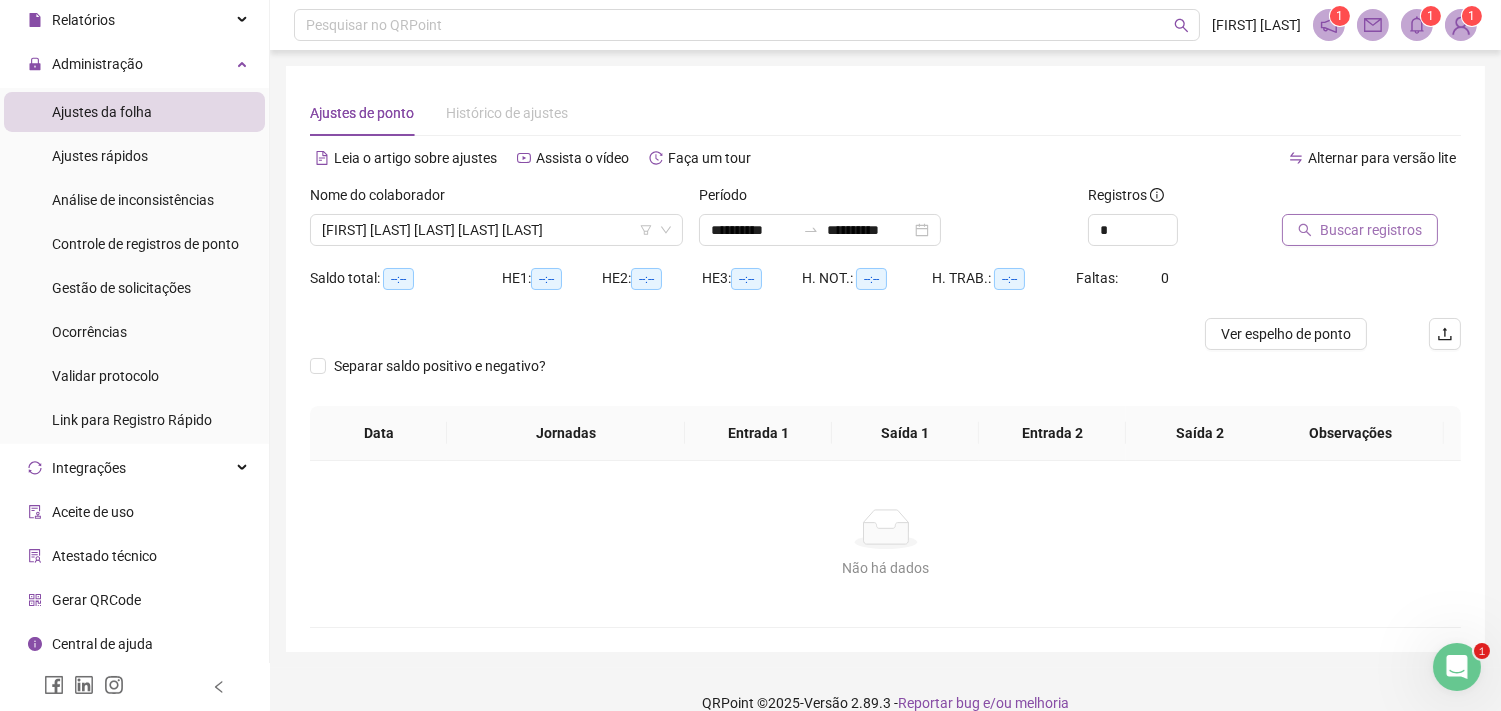 click on "Buscar registros" at bounding box center (1371, 230) 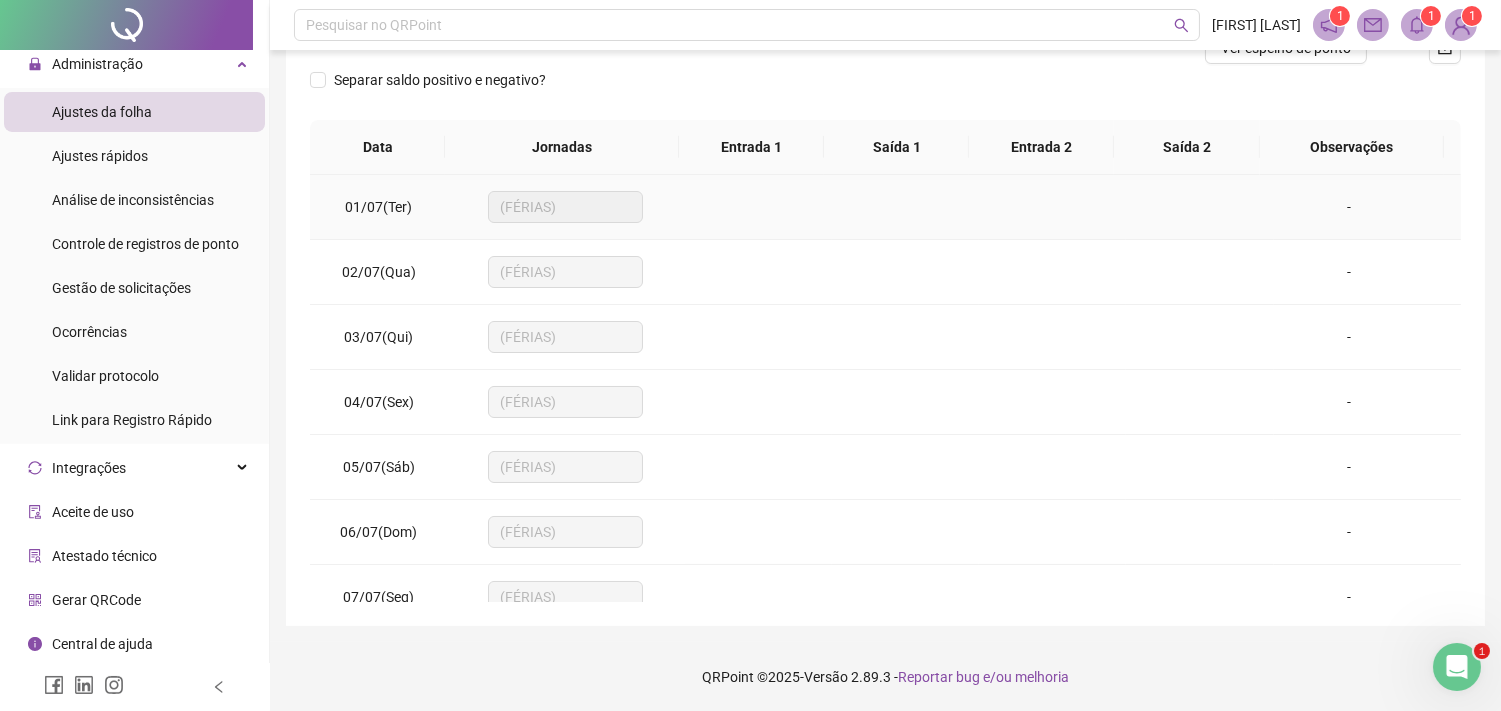 scroll, scrollTop: 0, scrollLeft: 0, axis: both 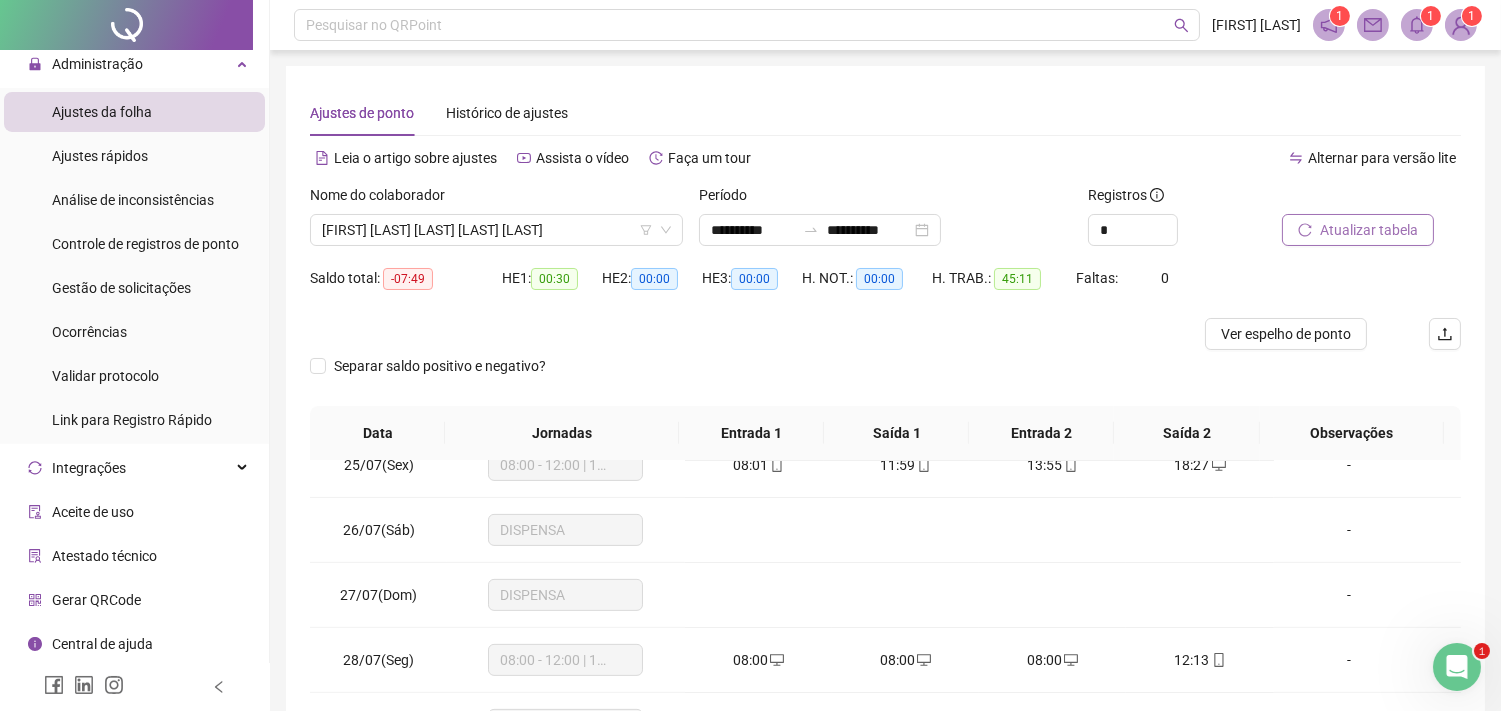 click on "Ajustes de ponto Histórico de ajustes" at bounding box center [885, 113] 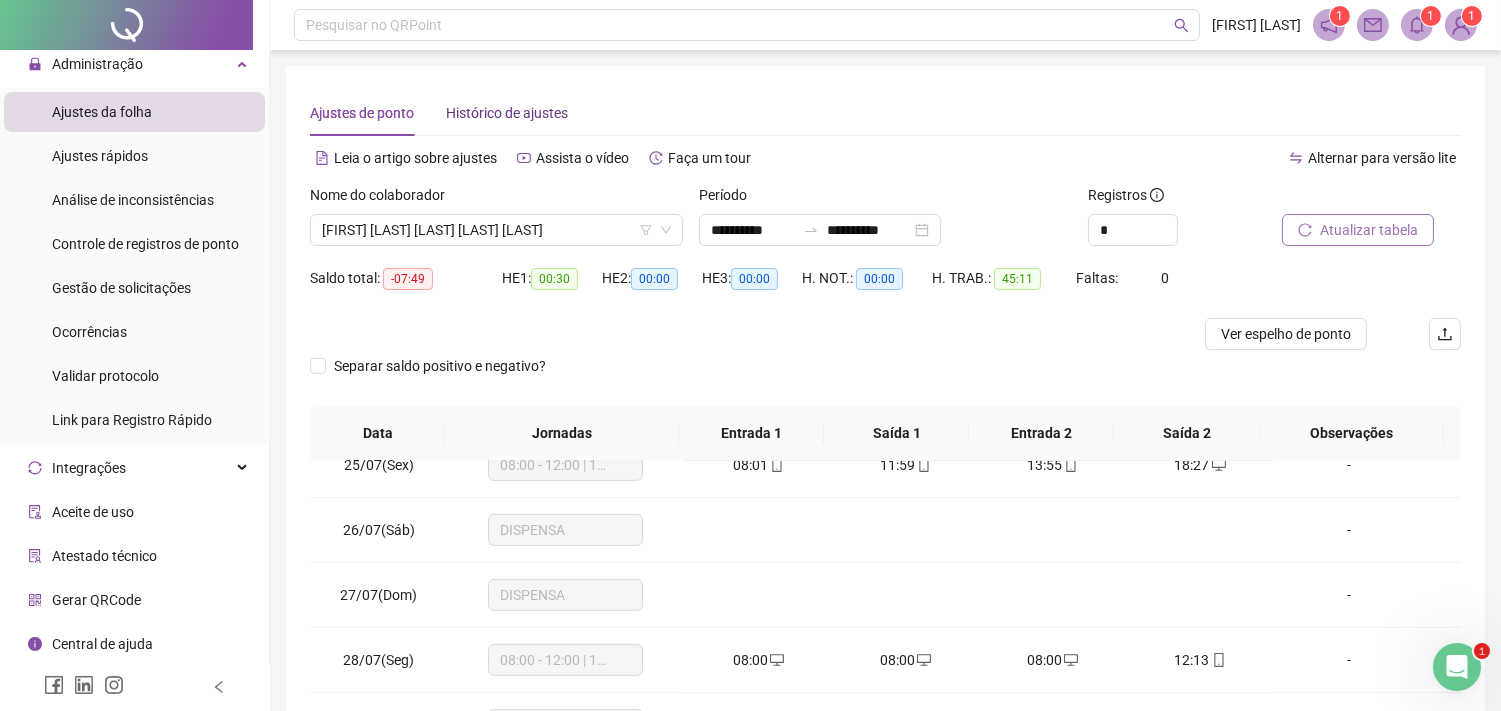 click on "Histórico de ajustes" at bounding box center [507, 113] 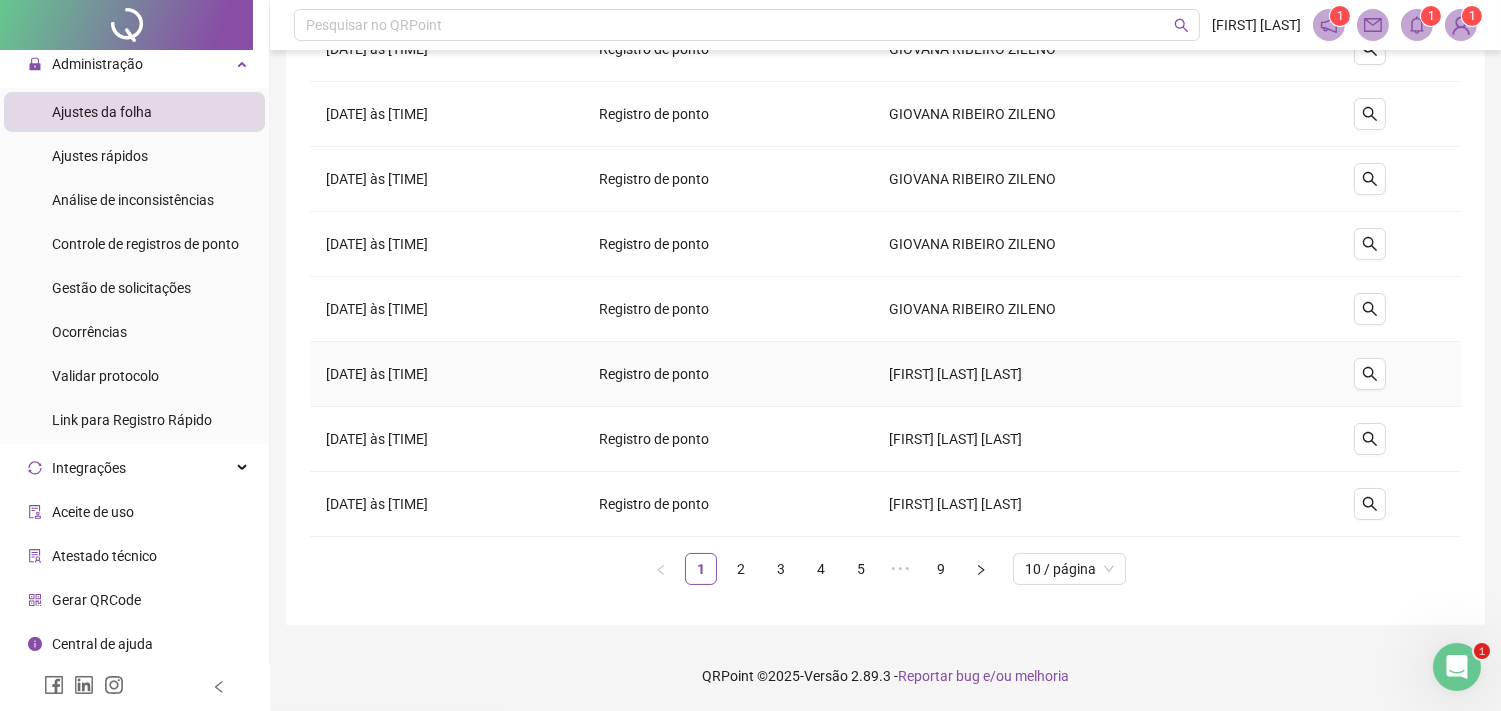 scroll, scrollTop: 0, scrollLeft: 0, axis: both 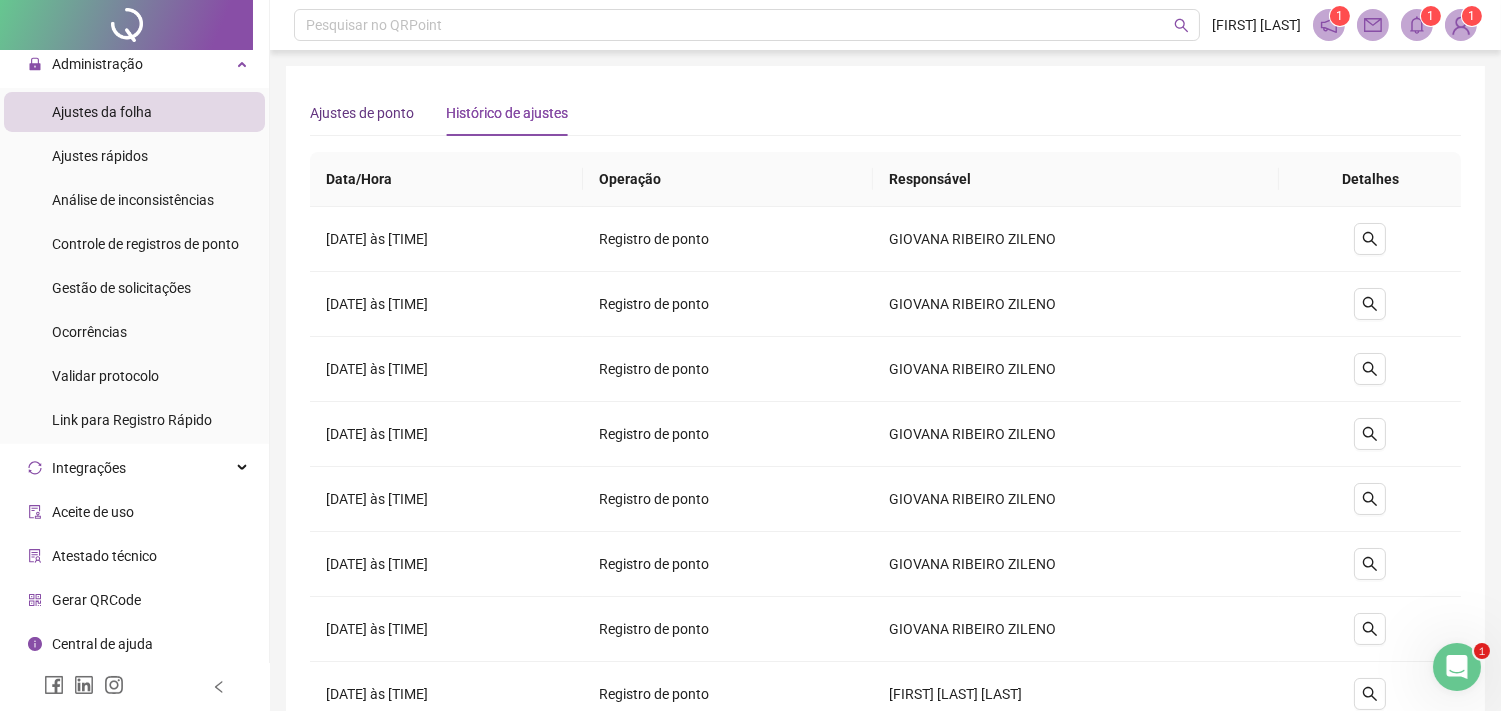 click on "Ajustes de ponto" at bounding box center [362, 113] 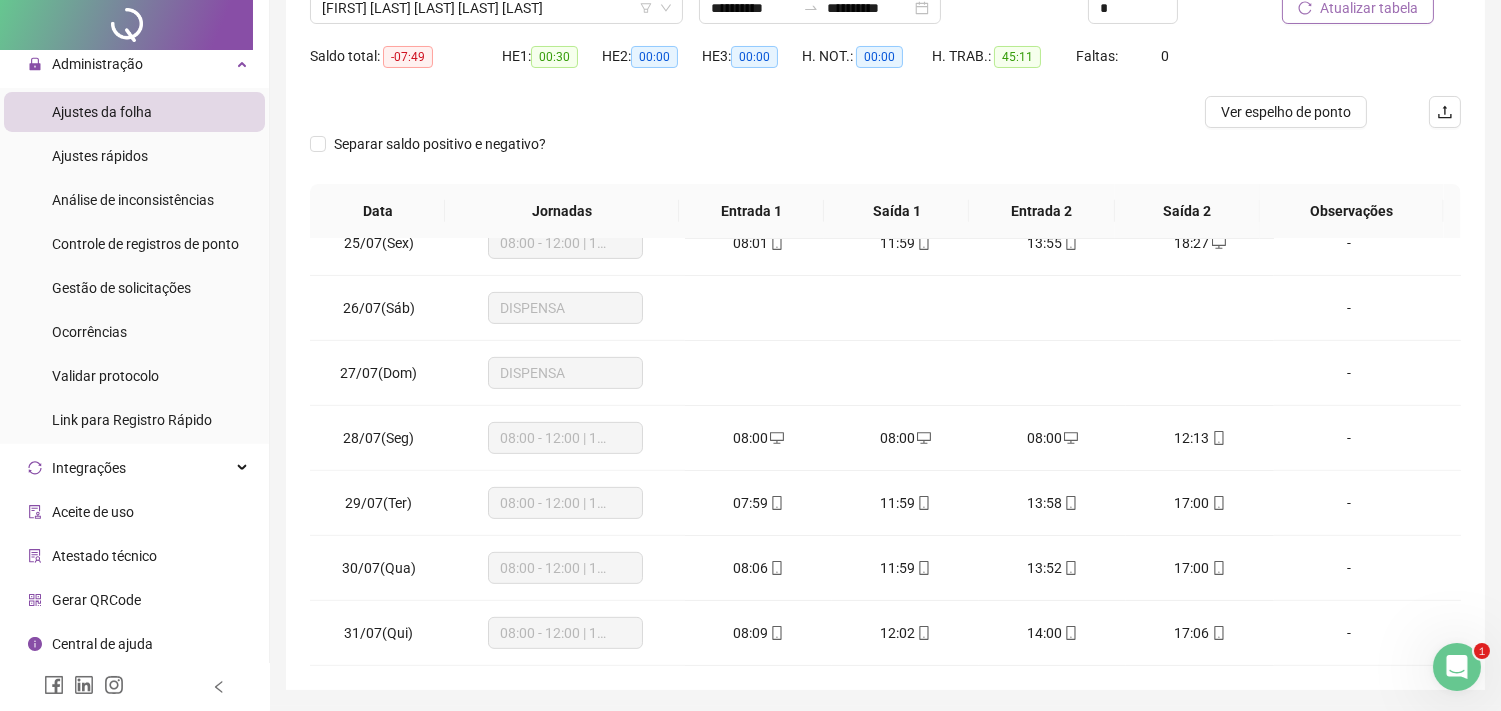 scroll, scrollTop: 286, scrollLeft: 0, axis: vertical 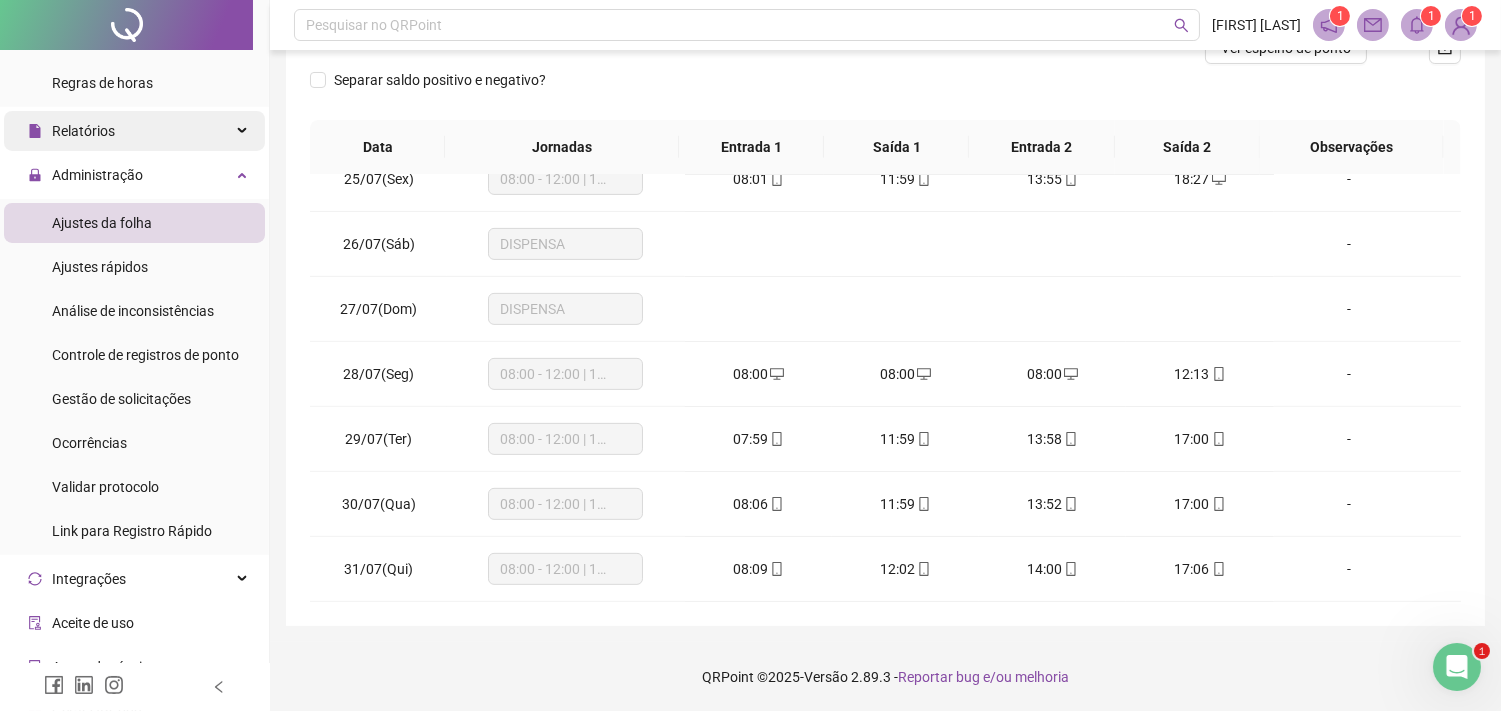click on "Relatórios" at bounding box center [134, 131] 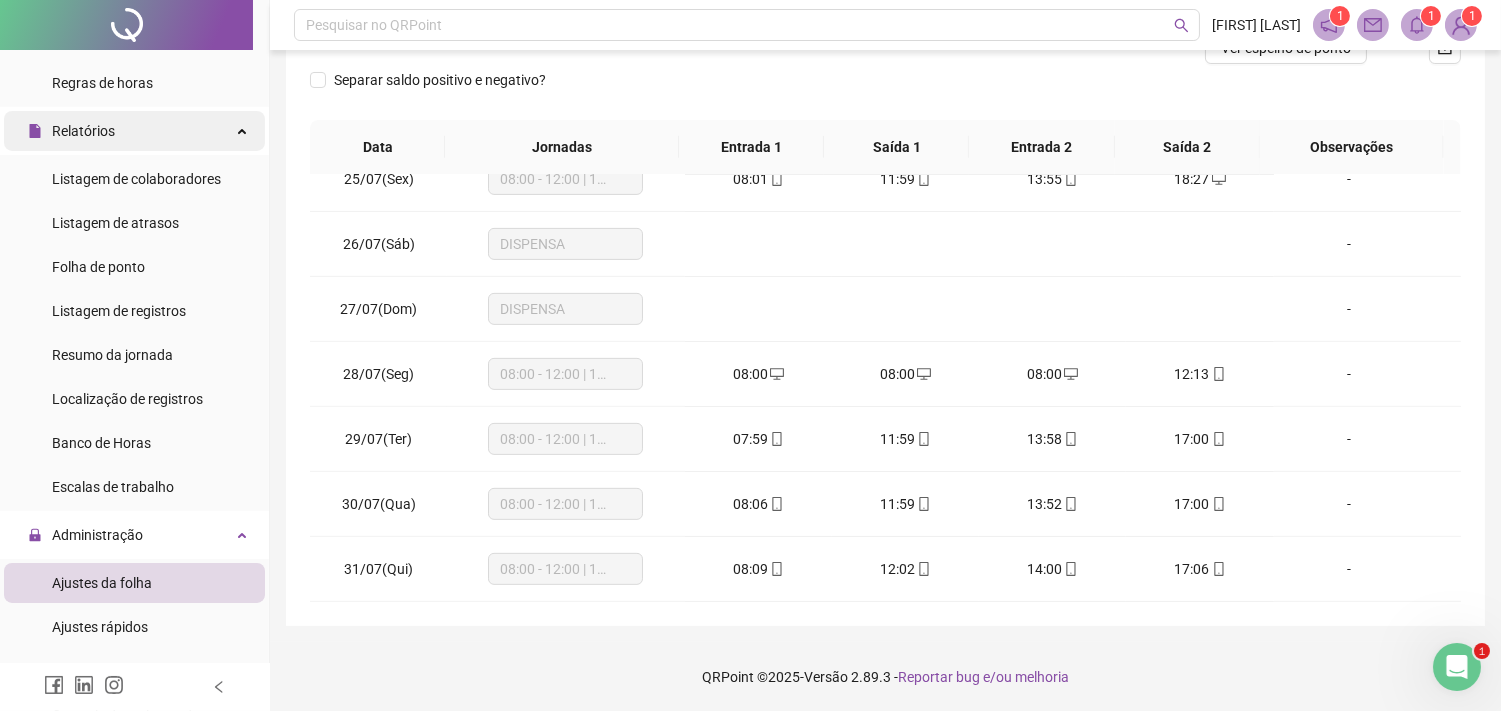 click on "Relatórios" at bounding box center [134, 131] 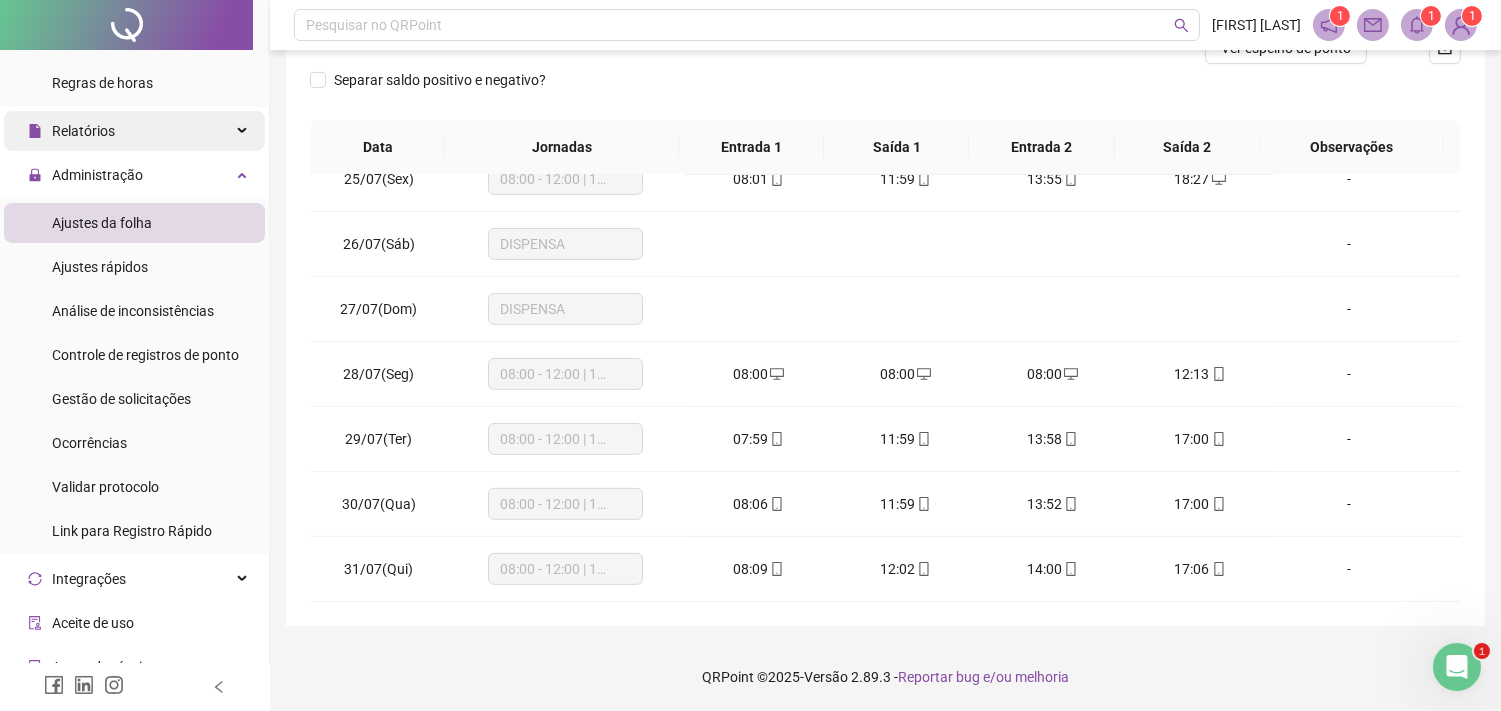 click on "Relatórios" at bounding box center [134, 131] 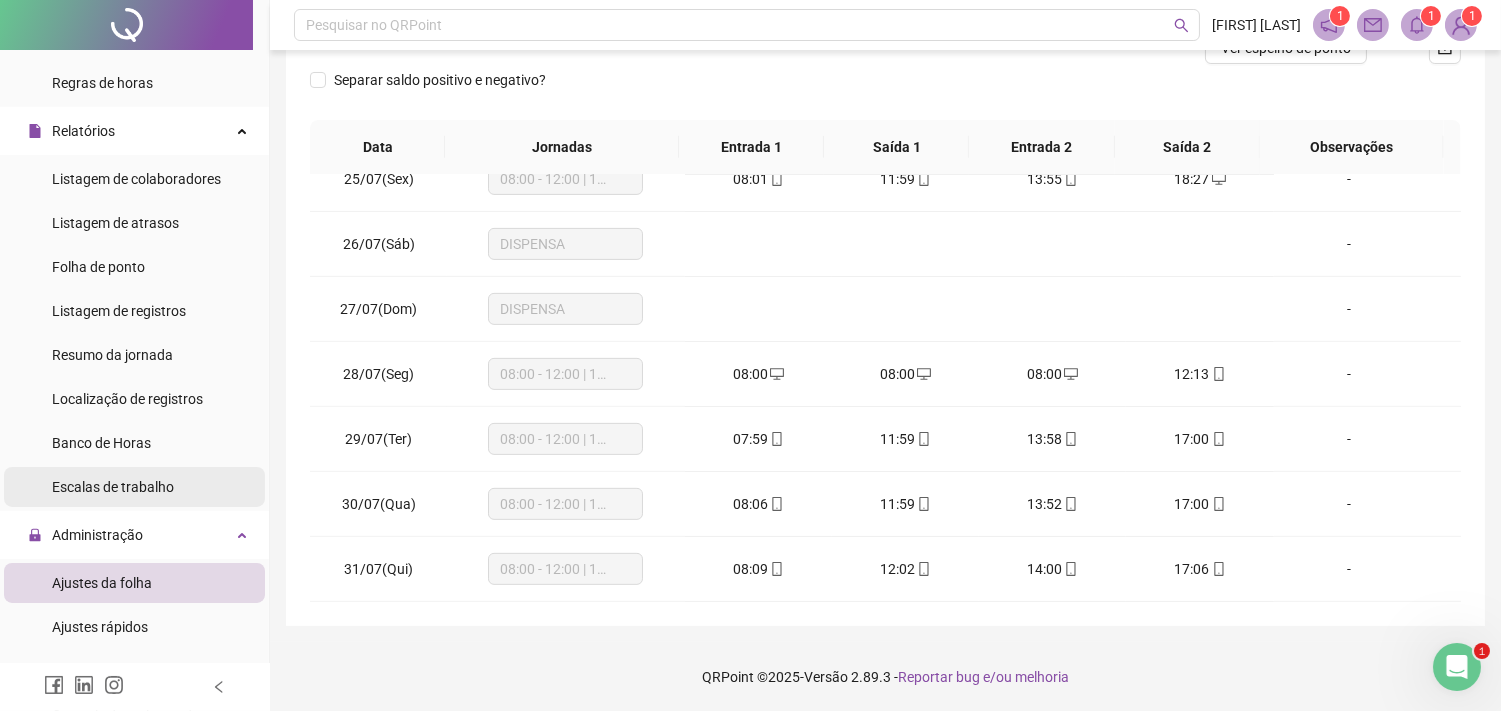 scroll, scrollTop: 0, scrollLeft: 0, axis: both 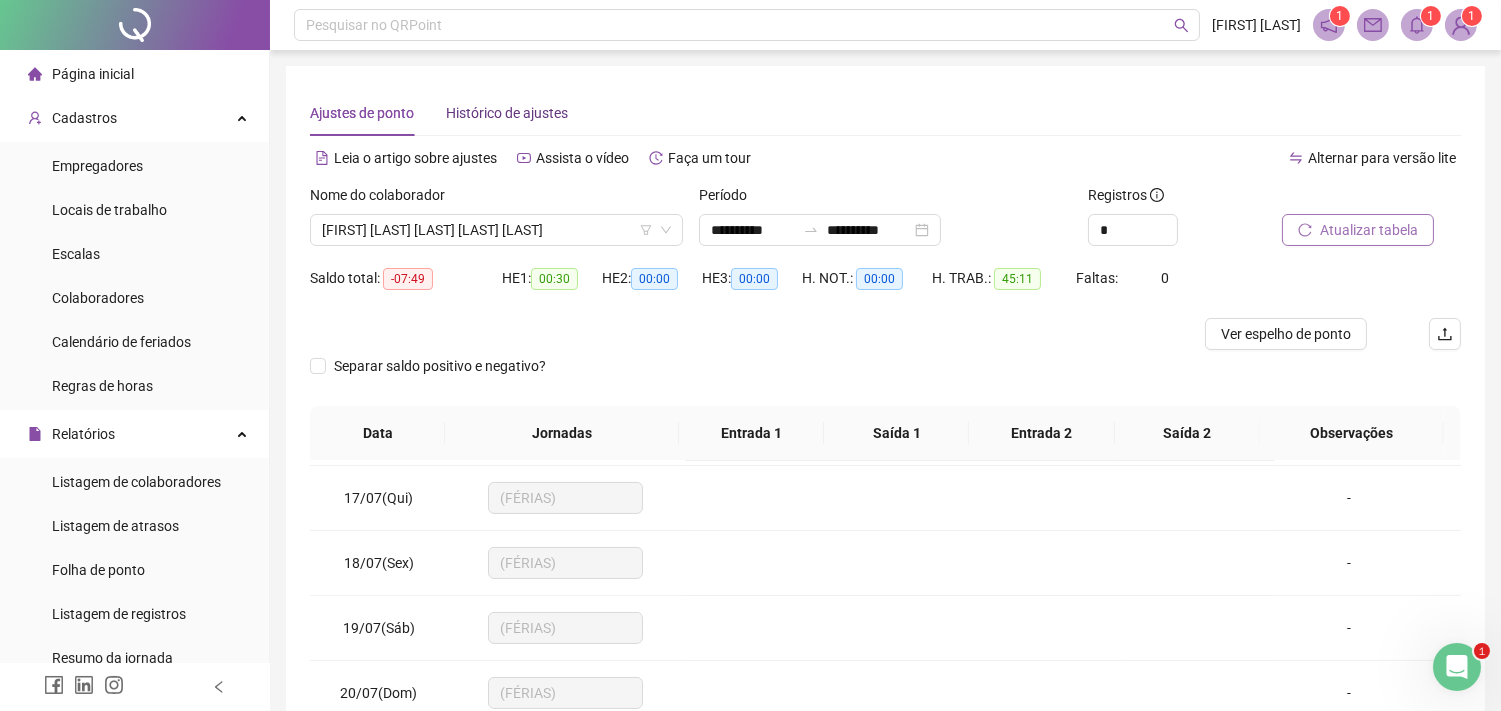 click on "Histórico de ajustes" at bounding box center [507, 113] 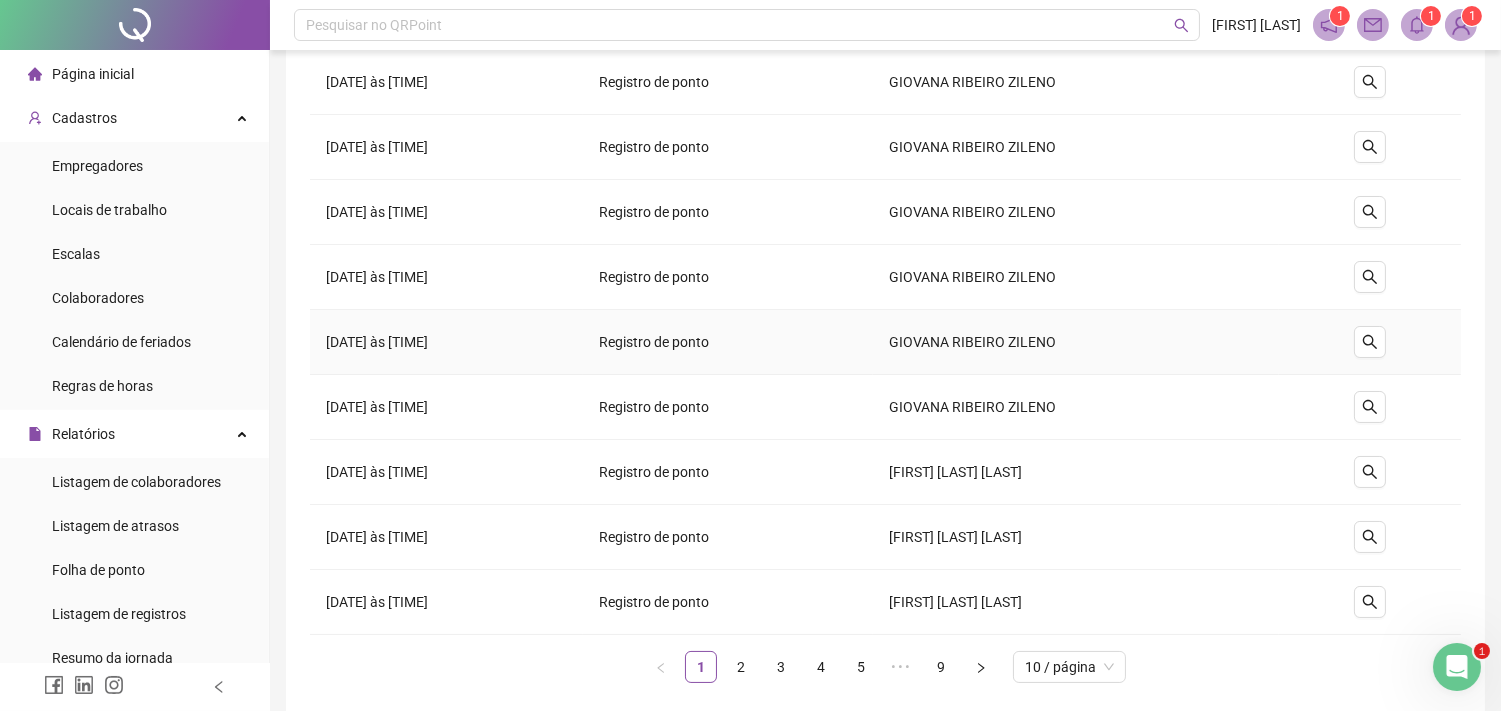 scroll, scrollTop: 321, scrollLeft: 0, axis: vertical 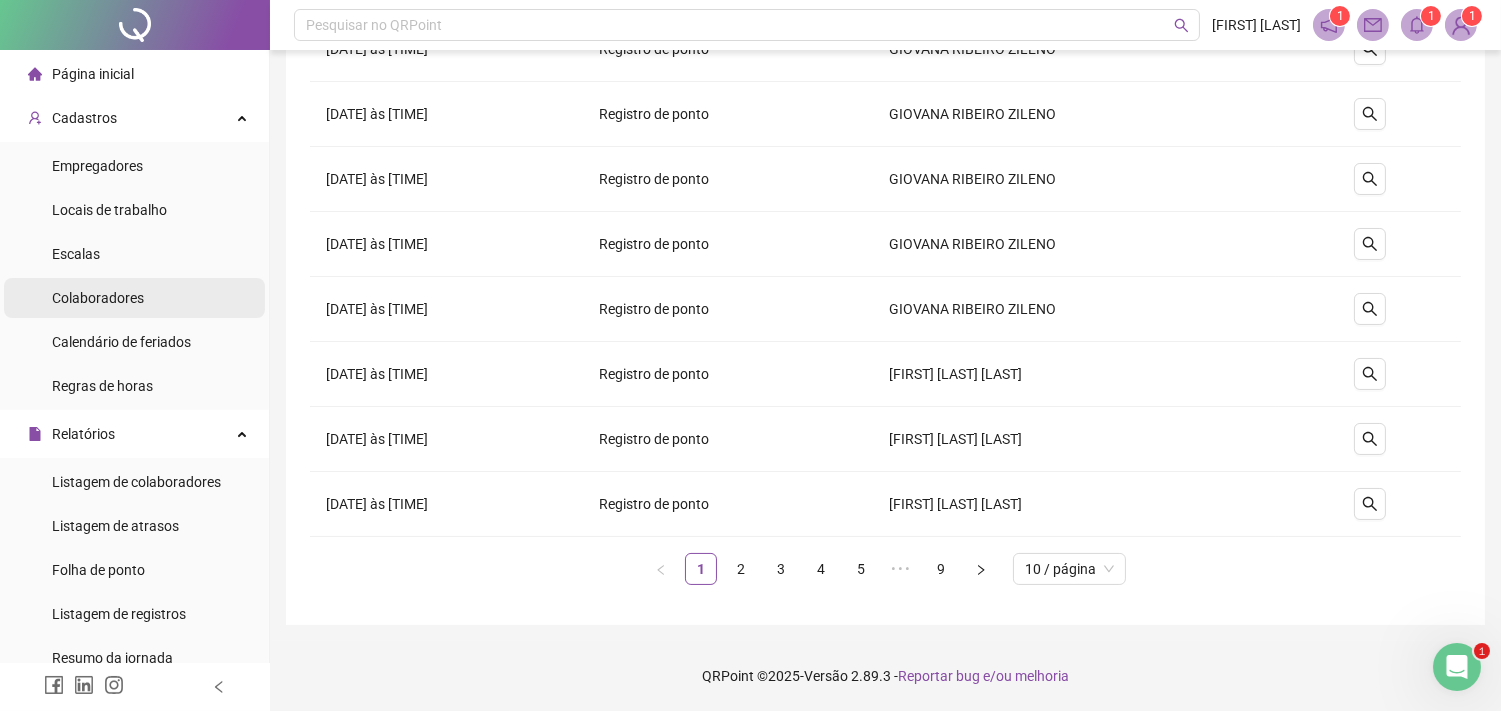 click on "Colaboradores" at bounding box center (134, 298) 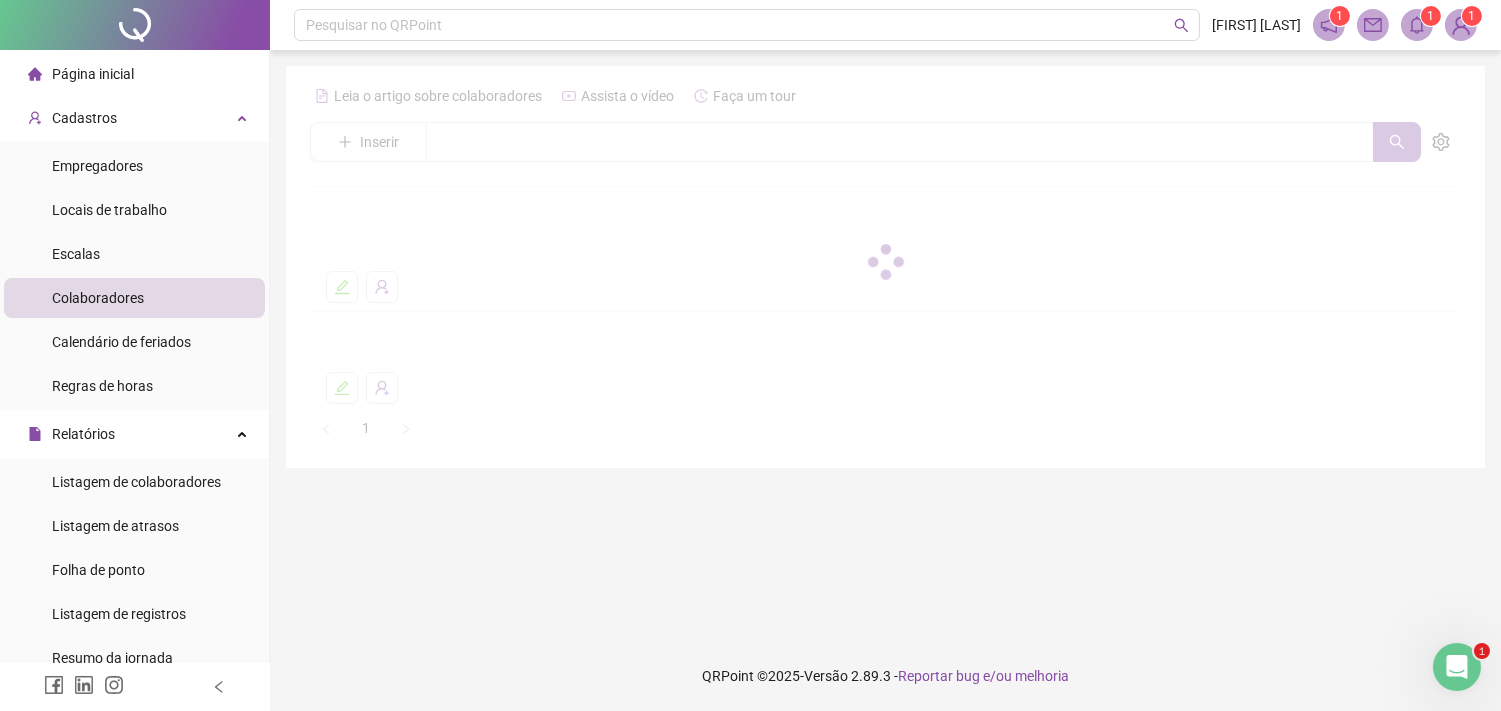 scroll, scrollTop: 0, scrollLeft: 0, axis: both 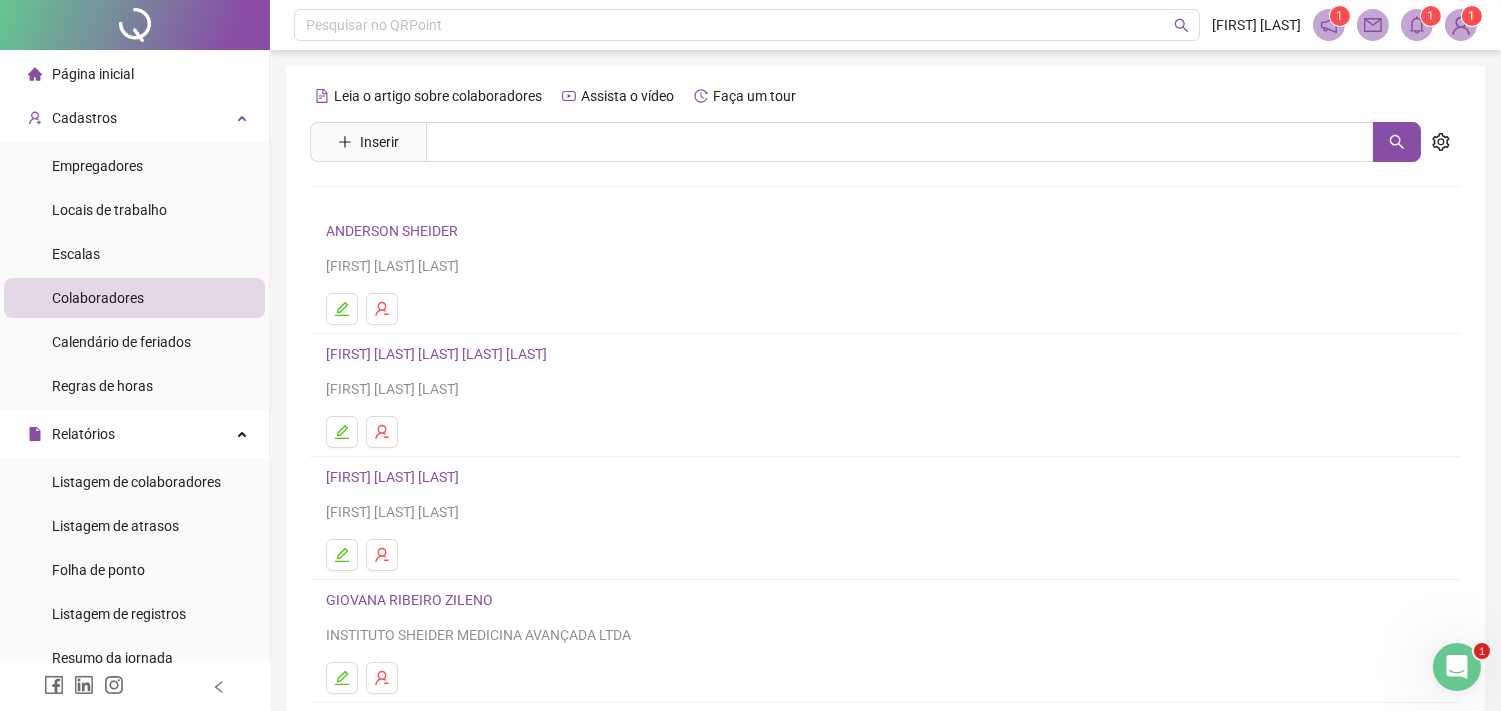 click on "[FIRST] [LAST] [LAST]" at bounding box center [439, 354] 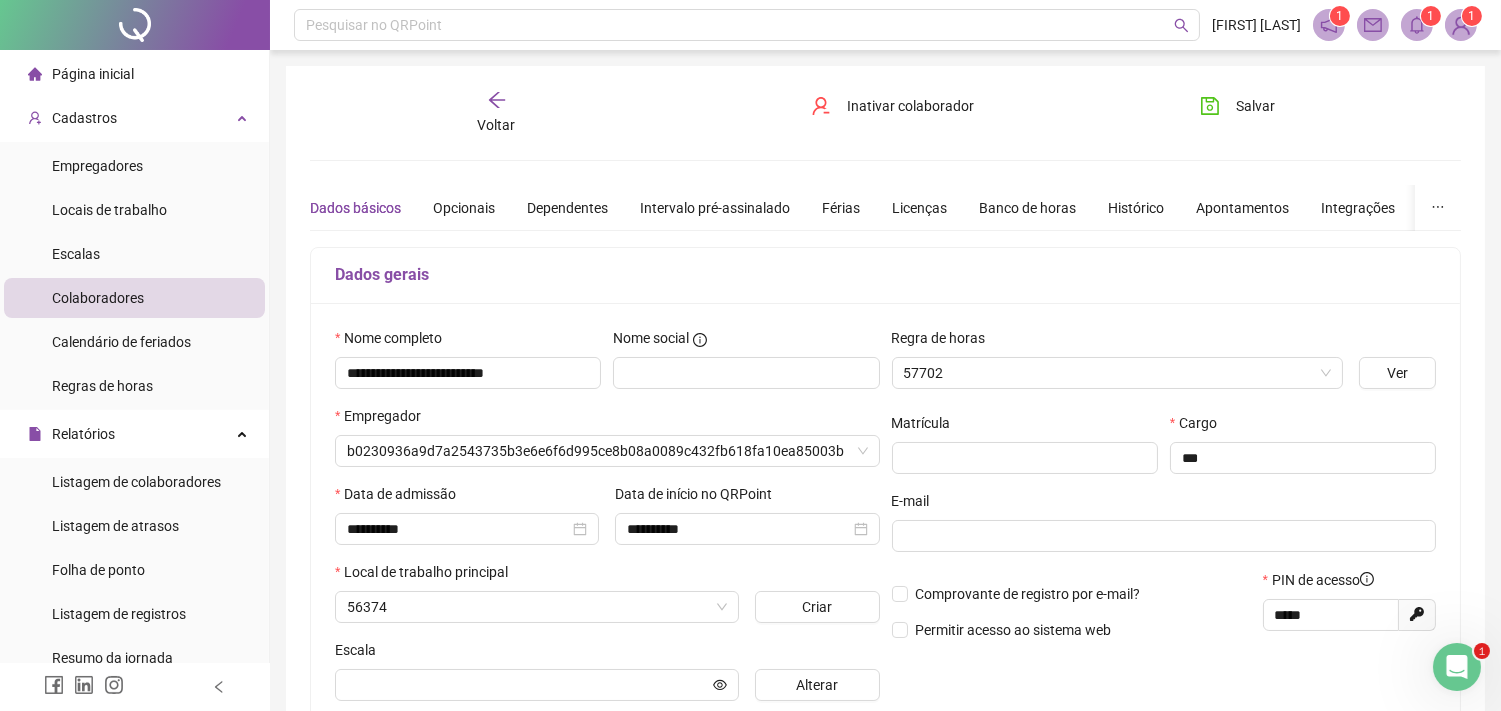 type on "**********" 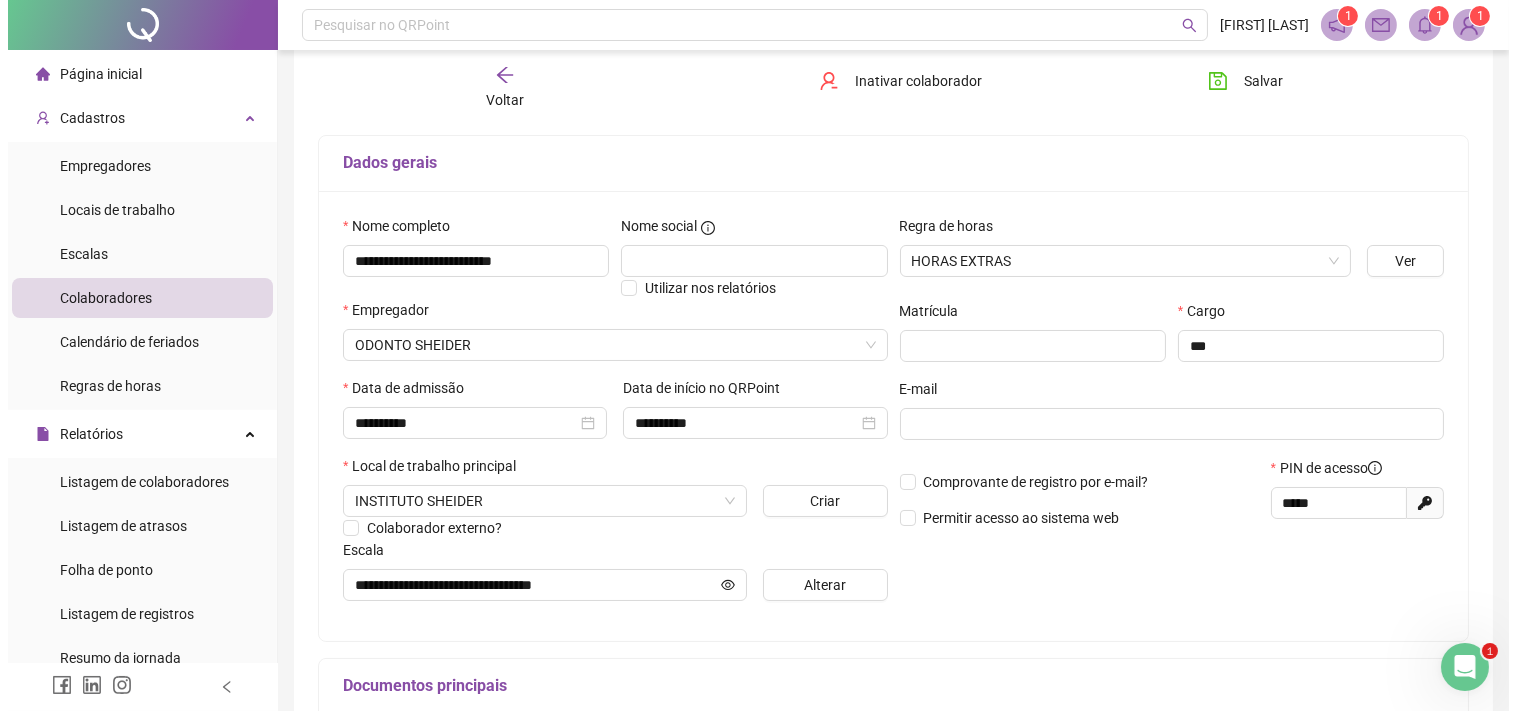 scroll, scrollTop: 0, scrollLeft: 0, axis: both 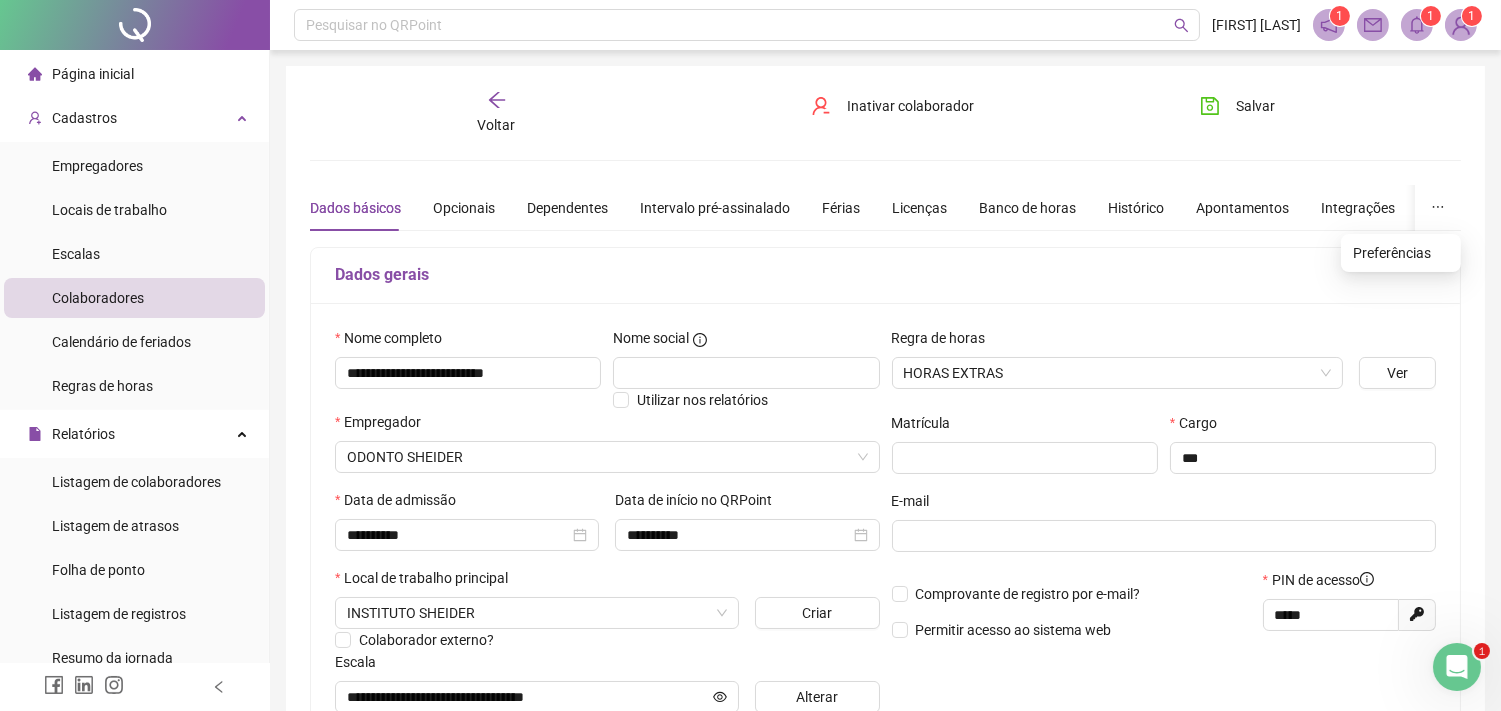 click 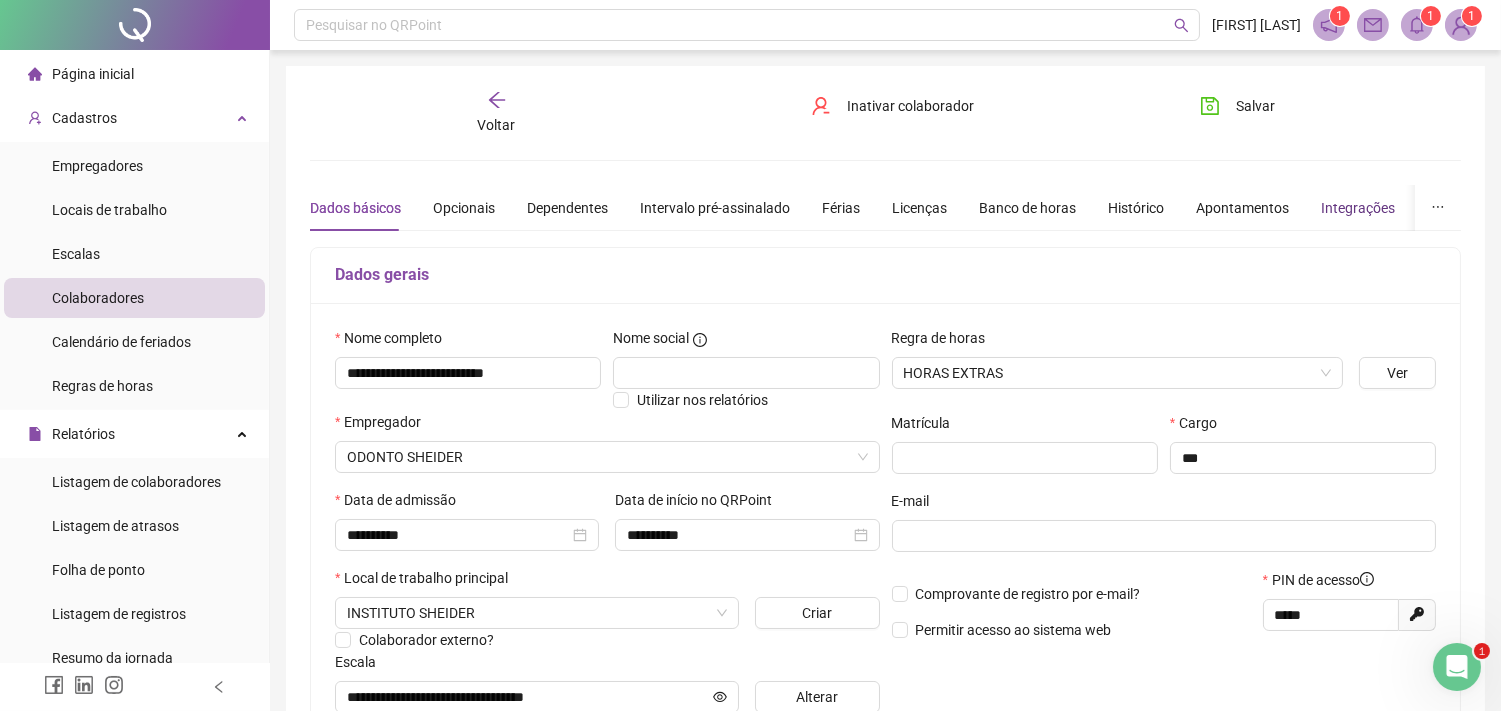 click on "Integrações" at bounding box center (1358, 208) 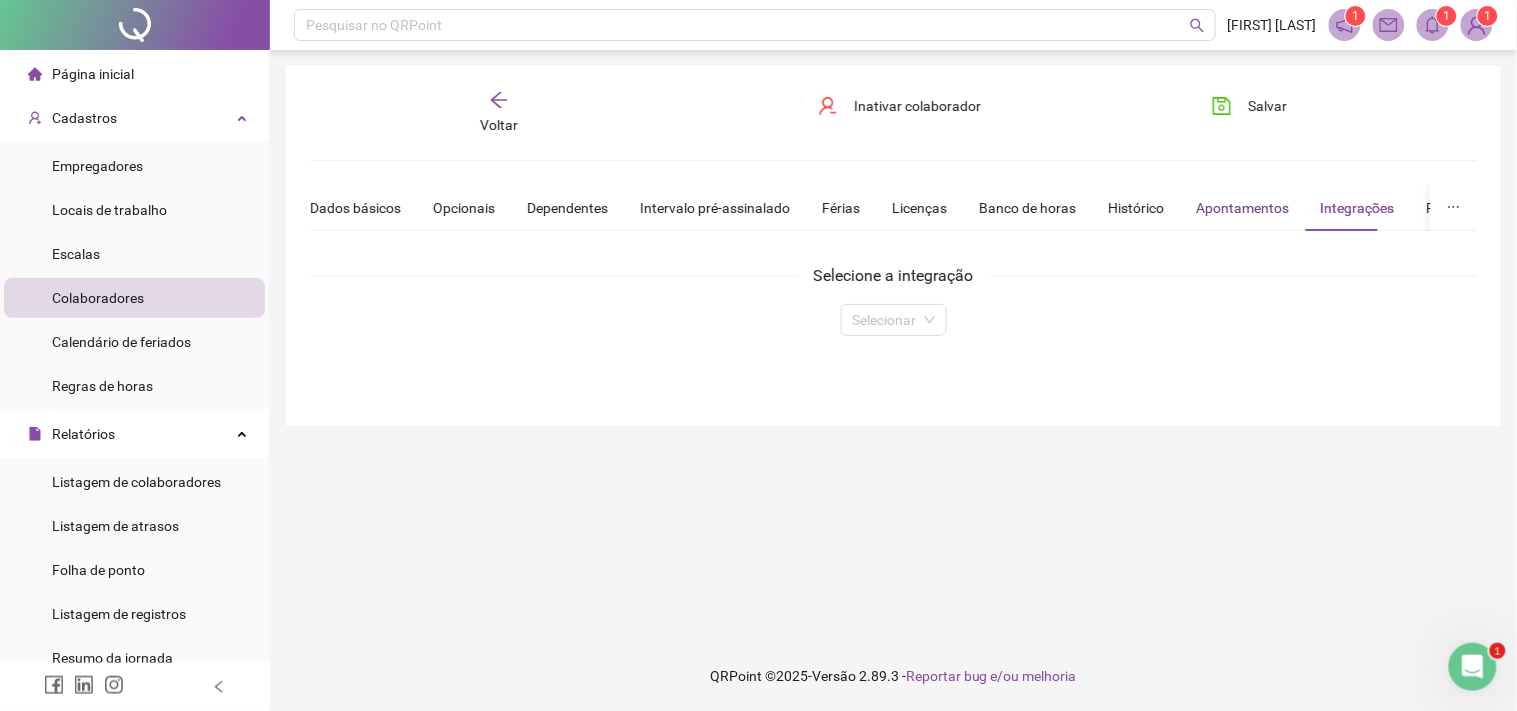 click on "Apontamentos" at bounding box center (1242, 208) 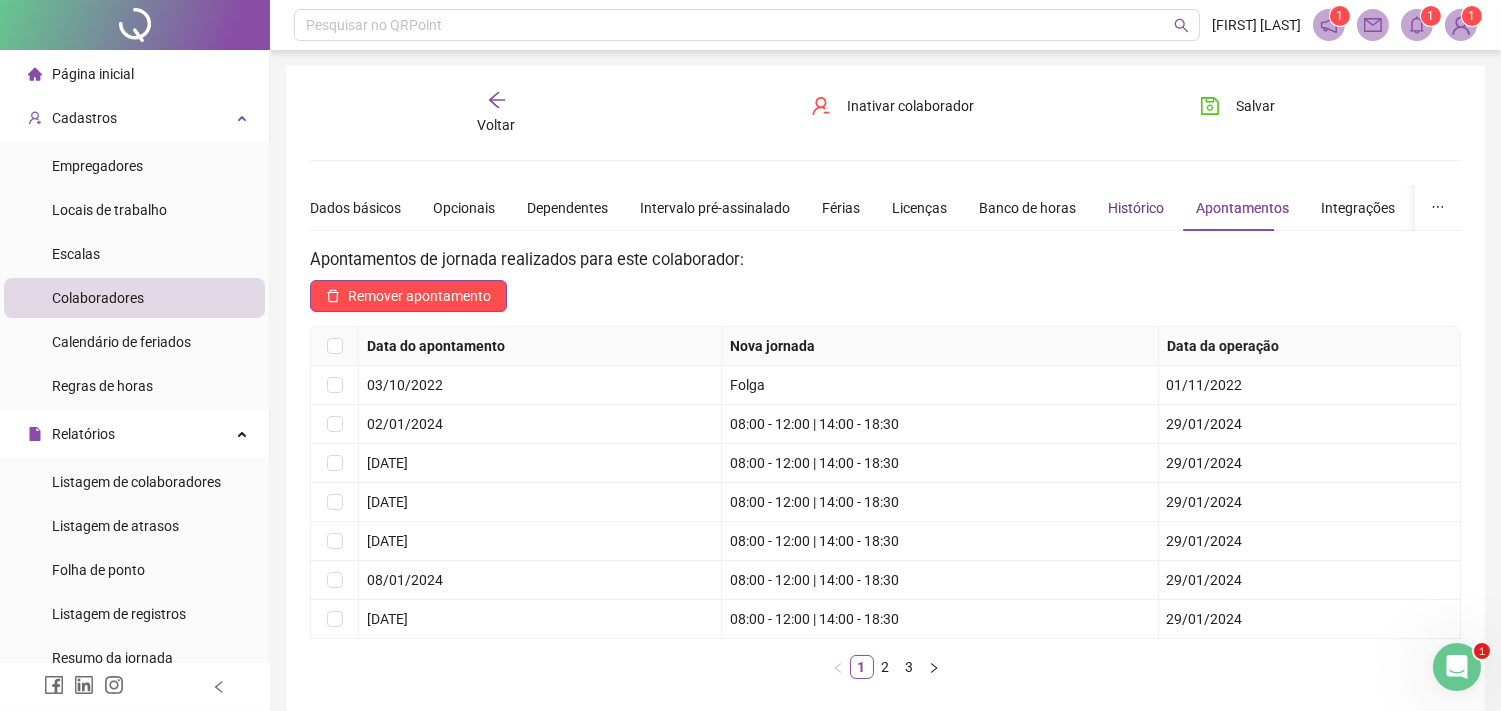 click on "Histórico" at bounding box center [1136, 208] 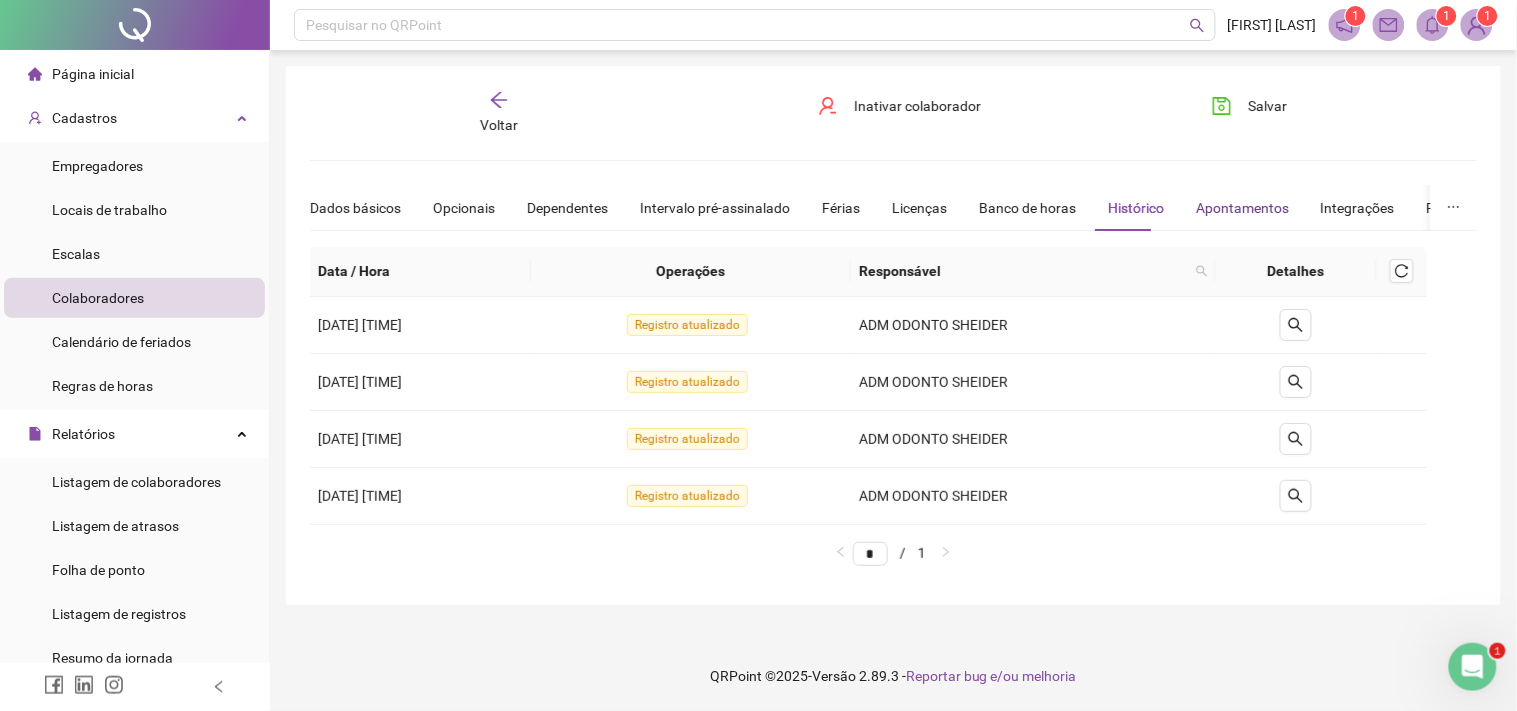 click on "Apontamentos" at bounding box center [1242, 208] 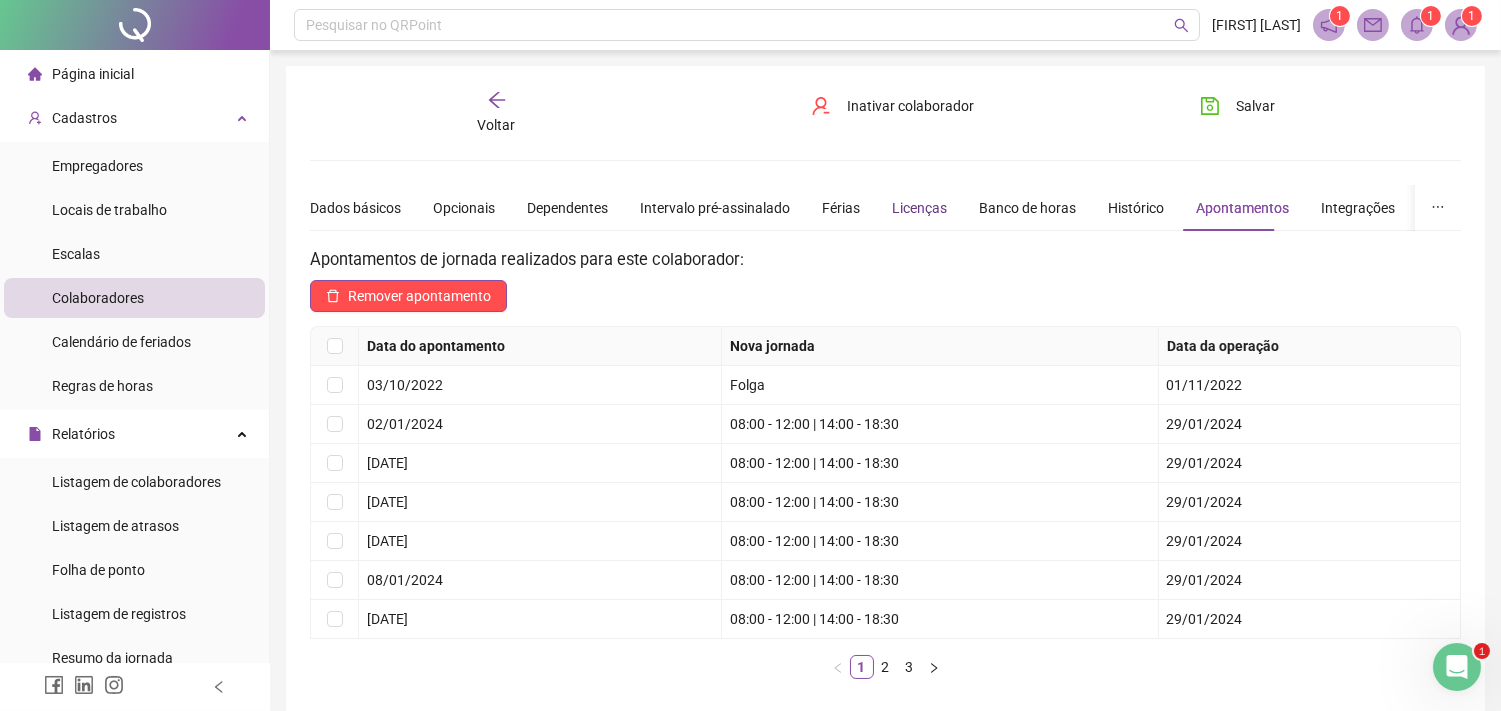 click on "Licenças" at bounding box center (919, 208) 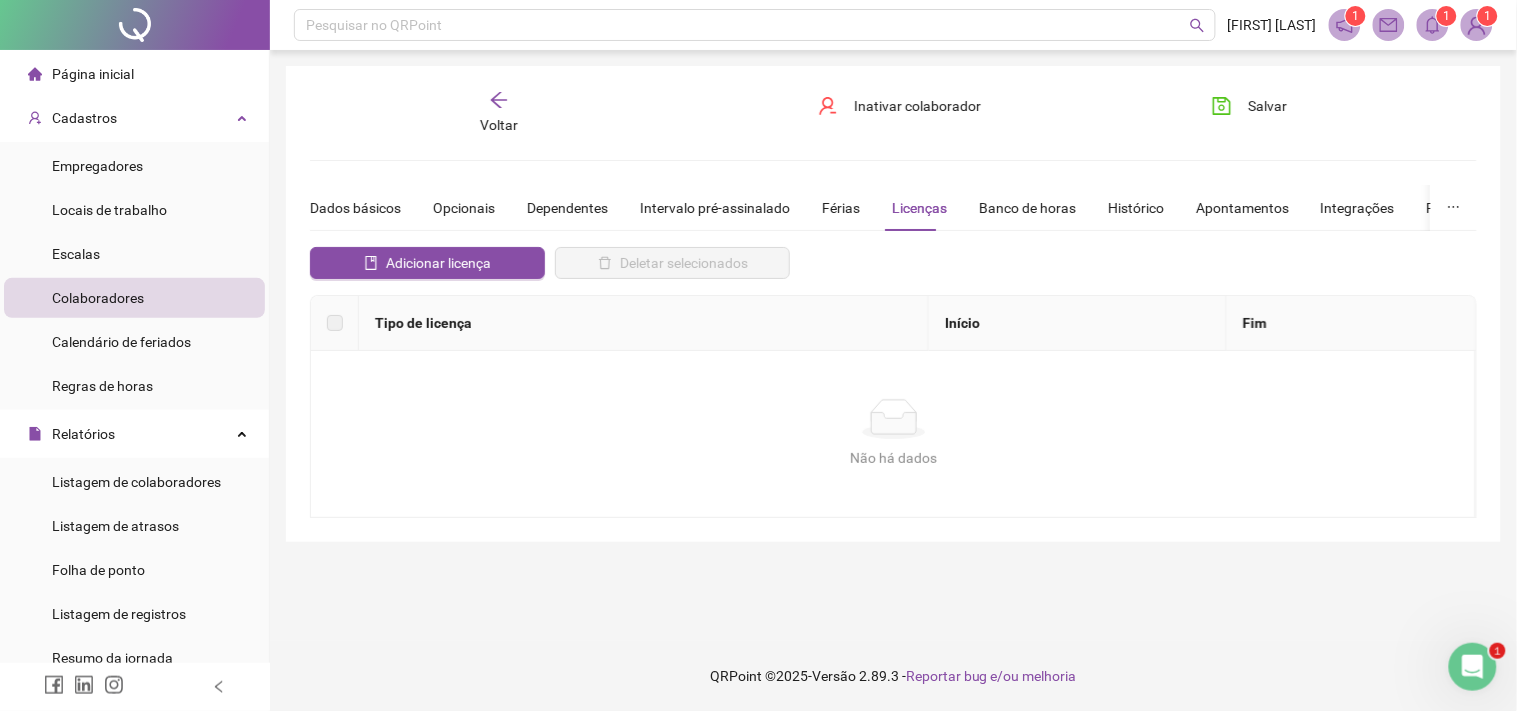 click on "Dados básicos Opcionais Dependentes Intervalo pré-assinalado Férias Licenças Banco de horas Histórico Apontamentos Integrações Preferências" at bounding box center (907, 208) 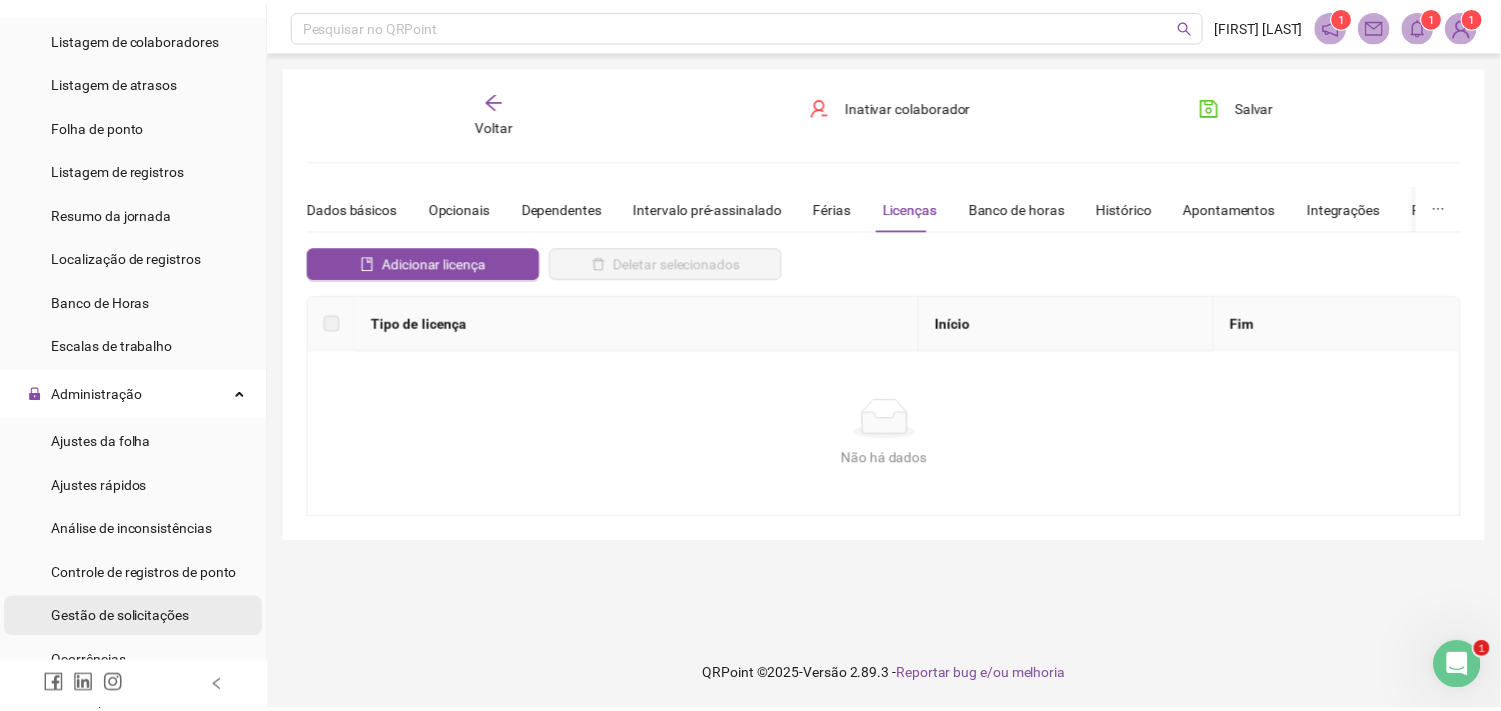 scroll, scrollTop: 774, scrollLeft: 0, axis: vertical 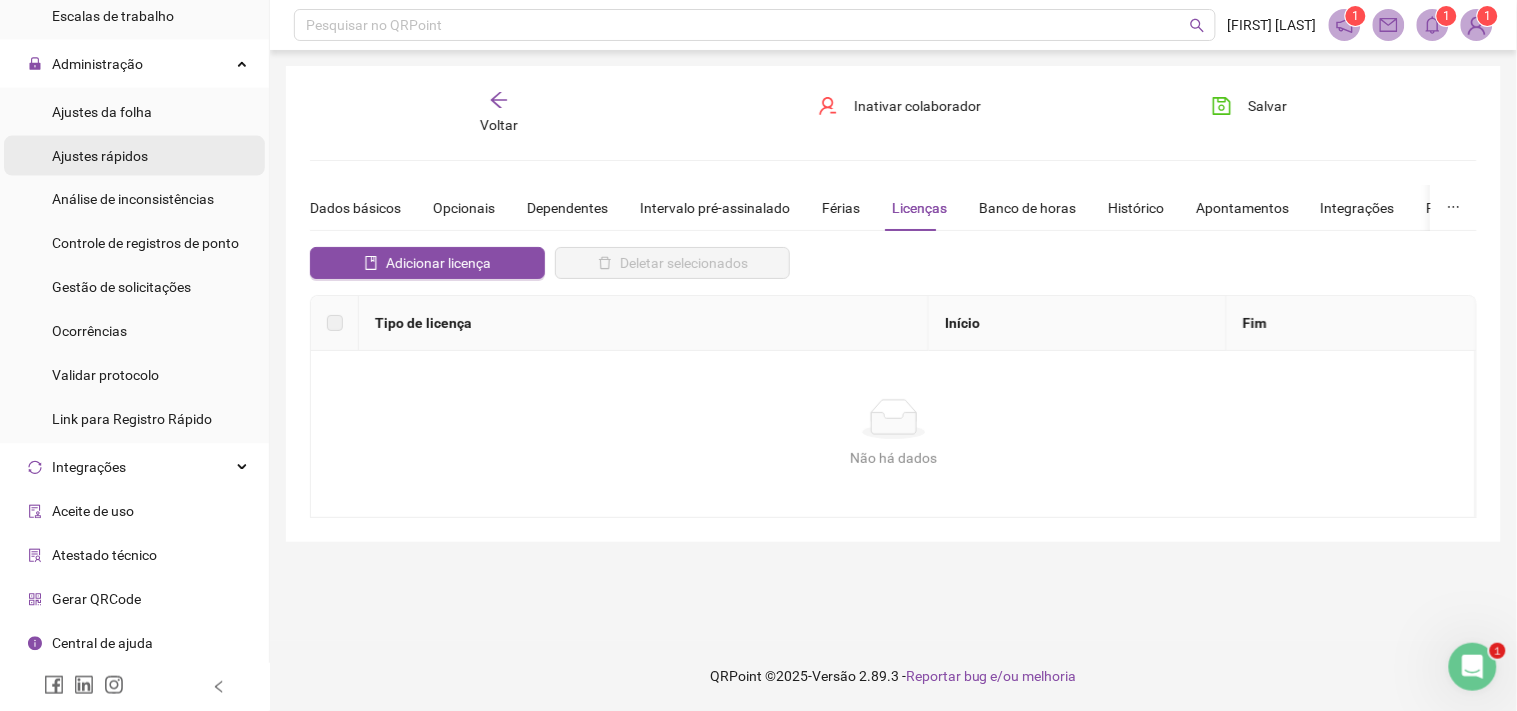 click on "Ajustes rápidos" at bounding box center [134, 156] 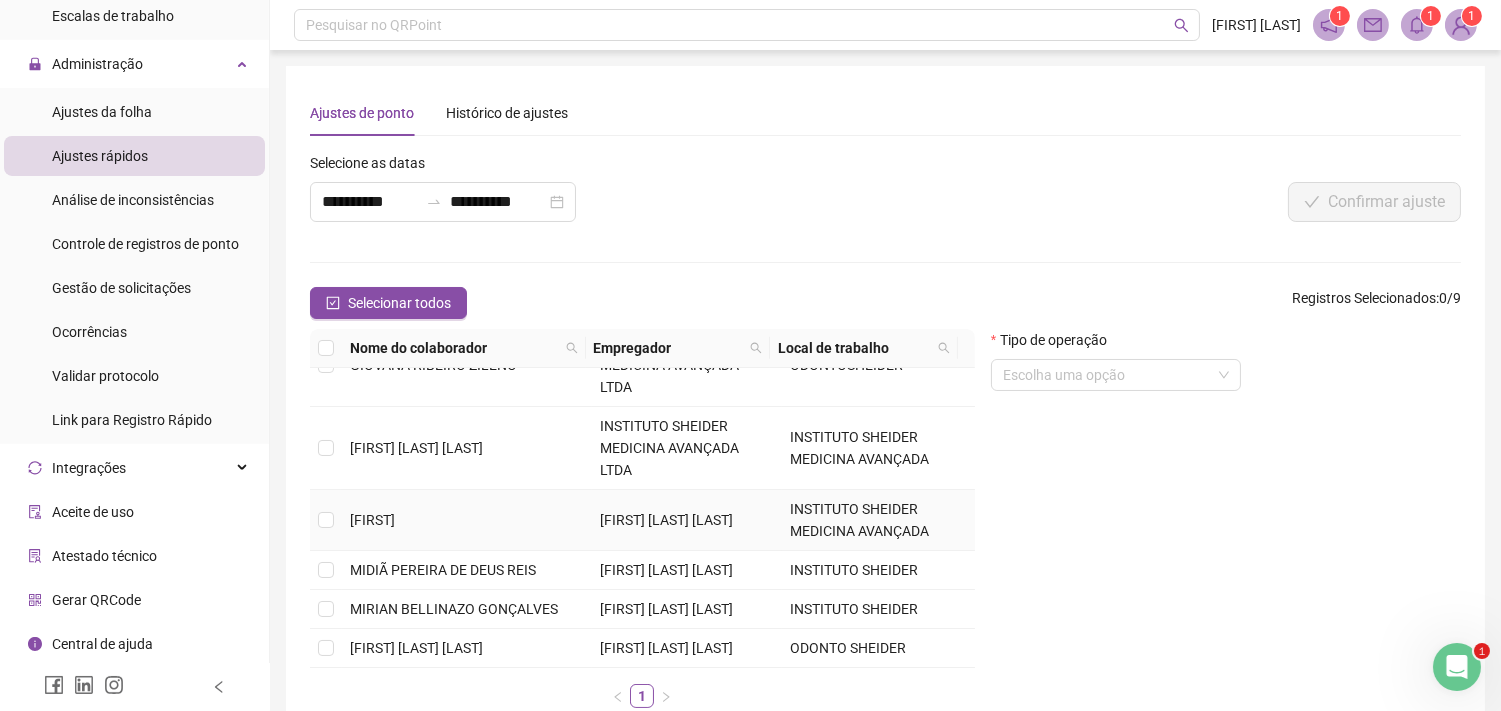 scroll, scrollTop: 293, scrollLeft: 0, axis: vertical 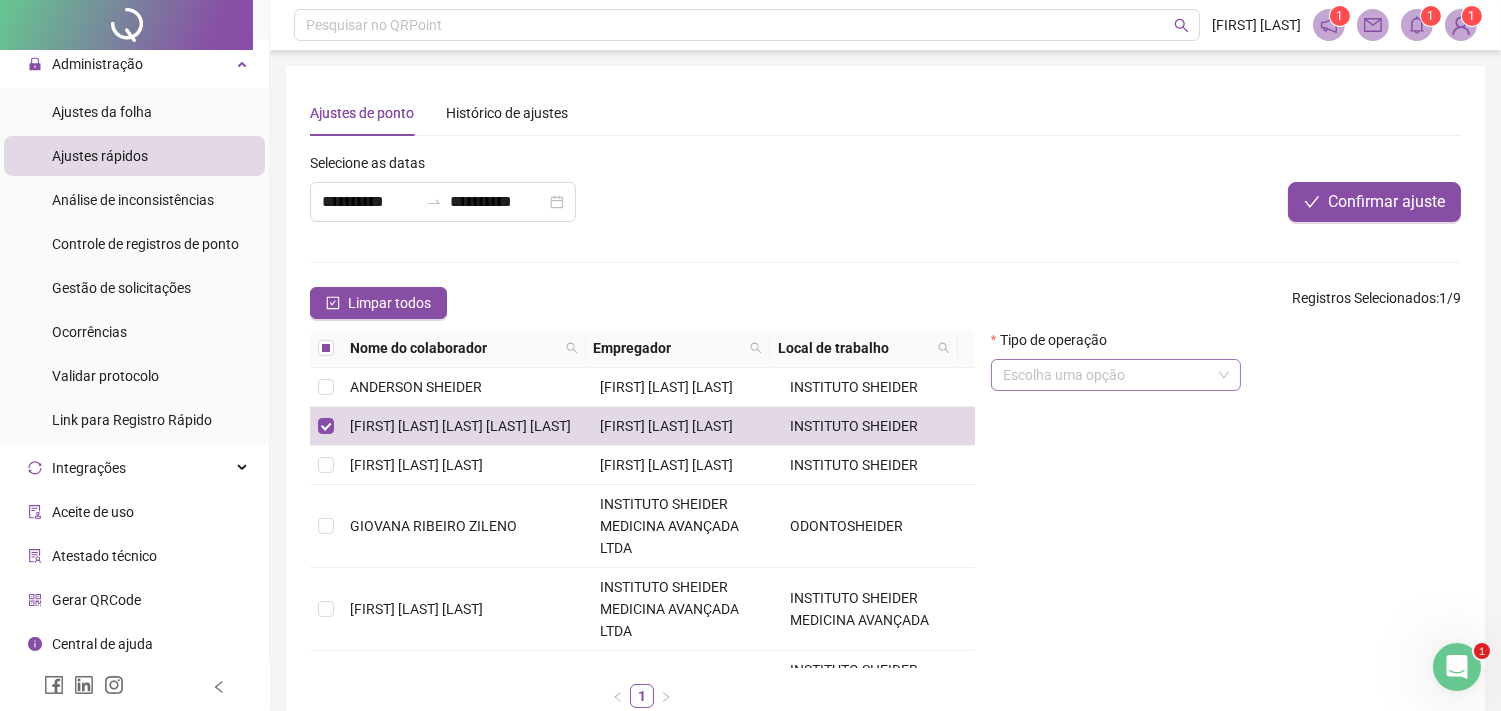 click at bounding box center [1107, 375] 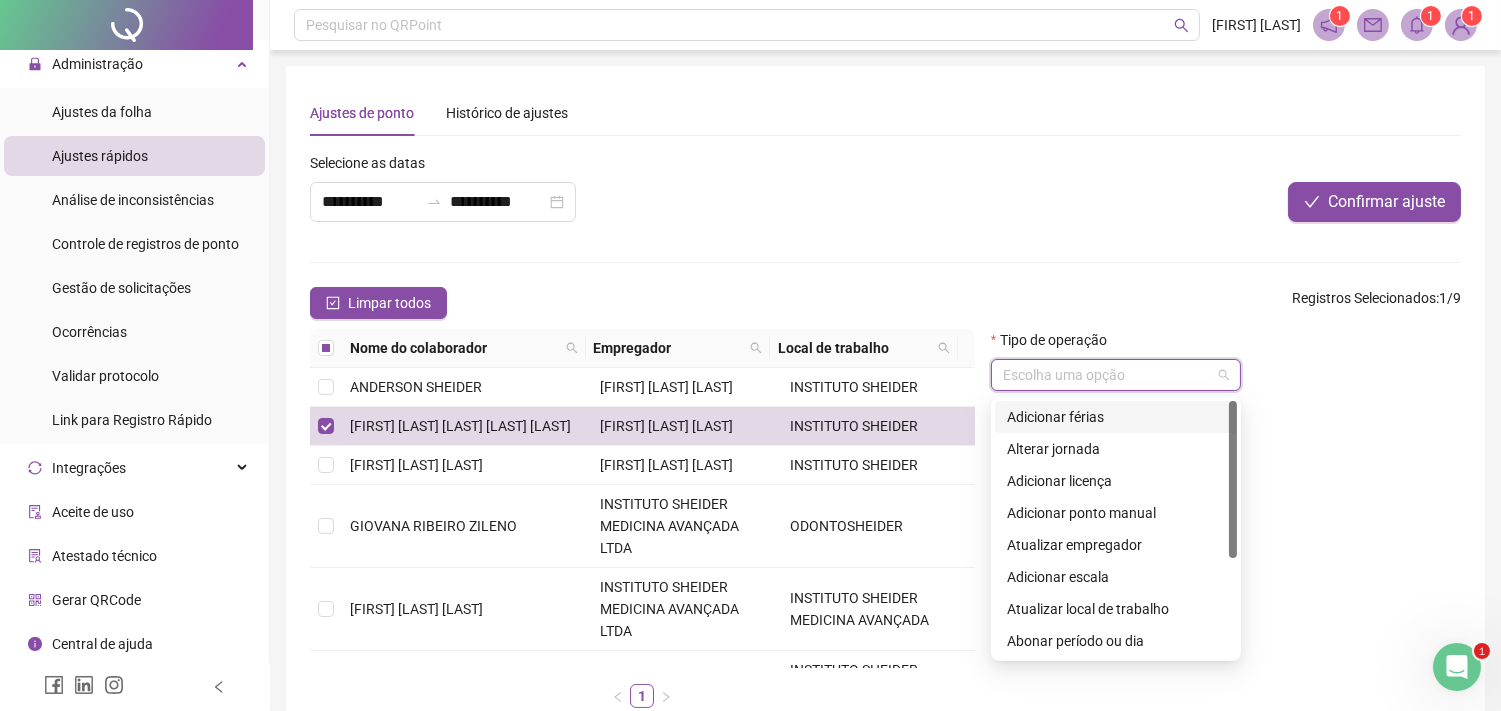 click at bounding box center [1107, 375] 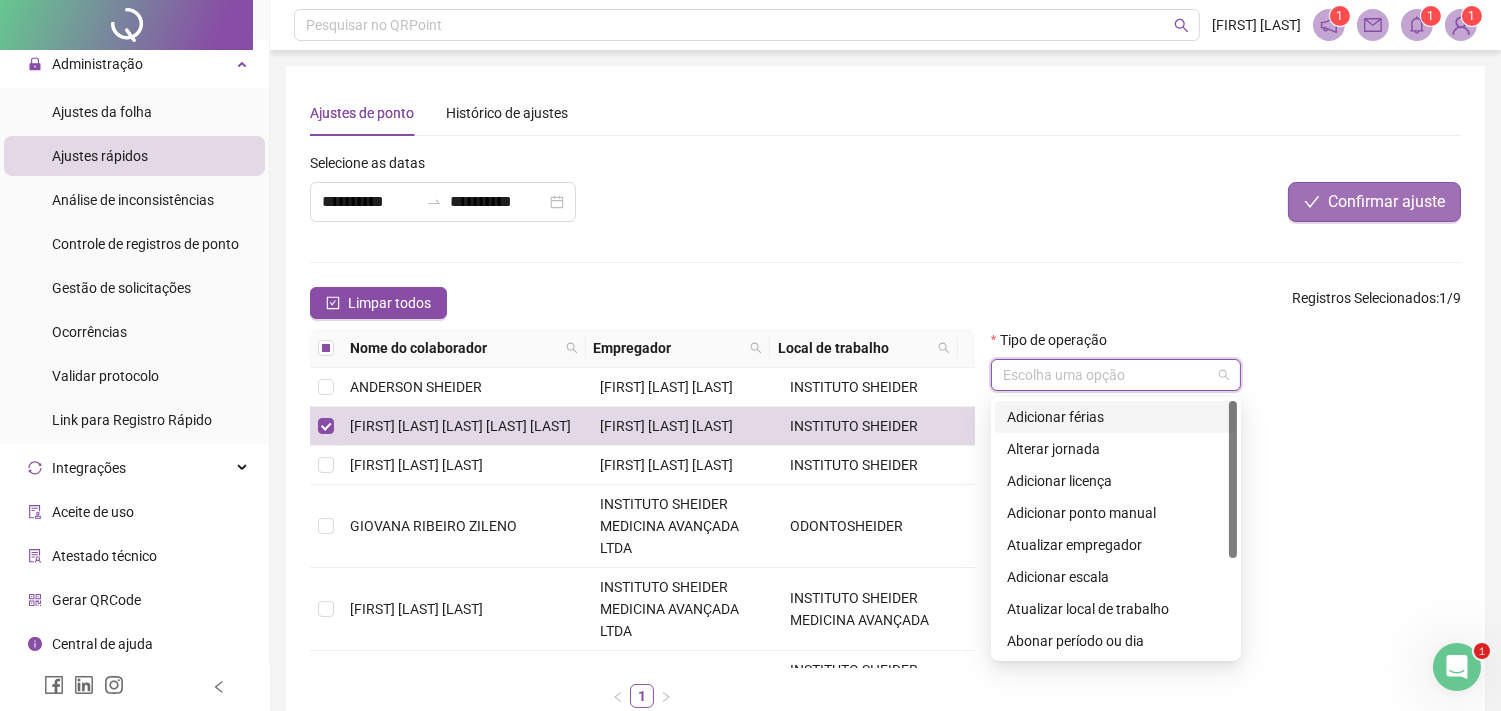 click on "Confirmar ajuste" at bounding box center [1386, 202] 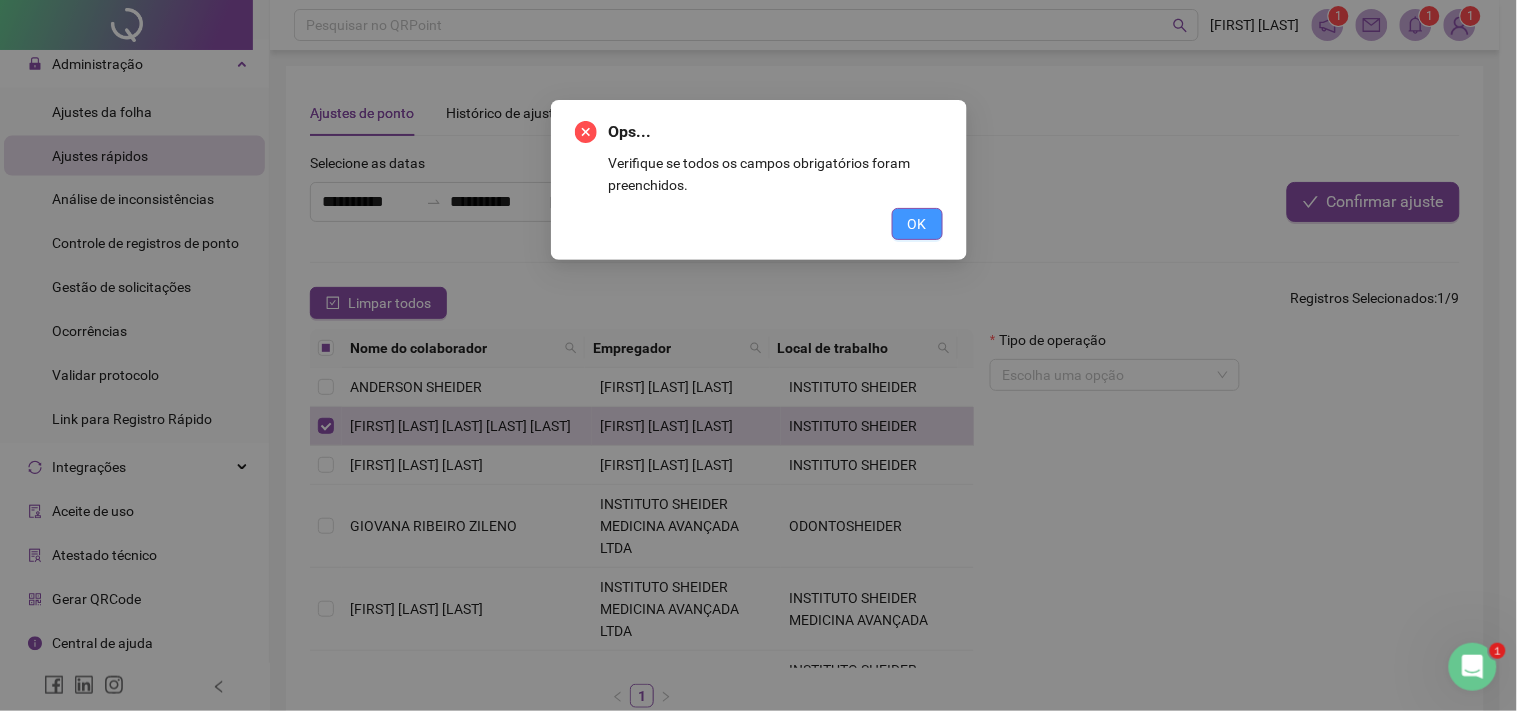 click on "OK" at bounding box center (917, 224) 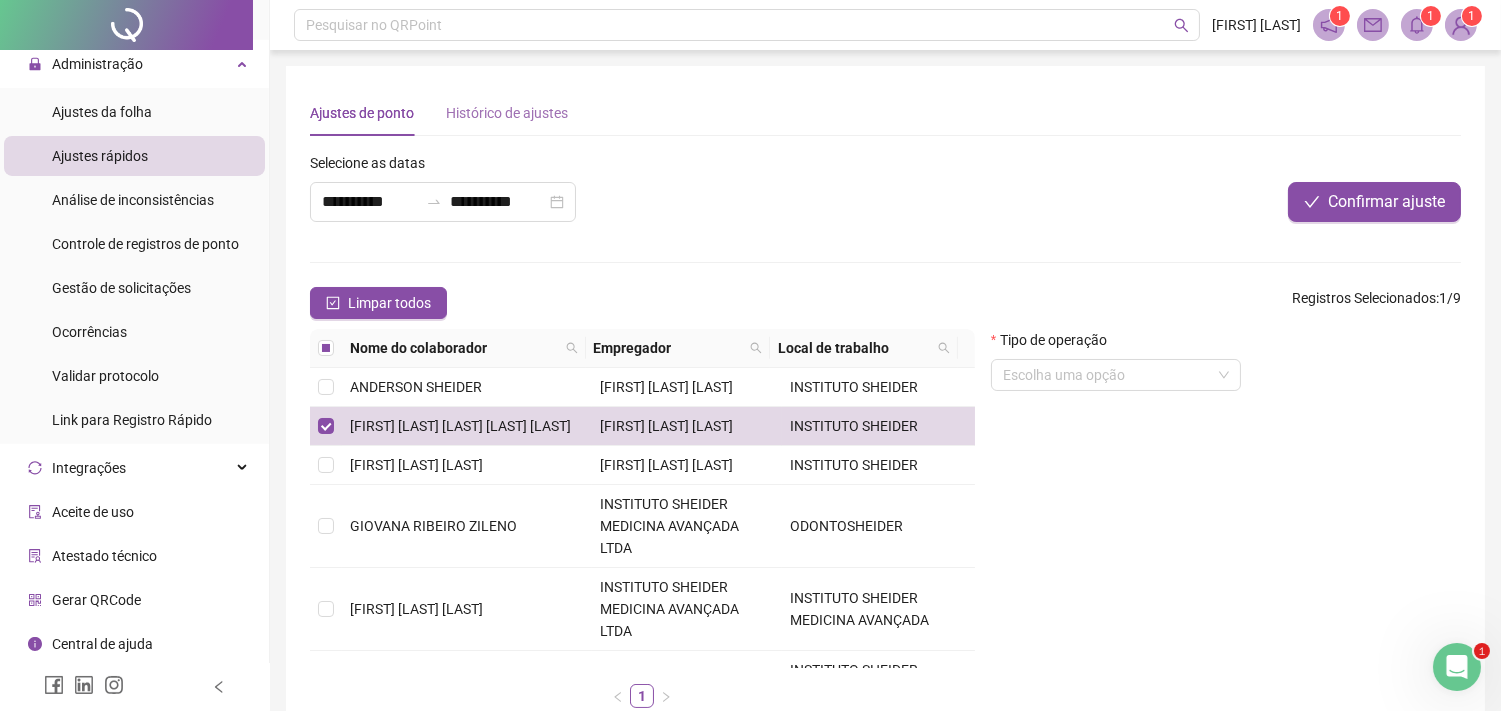 click on "Histórico de ajustes" at bounding box center [507, 113] 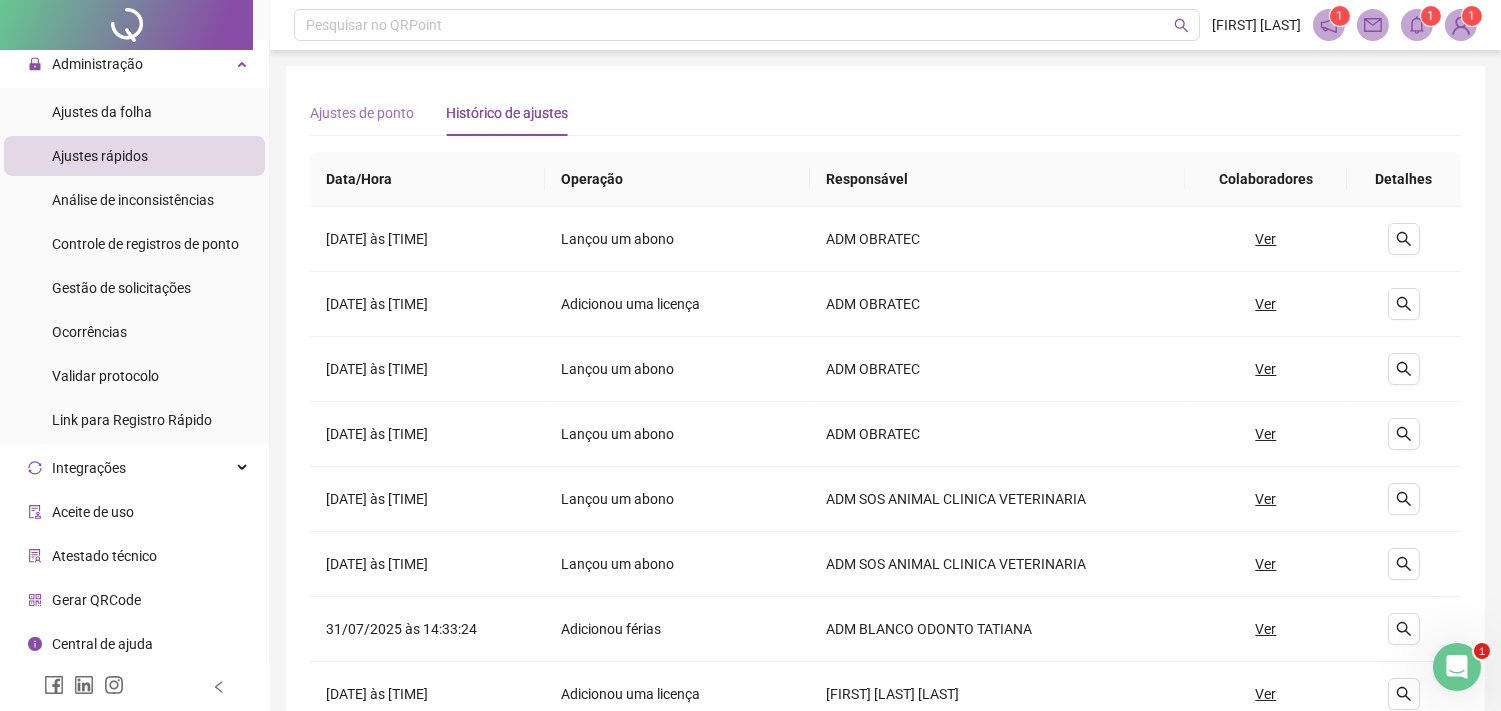 click on "Ajustes de ponto" at bounding box center [362, 113] 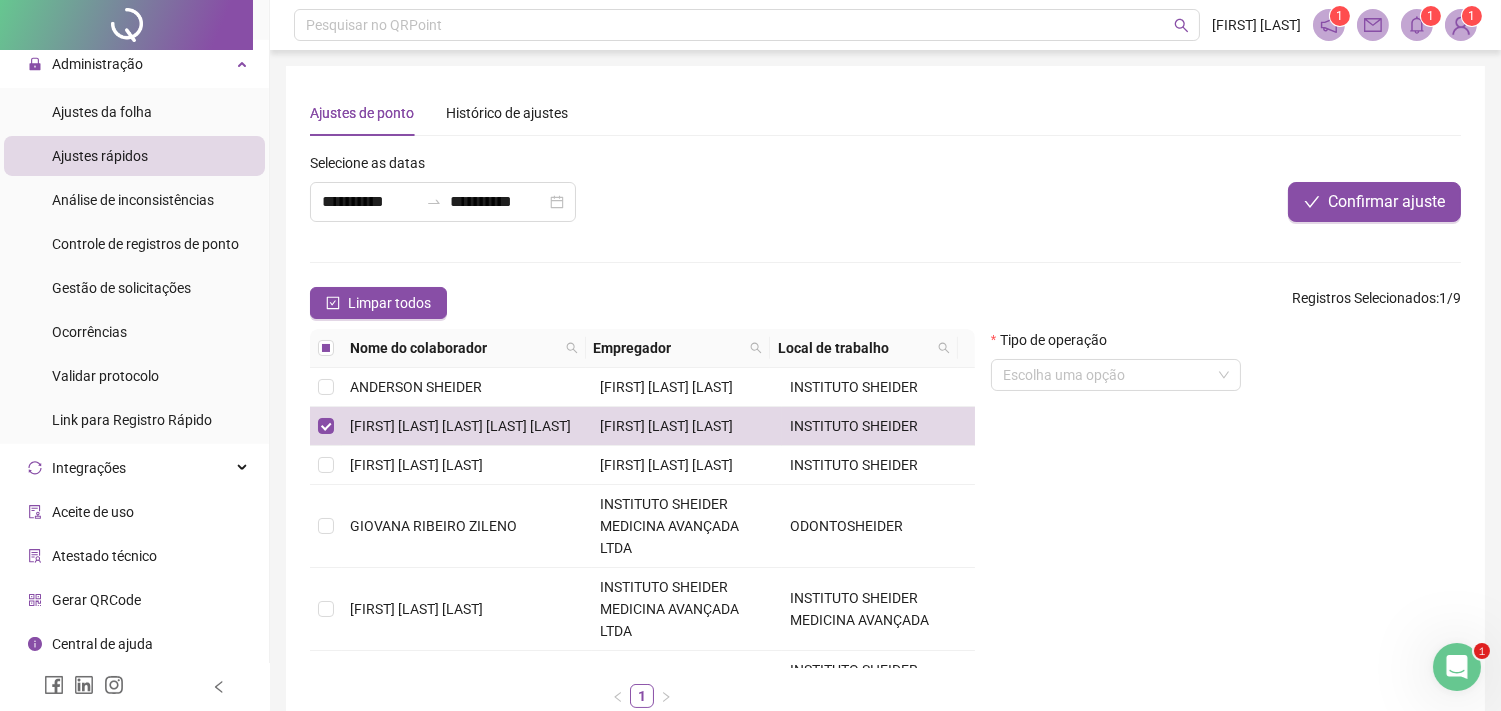 scroll, scrollTop: 123, scrollLeft: 0, axis: vertical 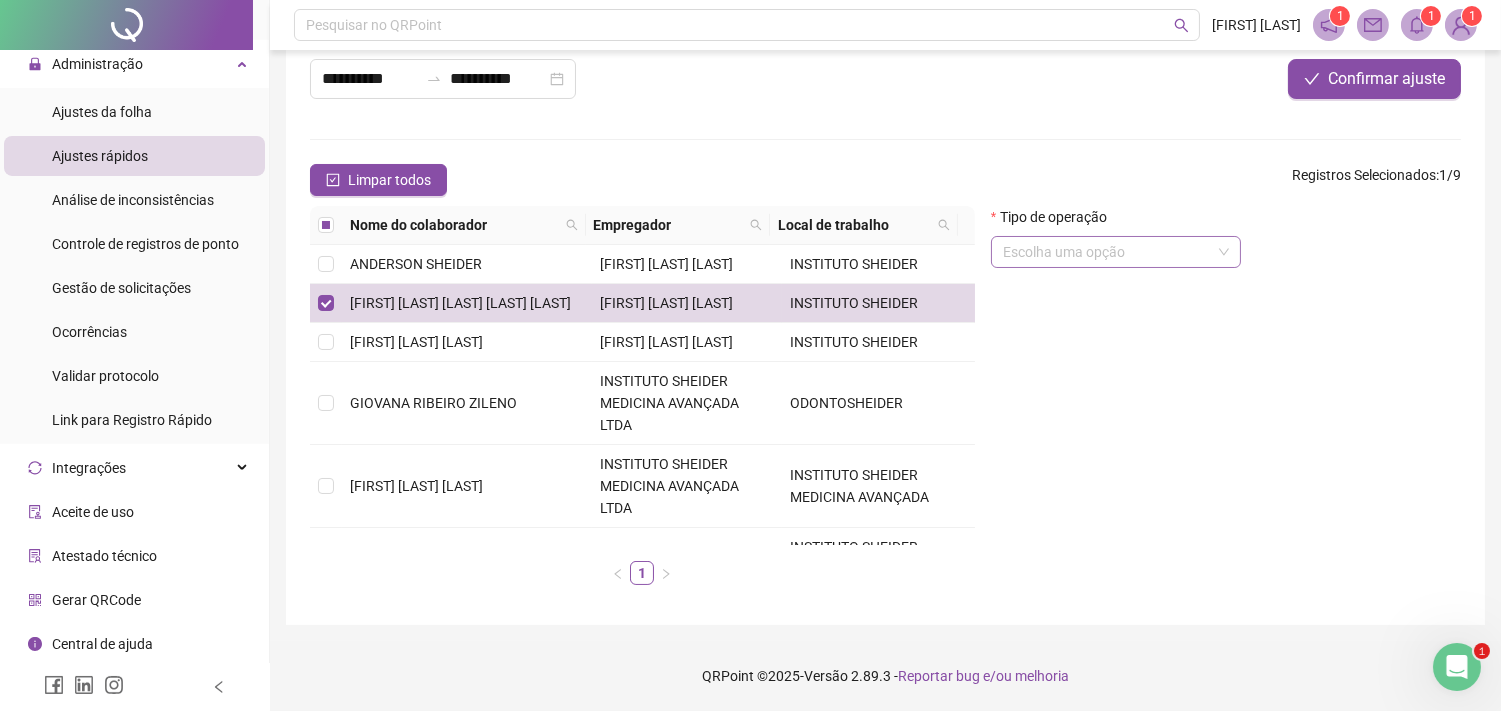 click at bounding box center (1107, 252) 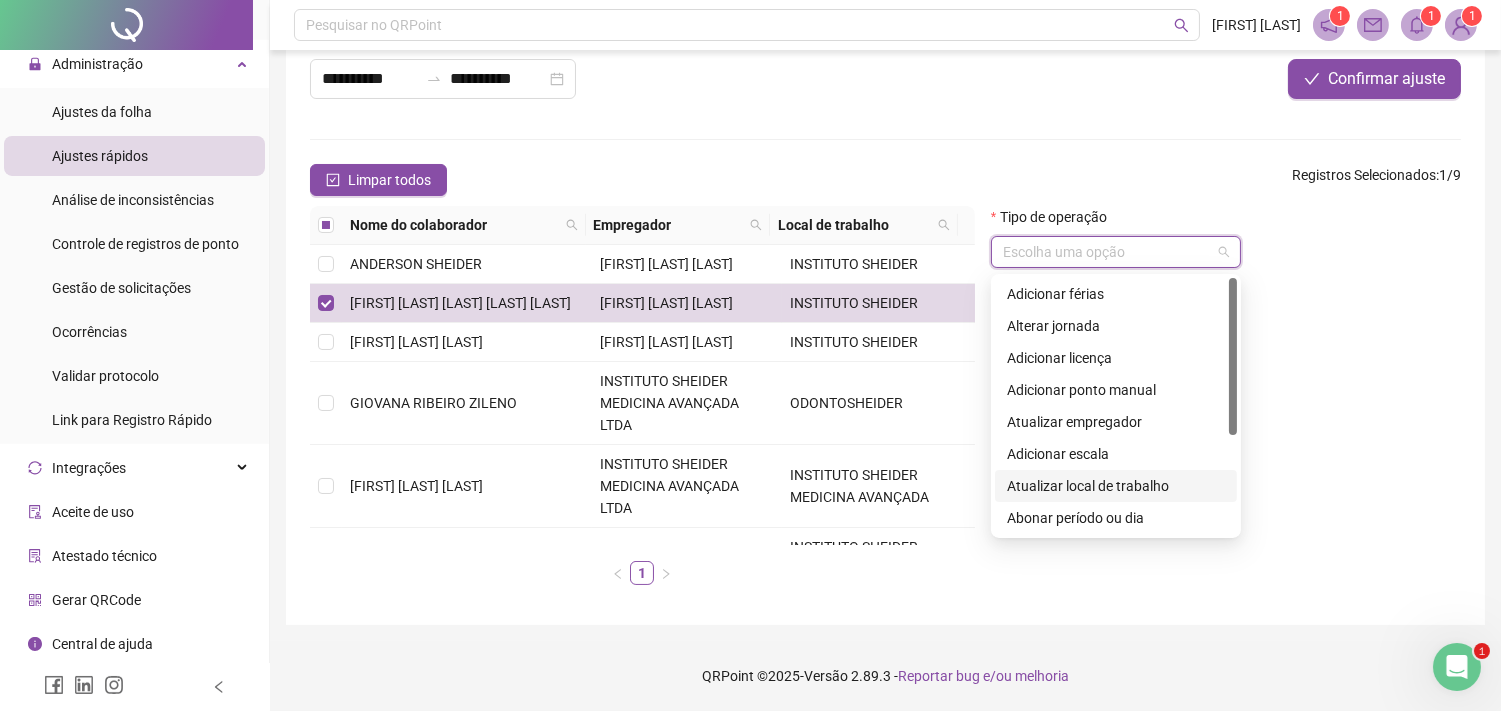 scroll, scrollTop: 160, scrollLeft: 0, axis: vertical 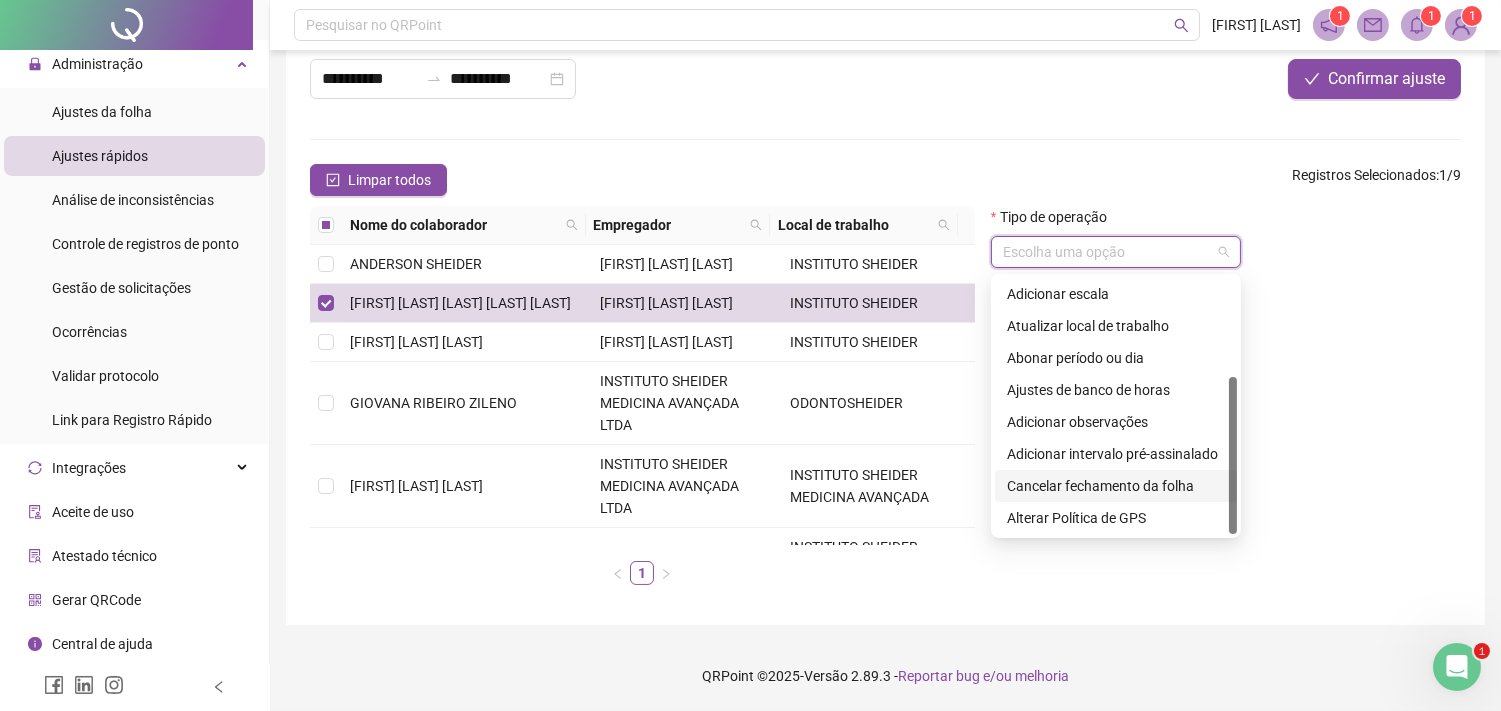 click on "Cancelar fechamento da folha" at bounding box center (1116, 486) 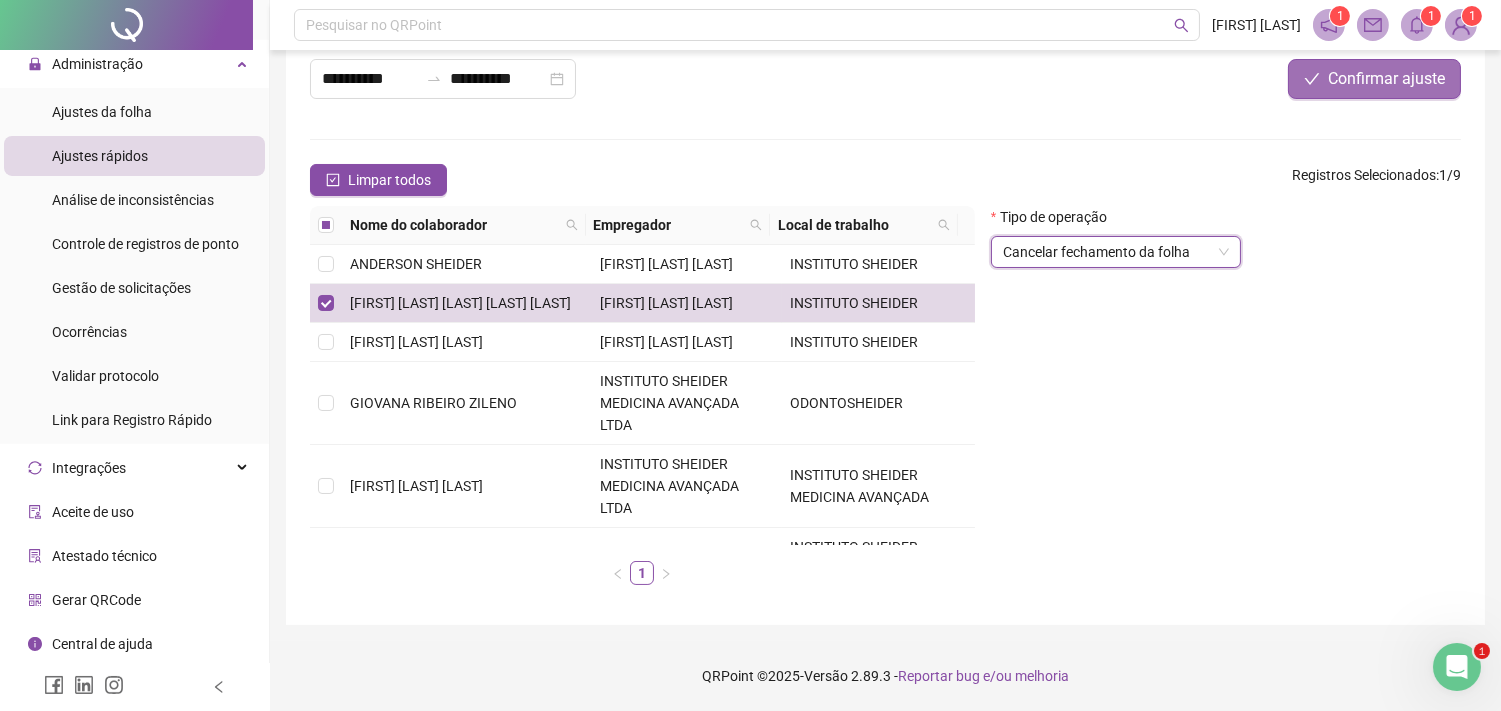 click on "Confirmar ajuste" at bounding box center [1386, 79] 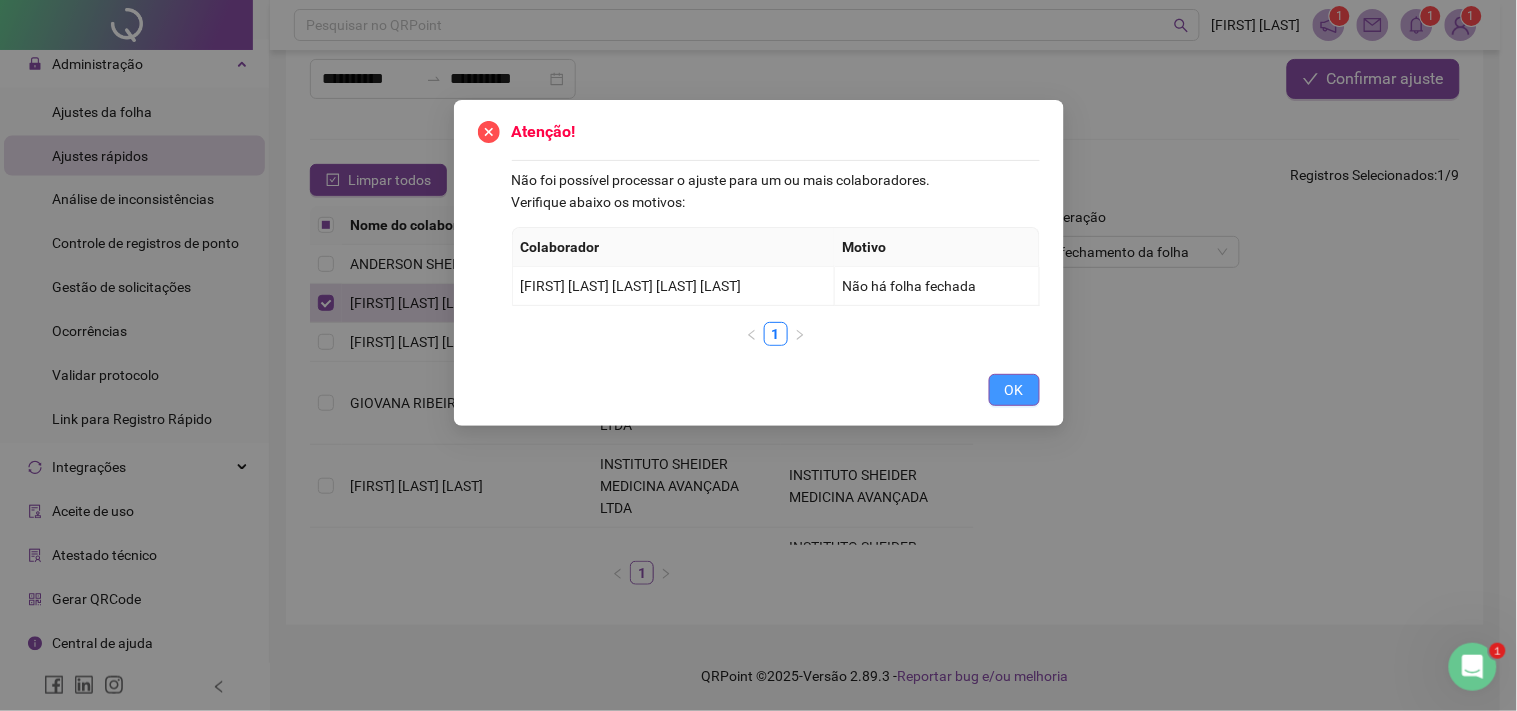 click on "OK" at bounding box center [1014, 390] 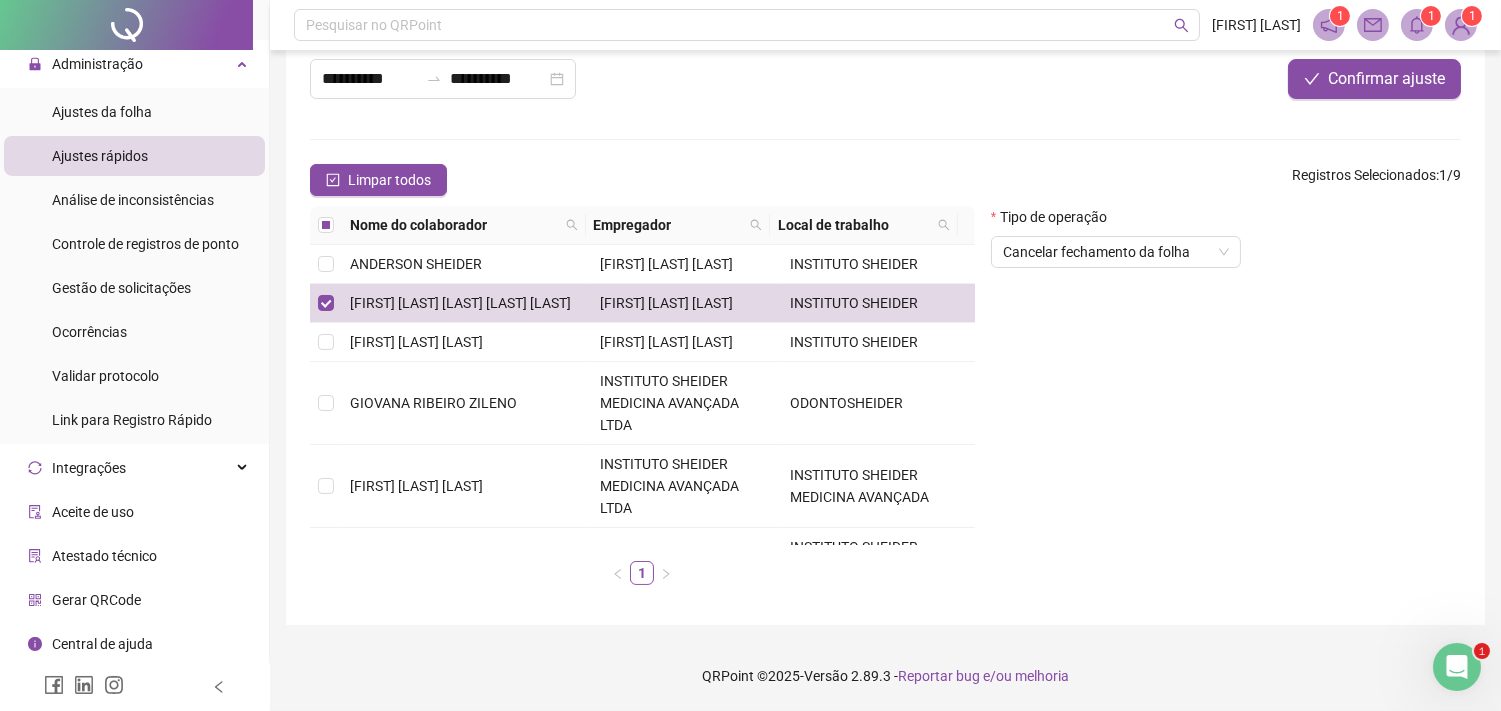 scroll, scrollTop: 441, scrollLeft: 0, axis: vertical 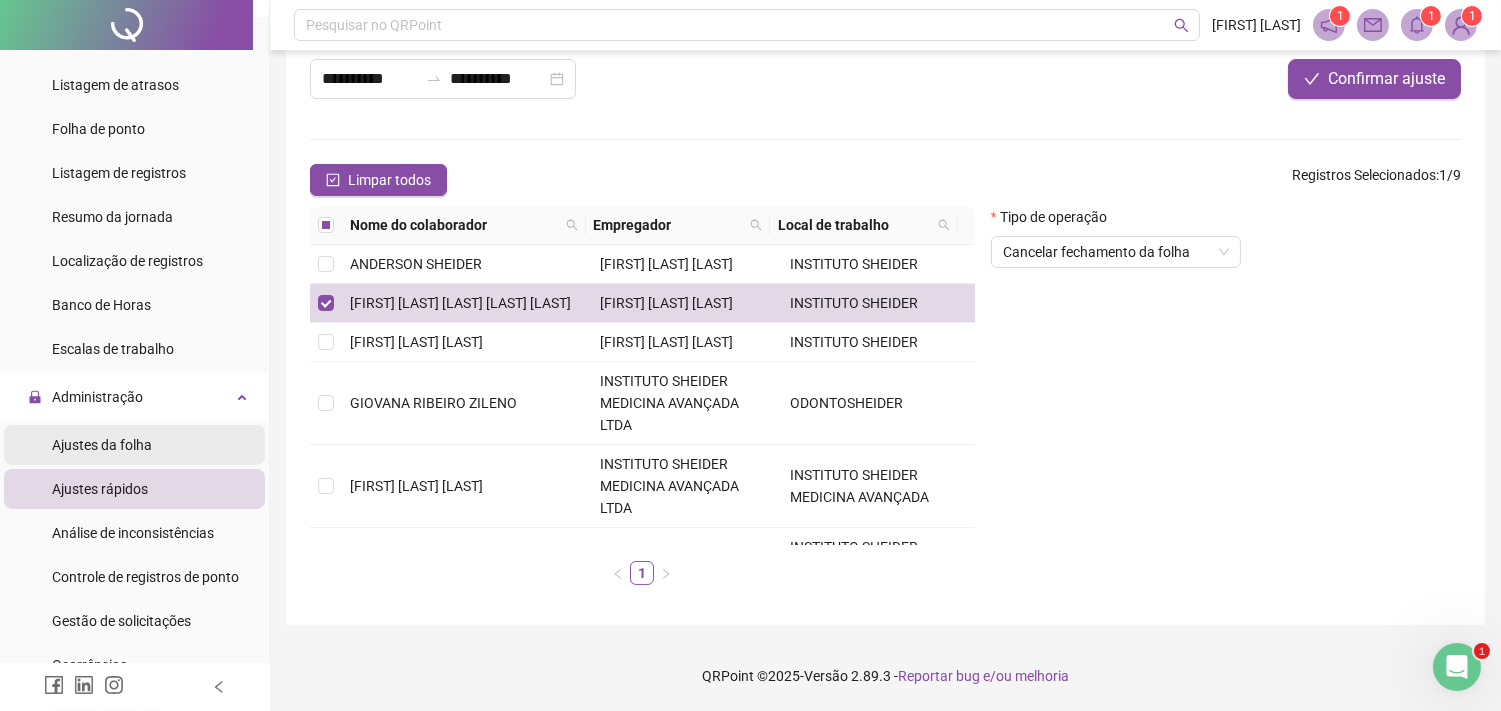 click on "Ajustes da folha" at bounding box center (134, 445) 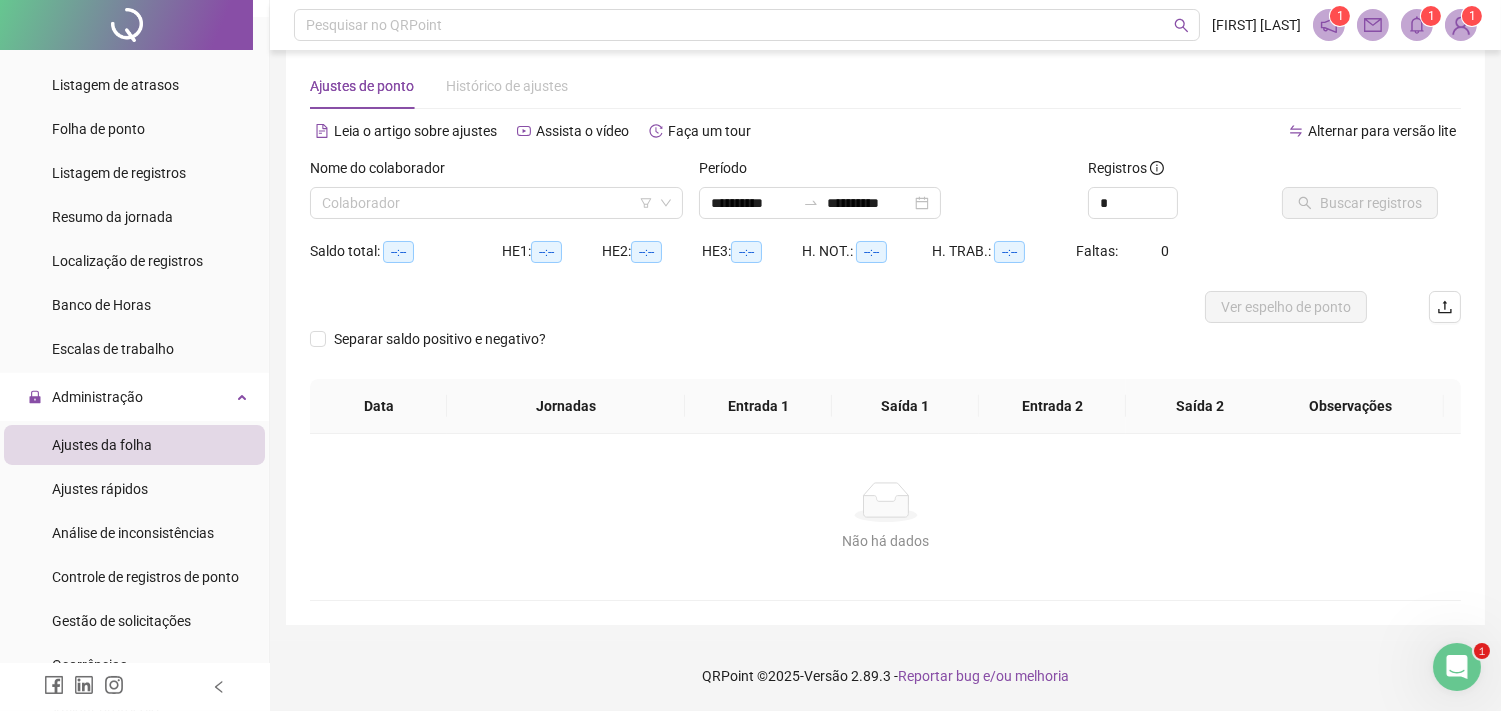 scroll, scrollTop: 26, scrollLeft: 0, axis: vertical 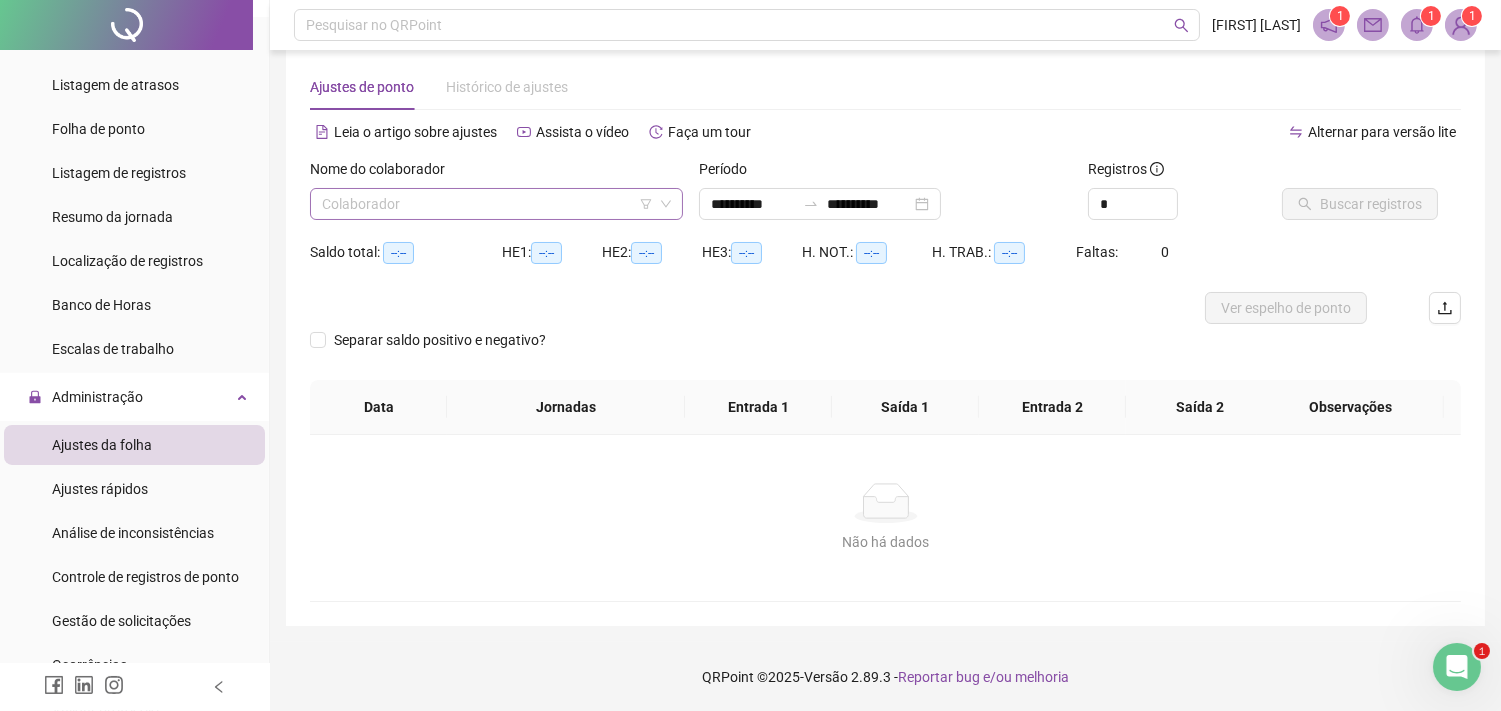 click at bounding box center (487, 204) 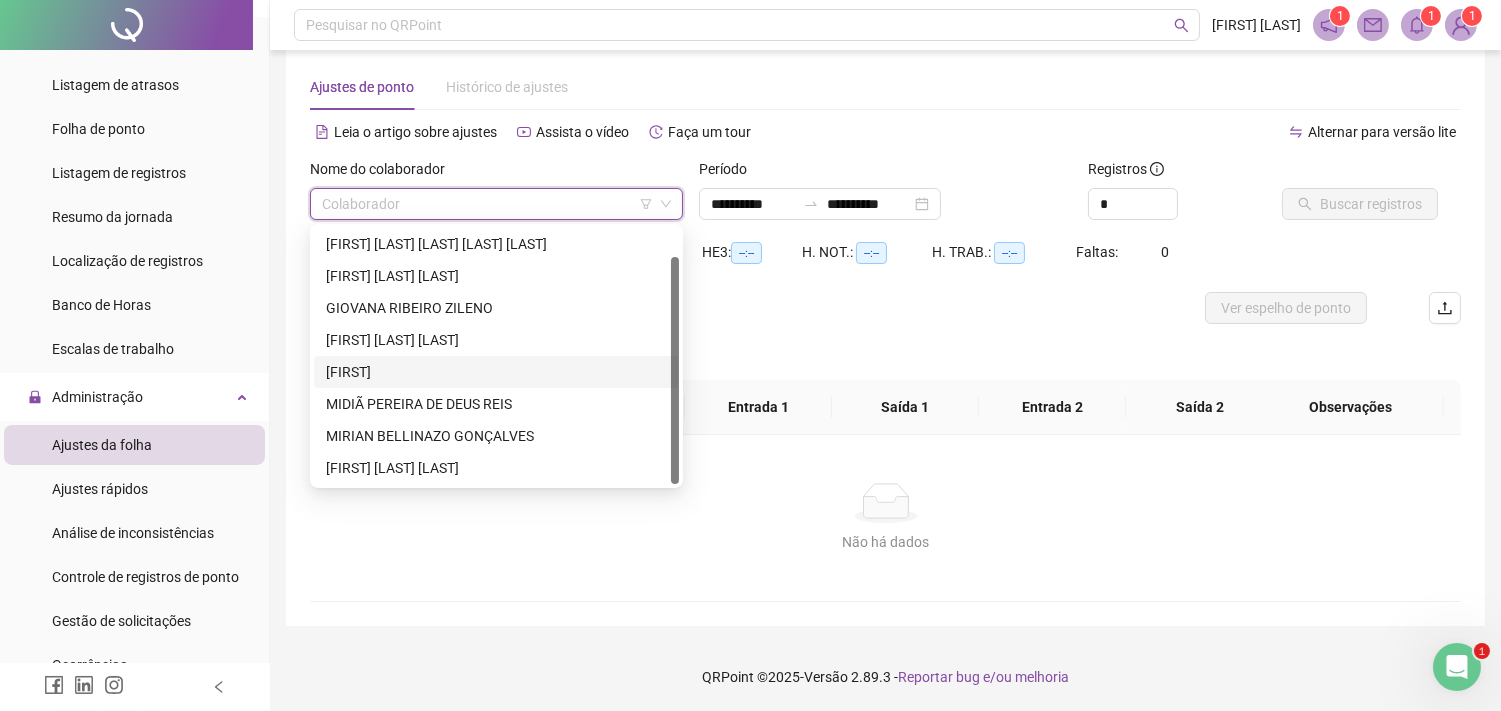 scroll, scrollTop: 0, scrollLeft: 0, axis: both 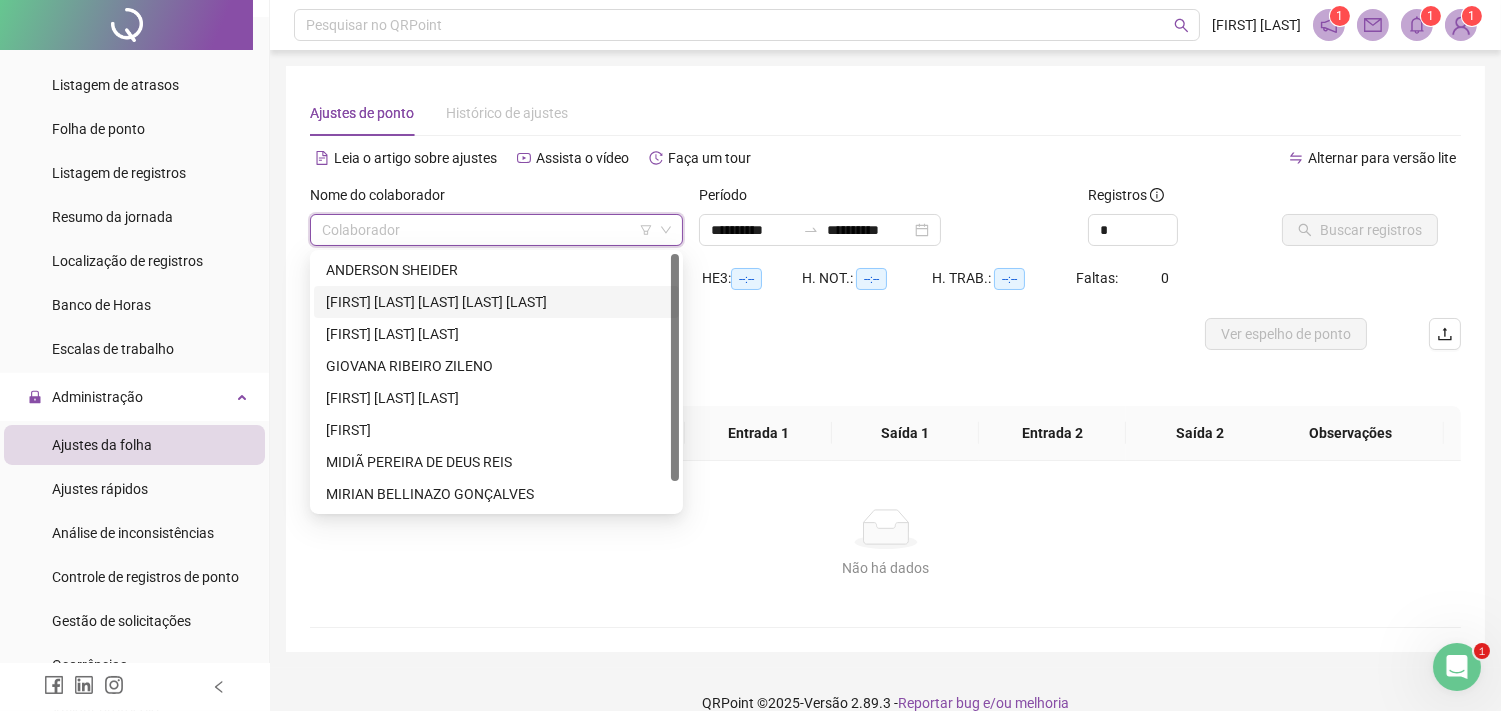 click on "[FIRST] [LAST] [LAST]" at bounding box center (496, 302) 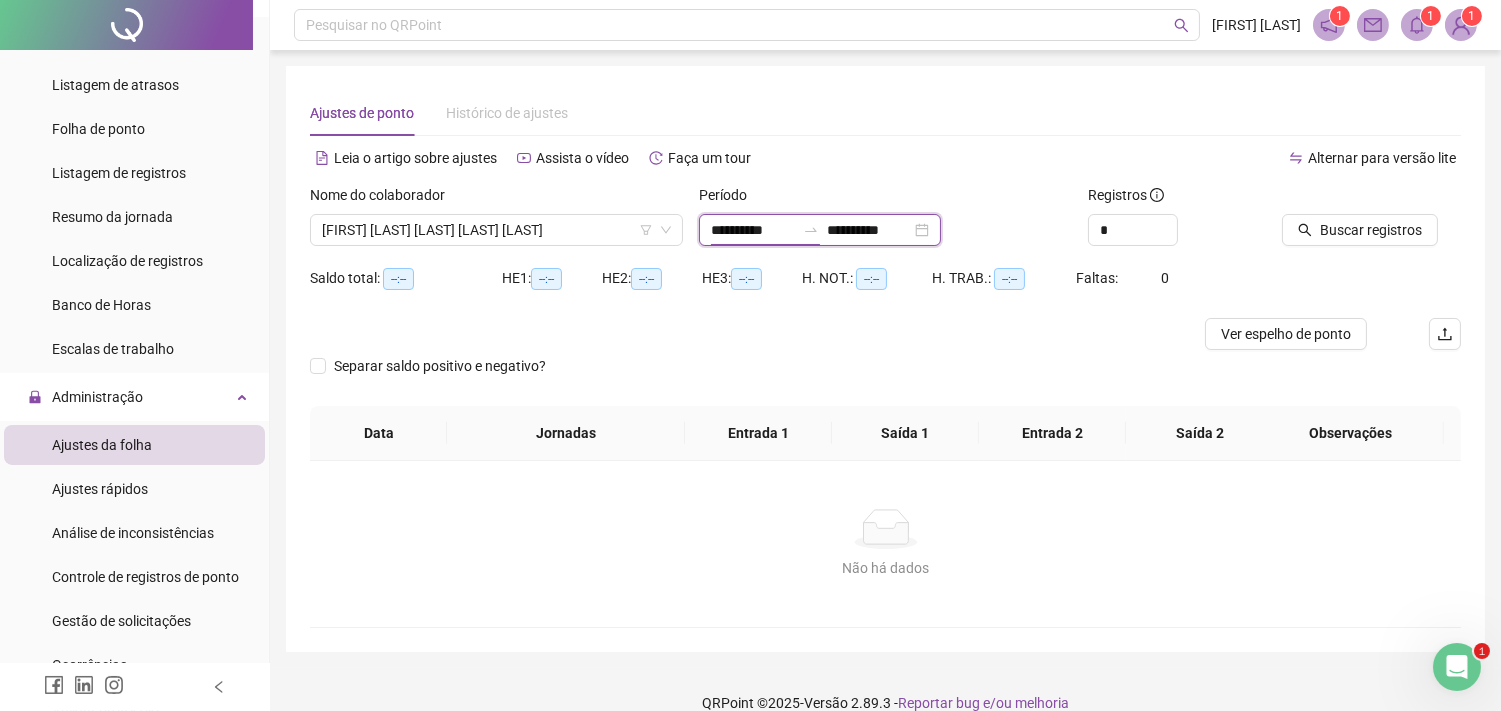click on "**********" at bounding box center (753, 230) 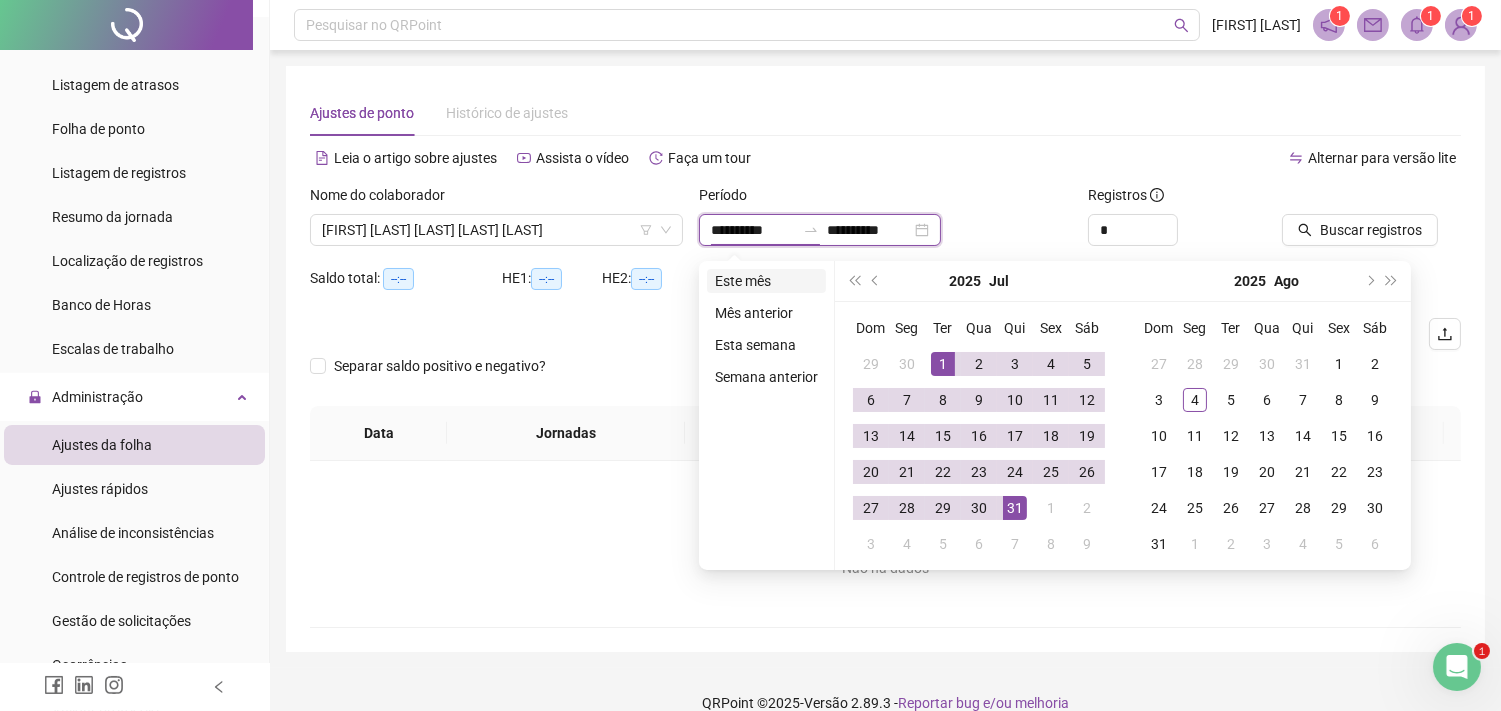 type on "**********" 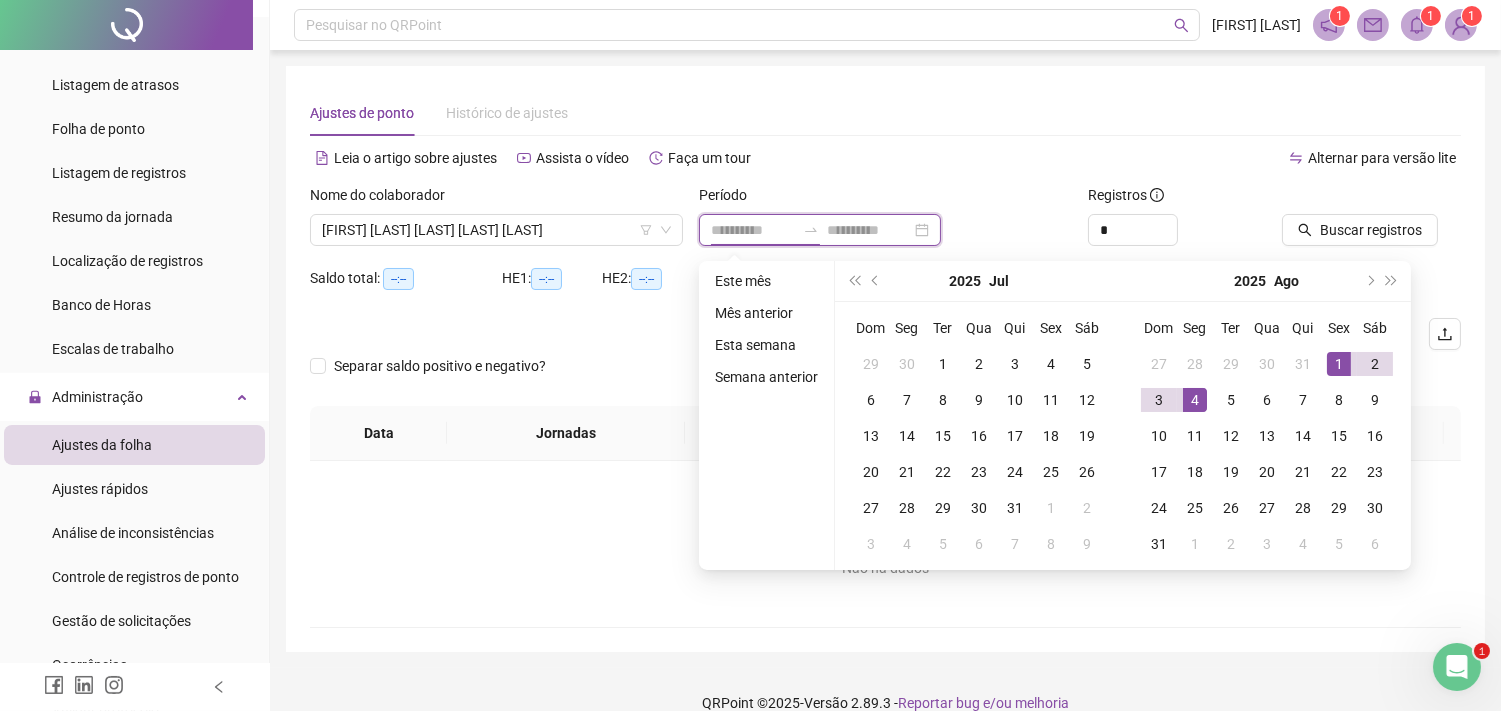type on "**********" 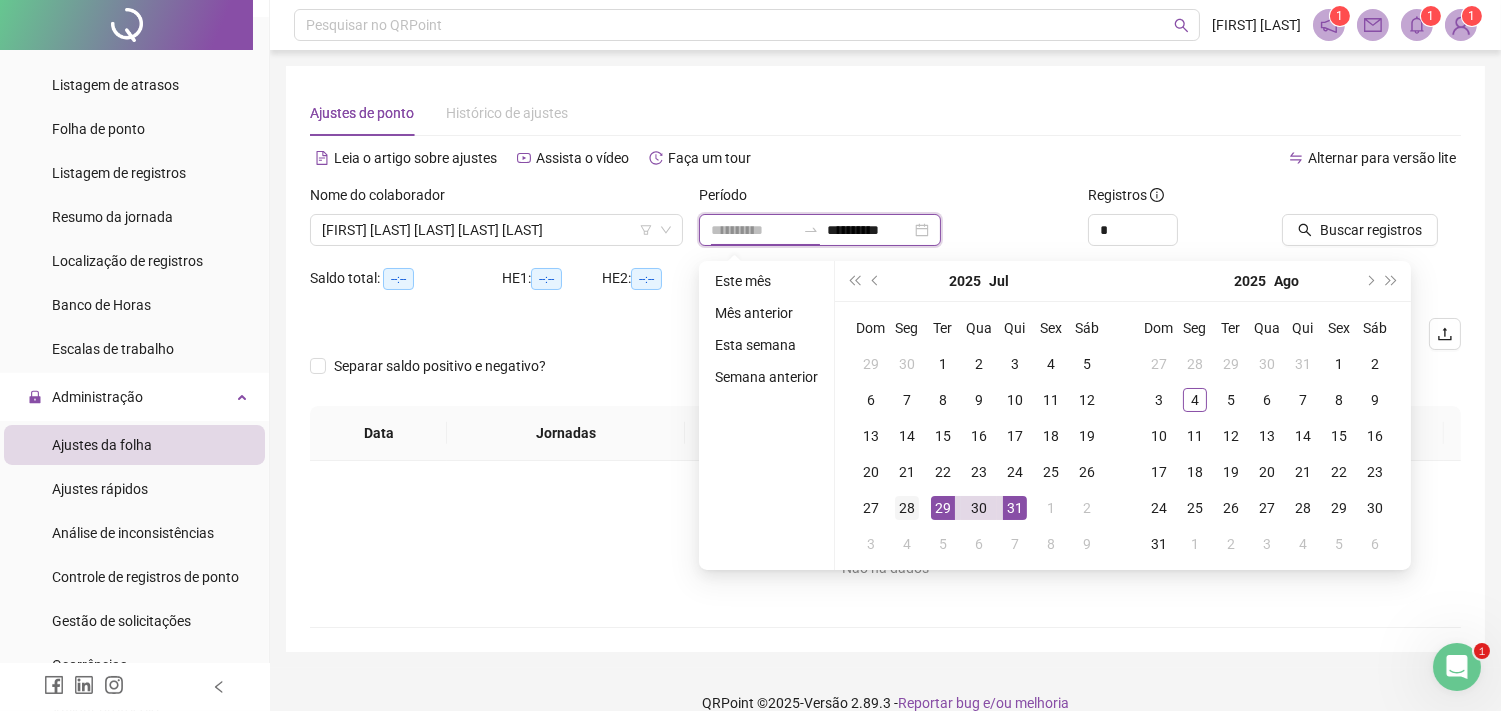 type on "**********" 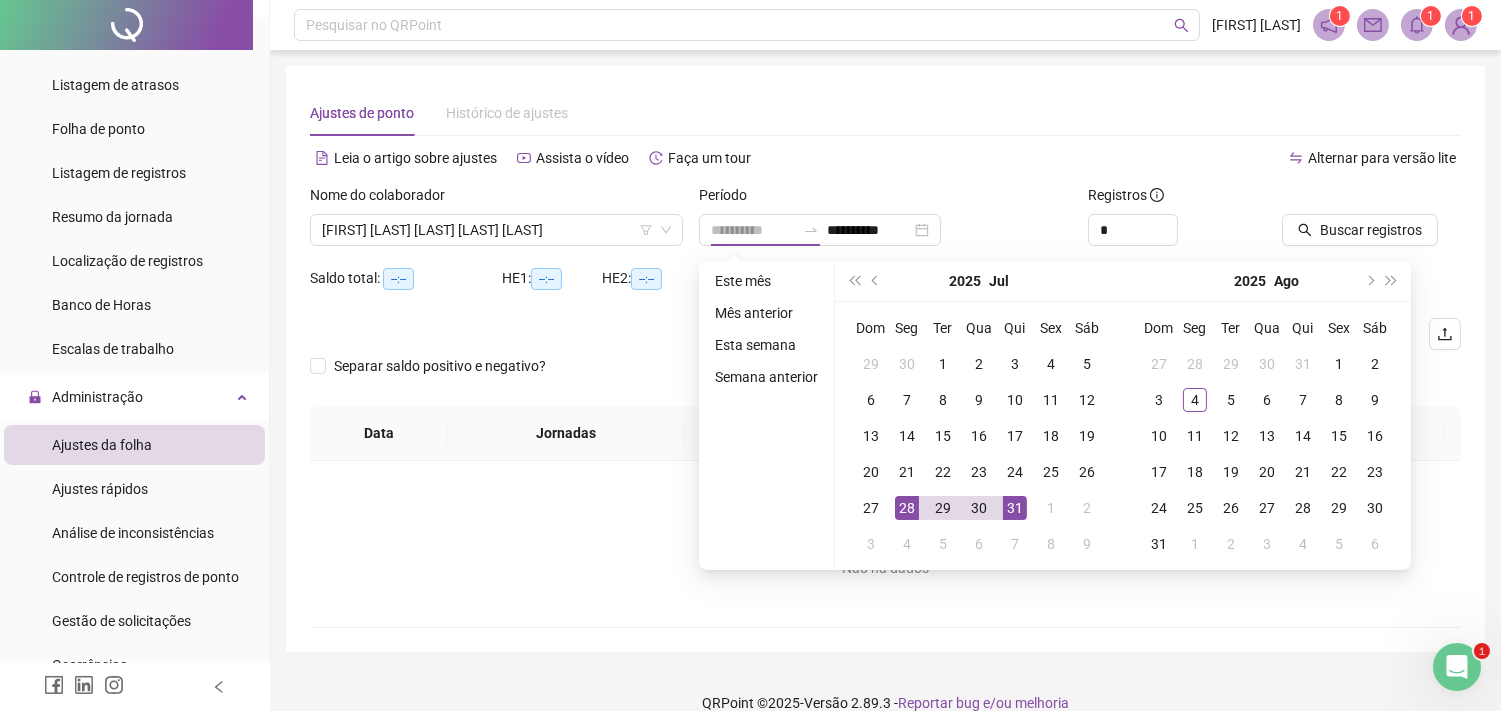 click on "28" at bounding box center (907, 508) 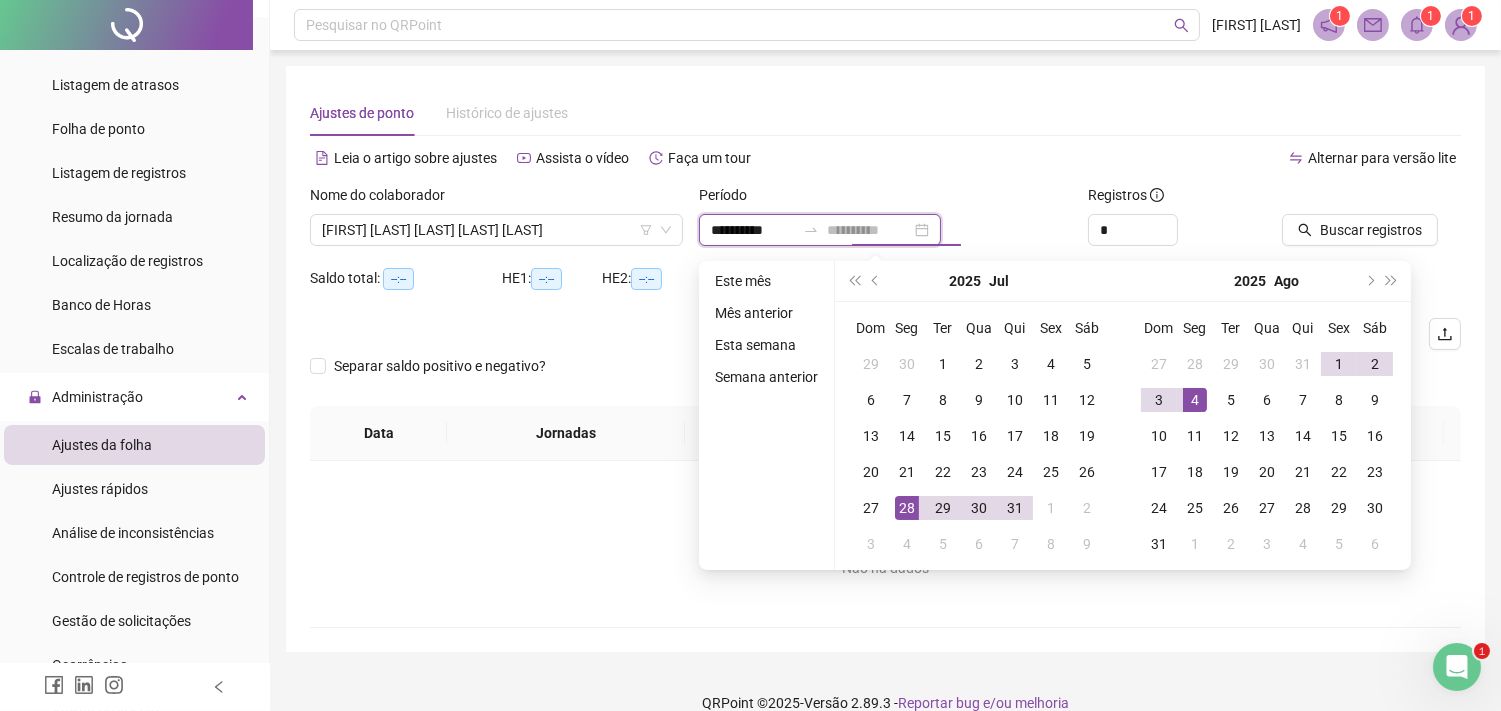 type on "**********" 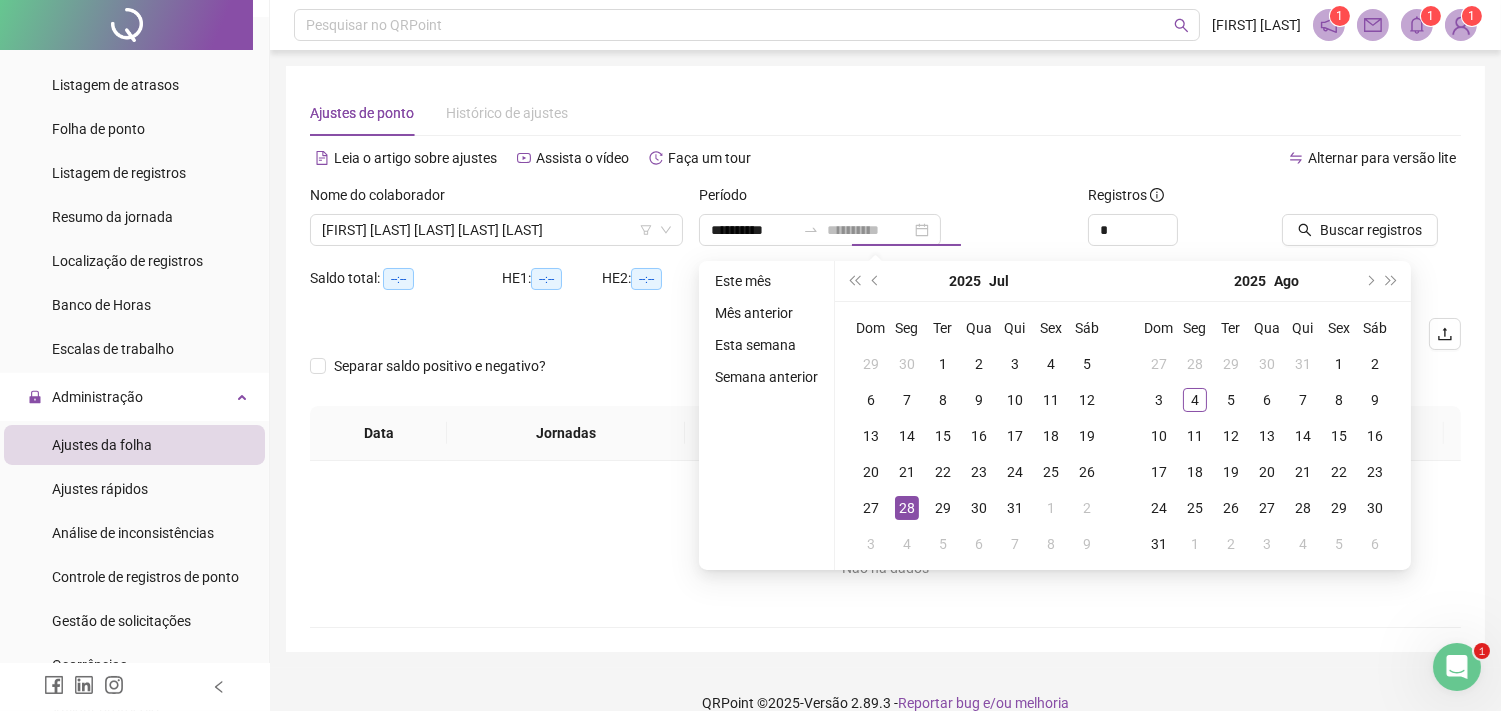 click on "28" at bounding box center (907, 508) 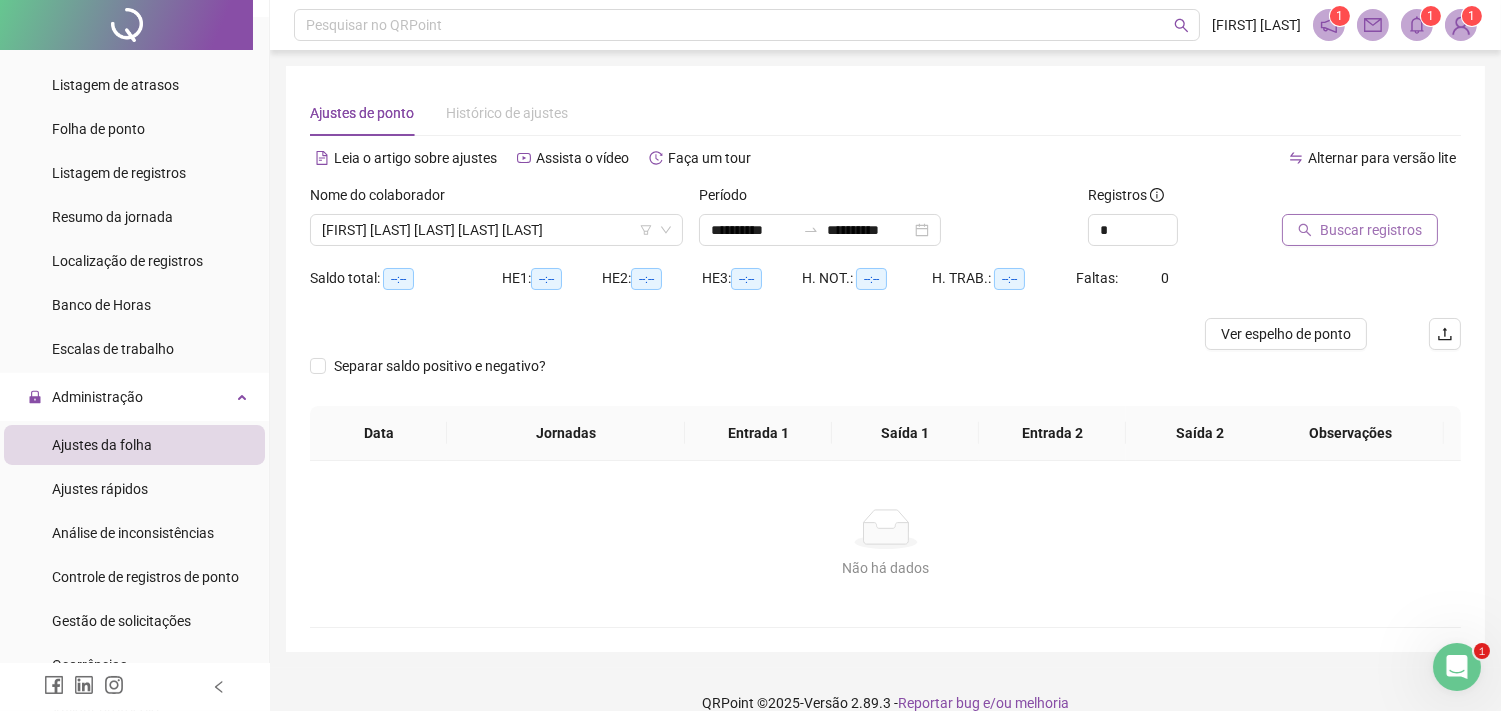 click on "Buscar registros" at bounding box center (1371, 230) 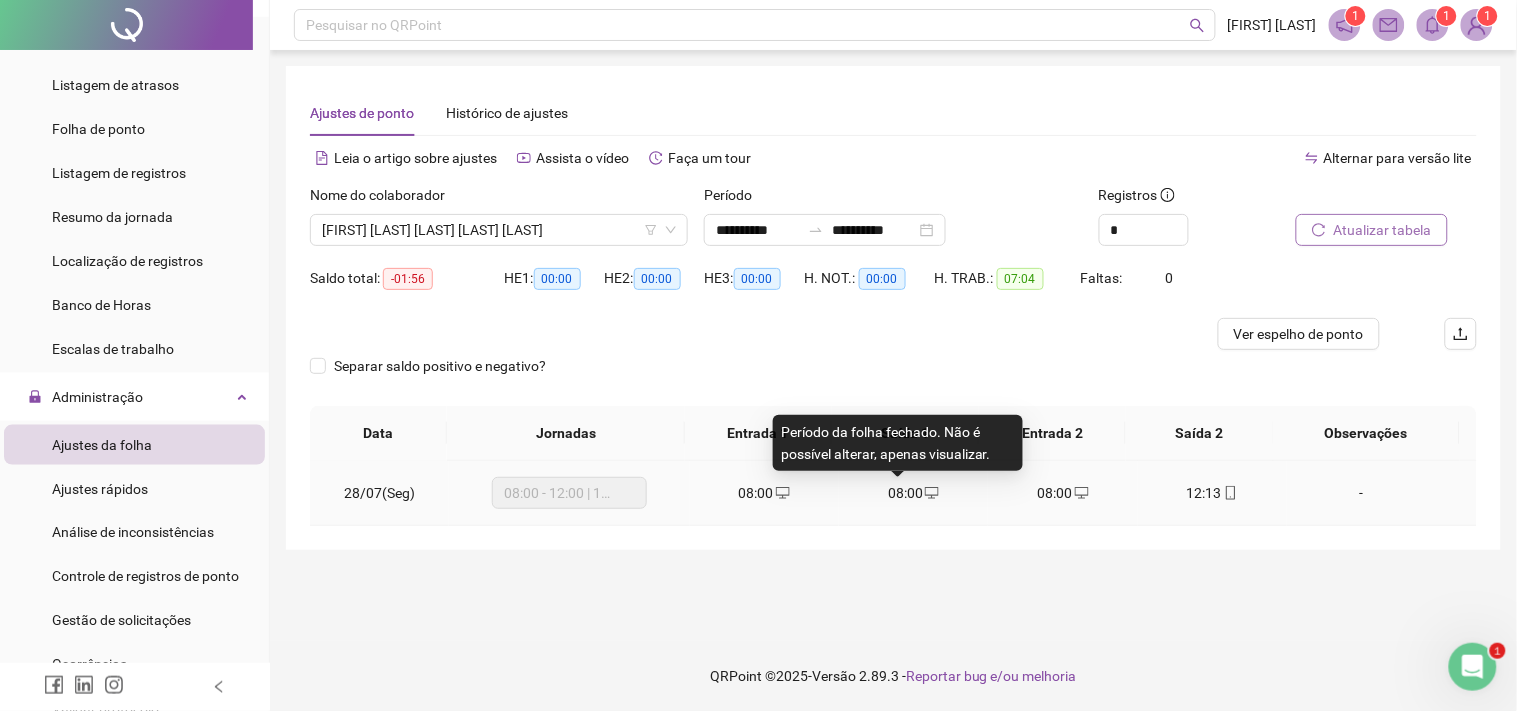 click on "08:00" at bounding box center (905, 493) 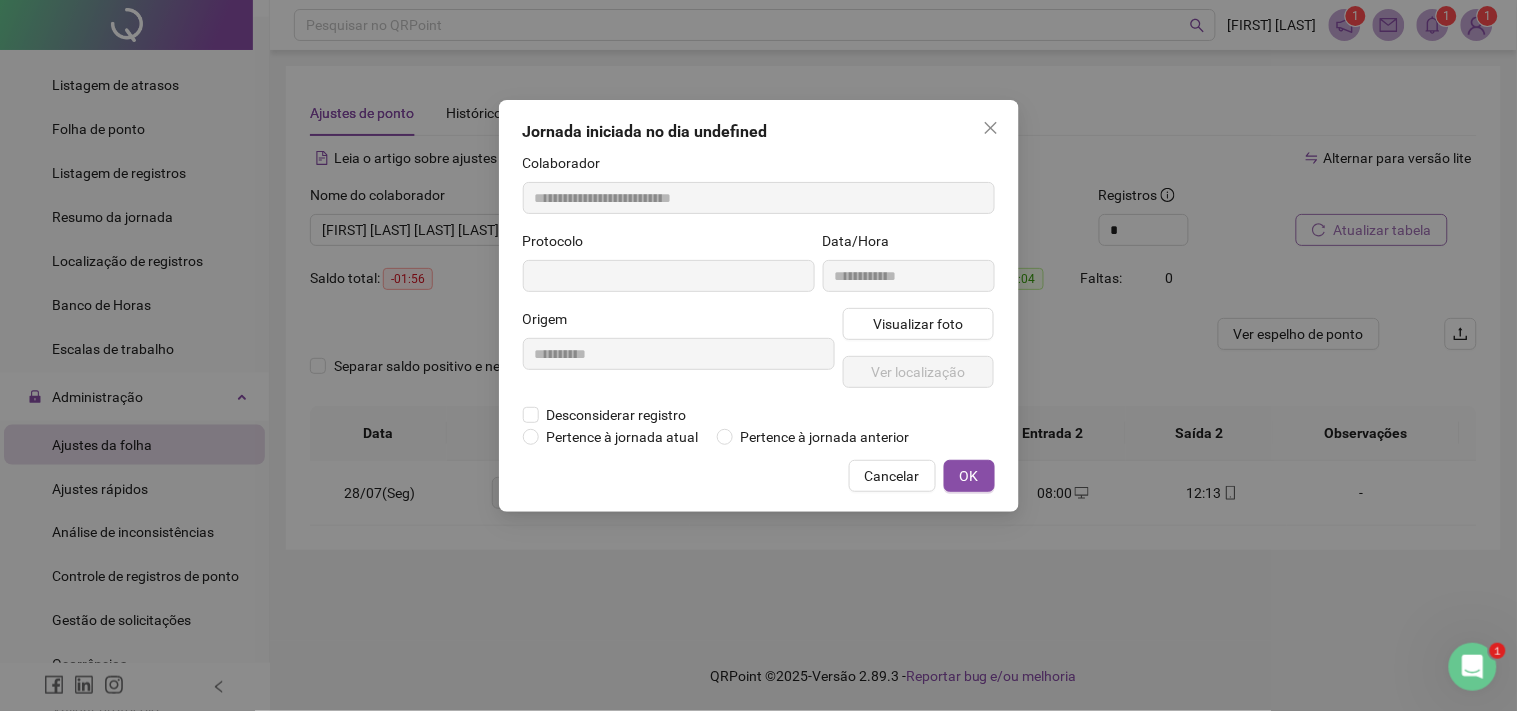 type on "**********" 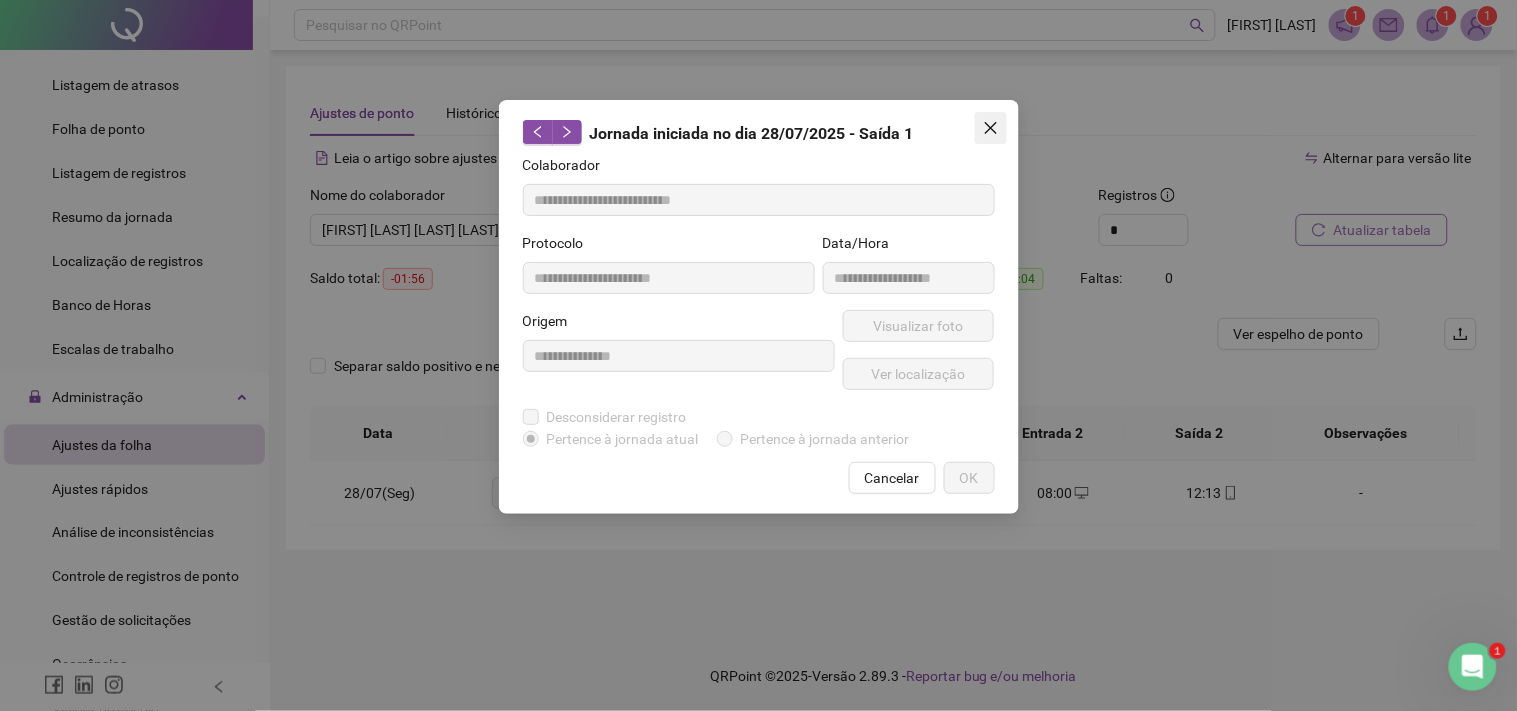 click at bounding box center [991, 128] 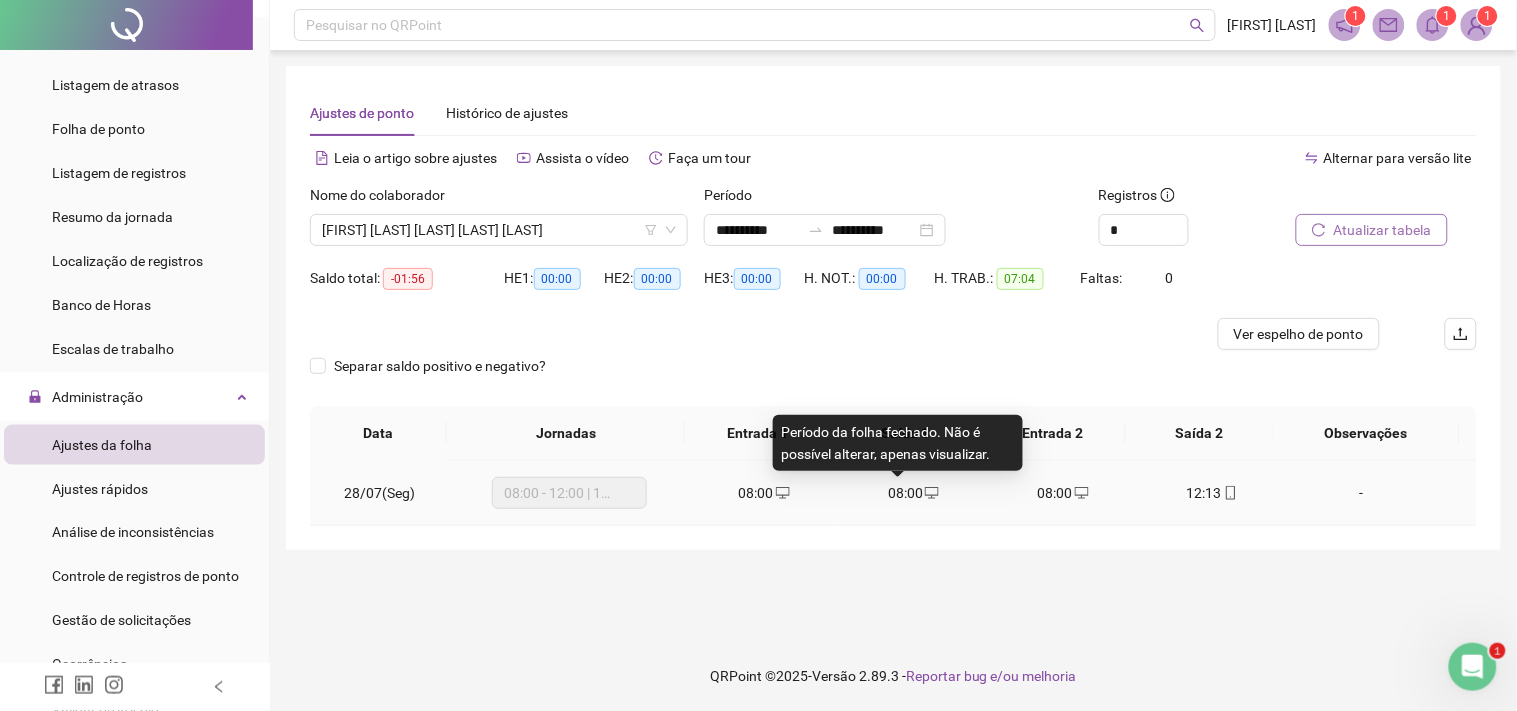 click on "08:00" at bounding box center (905, 493) 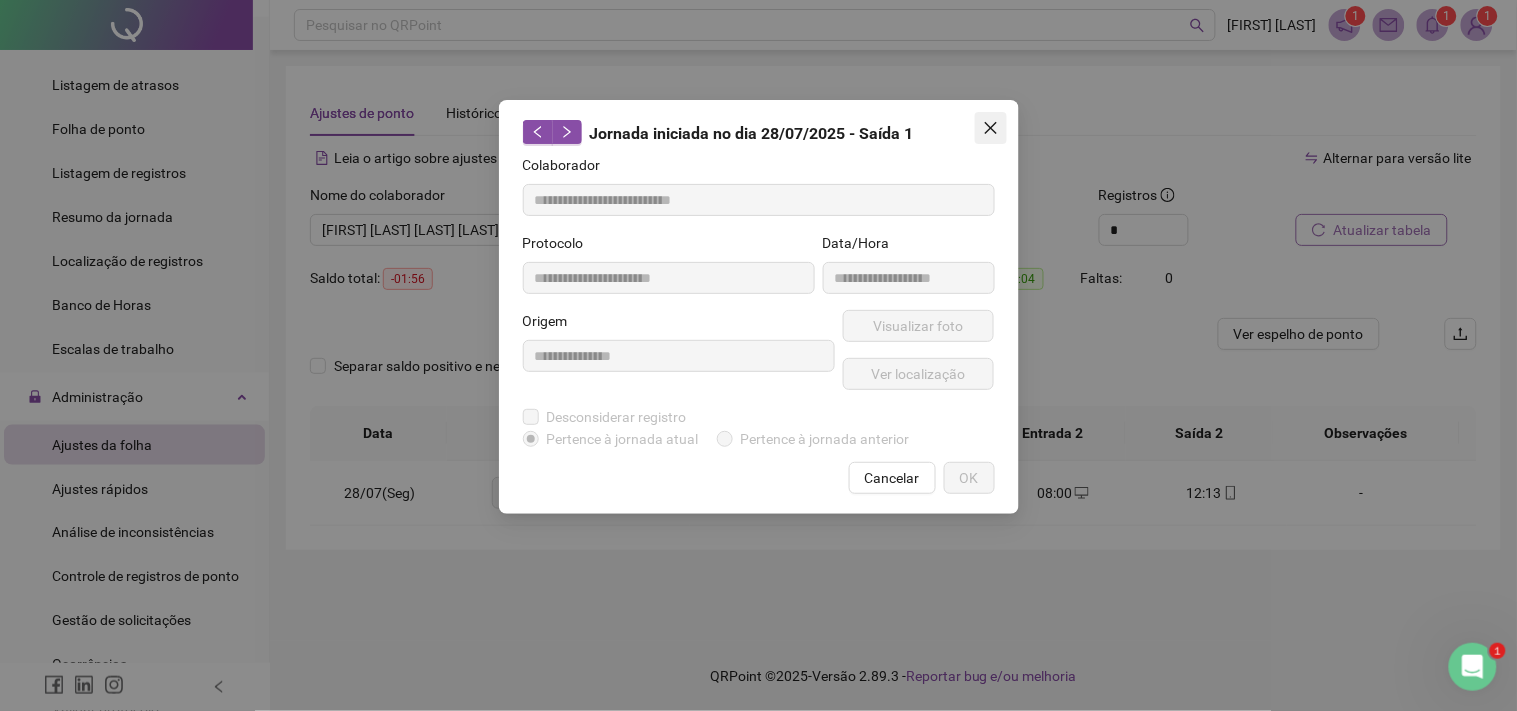 click at bounding box center (991, 128) 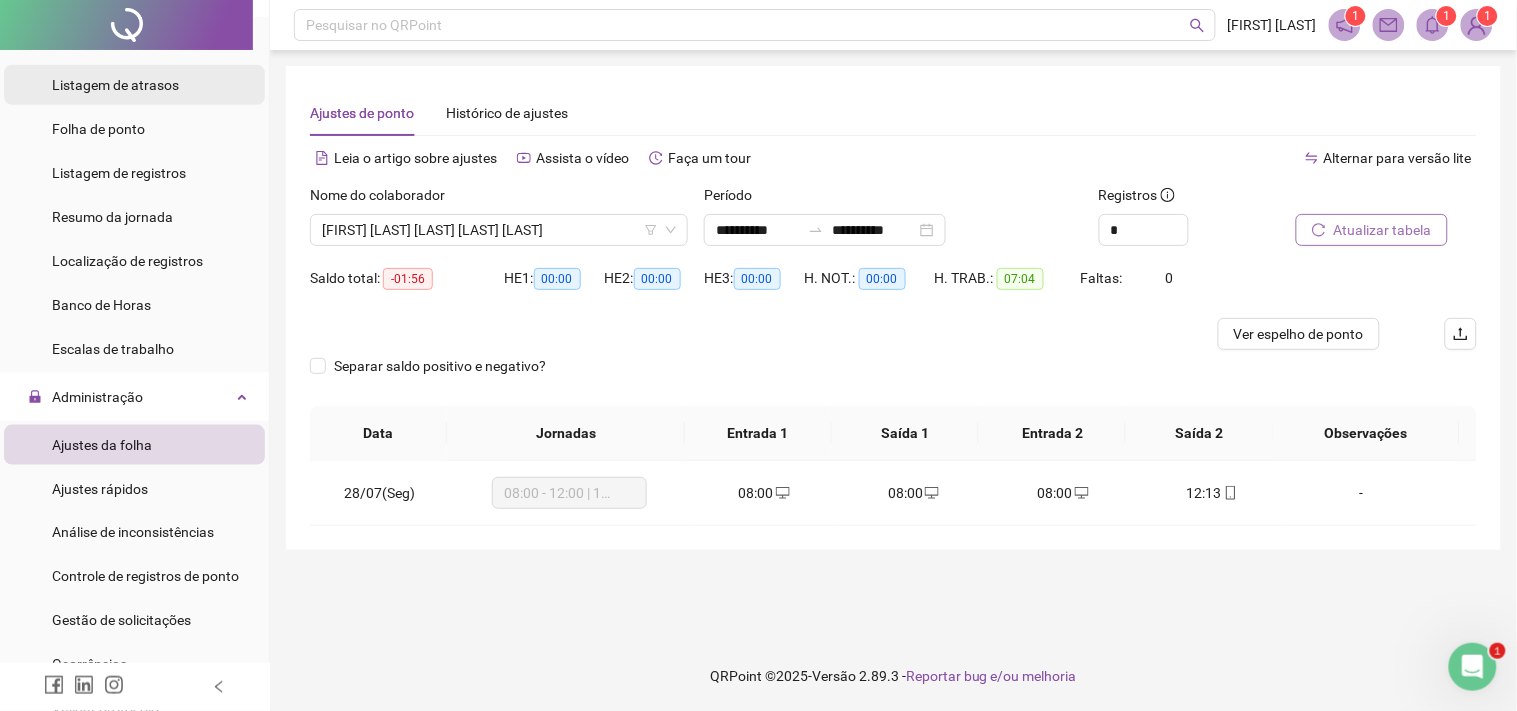 click on "Listagem de atrasos" at bounding box center [134, 85] 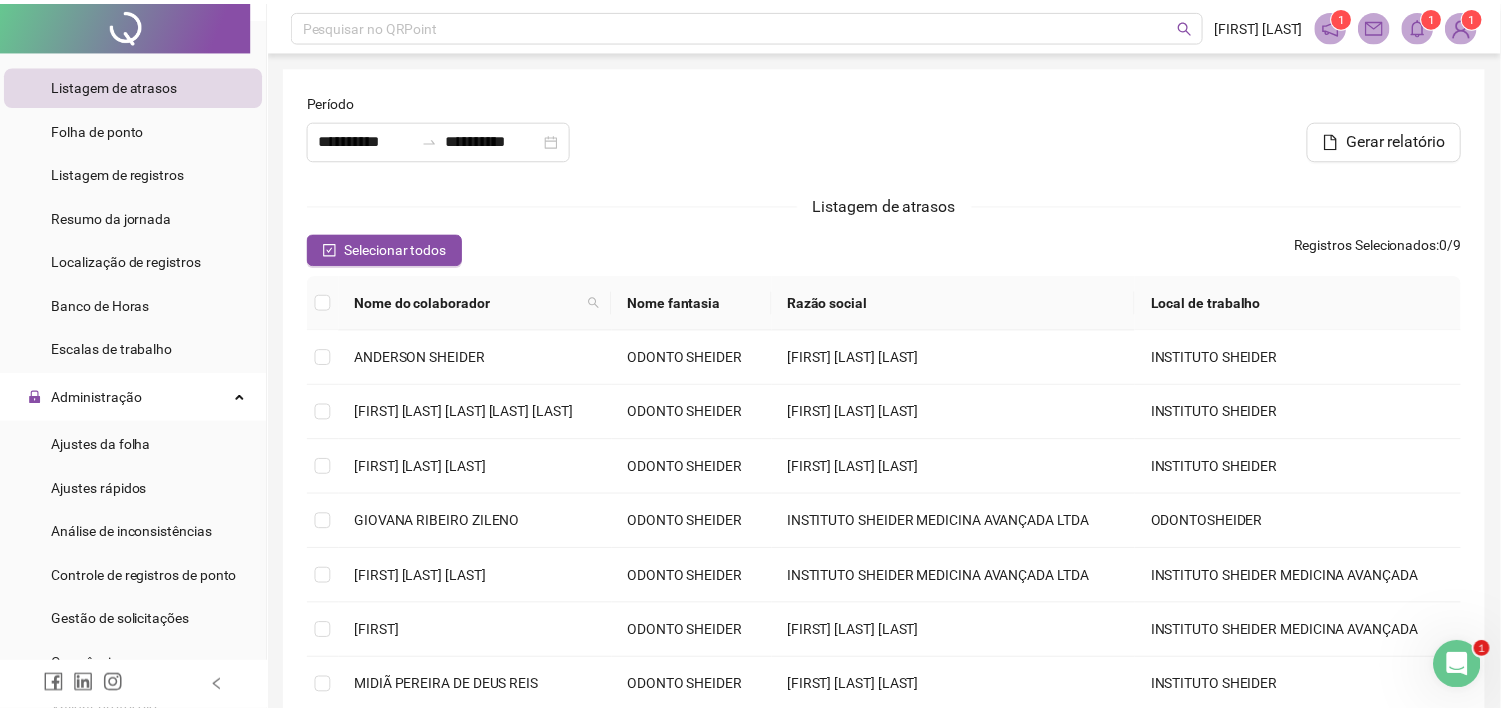 scroll, scrollTop: 0, scrollLeft: 0, axis: both 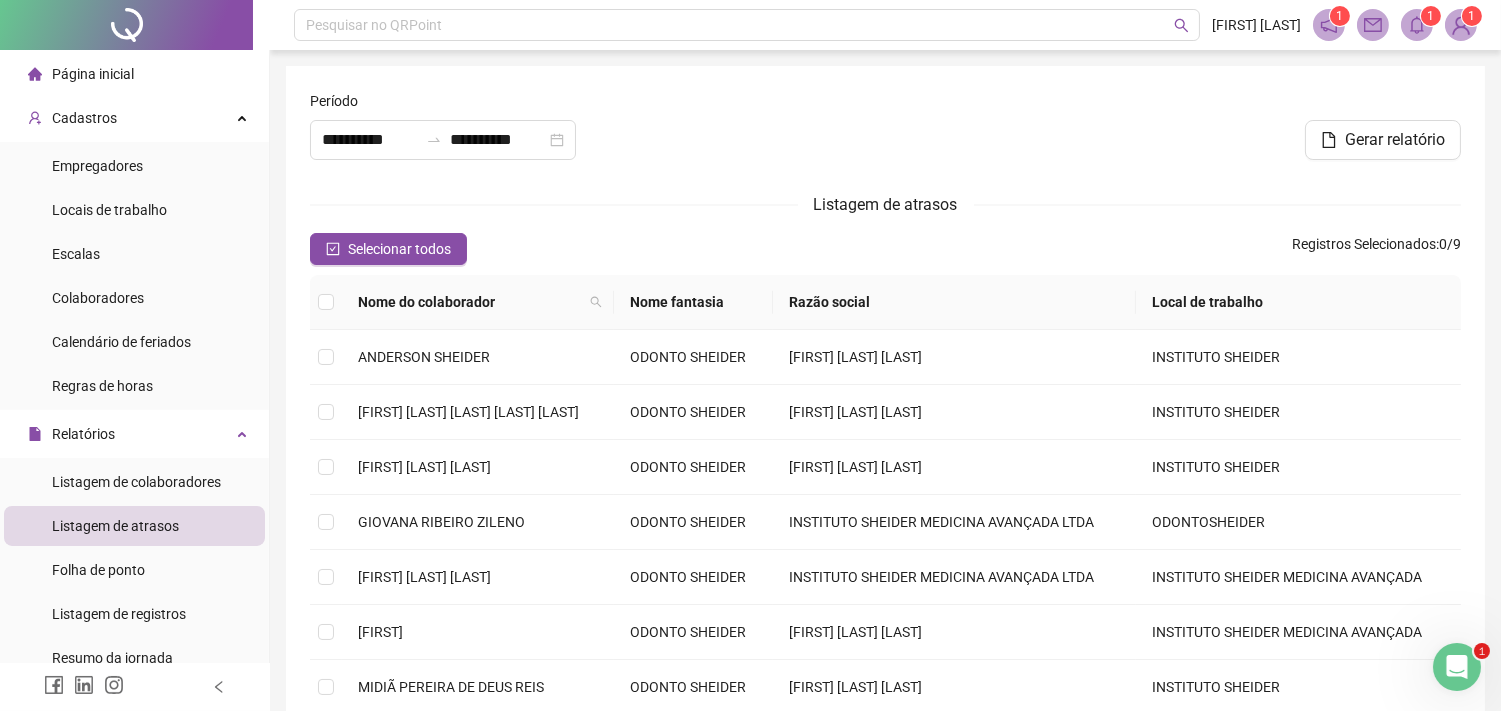 click on "Página inicial" at bounding box center [134, 74] 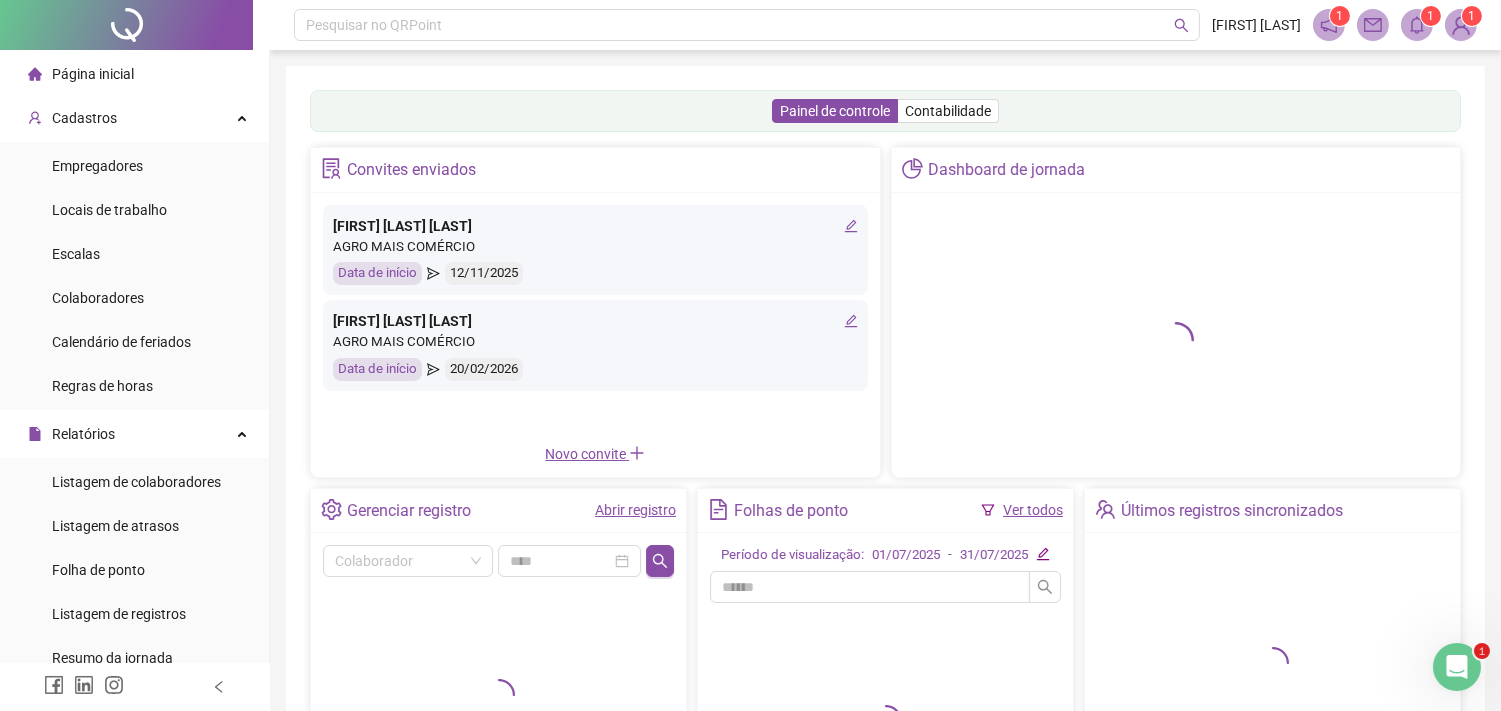click on "Abrir registro" at bounding box center (635, 510) 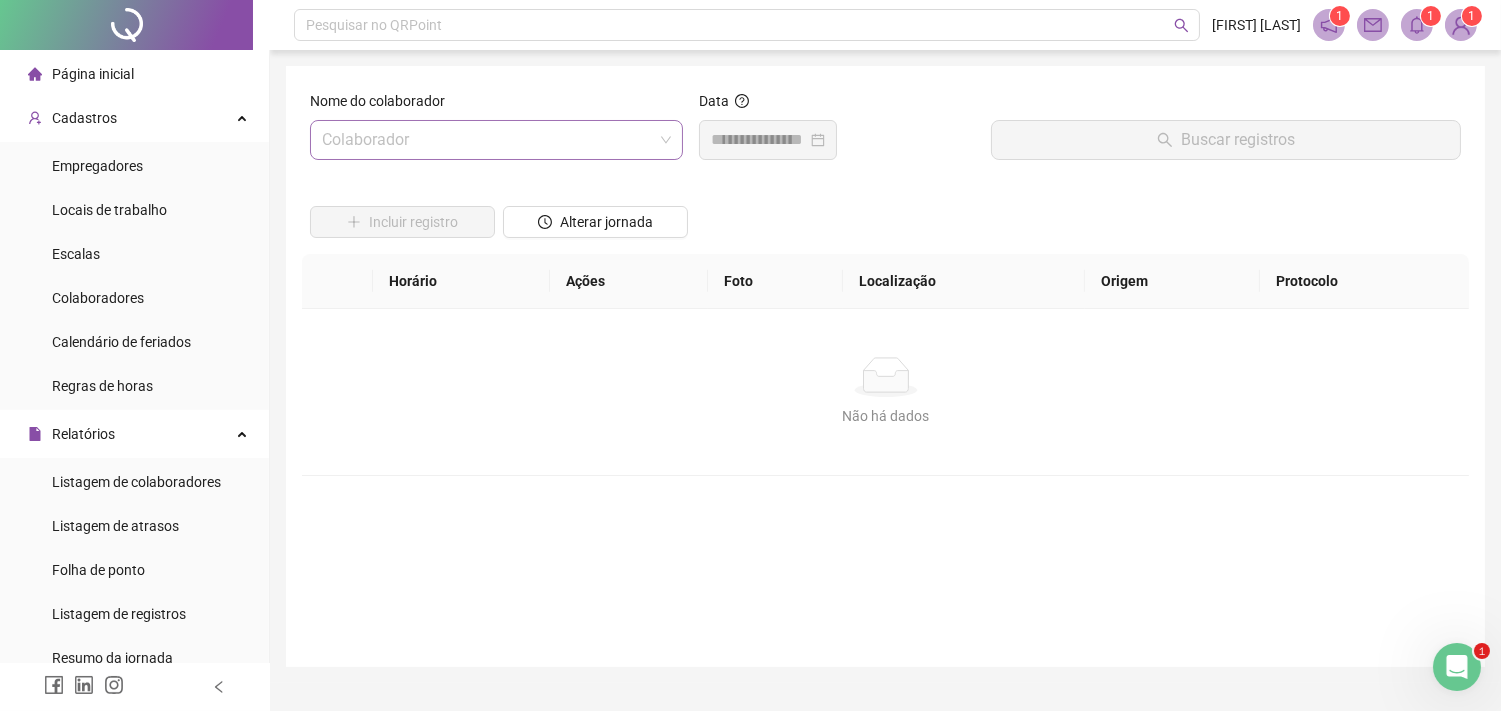 click at bounding box center [487, 140] 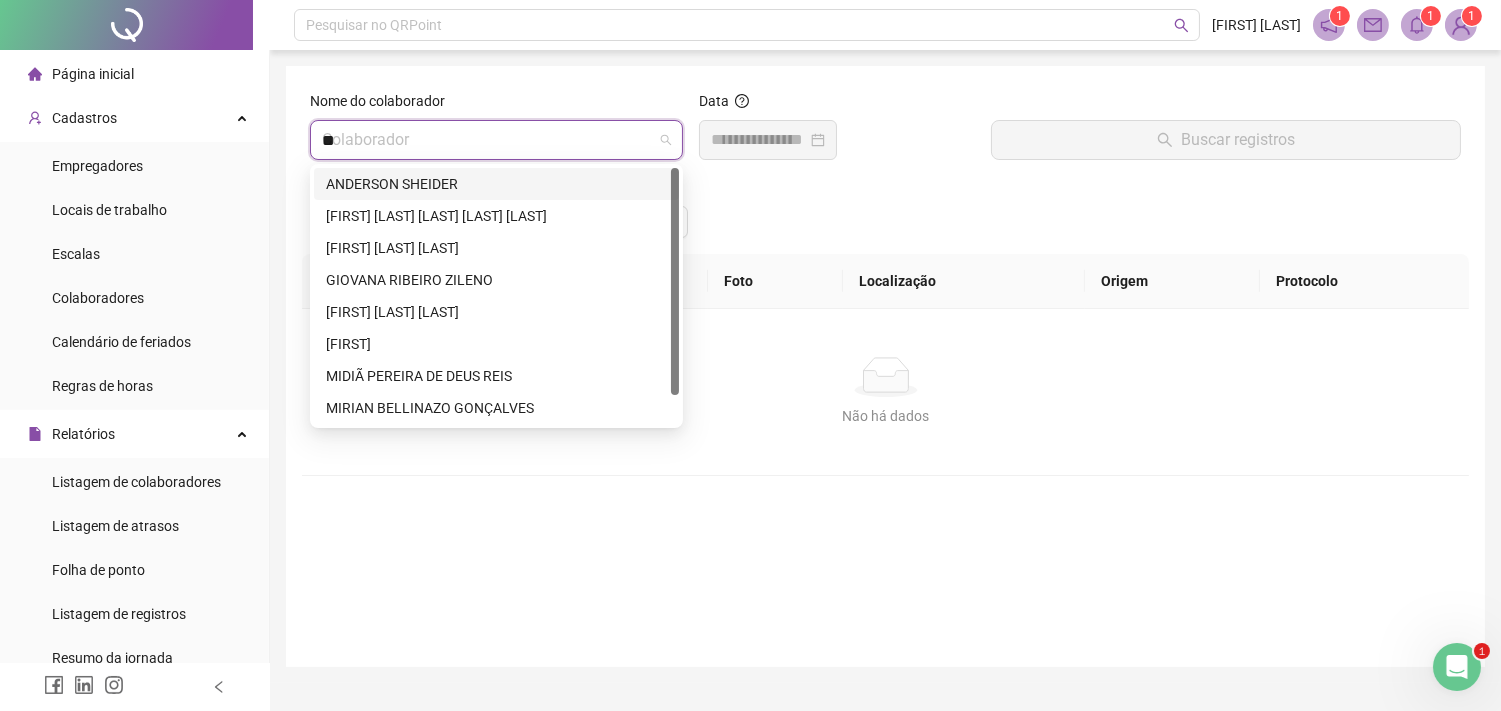 type on "***" 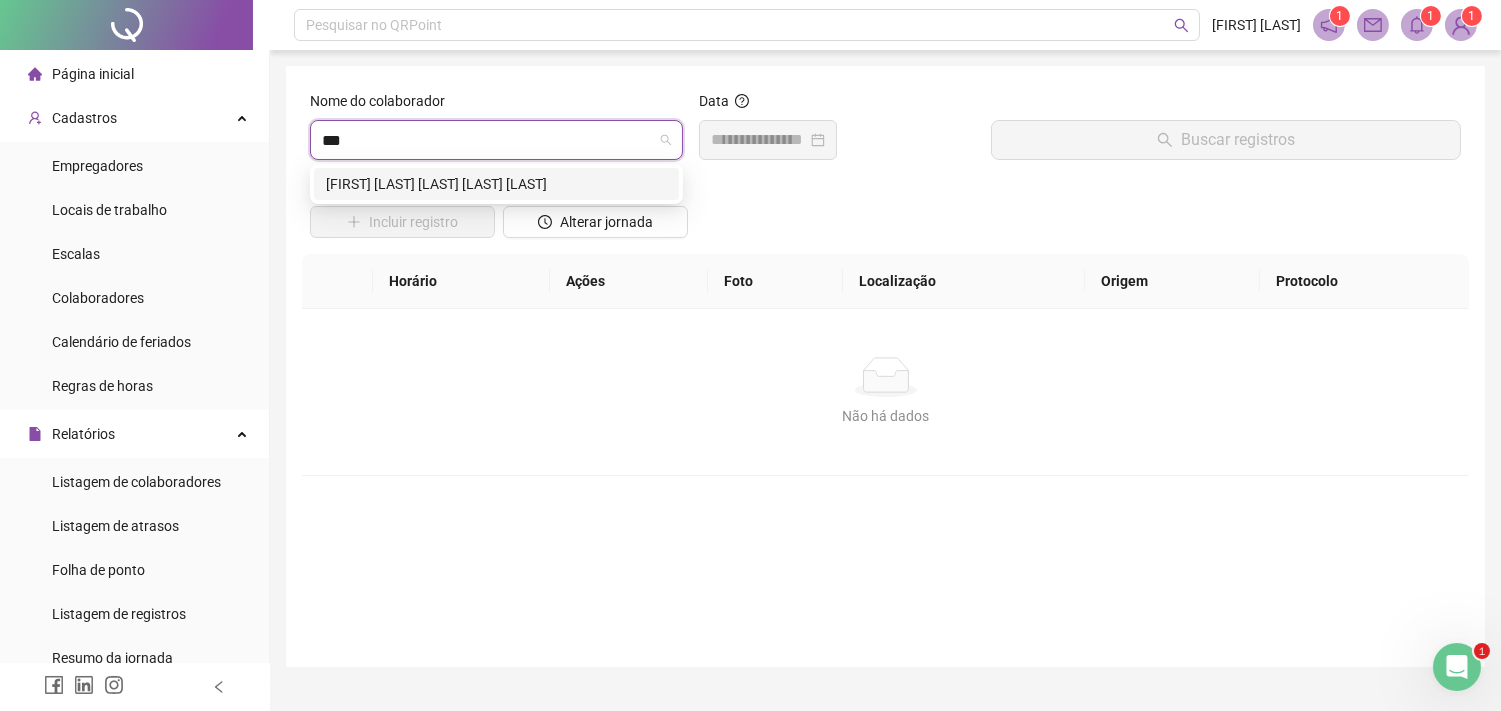 click on "[FIRST] [LAST] [LAST]" at bounding box center (496, 184) 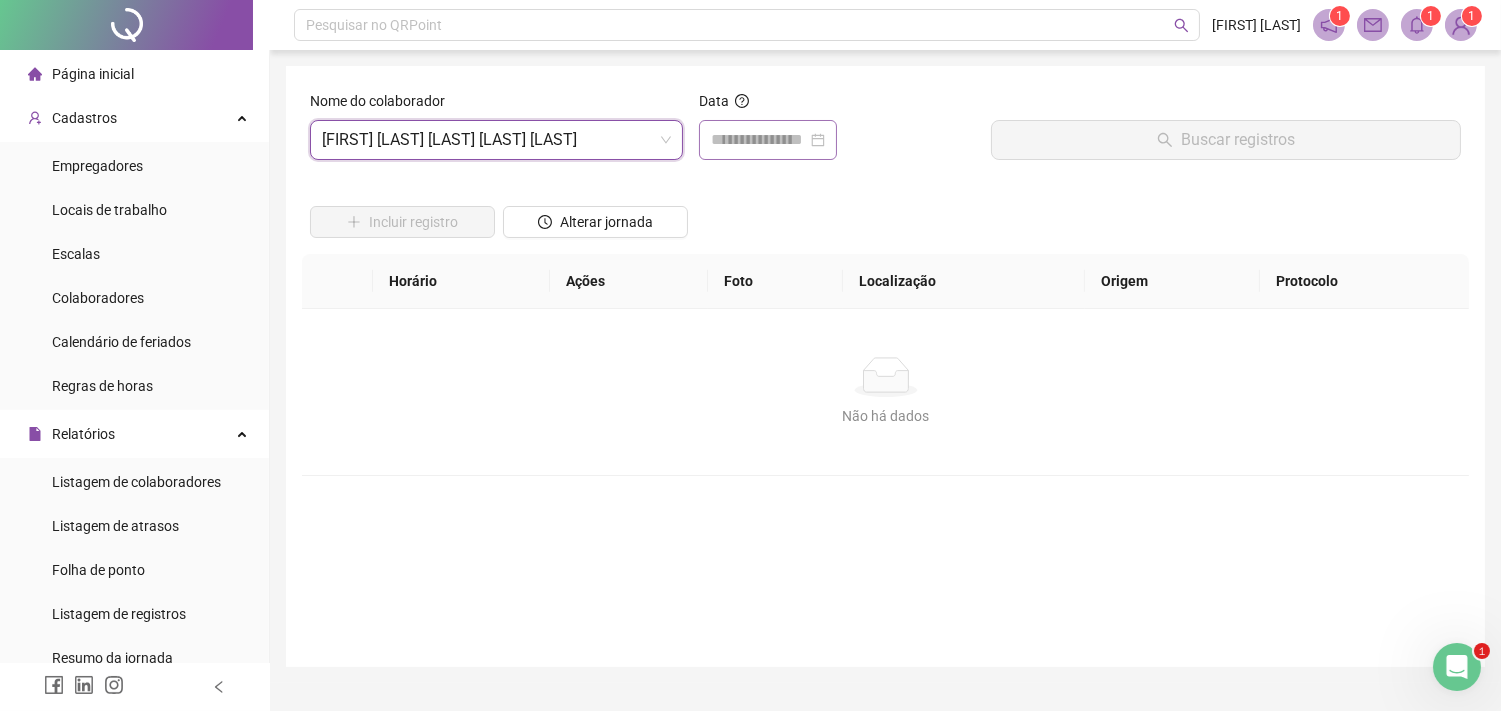 click at bounding box center [768, 140] 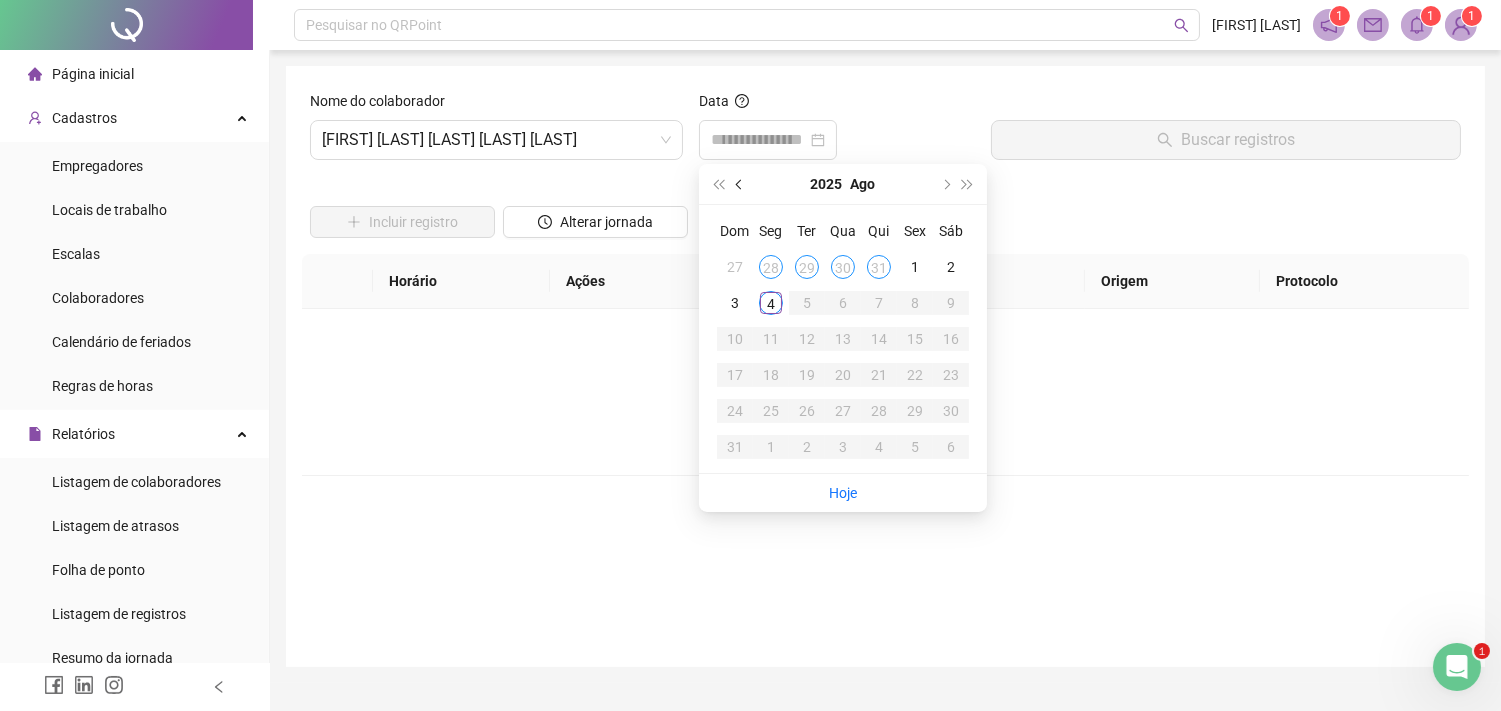 click at bounding box center (740, 184) 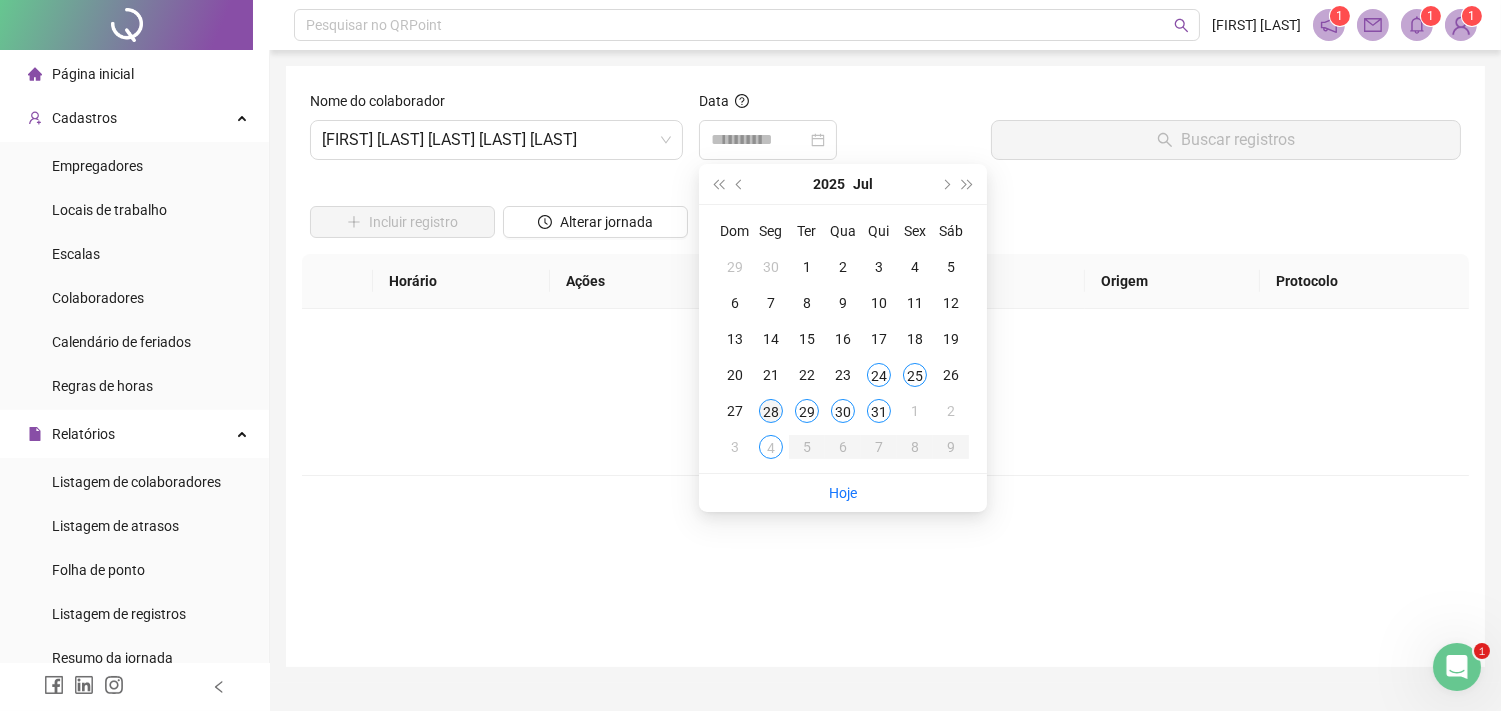 type on "**********" 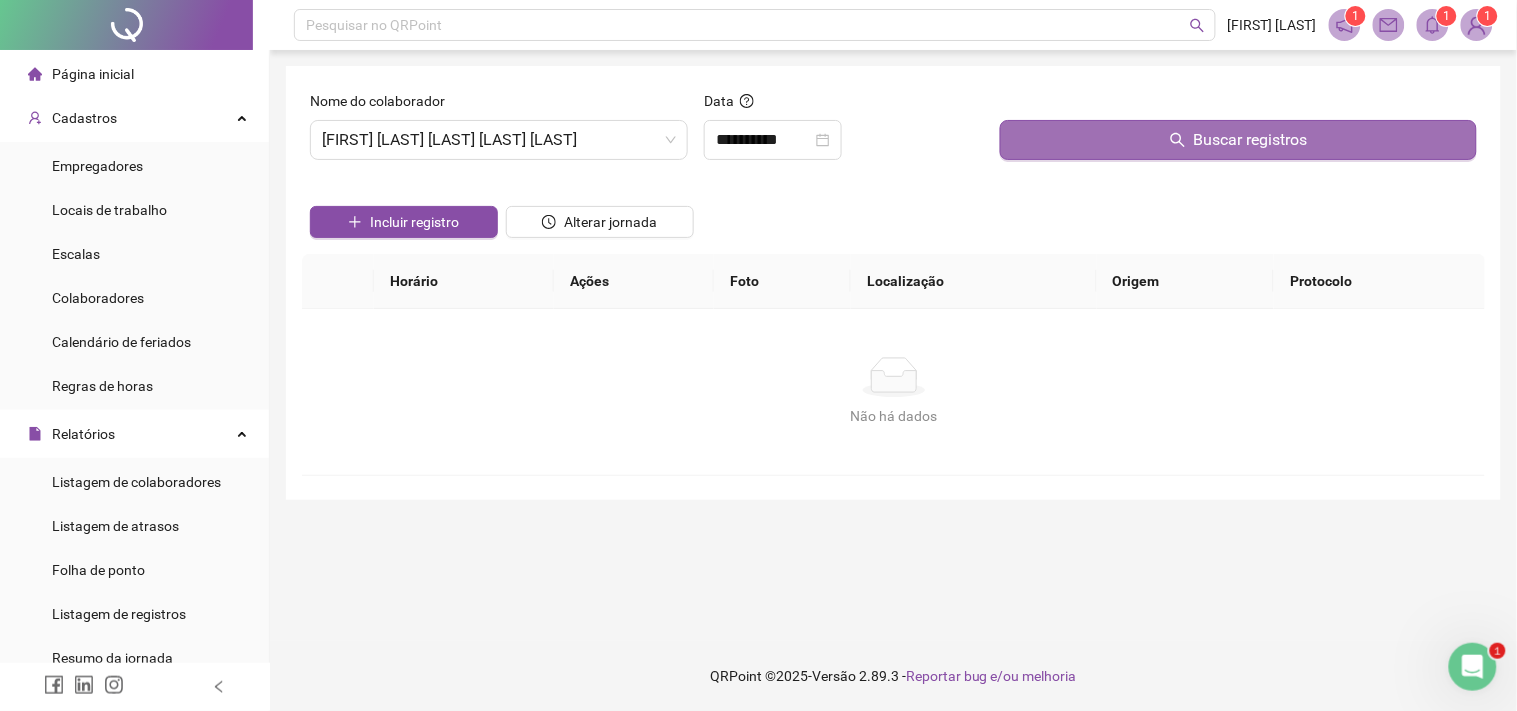 click on "Buscar registros" at bounding box center (1238, 140) 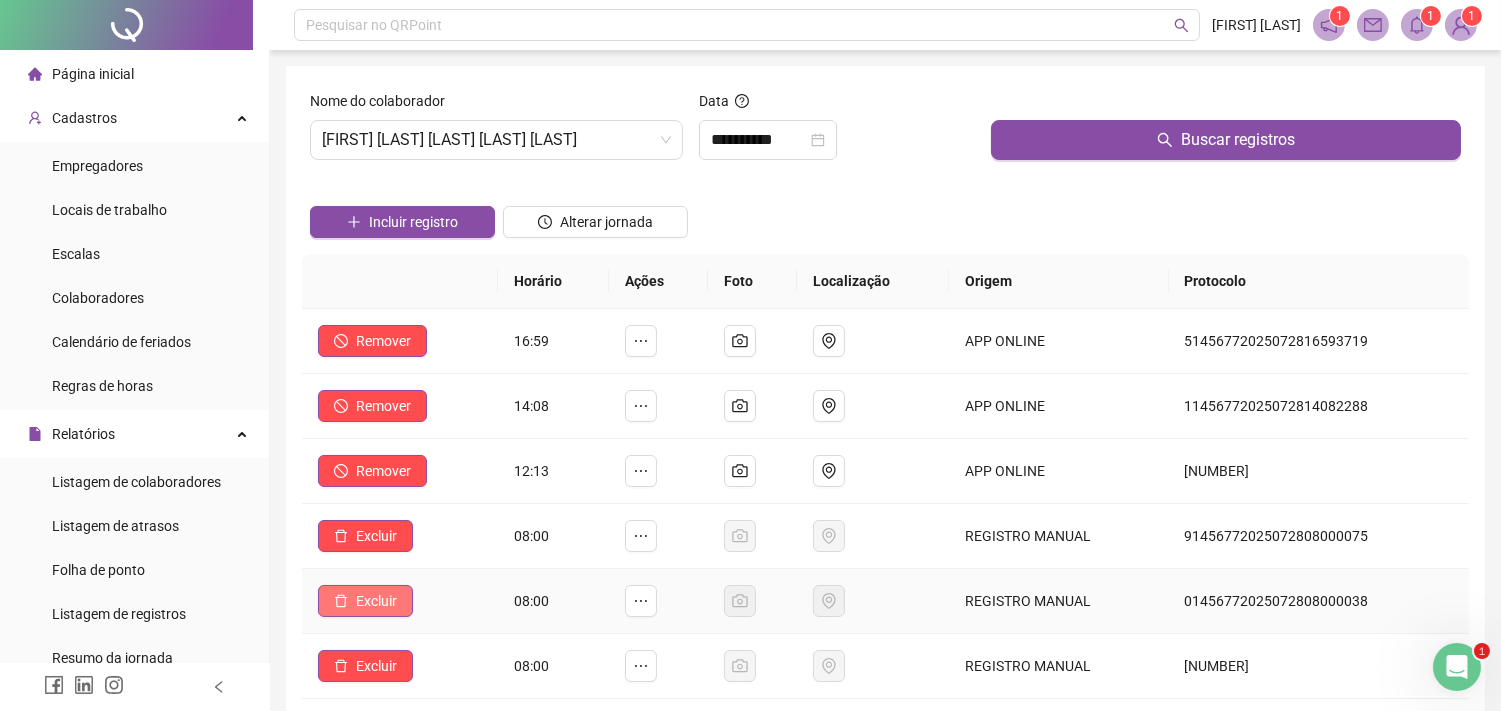 click on "Excluir" at bounding box center (376, 601) 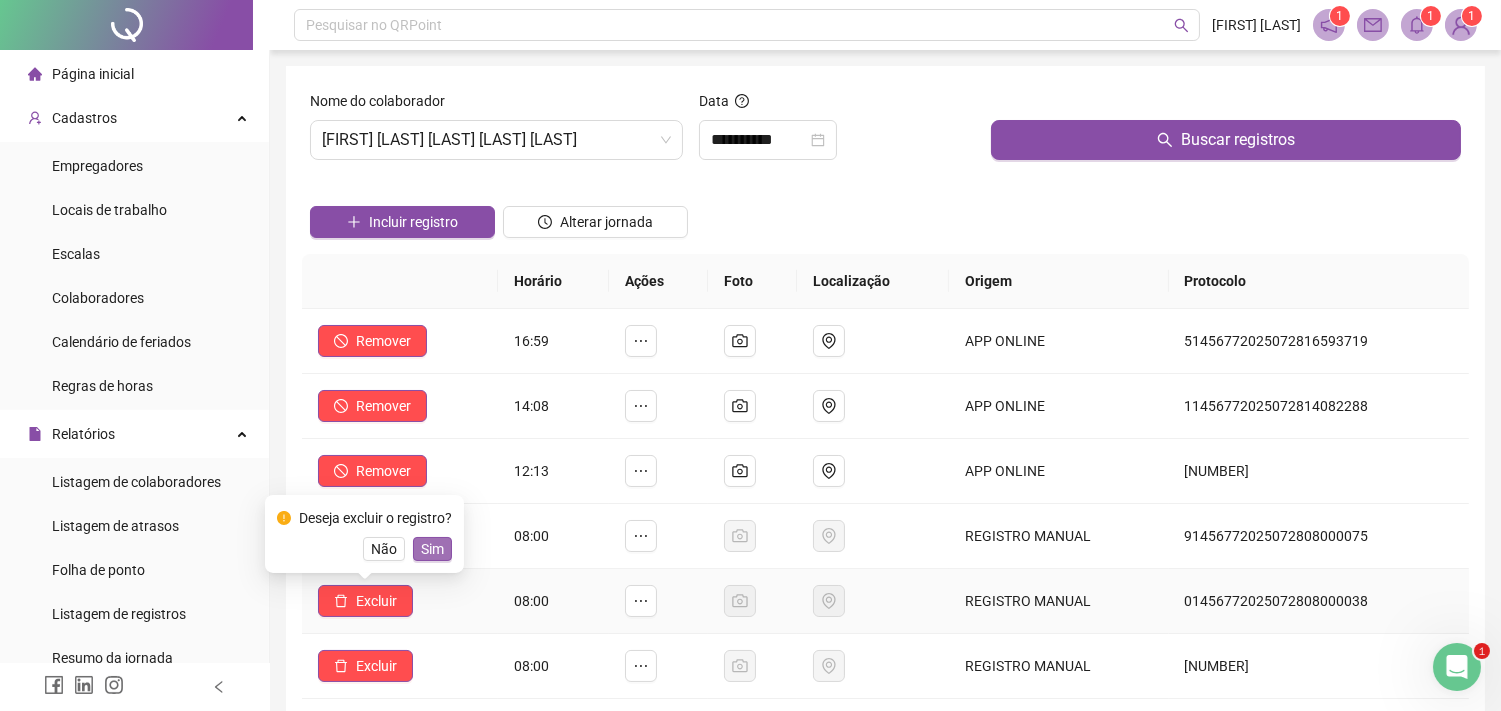 click on "Sim" at bounding box center [432, 549] 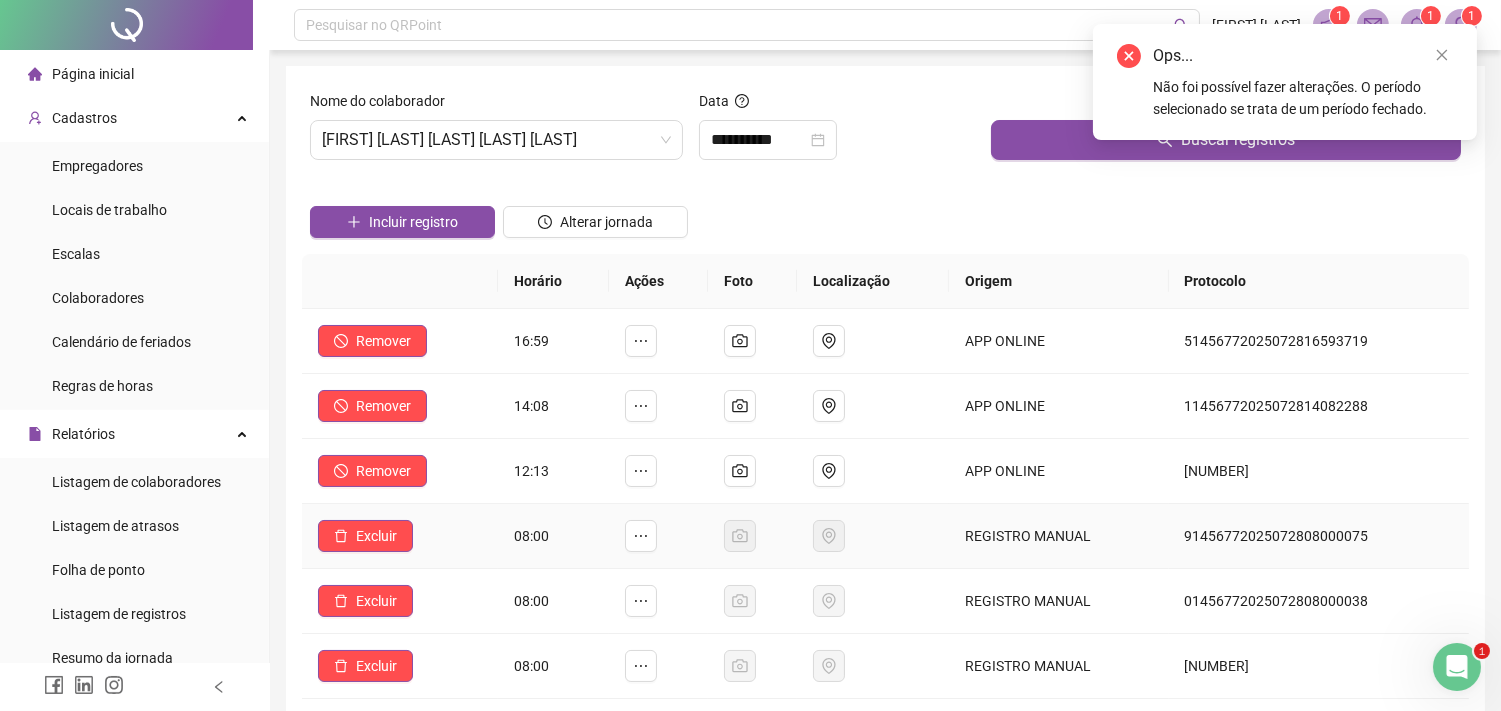 scroll, scrollTop: 111, scrollLeft: 0, axis: vertical 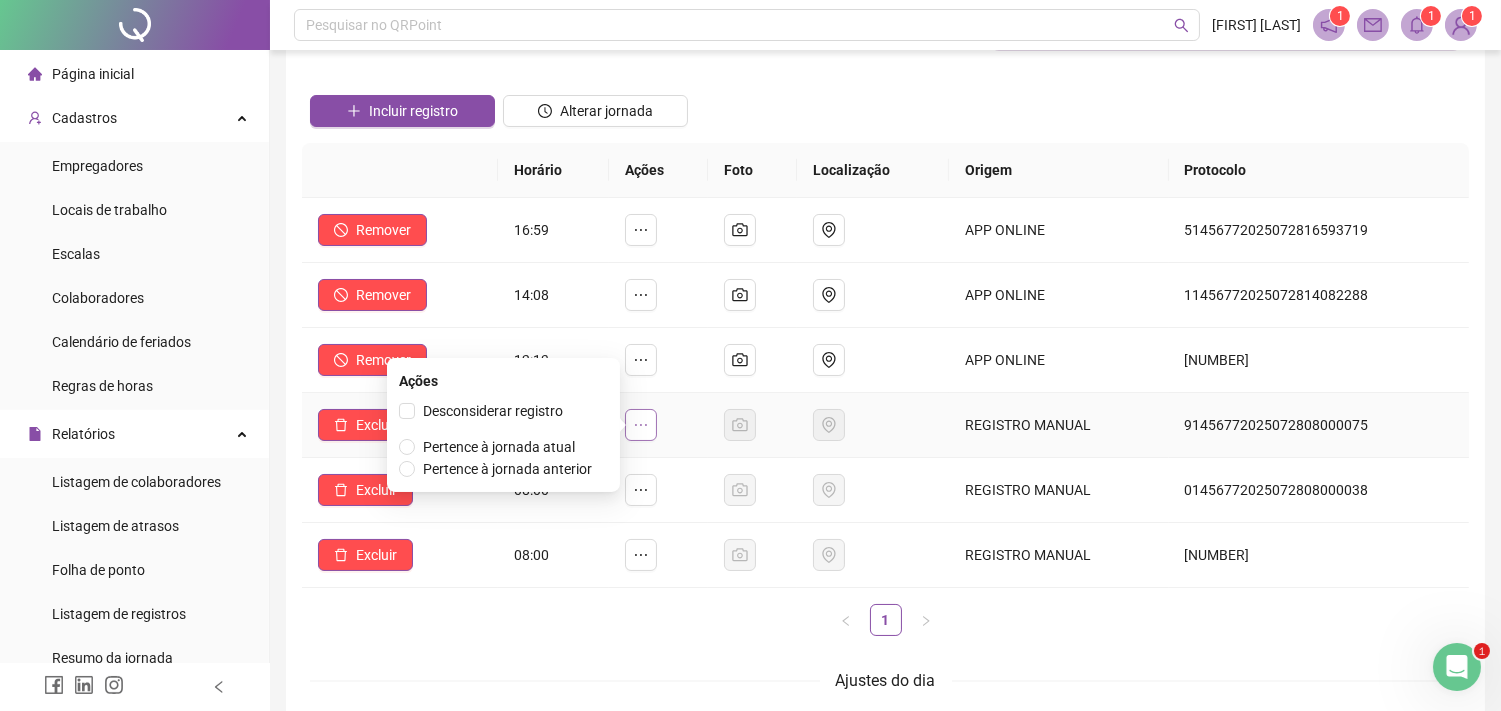 click 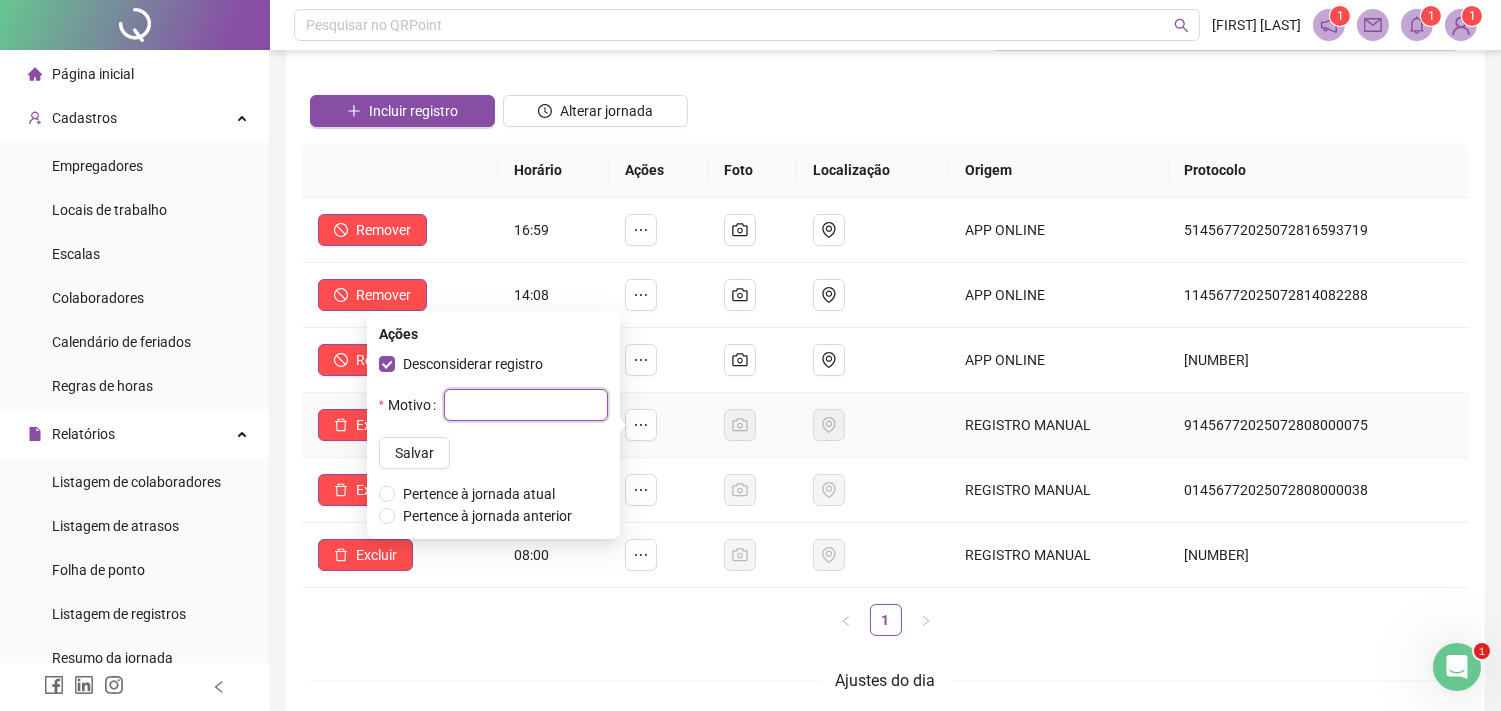 click at bounding box center (526, 405) 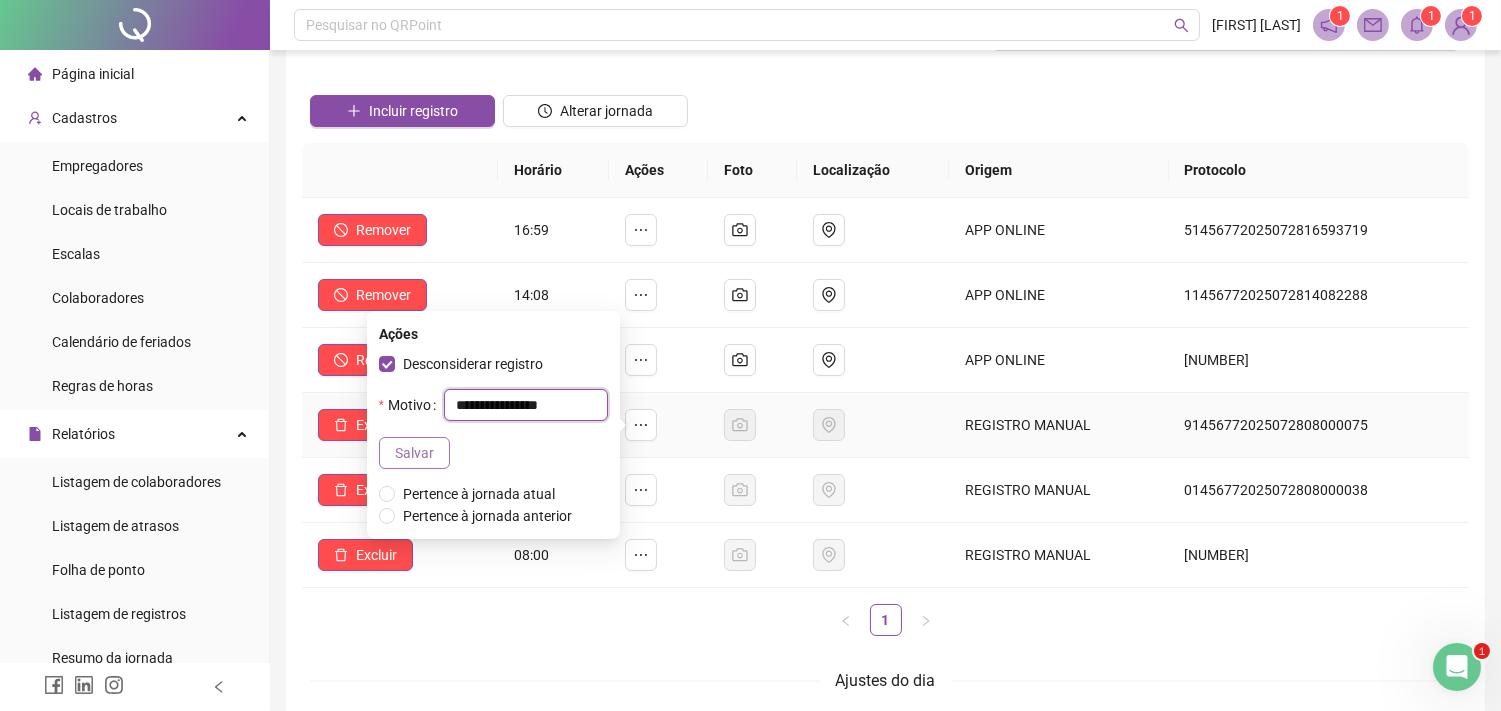 type on "**********" 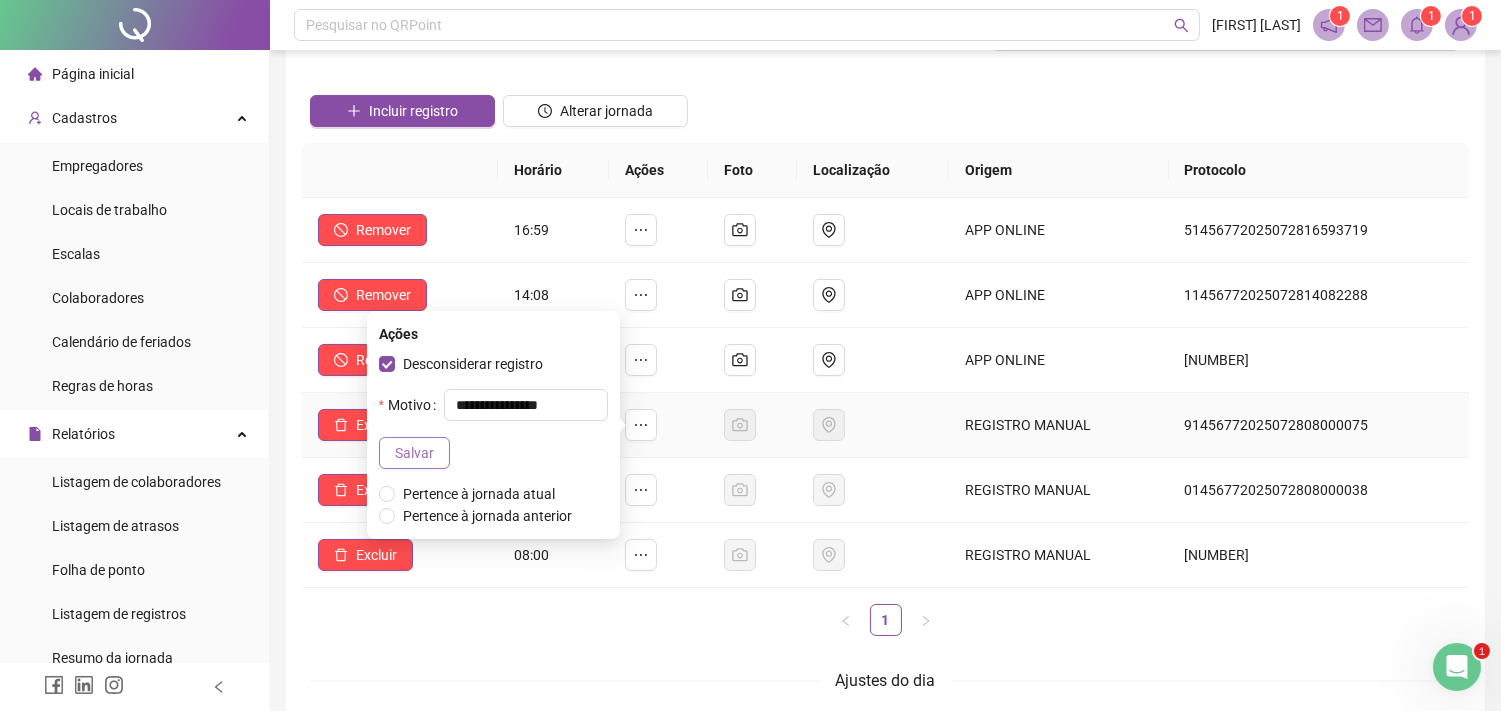 click on "Salvar" at bounding box center [414, 453] 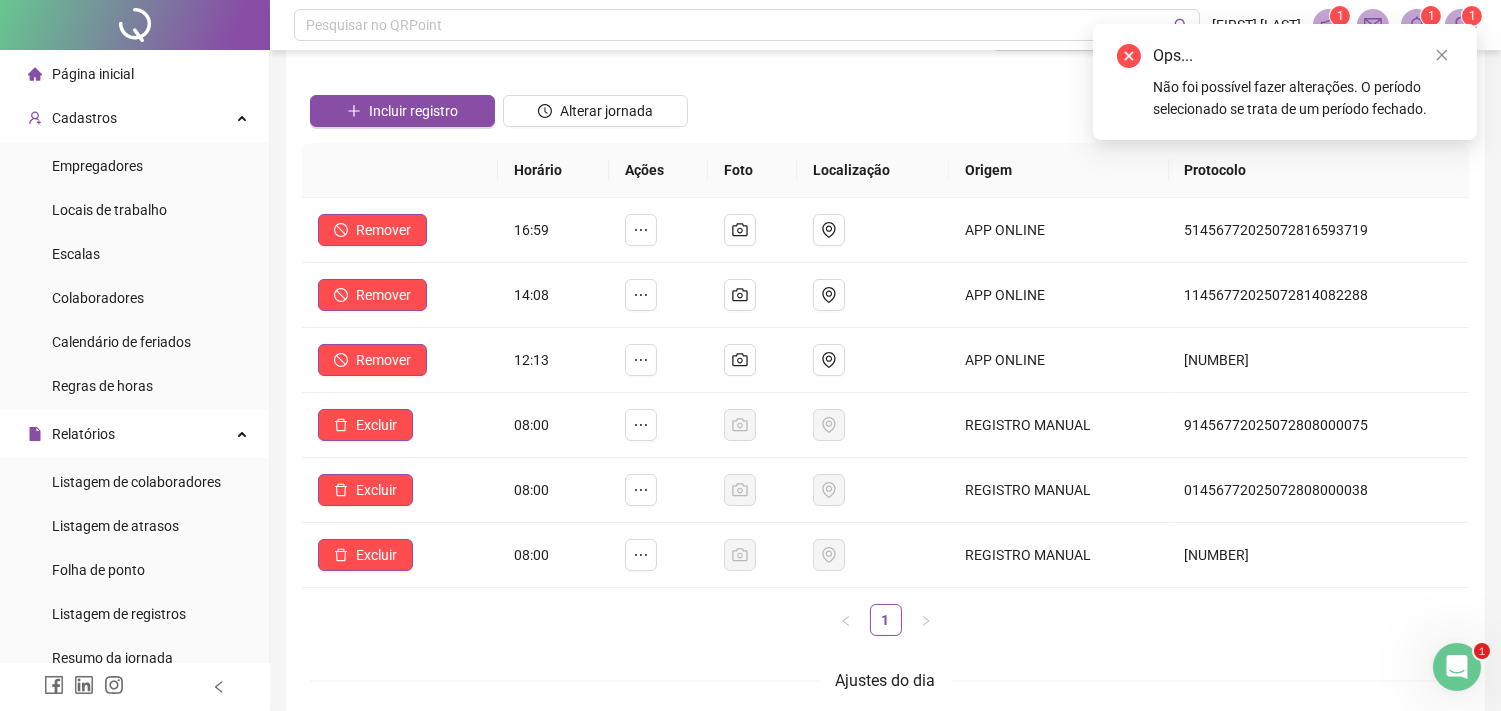 click on "Incluir registro   Alterar jornada" at bounding box center (885, 104) 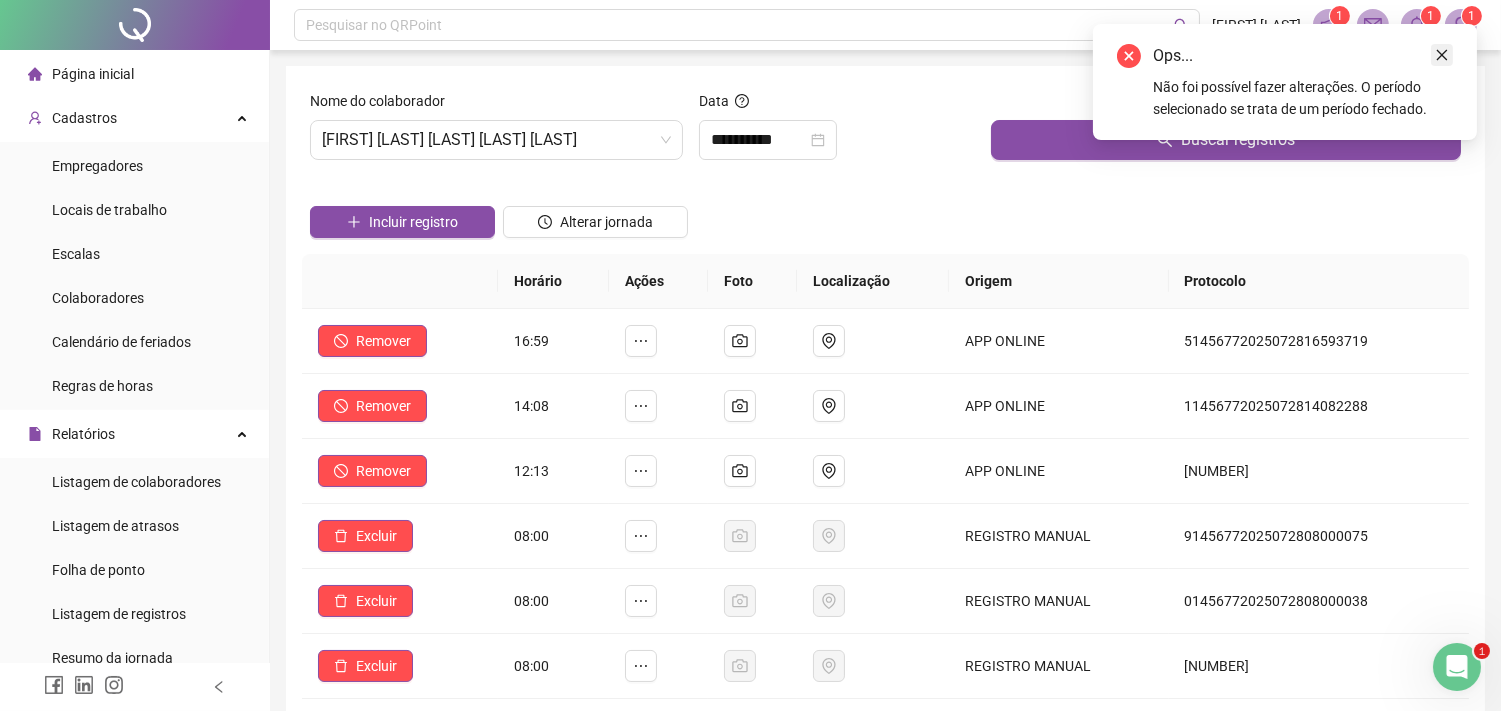 click 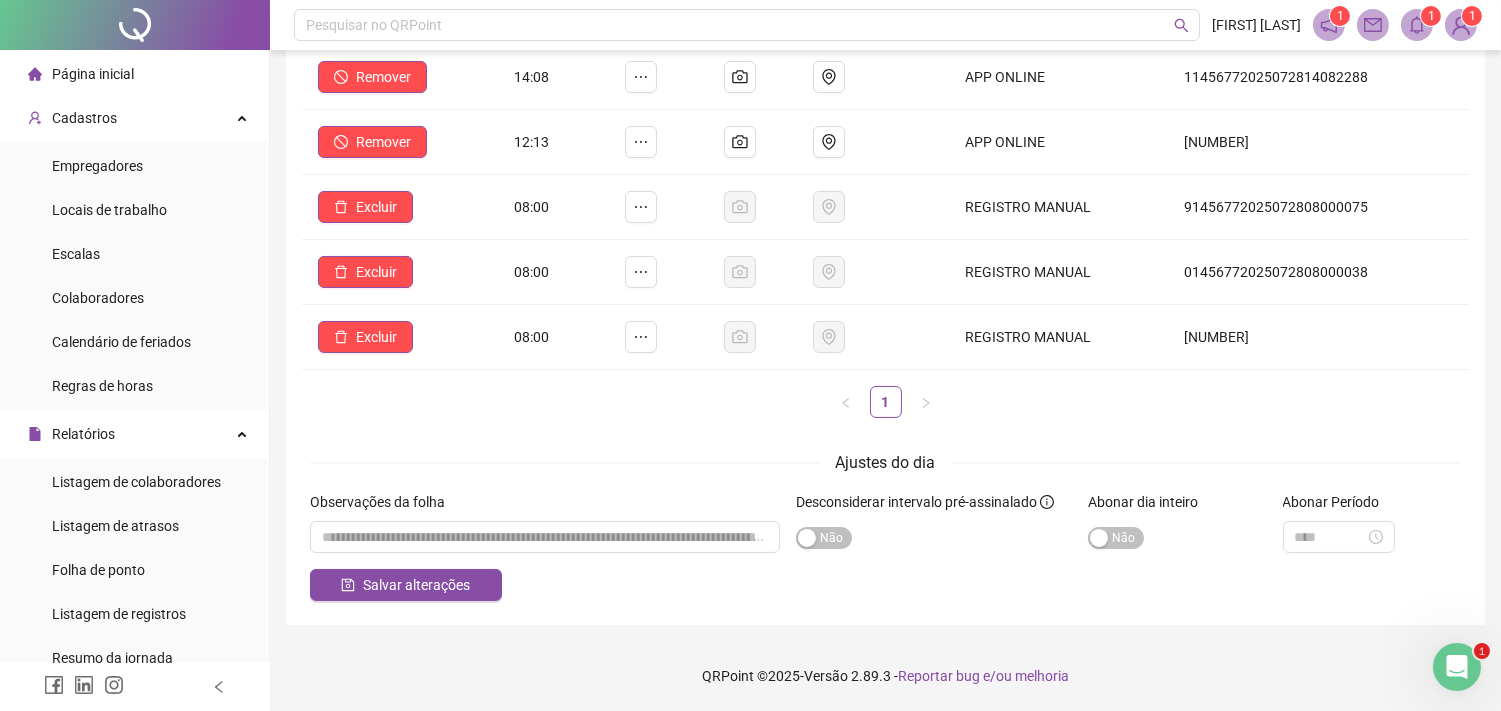 scroll, scrollTop: 218, scrollLeft: 0, axis: vertical 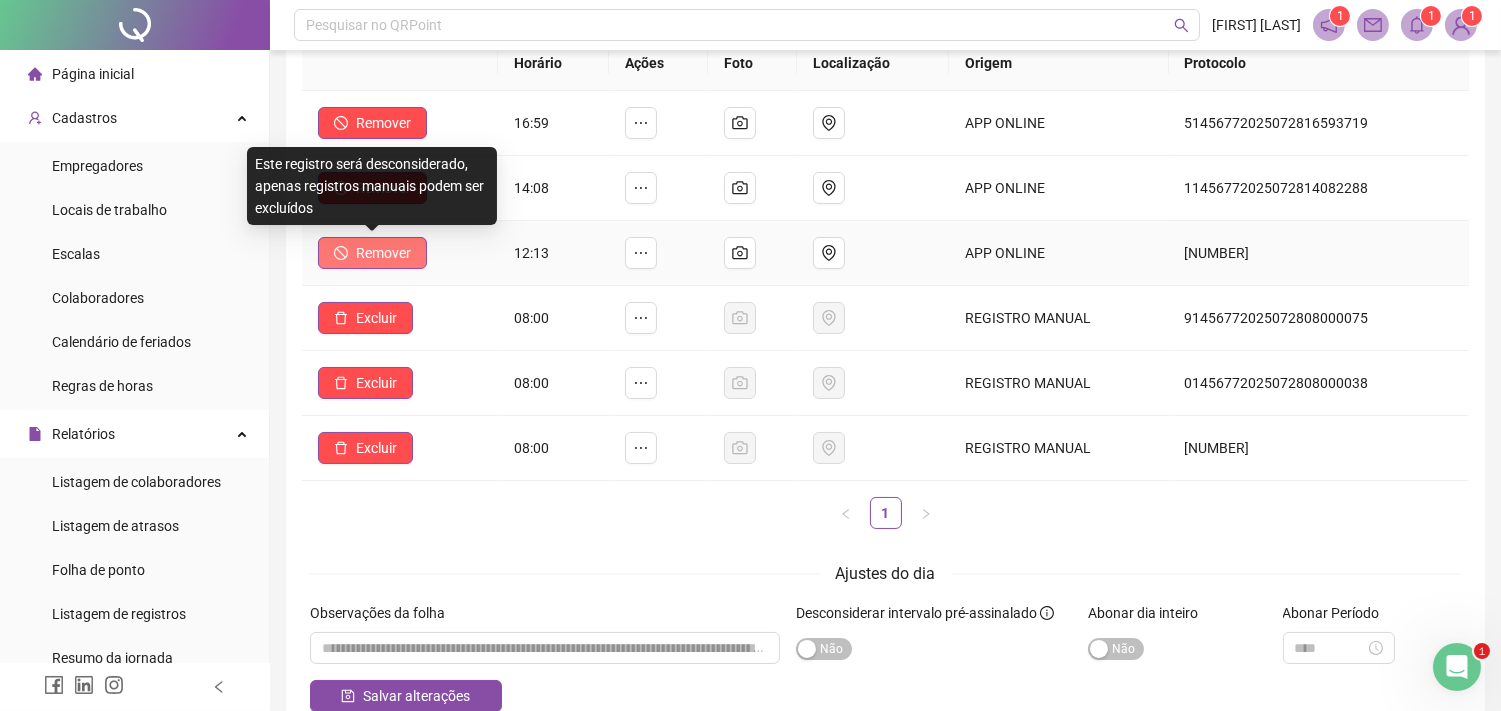 click on "Remover" at bounding box center (383, 253) 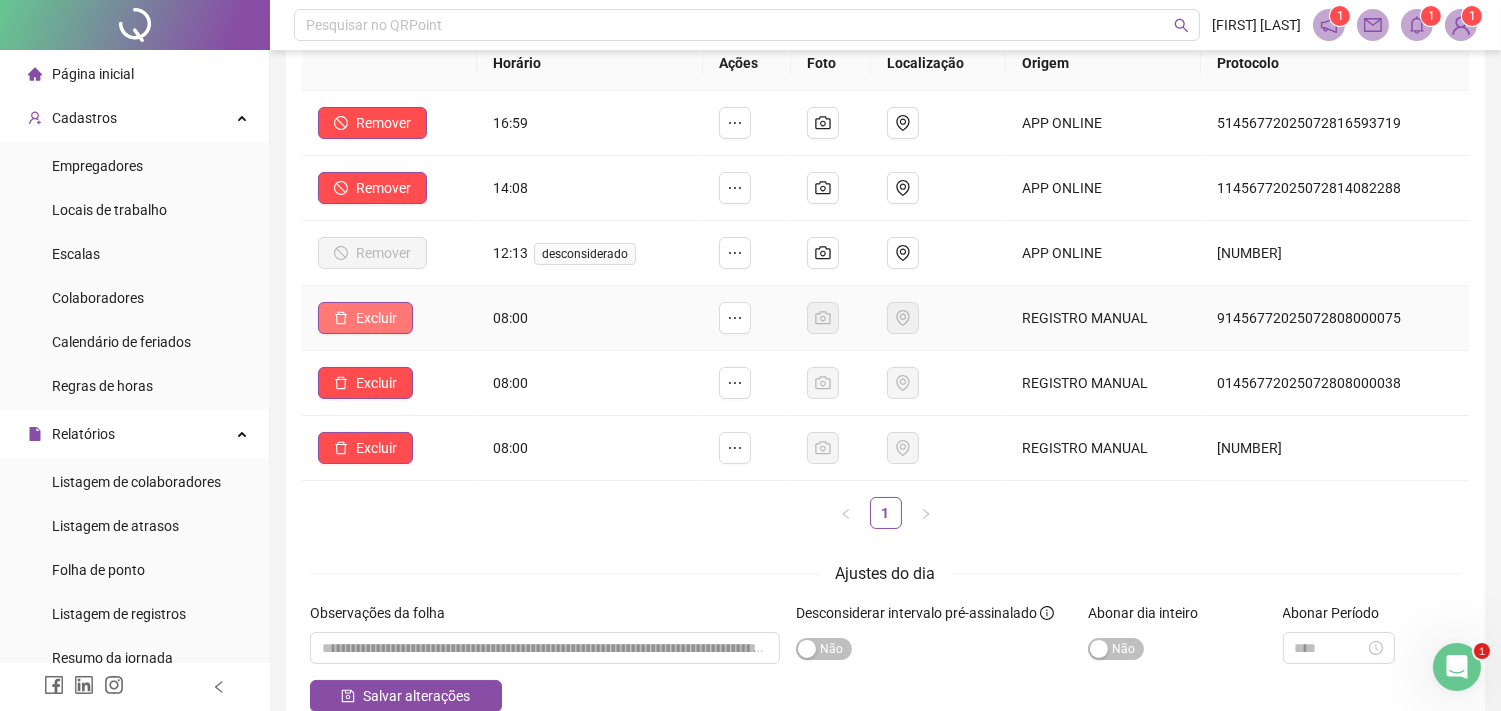 click on "Excluir" at bounding box center (376, 318) 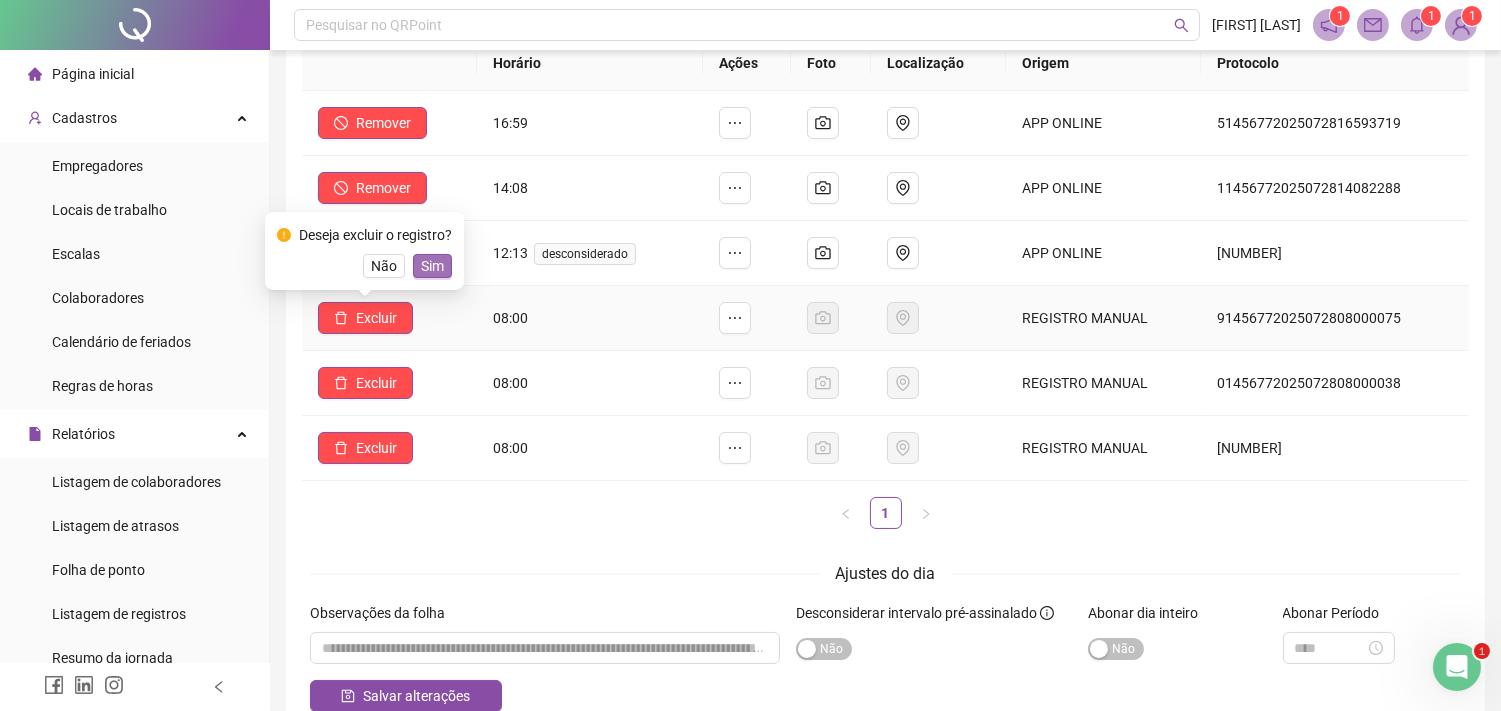 click on "Sim" at bounding box center (432, 266) 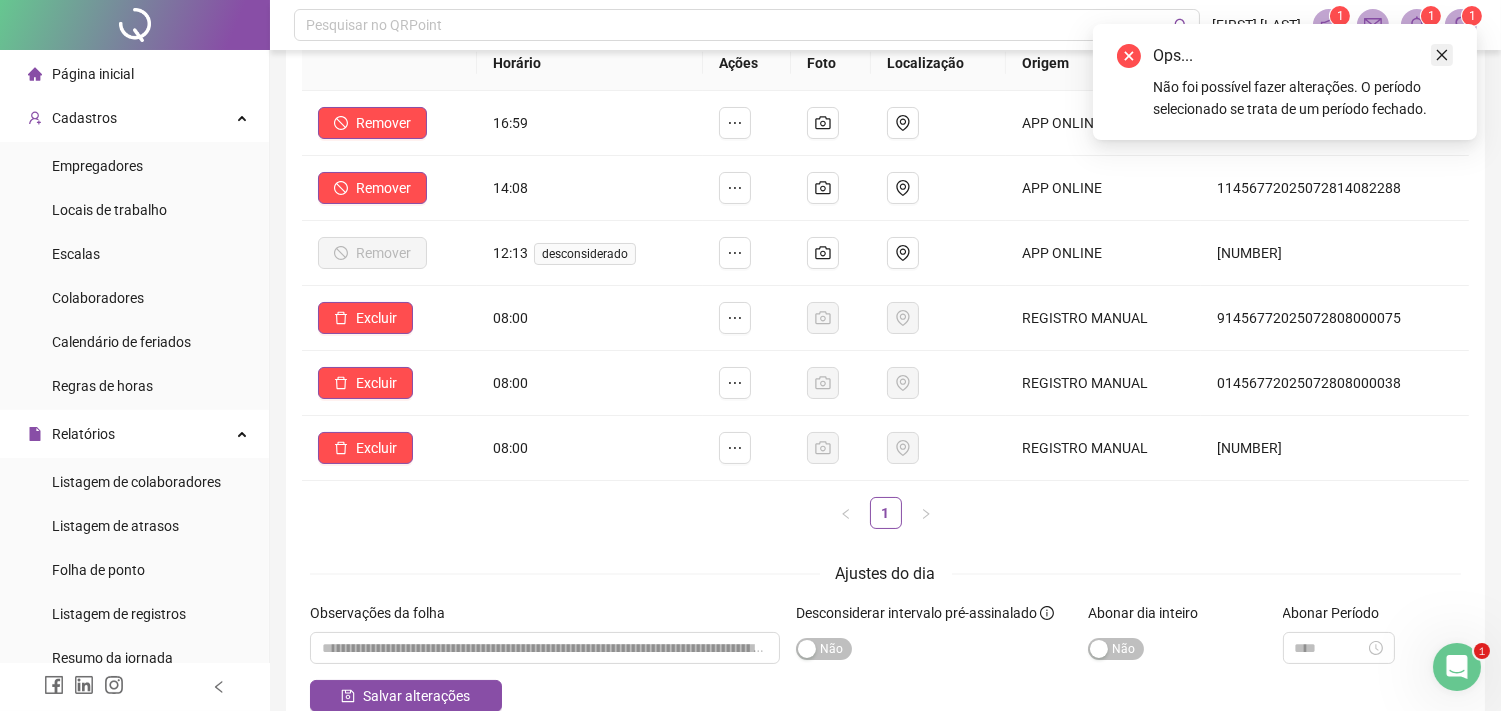 click 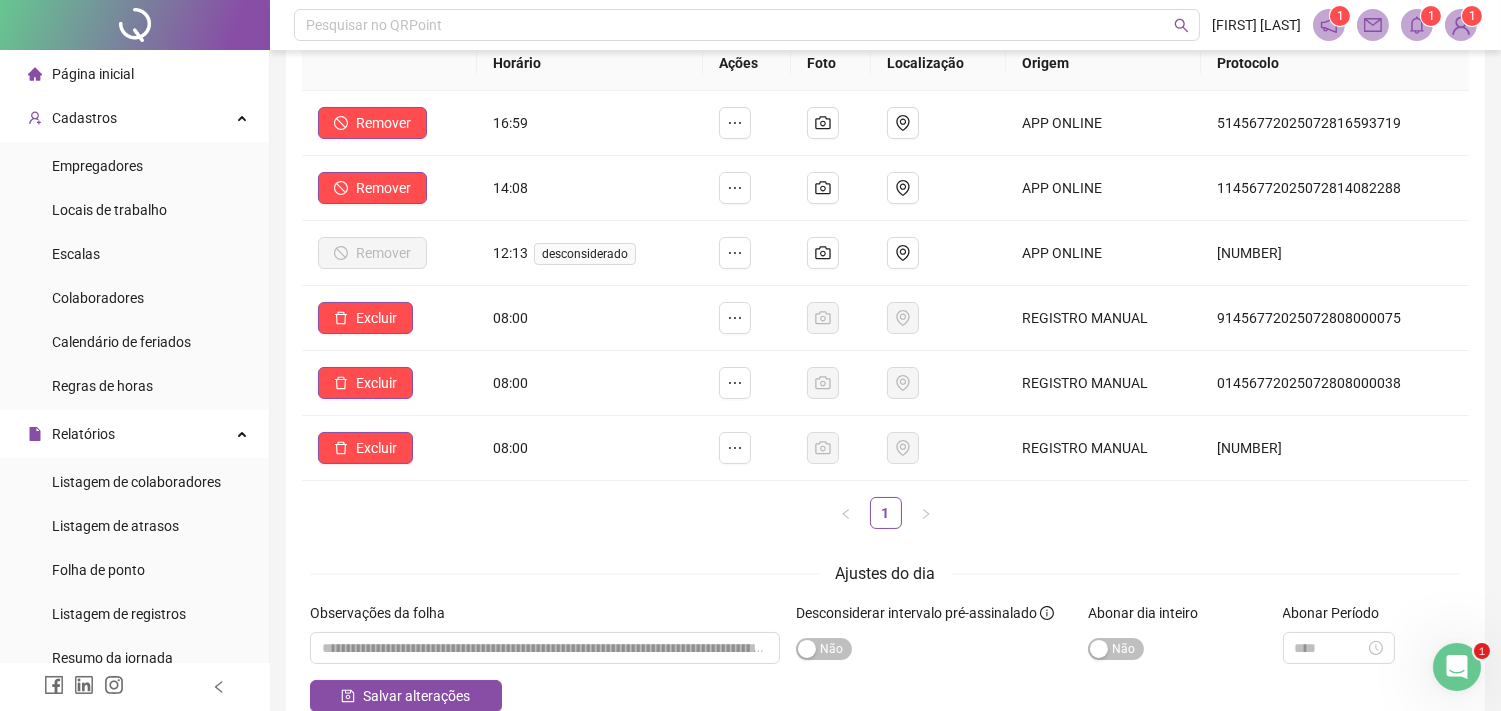 click 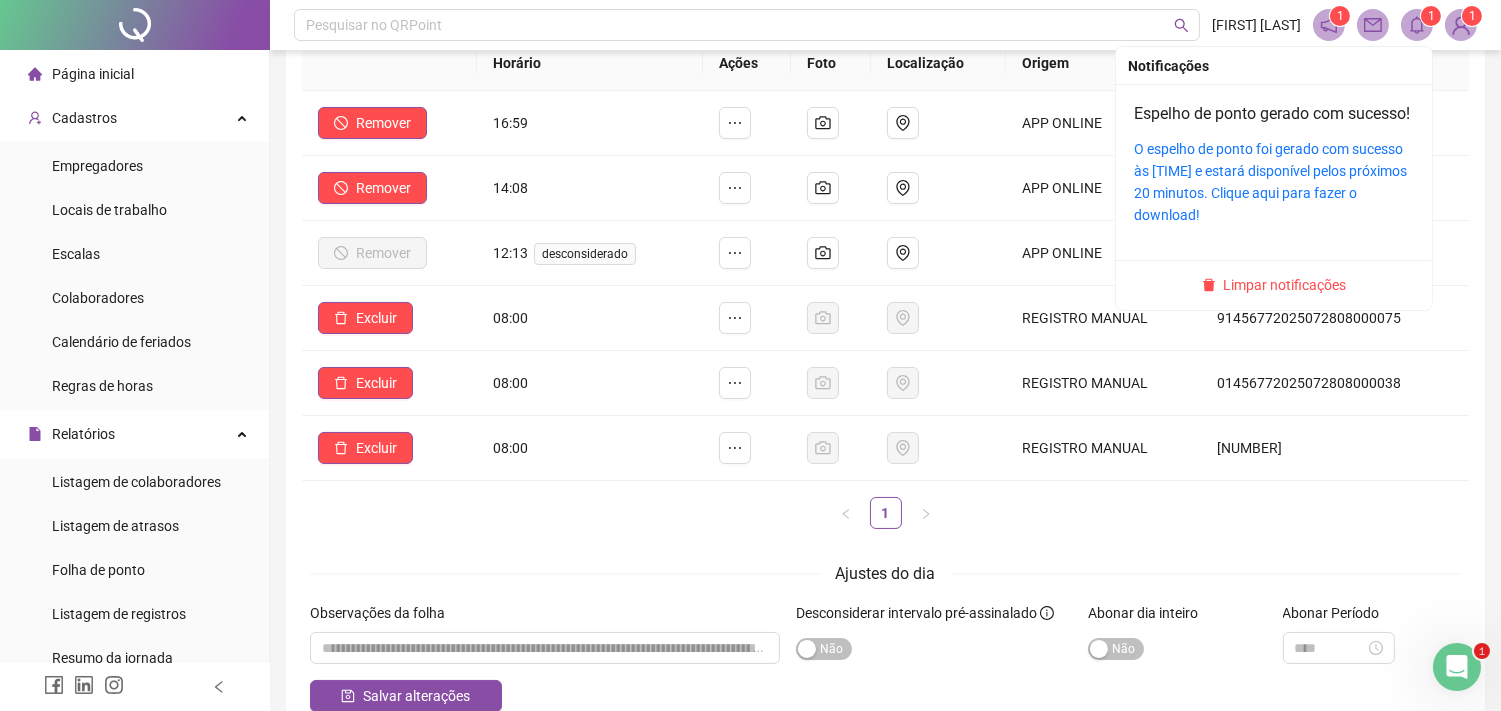 click 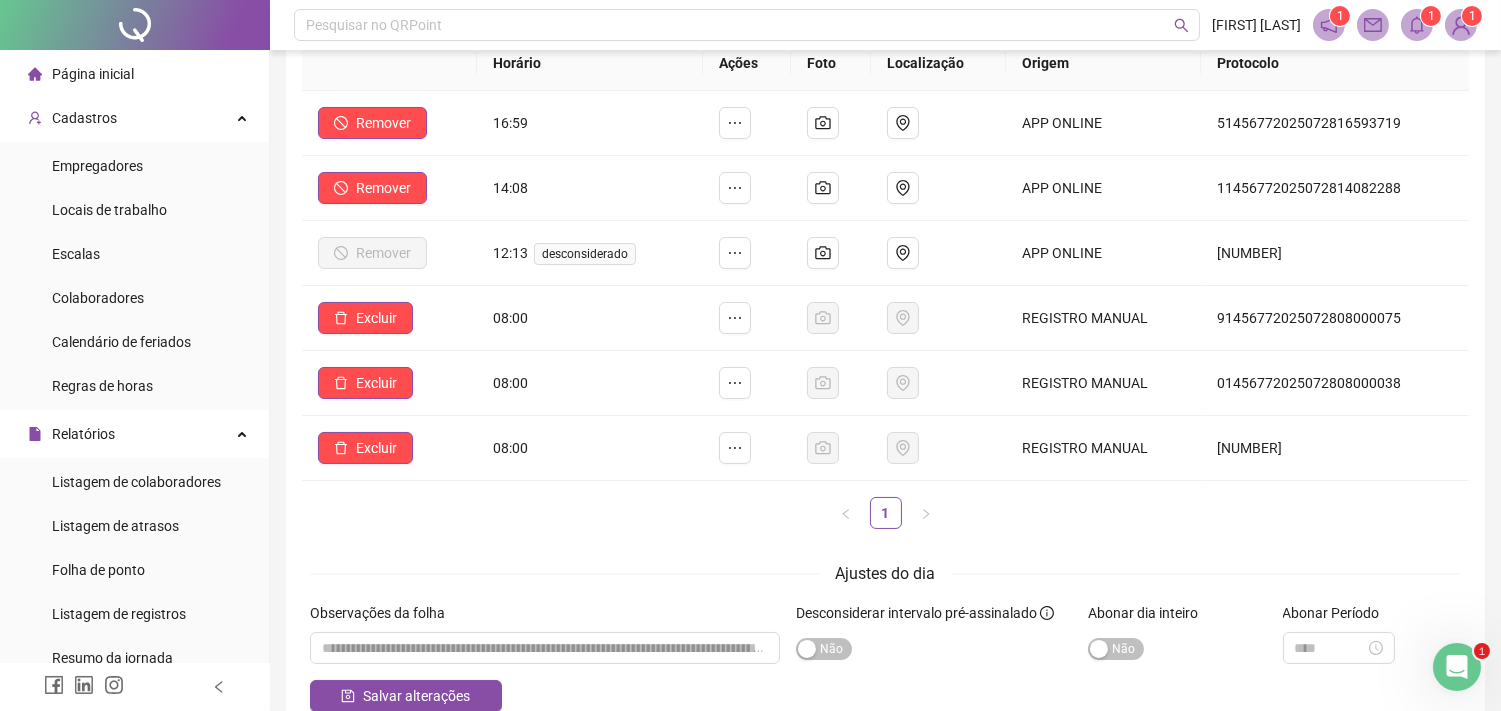 scroll, scrollTop: 0, scrollLeft: 0, axis: both 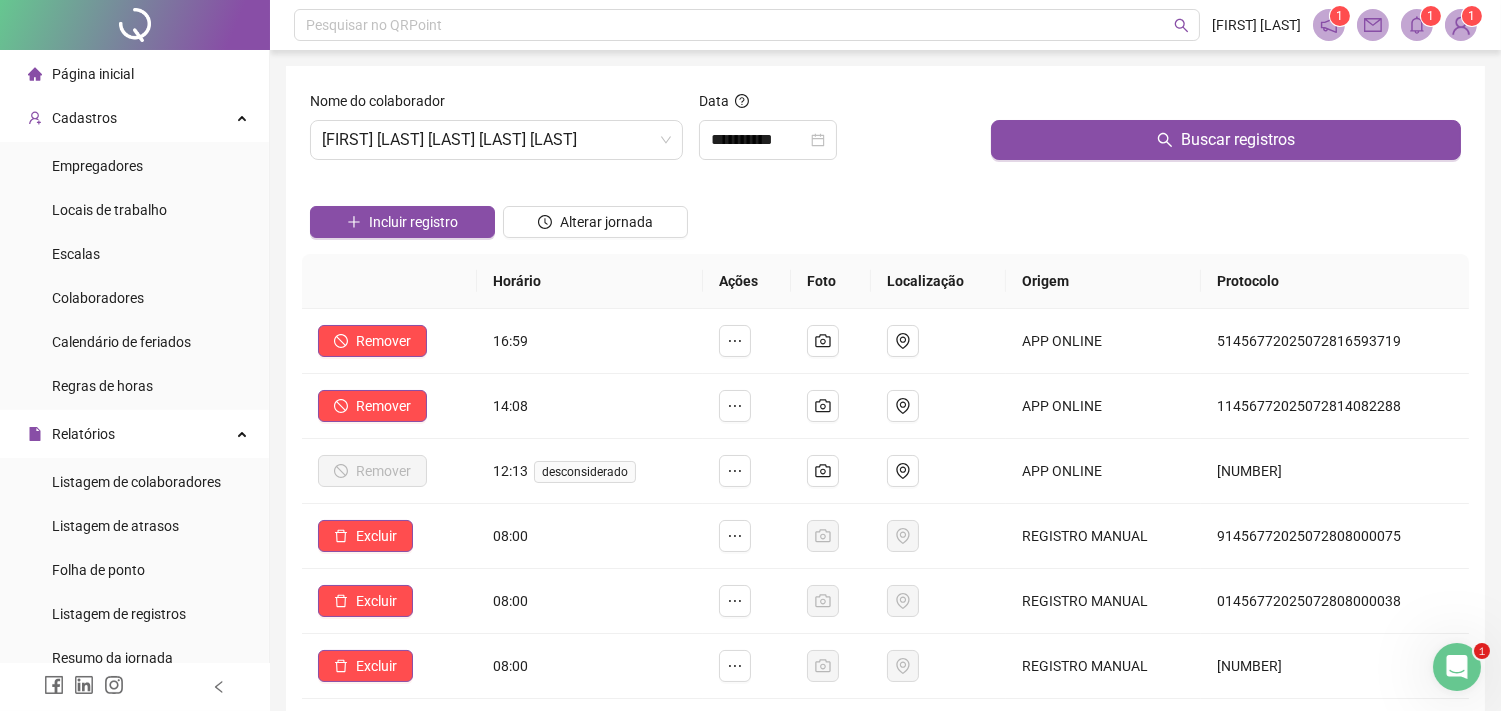 click on "Página inicial" at bounding box center (134, 74) 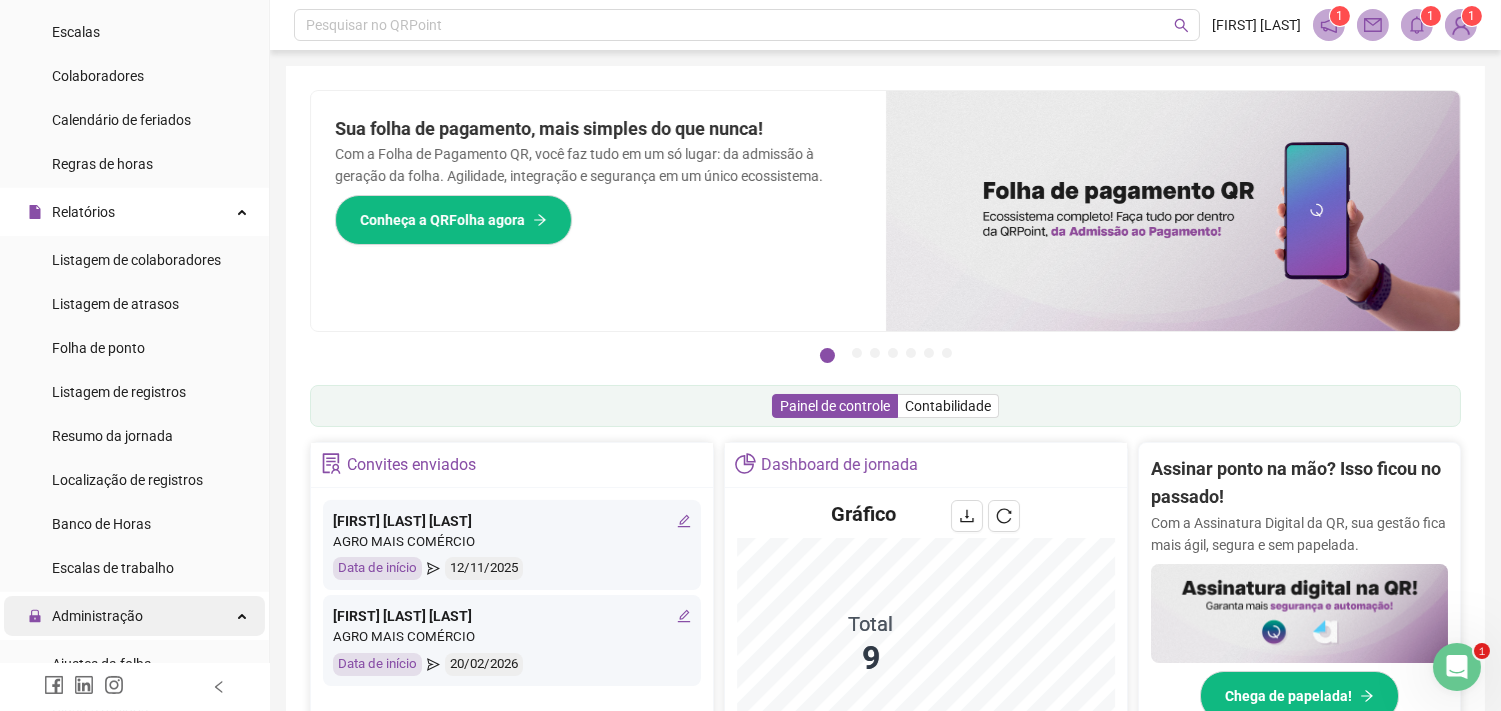 scroll, scrollTop: 444, scrollLeft: 0, axis: vertical 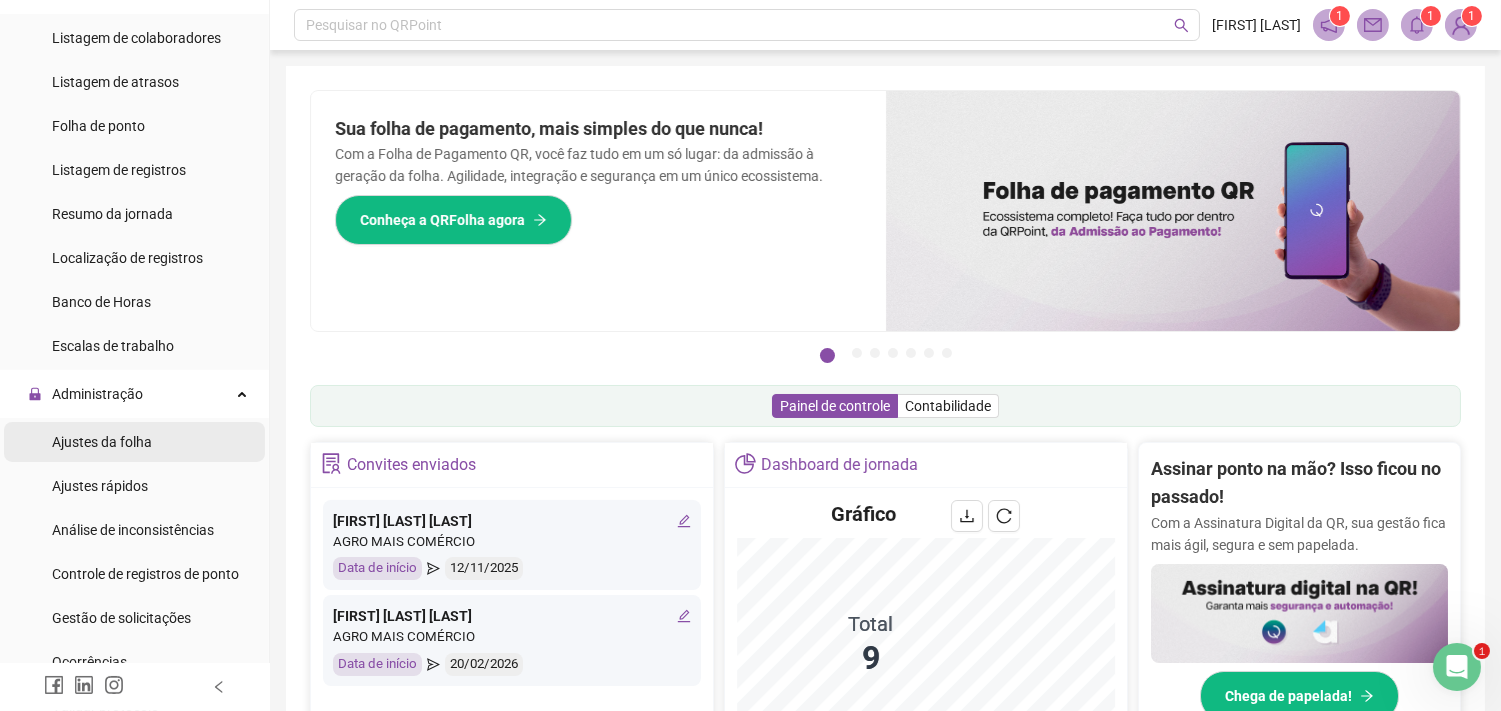 click on "Ajustes da folha" at bounding box center (134, 442) 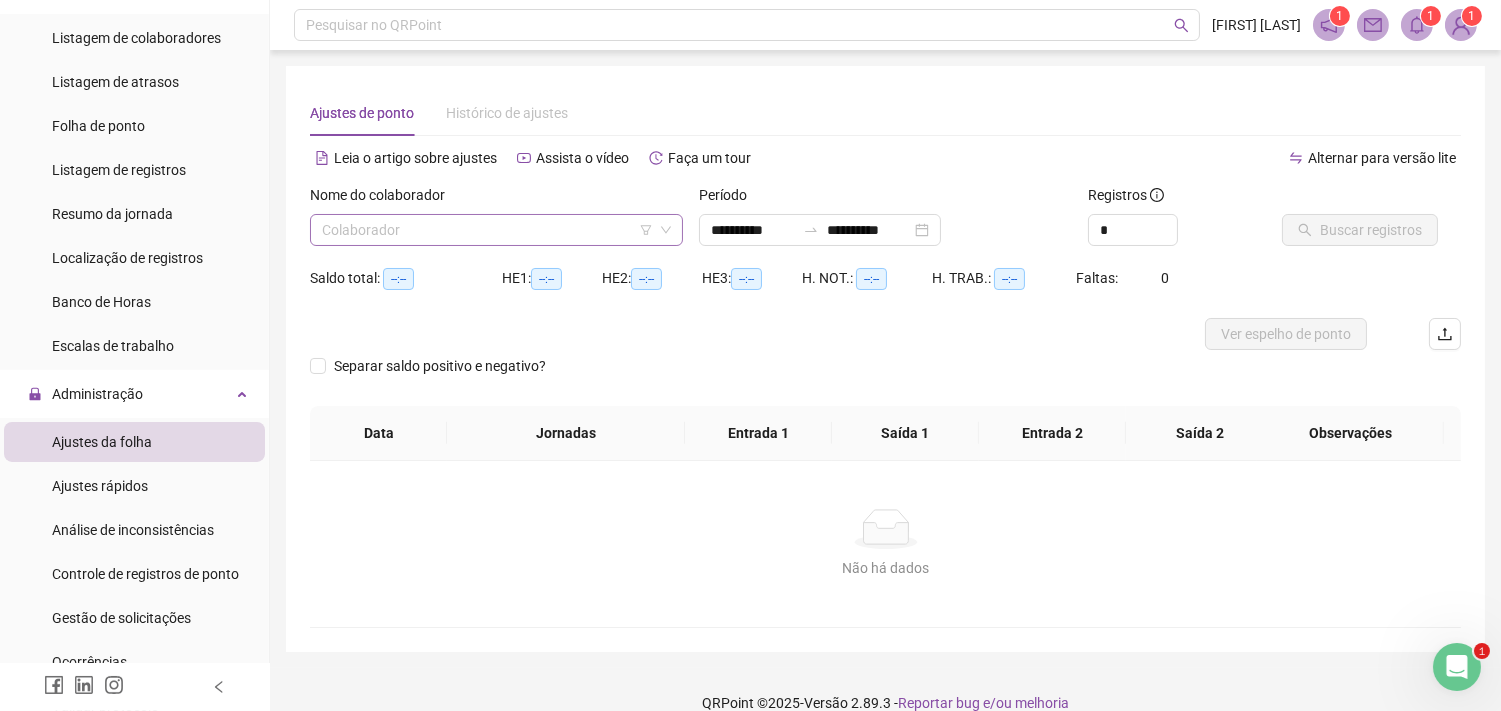 click at bounding box center (487, 230) 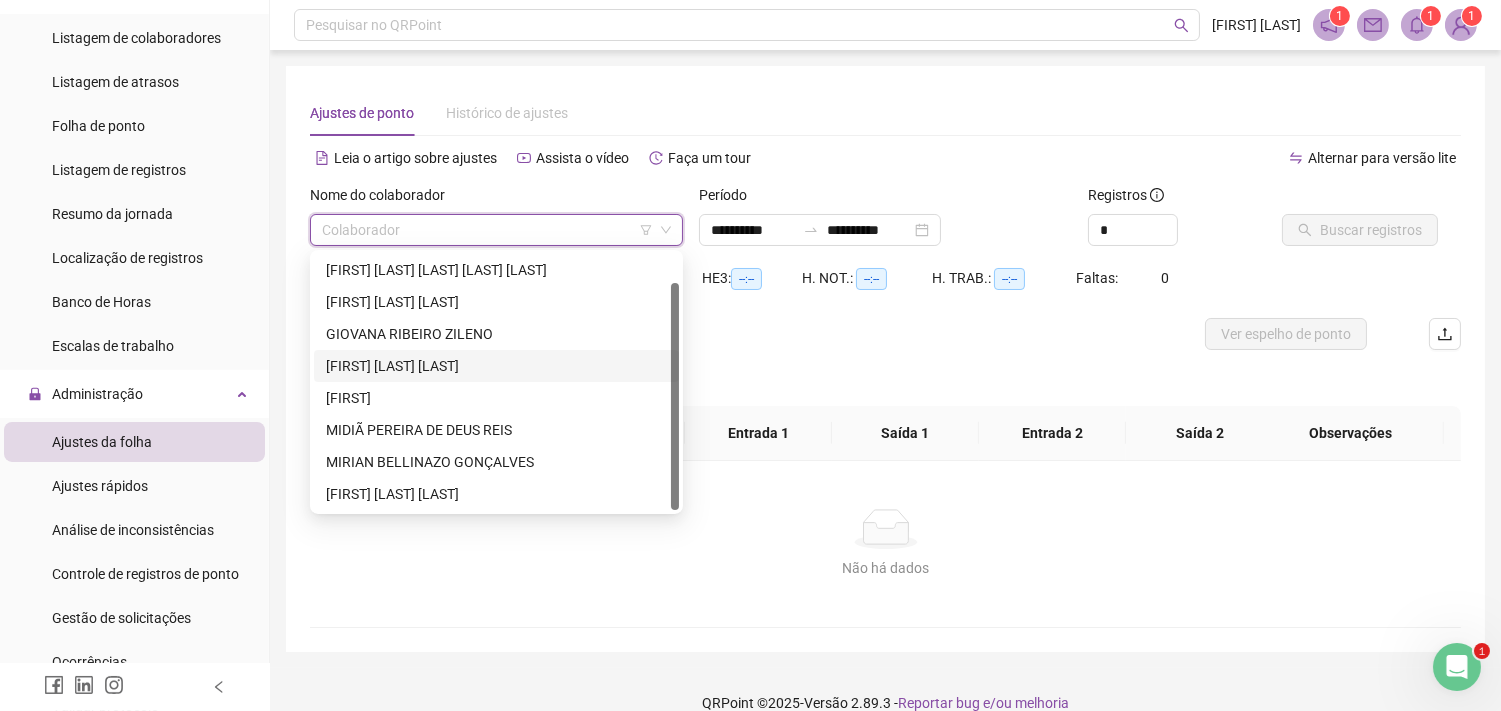 scroll, scrollTop: 0, scrollLeft: 0, axis: both 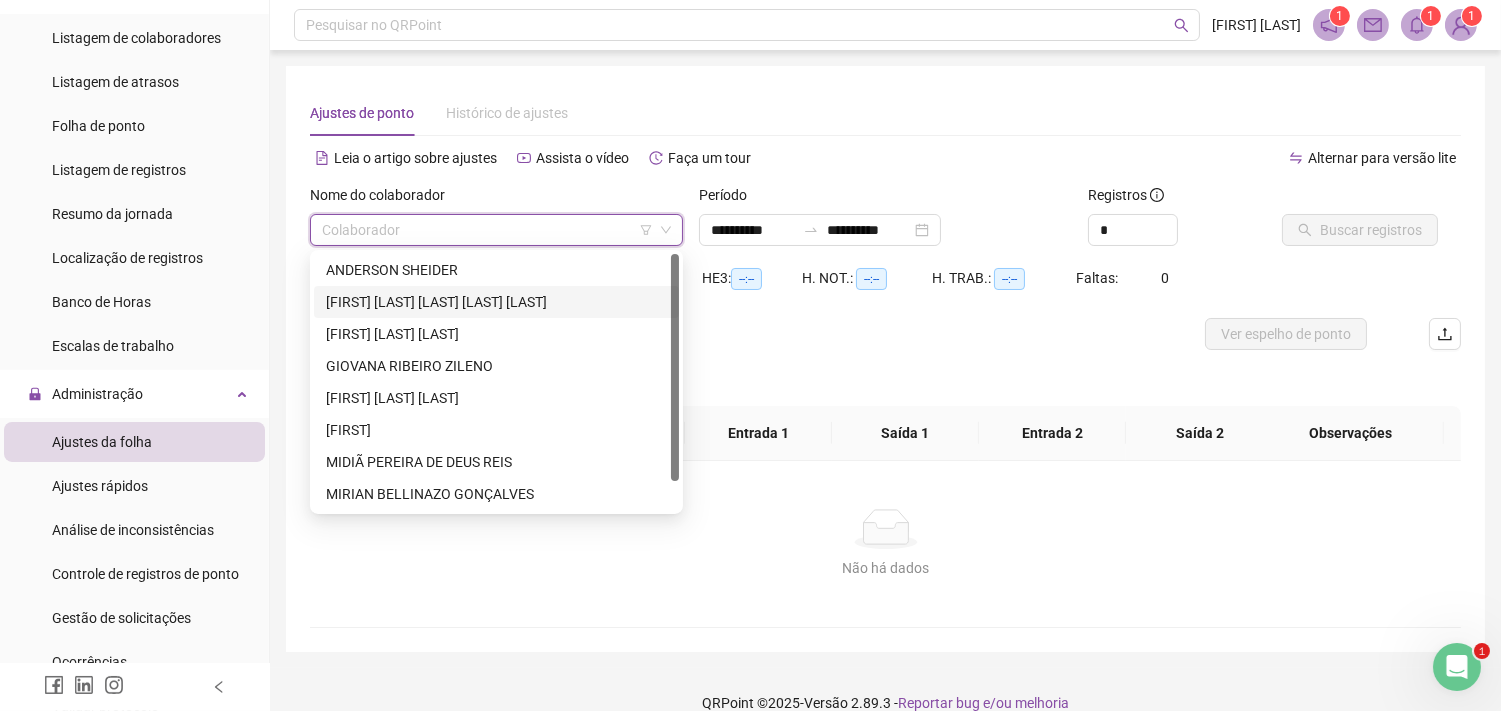 click on "[FIRST] [LAST] [LAST]" at bounding box center (496, 302) 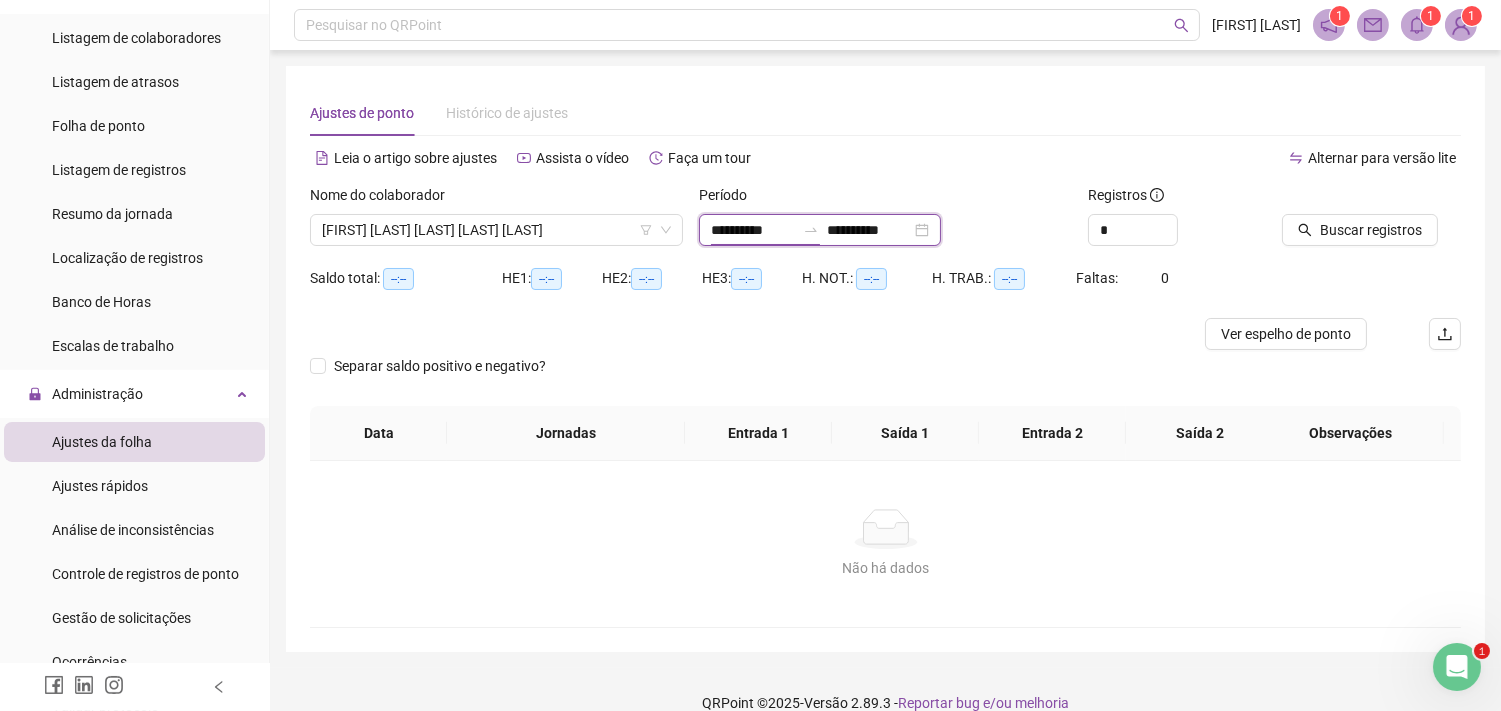 click on "**********" at bounding box center (753, 230) 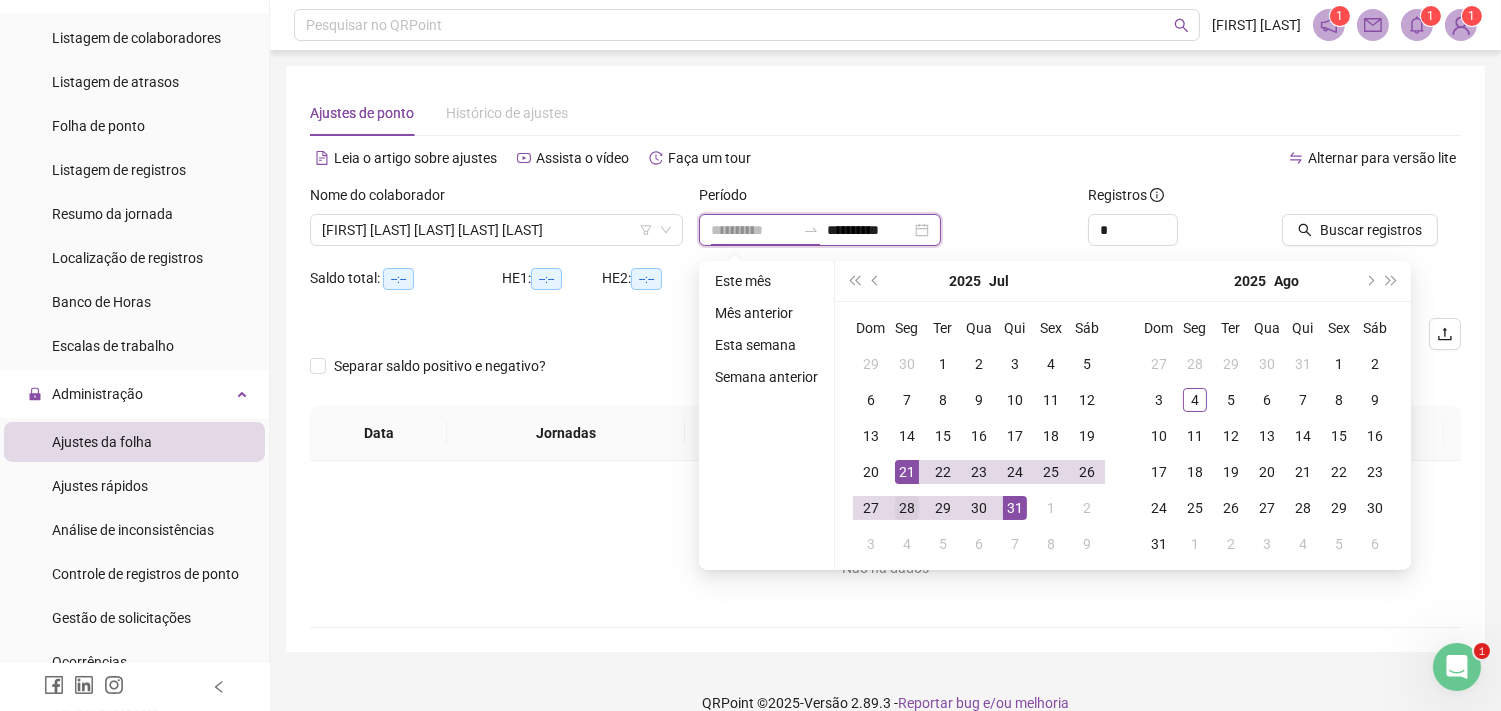 type on "**********" 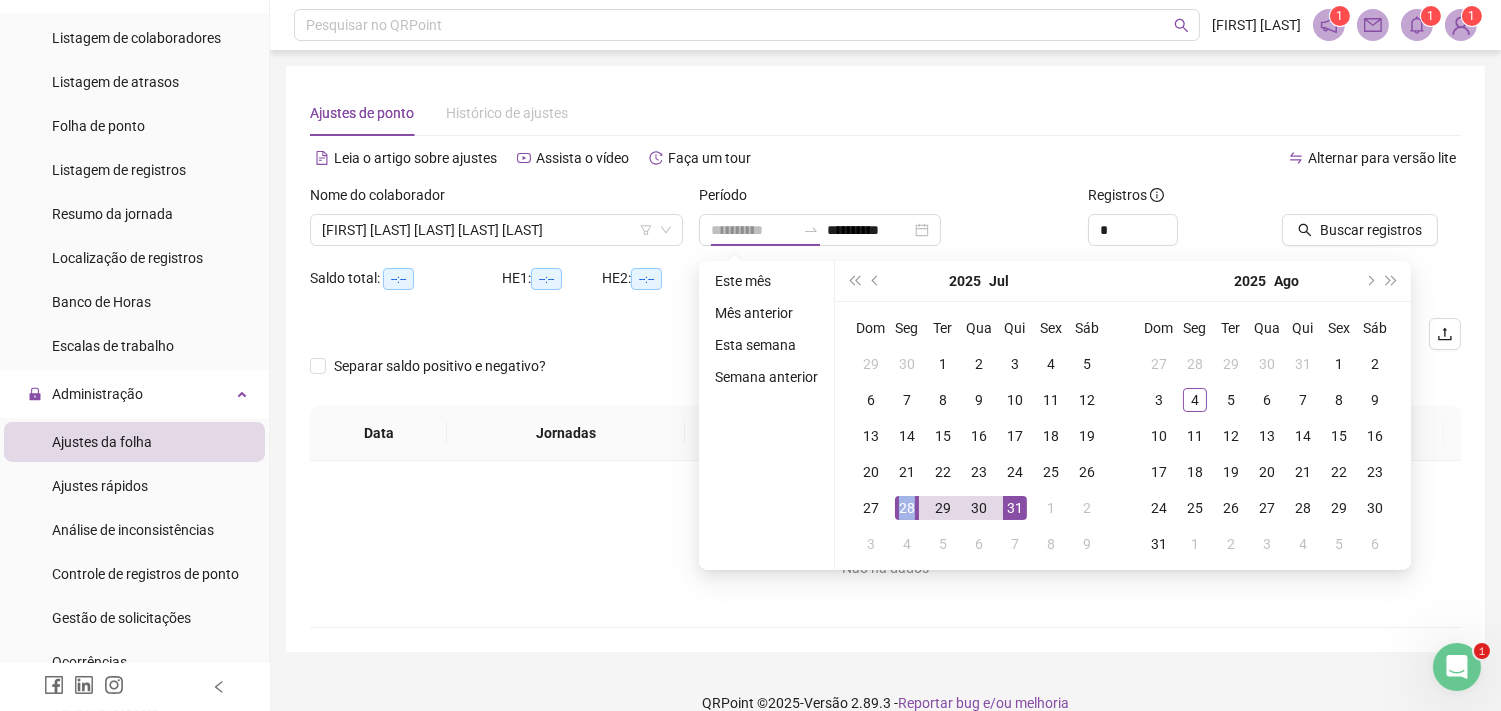 click on "28" at bounding box center (907, 508) 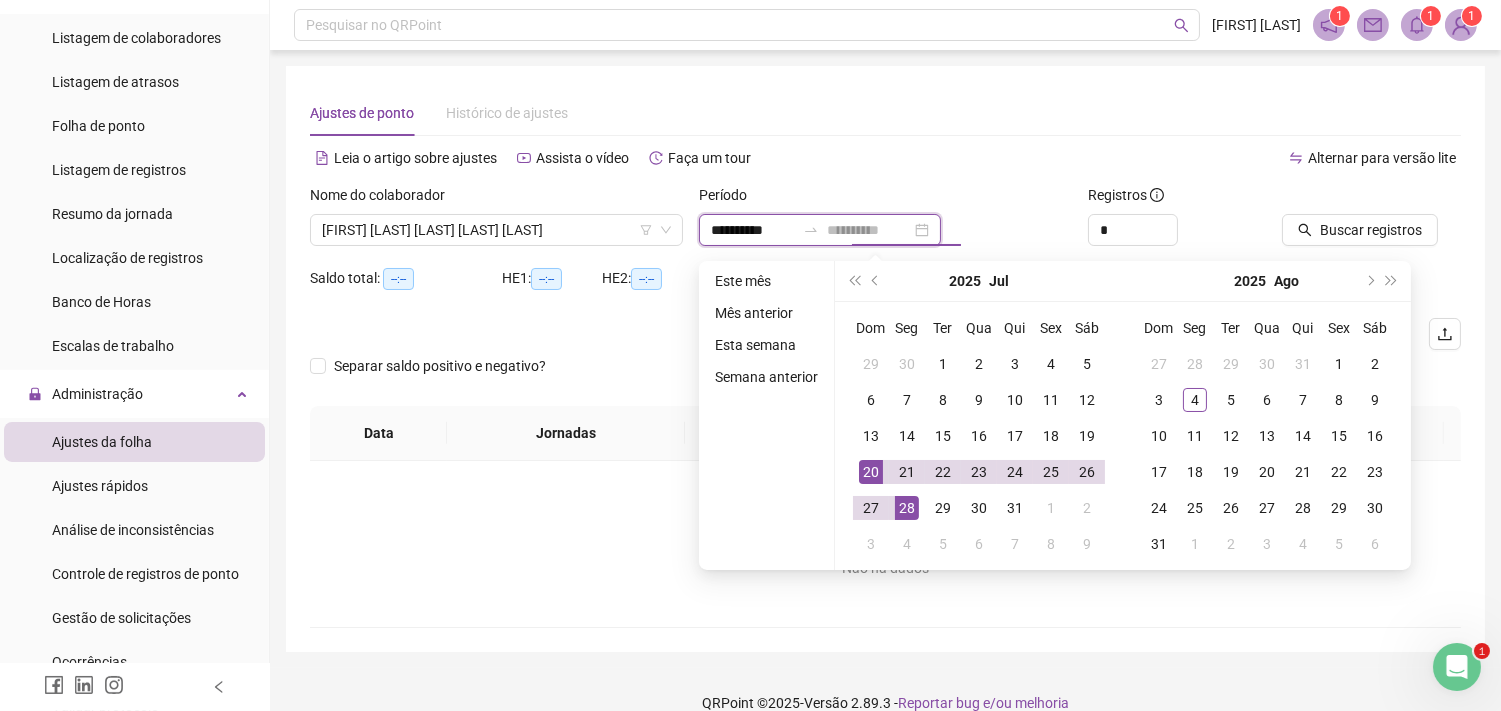 type on "**********" 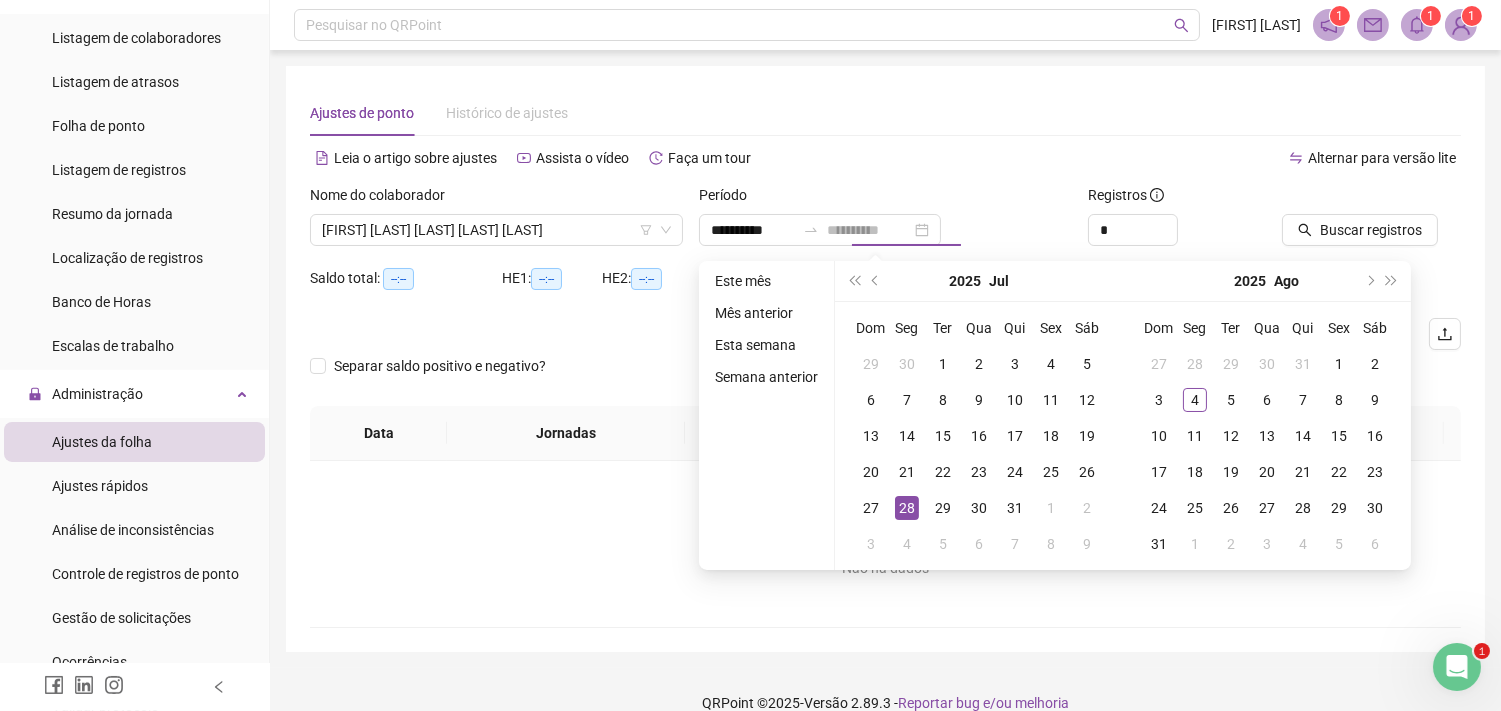 click on "28" at bounding box center (907, 508) 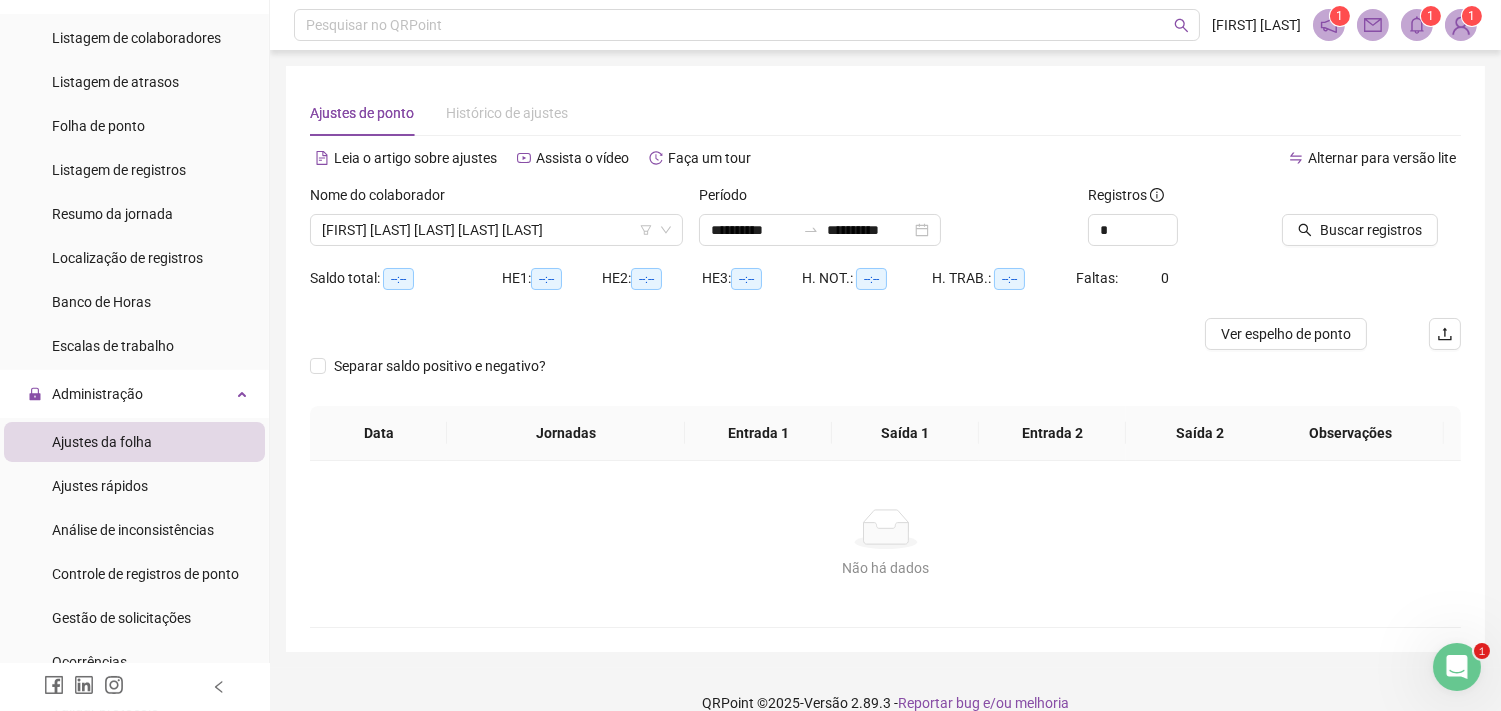 click on "Buscar registros" at bounding box center [1371, 223] 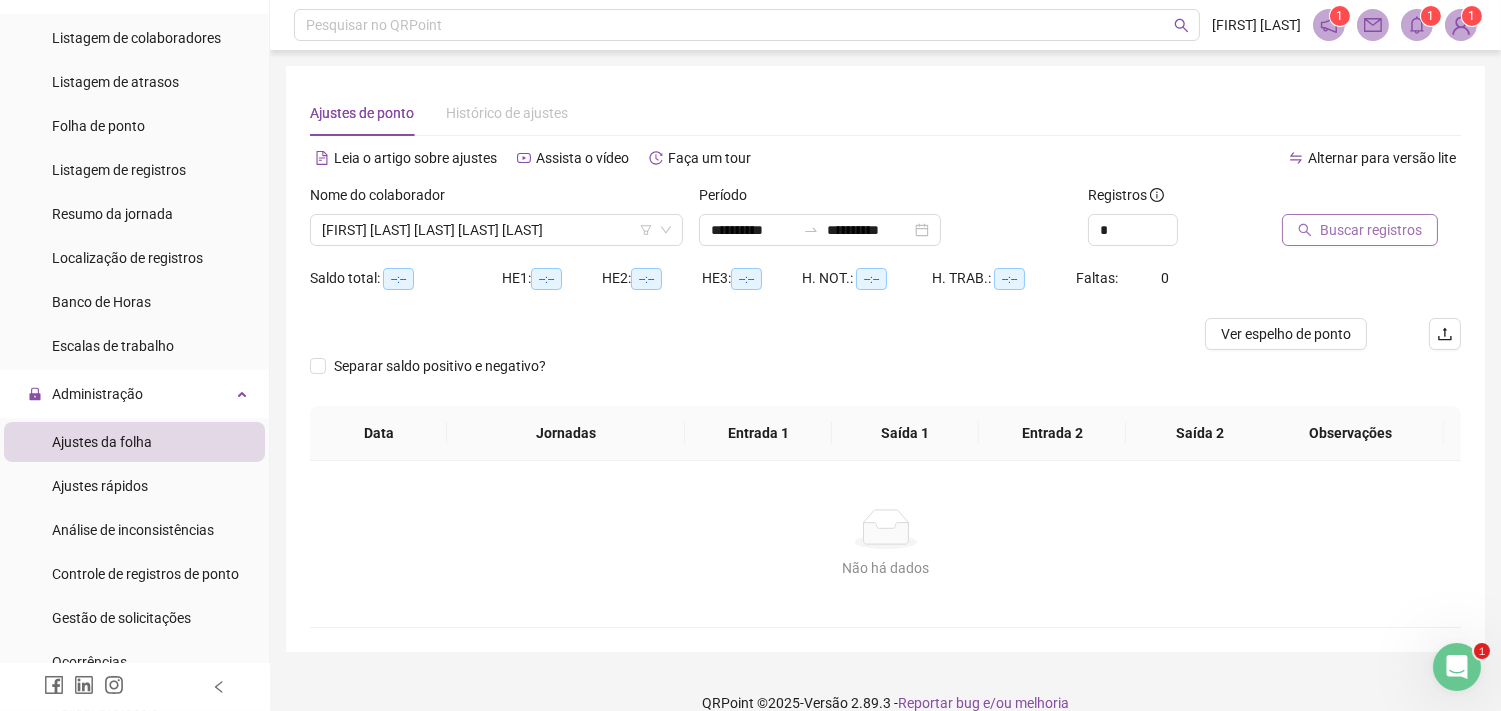 click on "Buscar registros" at bounding box center (1371, 230) 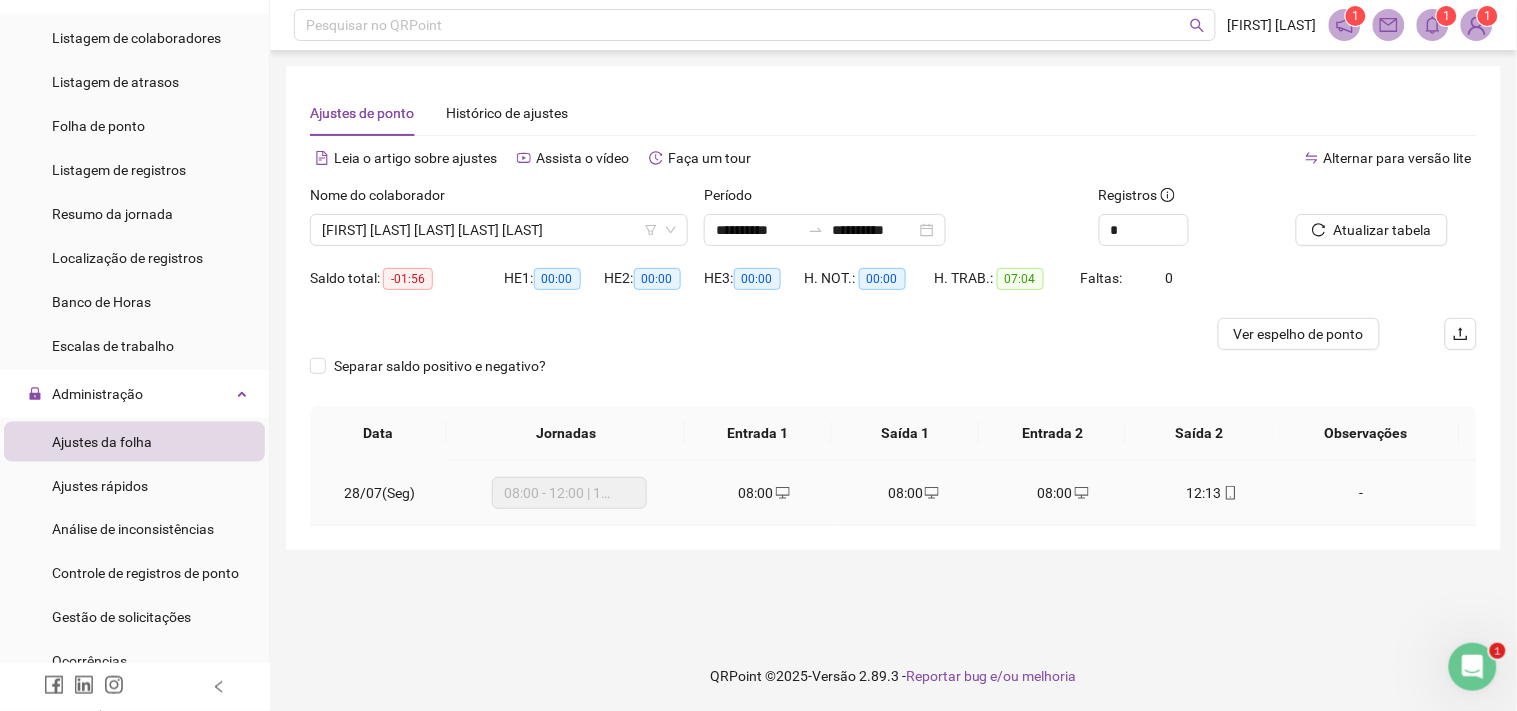 click on "12:13" at bounding box center [1212, 493] 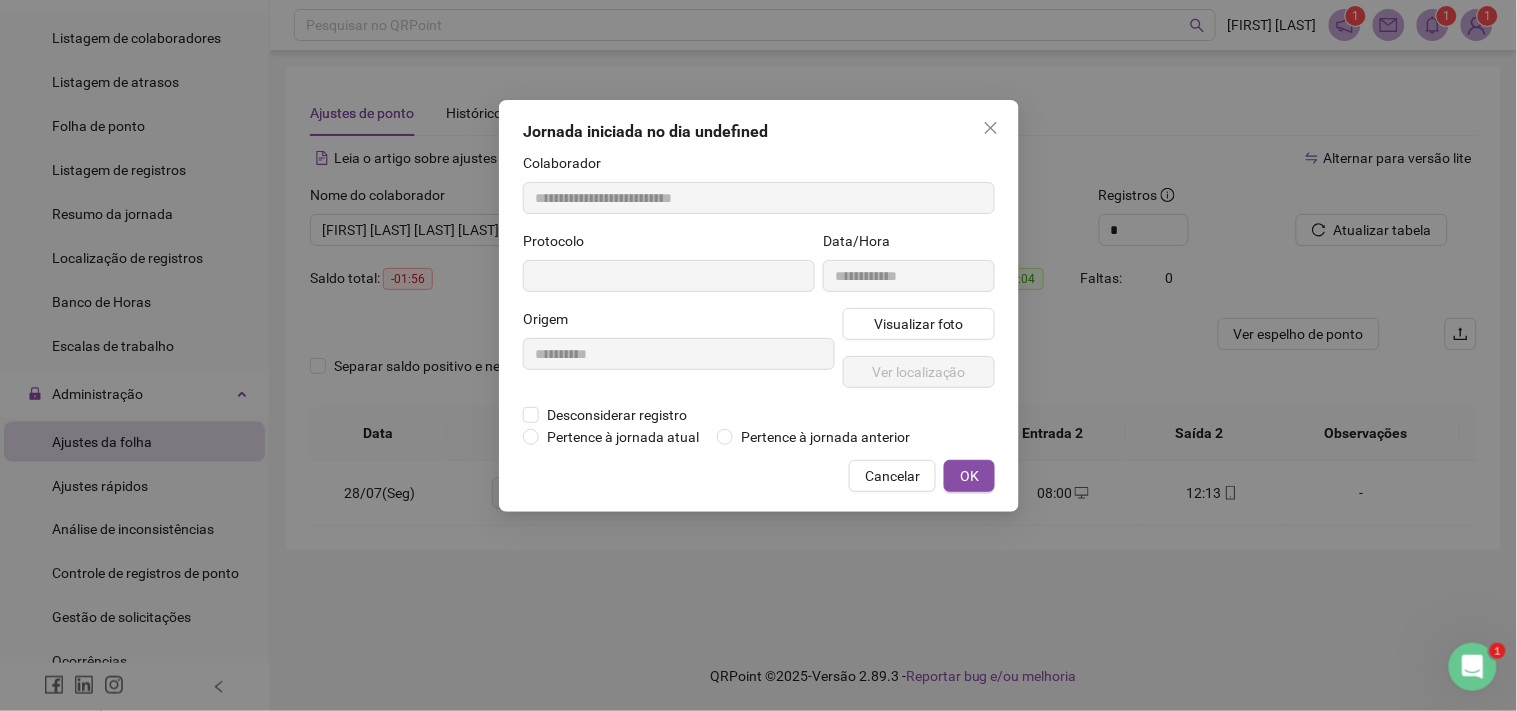 type on "**********" 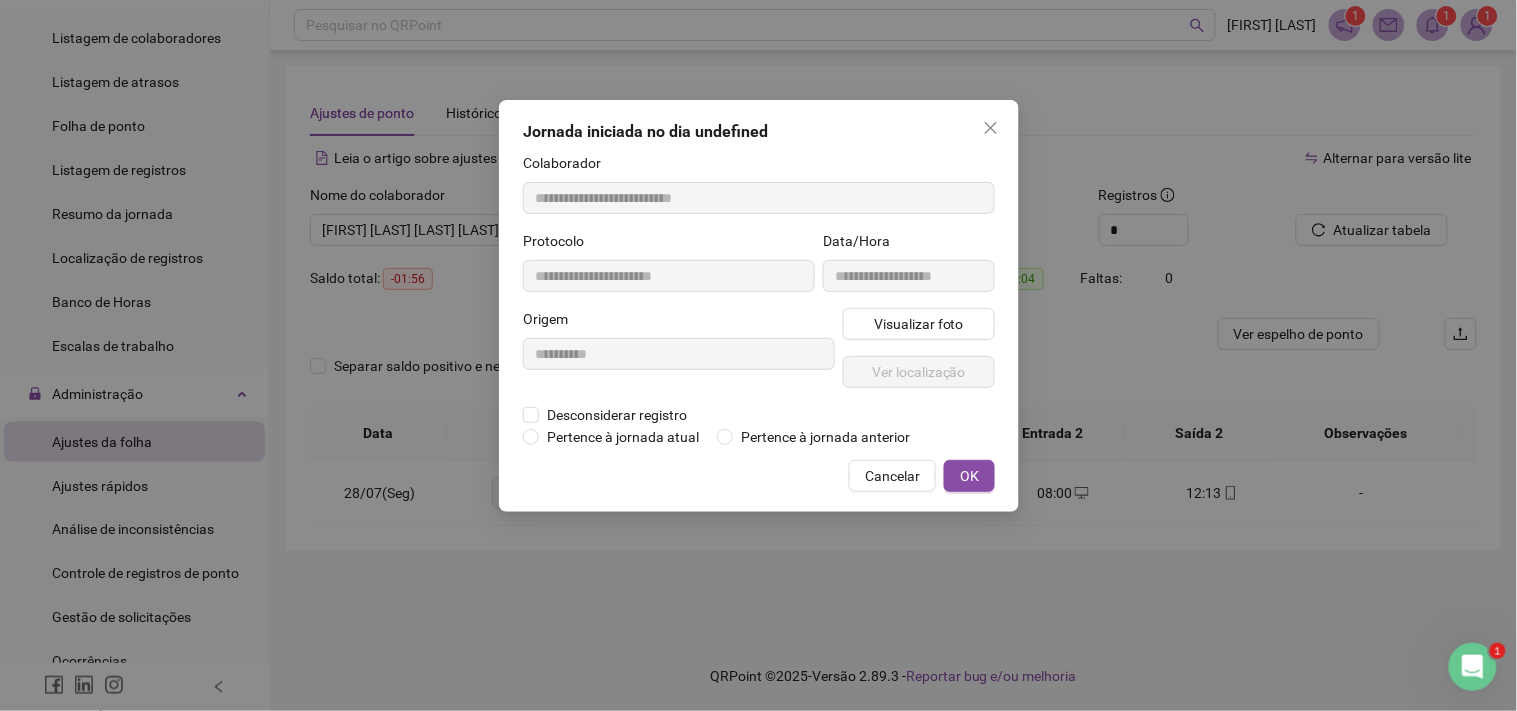 type on "**********" 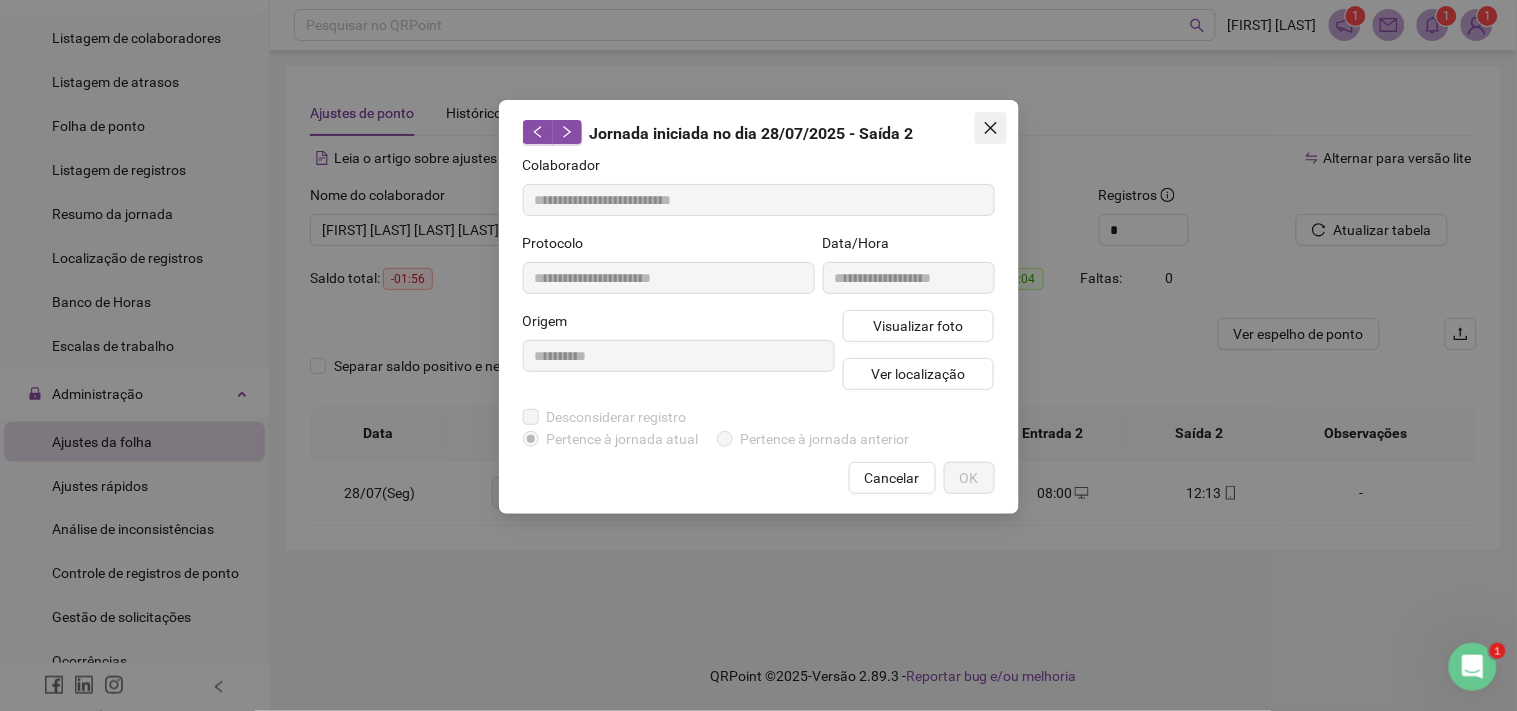 click at bounding box center (991, 128) 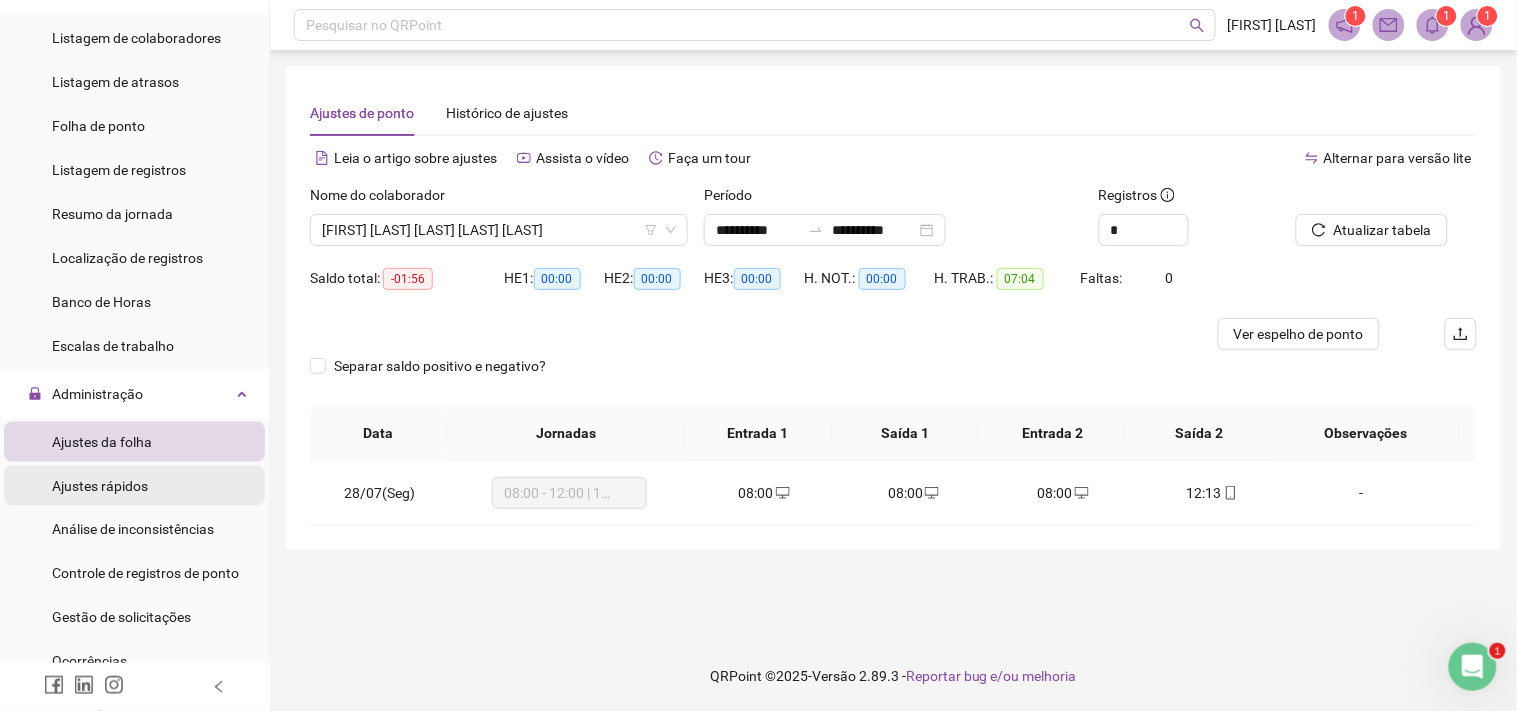 click on "Ajustes rápidos" at bounding box center [134, 486] 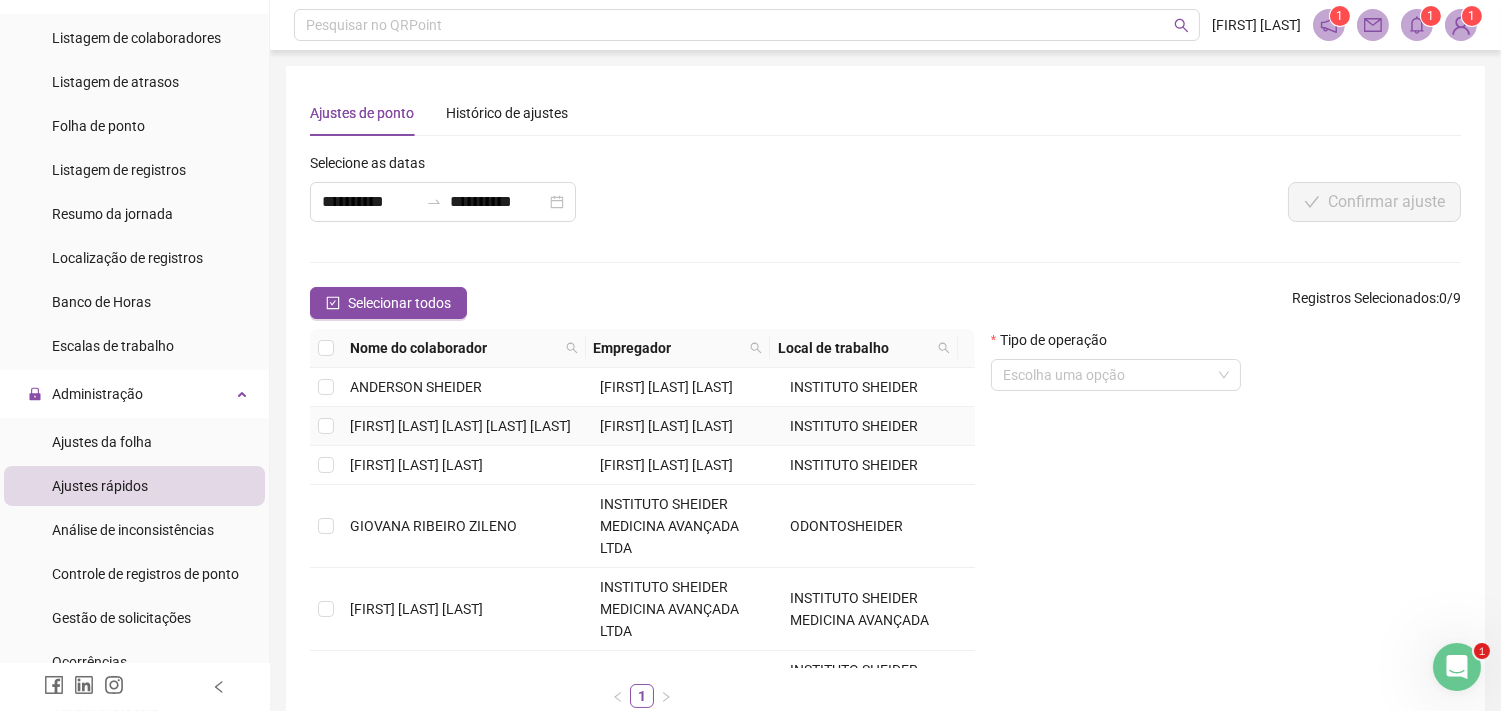 click at bounding box center (326, 426) 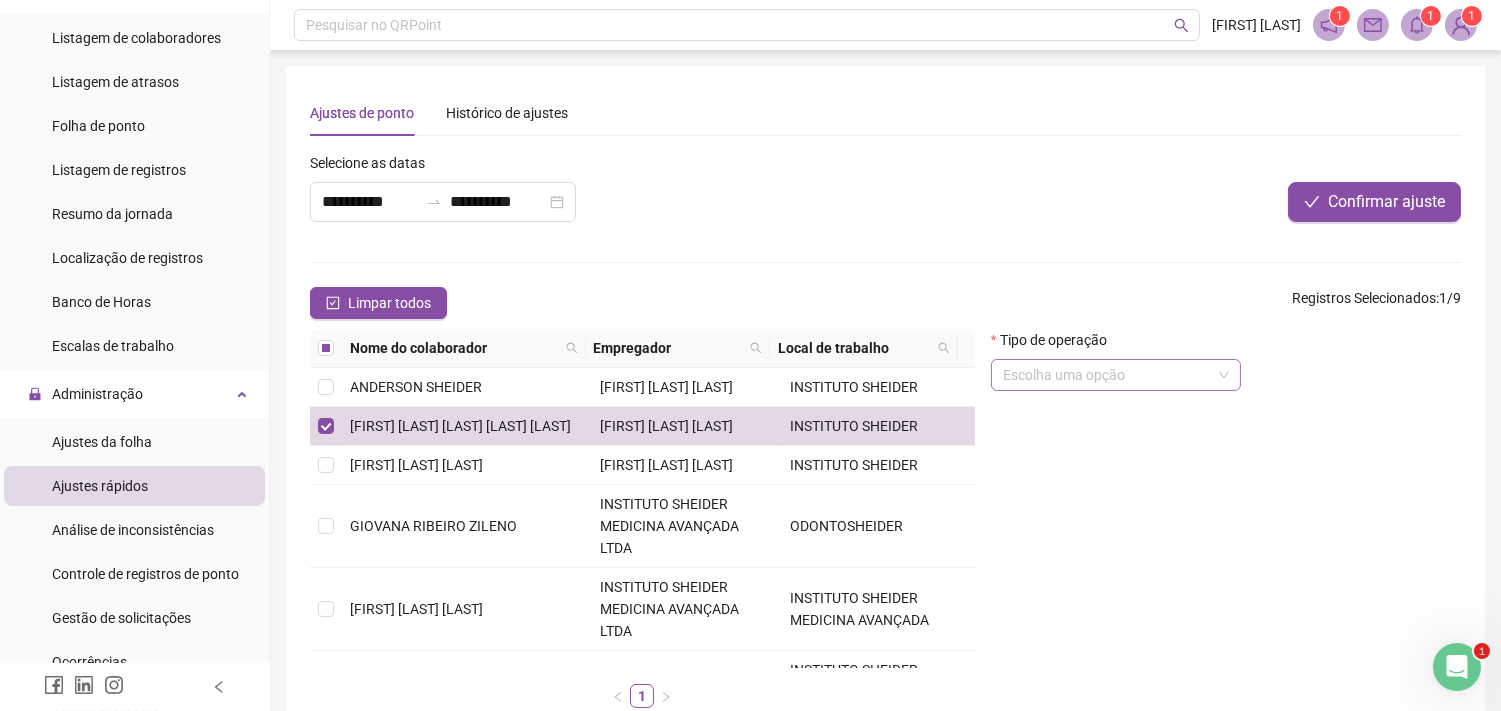 click at bounding box center (1107, 375) 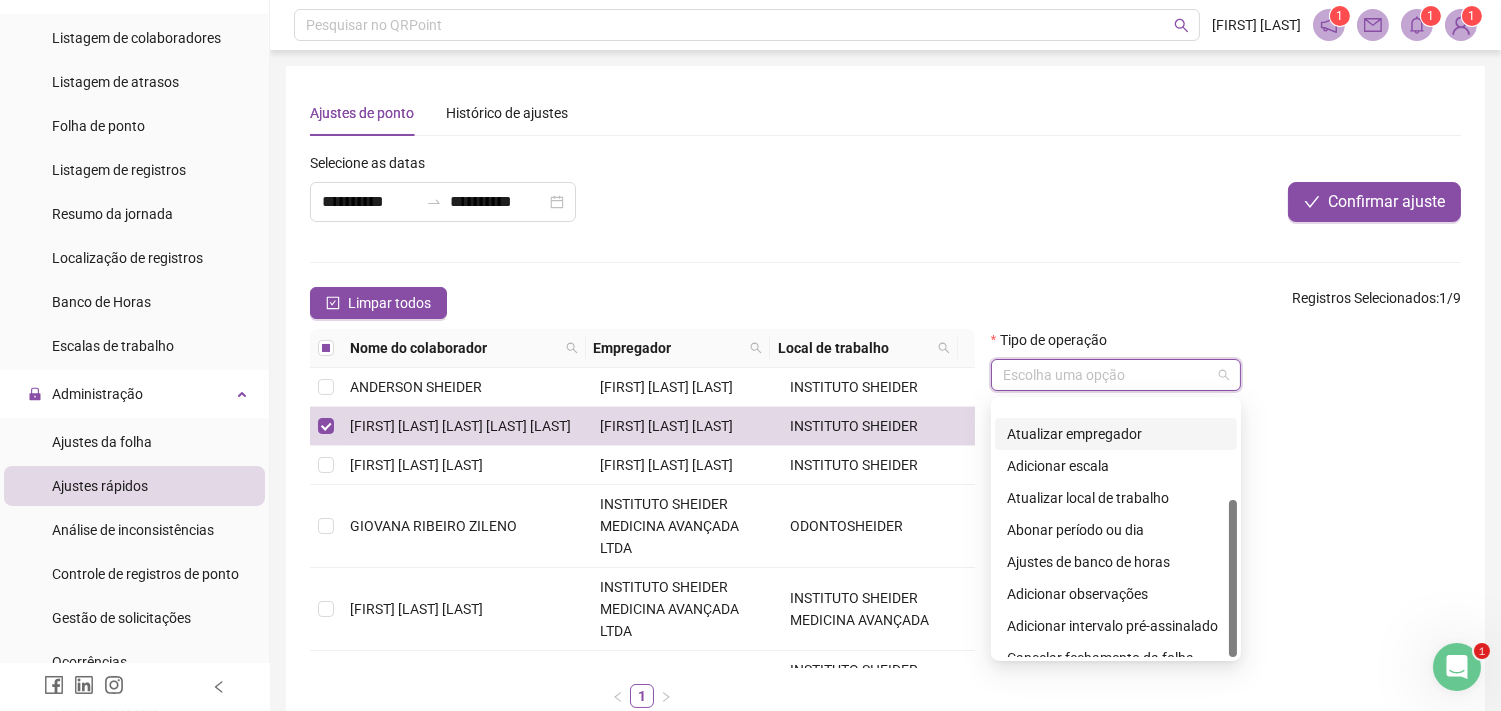 scroll, scrollTop: 160, scrollLeft: 0, axis: vertical 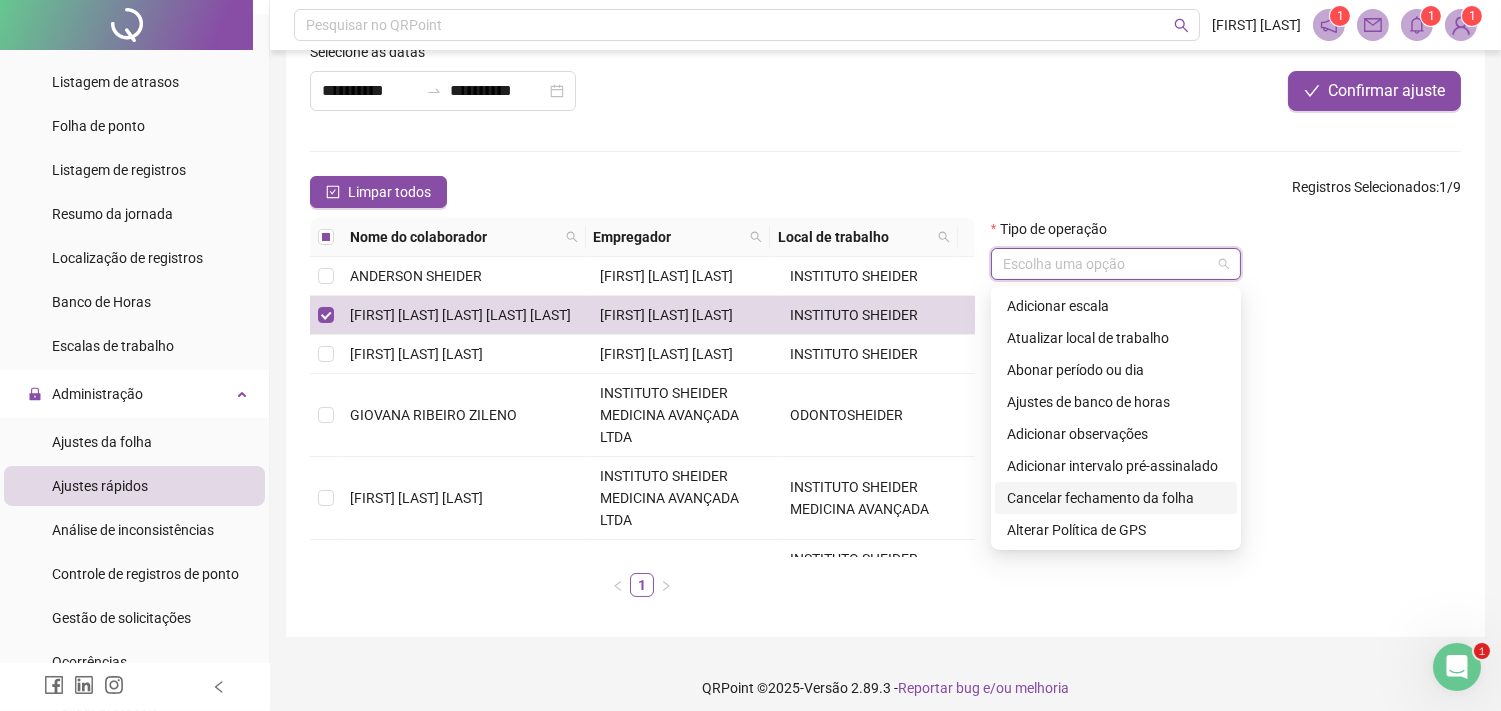 click on "Cancelar fechamento da folha" at bounding box center [1116, 498] 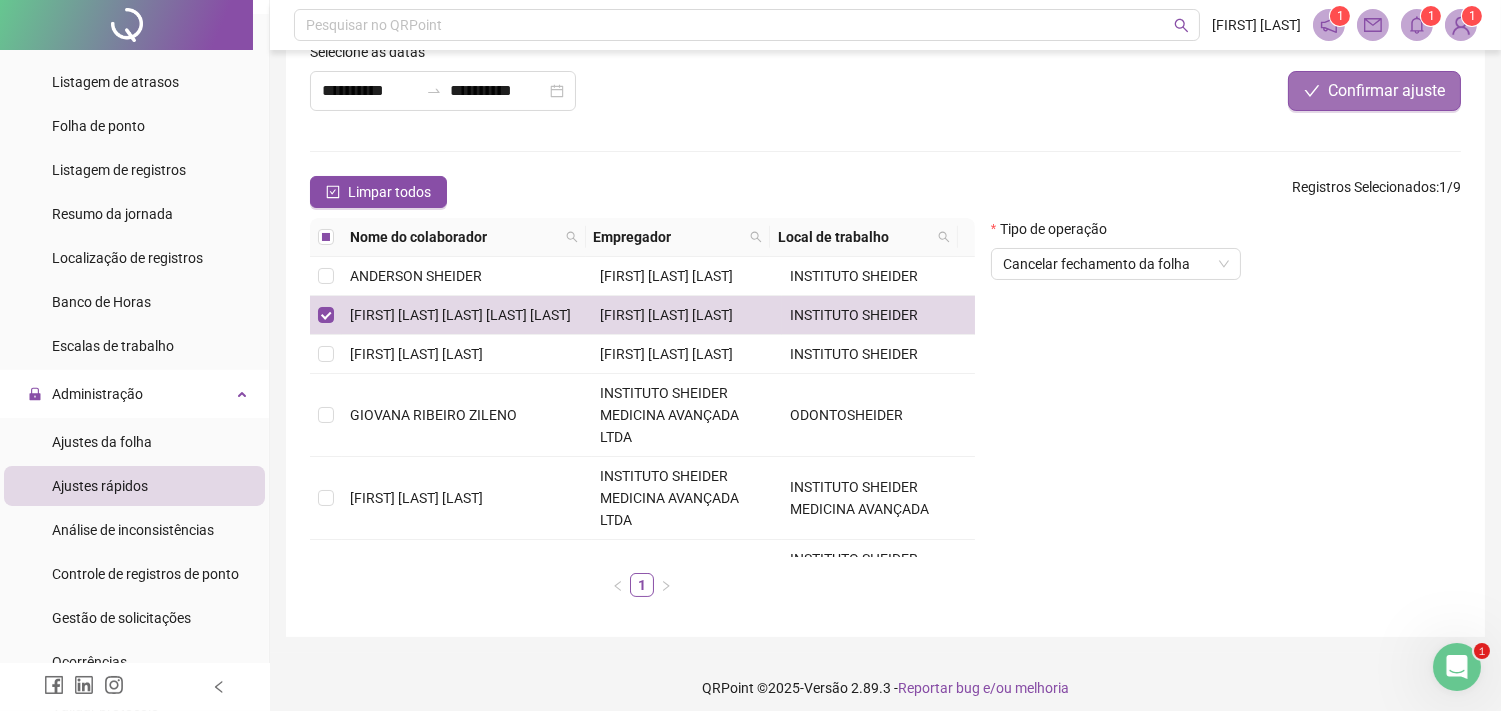 click on "Confirmar ajuste" at bounding box center [1374, 91] 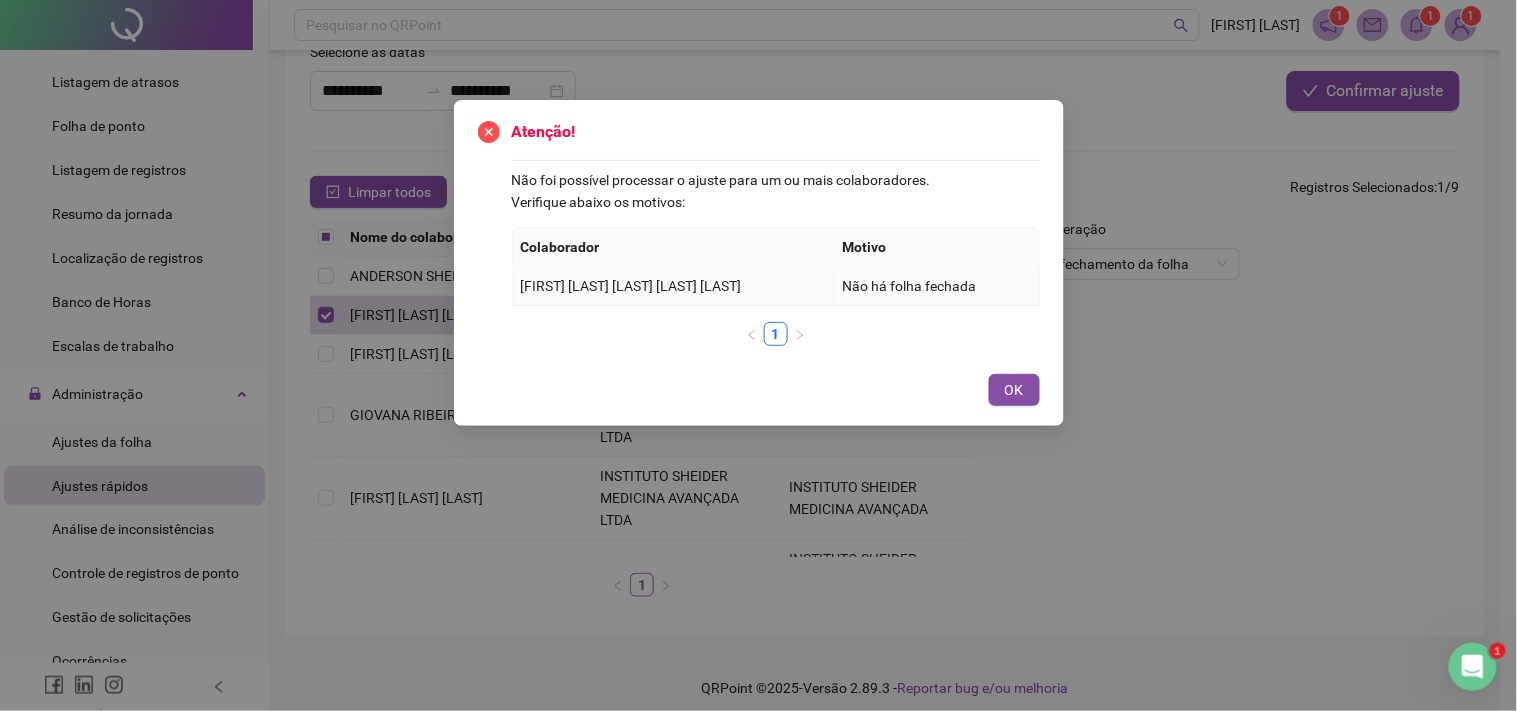 click on "Não há folha fechada" at bounding box center (937, 286) 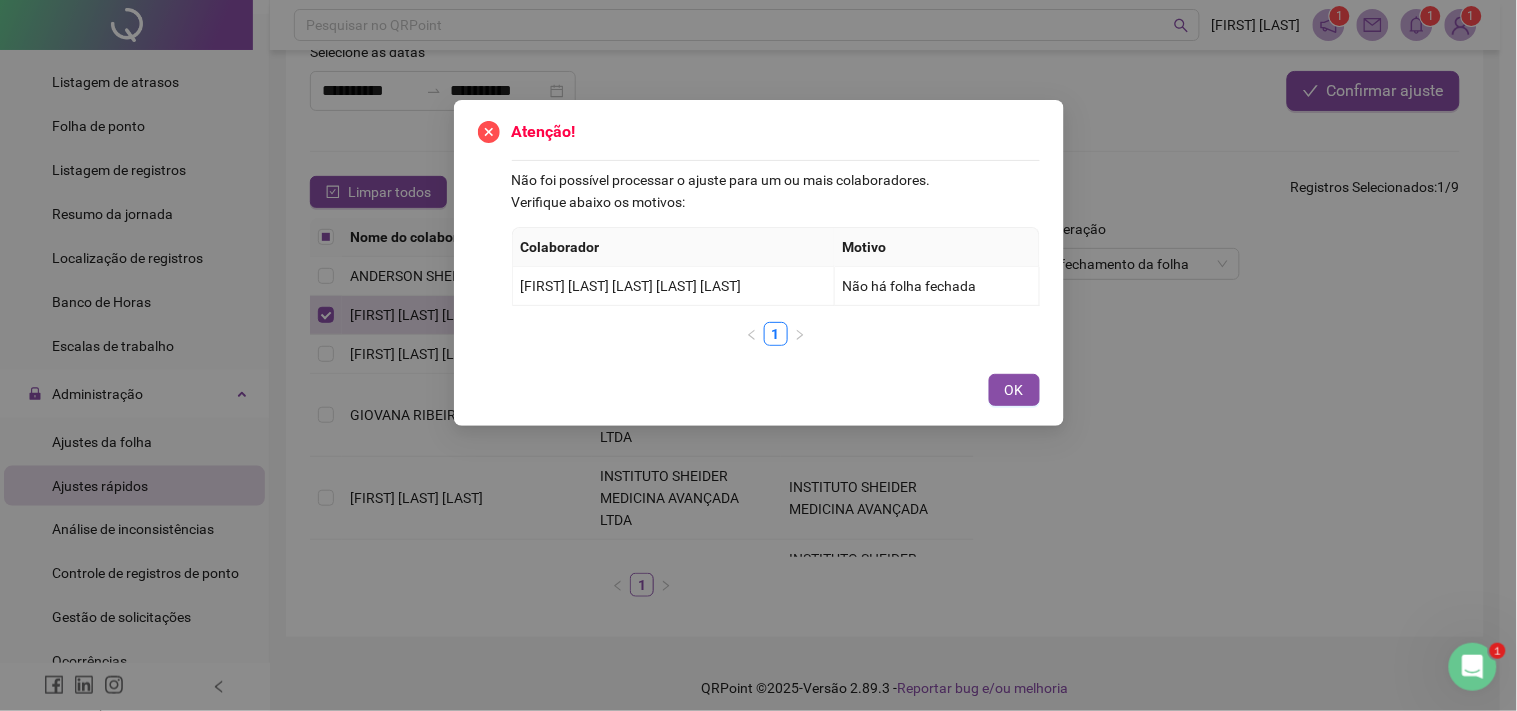 click on "OK" at bounding box center [1014, 390] 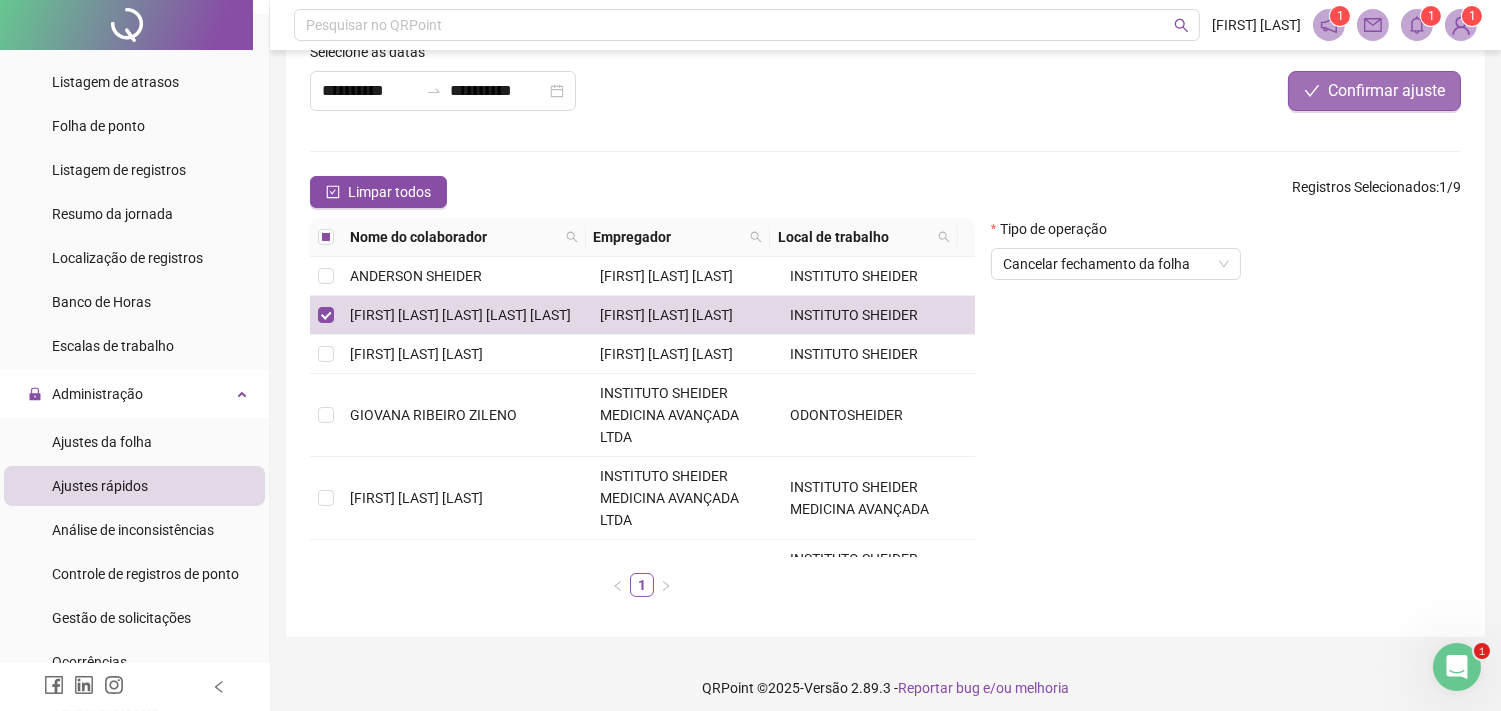 click on "Confirmar ajuste" at bounding box center [1386, 91] 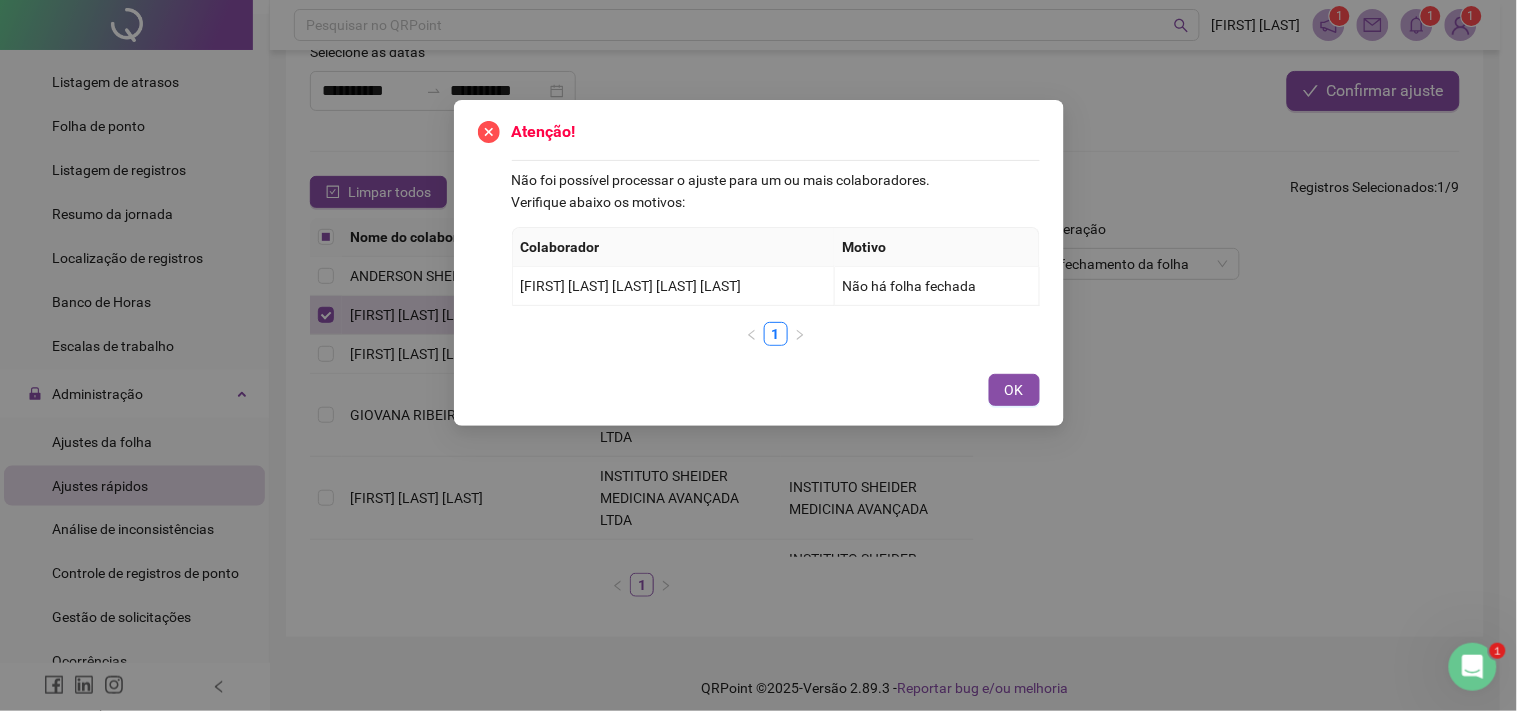click on "Atenção! Não foi possível processar o ajuste para um ou mais colaboradores. Verifique abaixo os motivos: Colaborador Motivo BRUNA PEREIRA BRITO DE DEUS Não há folha fechada 1 OK" at bounding box center [758, 355] 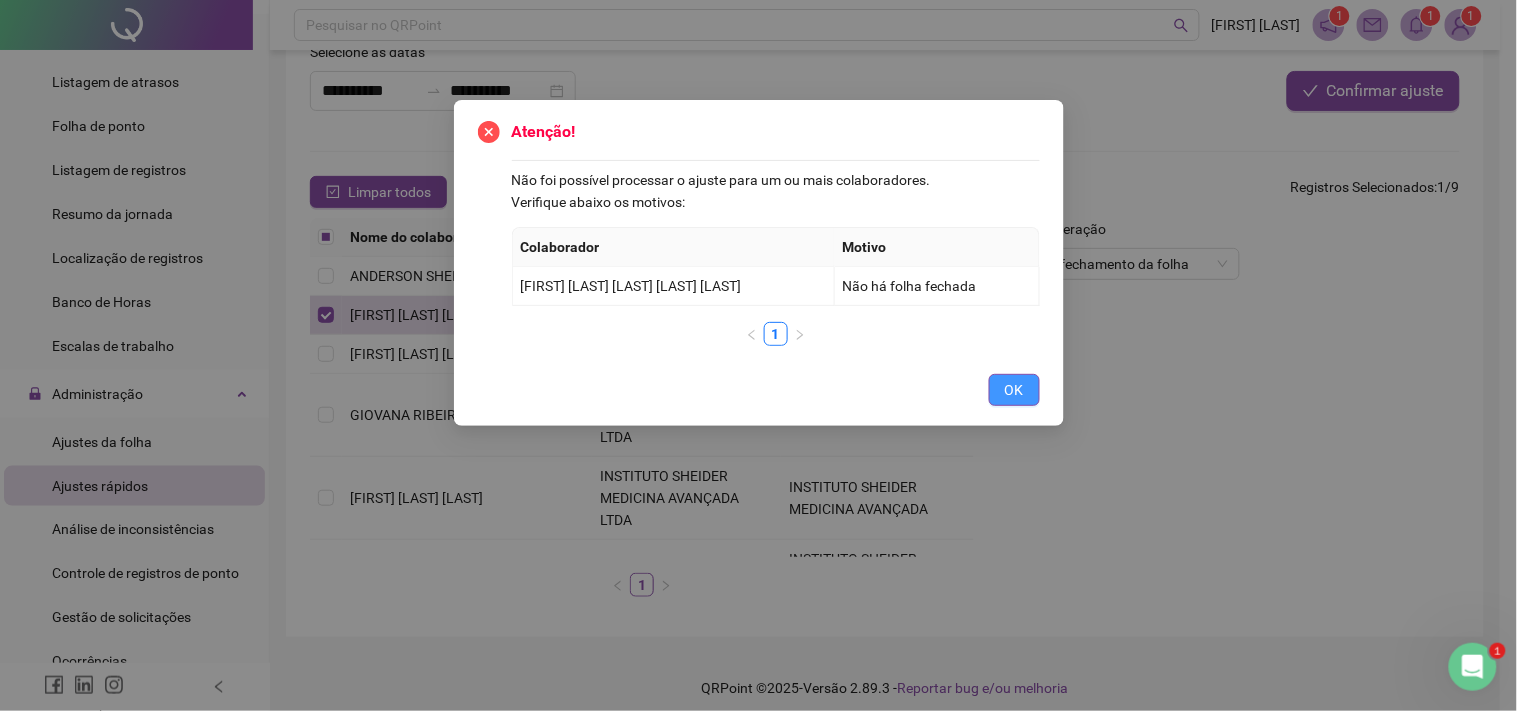 click on "OK" at bounding box center (1014, 390) 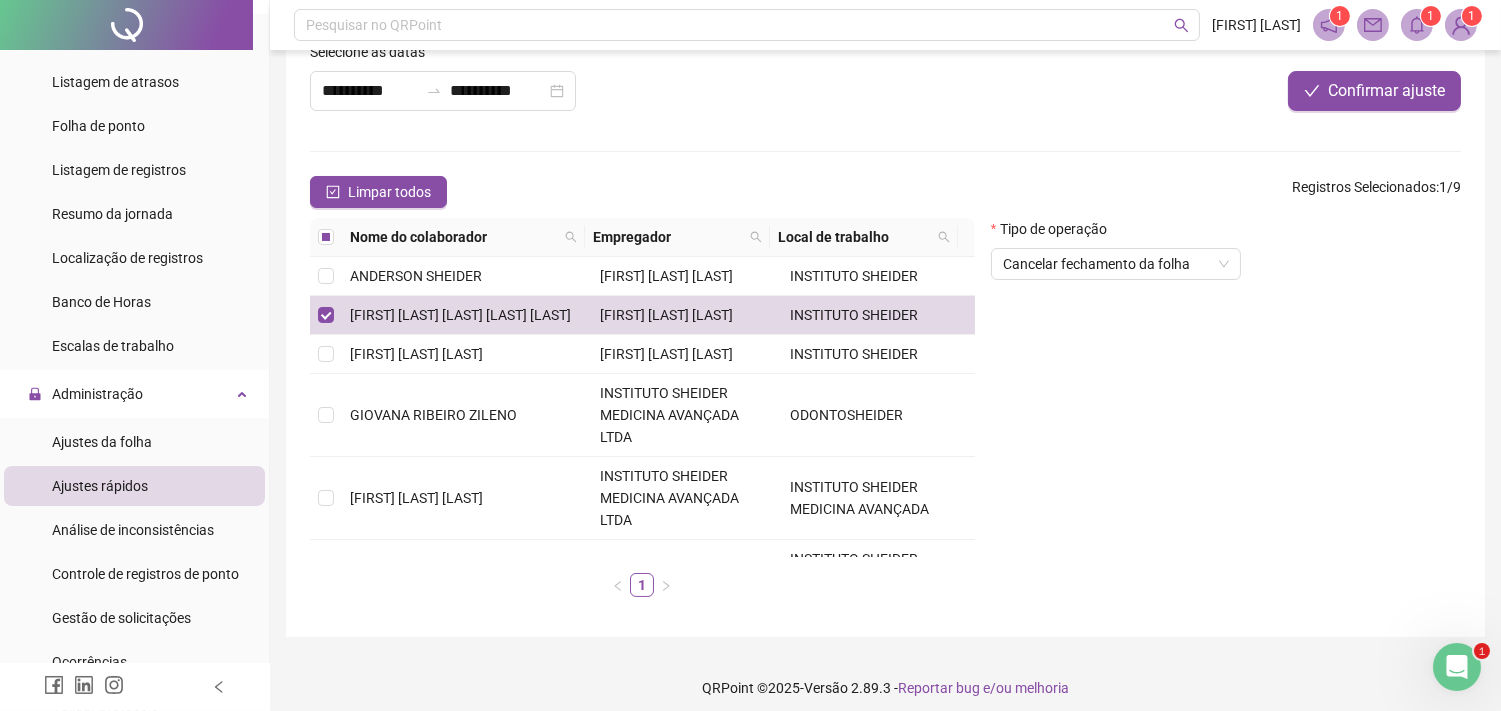 click on "Cancelar fechamento da folha" at bounding box center (1116, 264) 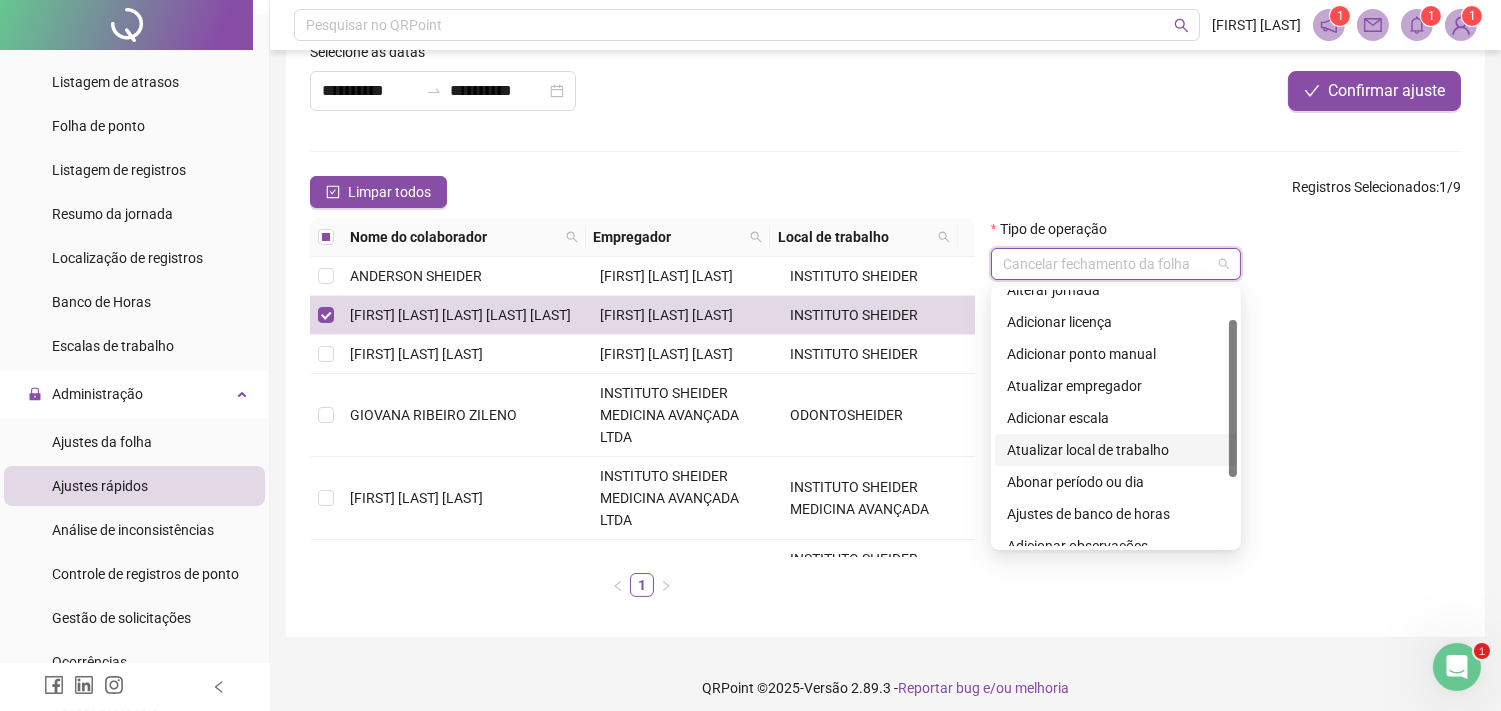 scroll, scrollTop: 0, scrollLeft: 0, axis: both 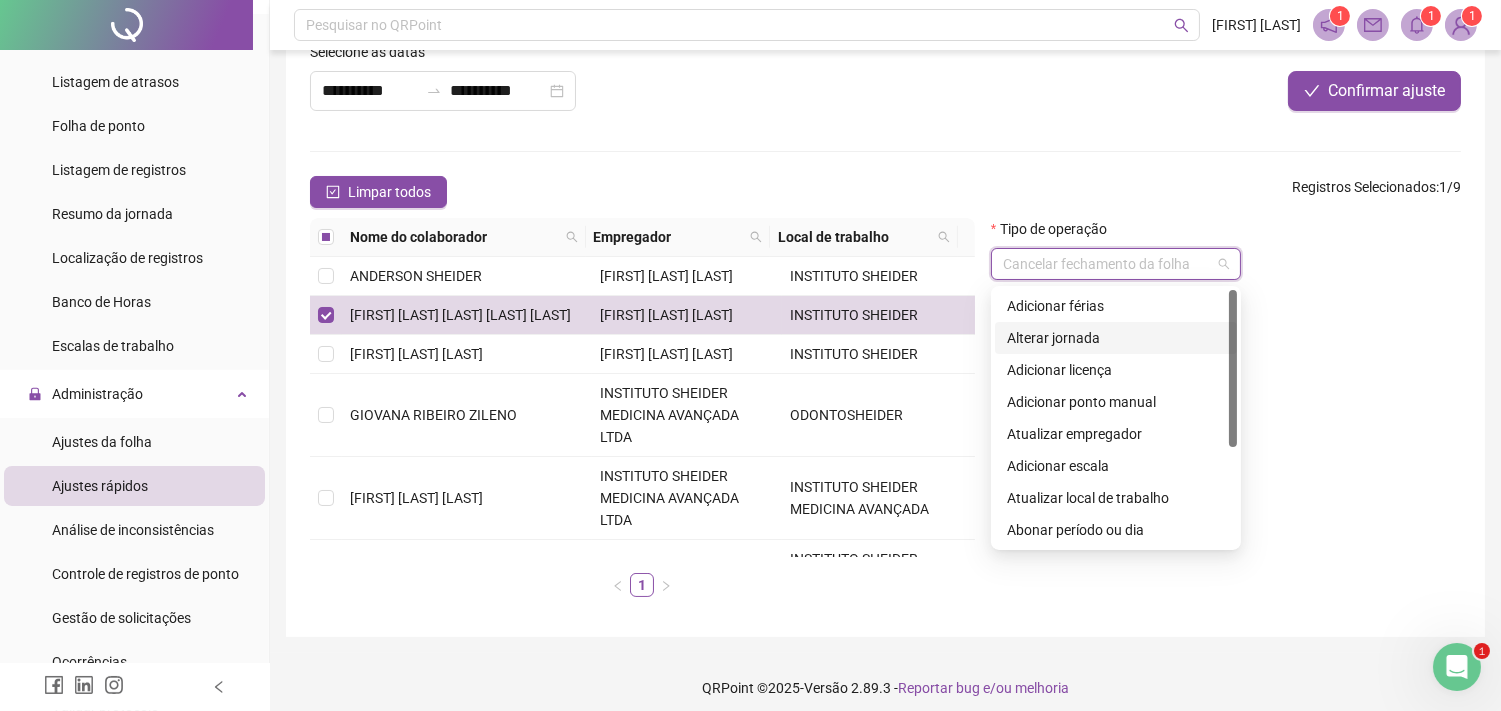 click on "Alterar jornada" at bounding box center (1116, 338) 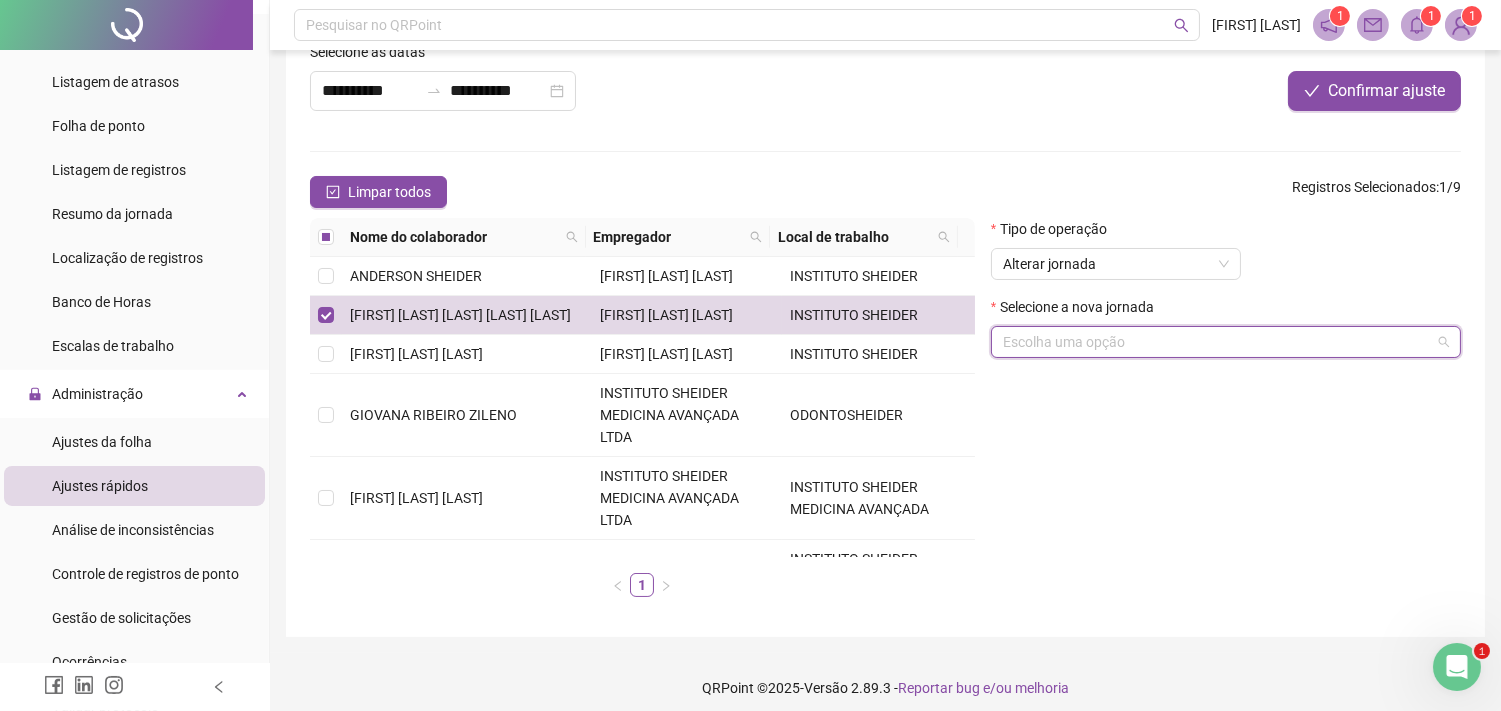 click at bounding box center (1217, 342) 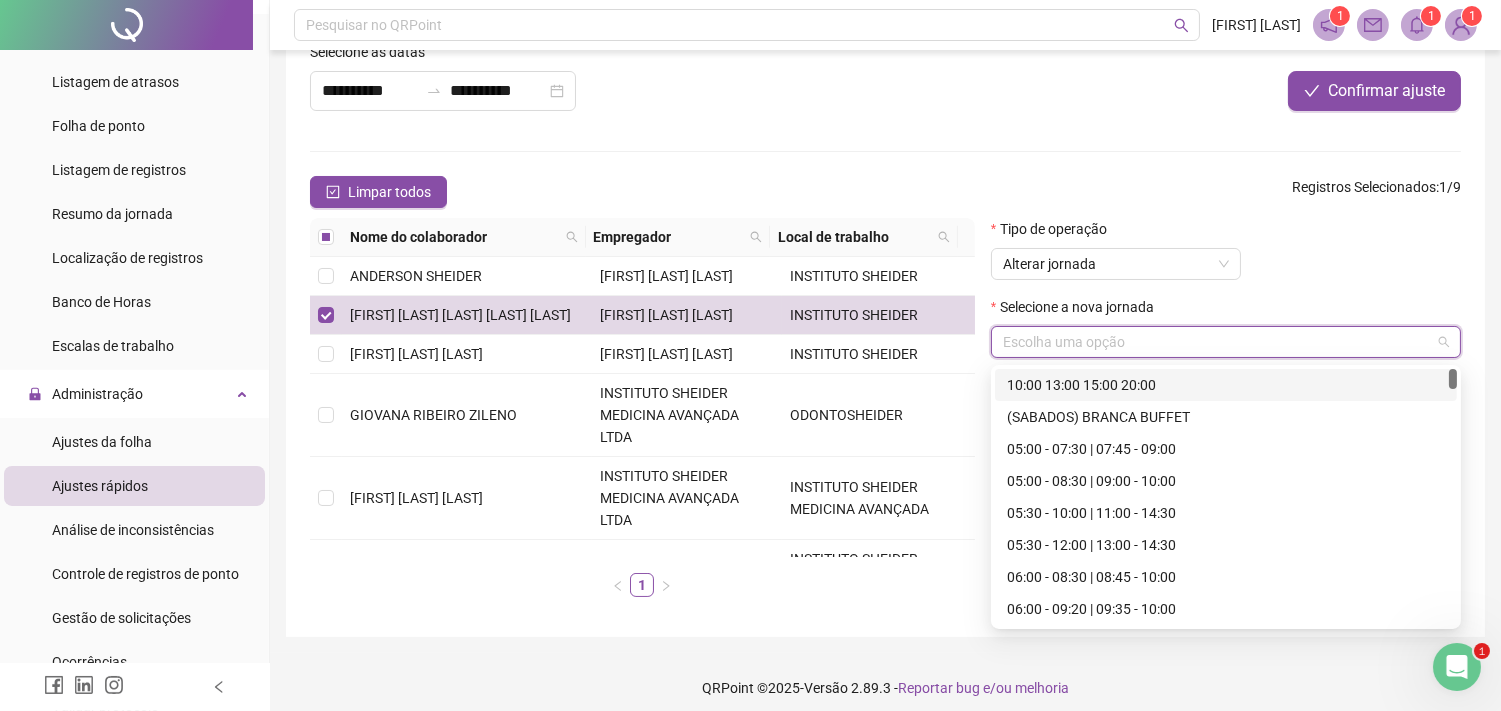 click at bounding box center (1217, 342) 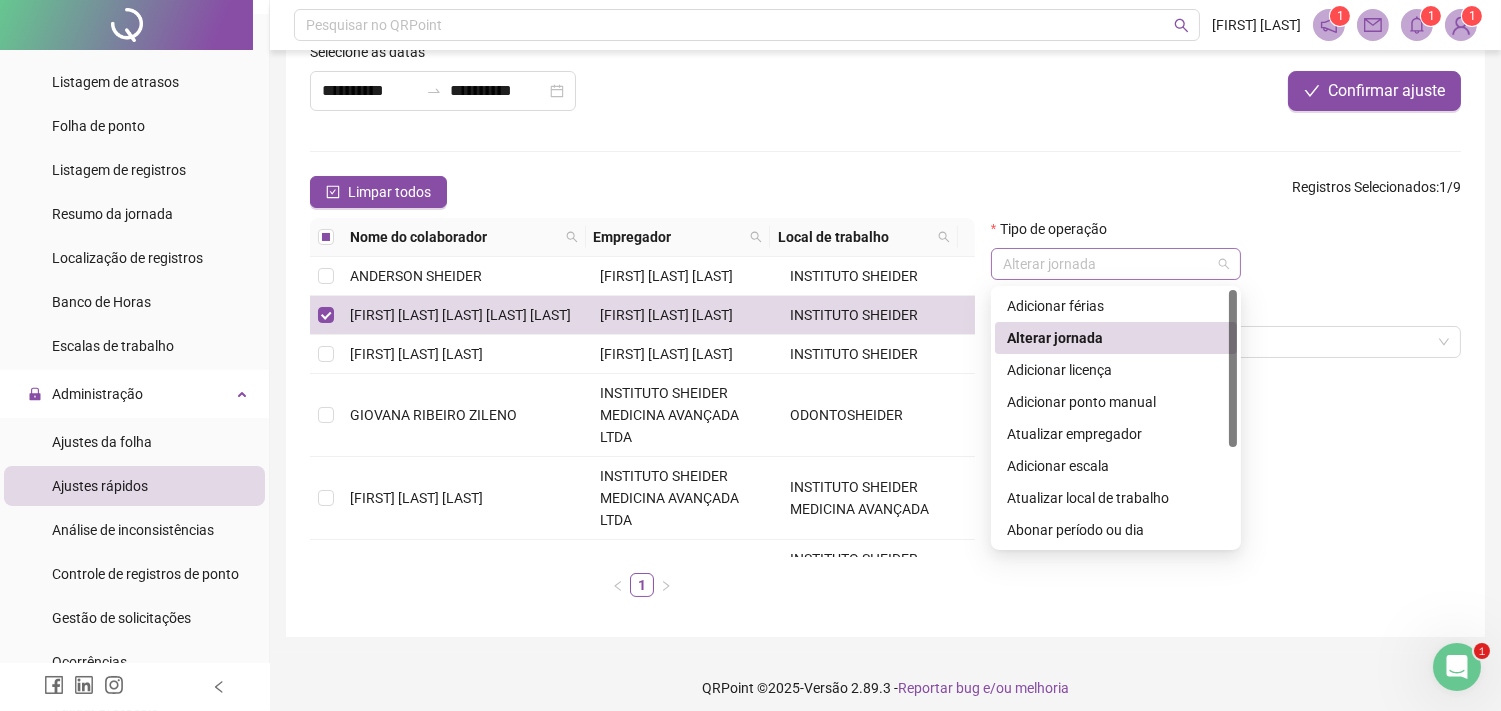 click on "Alterar jornada" at bounding box center (1116, 264) 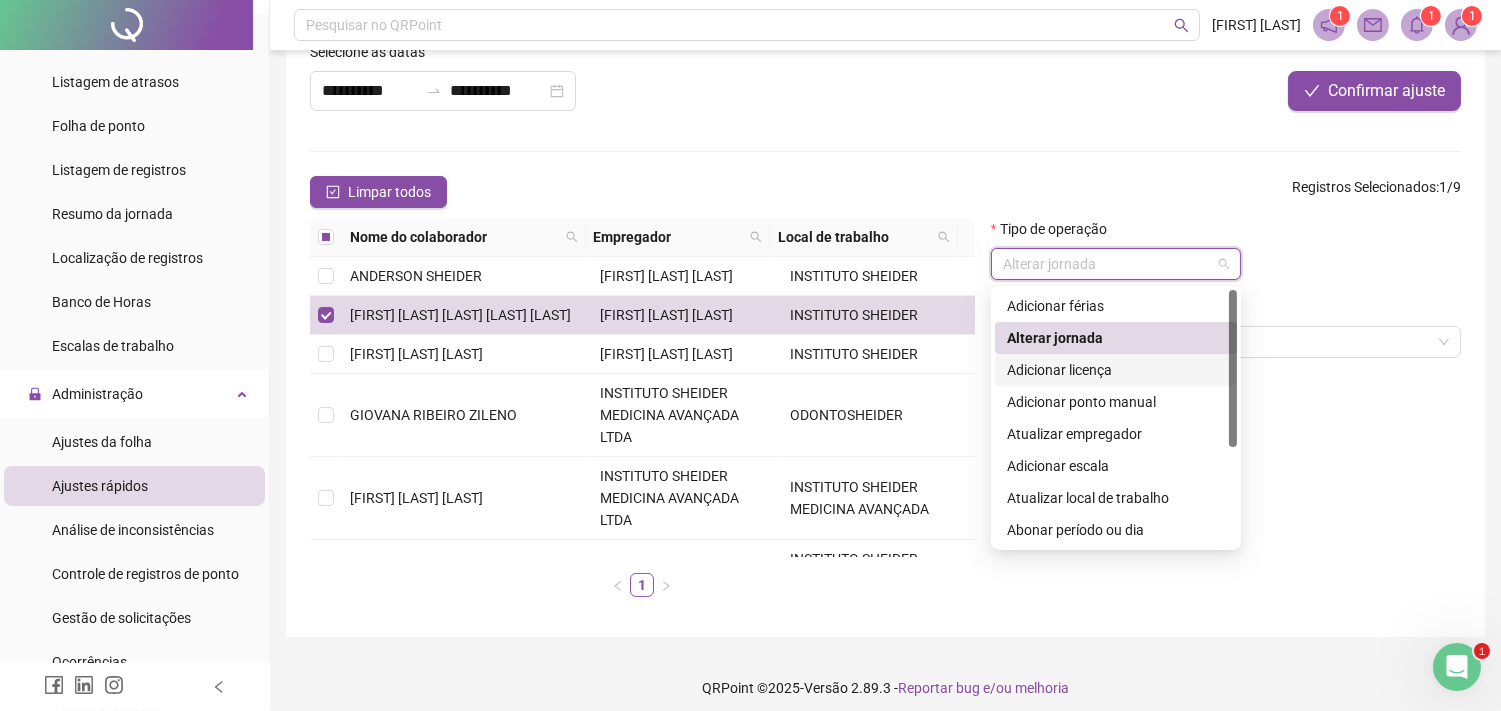 scroll, scrollTop: 160, scrollLeft: 0, axis: vertical 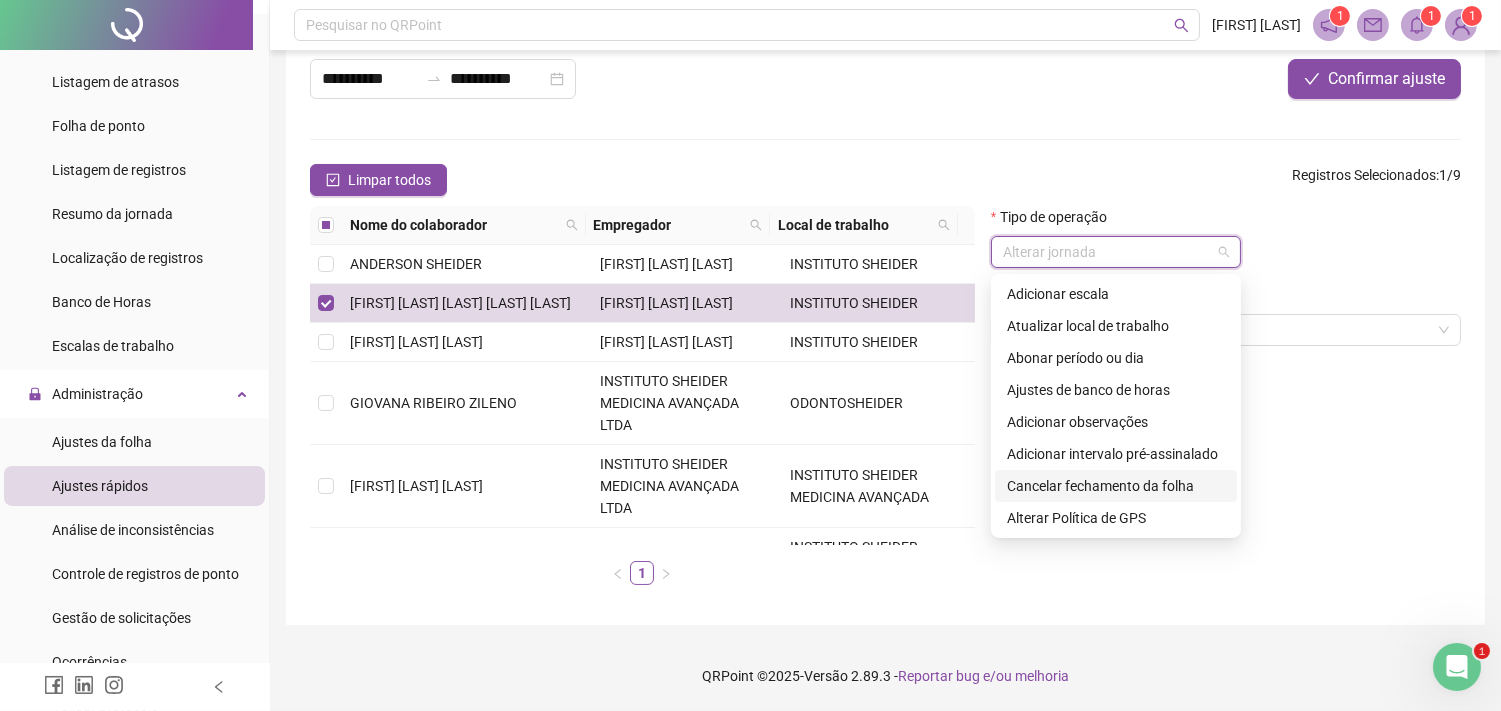 click on "Cancelar fechamento da folha" at bounding box center [1116, 486] 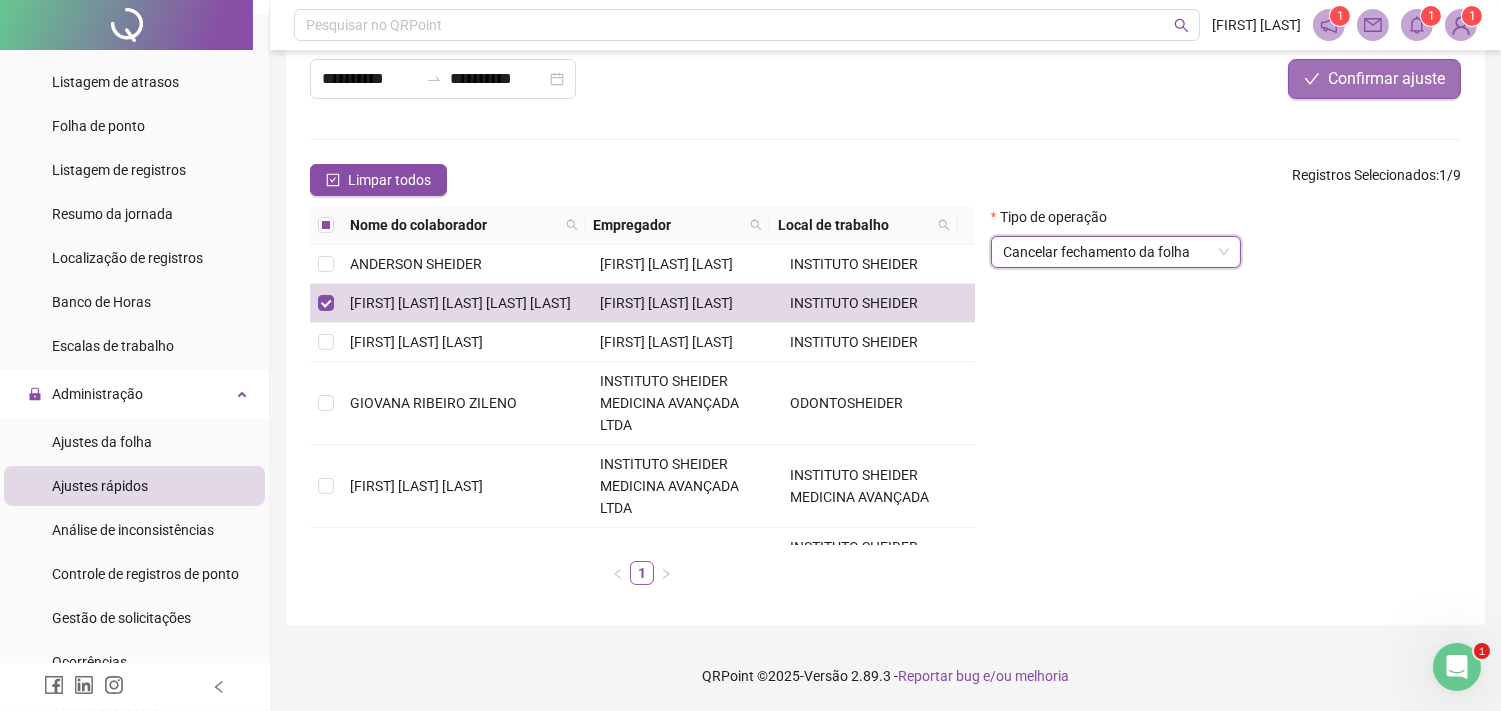 click on "Confirmar ajuste" at bounding box center [1386, 79] 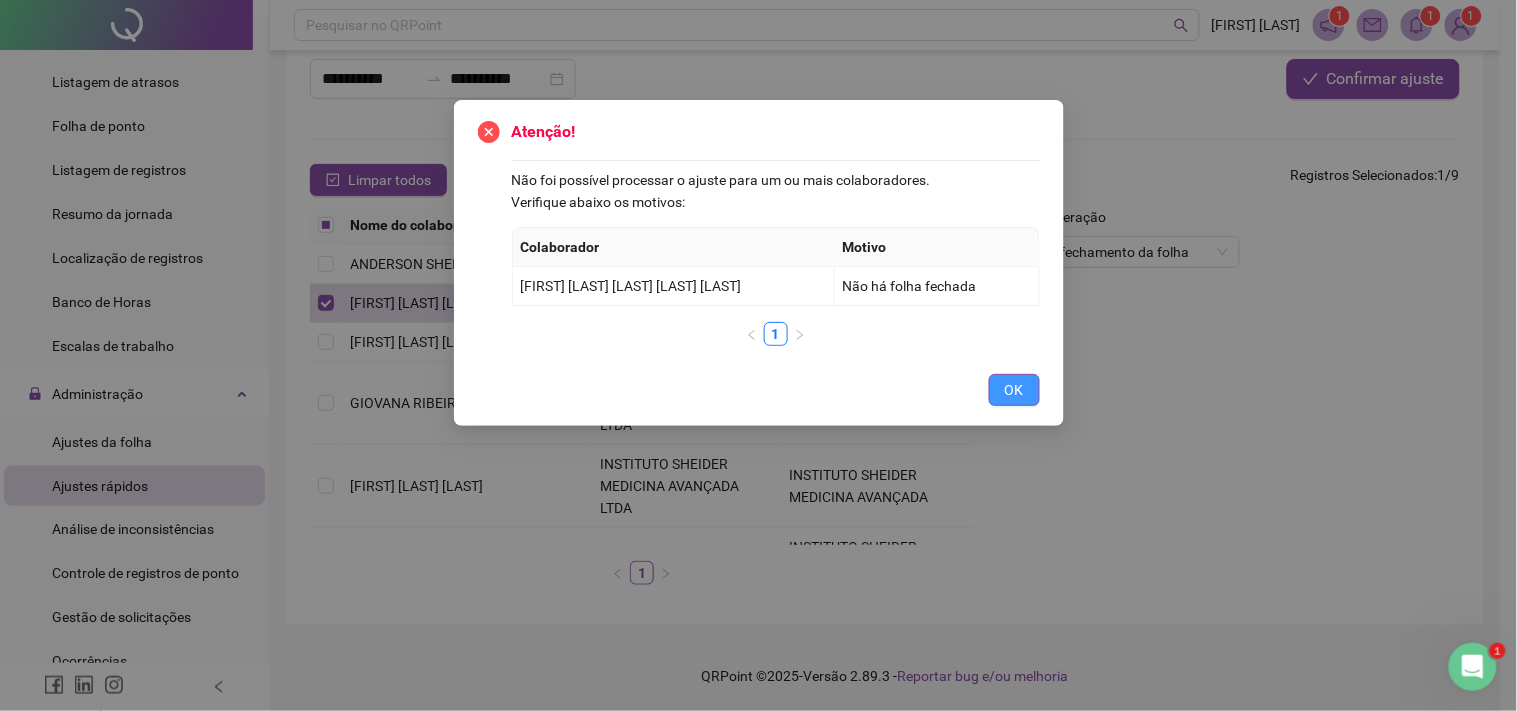 click on "OK" at bounding box center [1014, 390] 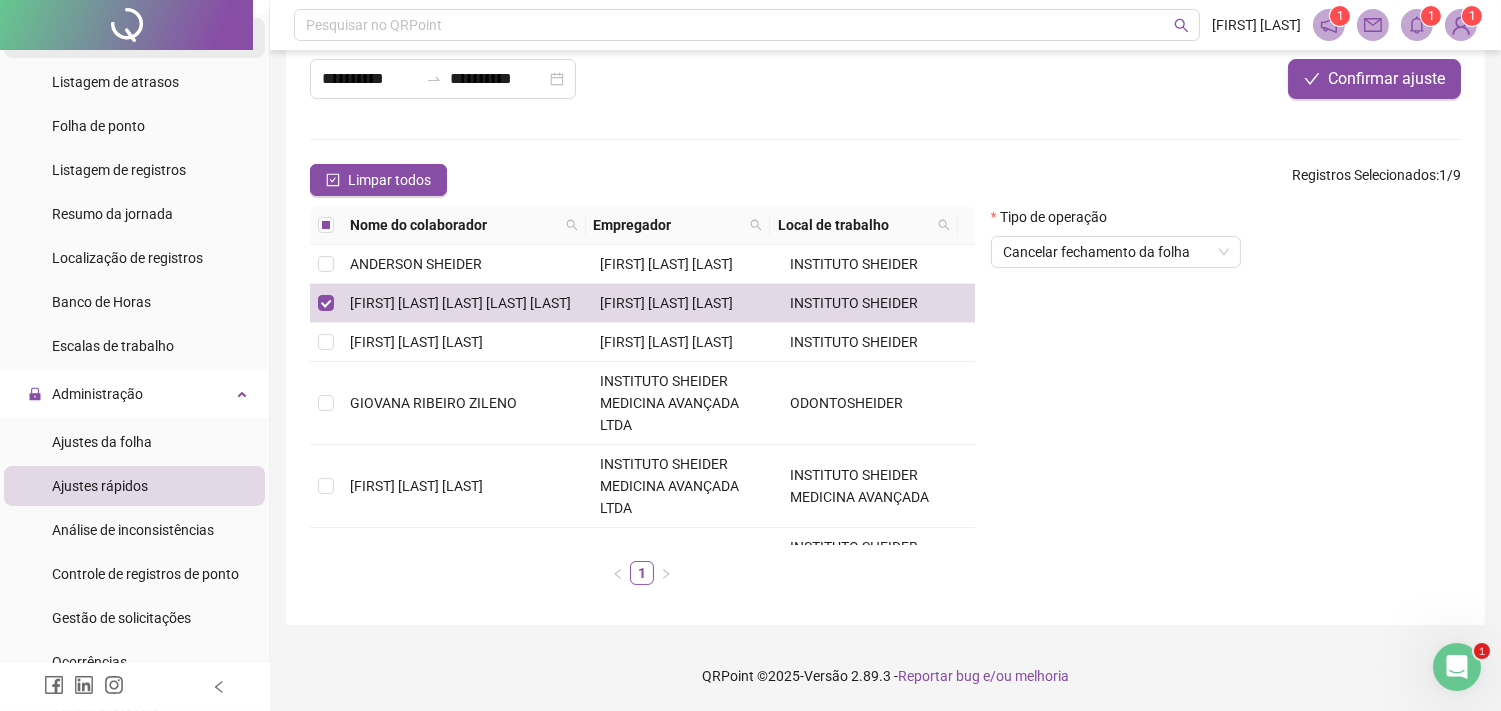 scroll, scrollTop: 111, scrollLeft: 0, axis: vertical 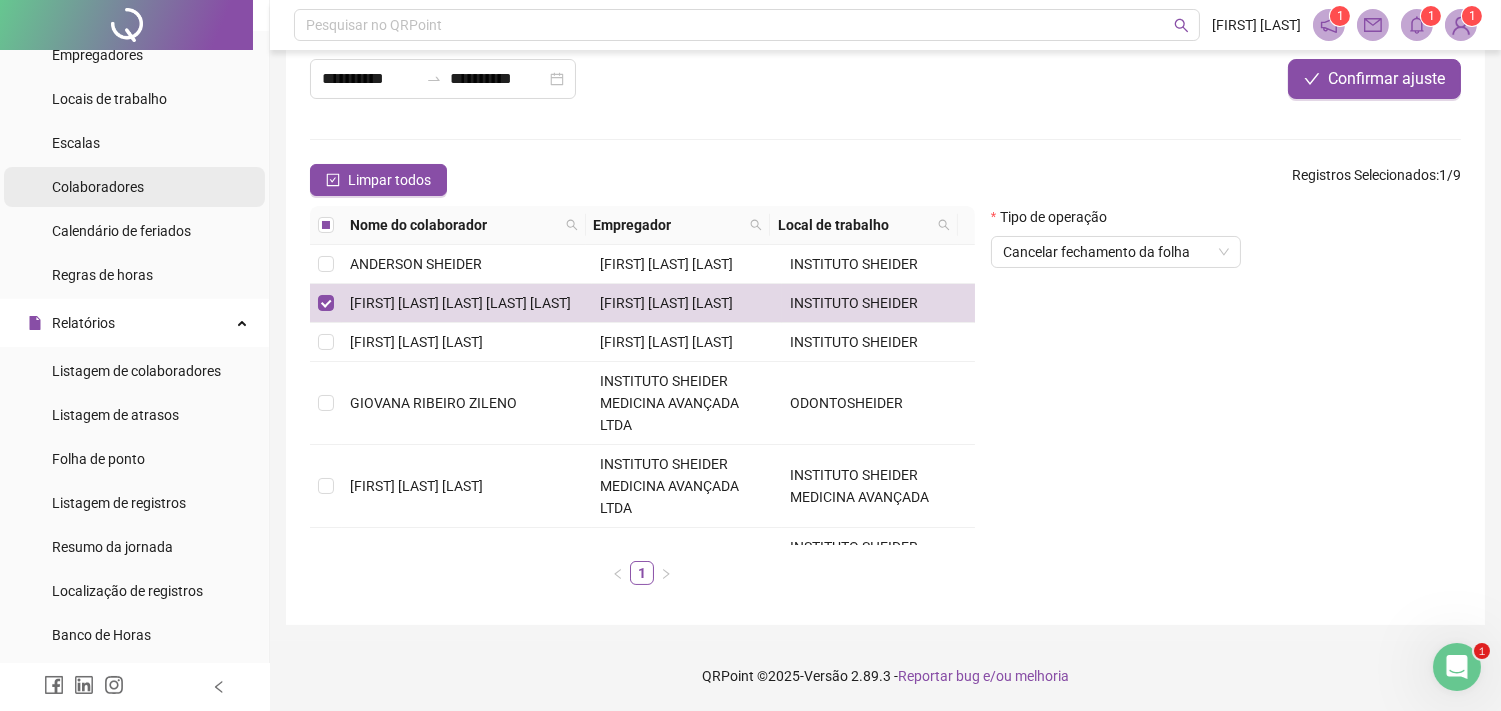 click on "Colaboradores" at bounding box center [98, 187] 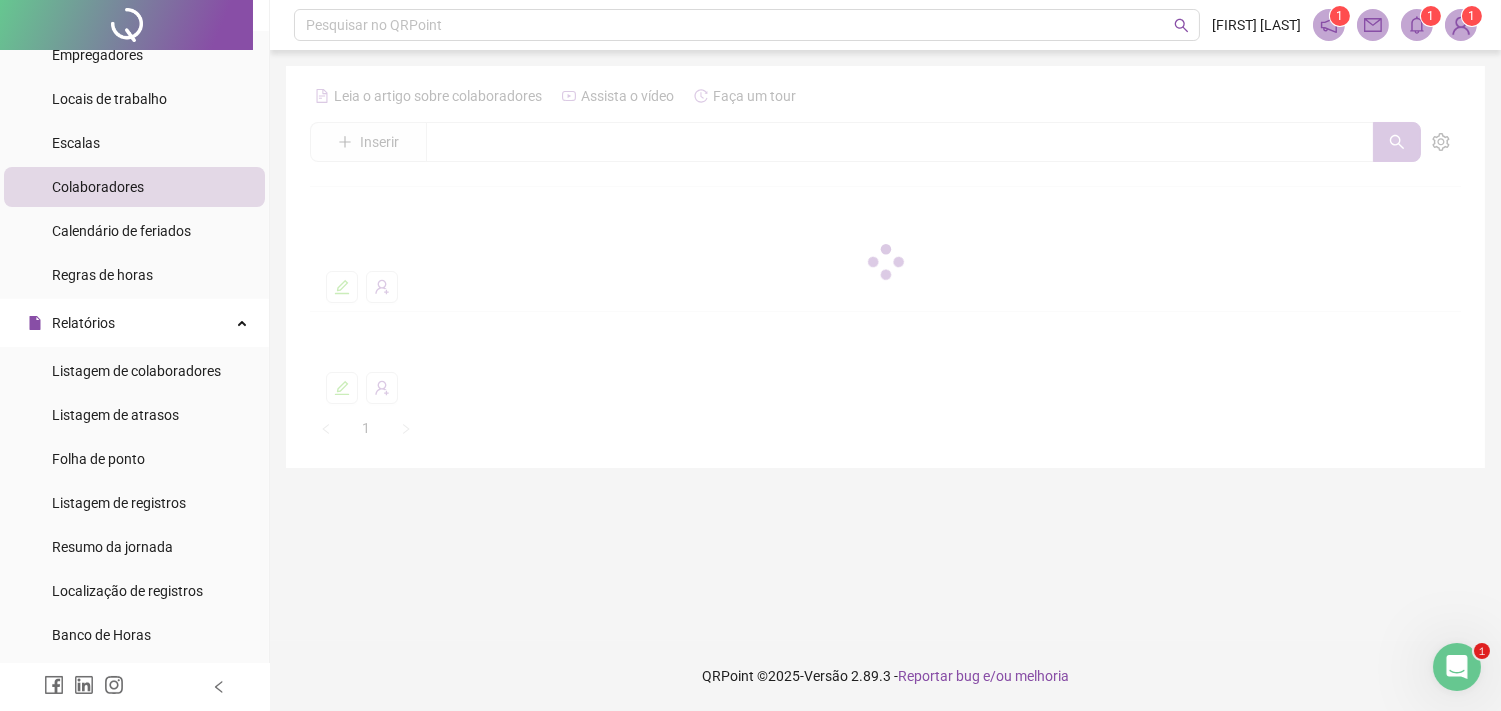 scroll, scrollTop: 0, scrollLeft: 0, axis: both 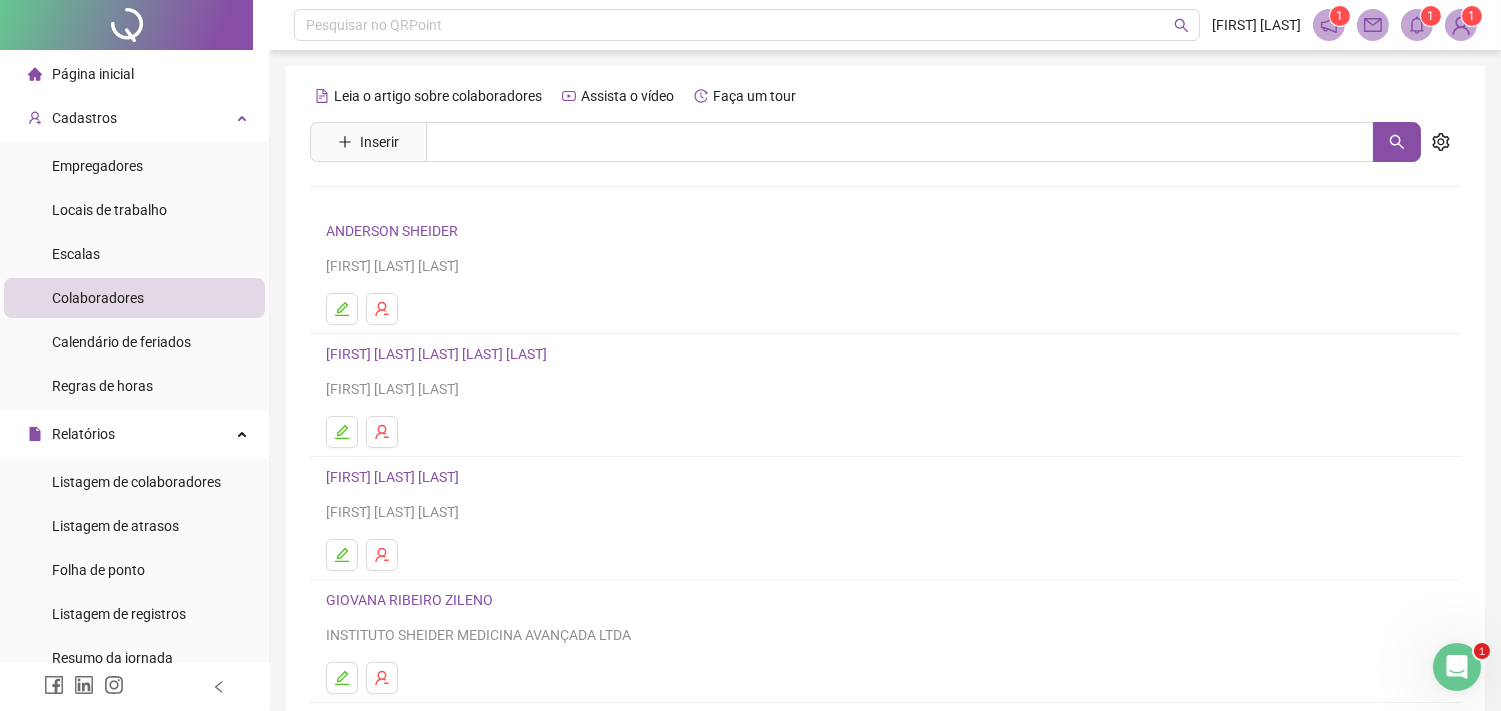click on "Página inicial" at bounding box center (134, 74) 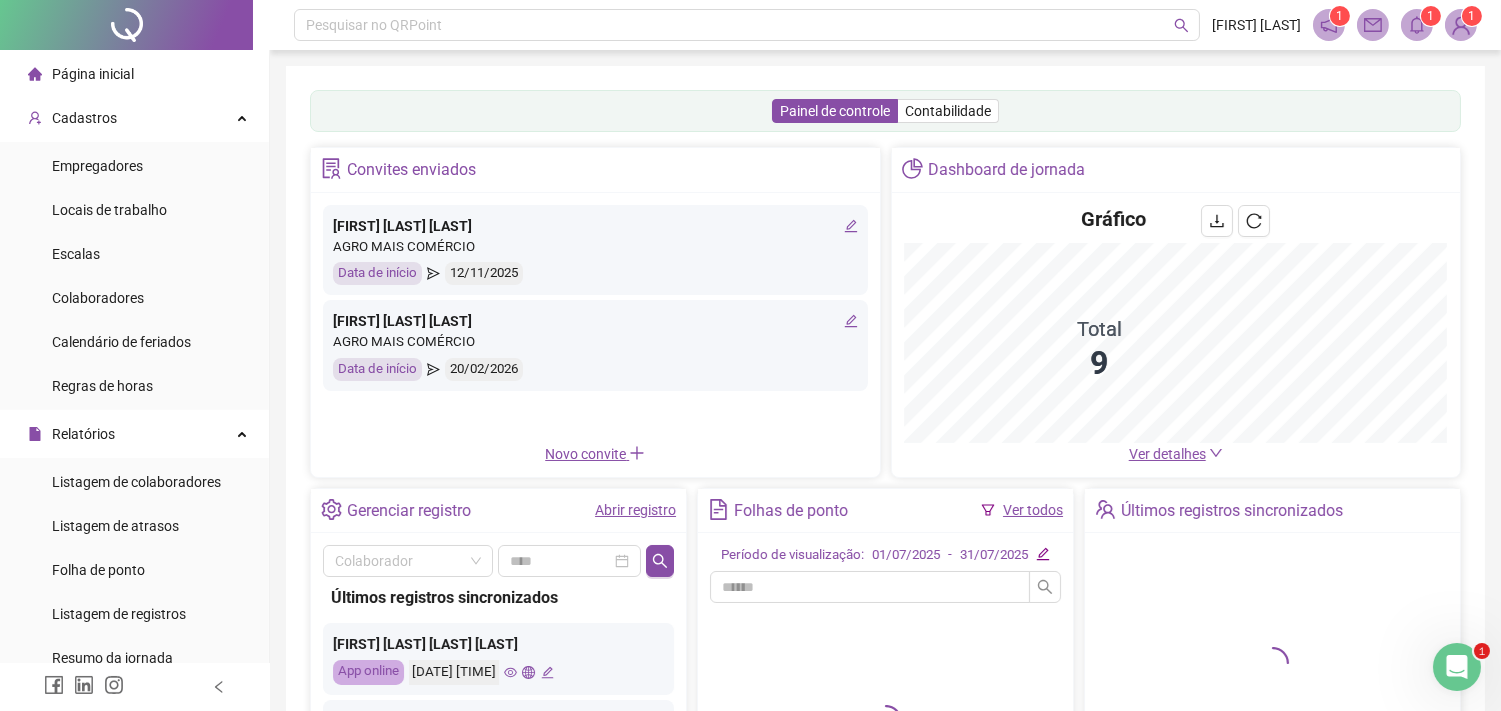 click on "Abrir registro" at bounding box center (635, 510) 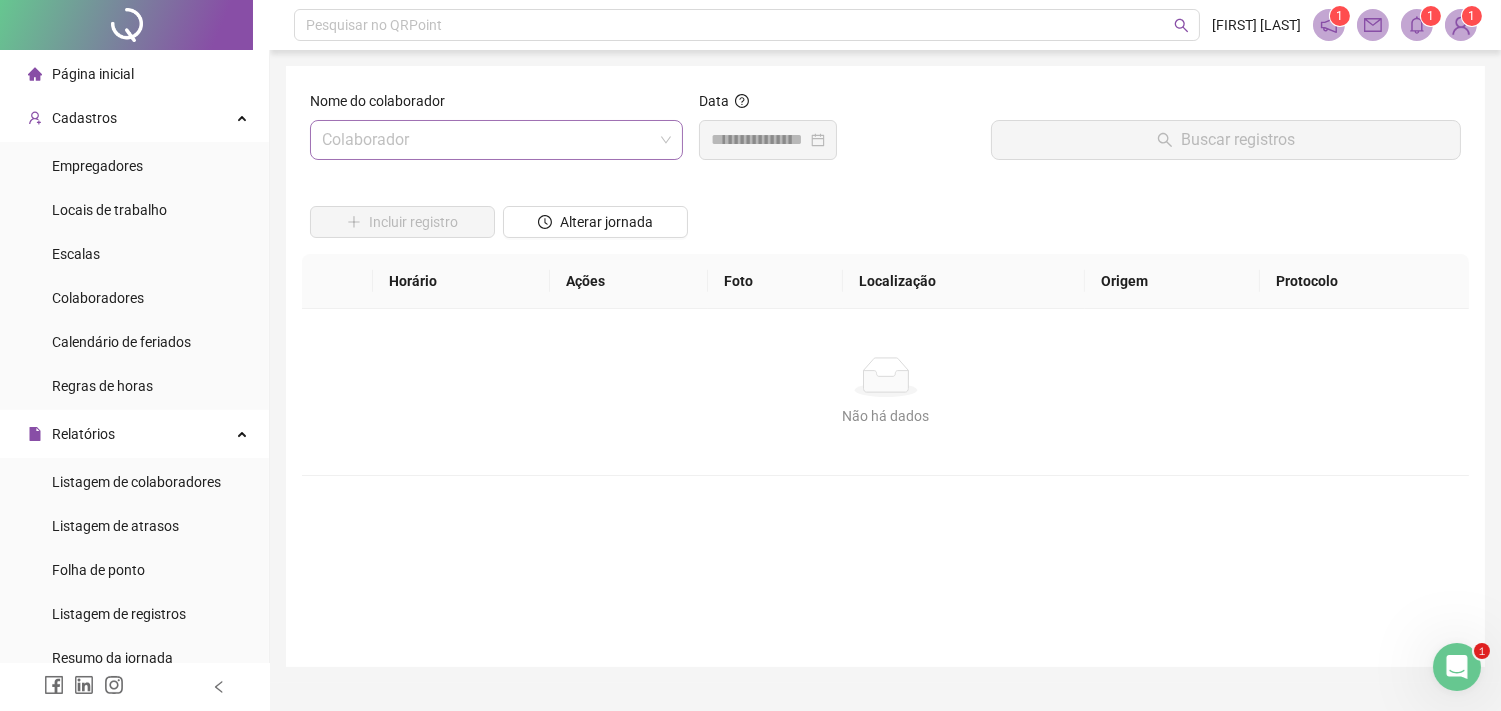 click at bounding box center (487, 140) 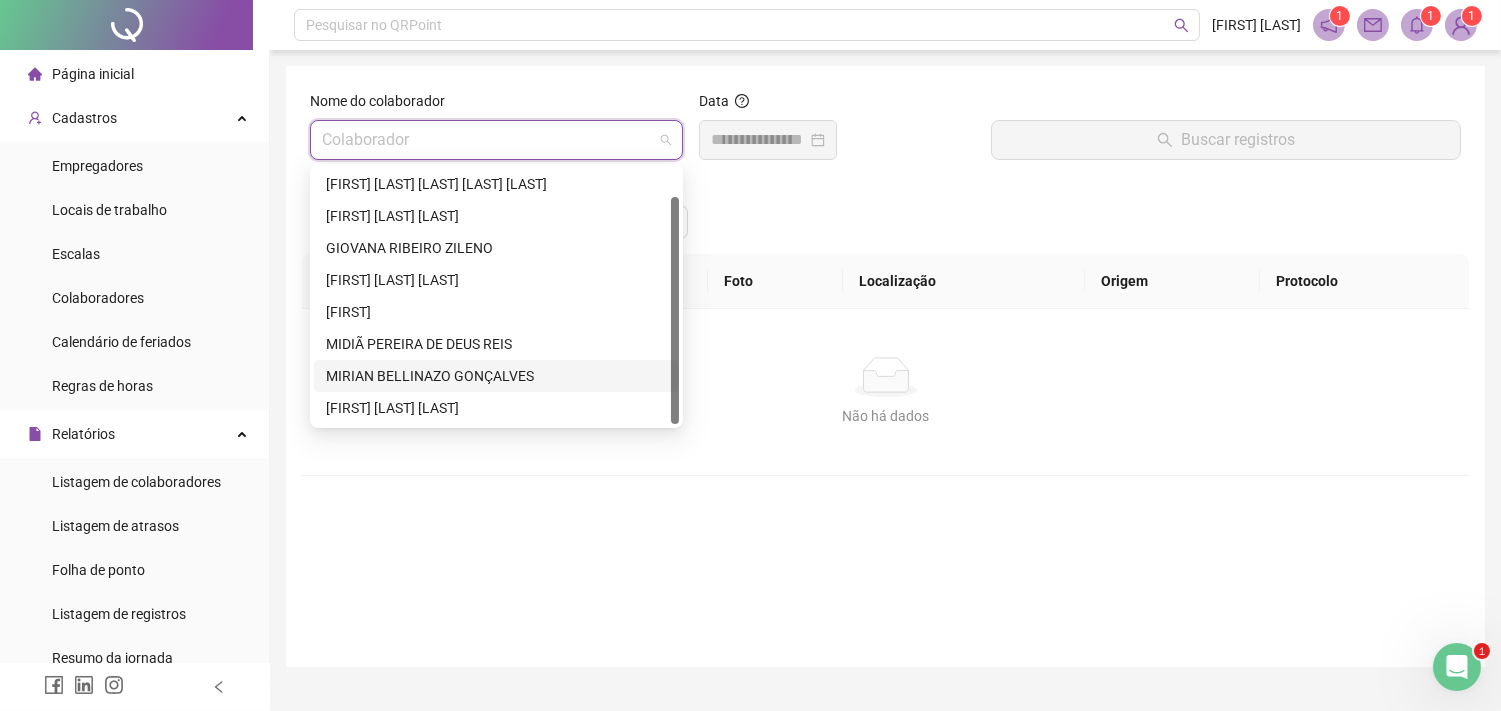 scroll, scrollTop: 0, scrollLeft: 0, axis: both 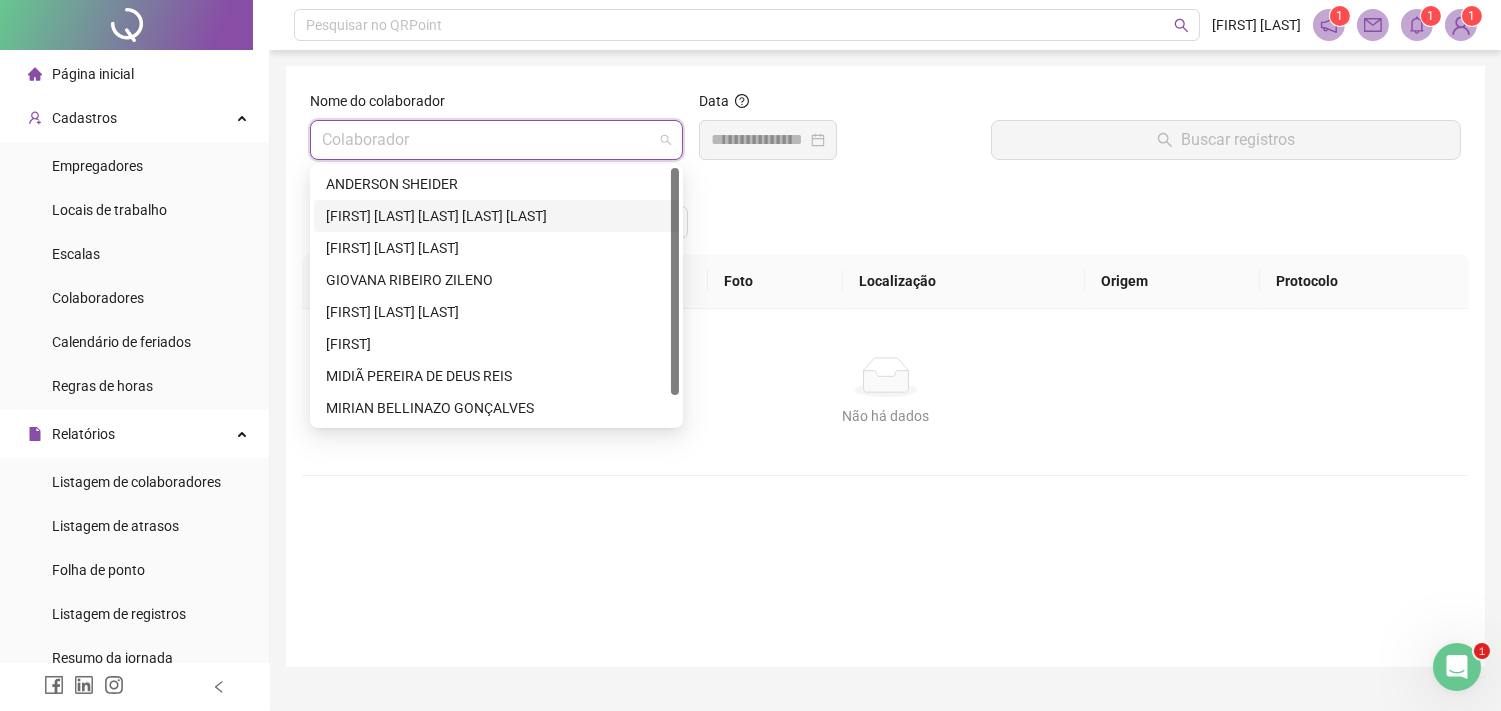 click on "[FIRST] [LAST] [LAST]" at bounding box center [496, 216] 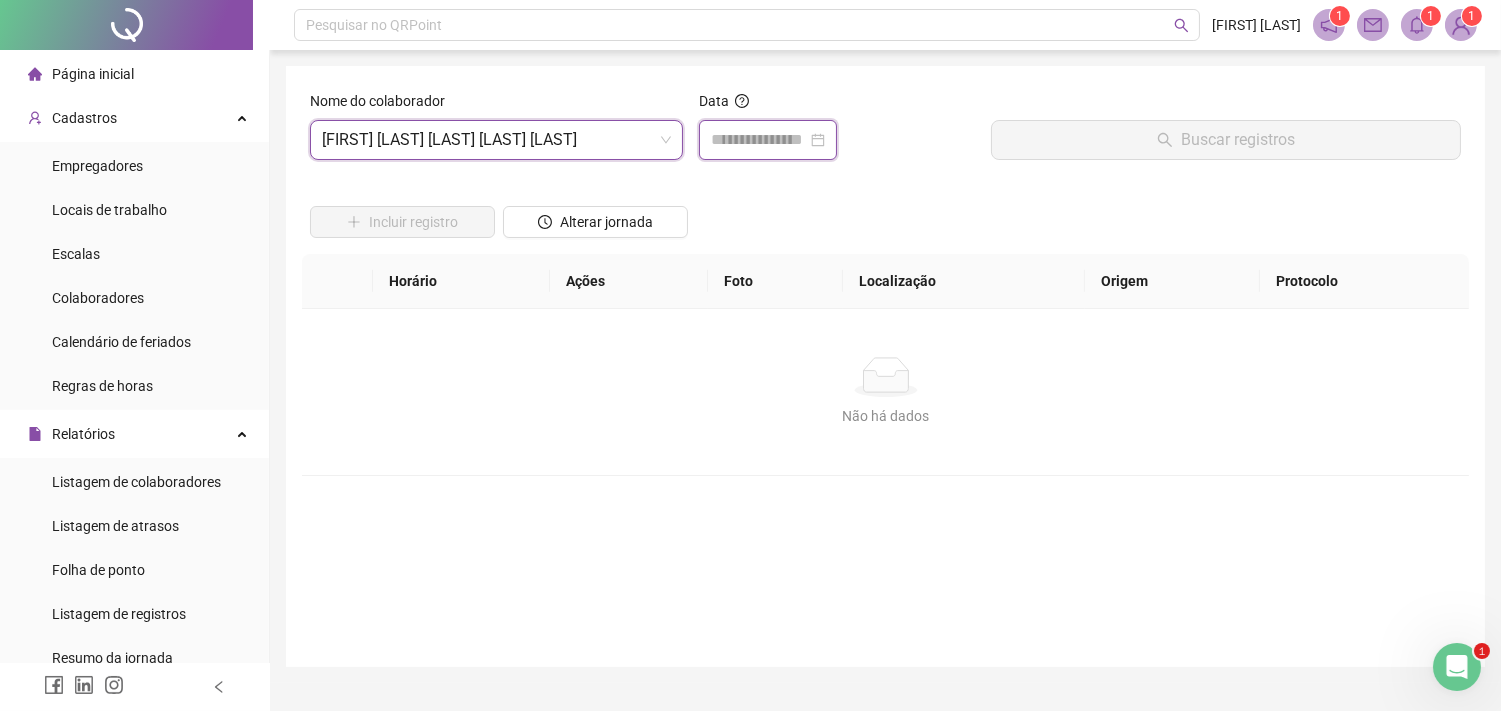 click at bounding box center [759, 140] 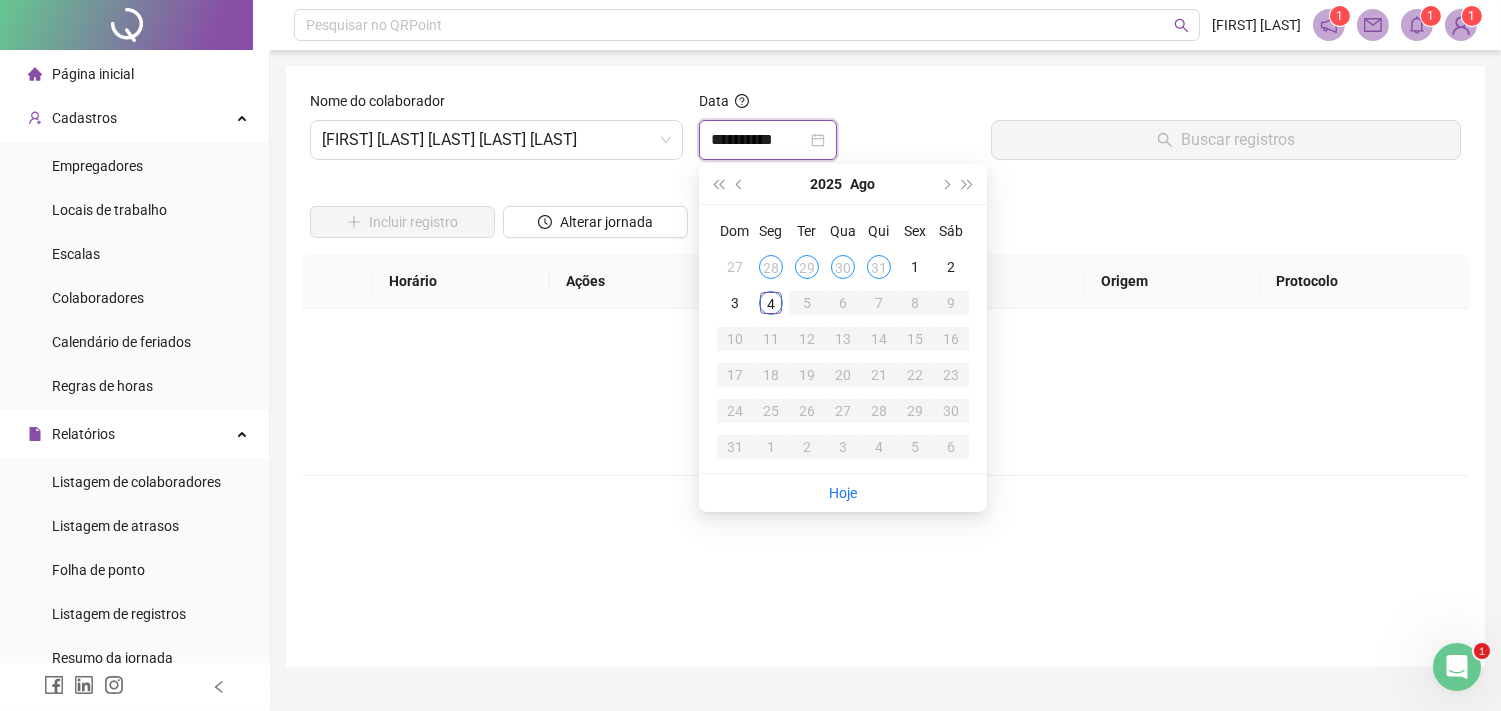 type on "**********" 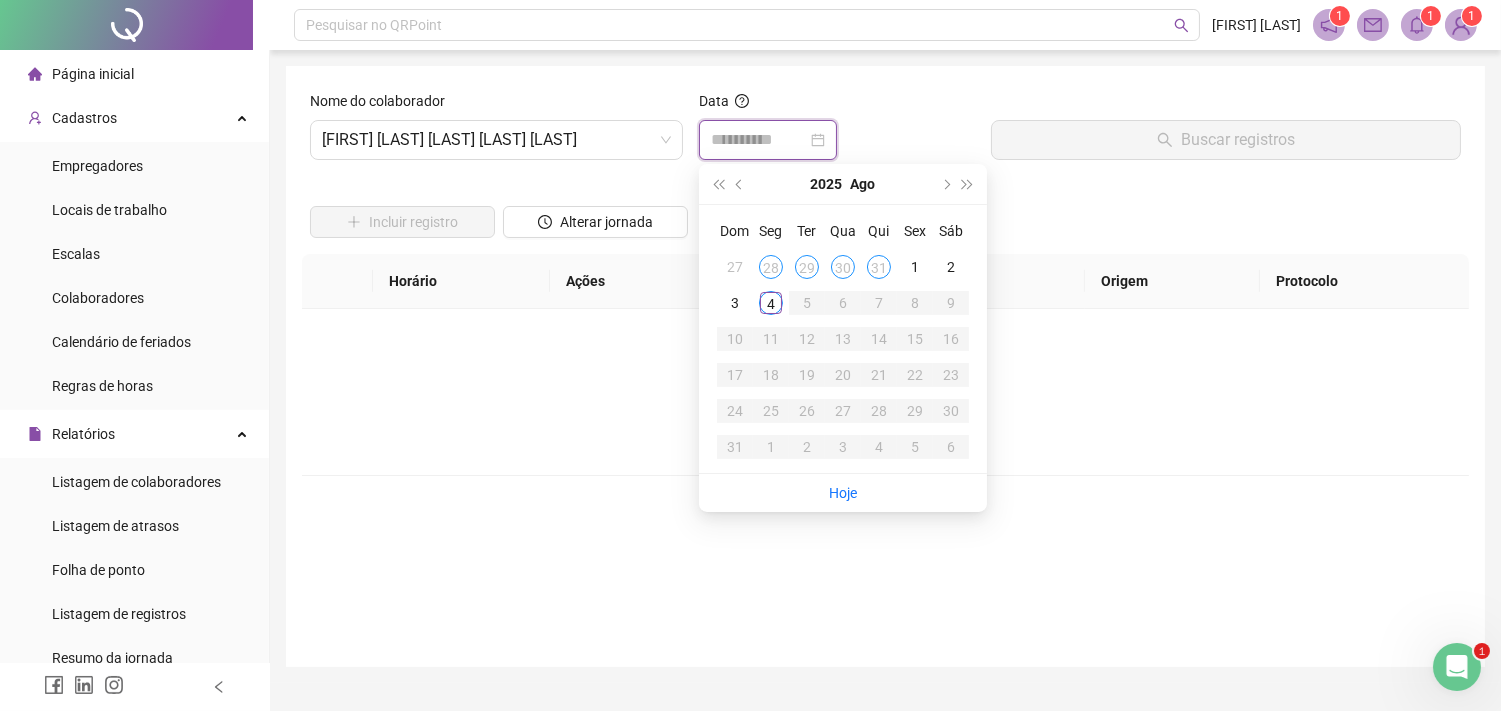 type on "**********" 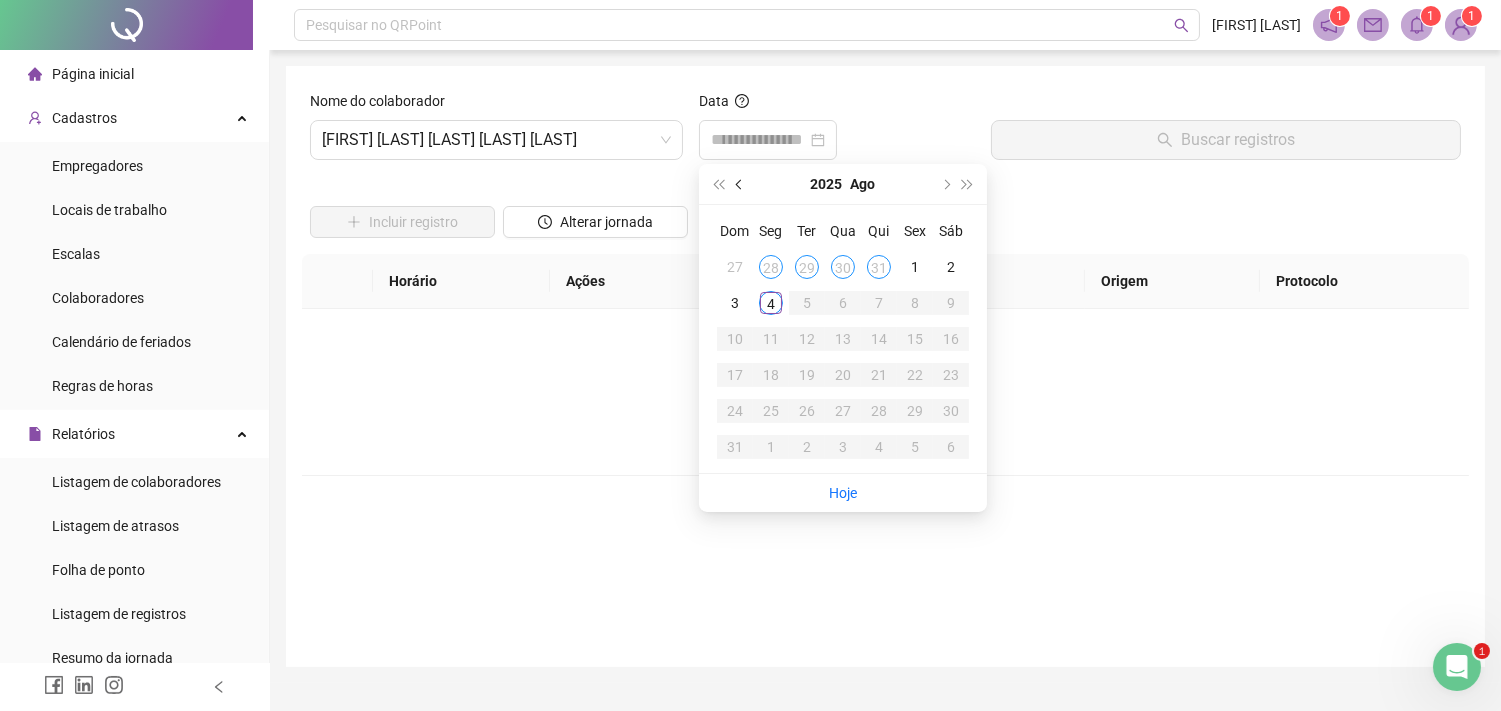 click at bounding box center [740, 184] 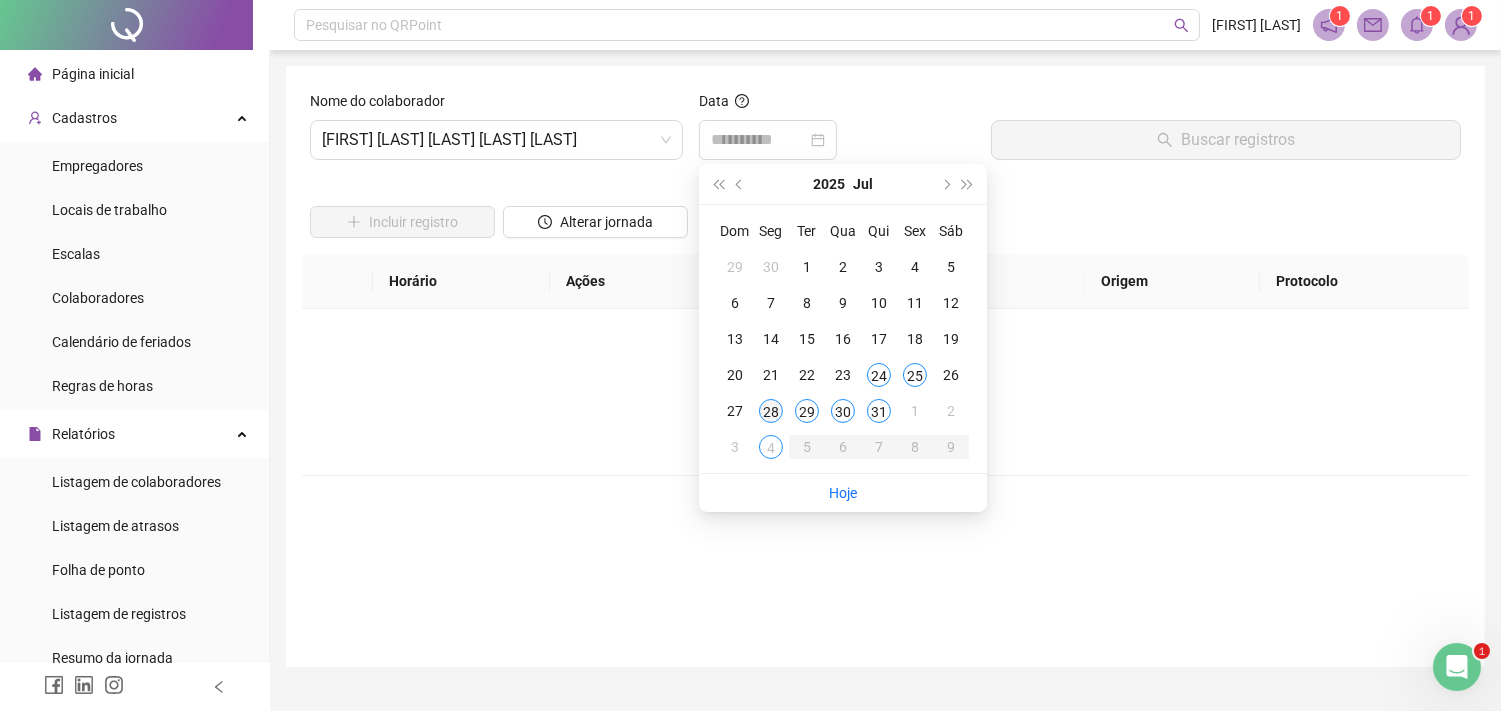 type on "**********" 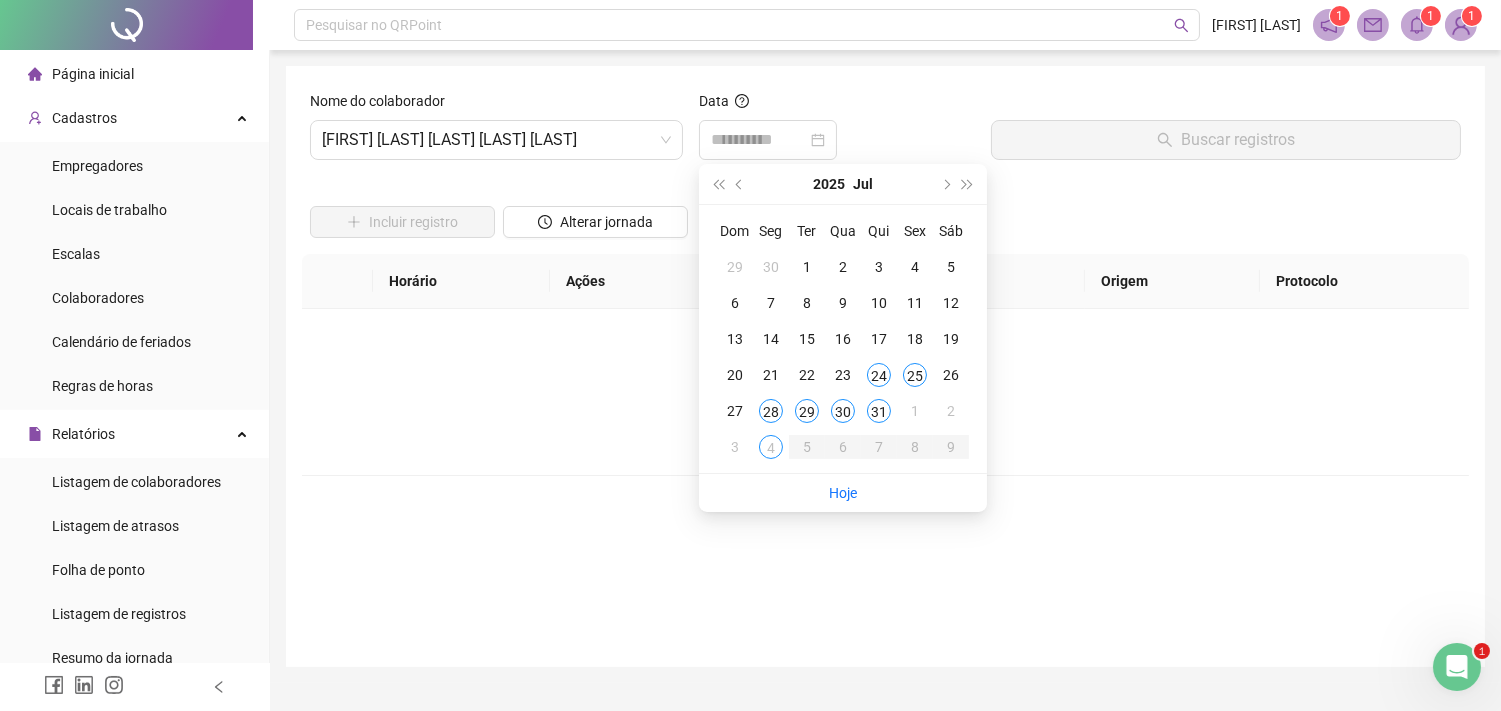 click on "28" at bounding box center (771, 411) 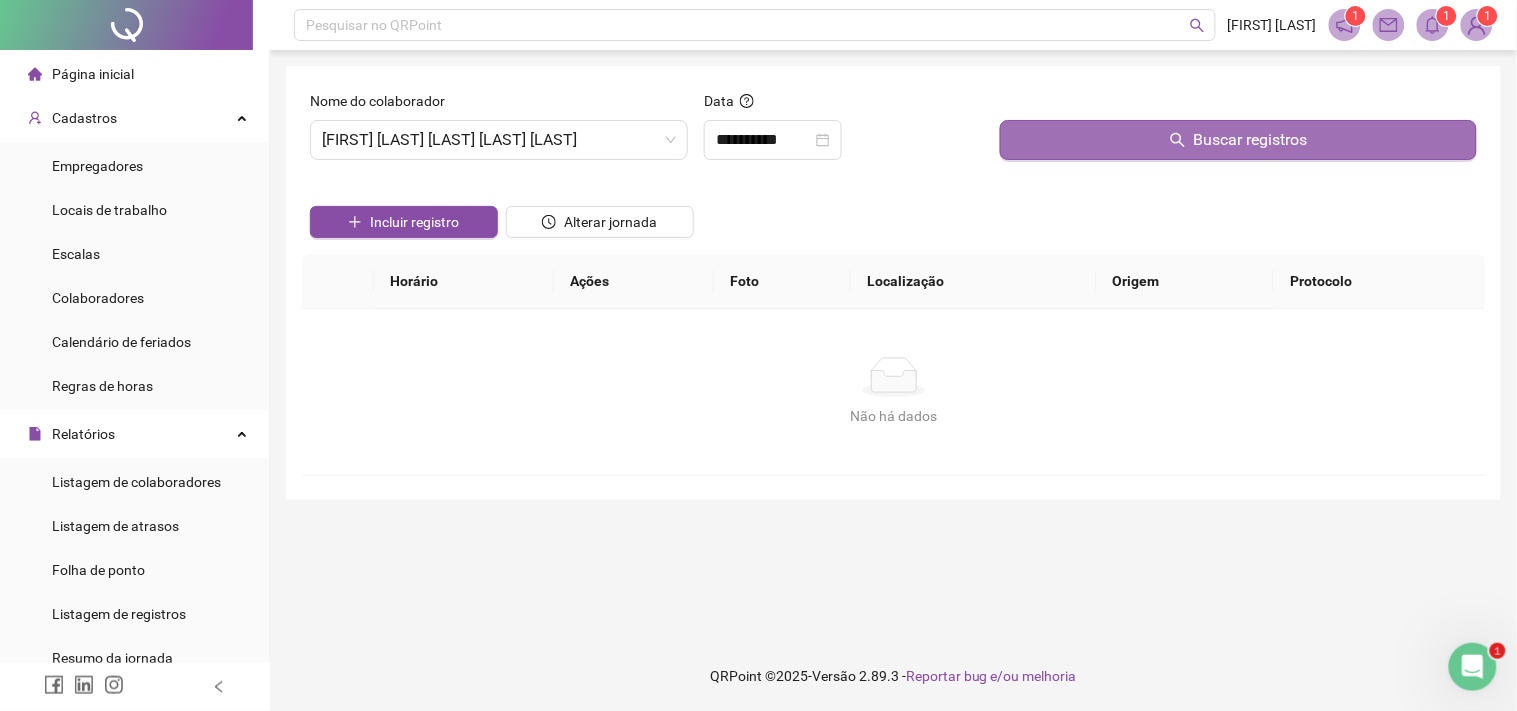 click on "Buscar registros" at bounding box center [1238, 140] 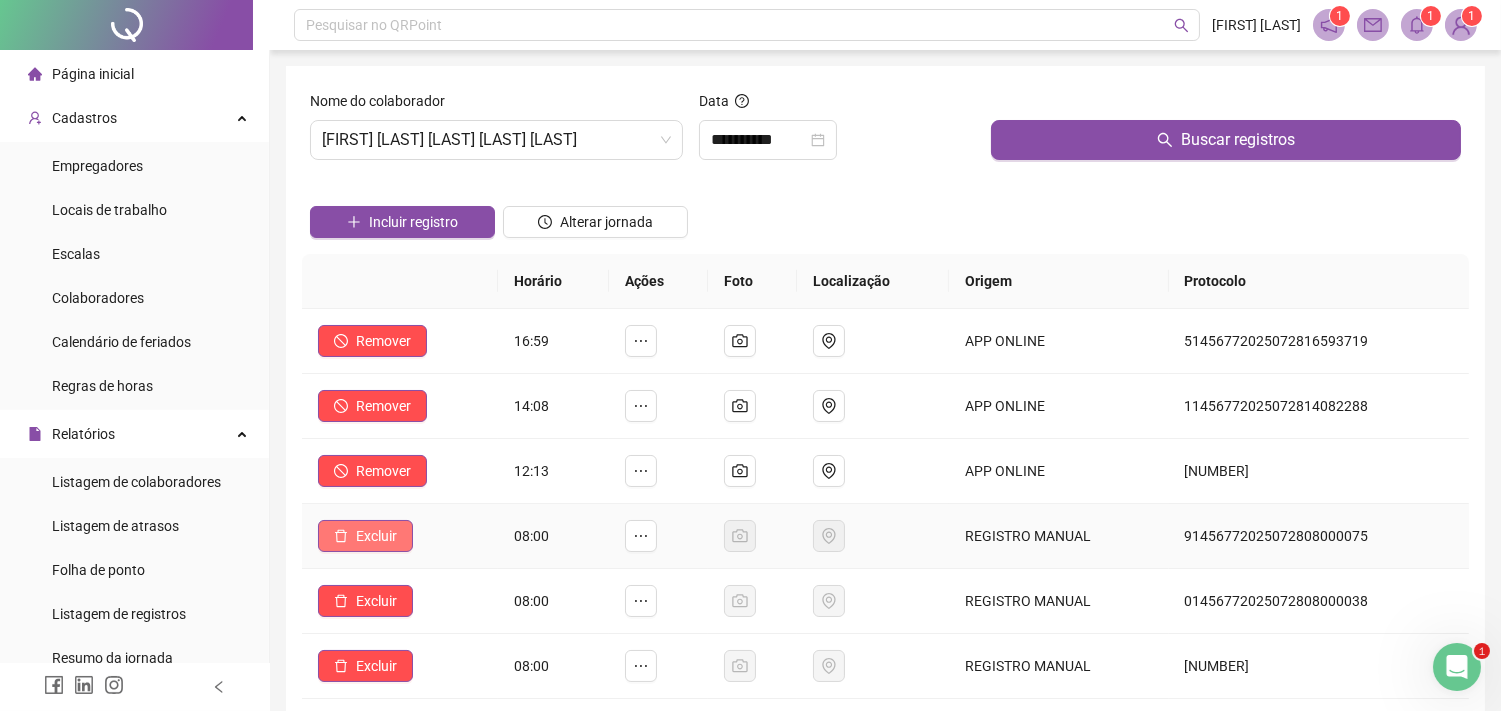 click on "Excluir" at bounding box center (376, 536) 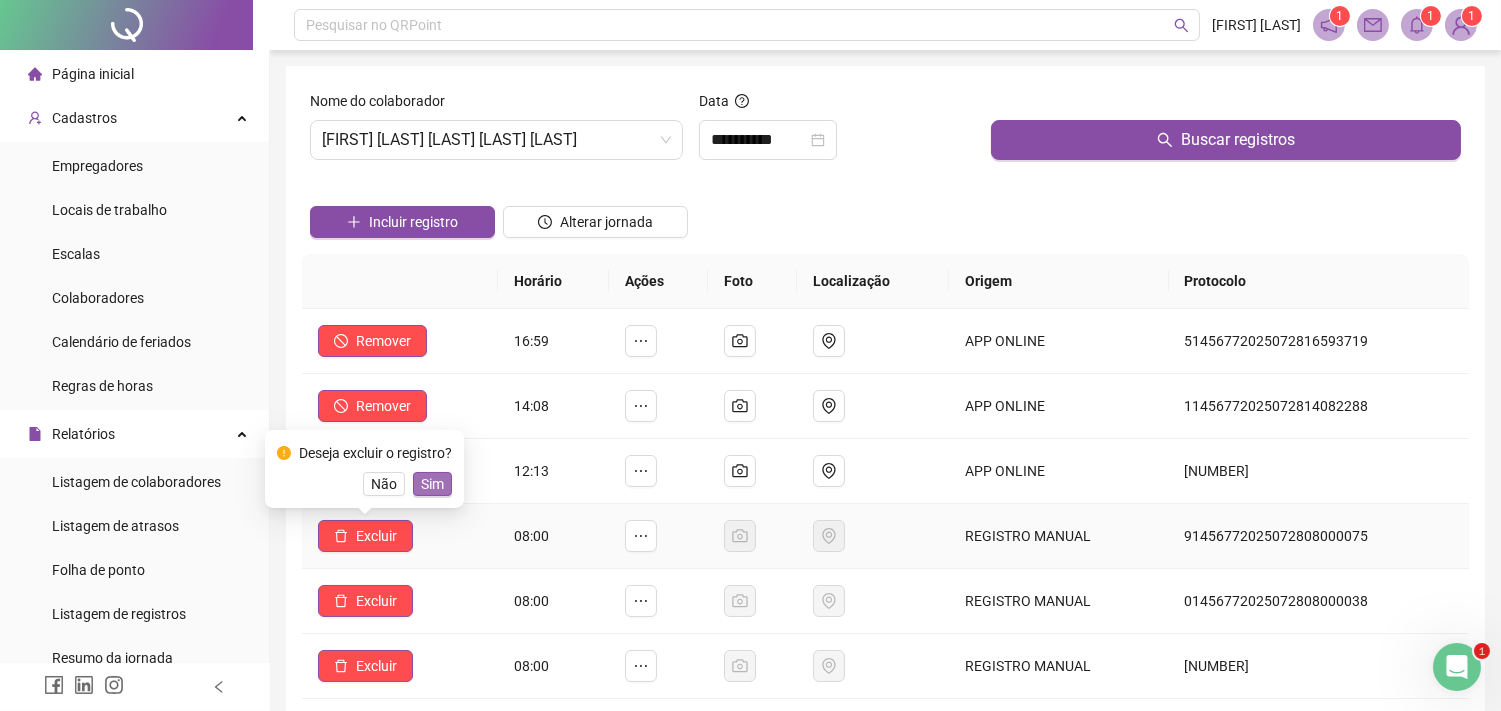 click on "Sim" at bounding box center [432, 484] 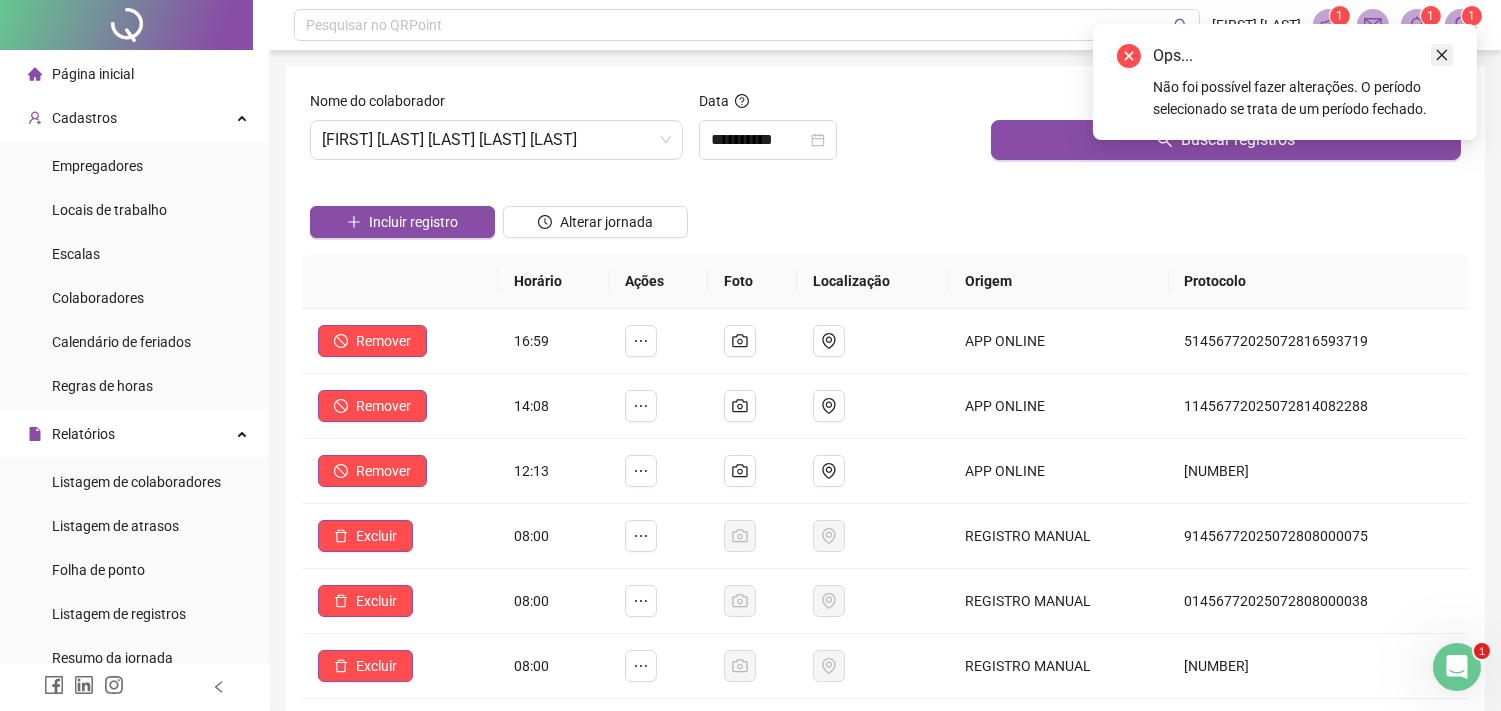 click 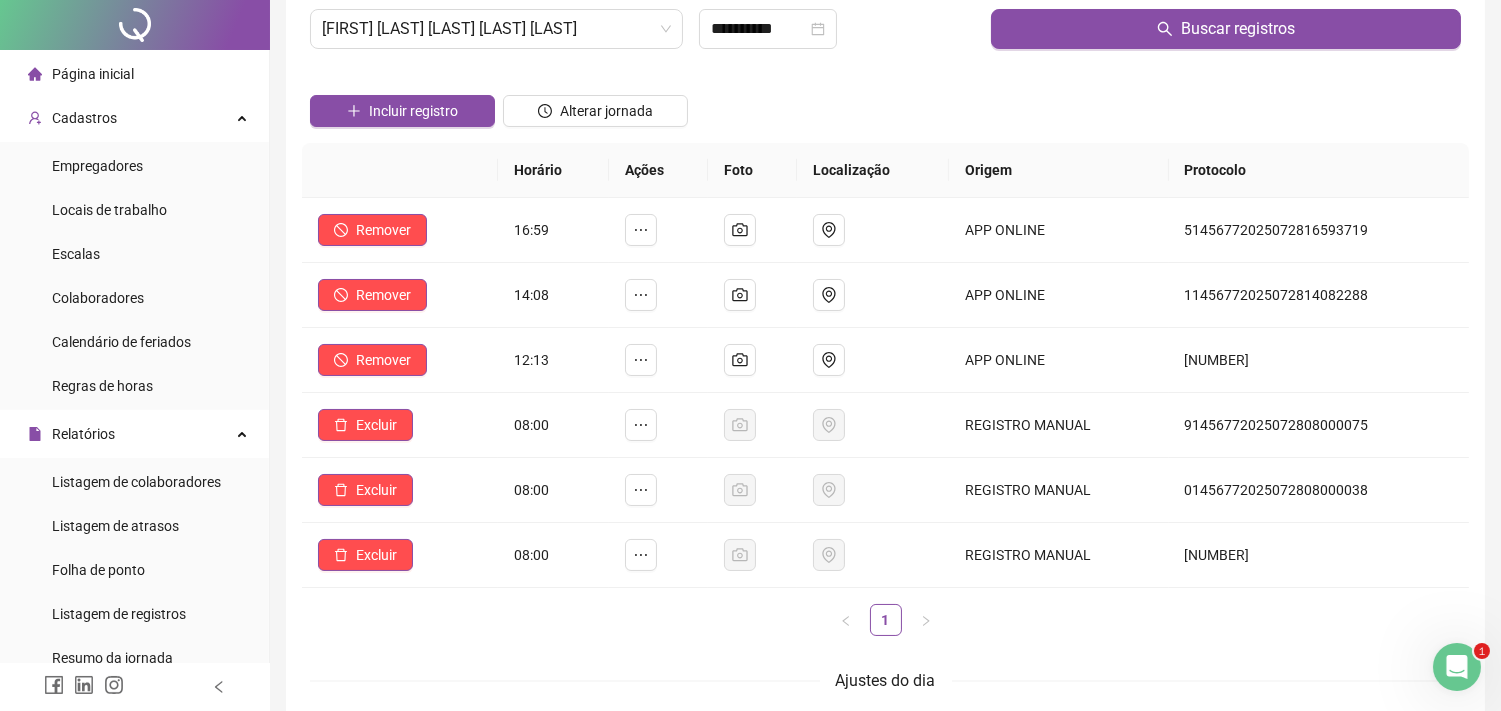 scroll, scrollTop: 0, scrollLeft: 0, axis: both 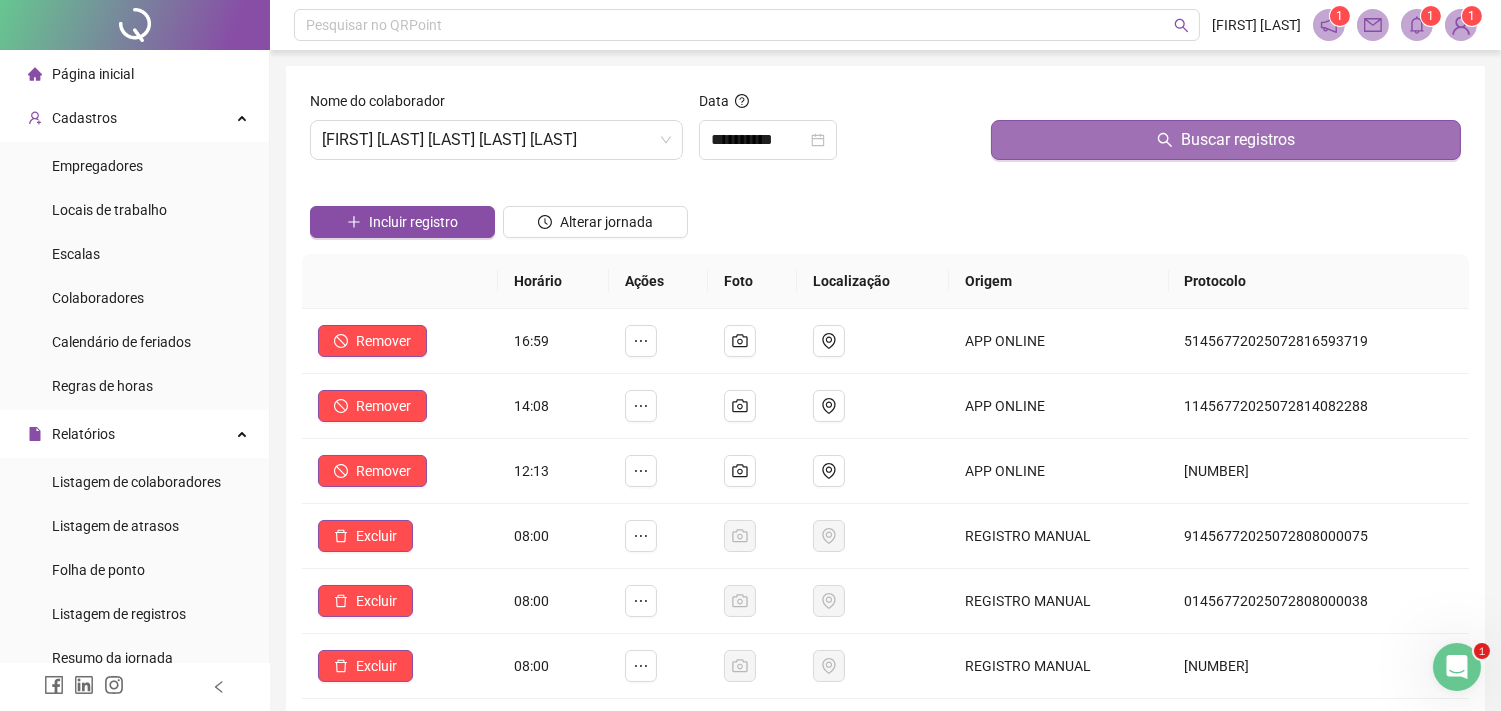 click on "Buscar registros" at bounding box center (1238, 140) 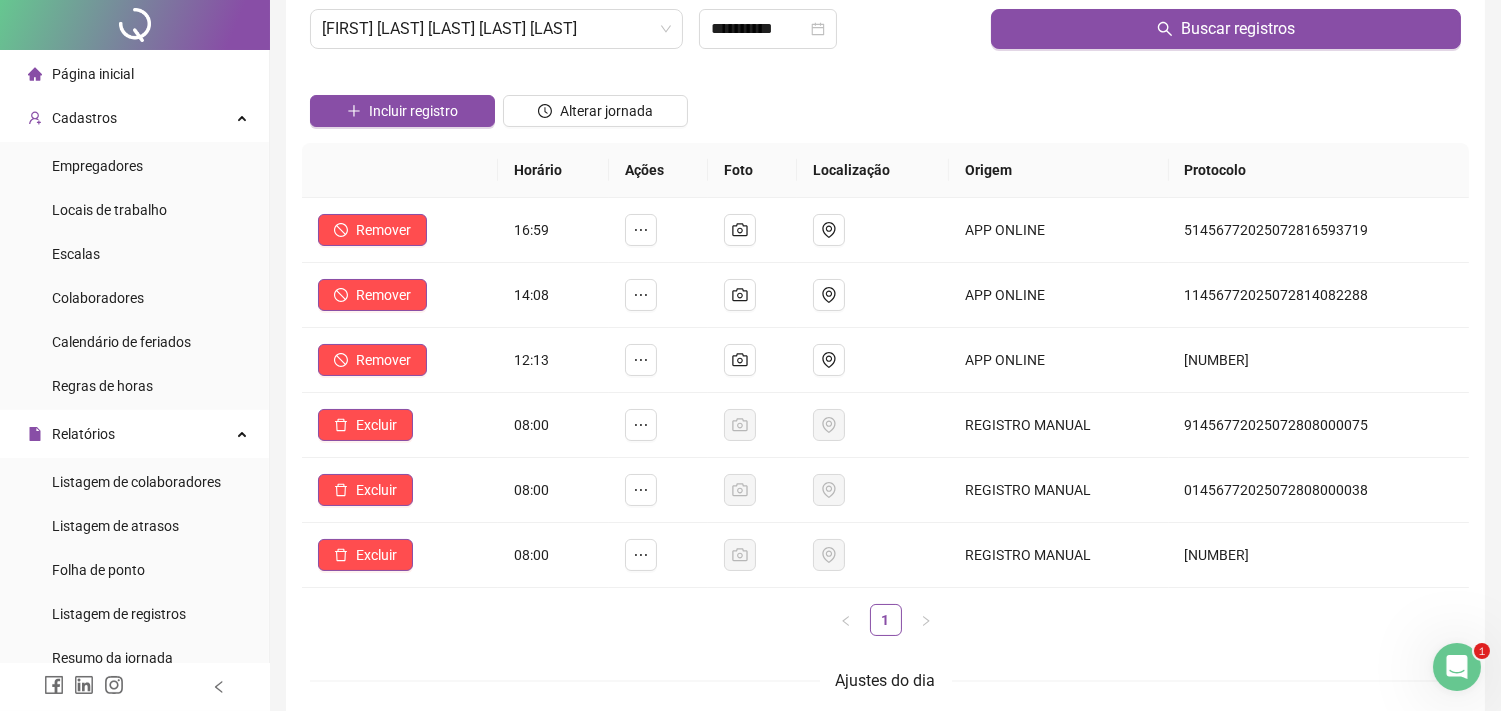 scroll, scrollTop: 330, scrollLeft: 0, axis: vertical 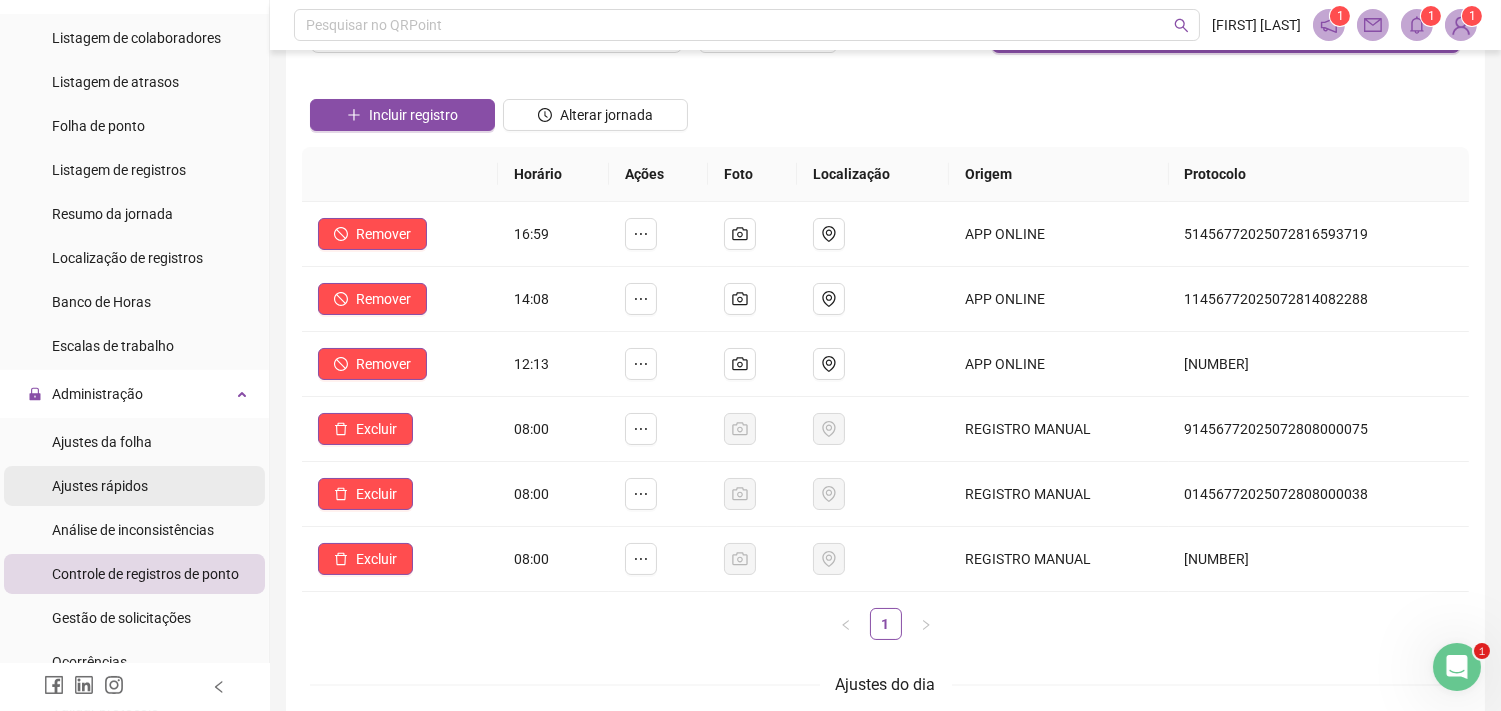 click on "Ajustes rápidos" at bounding box center [100, 486] 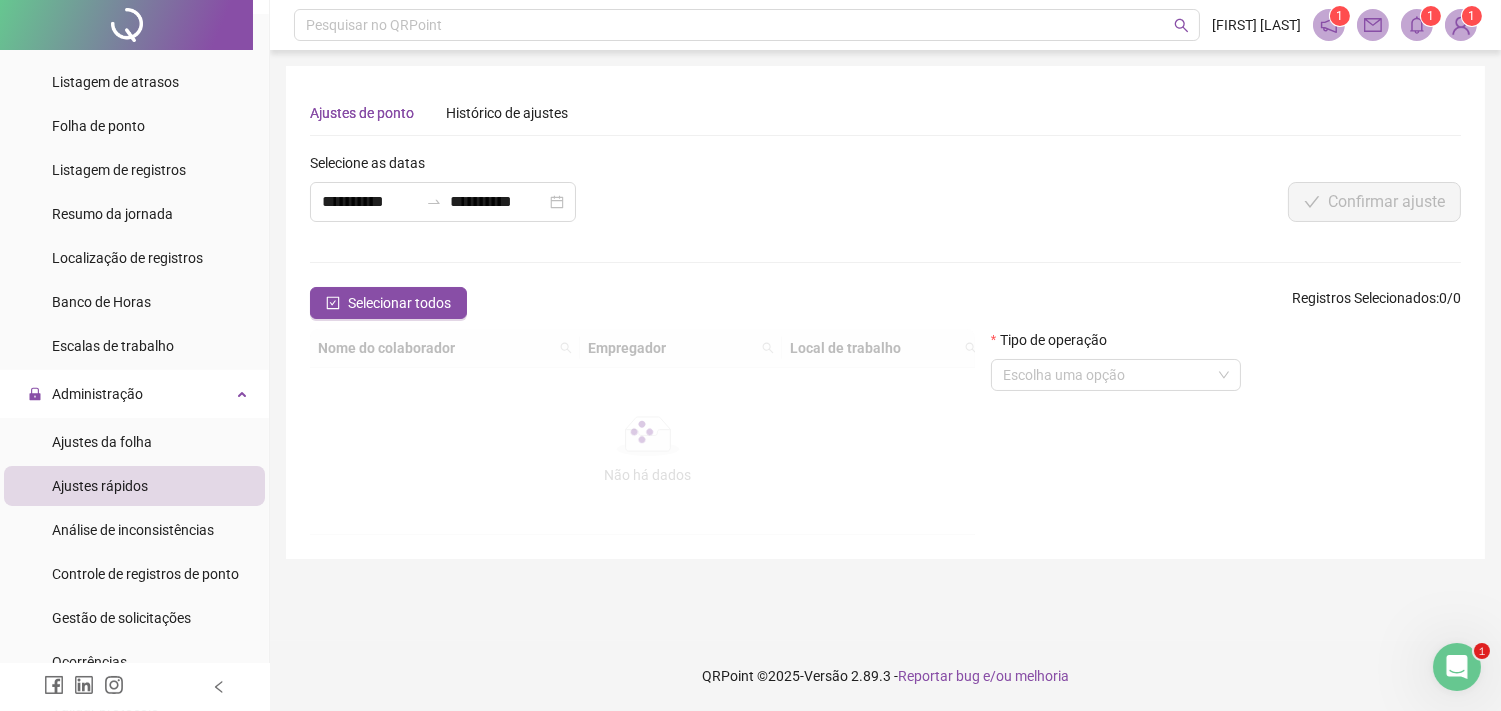 scroll, scrollTop: 0, scrollLeft: 0, axis: both 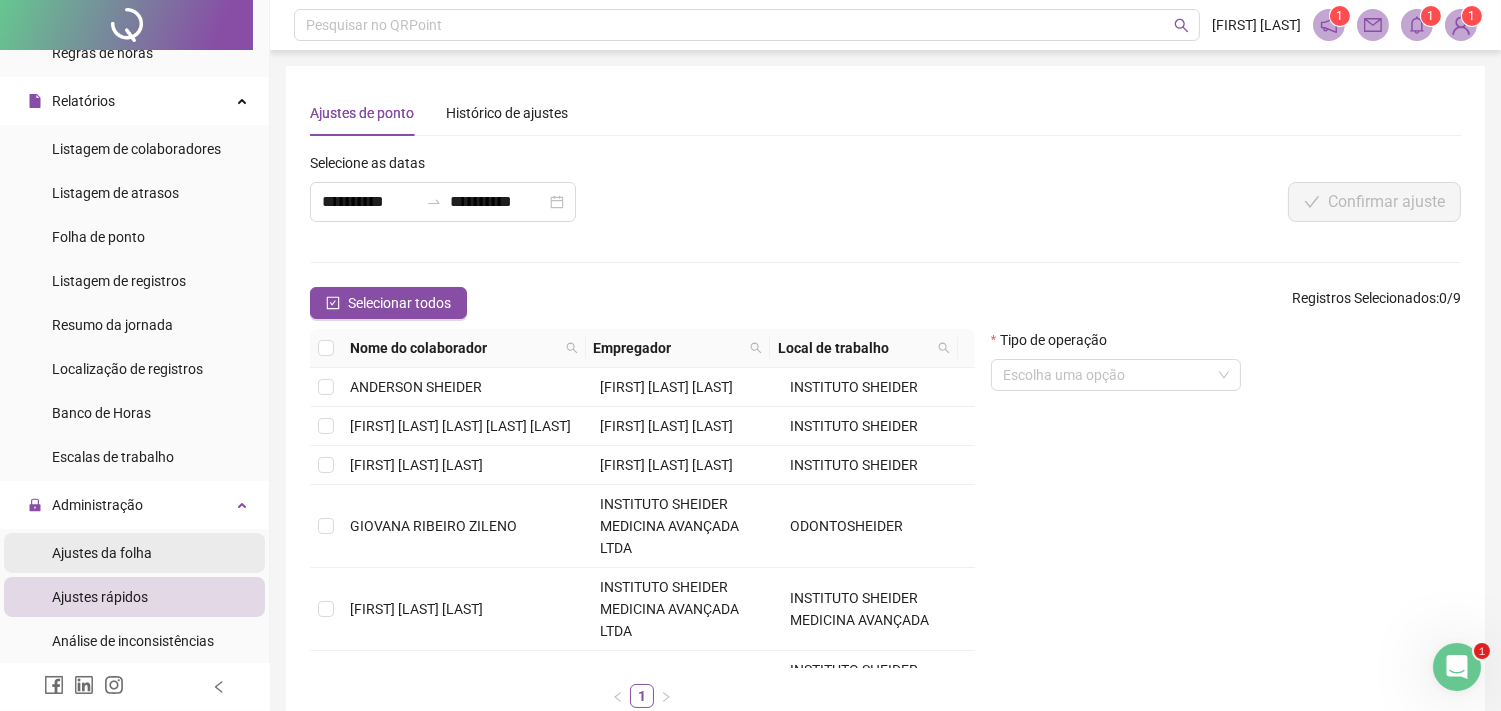 click on "Ajustes da folha" at bounding box center [102, 553] 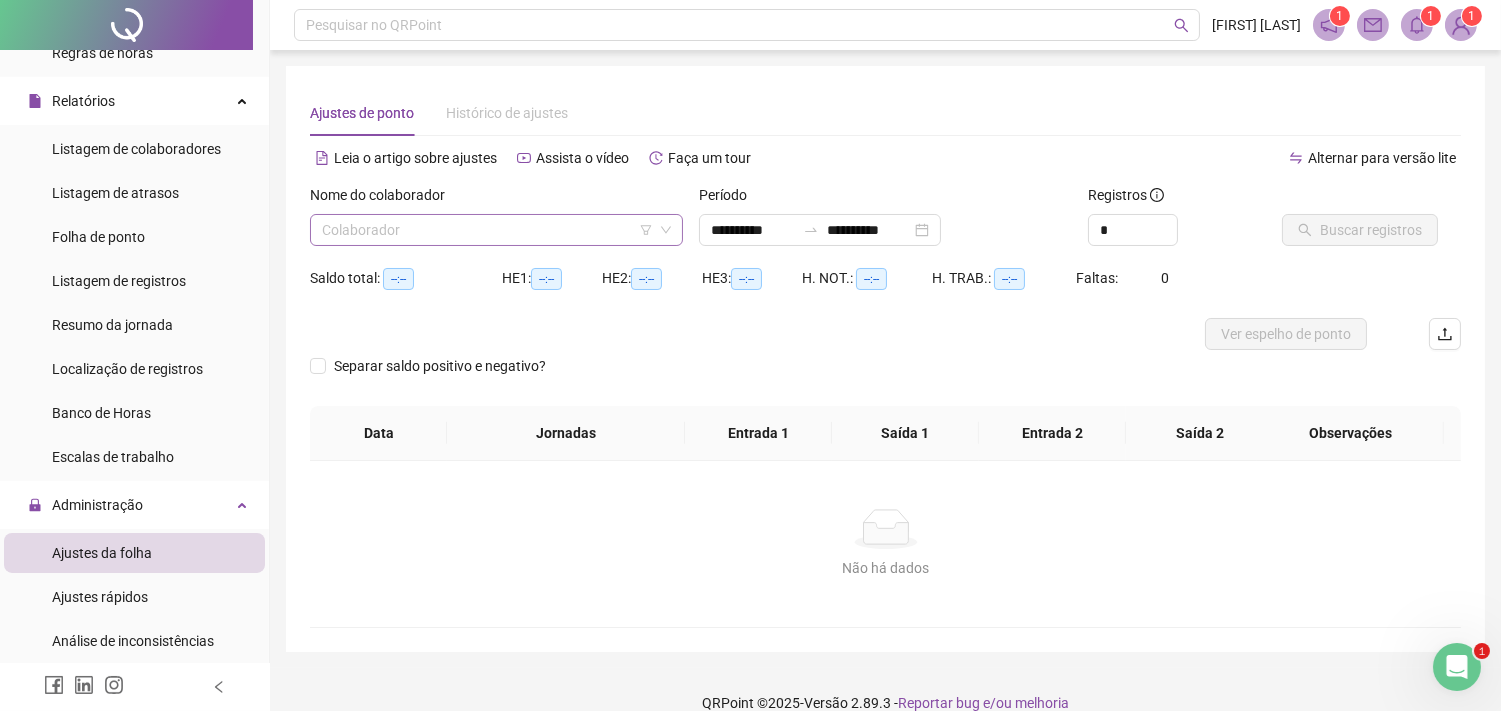 click at bounding box center (487, 230) 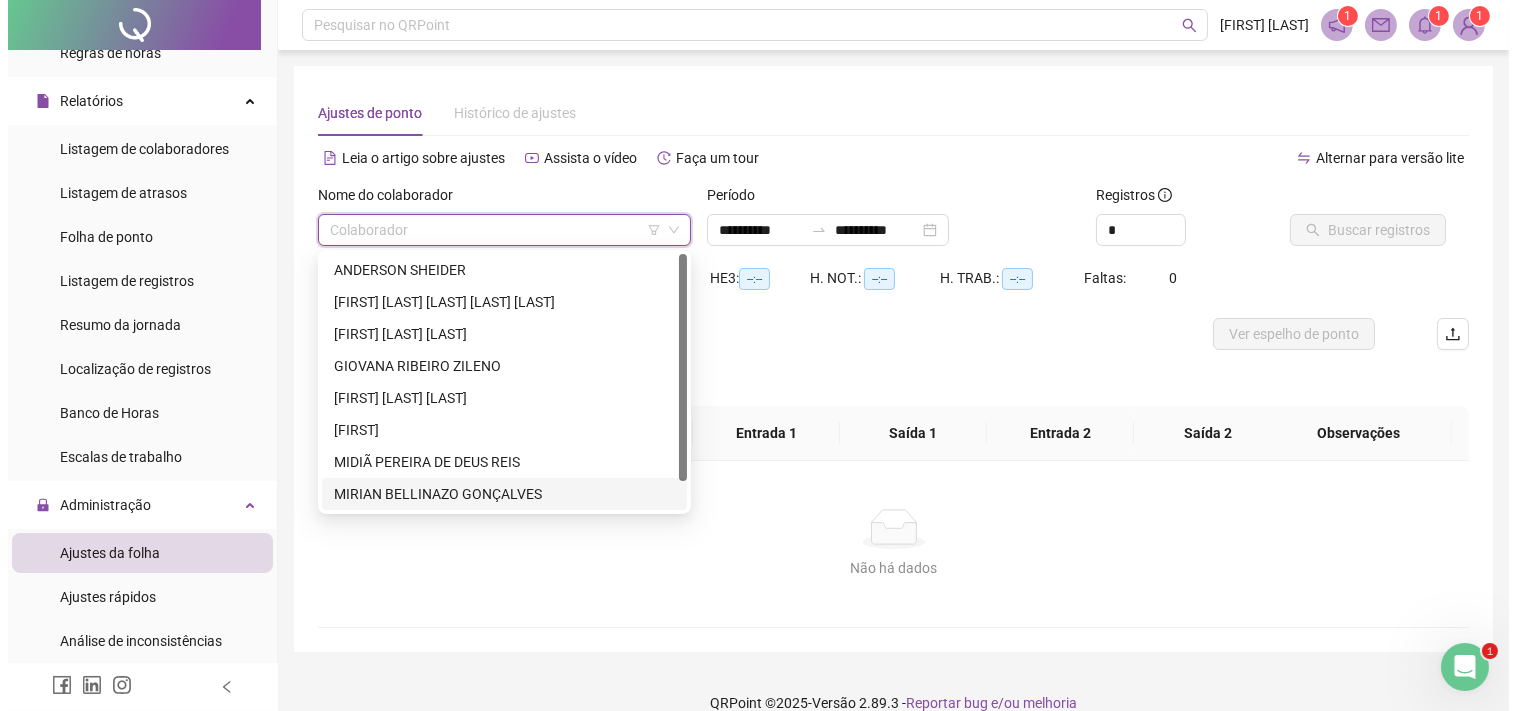 scroll, scrollTop: 26, scrollLeft: 0, axis: vertical 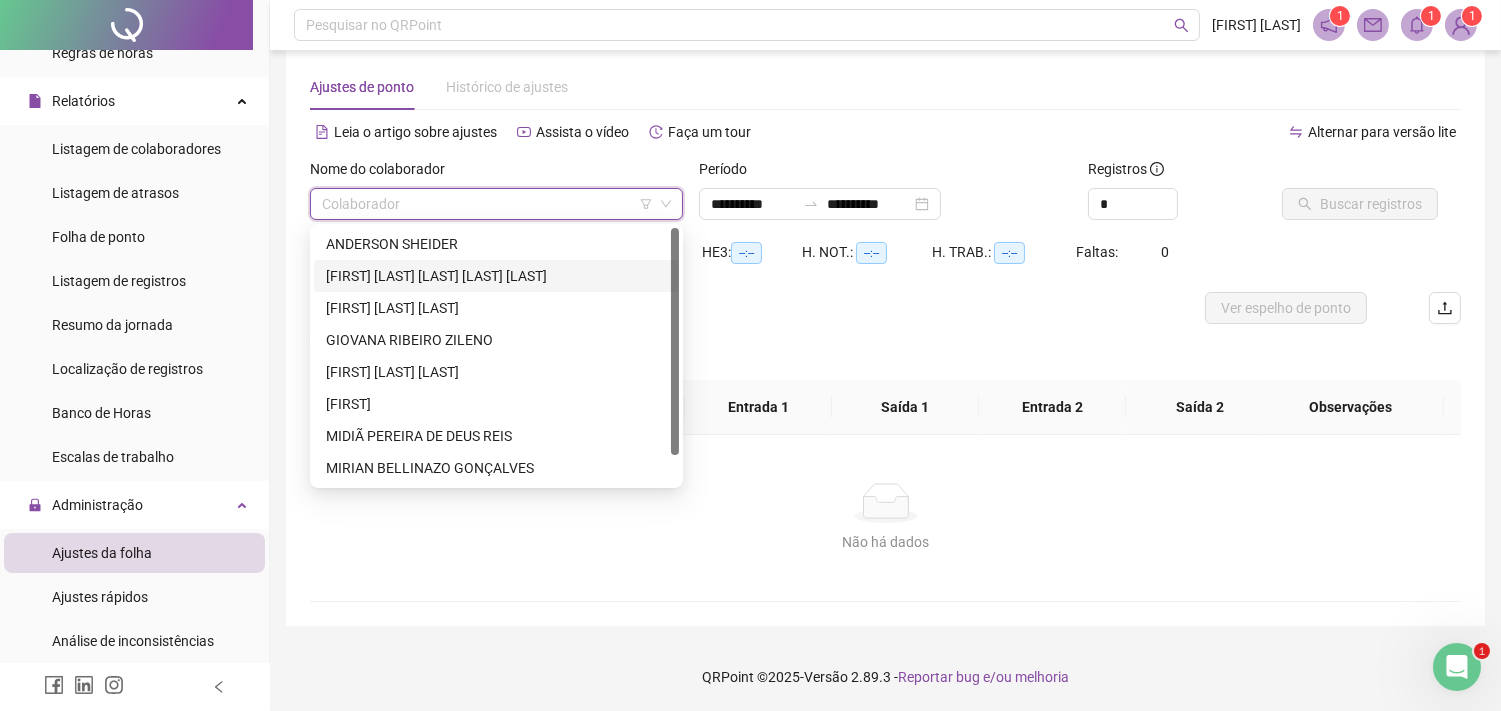 click on "[FIRST] [LAST] [LAST]" at bounding box center (496, 276) 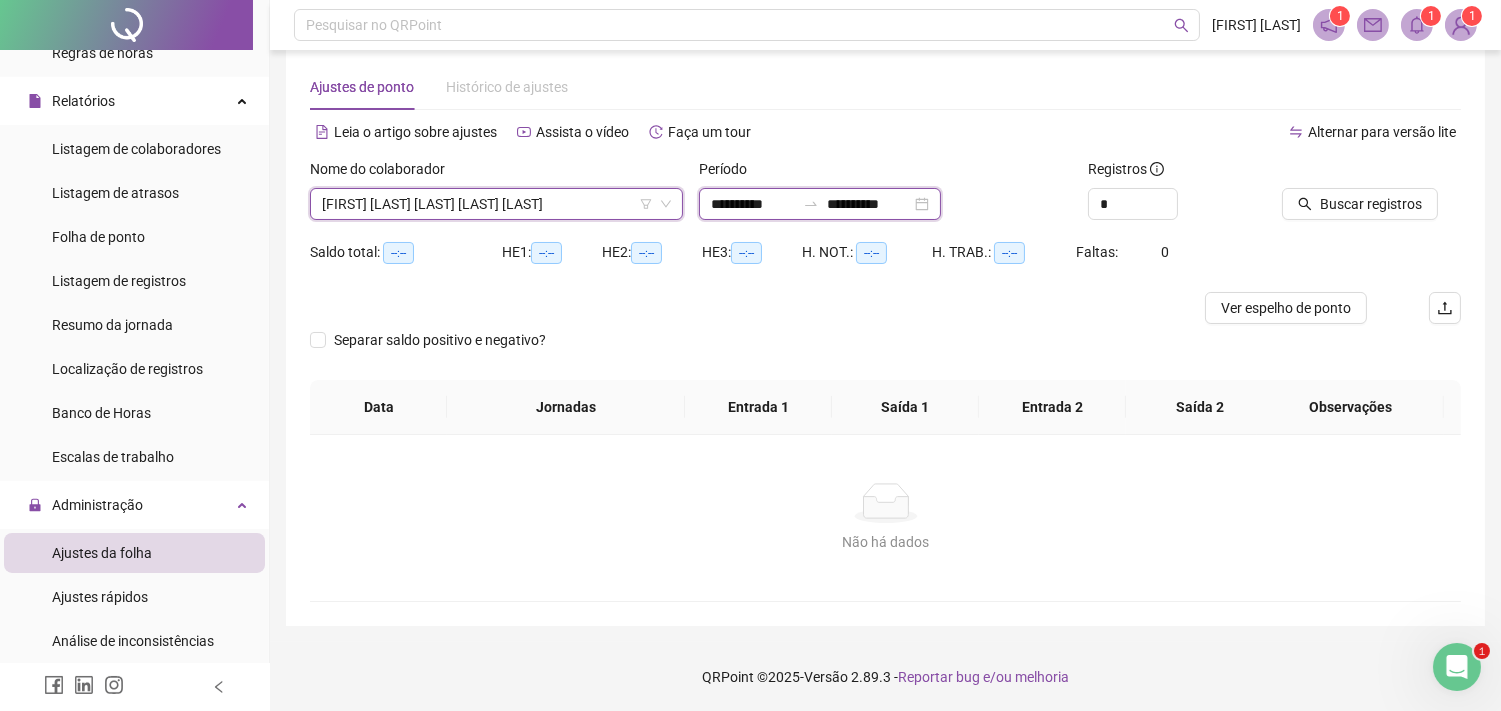click on "**********" at bounding box center (753, 204) 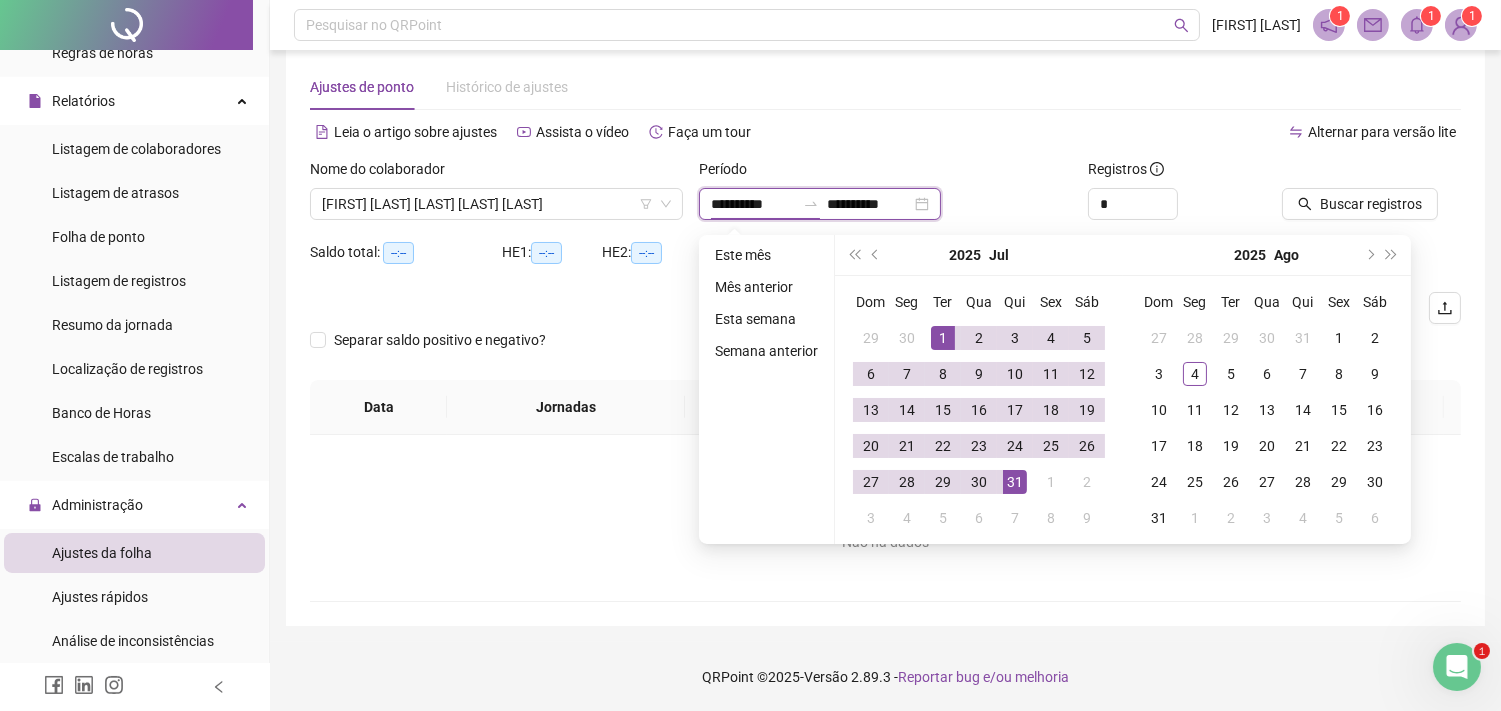 type on "**********" 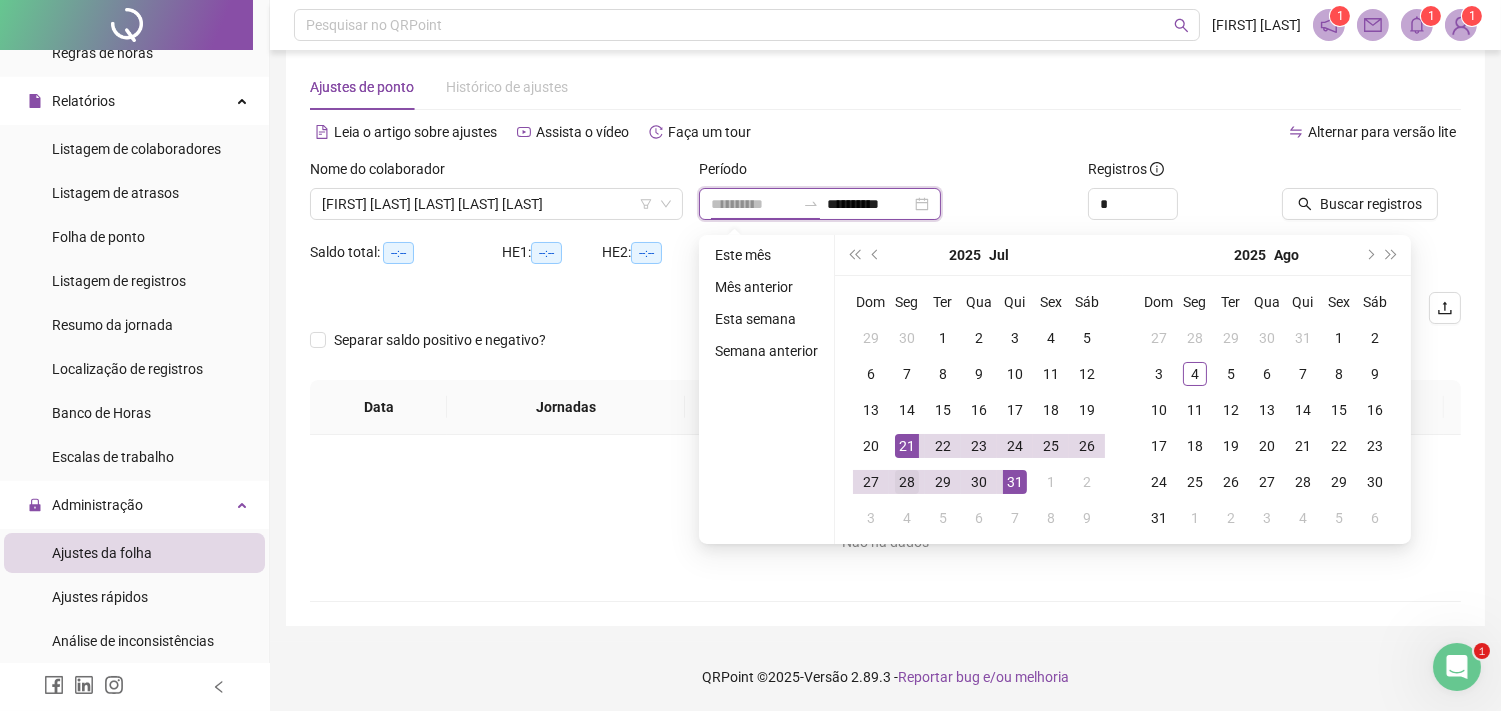type on "**********" 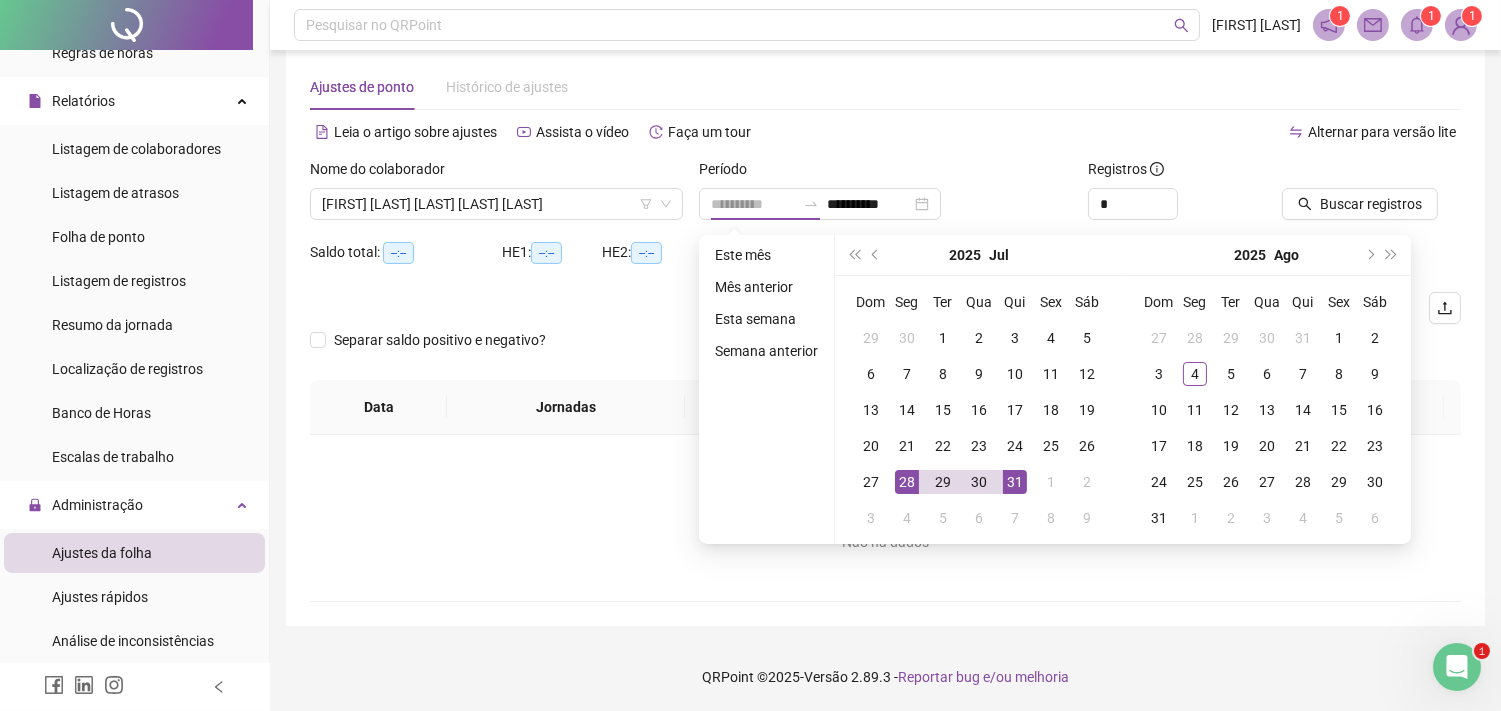 click on "28" at bounding box center [907, 482] 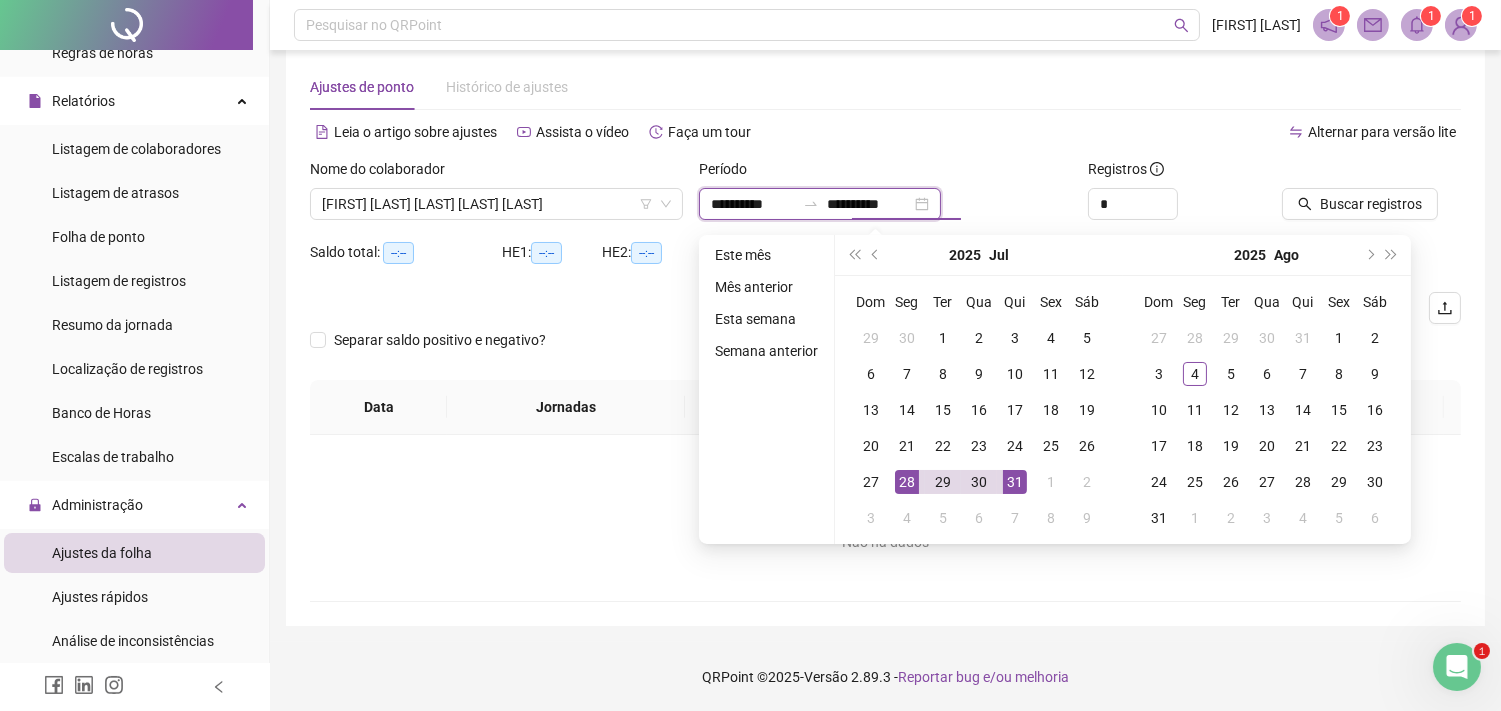 type on "**********" 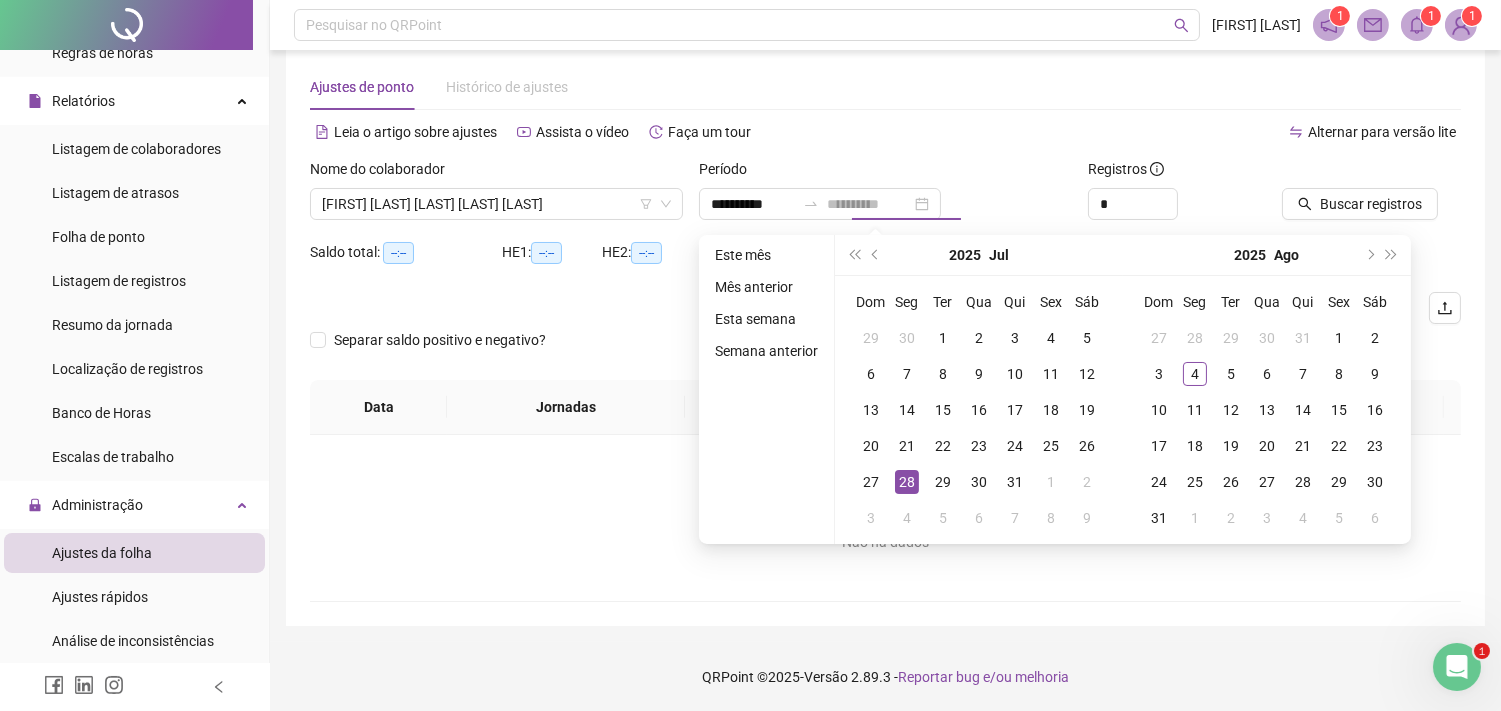 click on "28" at bounding box center (907, 482) 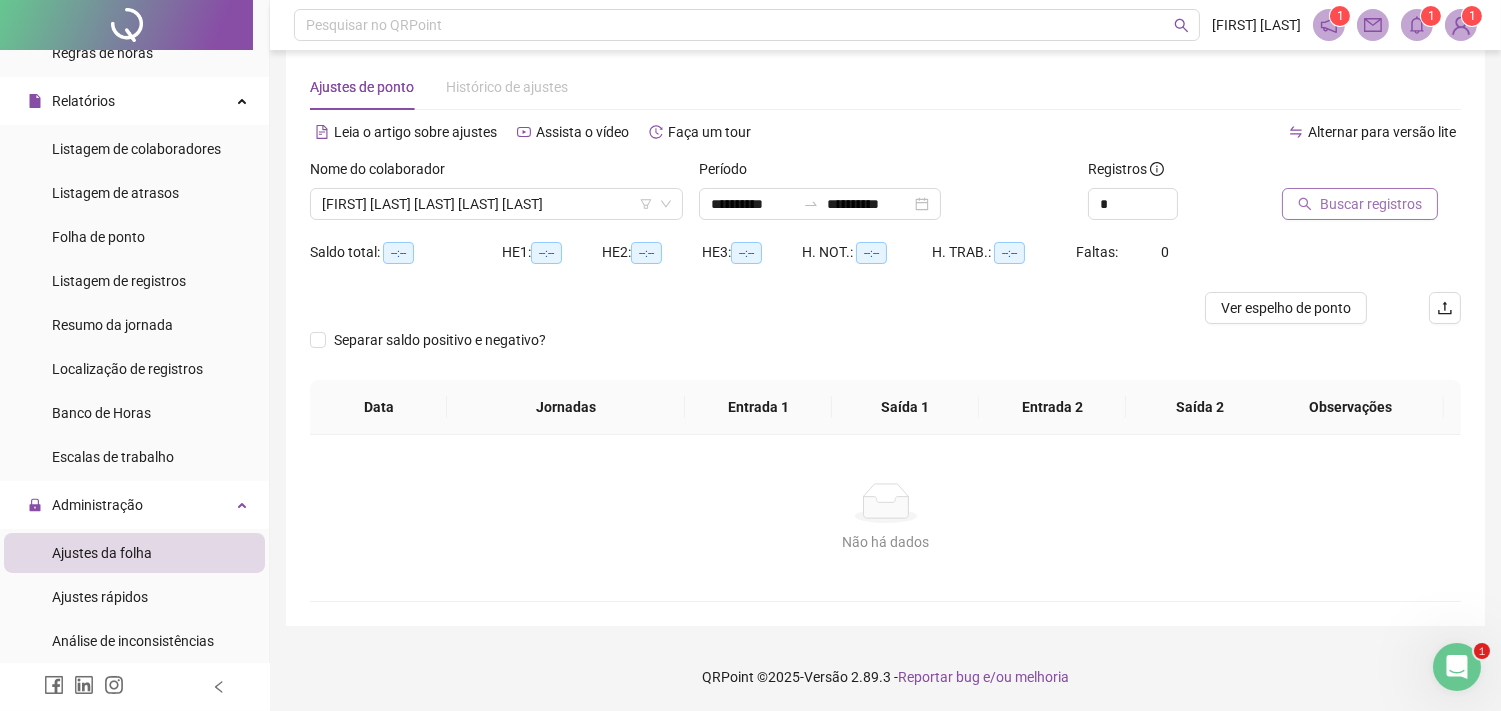 click on "Buscar registros" at bounding box center [1360, 204] 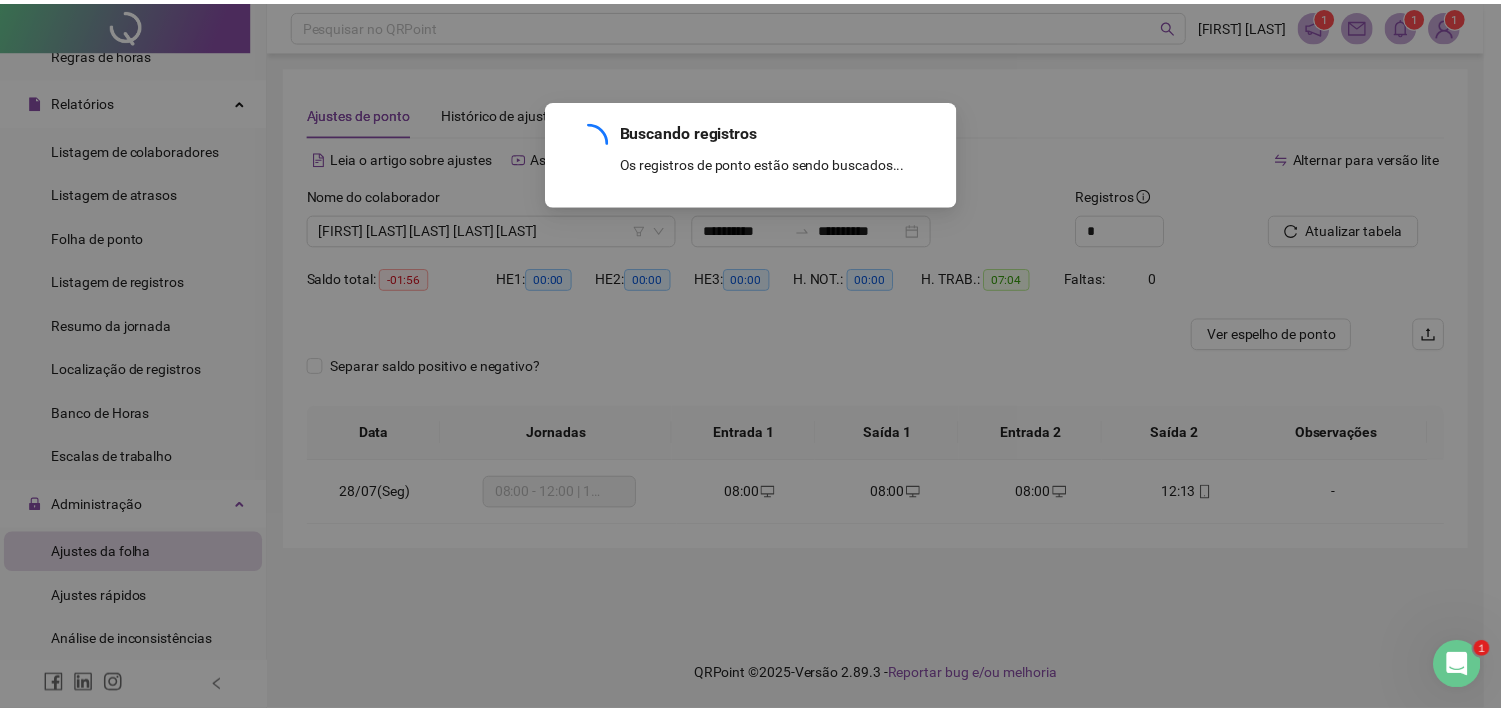 scroll, scrollTop: 0, scrollLeft: 0, axis: both 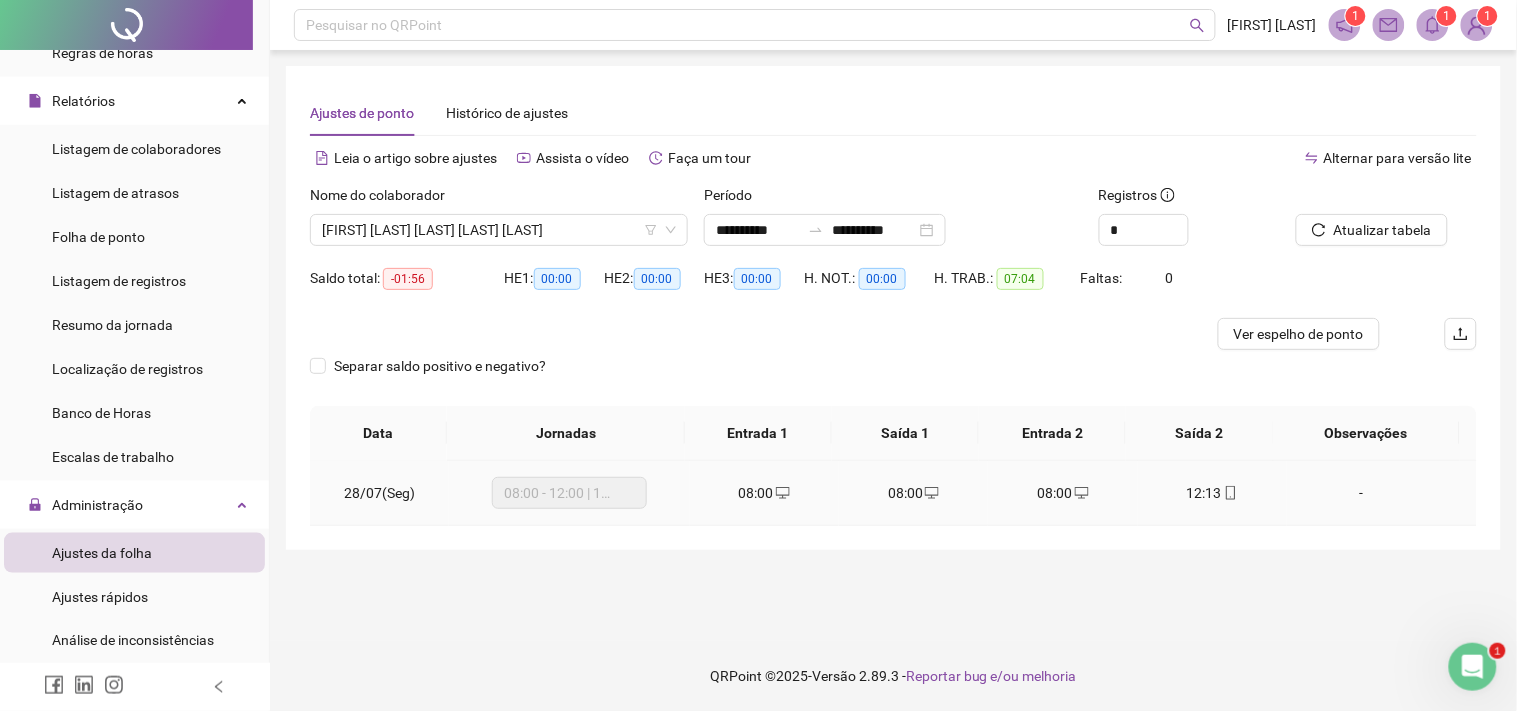 click on "08:00" at bounding box center [764, 493] 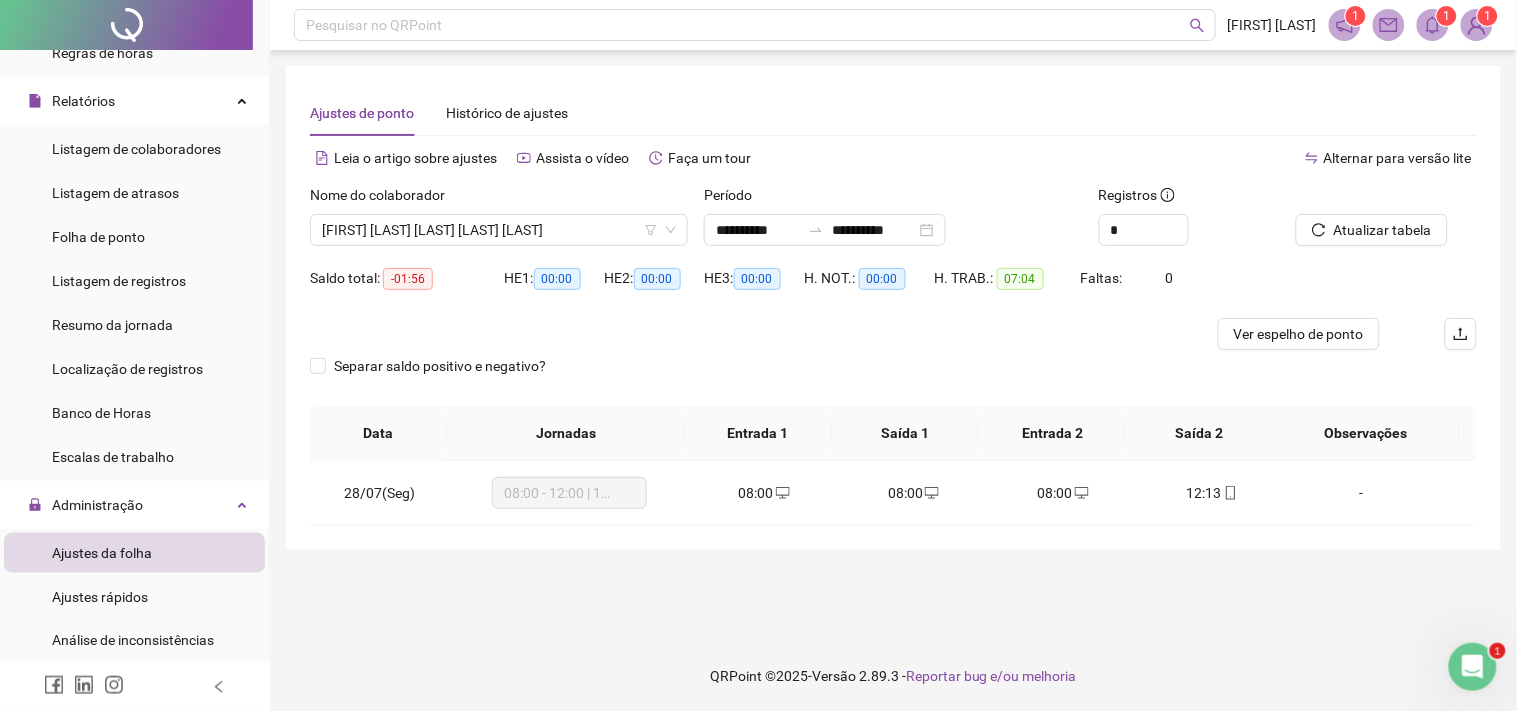 click on "**********" at bounding box center (893, 308) 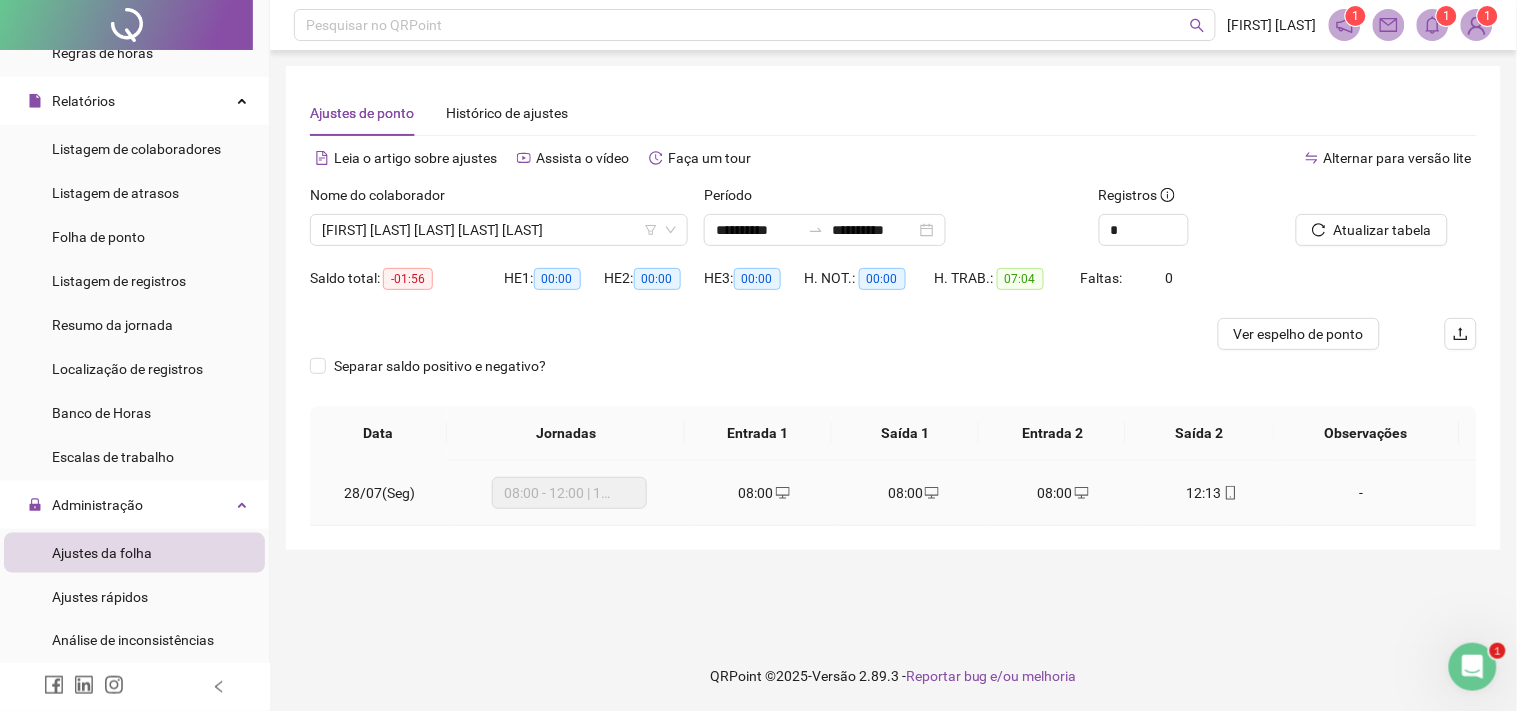 click on "-" at bounding box center [1382, 493] 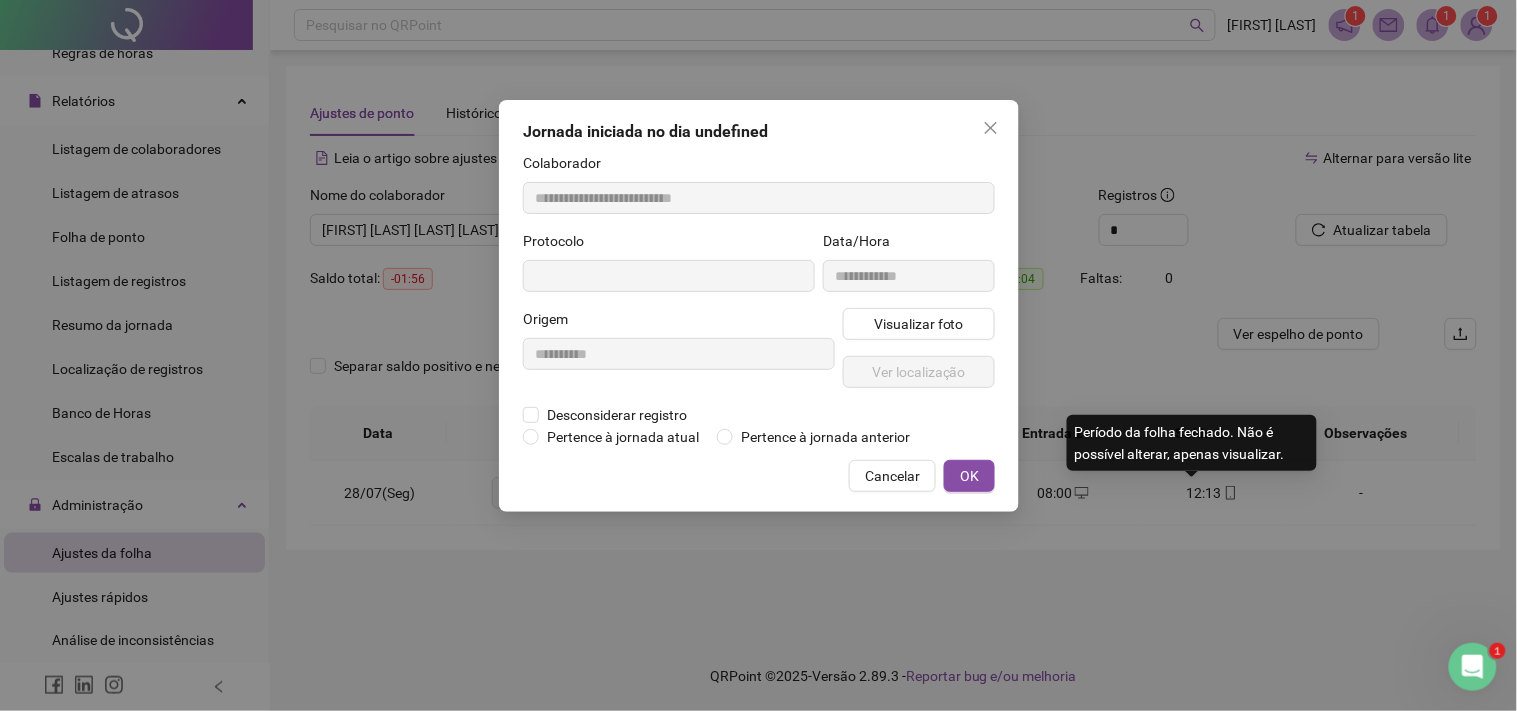 type on "**********" 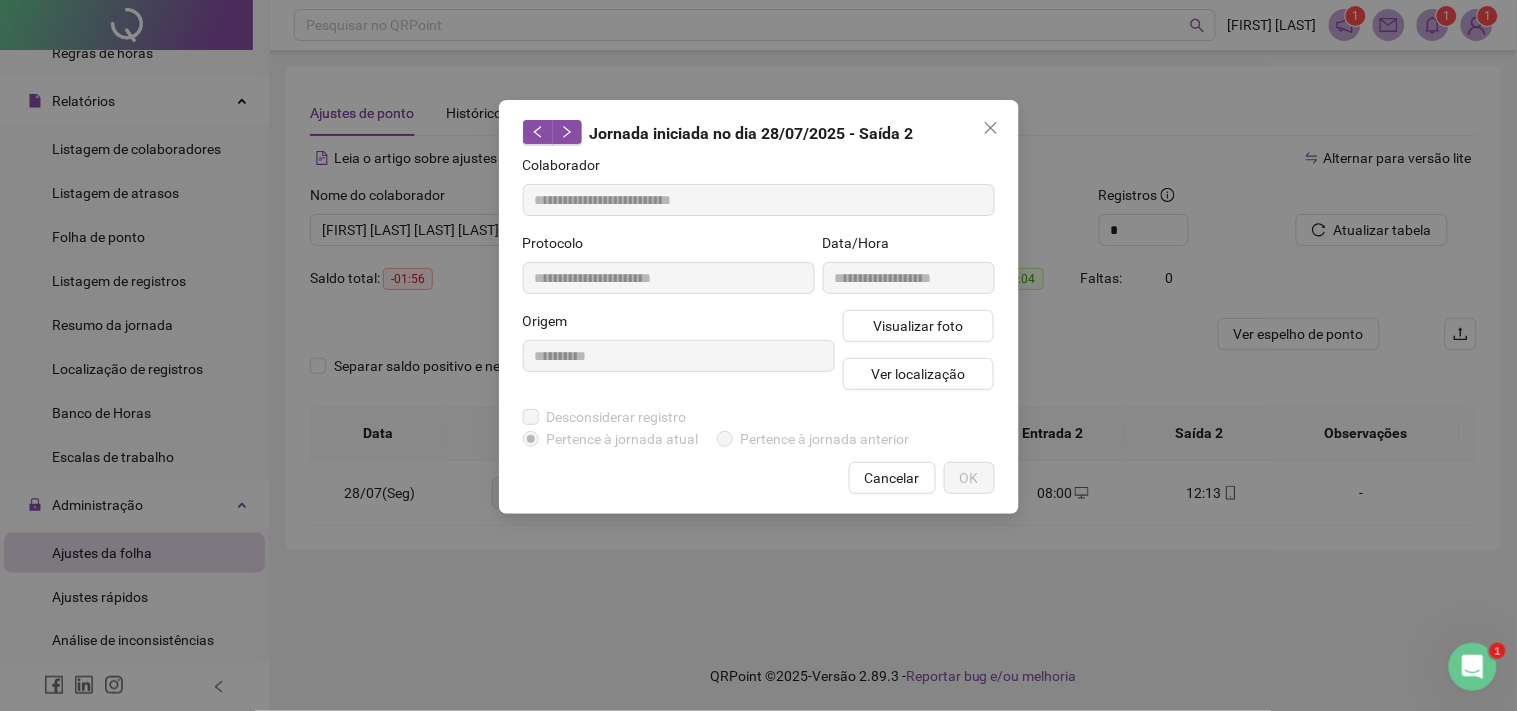 click 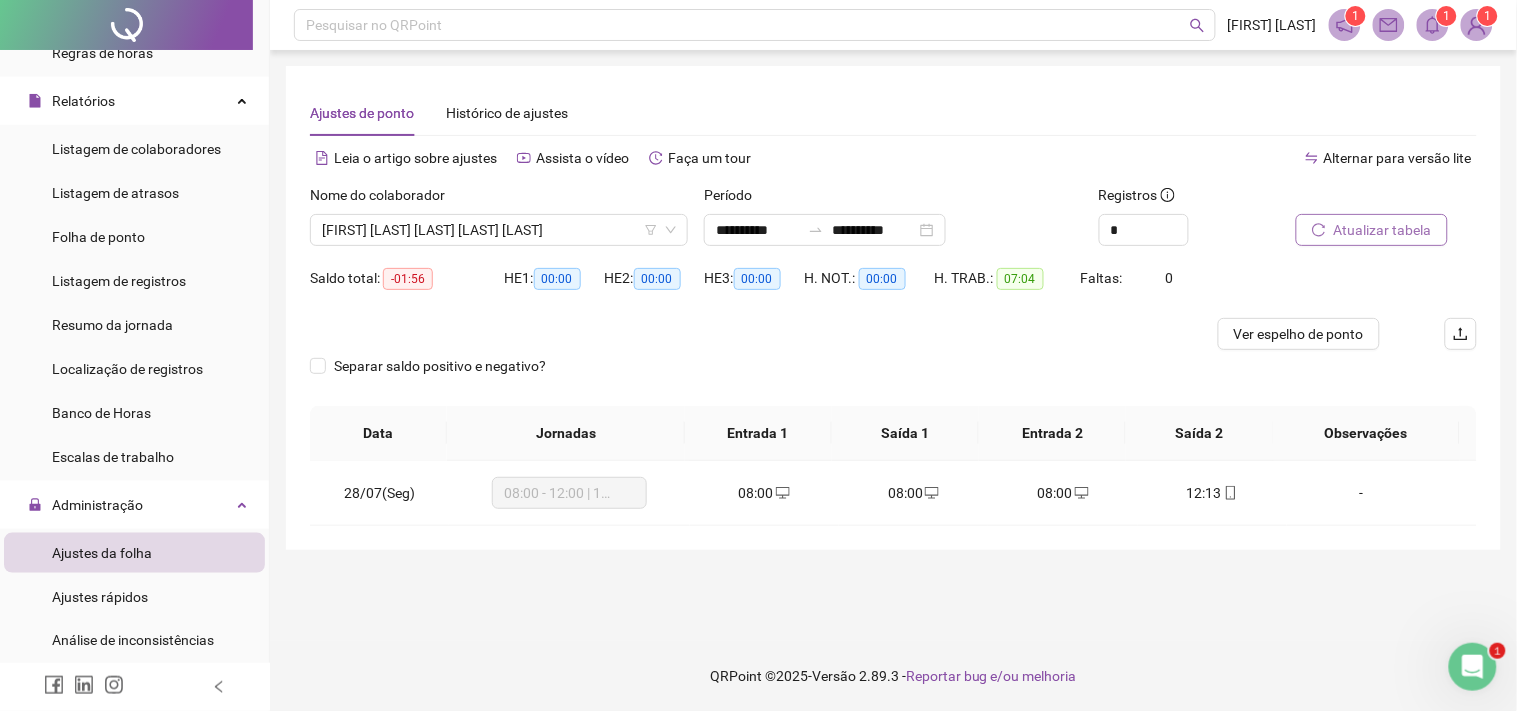 click on "Atualizar tabela" at bounding box center (1383, 230) 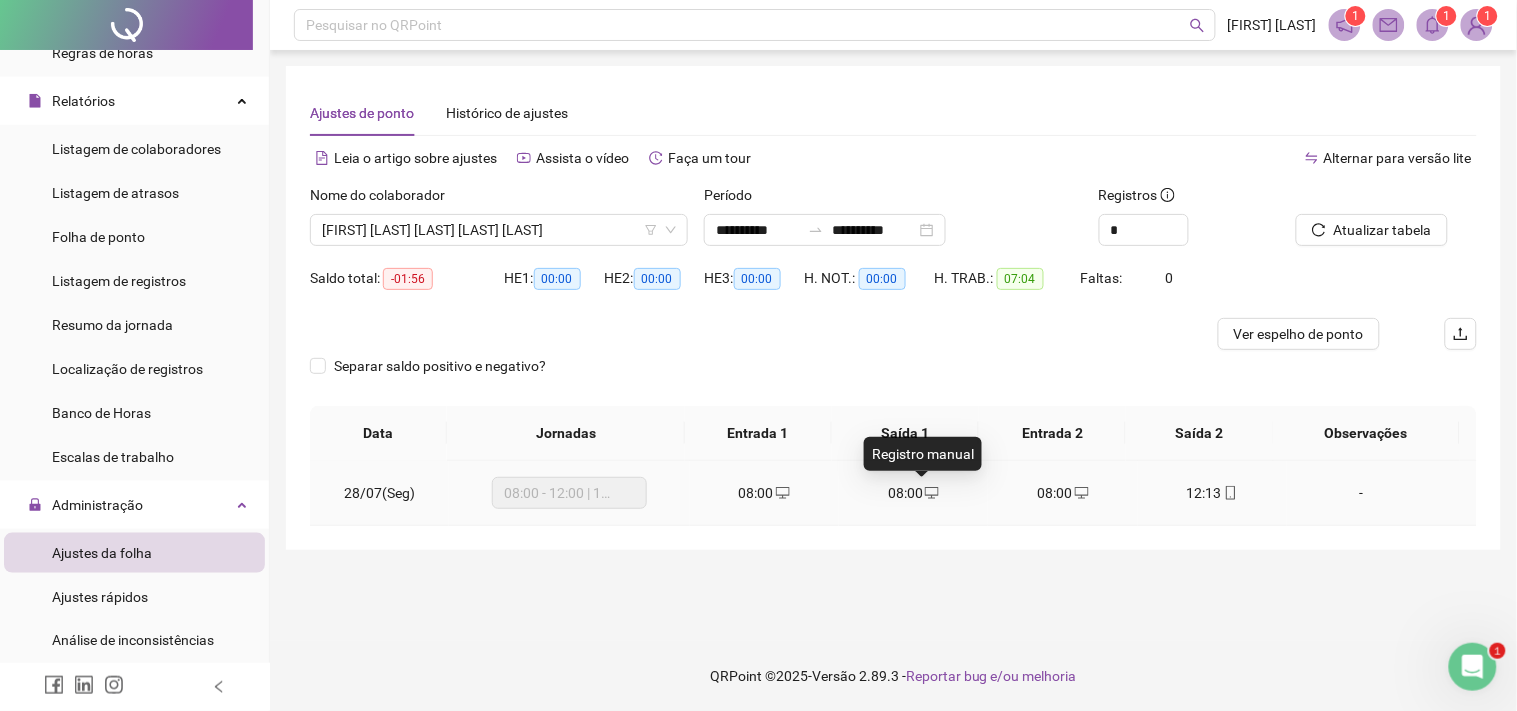 drag, startPoint x: 915, startPoint y: 485, endPoint x: 878, endPoint y: 517, distance: 48.9183 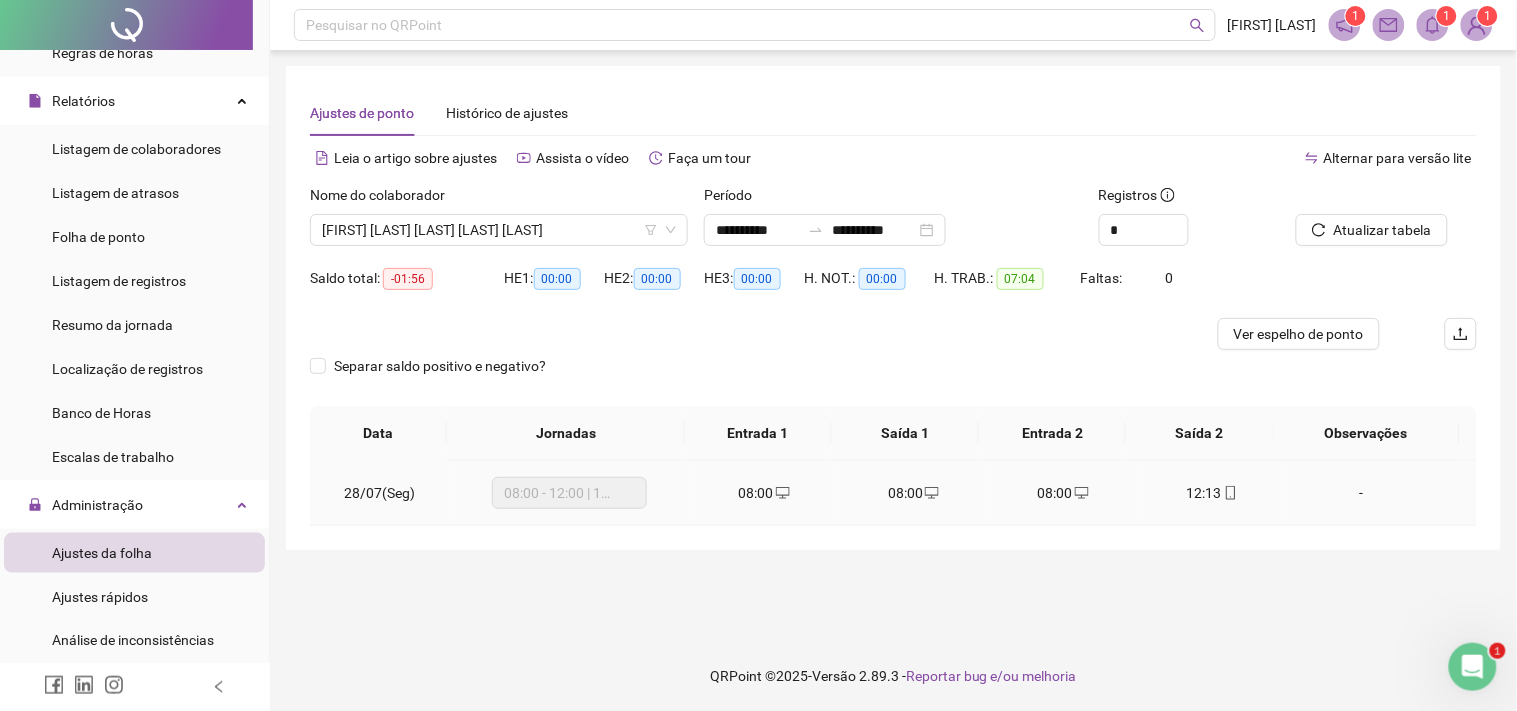 click on "08:00" at bounding box center [913, 493] 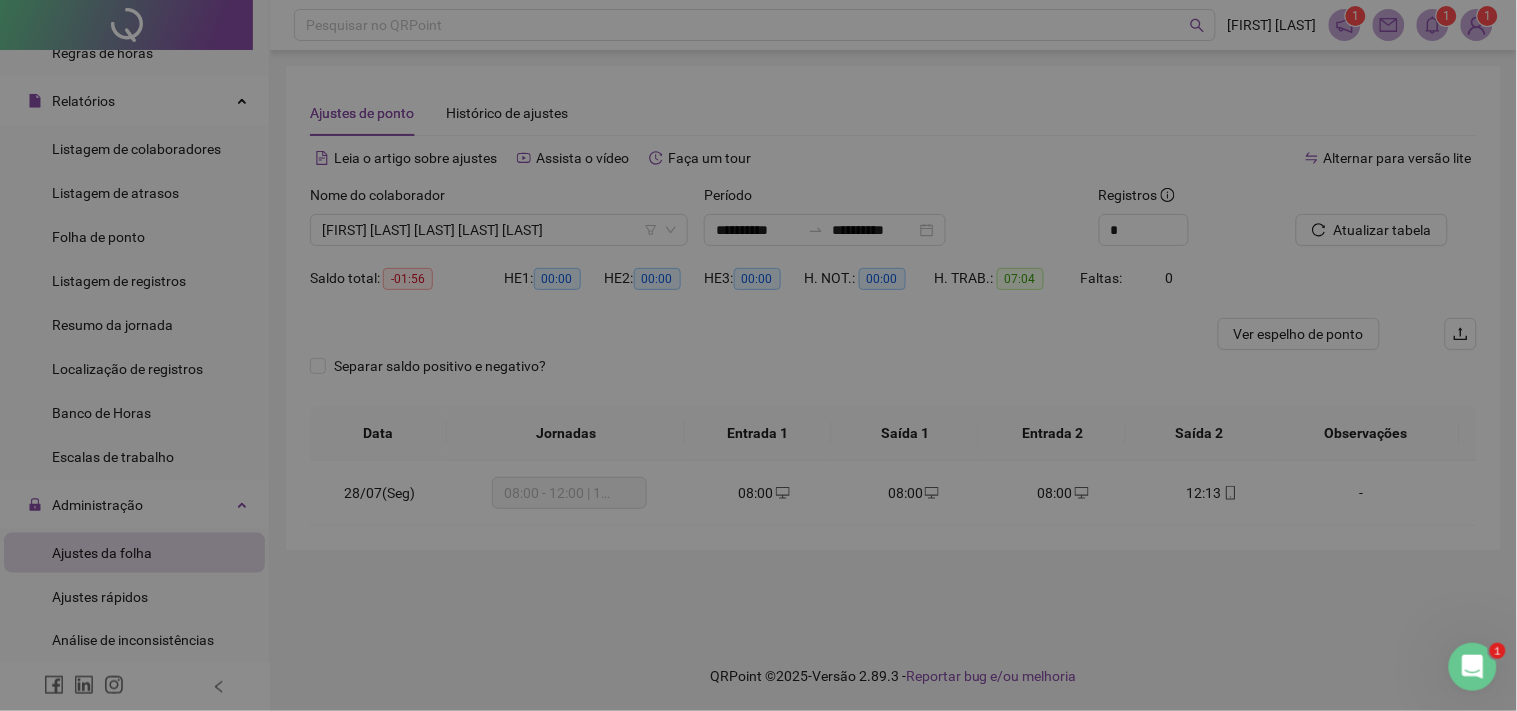 type on "**********" 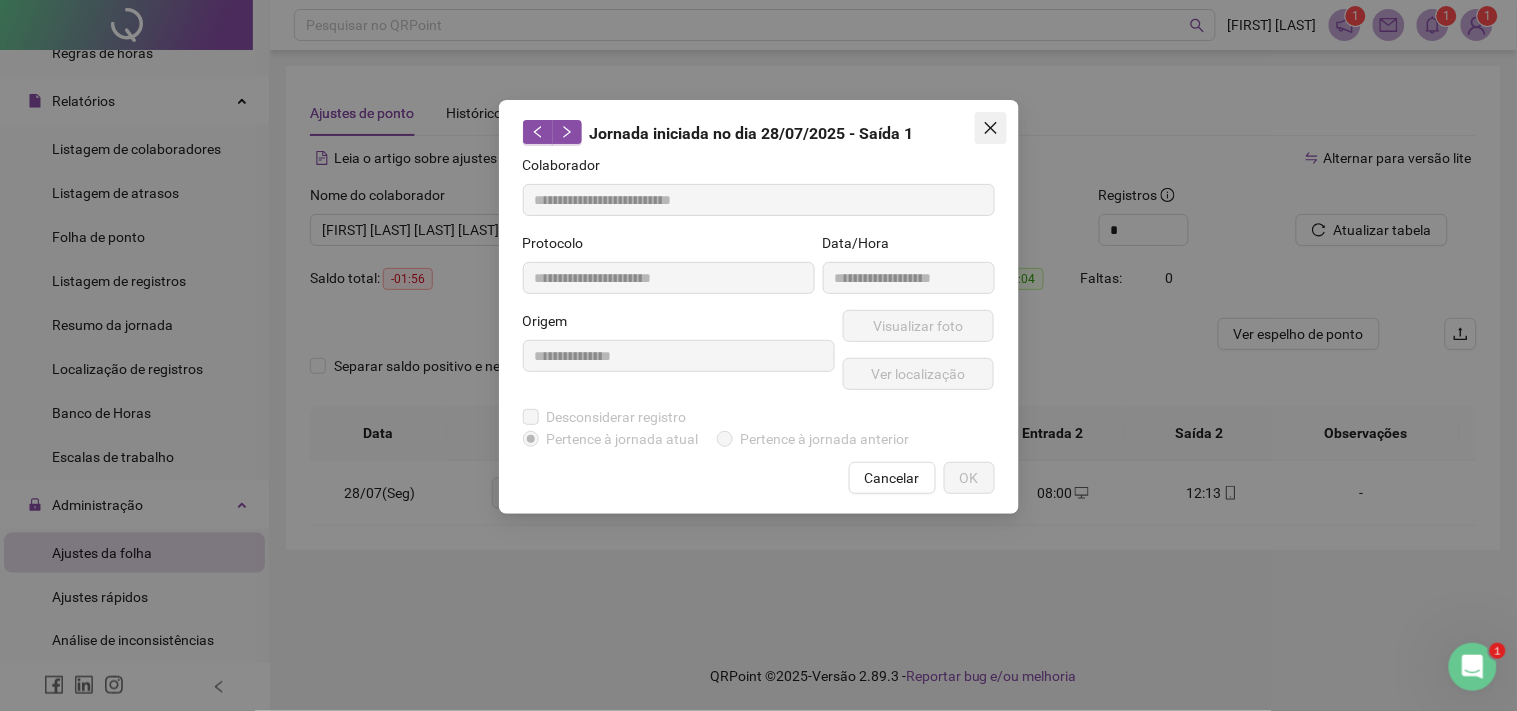 click at bounding box center (991, 128) 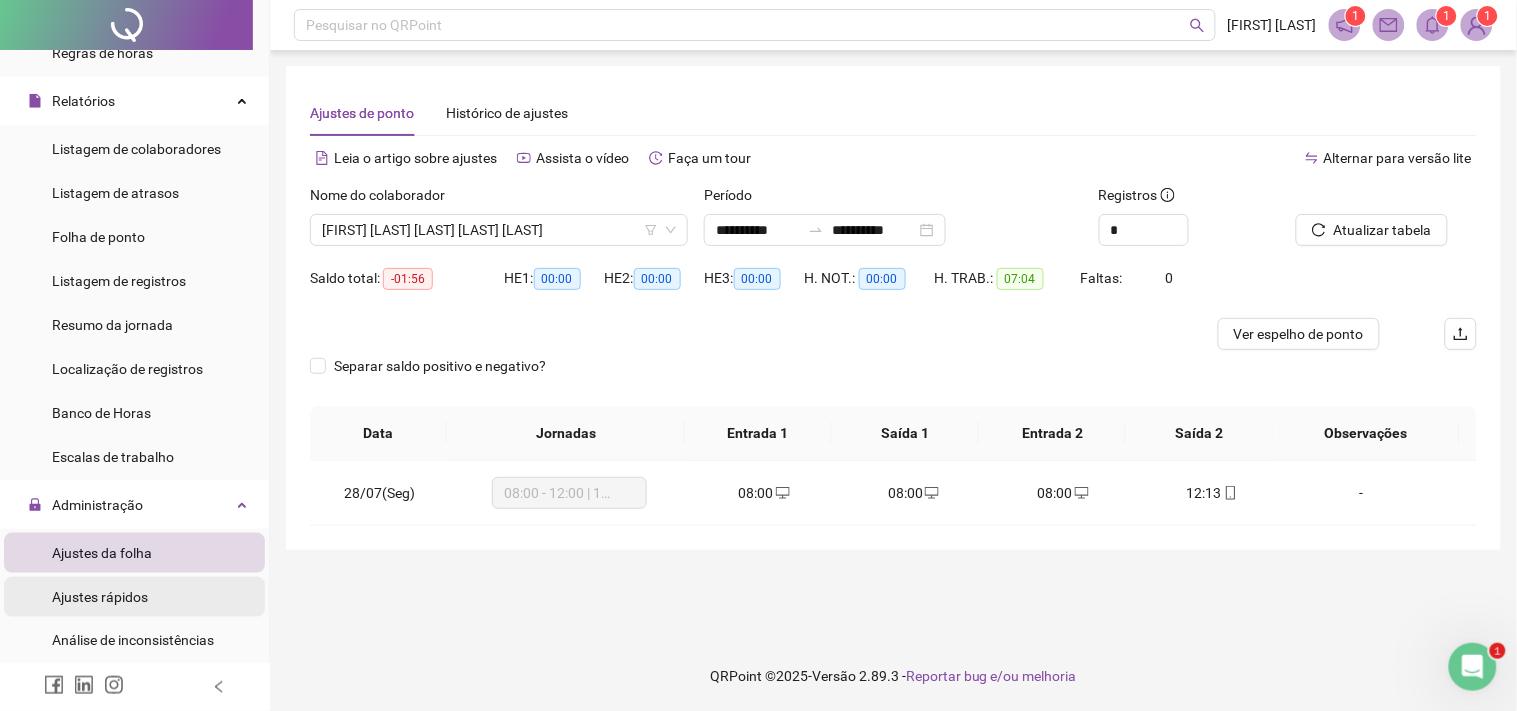 click on "Ajustes rápidos" at bounding box center (100, 597) 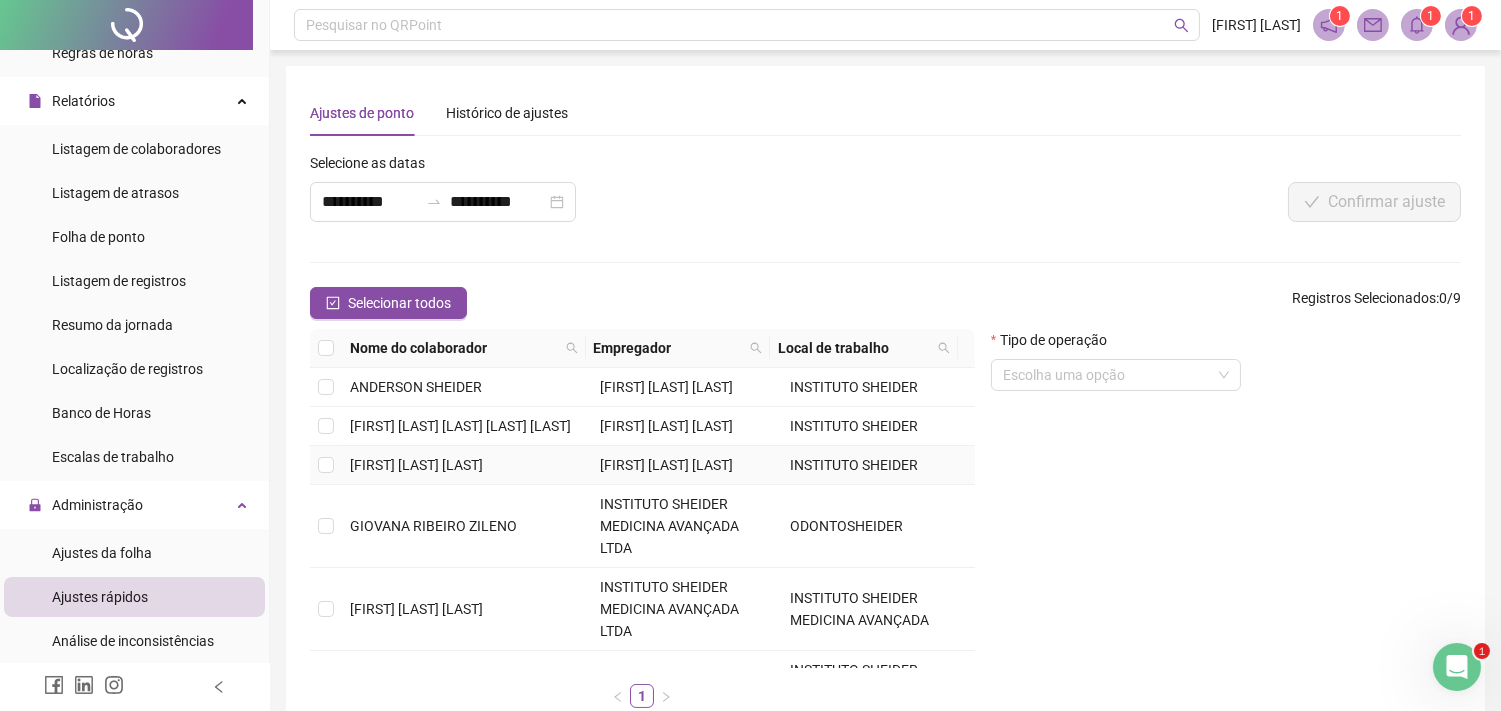 click on "[FIRST] [LAST] [LAST]" at bounding box center [467, 465] 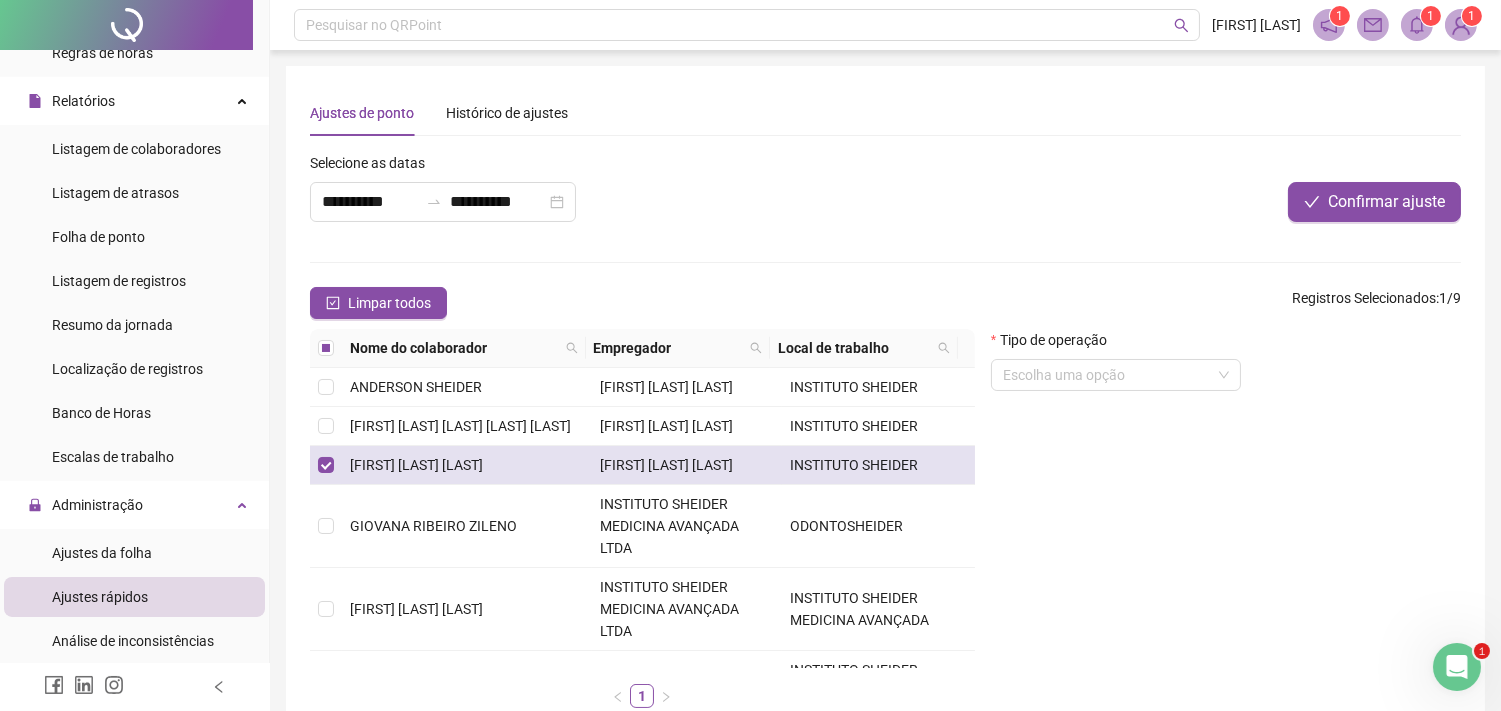 click on "[FIRST] [LAST] [LAST]" at bounding box center (467, 465) 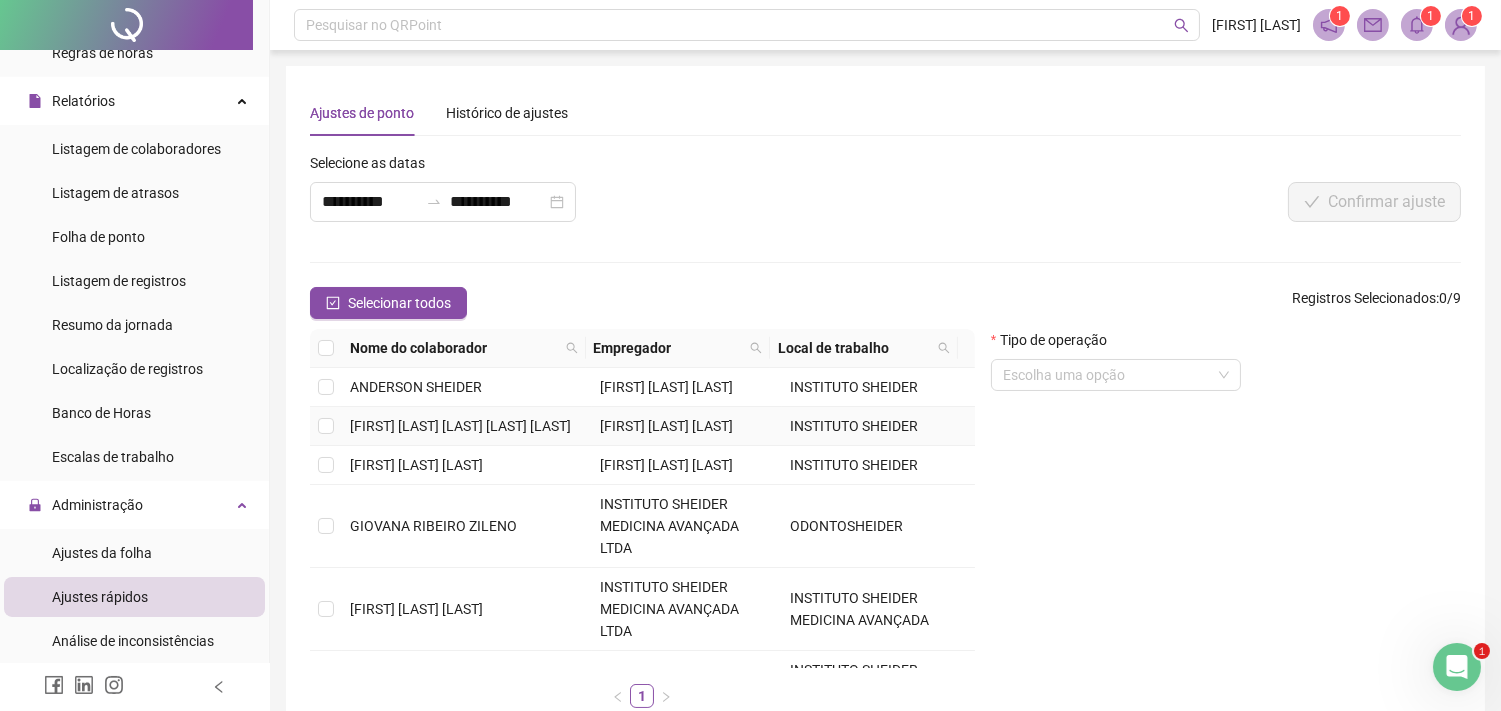 click on "[FIRST] [LAST] [LAST]" at bounding box center (460, 426) 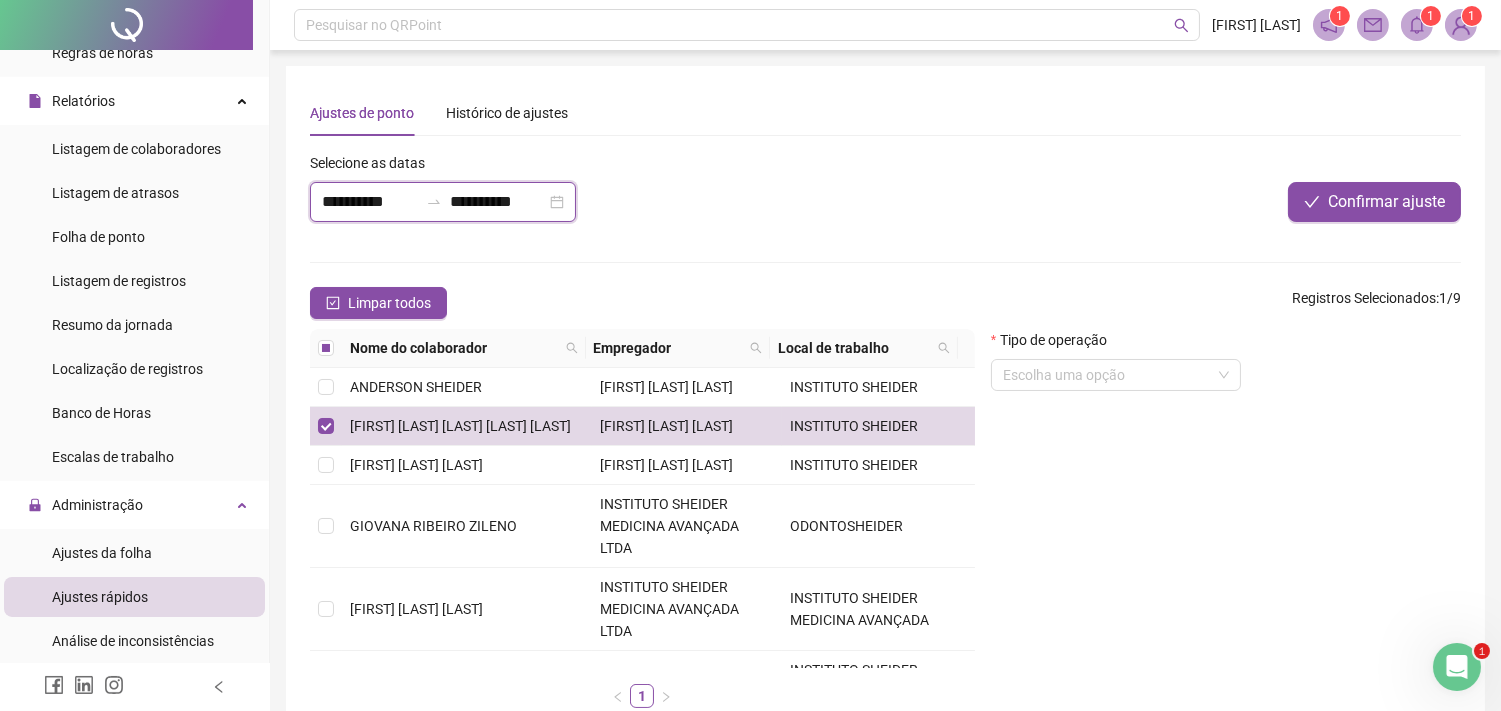 click on "**********" at bounding box center (370, 202) 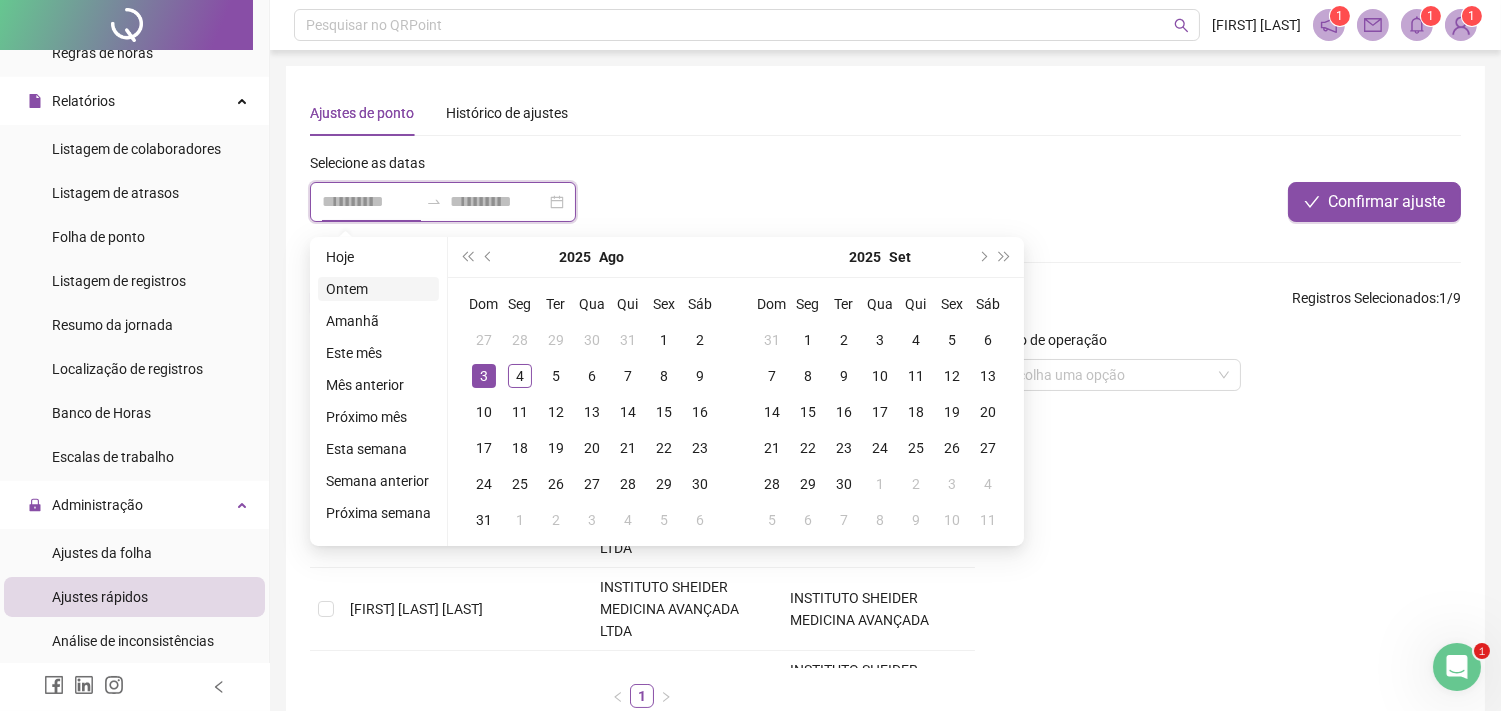 type on "**********" 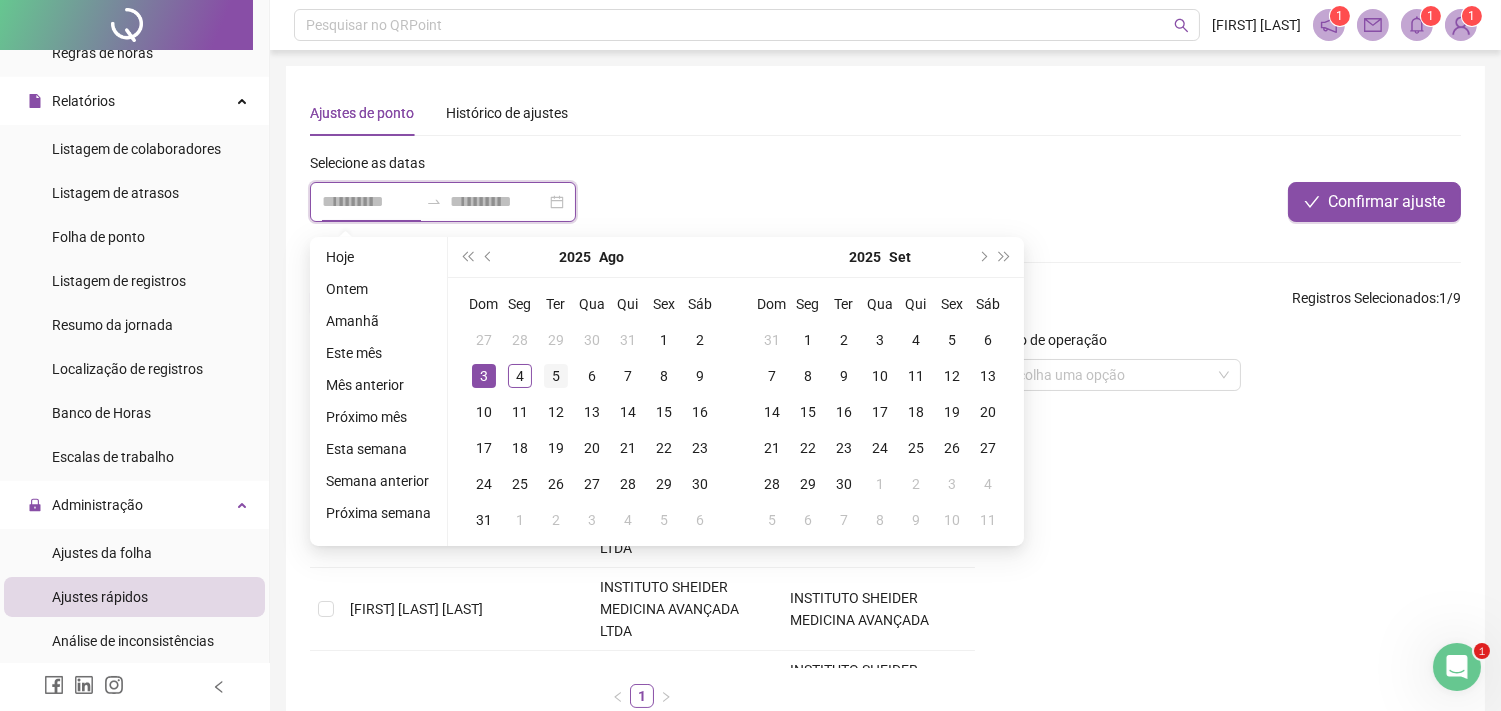 type on "**********" 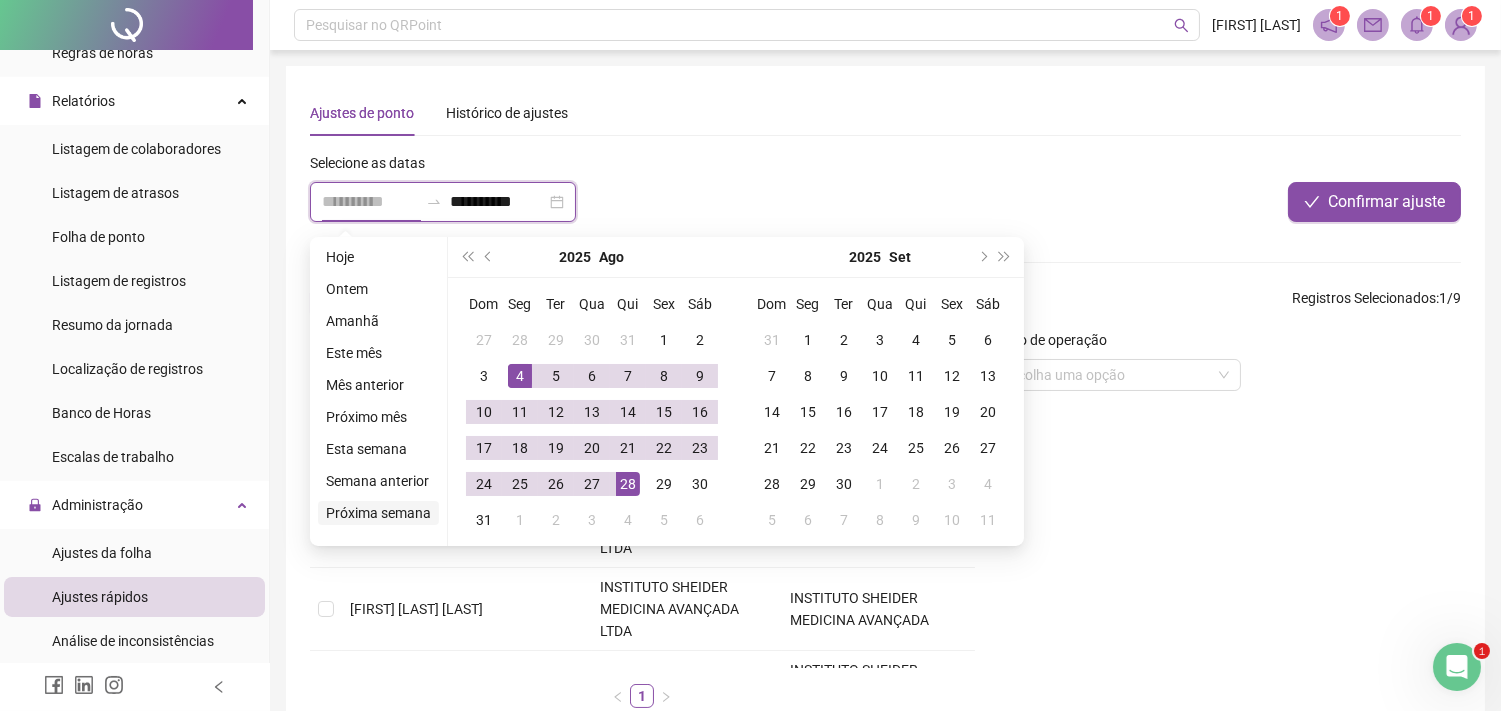 type on "**********" 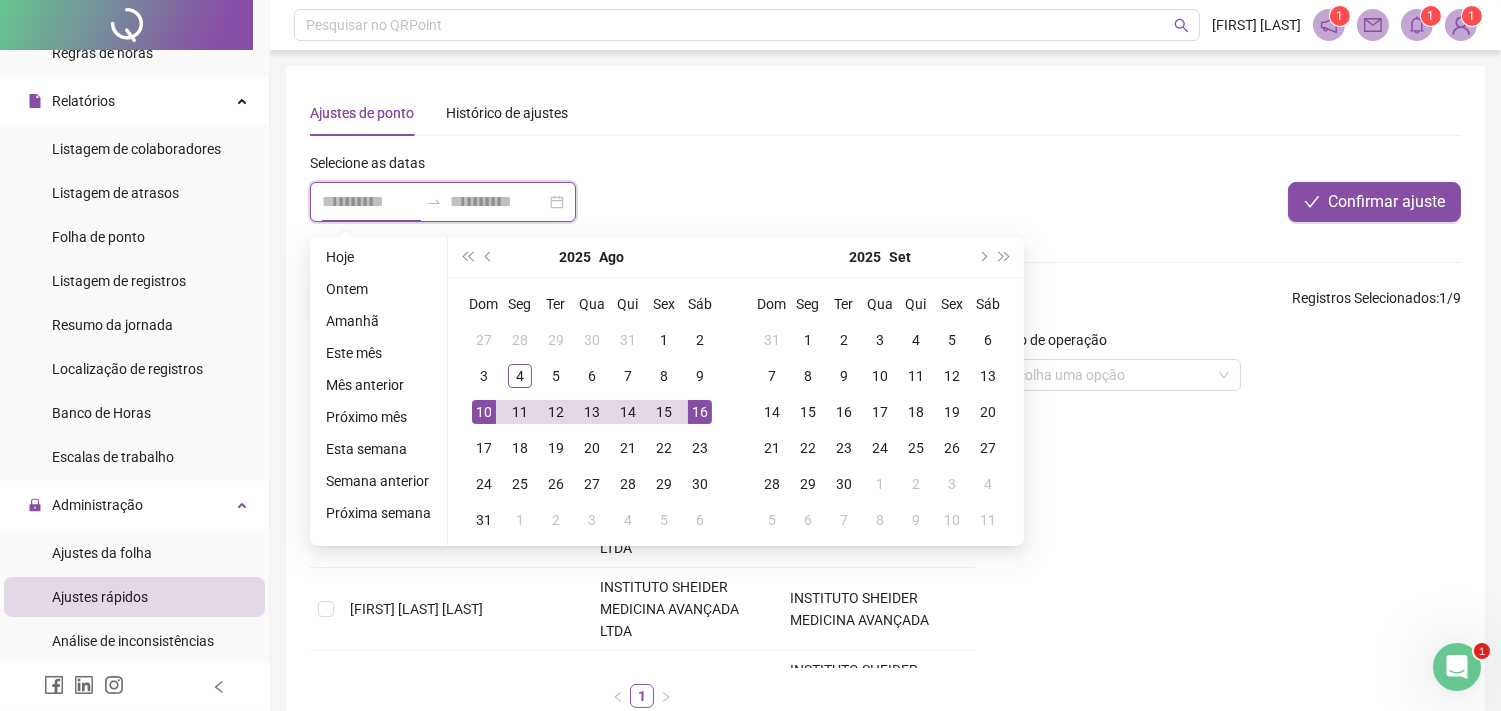 type on "**********" 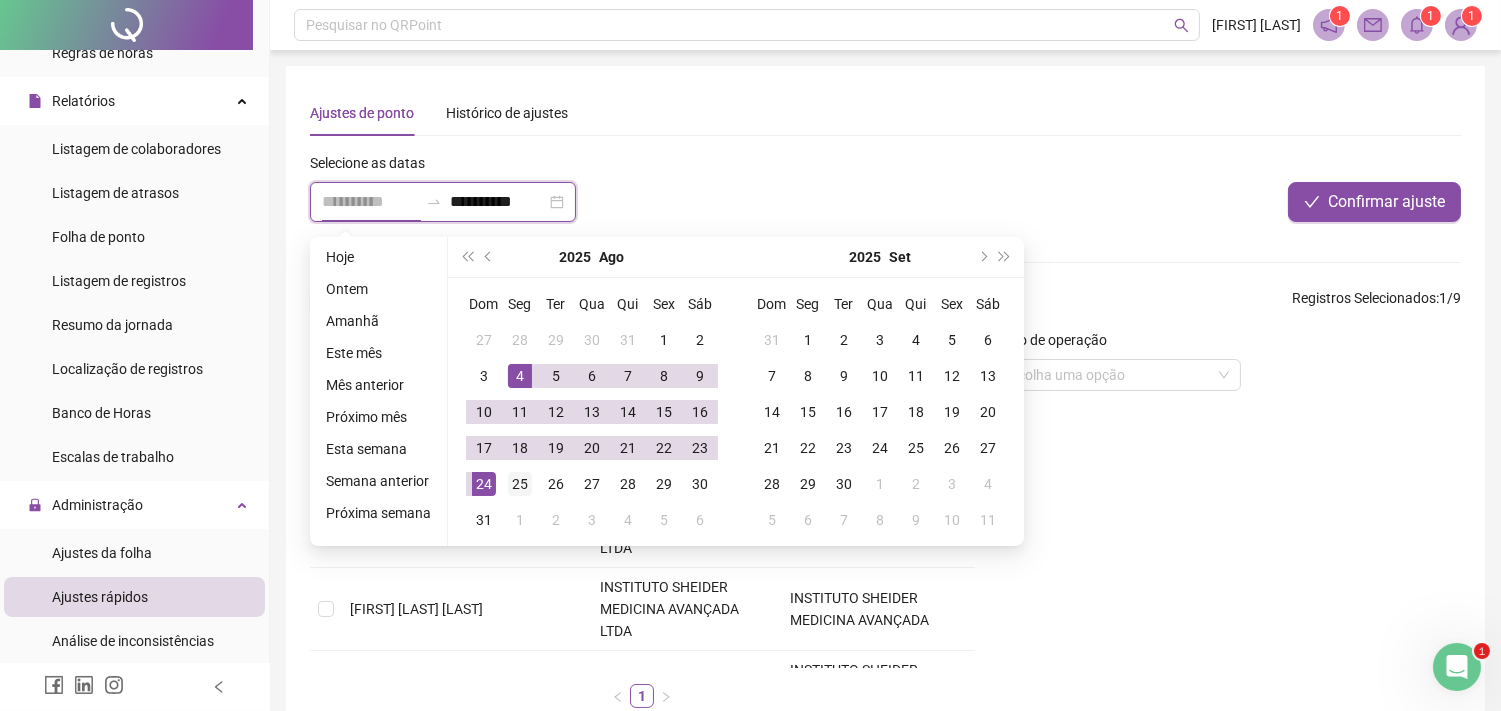 type on "**********" 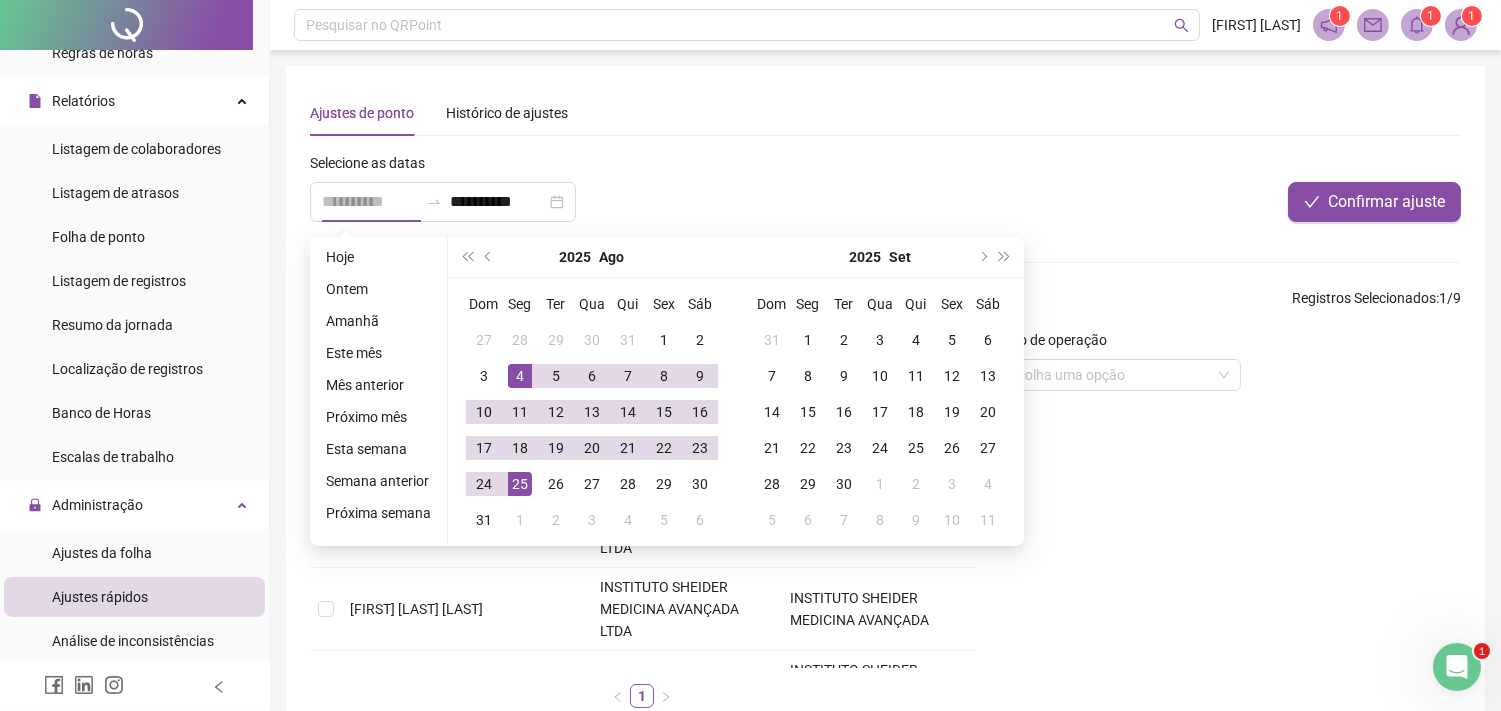 click on "25" at bounding box center (520, 484) 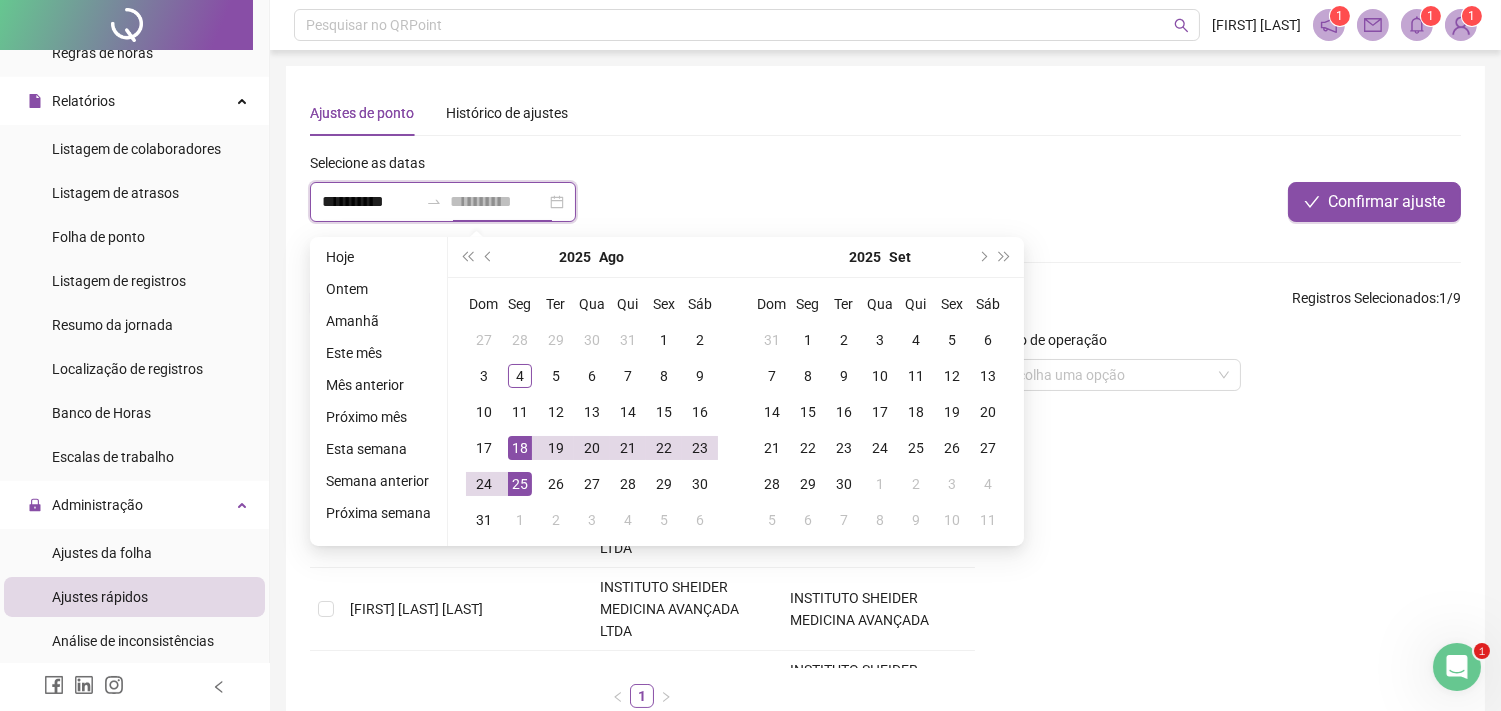 type on "**********" 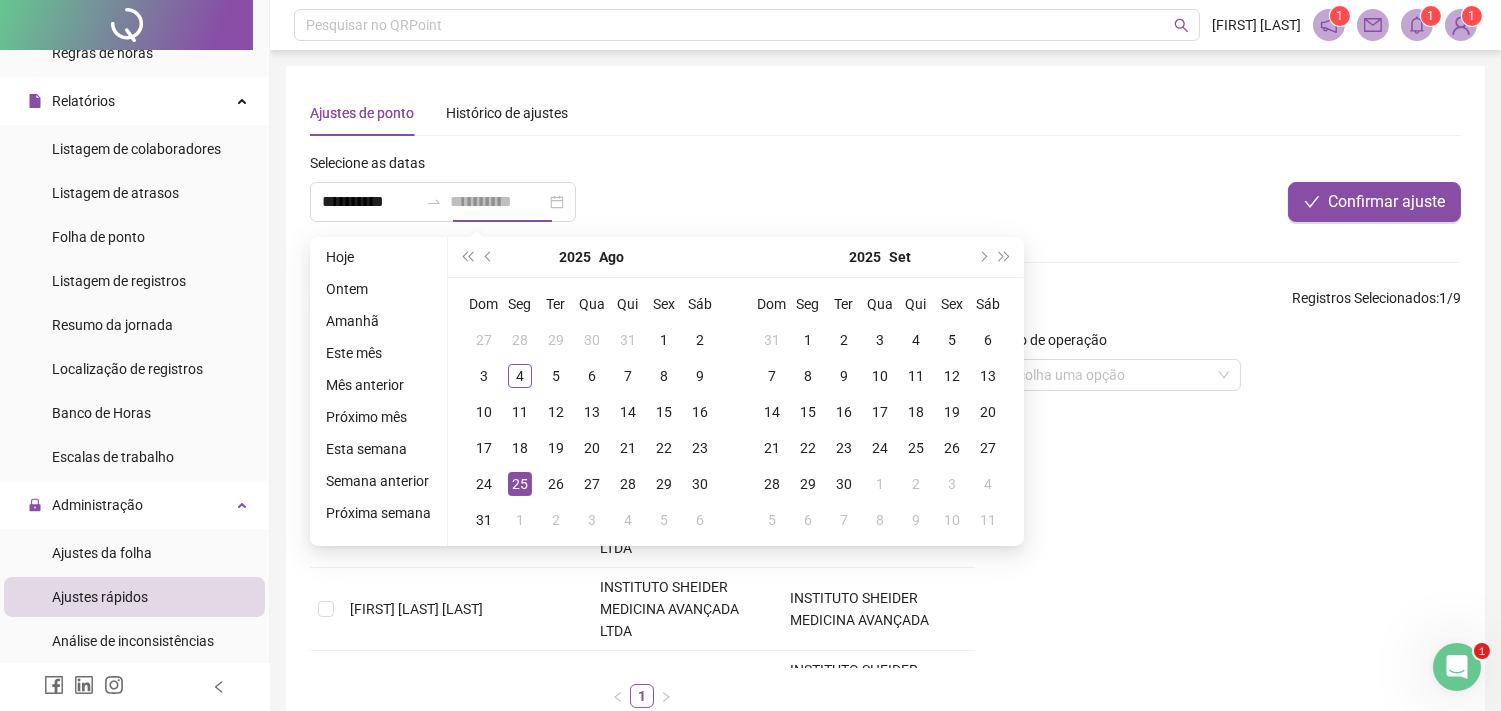 click on "25" at bounding box center [520, 484] 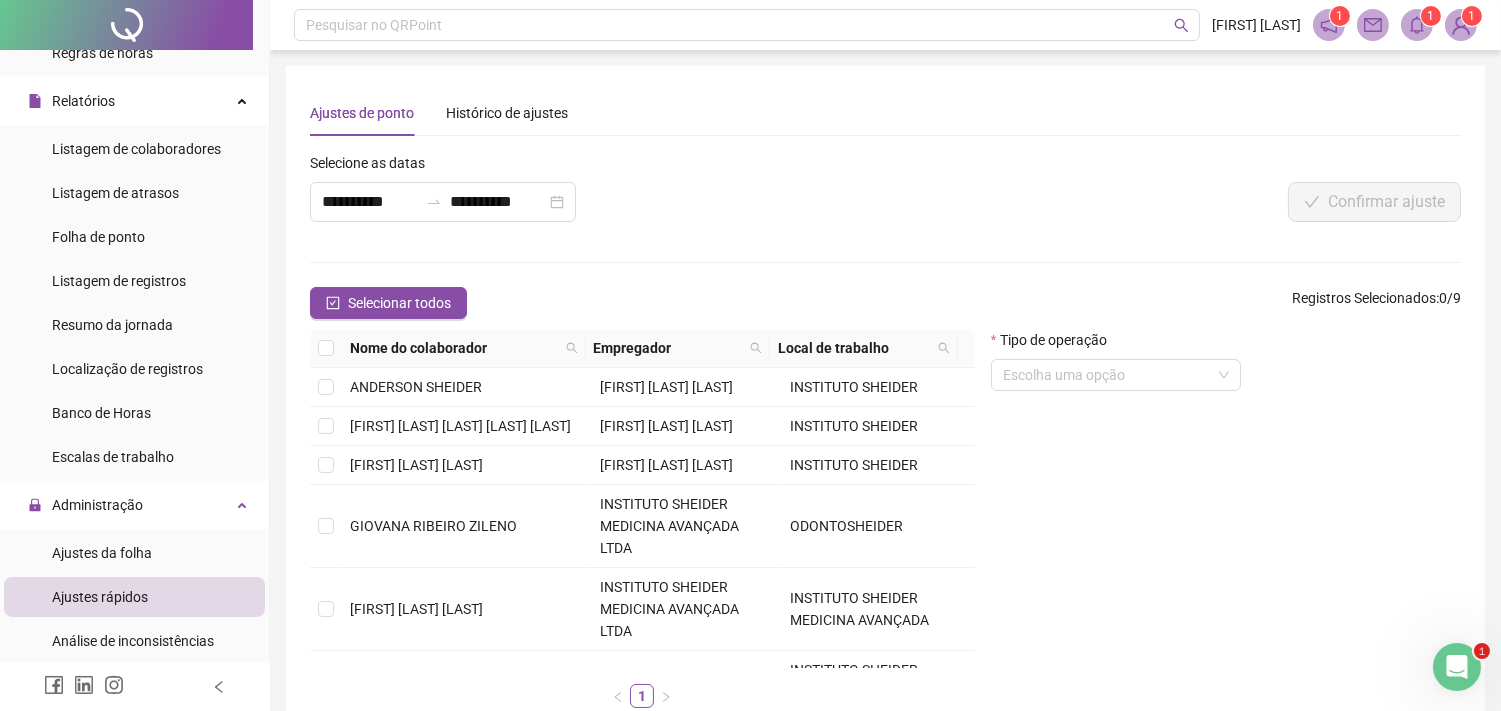 click on "**********" at bounding box center (885, 407) 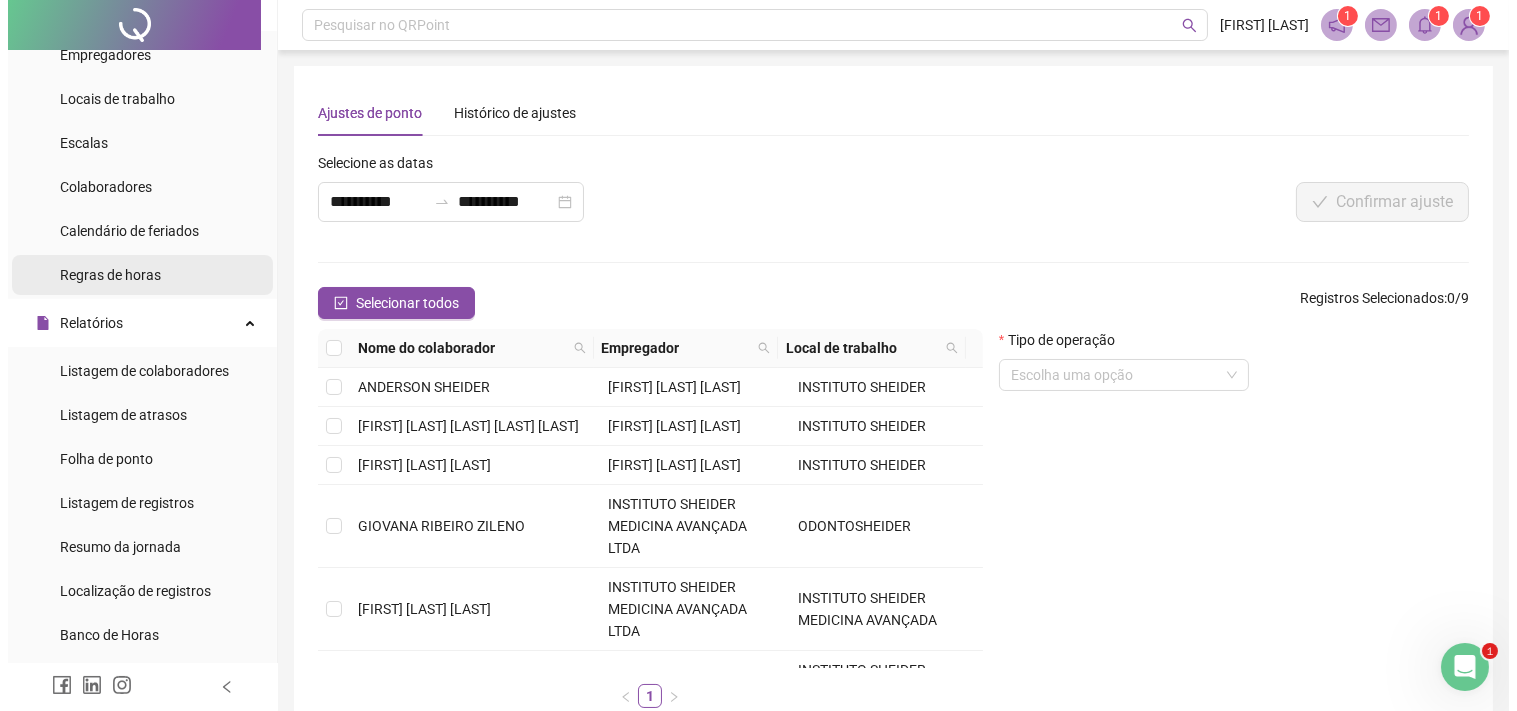 scroll, scrollTop: 0, scrollLeft: 0, axis: both 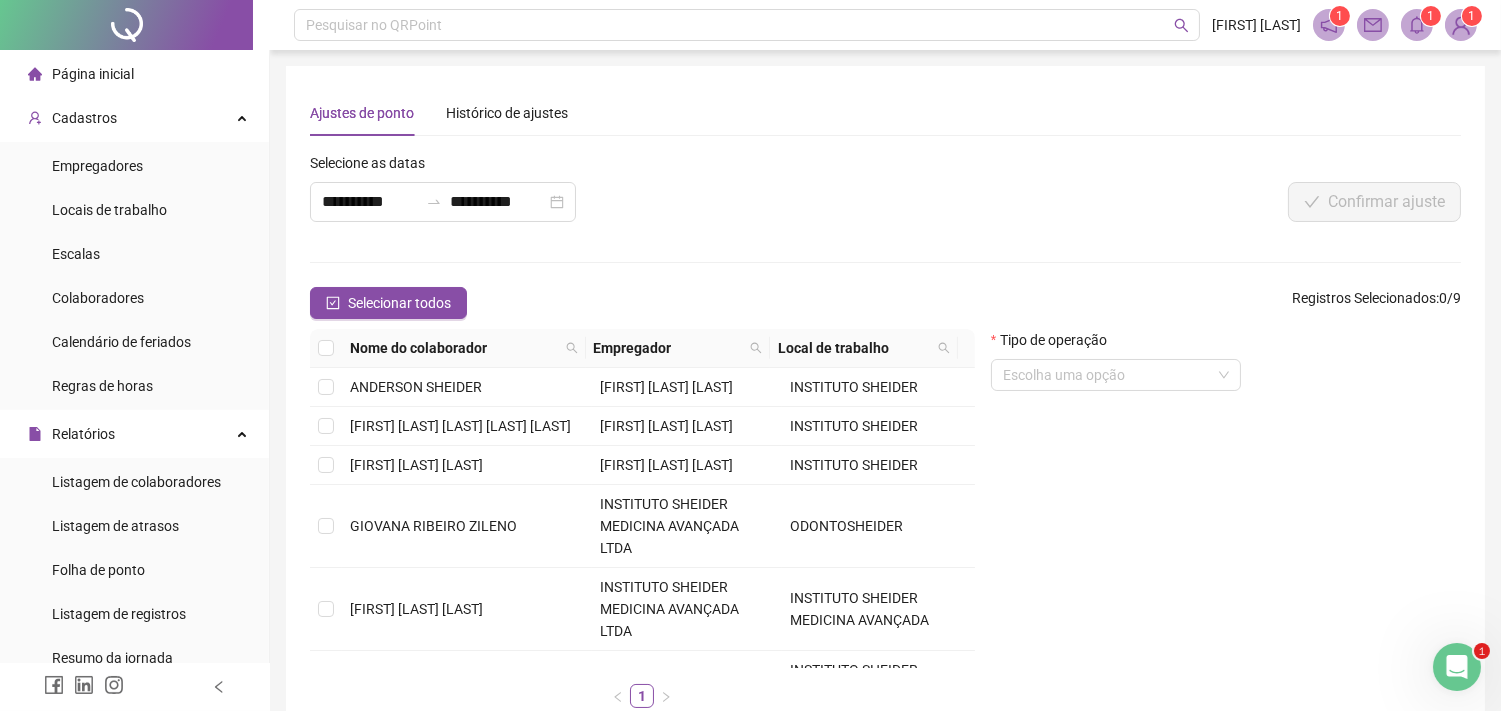 click on "Página inicial" at bounding box center (134, 74) 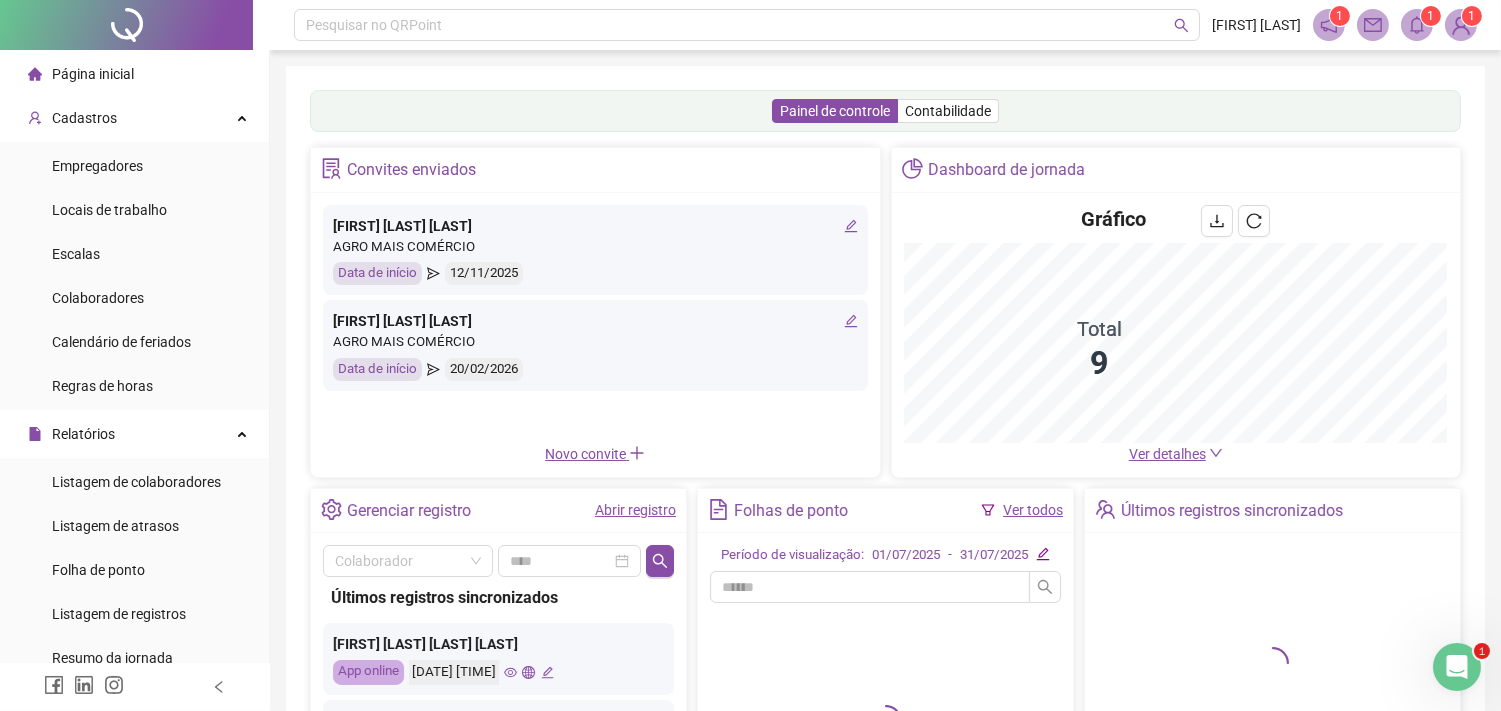 click on "Ver todos" at bounding box center (1033, 510) 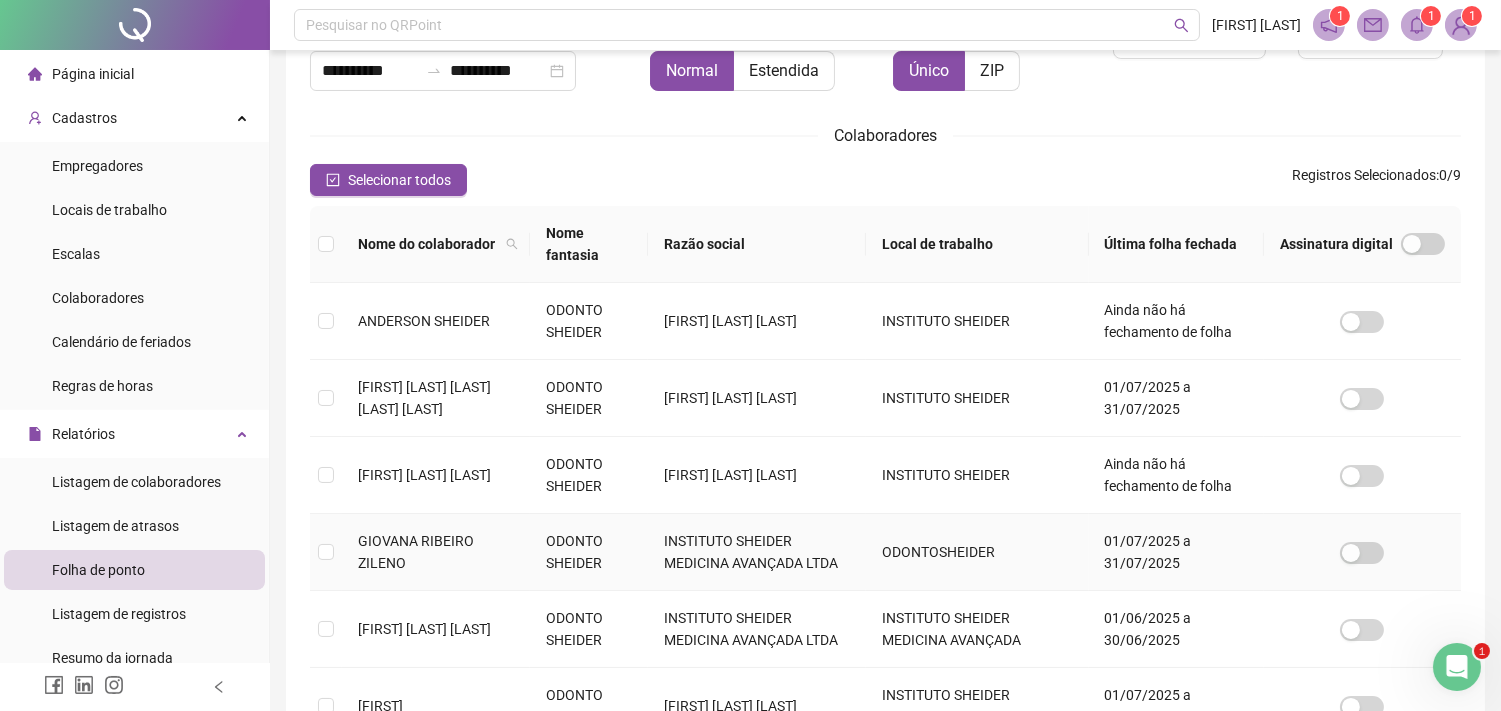 scroll, scrollTop: 276, scrollLeft: 0, axis: vertical 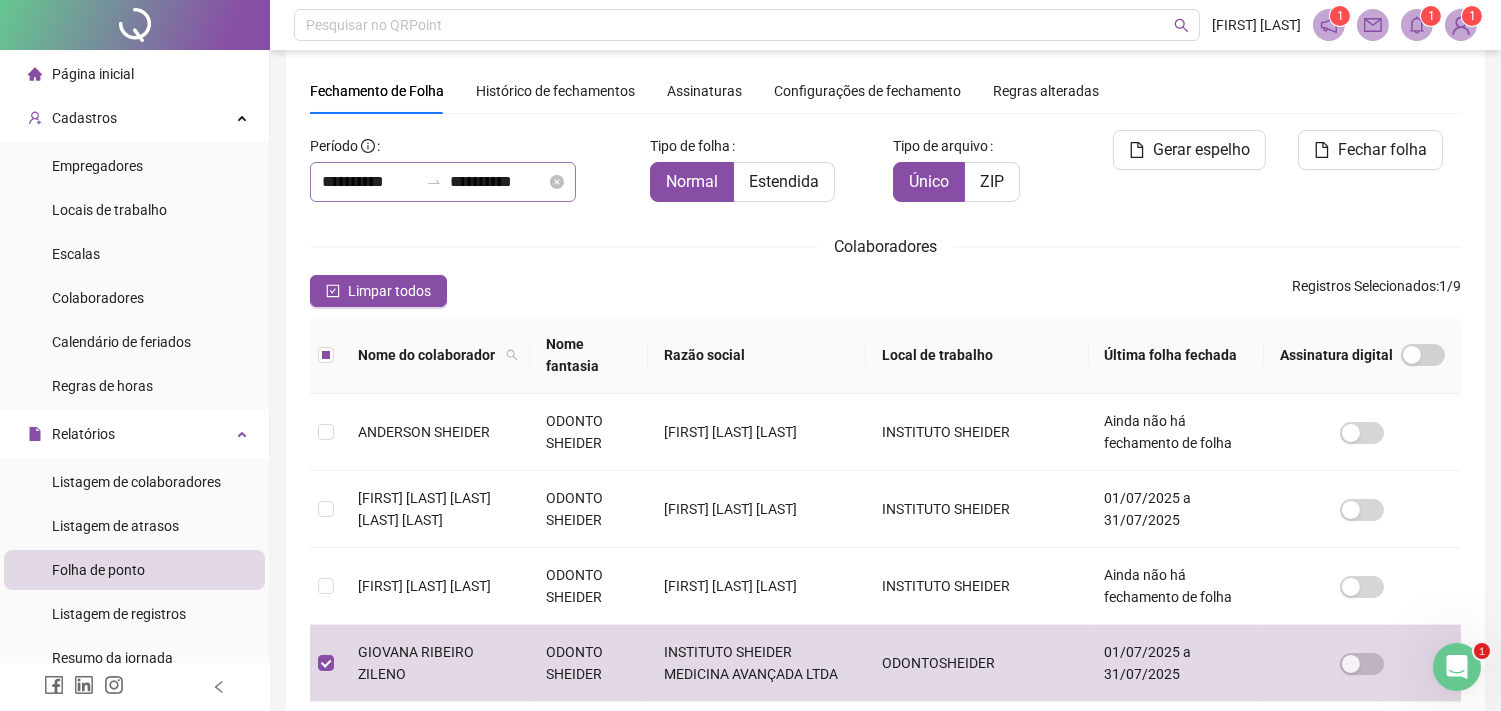 click at bounding box center [434, 182] 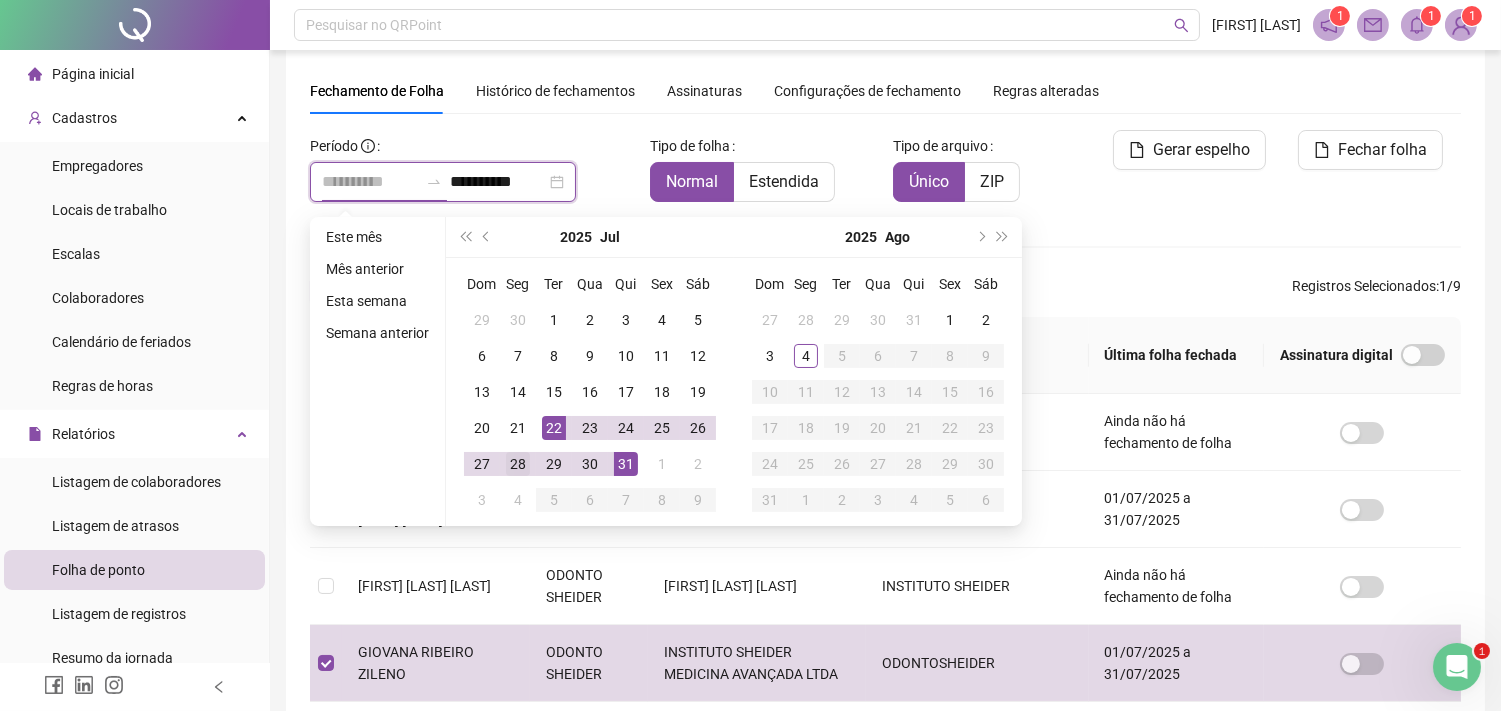 type on "**********" 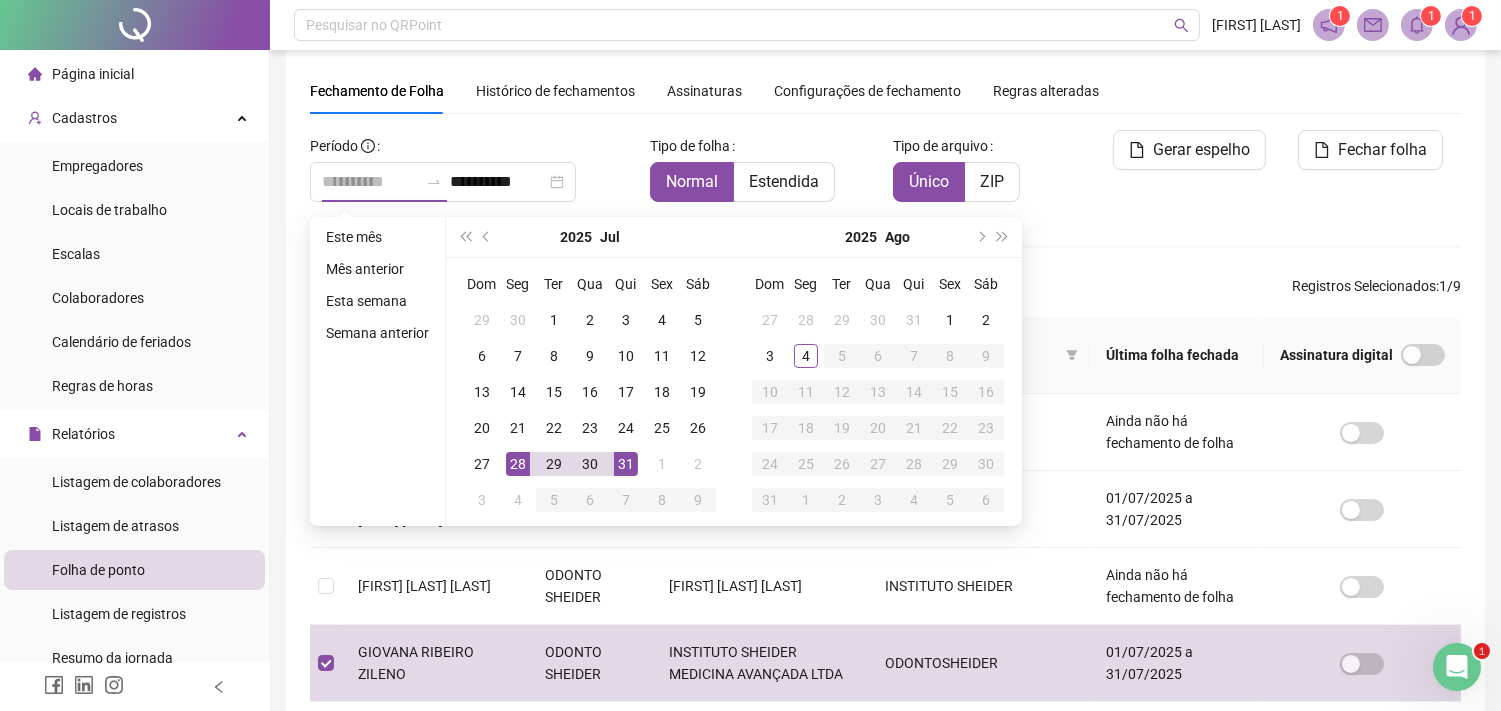click on "28" at bounding box center (518, 464) 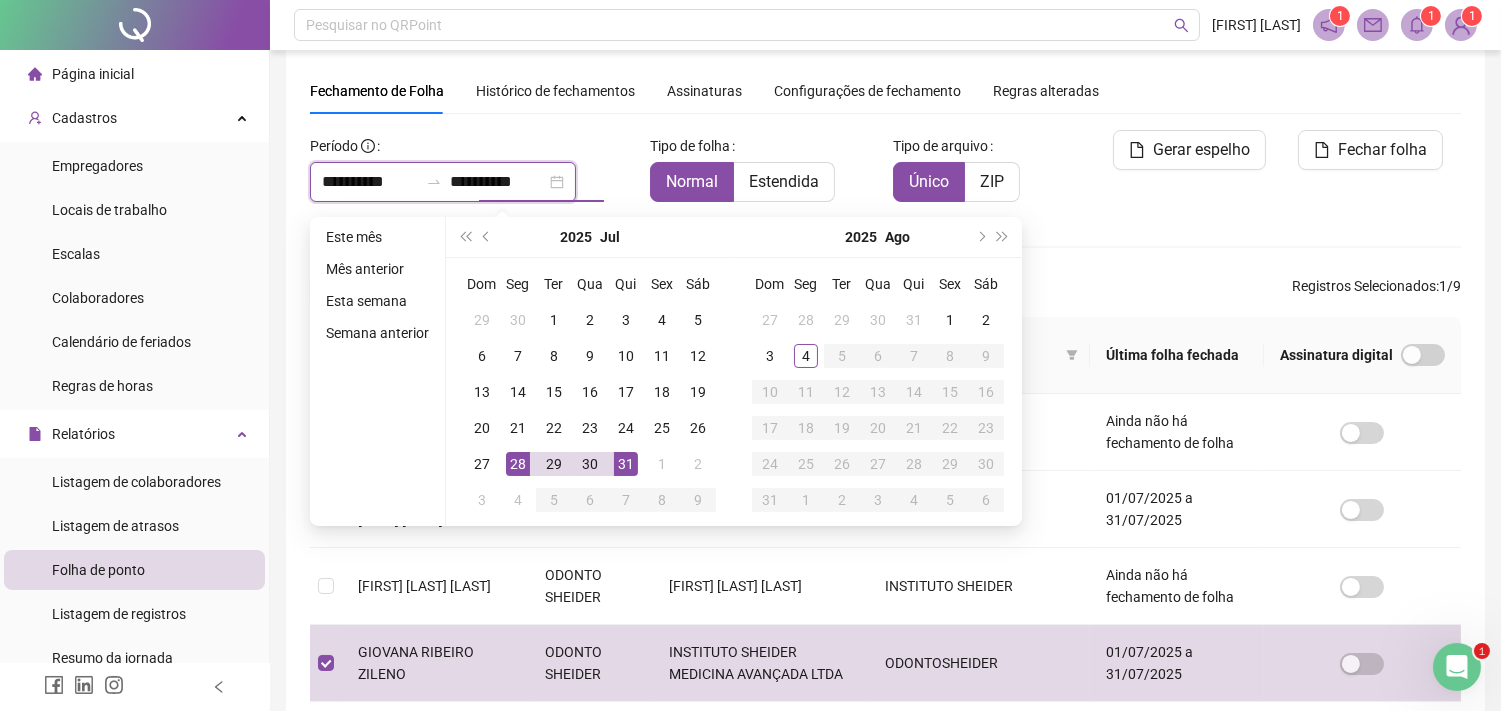 type on "**********" 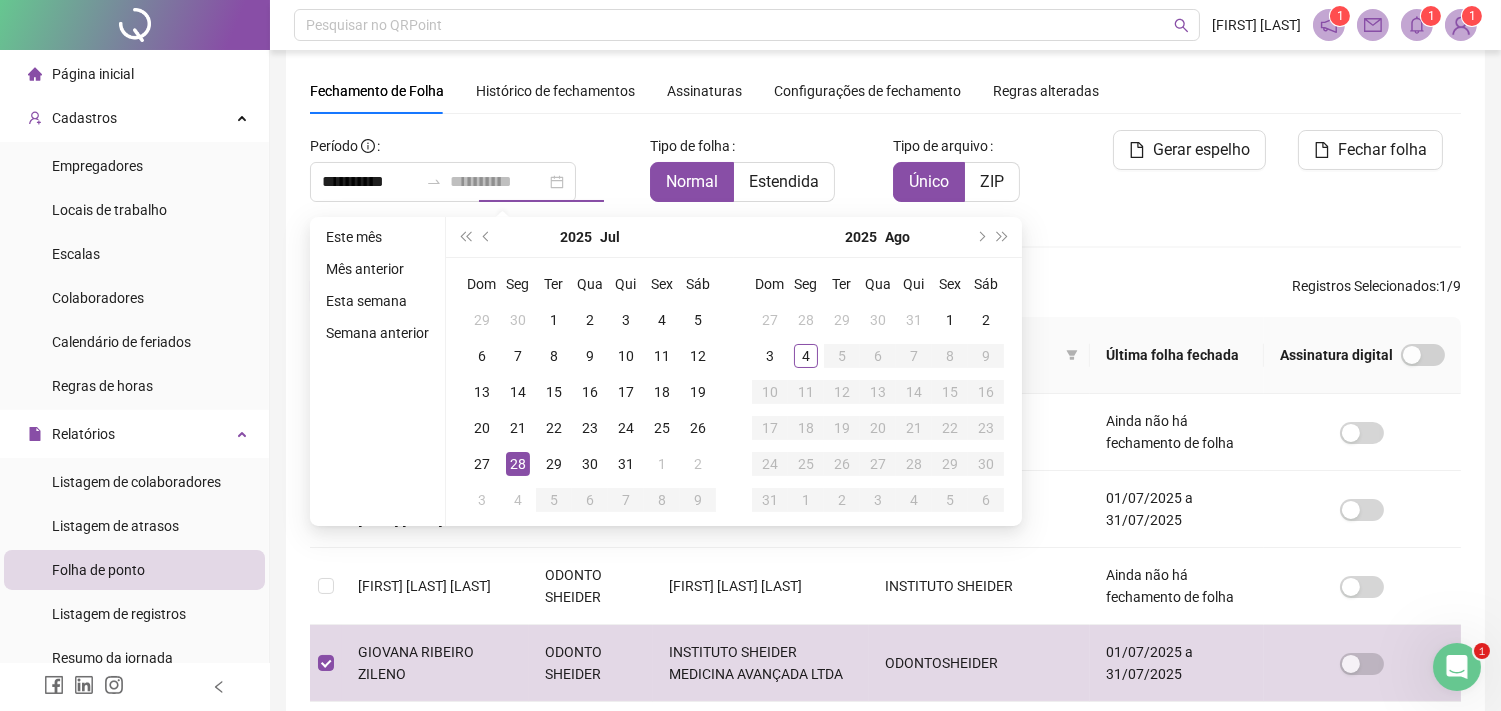 click on "28" at bounding box center (518, 464) 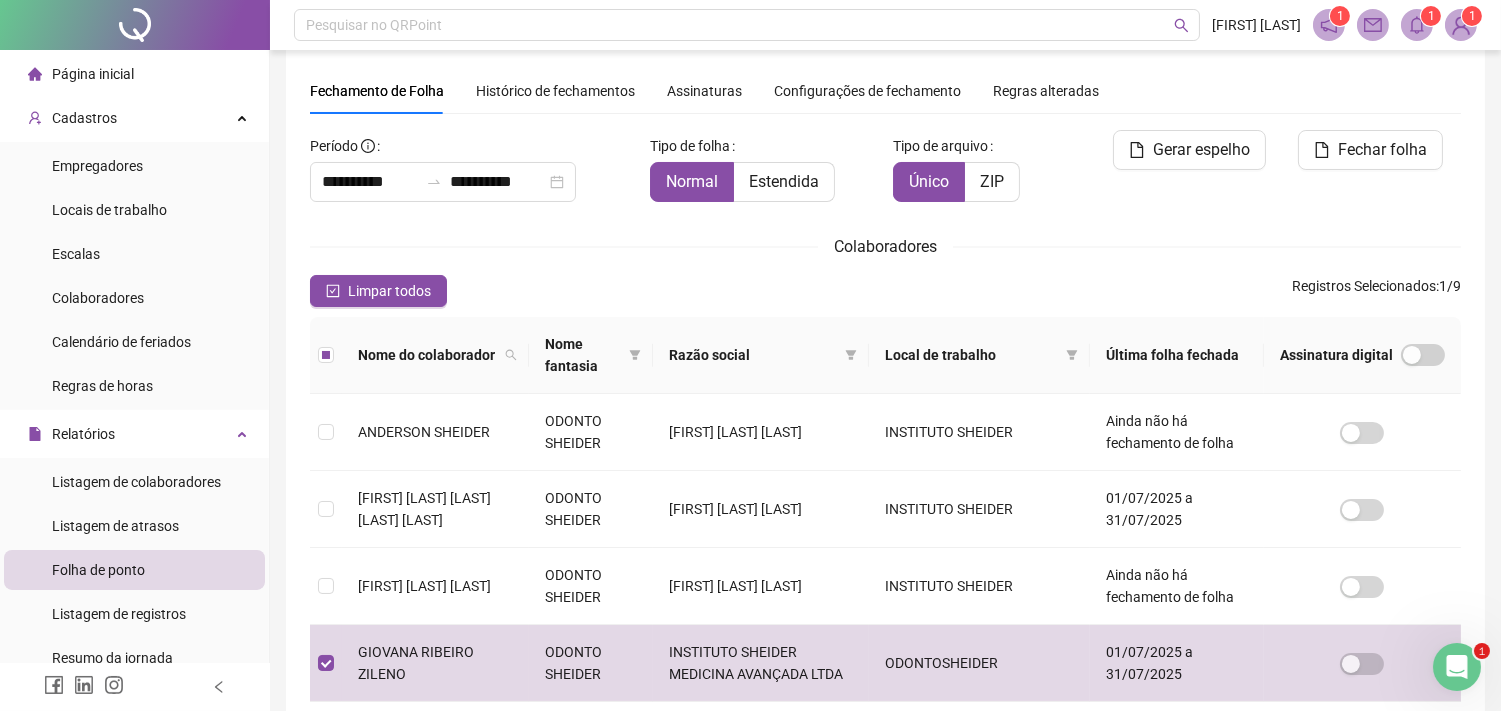 scroll, scrollTop: 276, scrollLeft: 0, axis: vertical 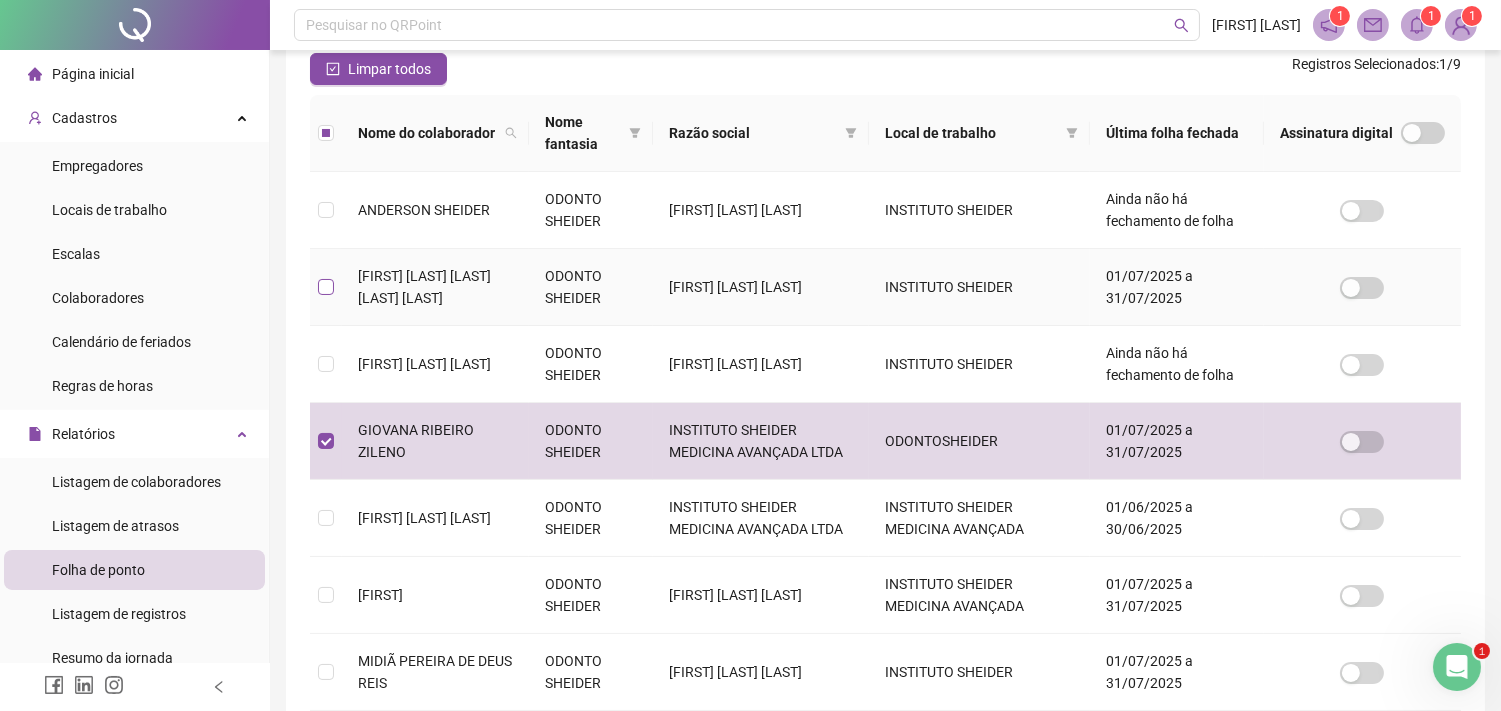 click at bounding box center (326, 287) 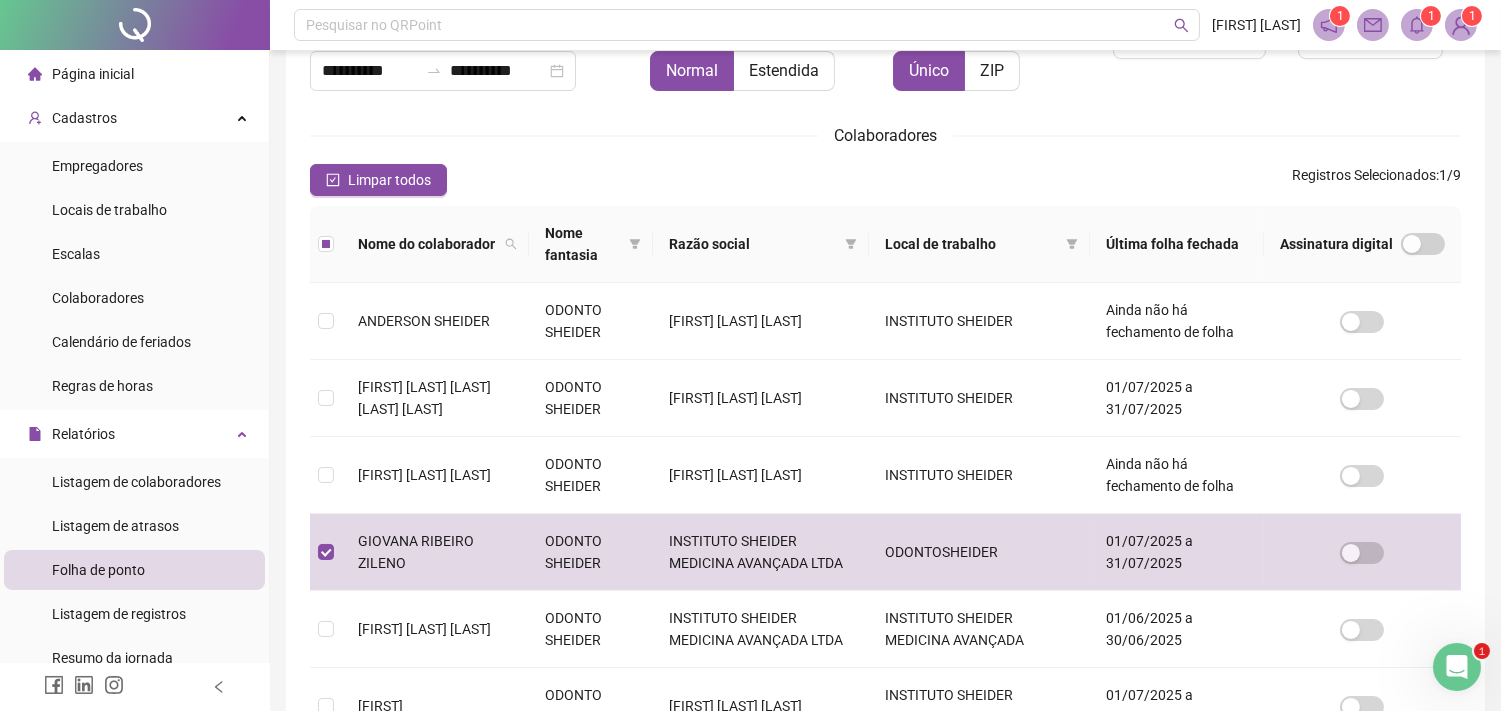 scroll, scrollTop: 276, scrollLeft: 0, axis: vertical 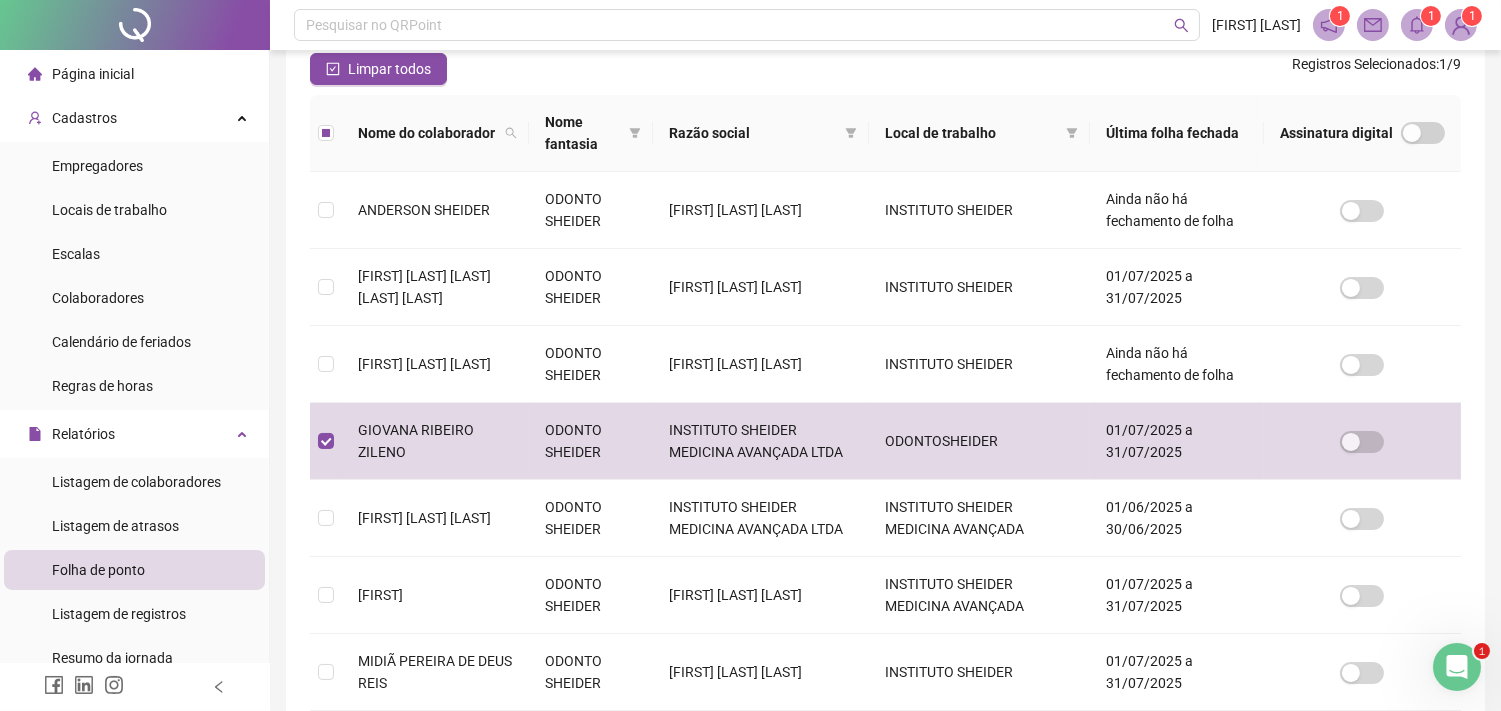 click on "Página inicial" at bounding box center (134, 74) 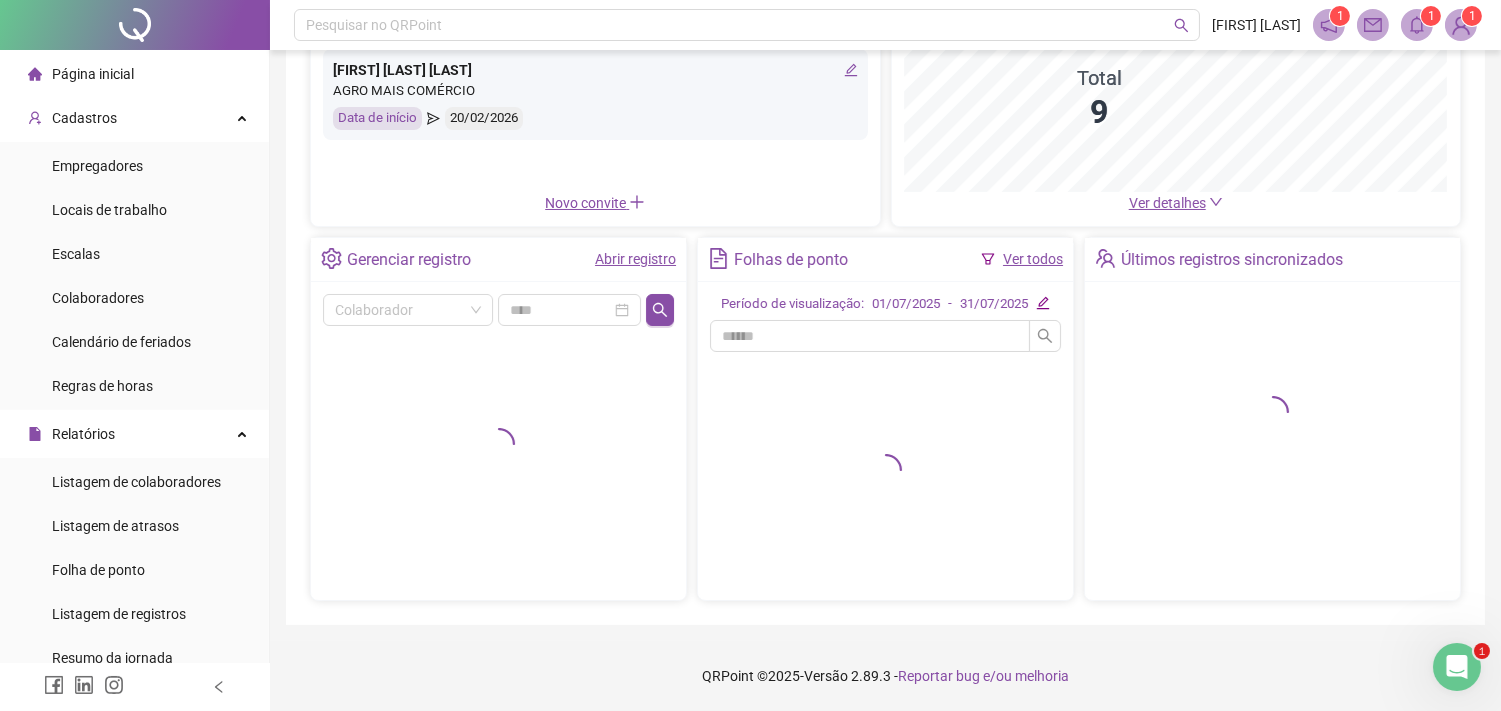 scroll, scrollTop: 253, scrollLeft: 0, axis: vertical 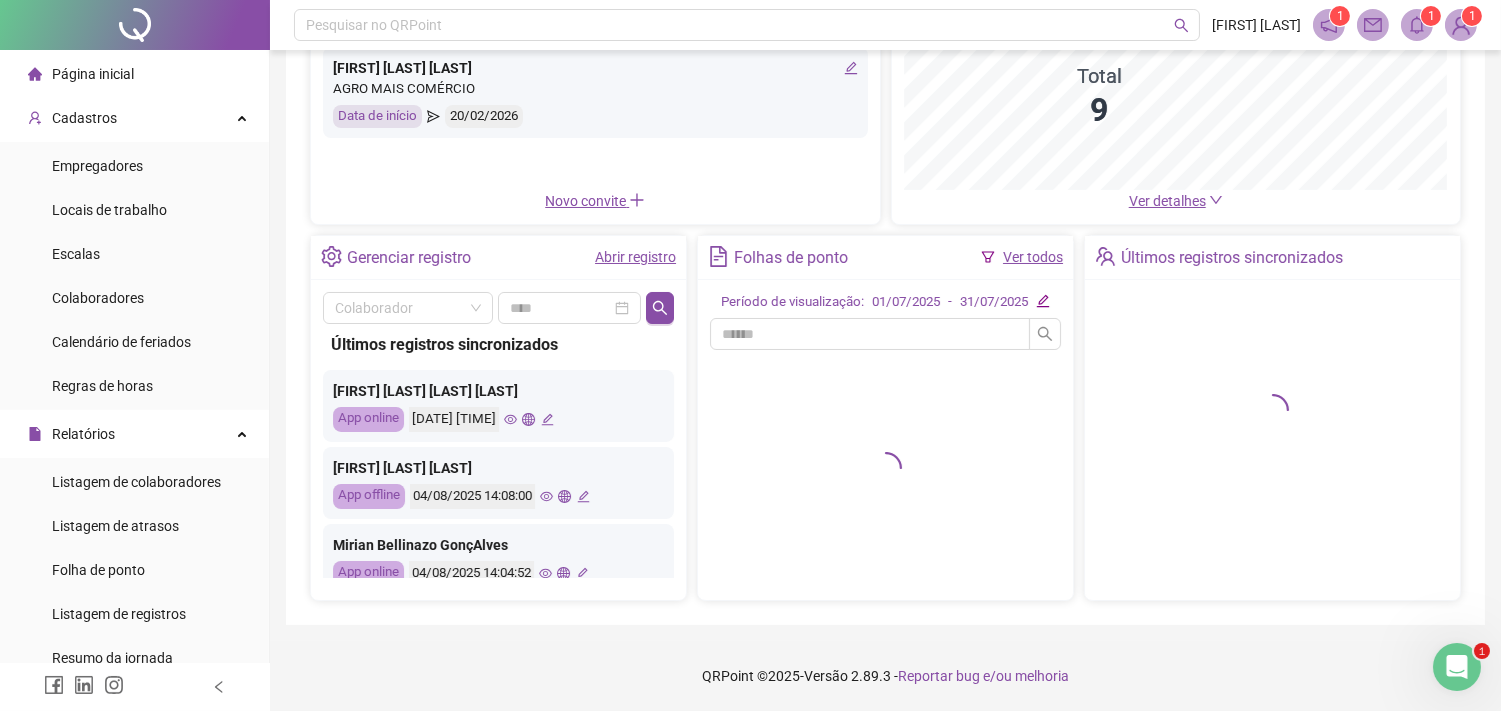 click on "Abrir registro" at bounding box center [635, 257] 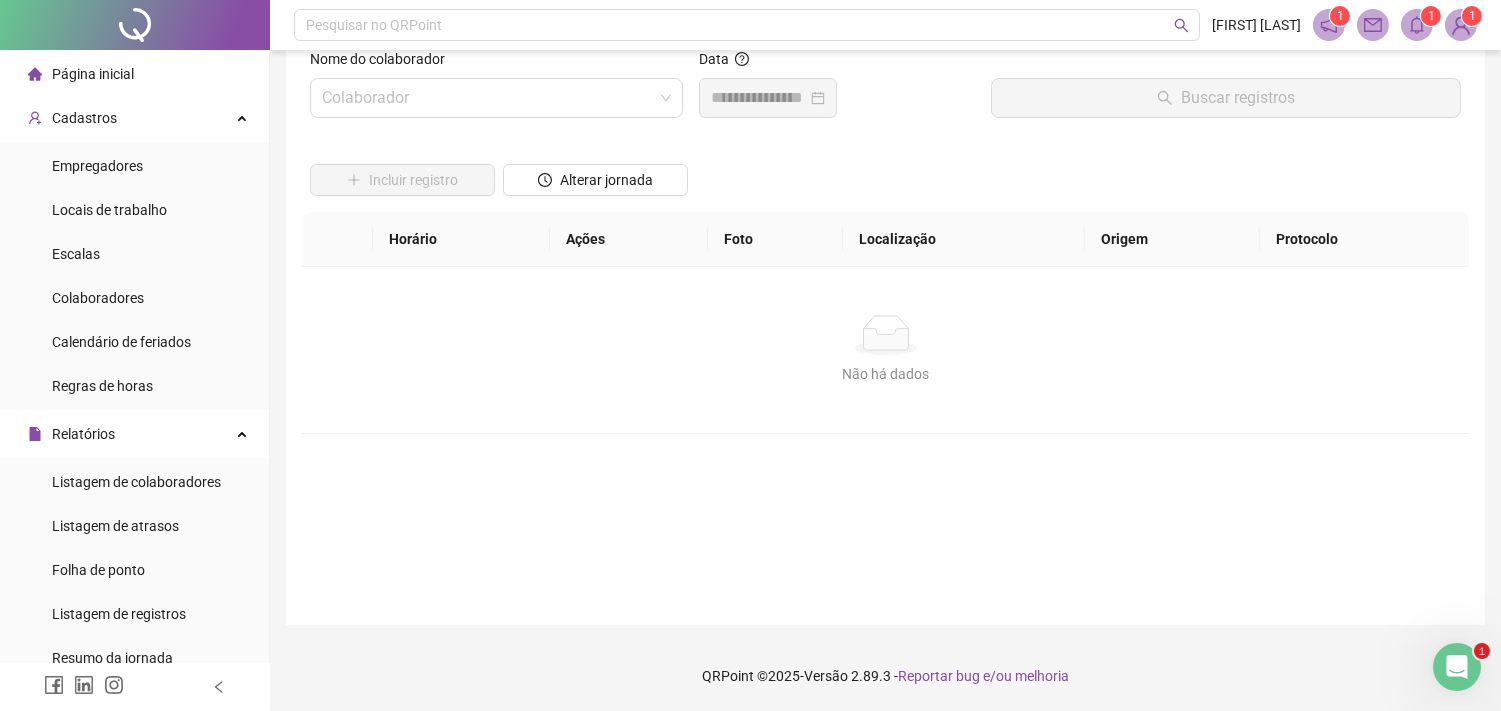 scroll, scrollTop: 0, scrollLeft: 0, axis: both 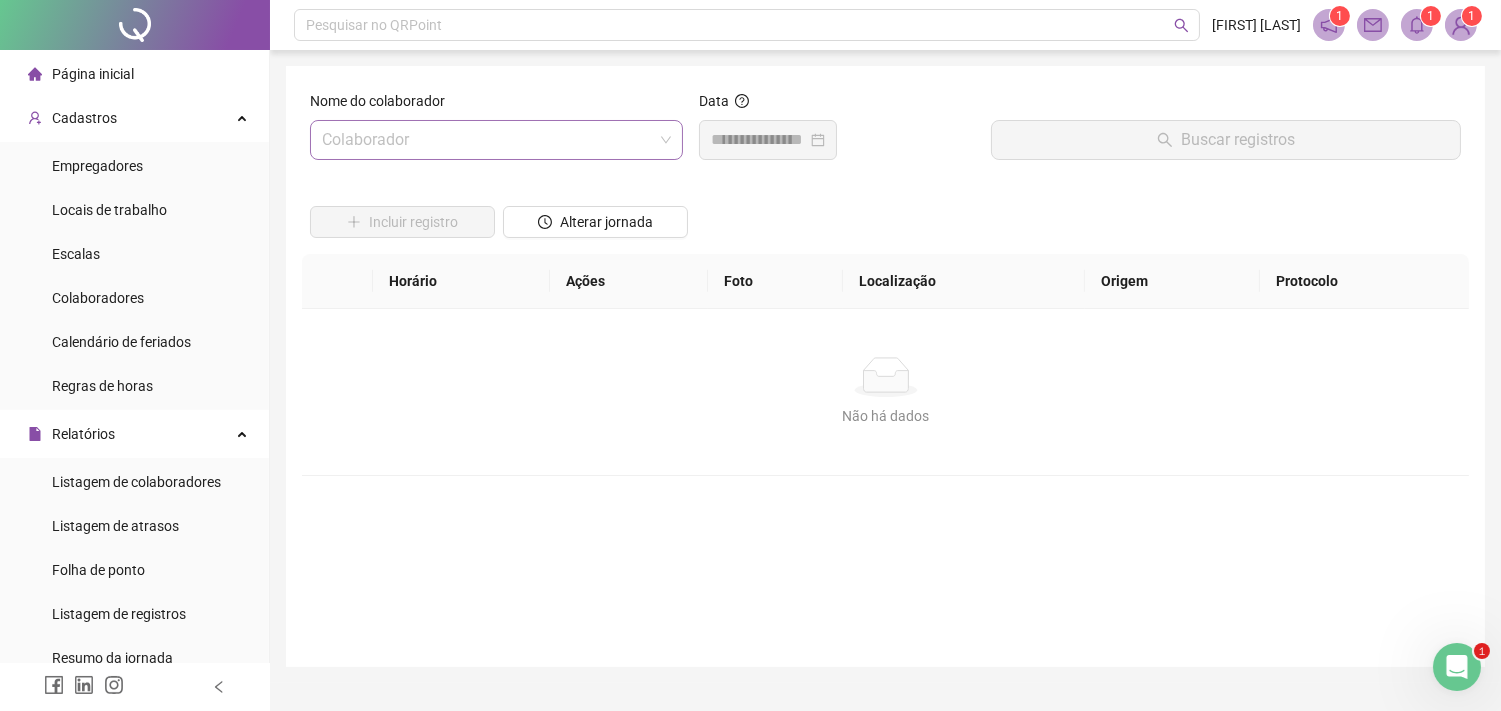 click at bounding box center [487, 140] 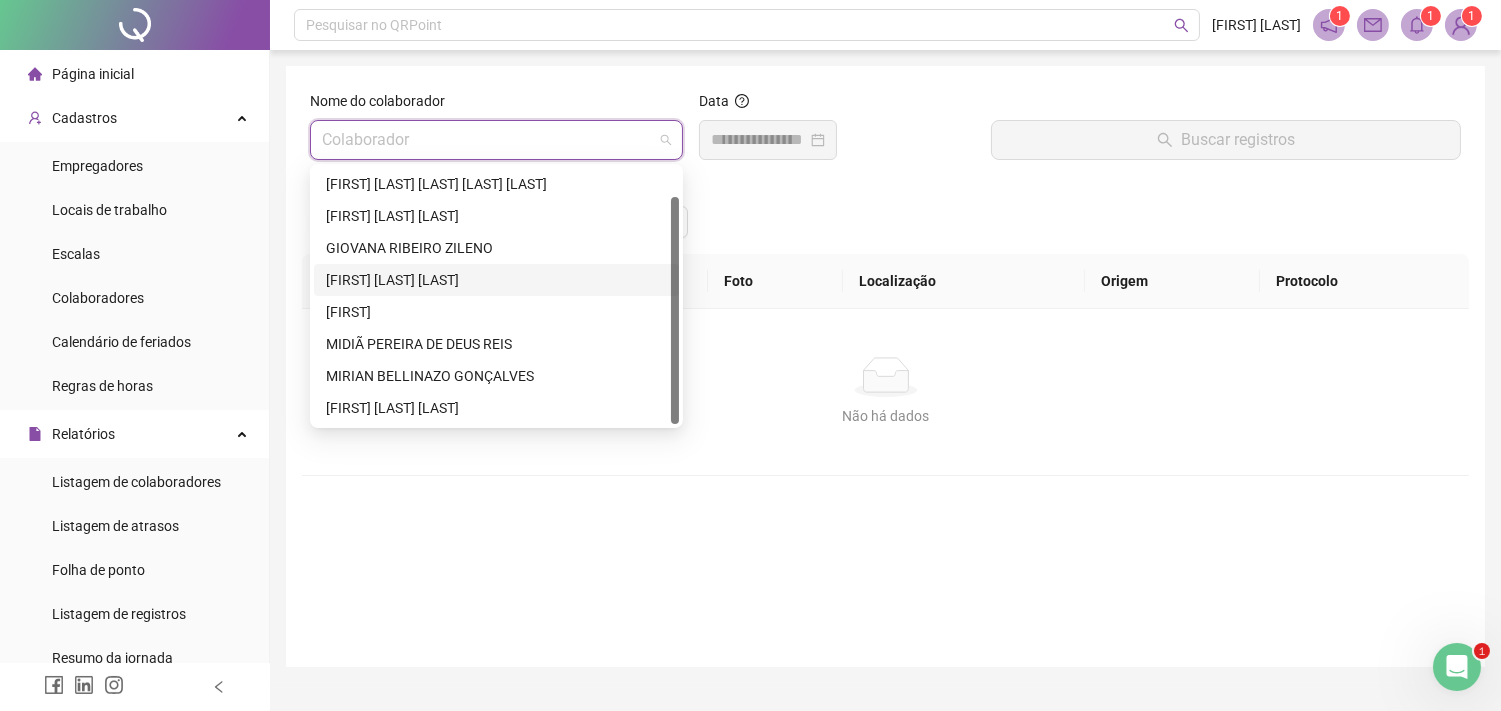scroll, scrollTop: 0, scrollLeft: 0, axis: both 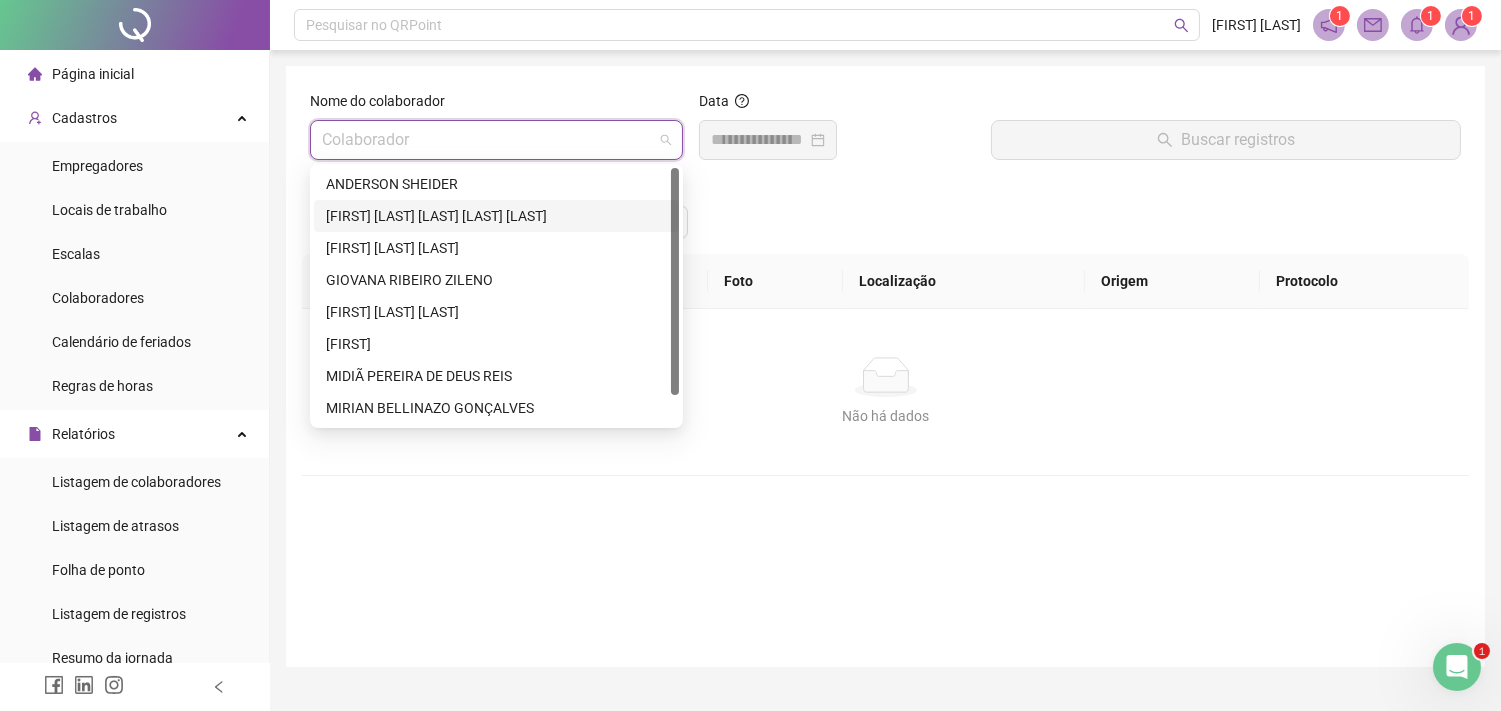 click on "[FIRST] [LAST] [LAST]" at bounding box center (496, 216) 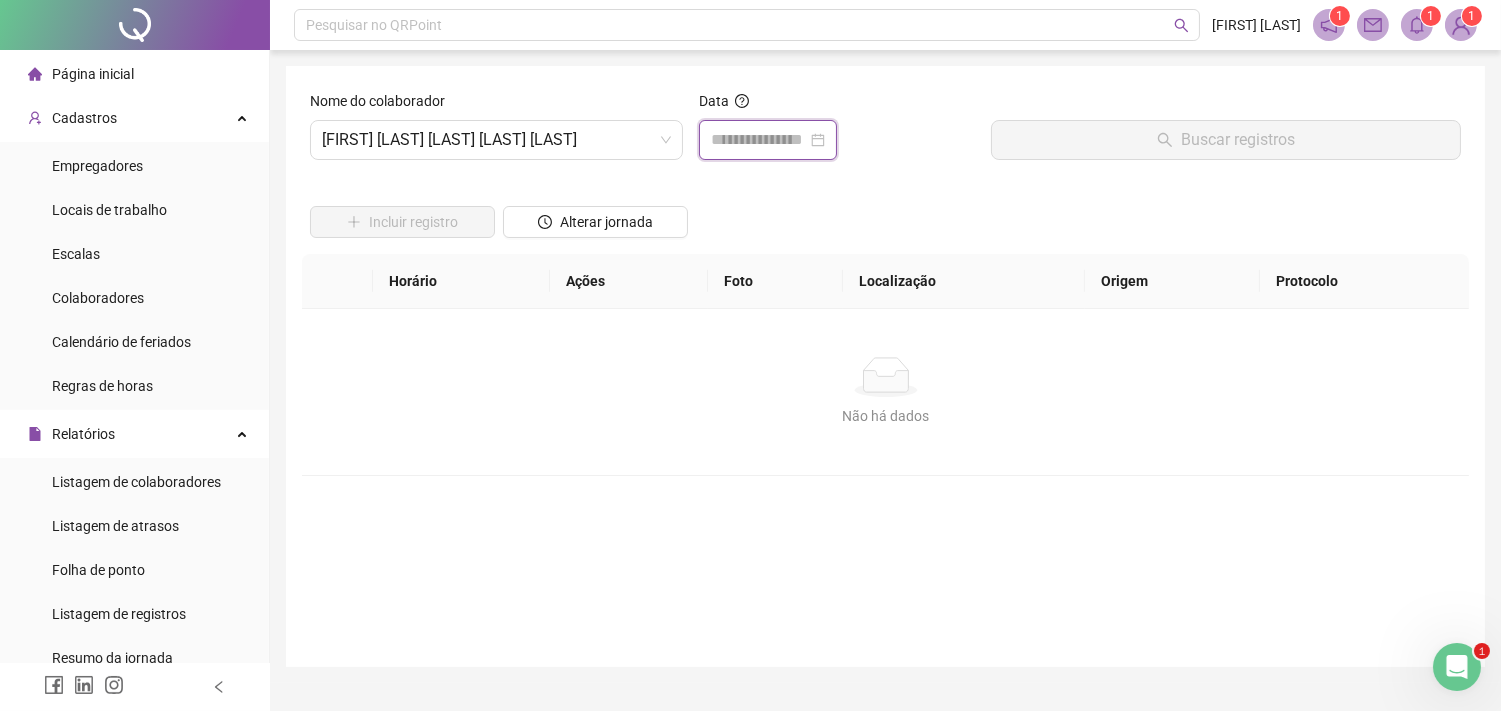 click at bounding box center [759, 140] 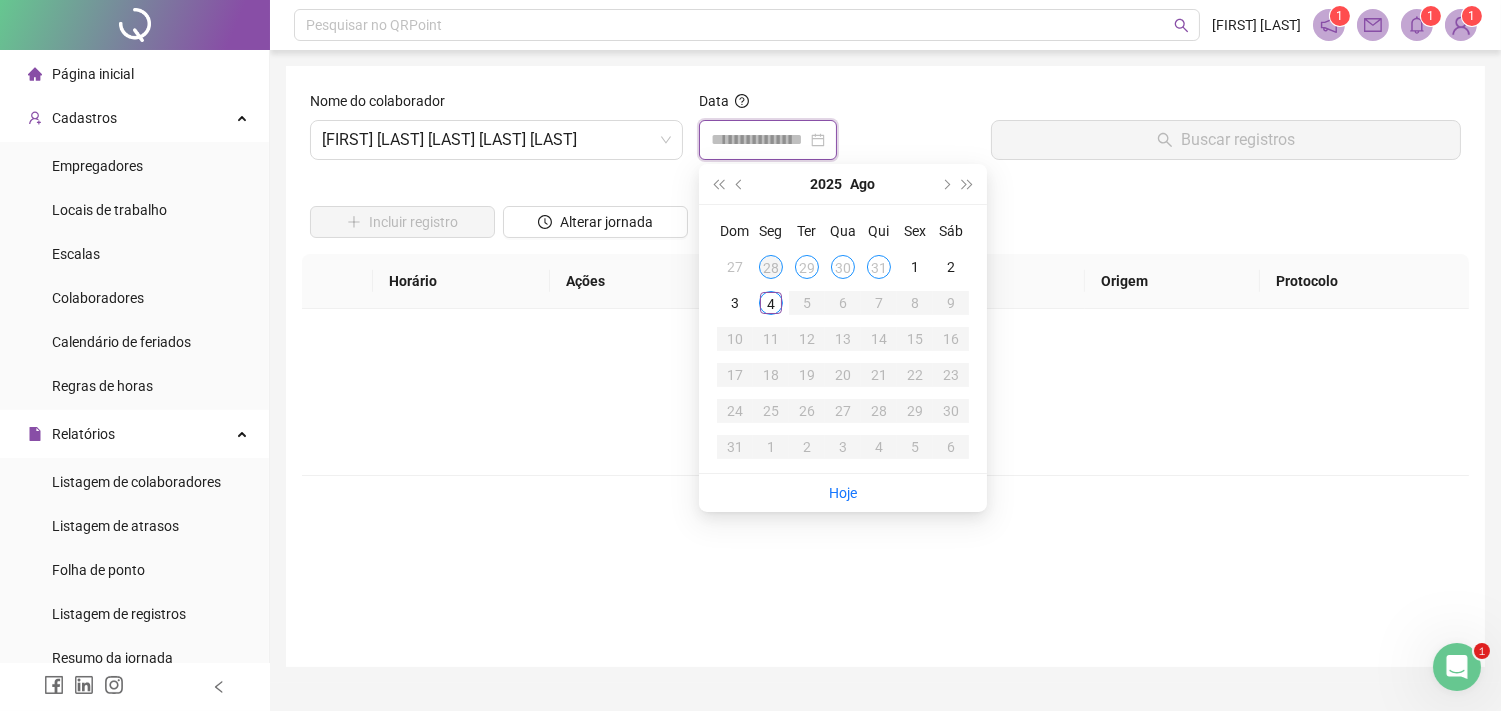 type on "**********" 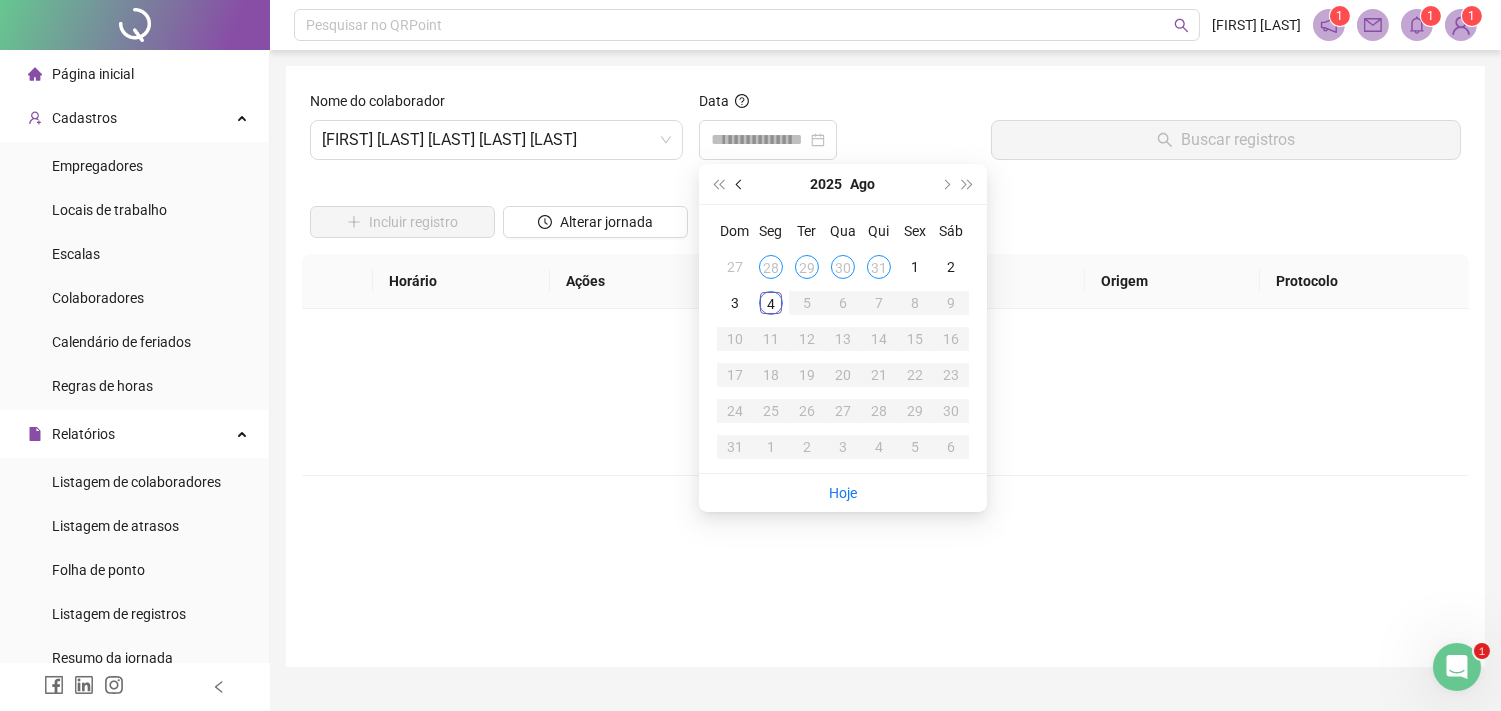click at bounding box center (740, 184) 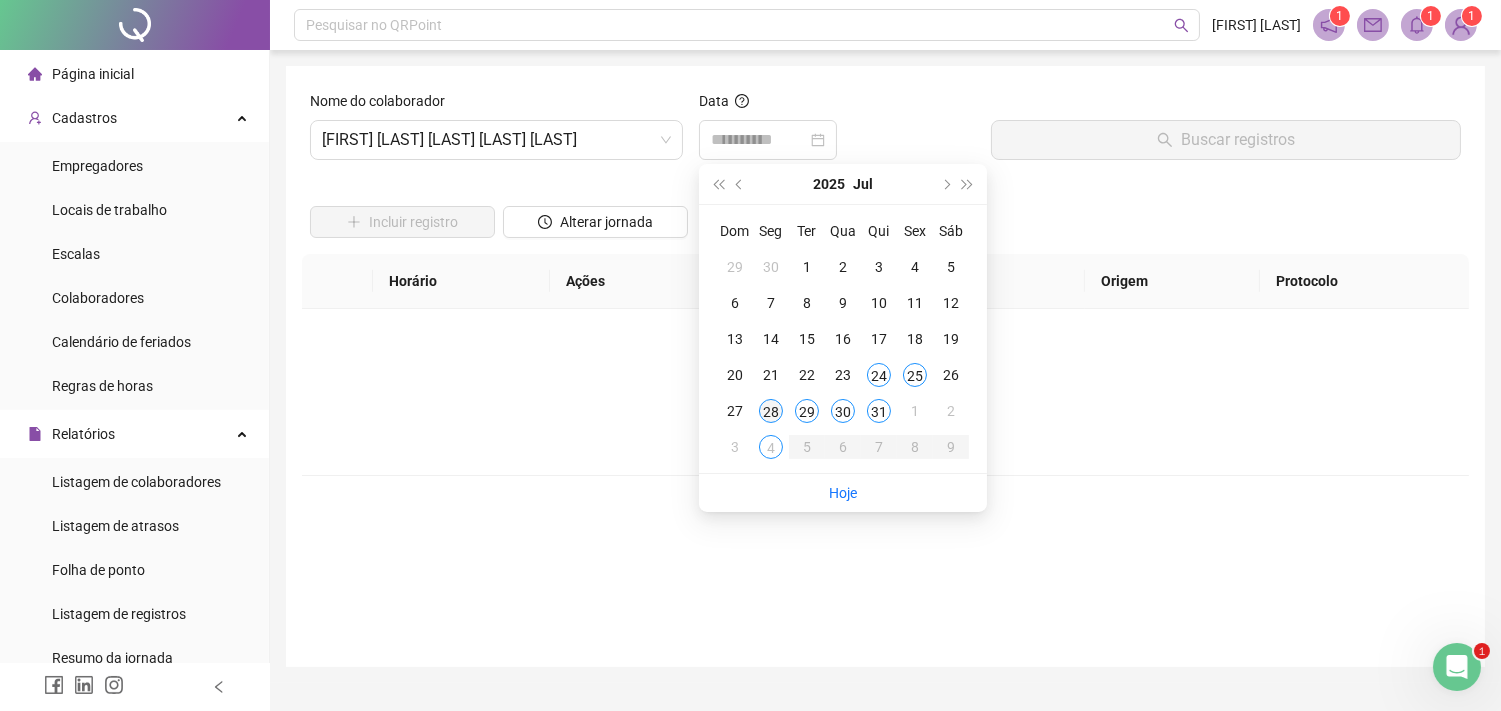 type on "**********" 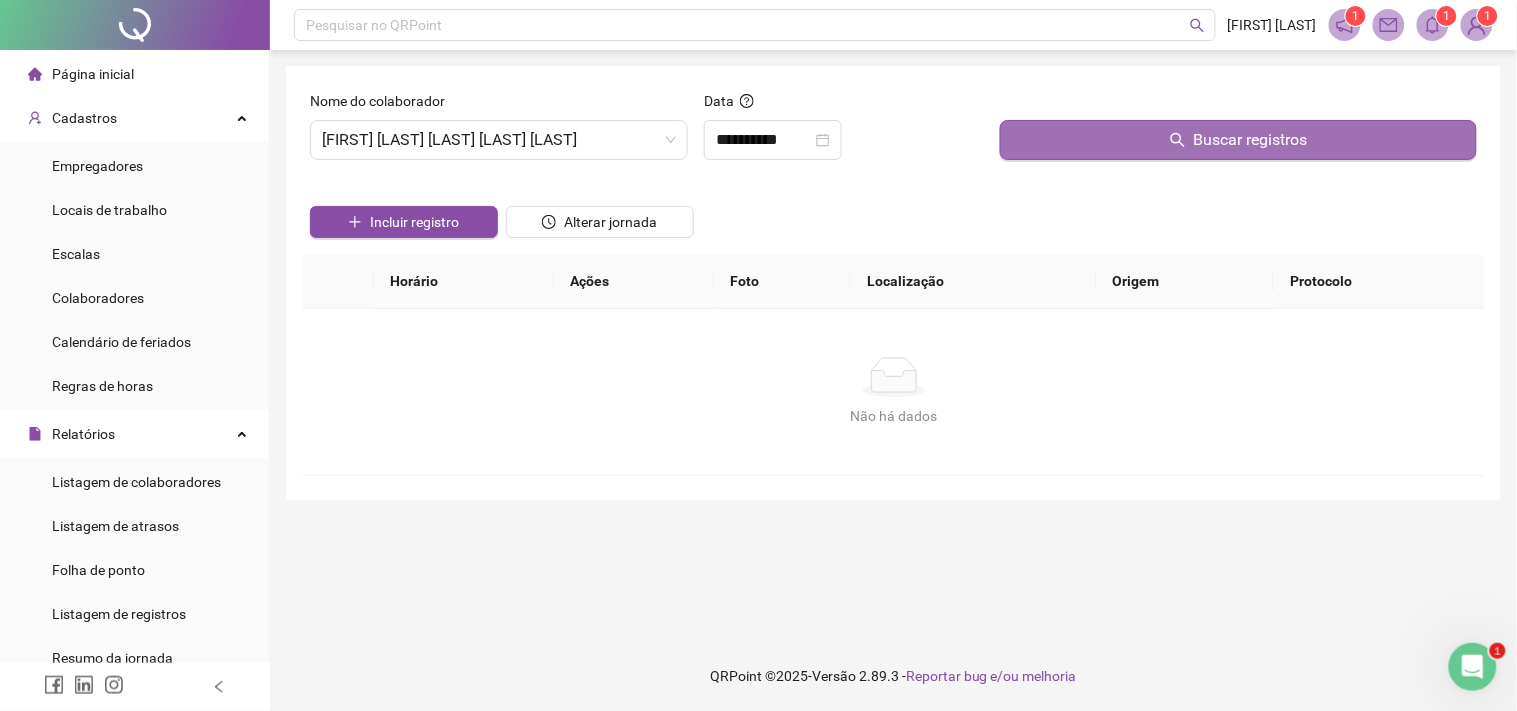 click on "Buscar registros" at bounding box center [1238, 140] 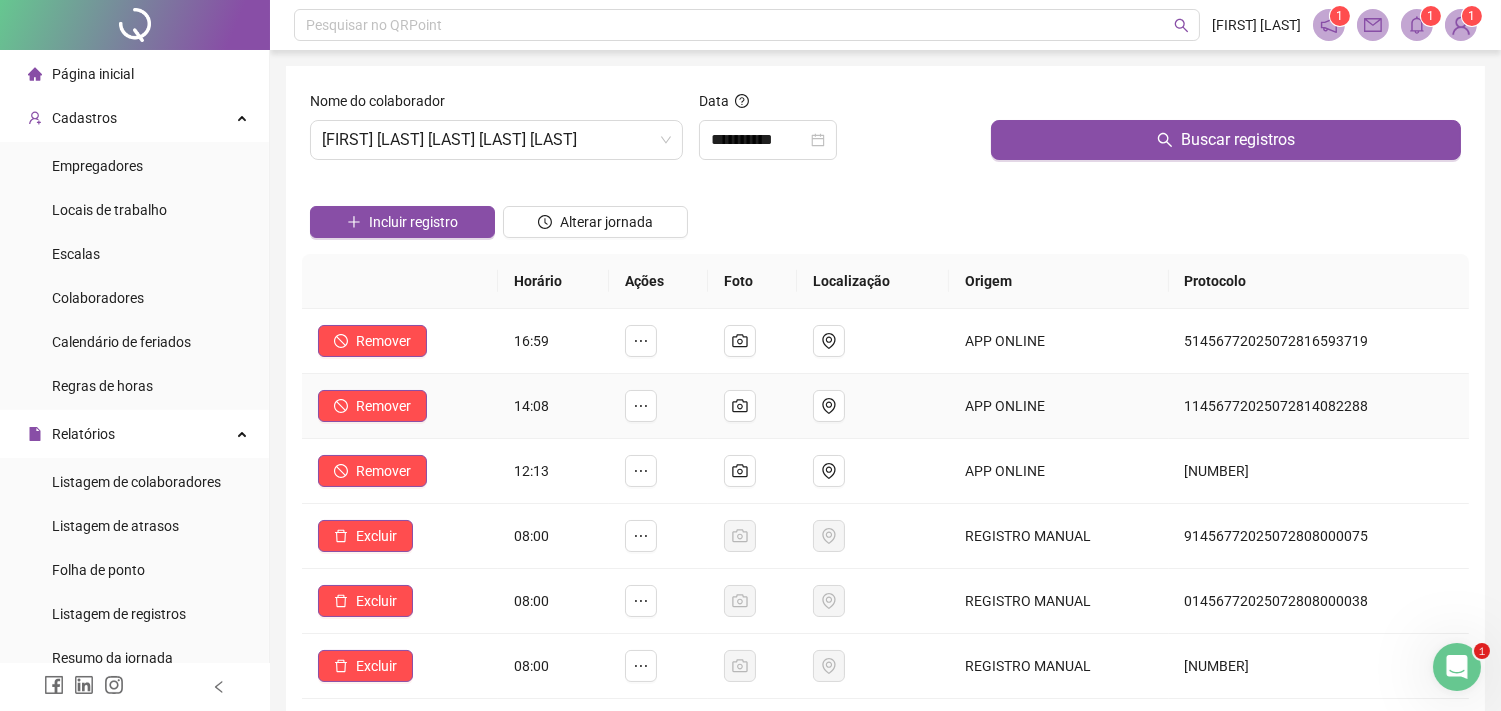 scroll, scrollTop: 222, scrollLeft: 0, axis: vertical 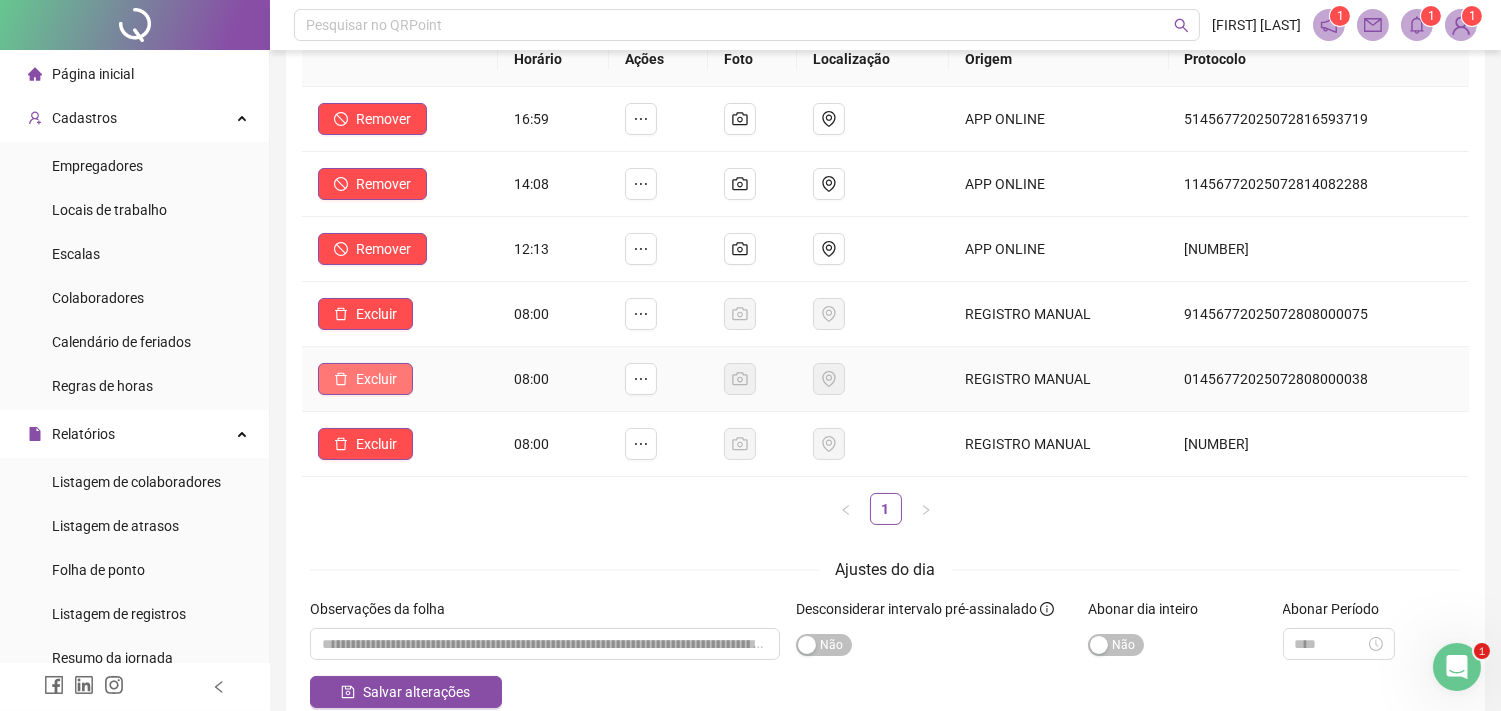 click on "Excluir" at bounding box center (365, 379) 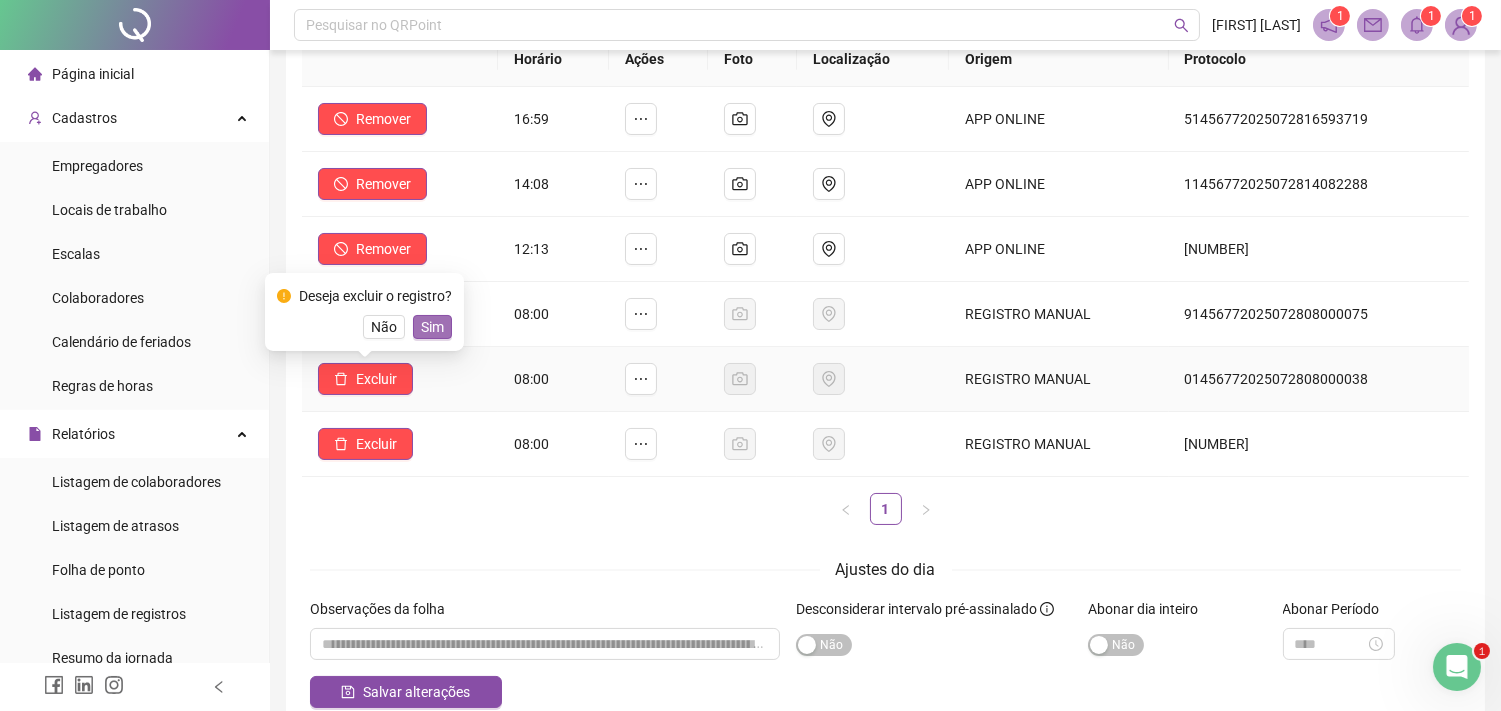 click on "Sim" at bounding box center (432, 327) 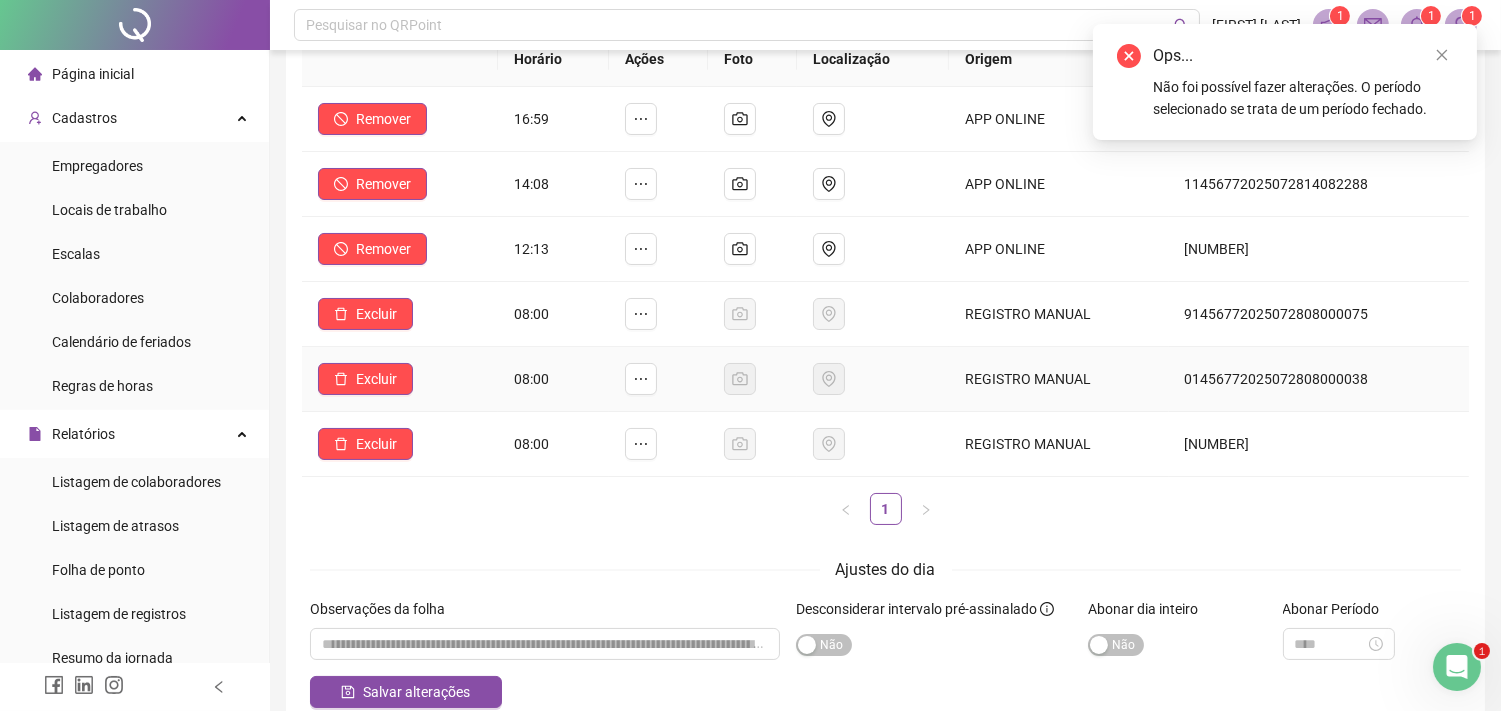scroll, scrollTop: 0, scrollLeft: 0, axis: both 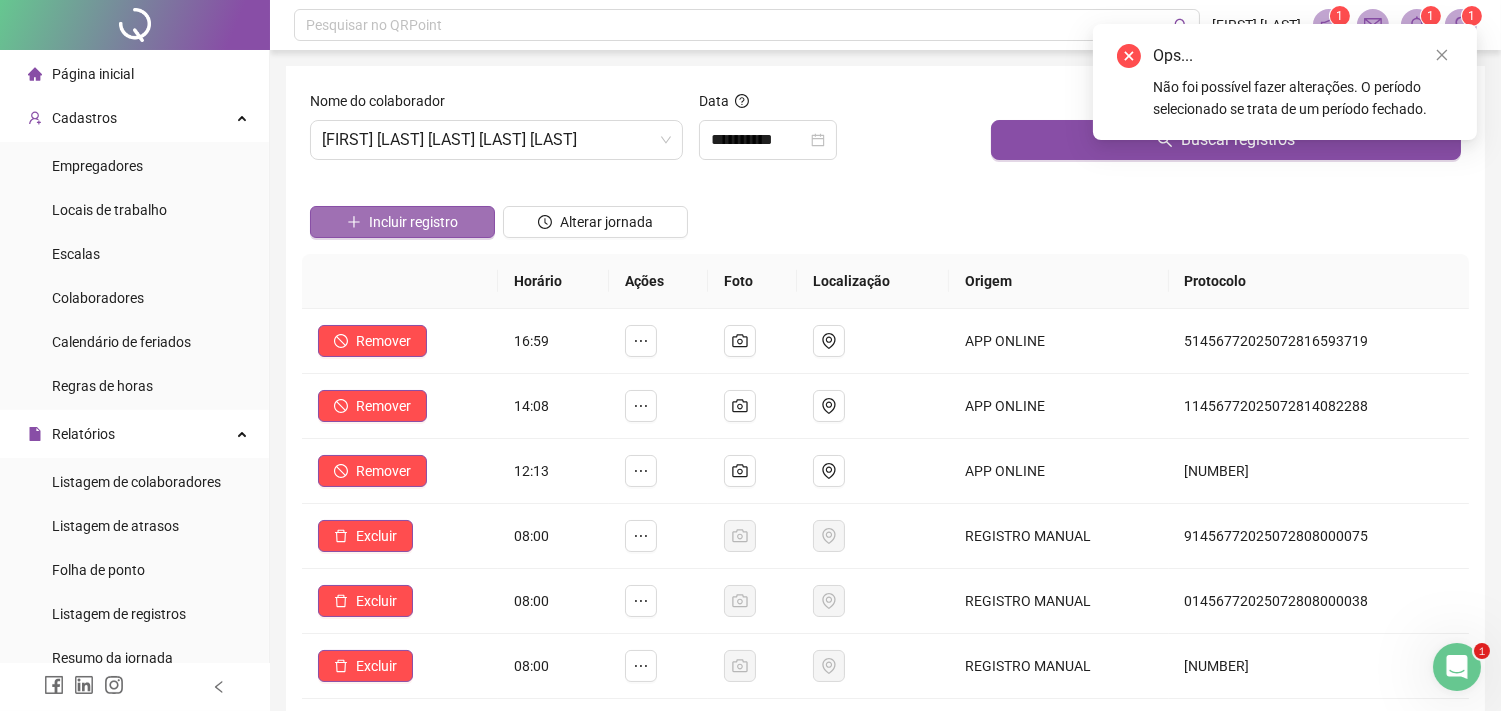 click on "Incluir registro" at bounding box center [402, 222] 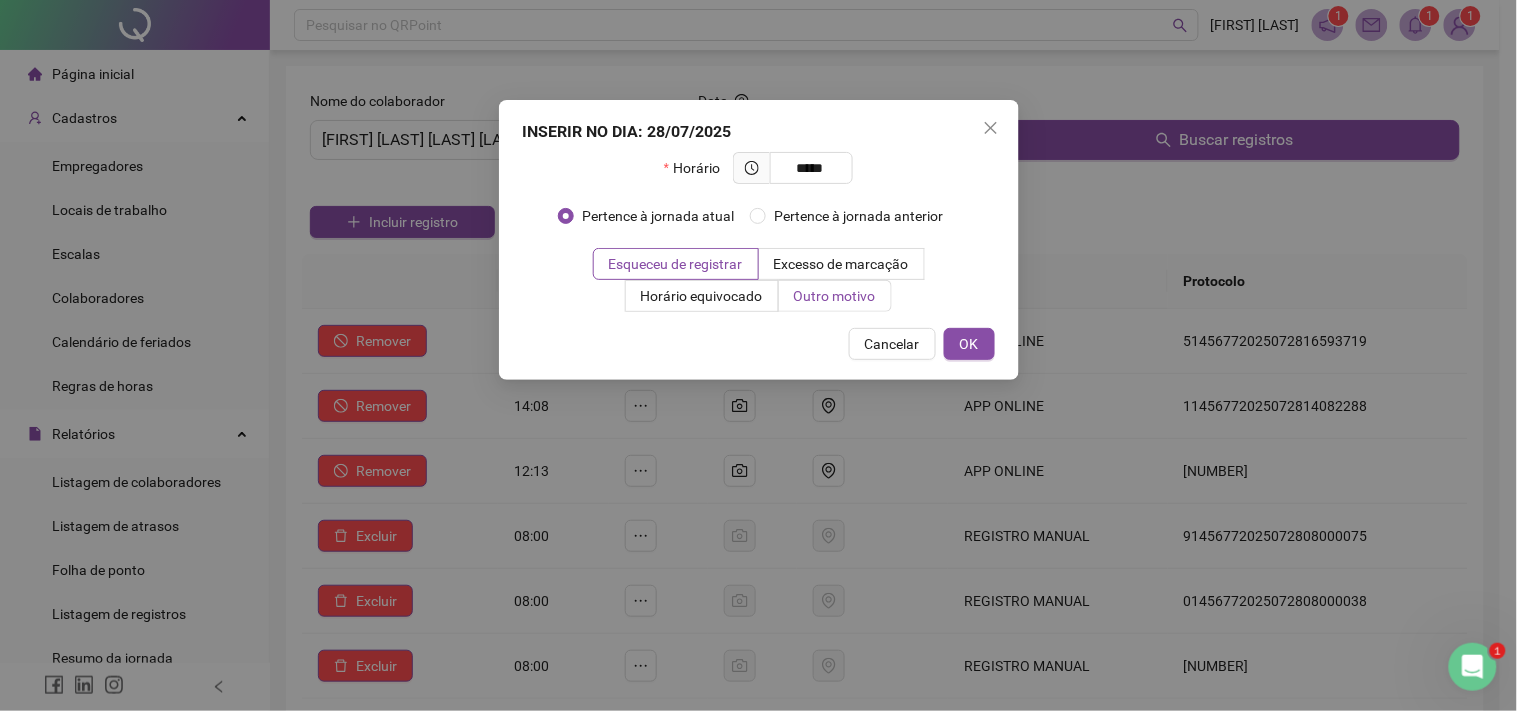 type on "*****" 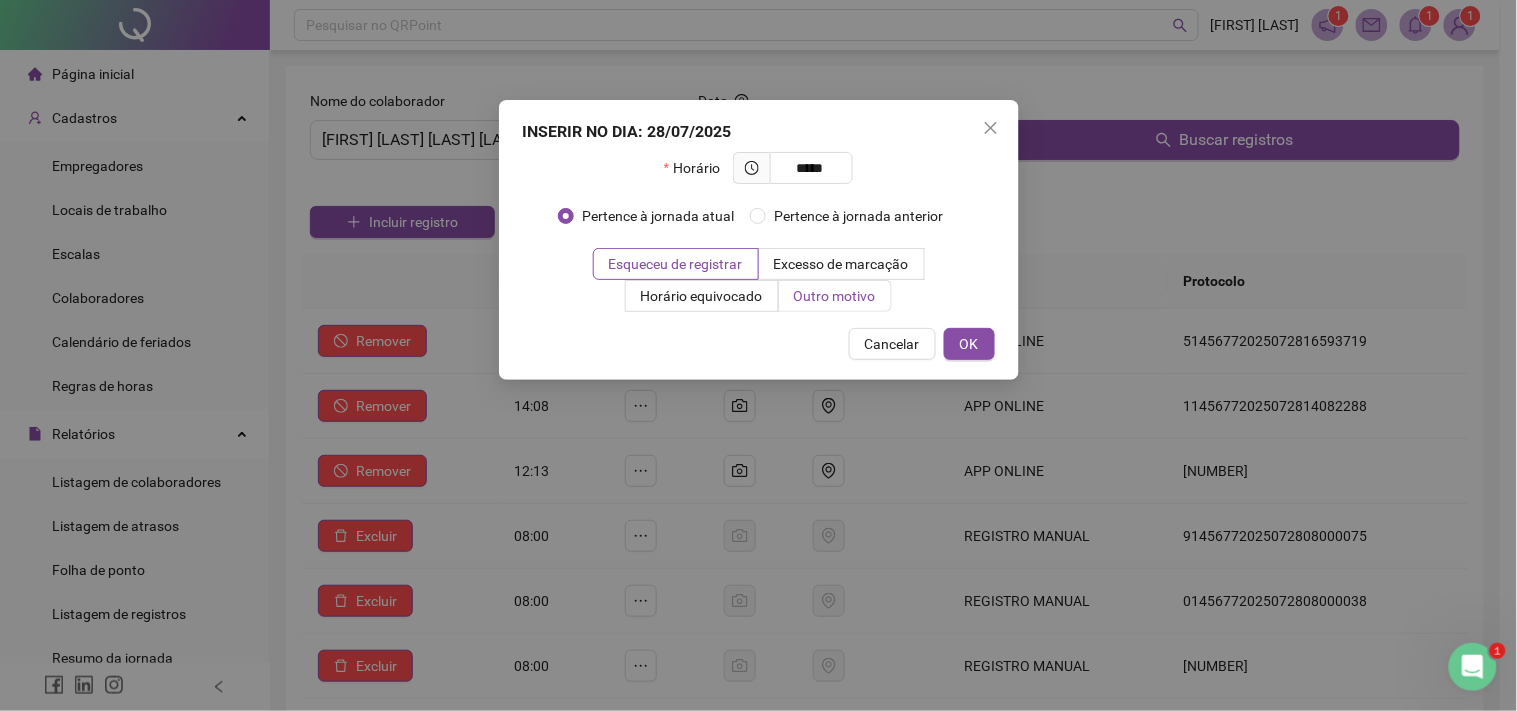 click on "Outro motivo" at bounding box center [835, 296] 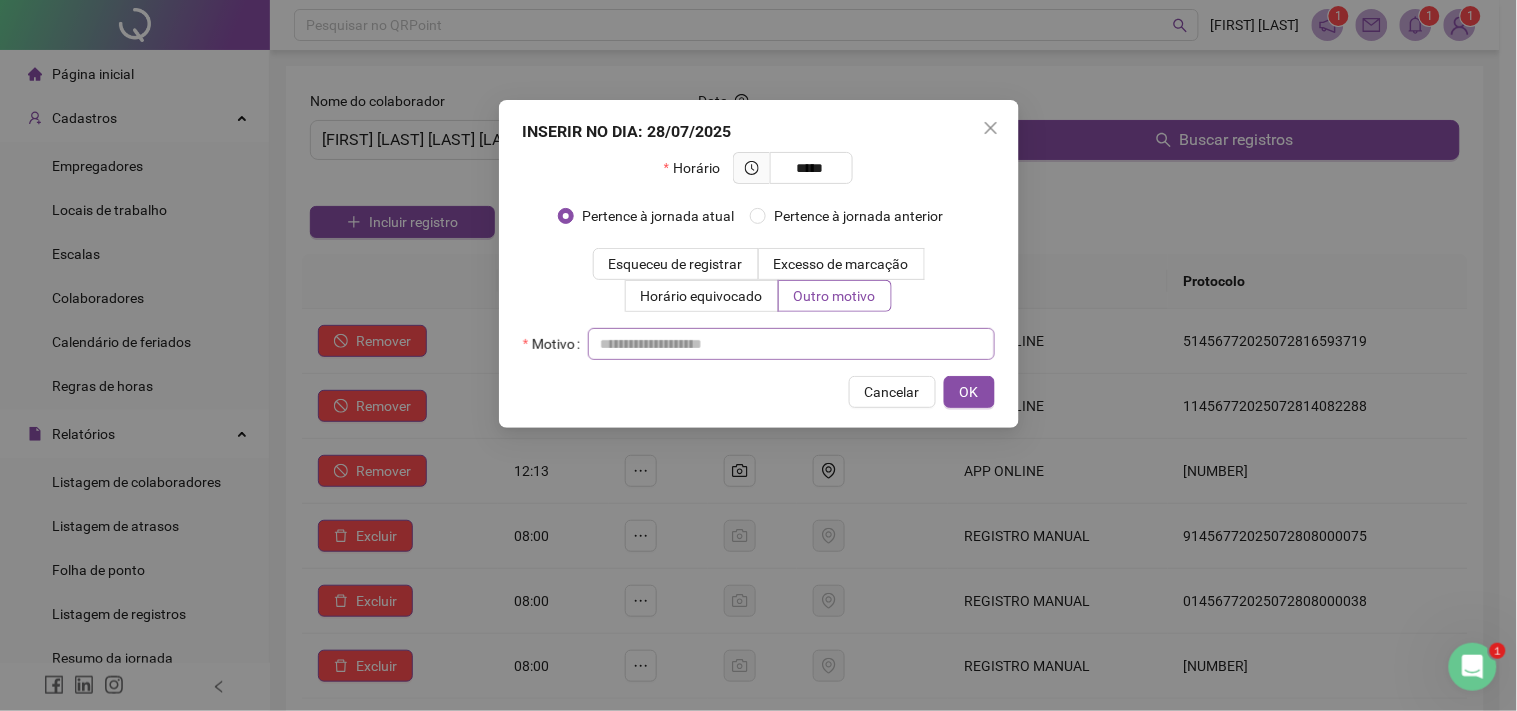 click on "Horário ***** Pertence à jornada atual Pertence à jornada anterior Esqueceu de registrar Excesso de marcação Horário equivocado Outro motivo Motivo" at bounding box center [759, 256] 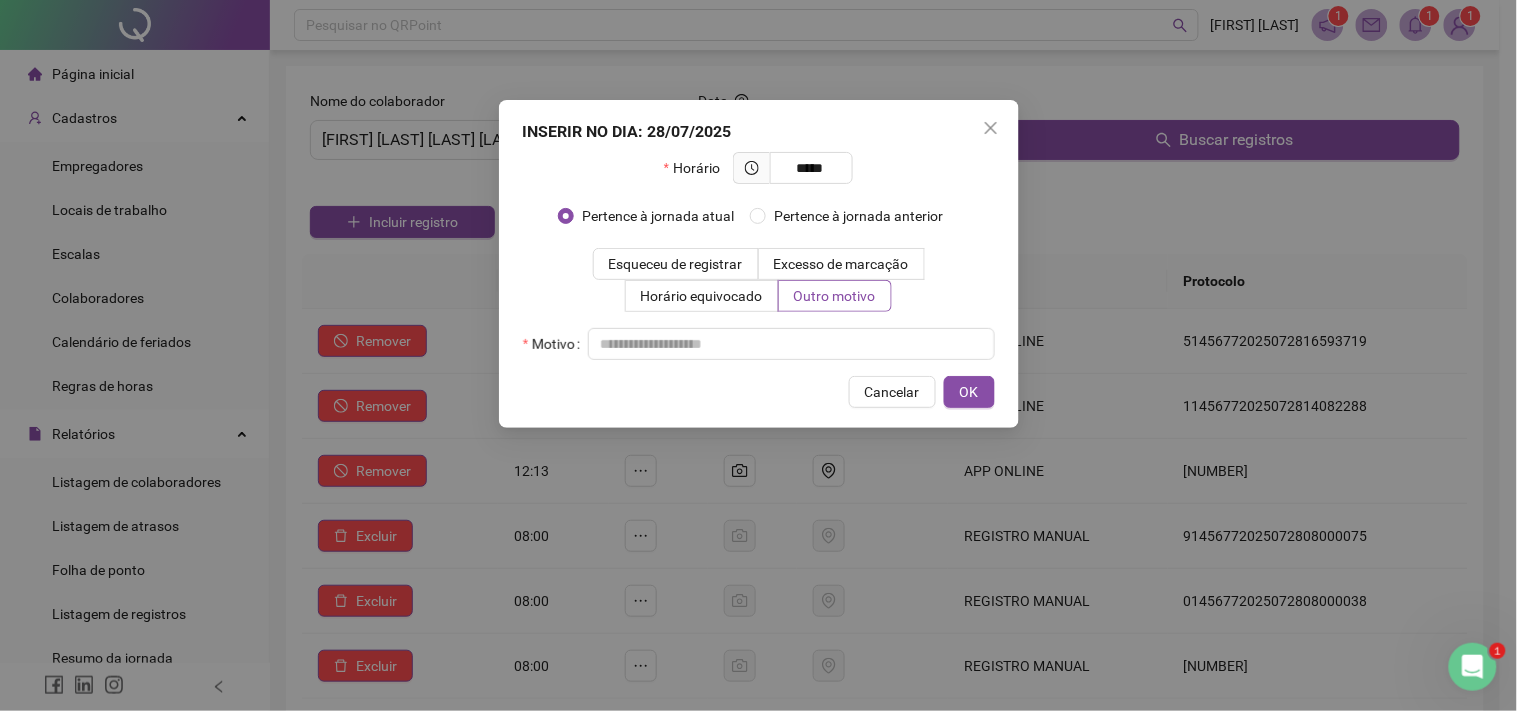 click on "INSERIR NO DIA :   28/07/2025 Horário ***** Pertence à jornada atual Pertence à jornada anterior Esqueceu de registrar Excesso de marcação Horário equivocado Outro motivo Motivo Cancelar OK" at bounding box center [759, 264] 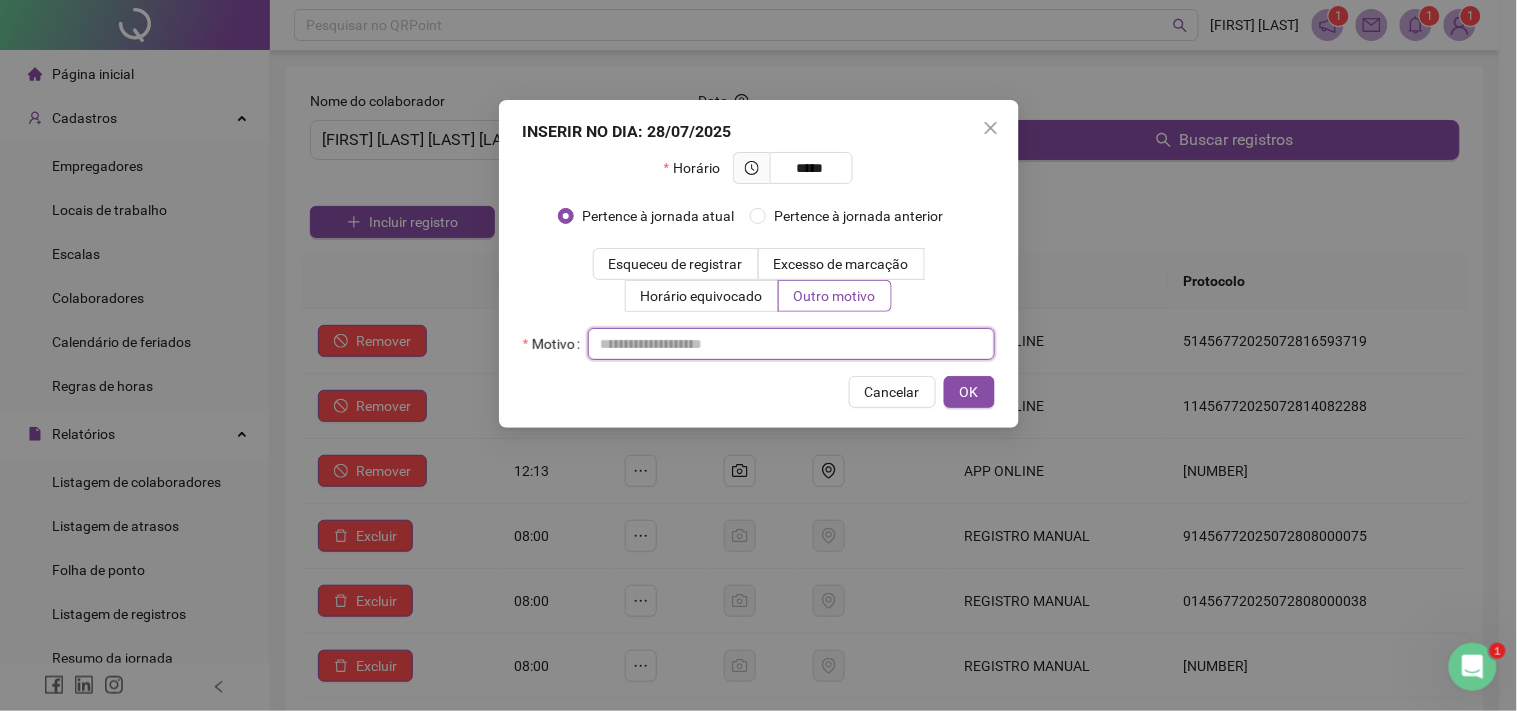 click at bounding box center (791, 344) 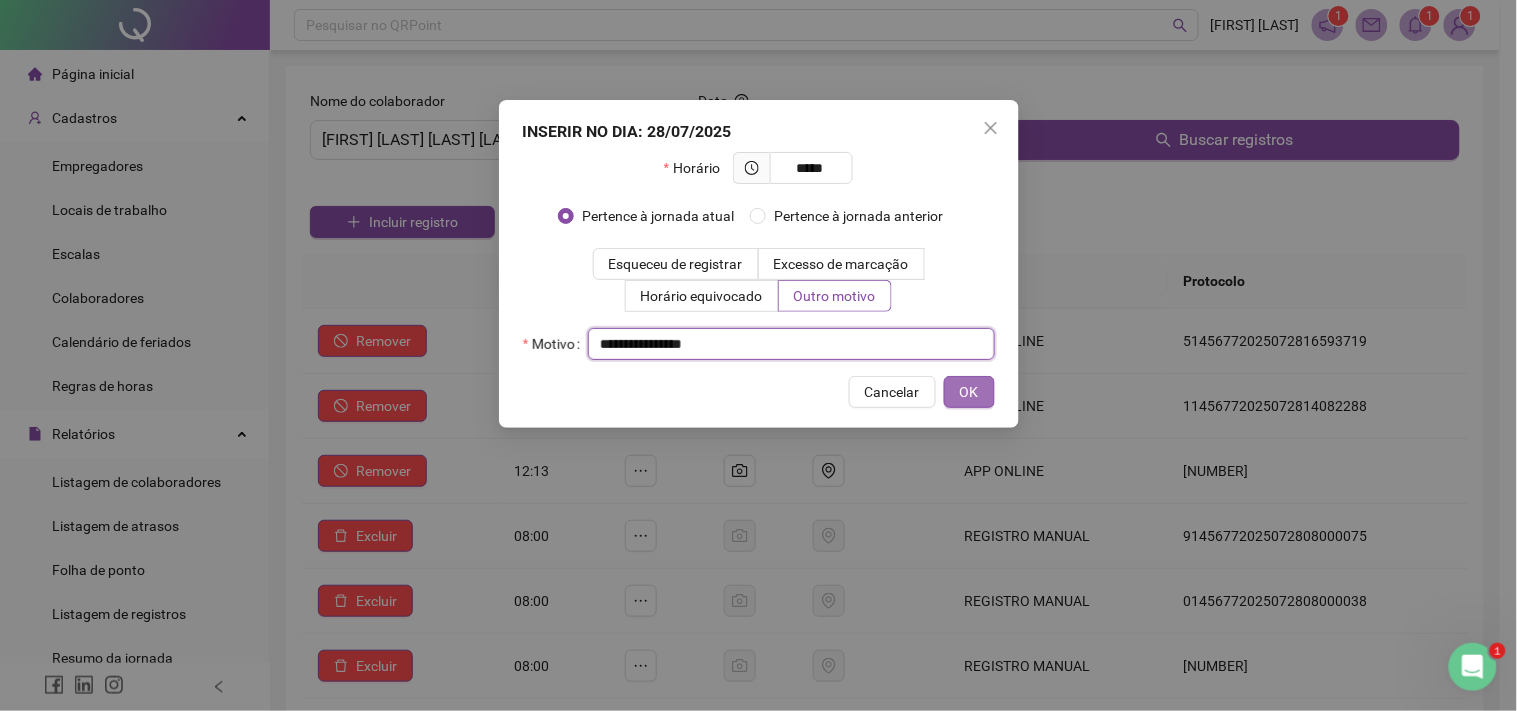 type on "**********" 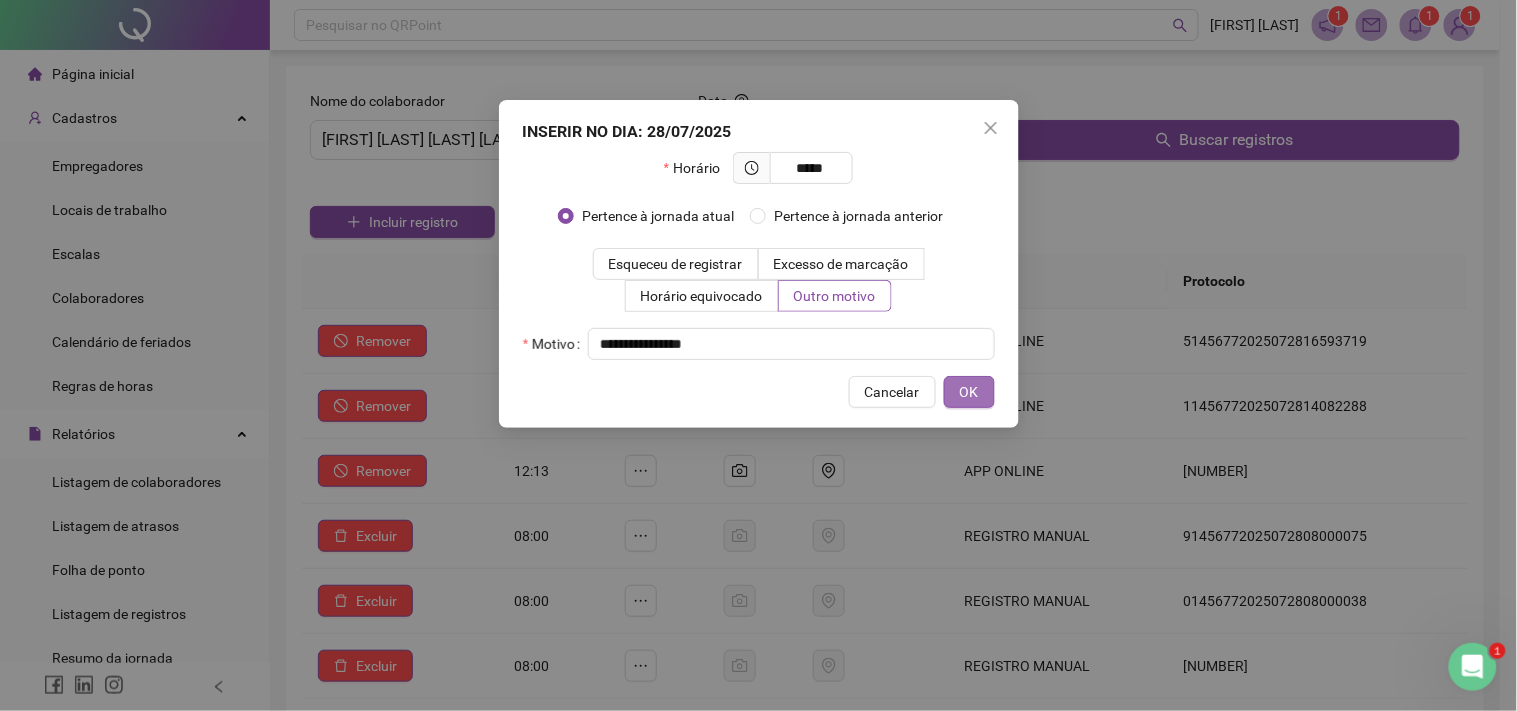 click on "OK" at bounding box center (969, 392) 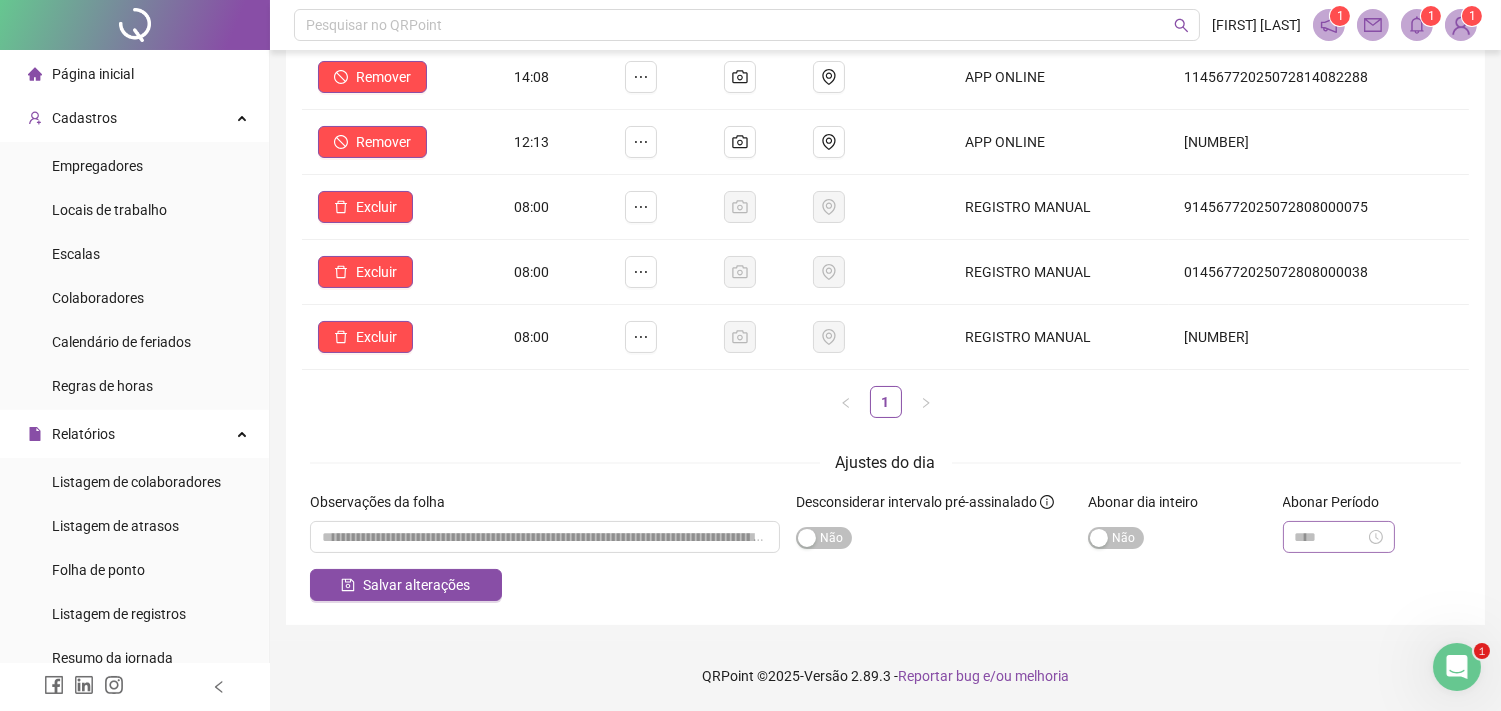 scroll, scrollTop: 0, scrollLeft: 0, axis: both 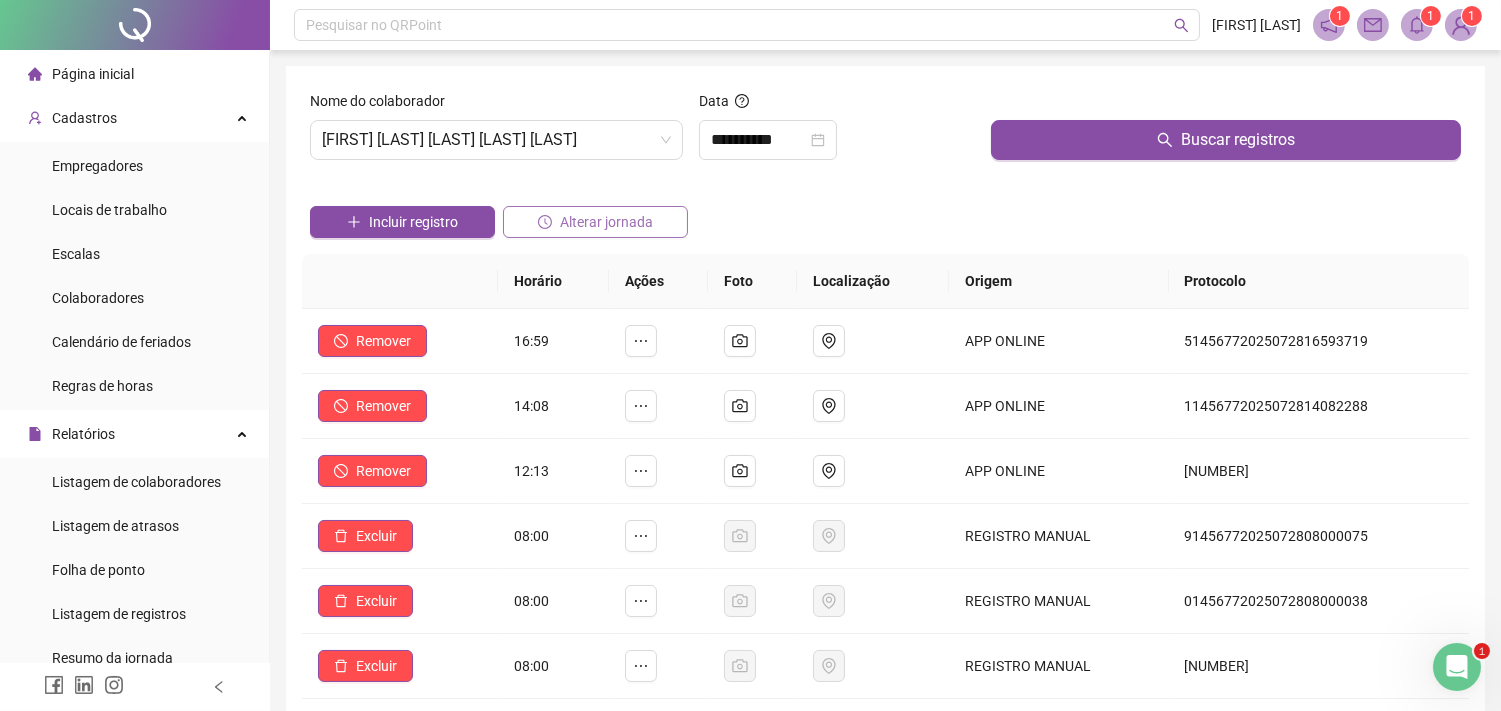 click on "Alterar jornada" at bounding box center (606, 222) 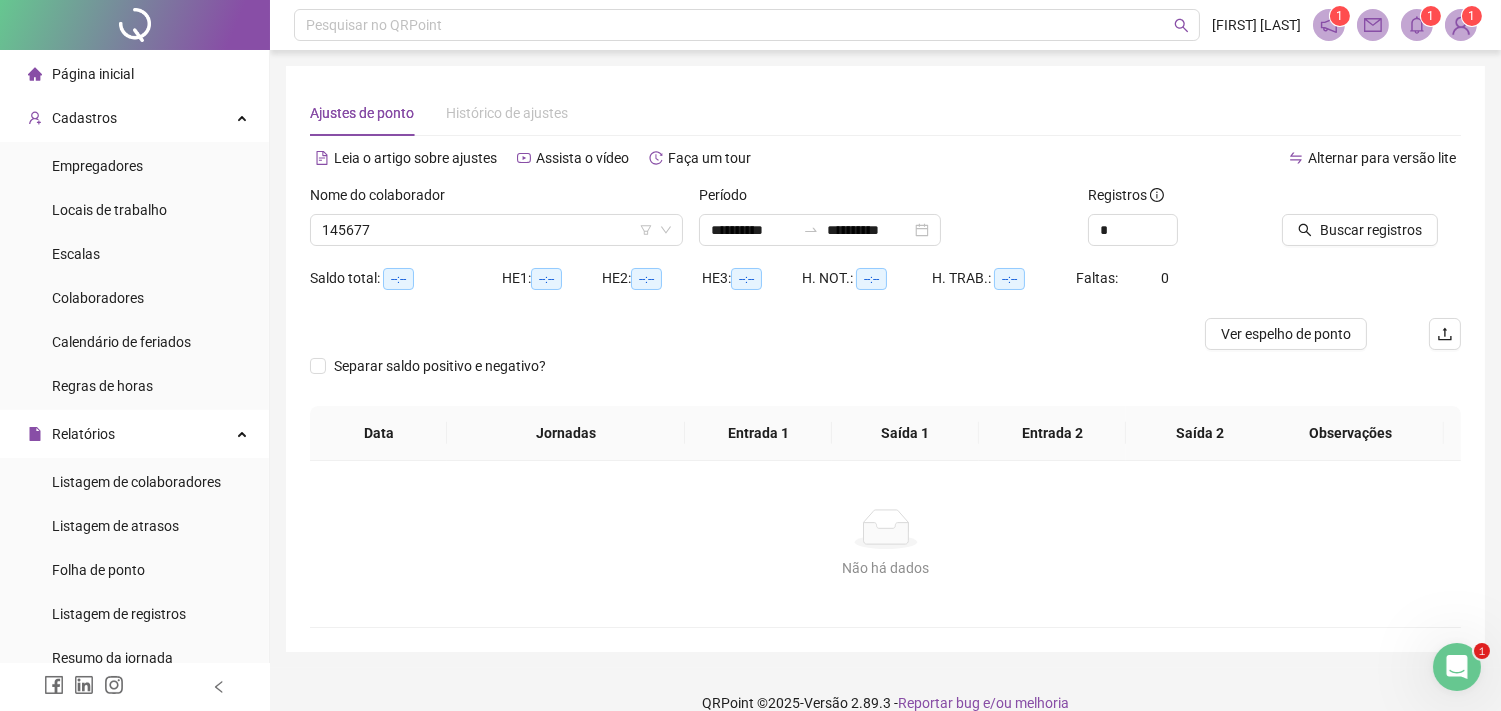 type on "**********" 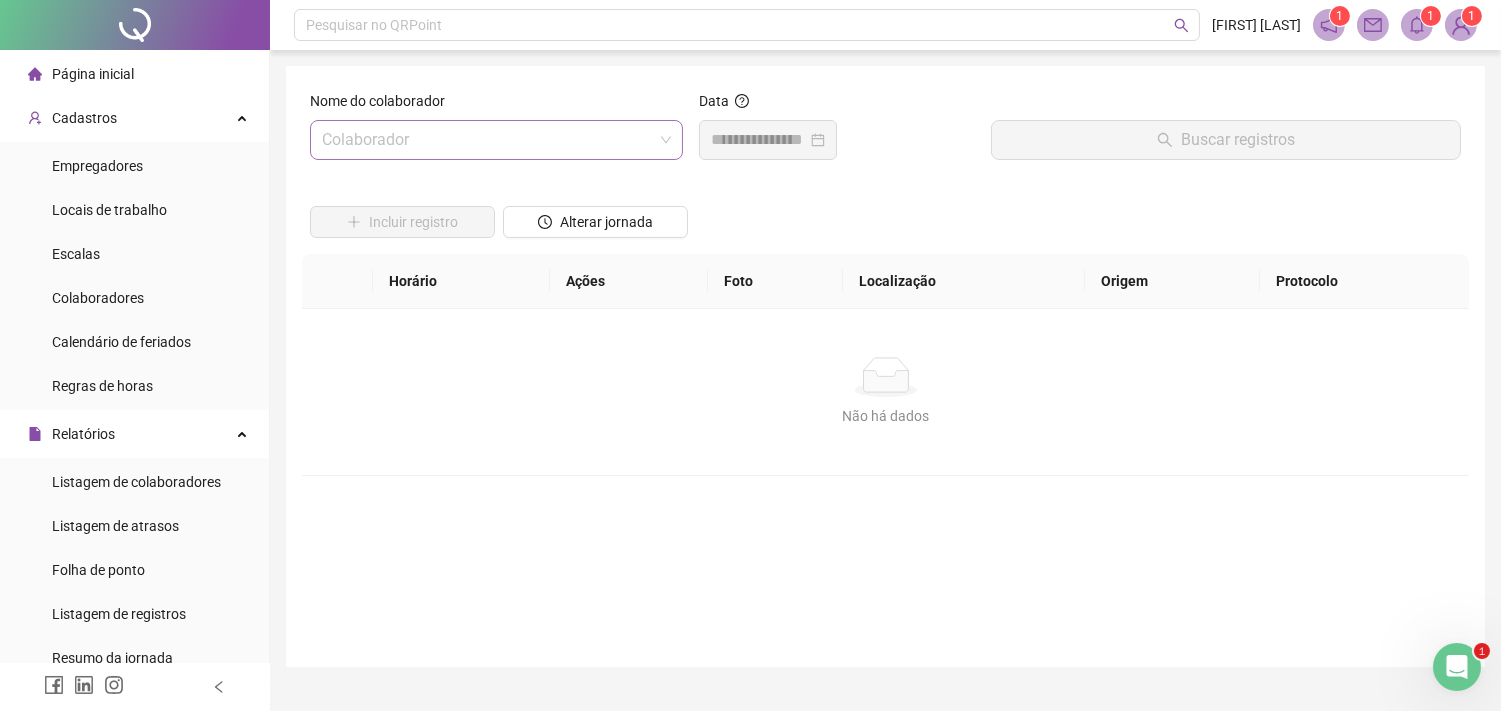 click at bounding box center [487, 140] 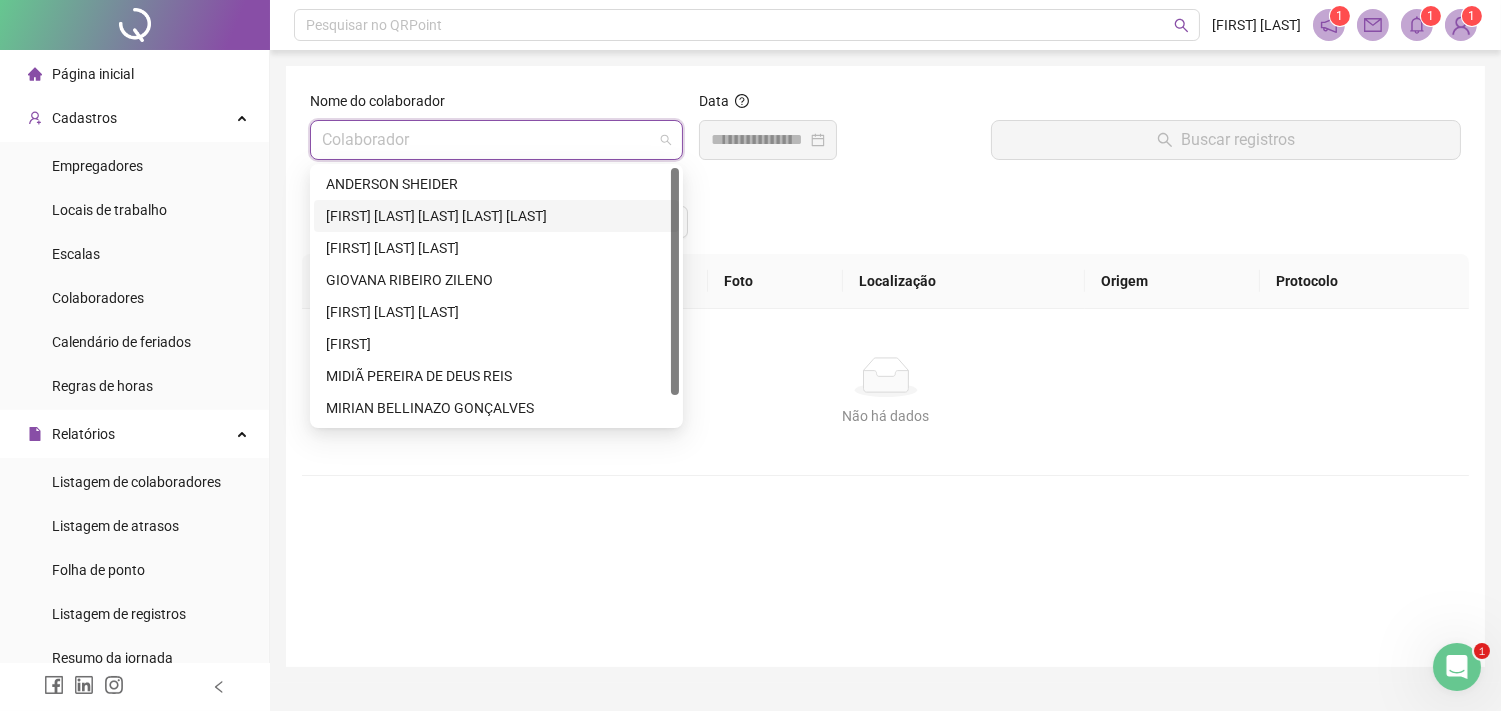click on "[FIRST] [LAST] [LAST]" at bounding box center [496, 216] 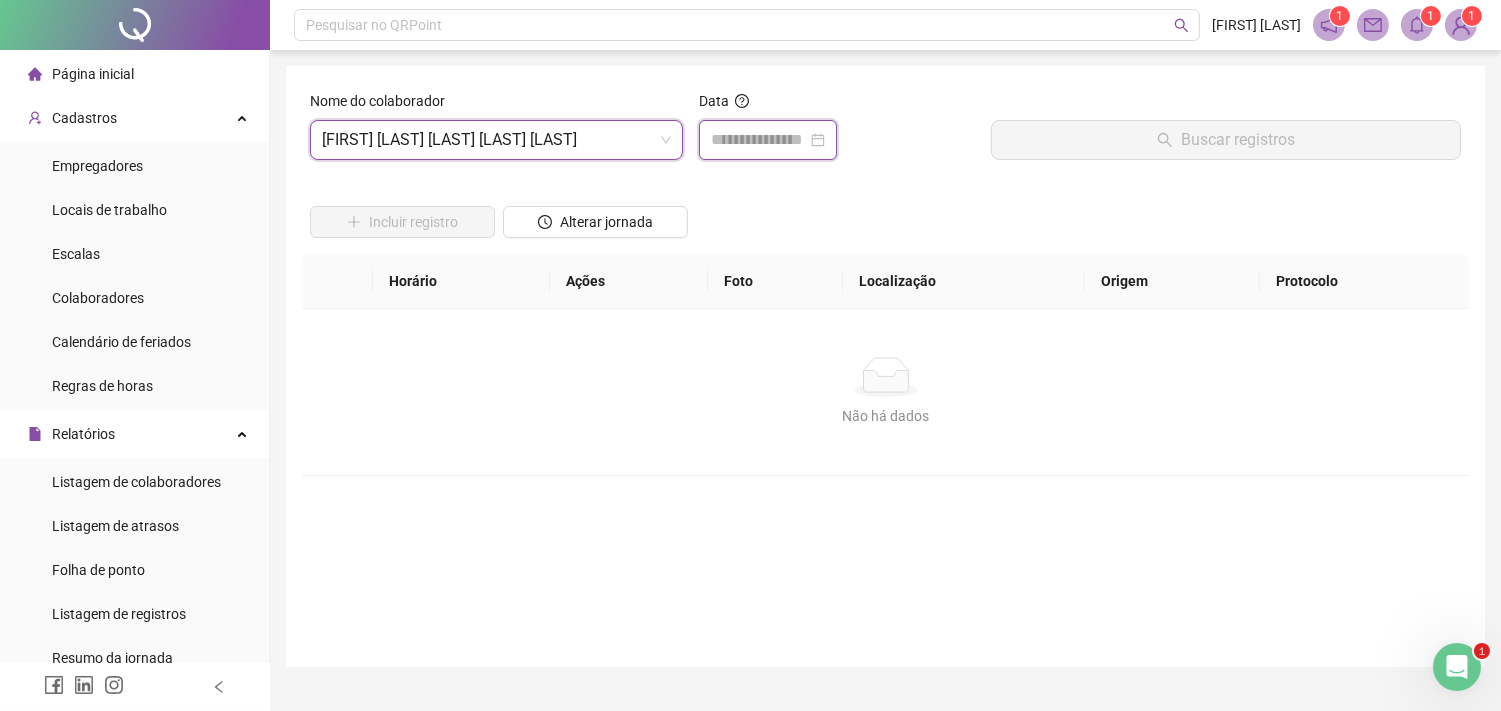 click at bounding box center [759, 140] 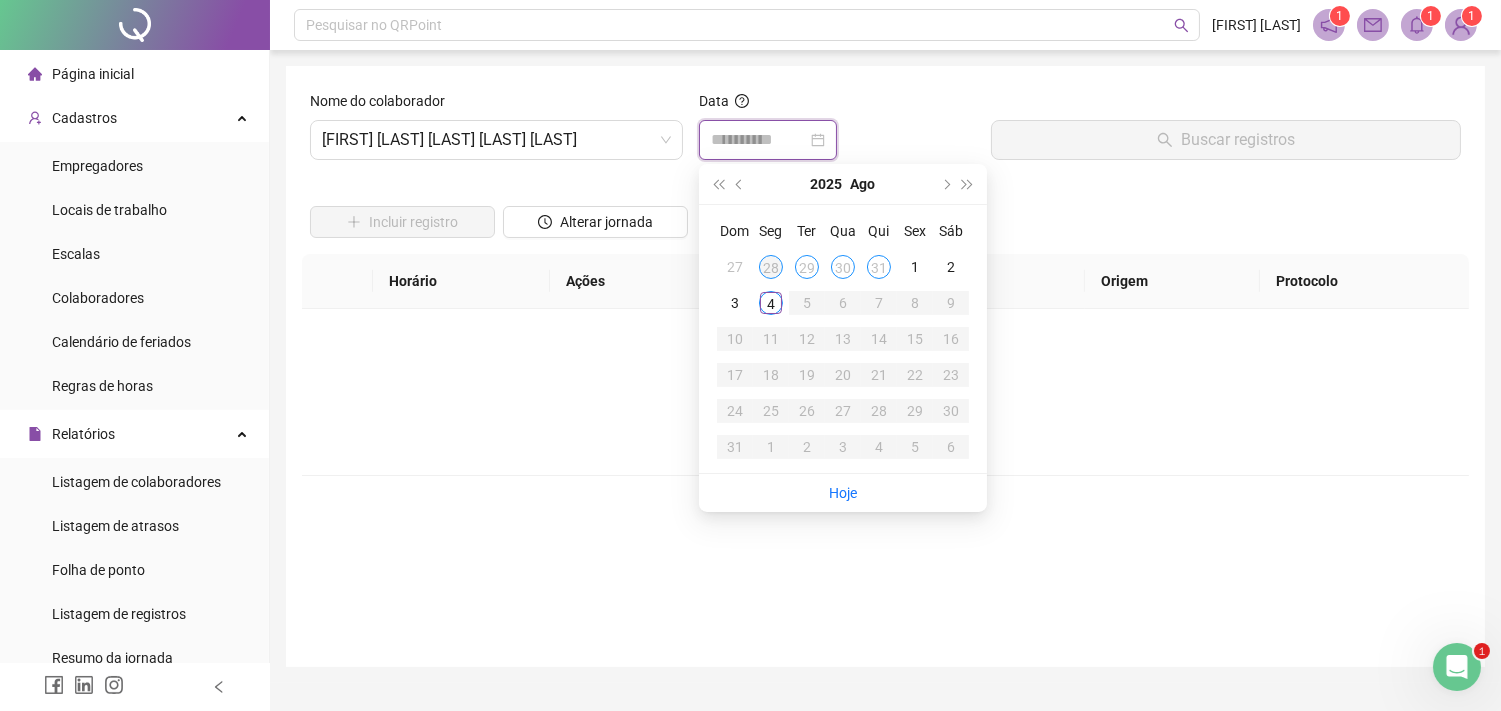 type on "**********" 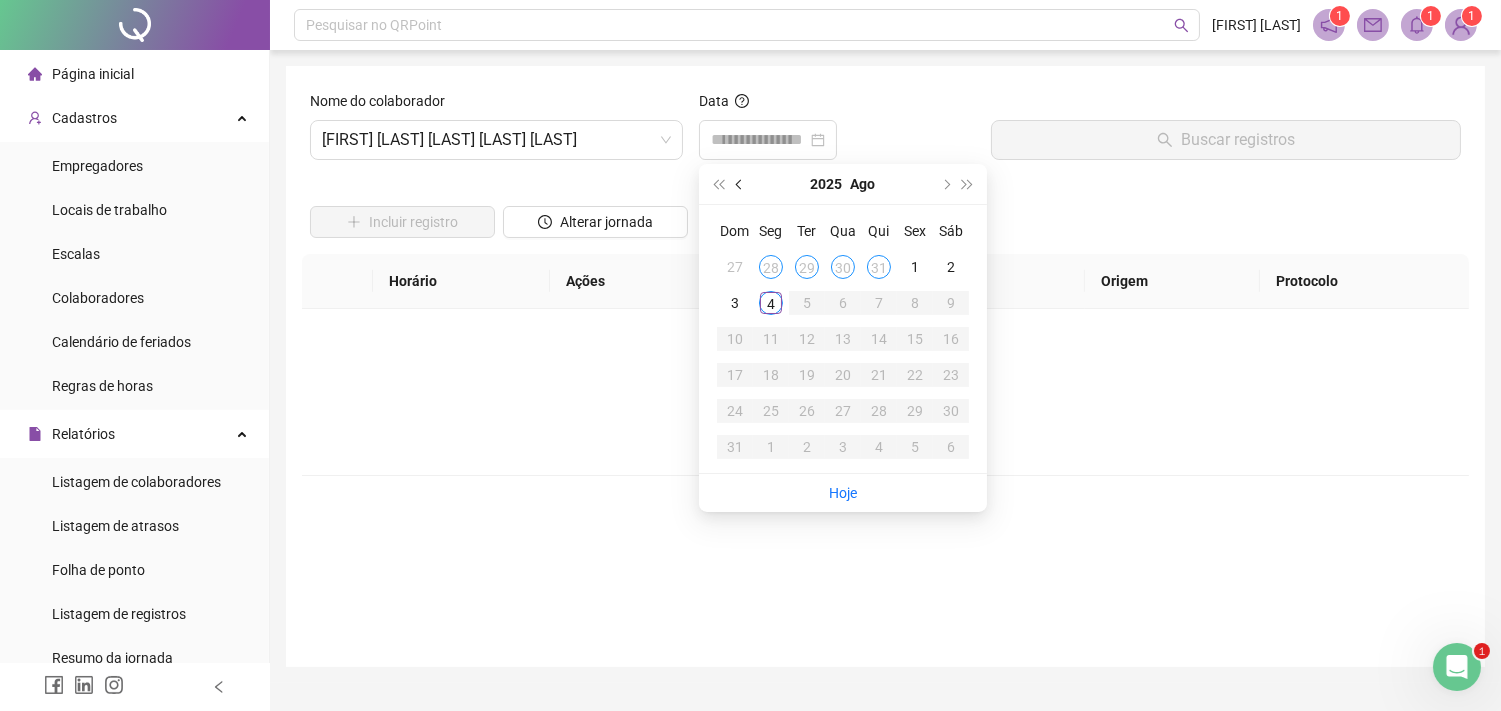 click at bounding box center (740, 184) 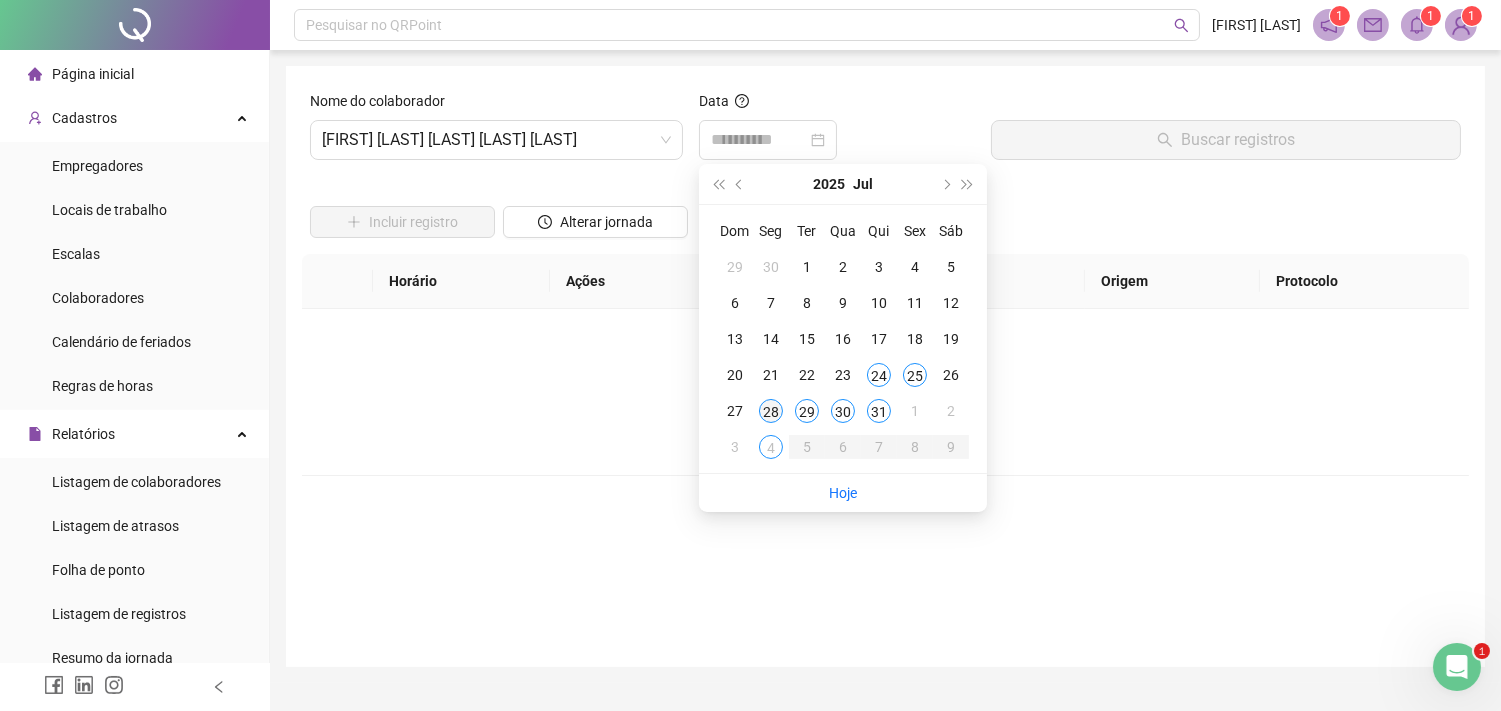 type on "**********" 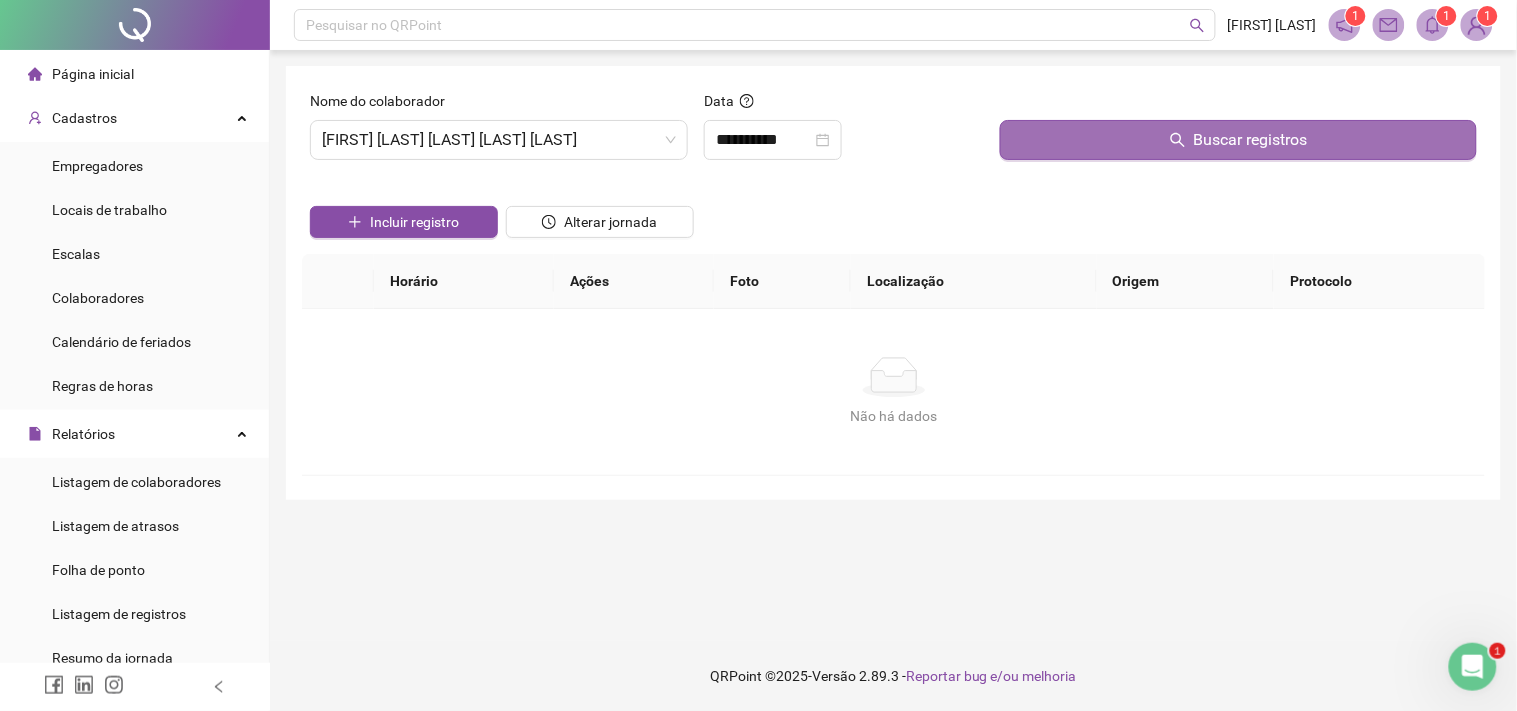 click on "Buscar registros" at bounding box center (1238, 140) 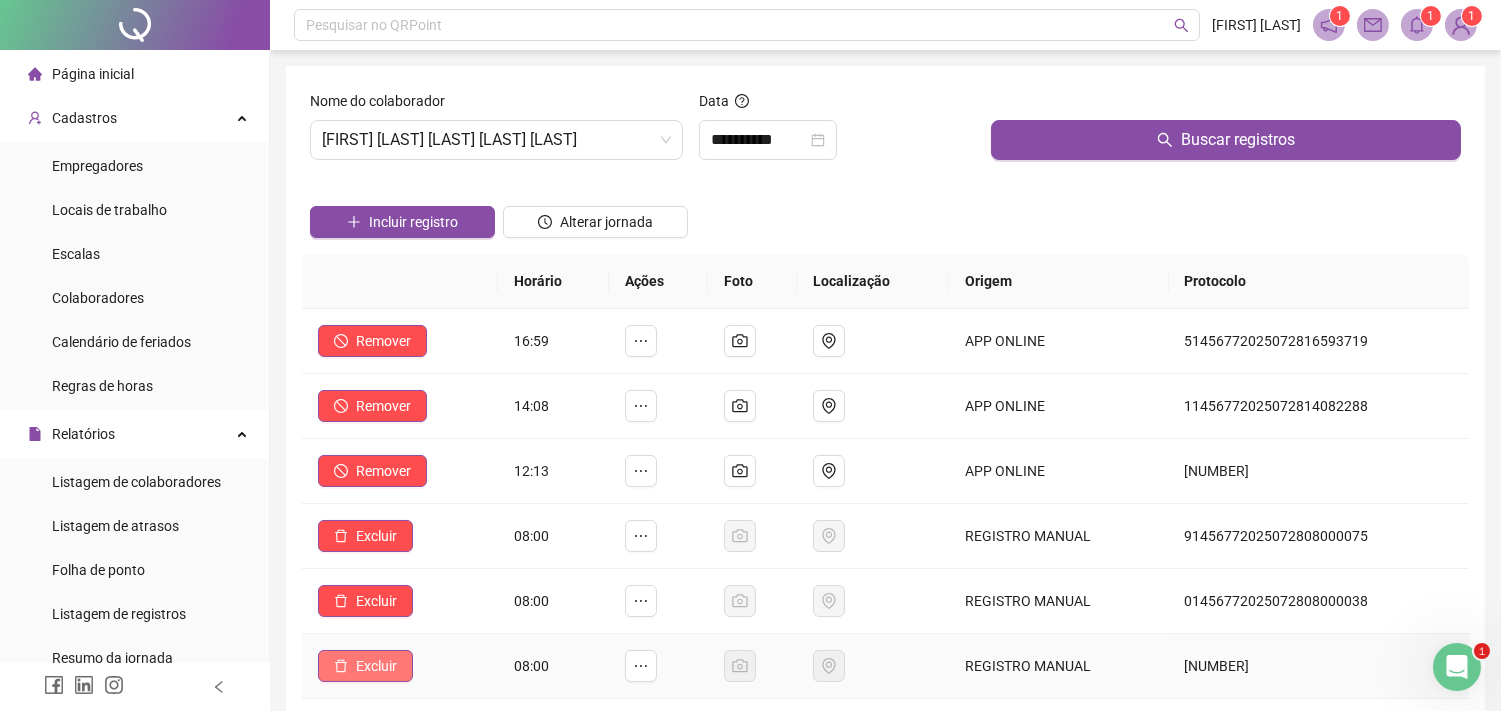 click on "Excluir" at bounding box center (376, 666) 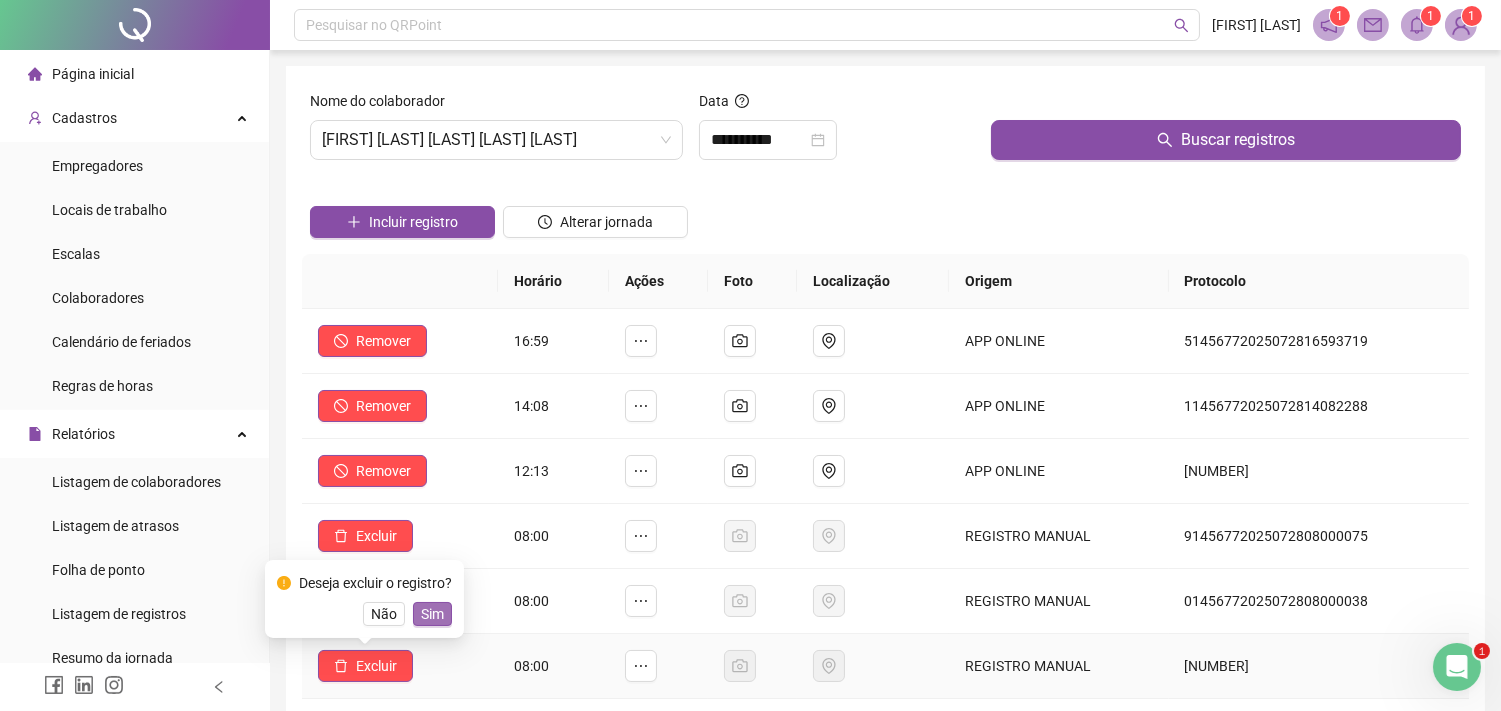 click on "Sim" at bounding box center [432, 614] 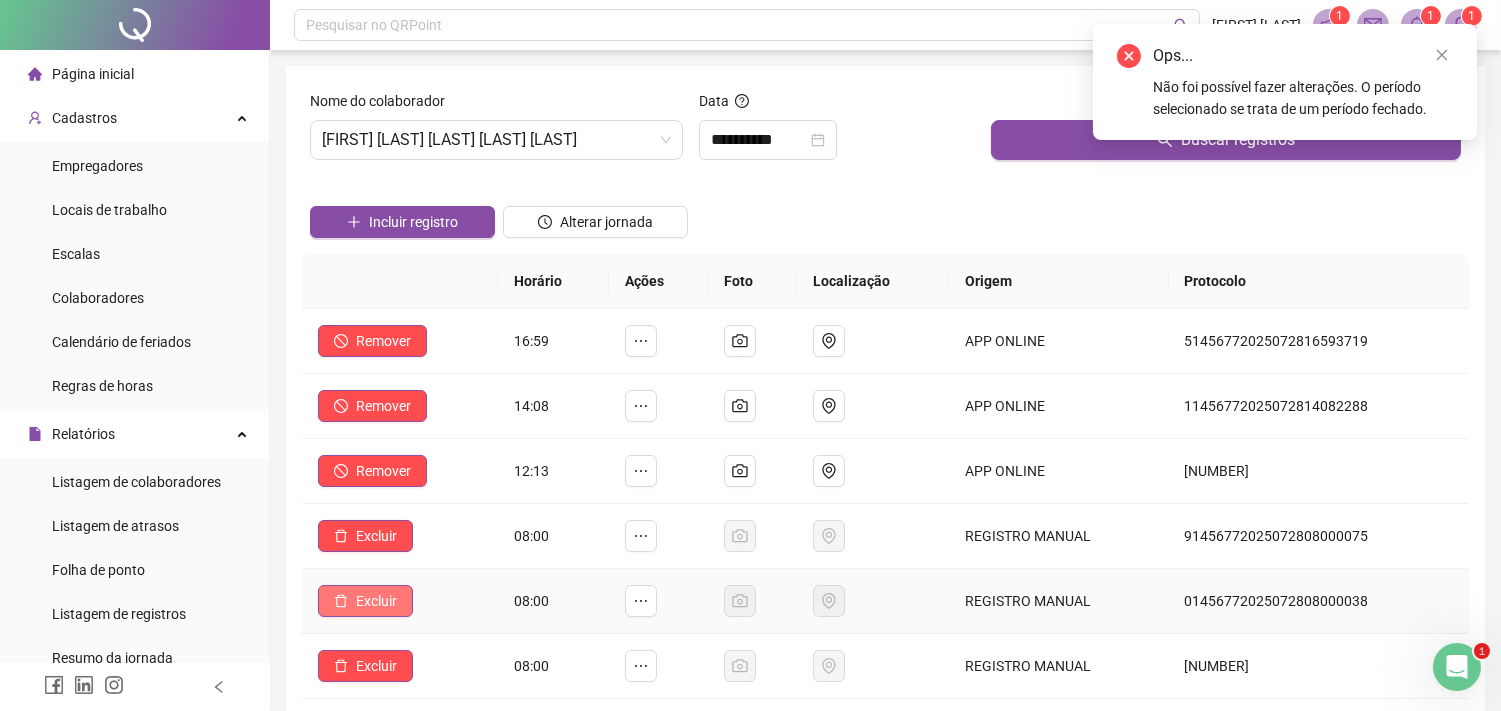 click on "Excluir" at bounding box center (376, 601) 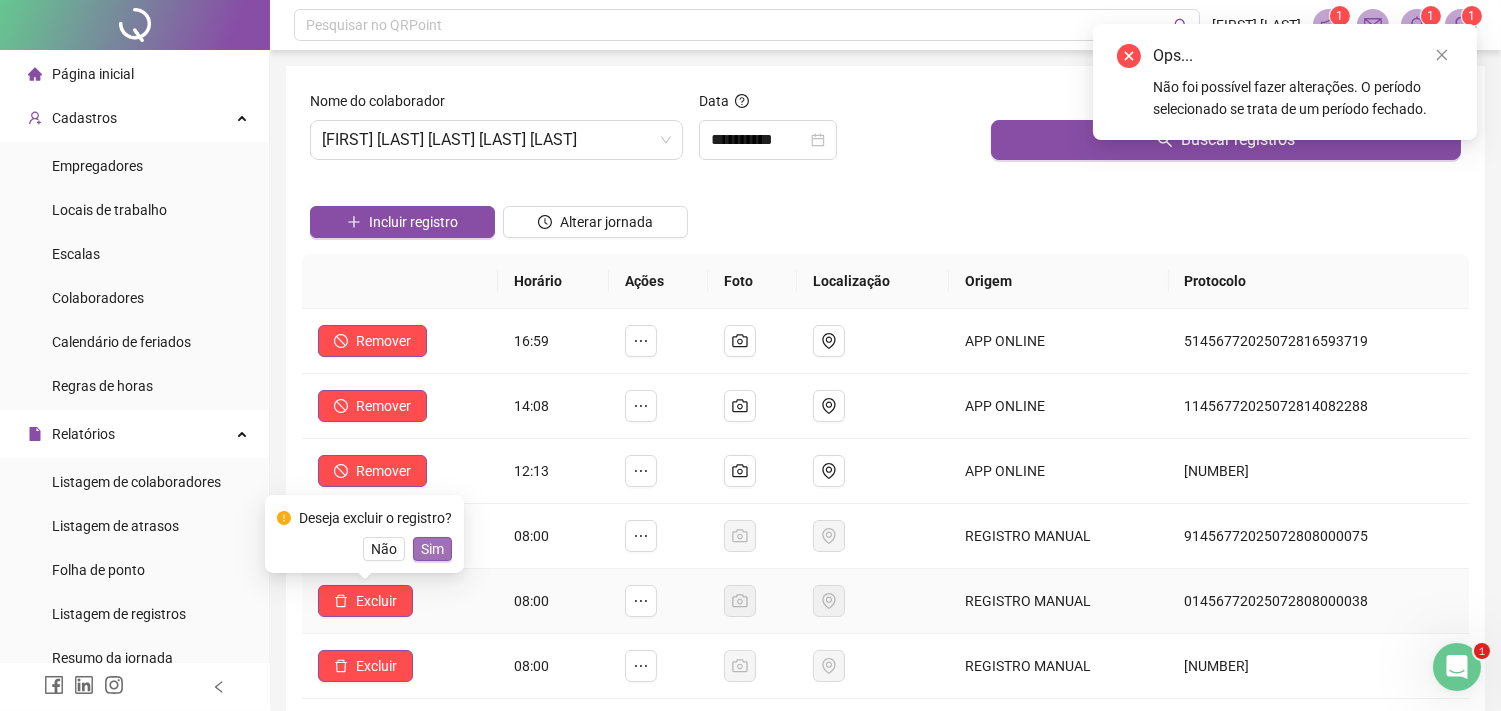 click on "Sim" at bounding box center (432, 549) 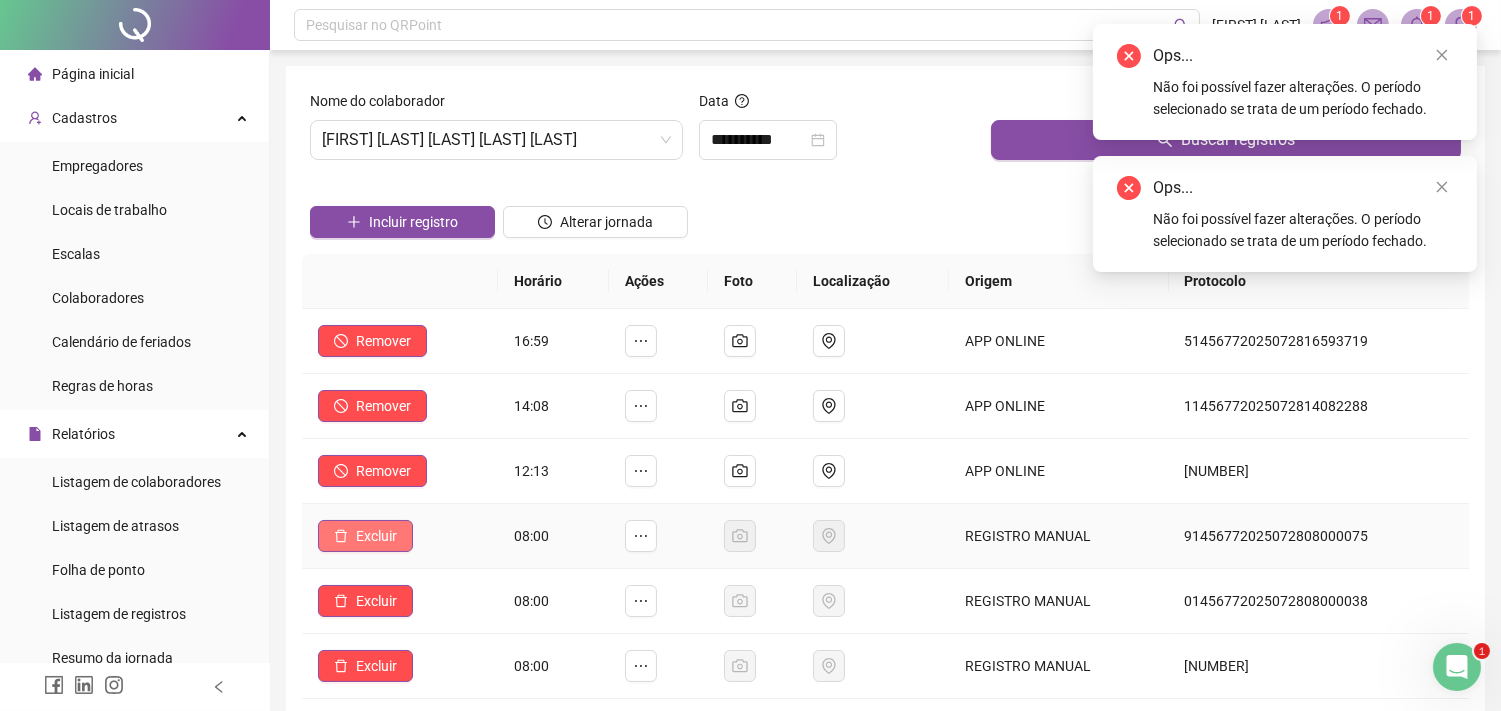 click on "Excluir" at bounding box center [376, 536] 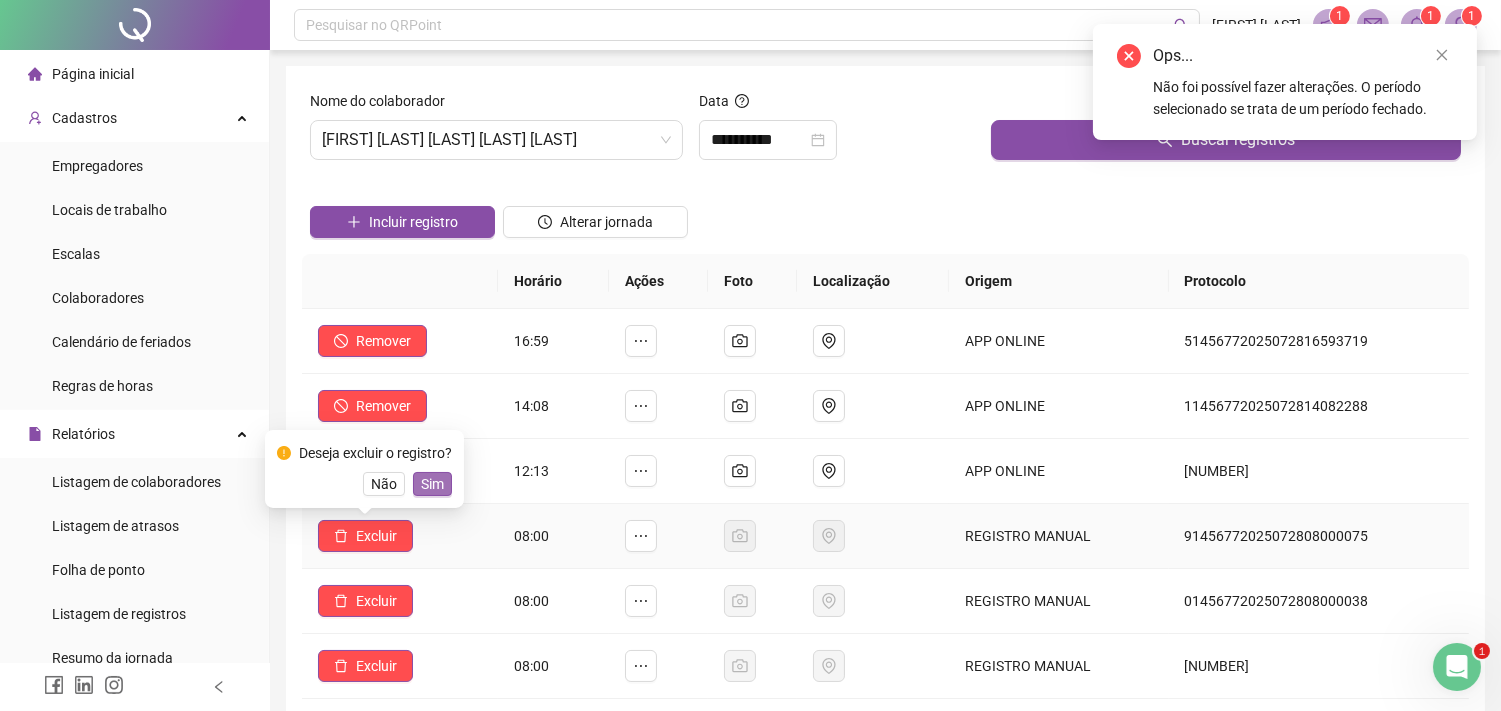 click on "Sim" at bounding box center (432, 484) 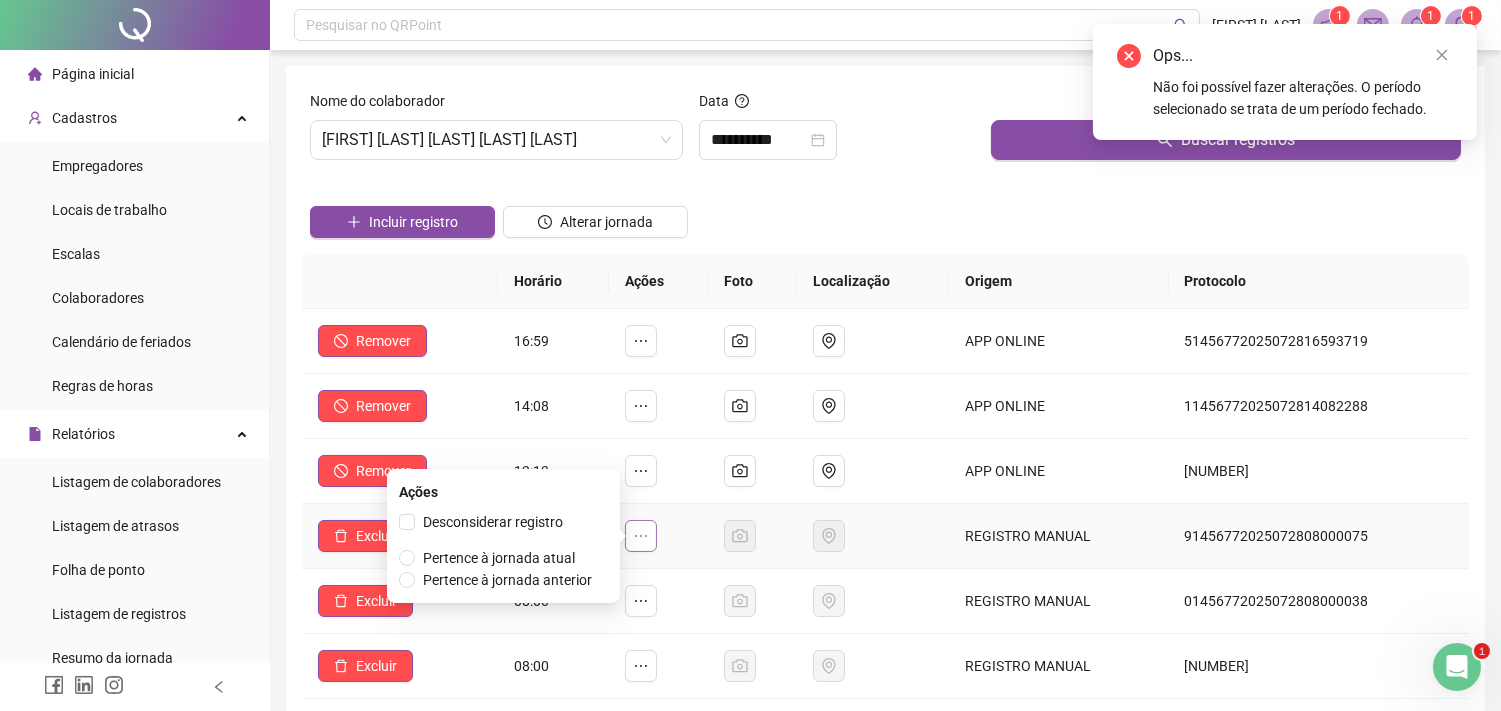 click 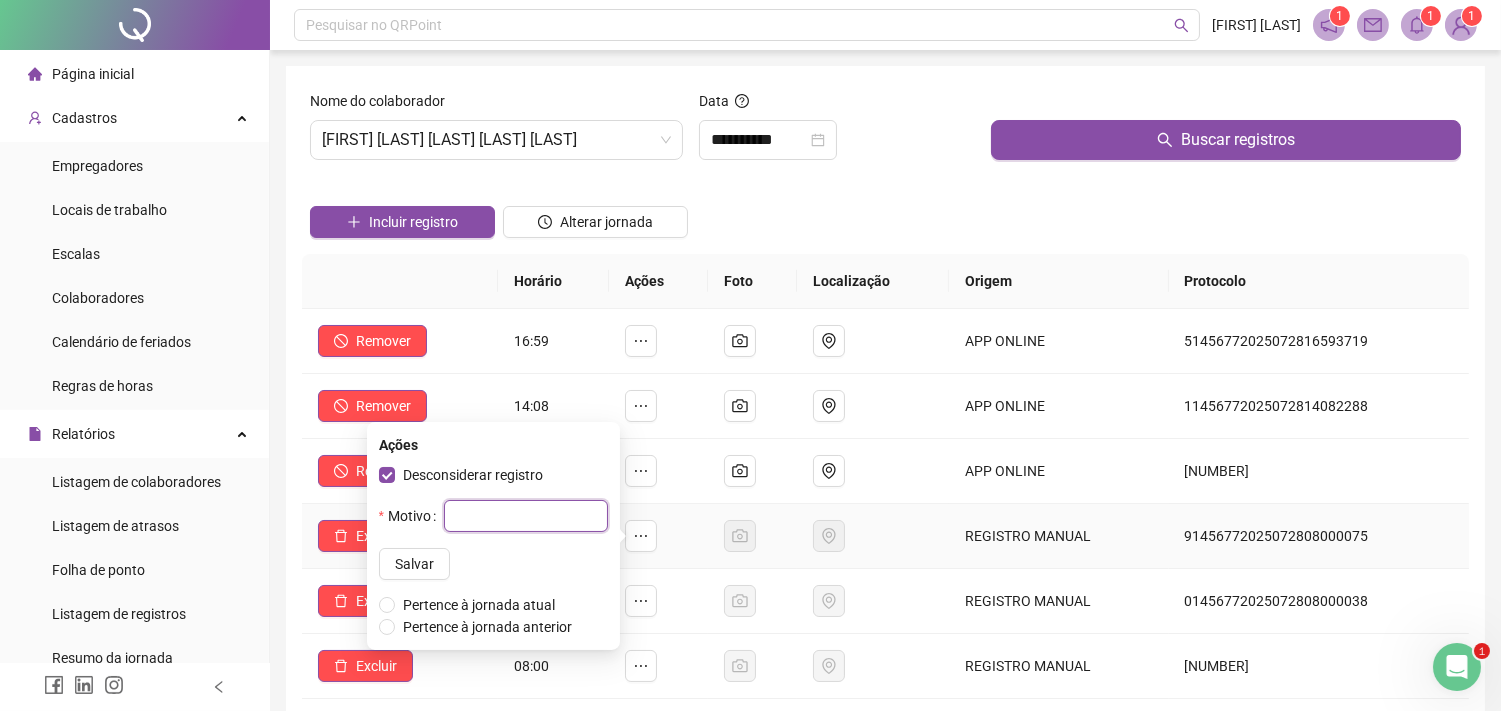 click at bounding box center [526, 516] 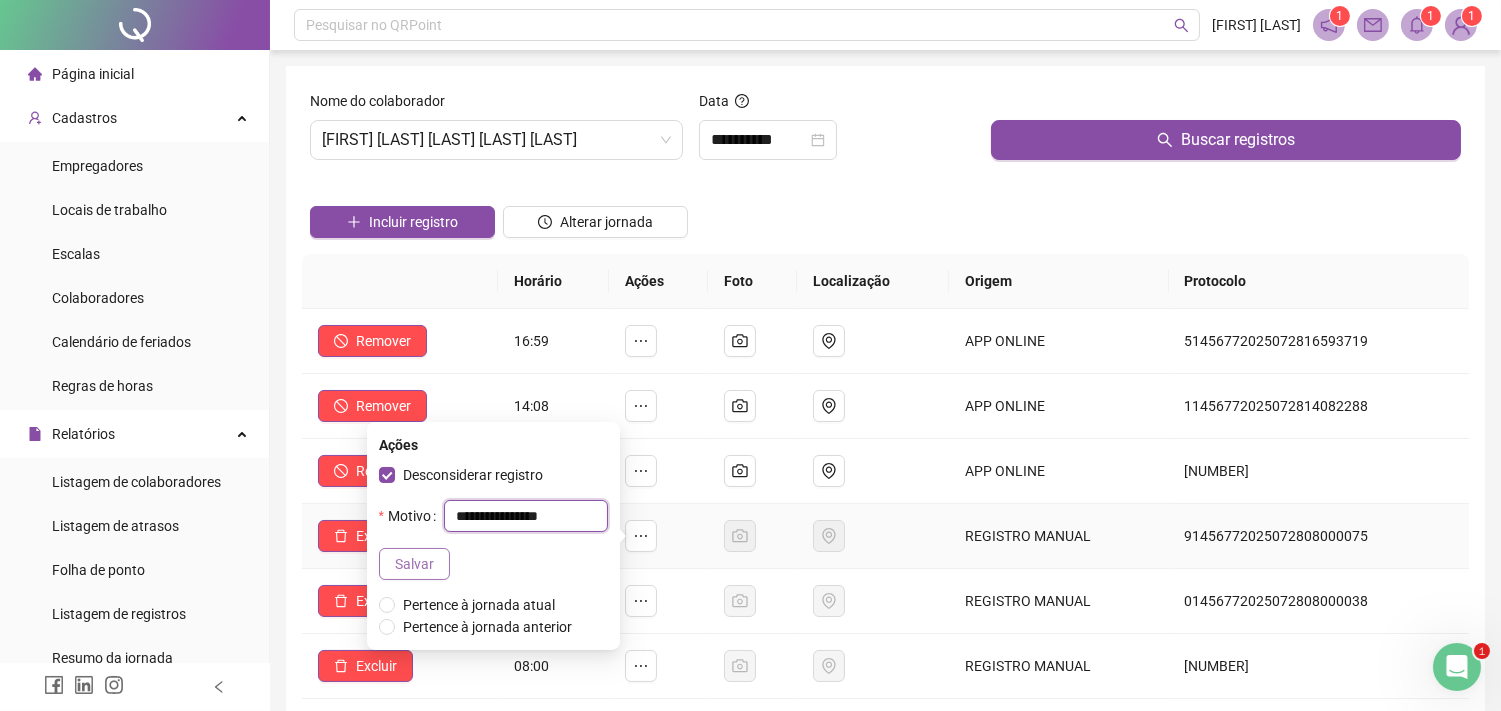 type on "**********" 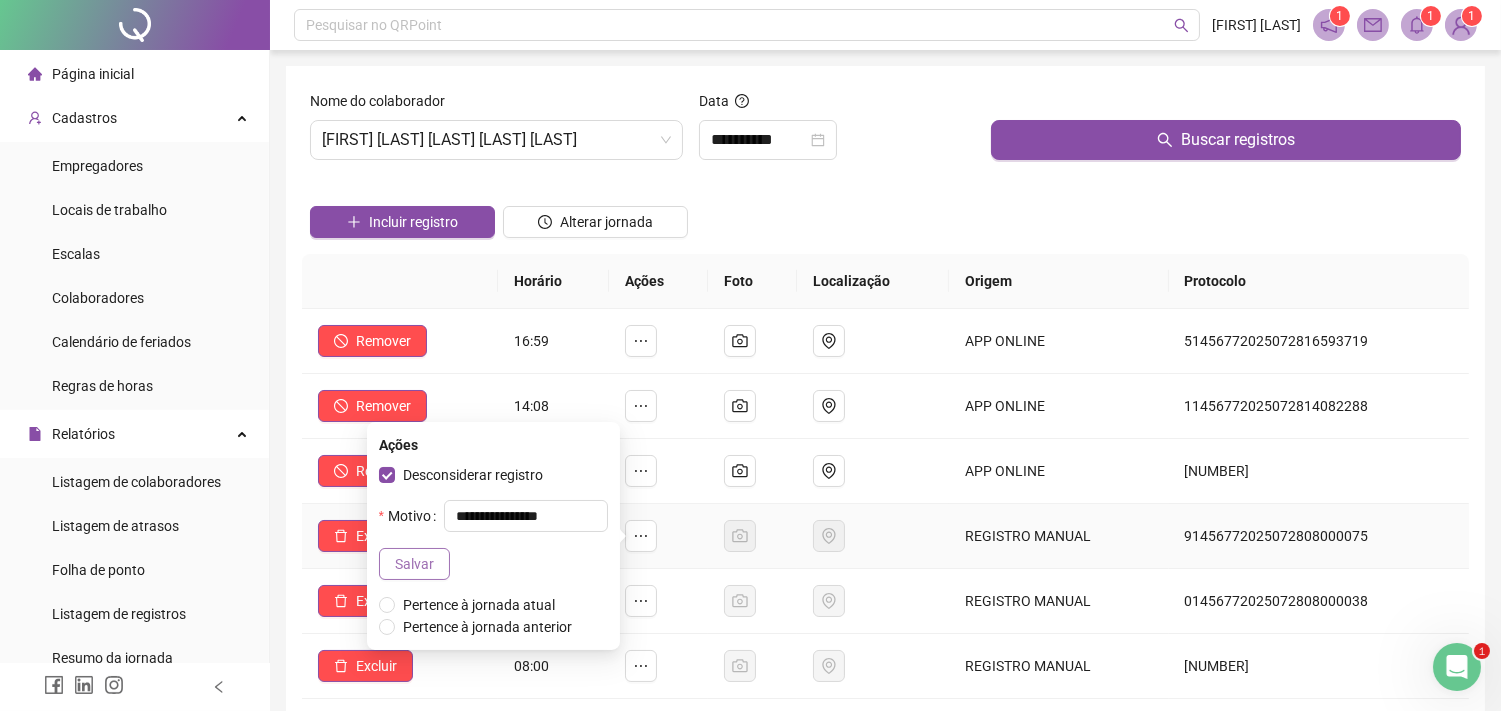 click on "Salvar" at bounding box center [414, 564] 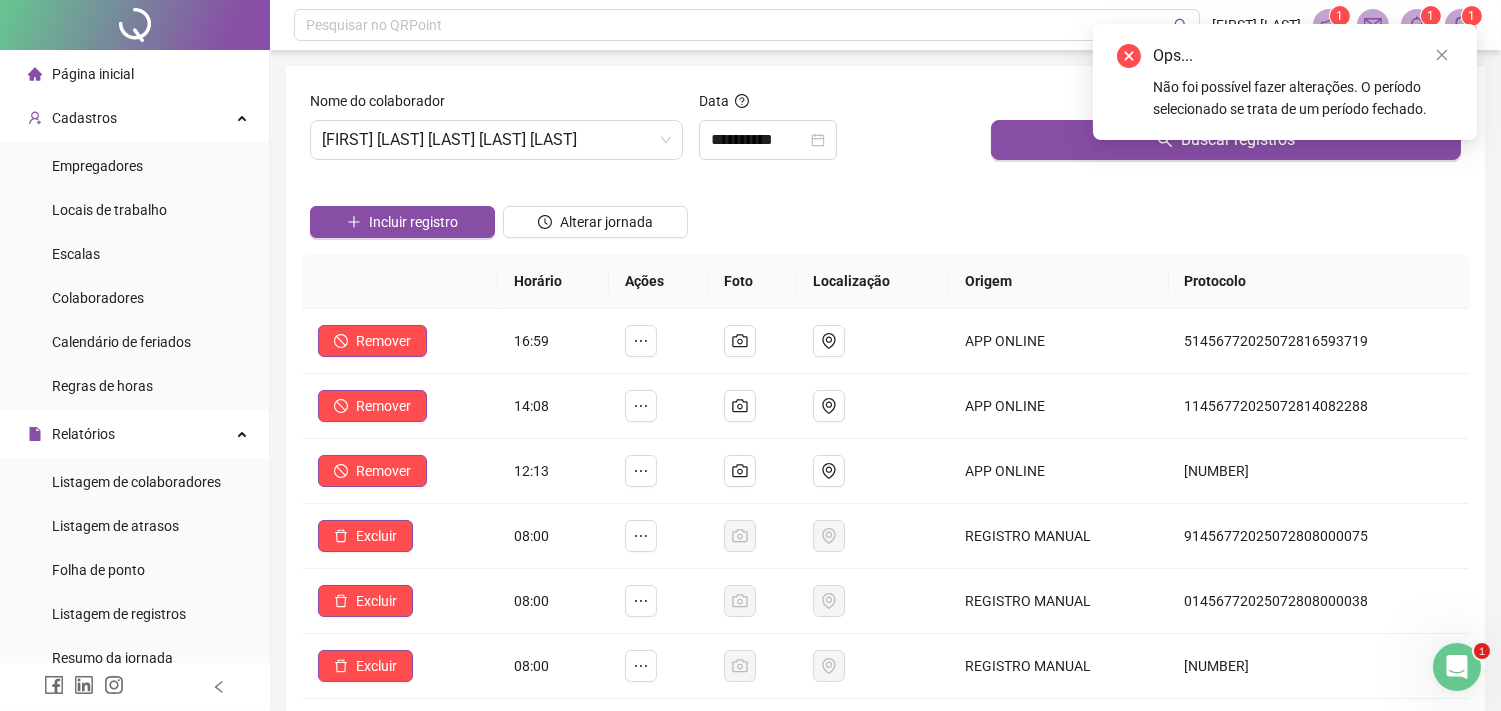 click on "Incluir registro   Alterar jornada" at bounding box center (885, 215) 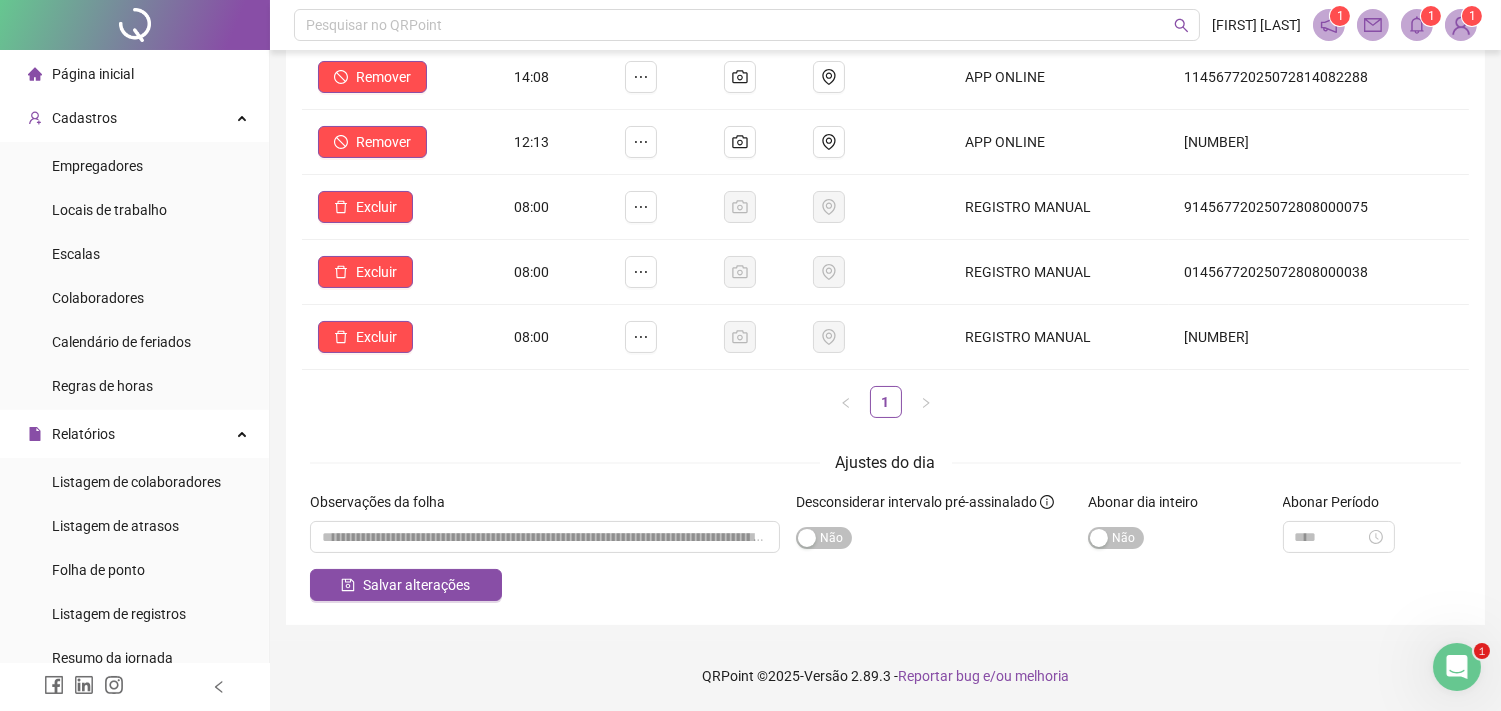 click 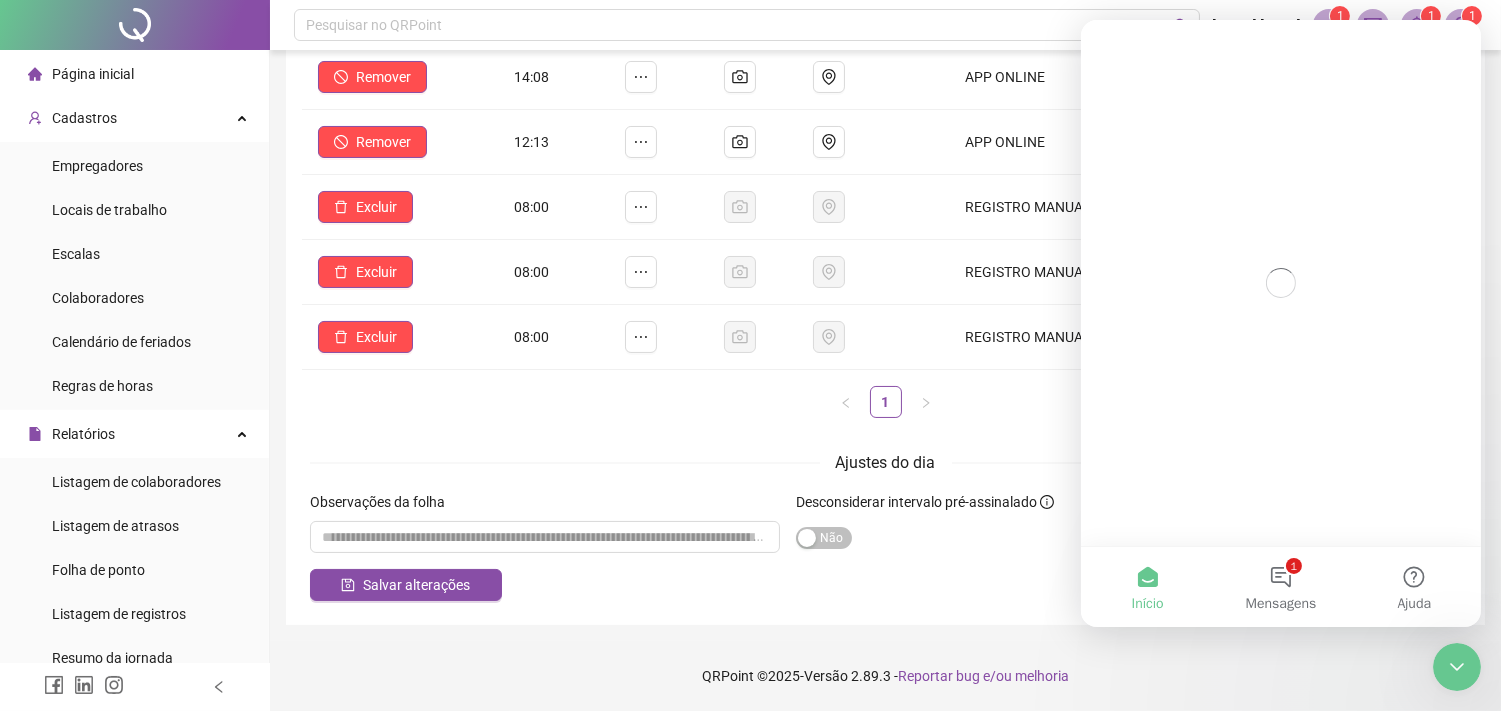 scroll, scrollTop: 0, scrollLeft: 0, axis: both 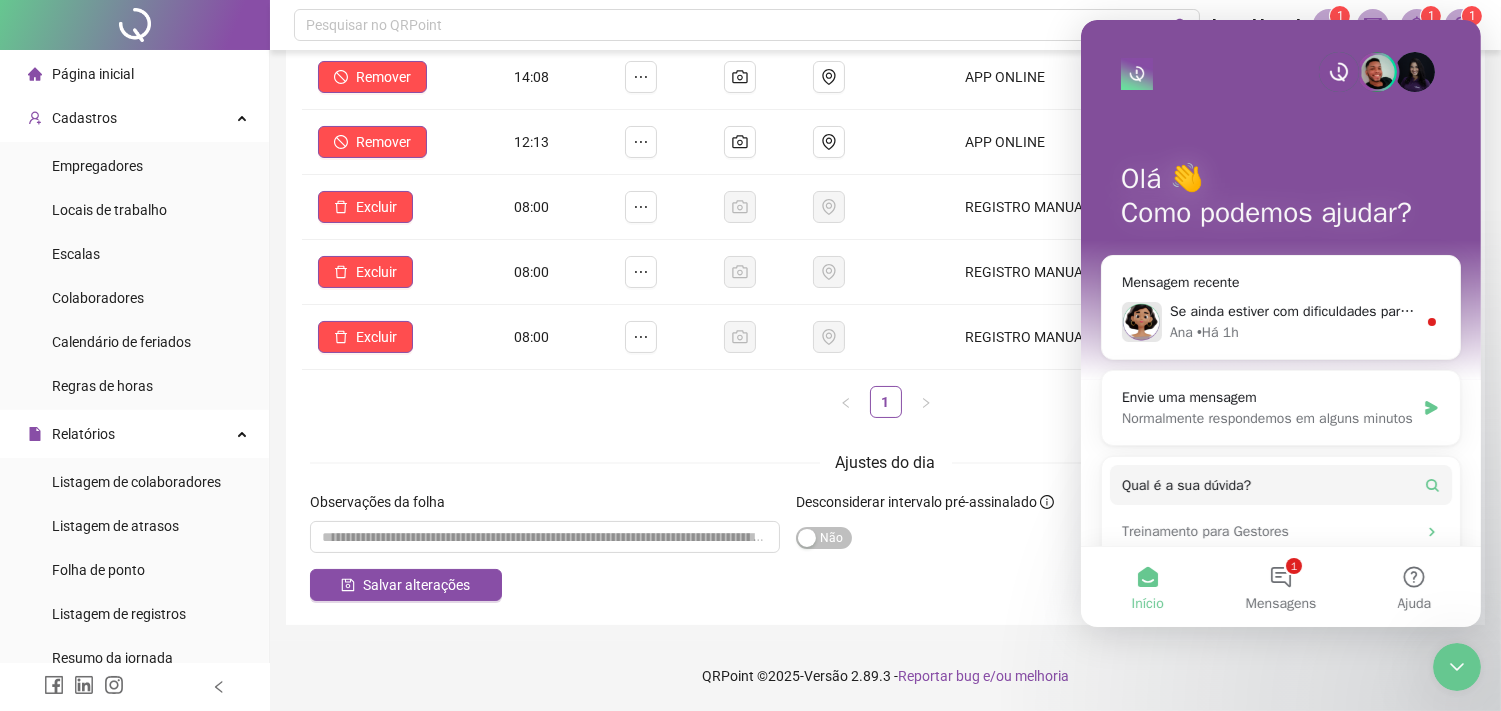 click on "Ajustes do dia" at bounding box center (885, 462) 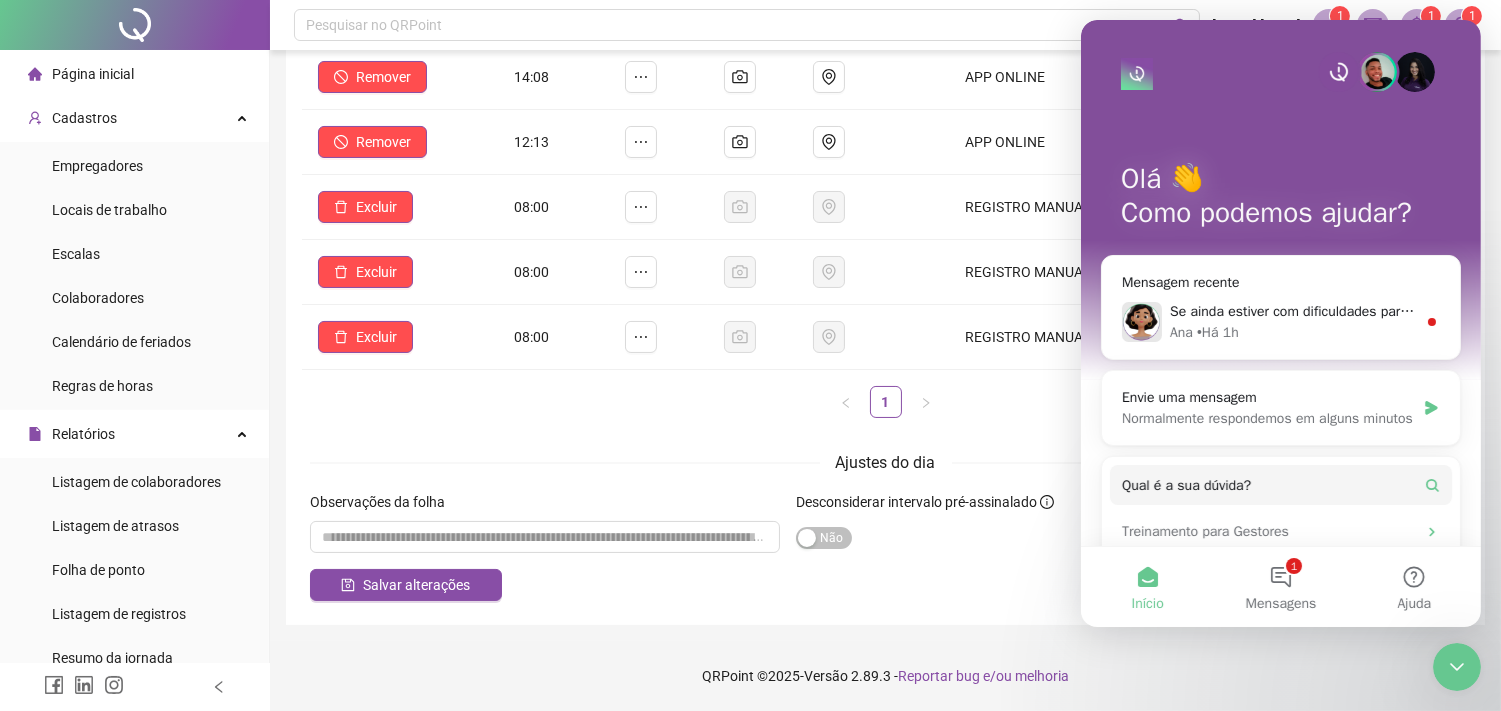 click at bounding box center (1456, 666) 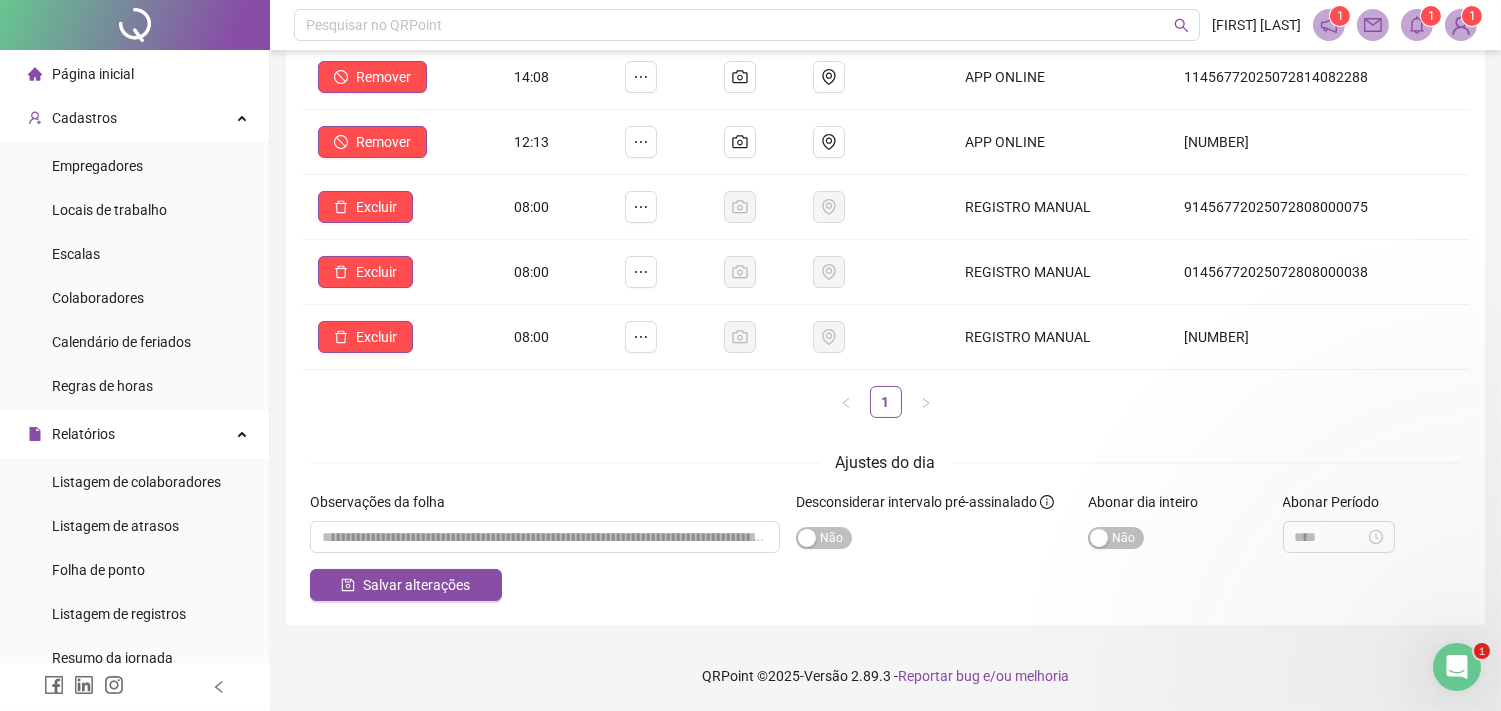 scroll, scrollTop: 0, scrollLeft: 0, axis: both 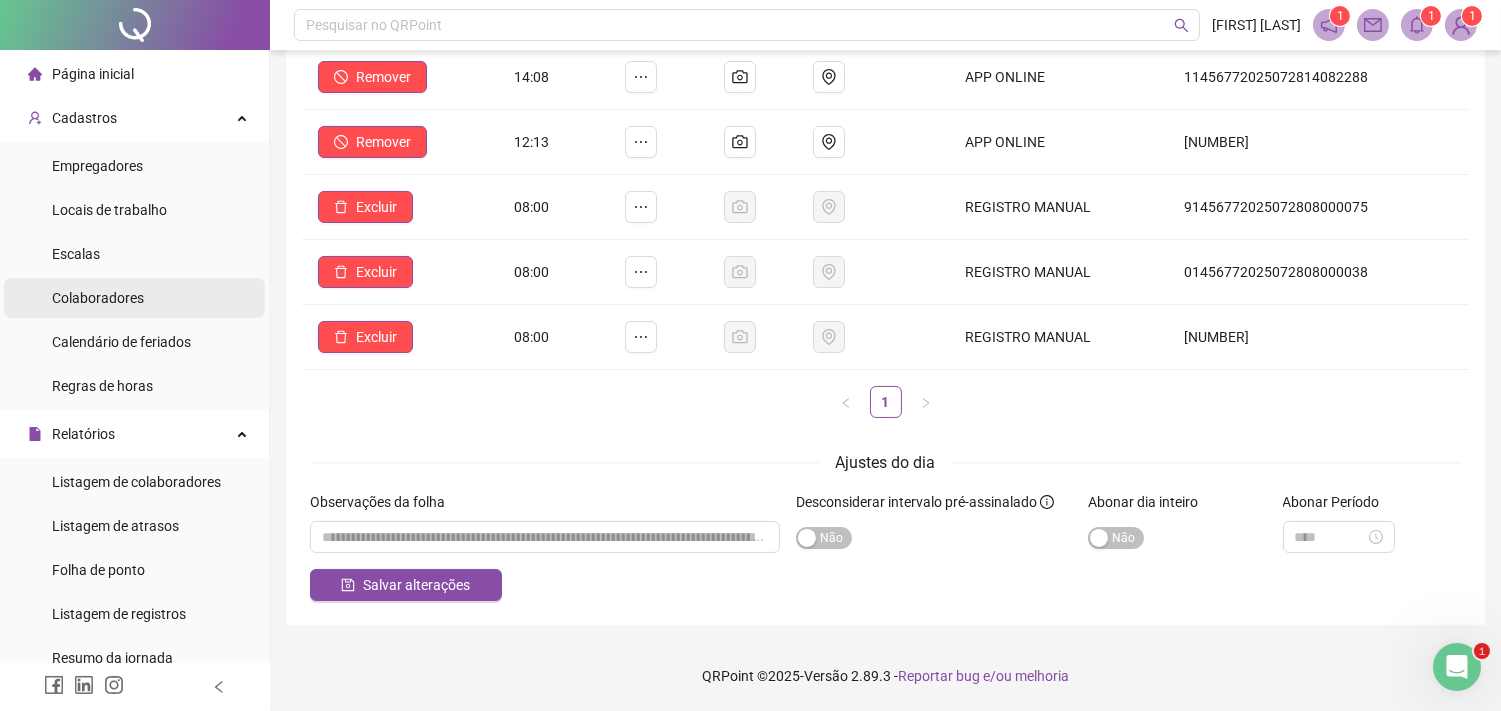 click on "Colaboradores" at bounding box center [98, 298] 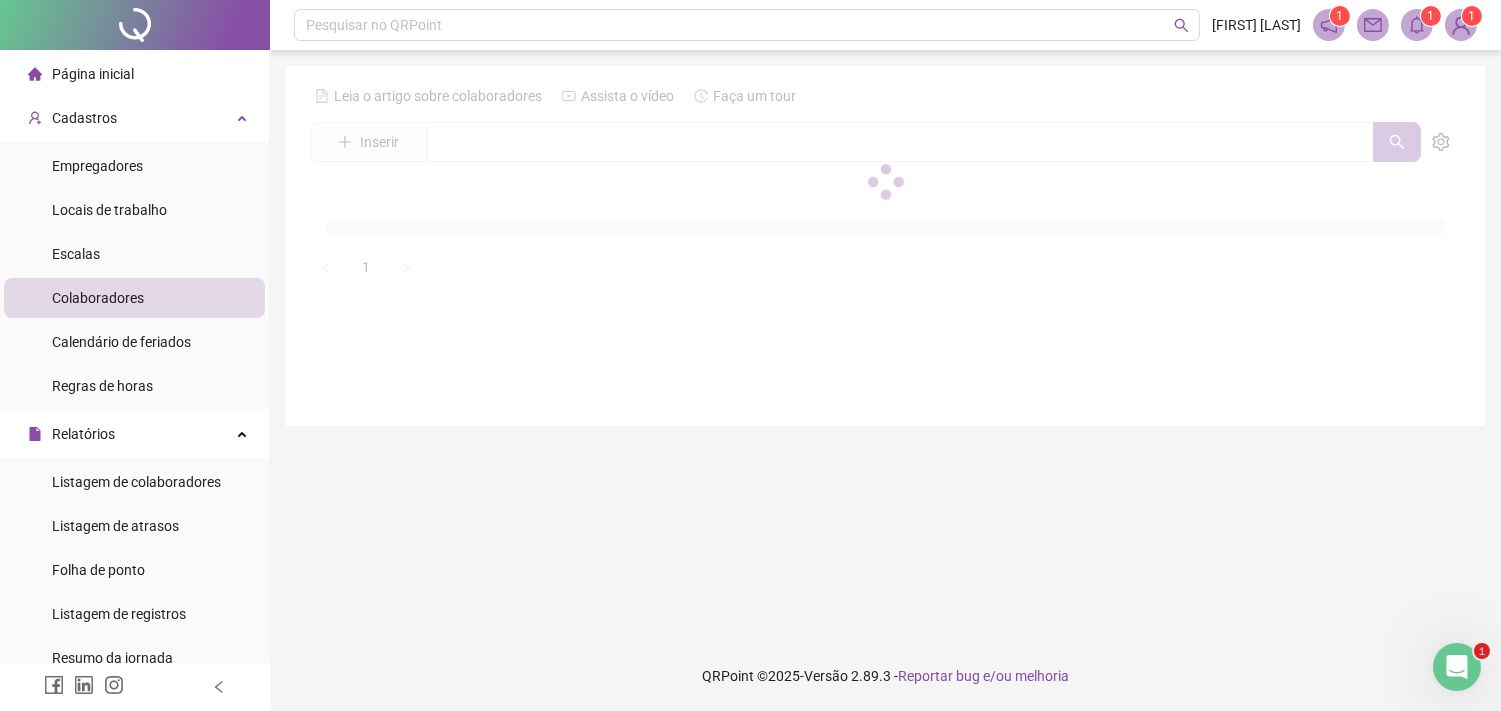 scroll, scrollTop: 0, scrollLeft: 0, axis: both 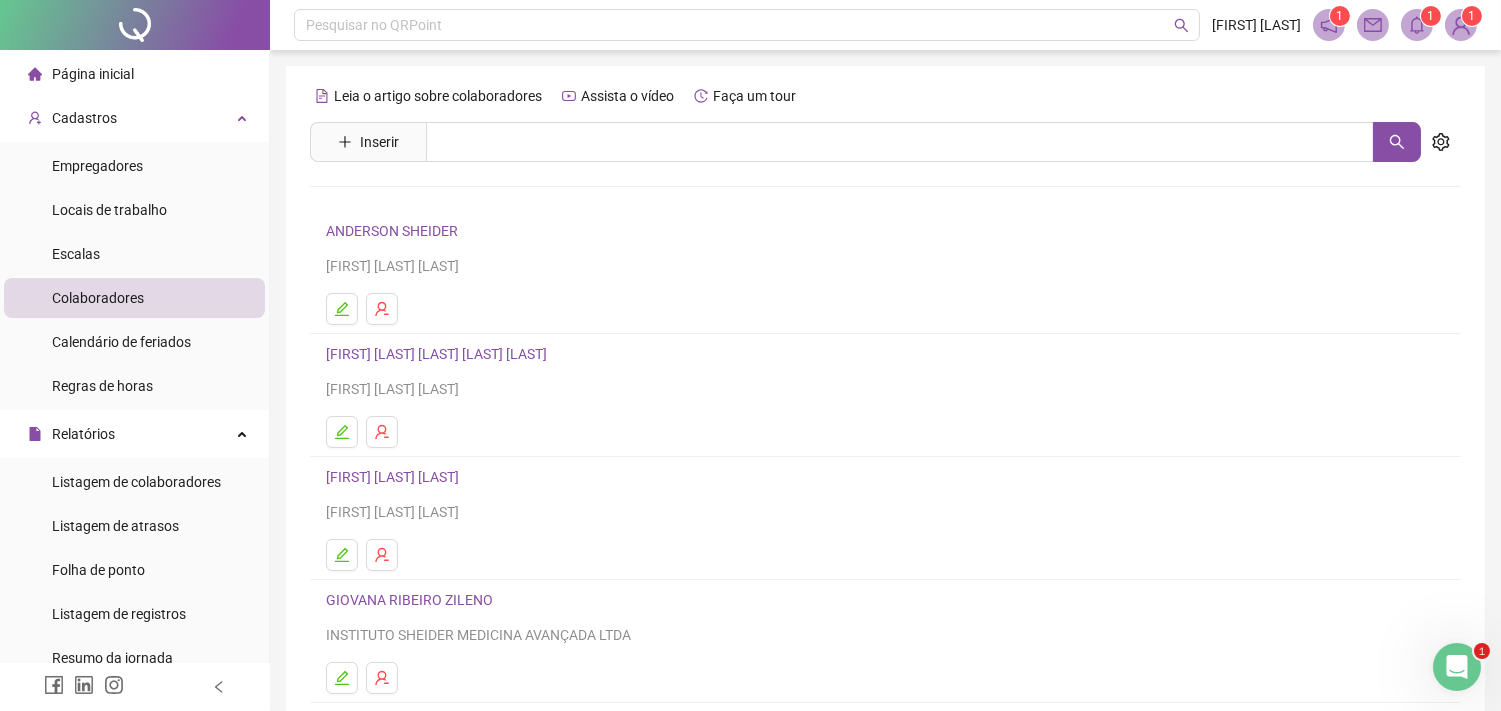 click on "[FIRST] [LAST] [LAST]" at bounding box center [439, 354] 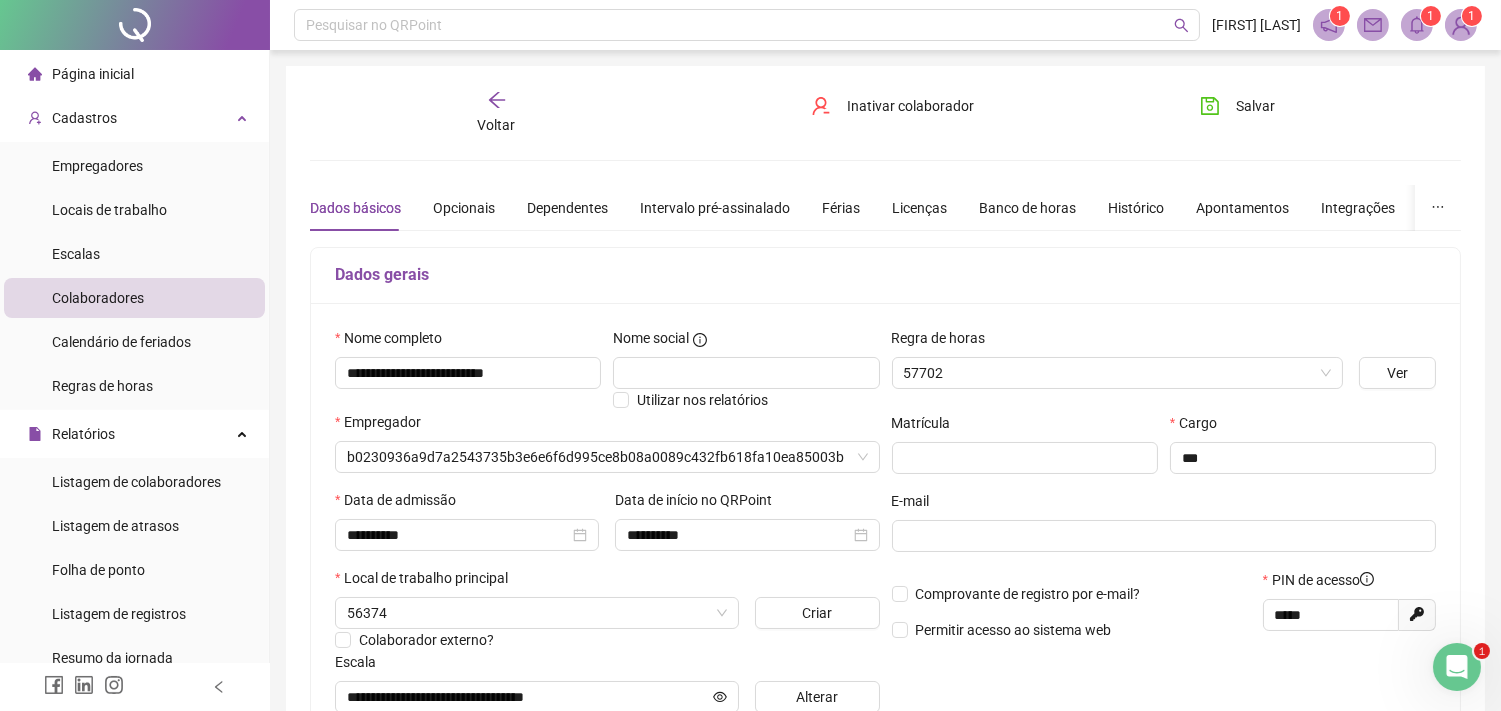 type on "**********" 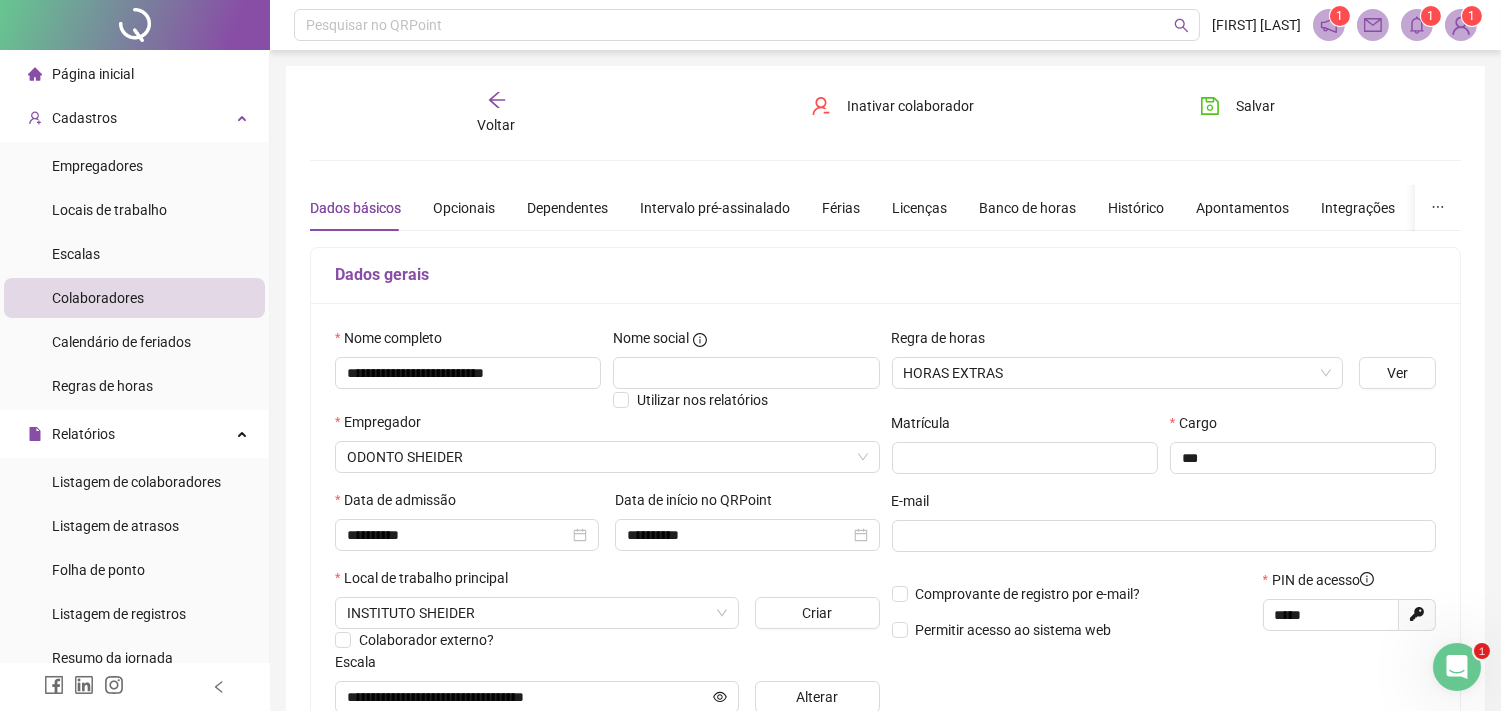 scroll, scrollTop: 222, scrollLeft: 0, axis: vertical 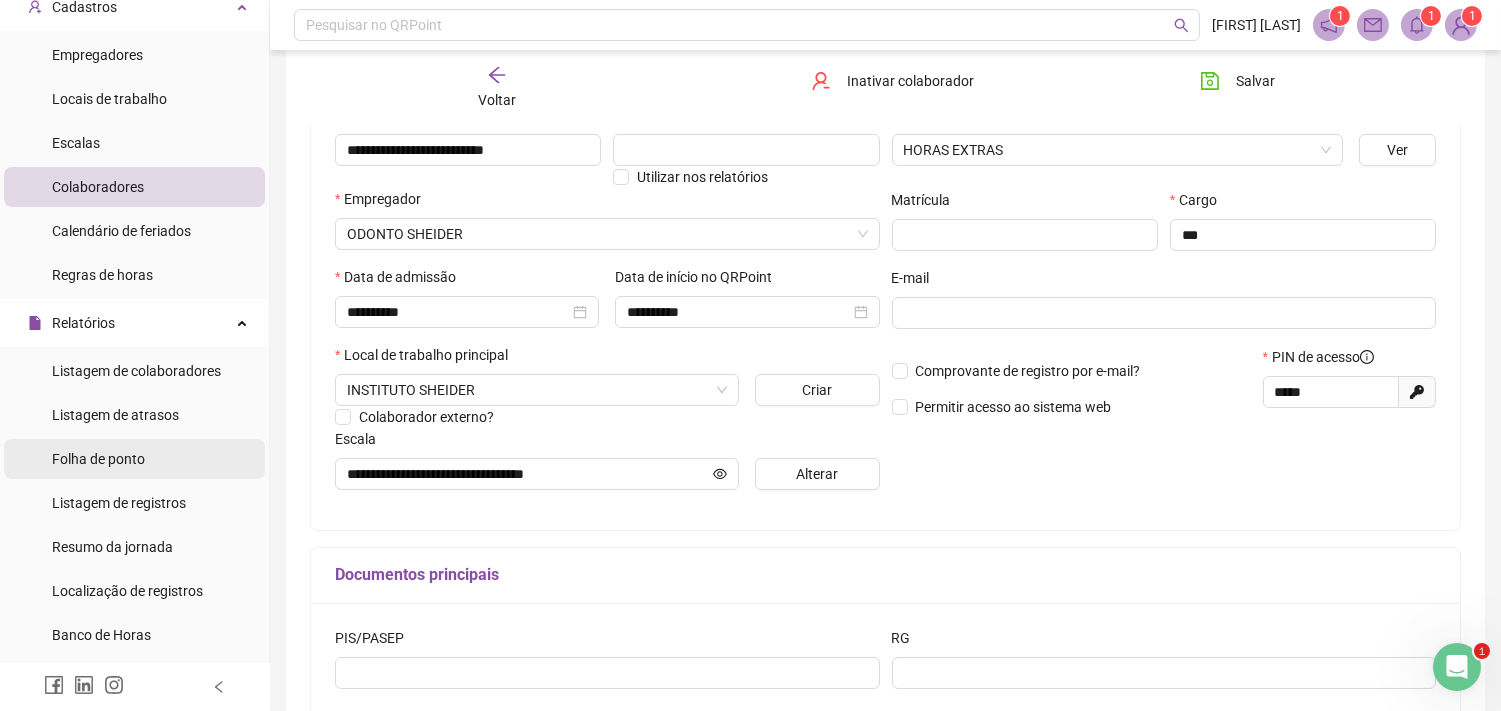 click on "Folha de ponto" at bounding box center [134, 459] 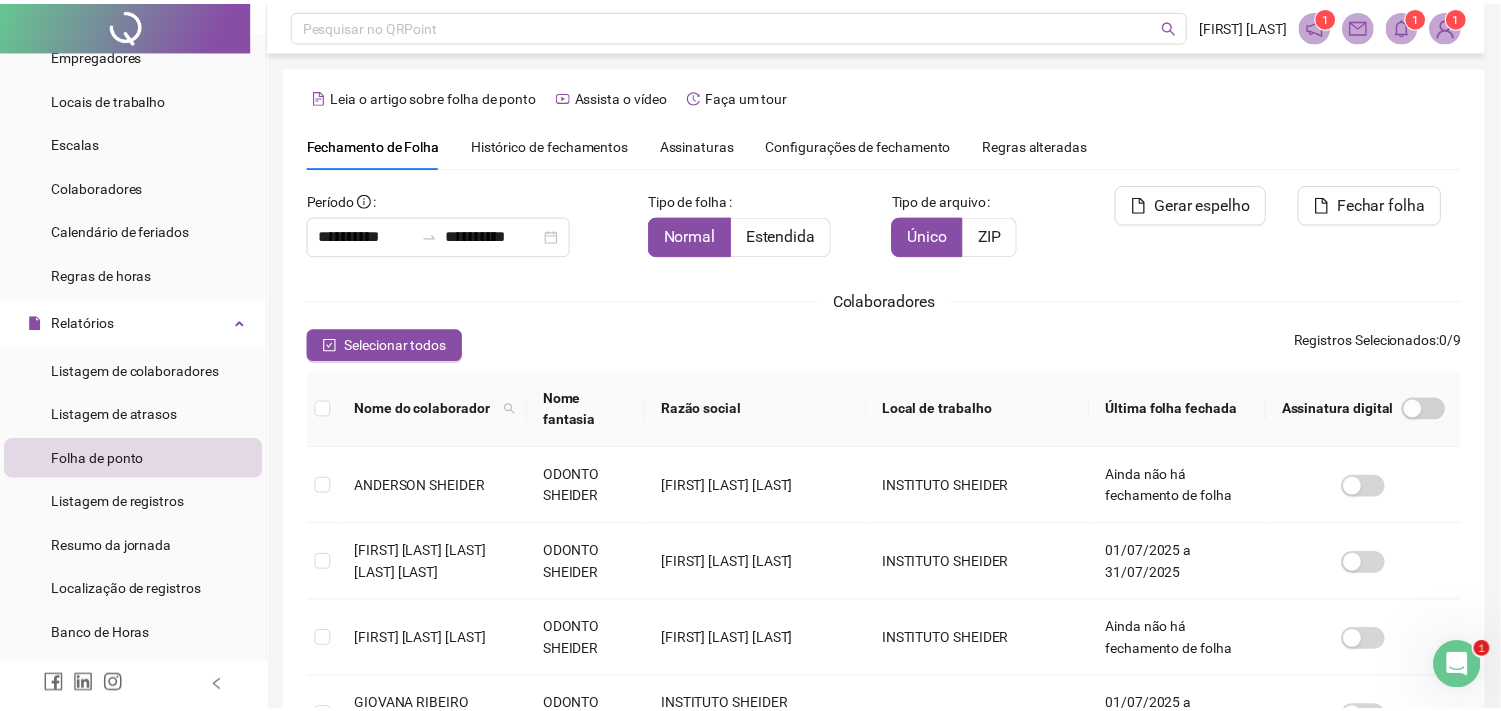 scroll, scrollTop: 54, scrollLeft: 0, axis: vertical 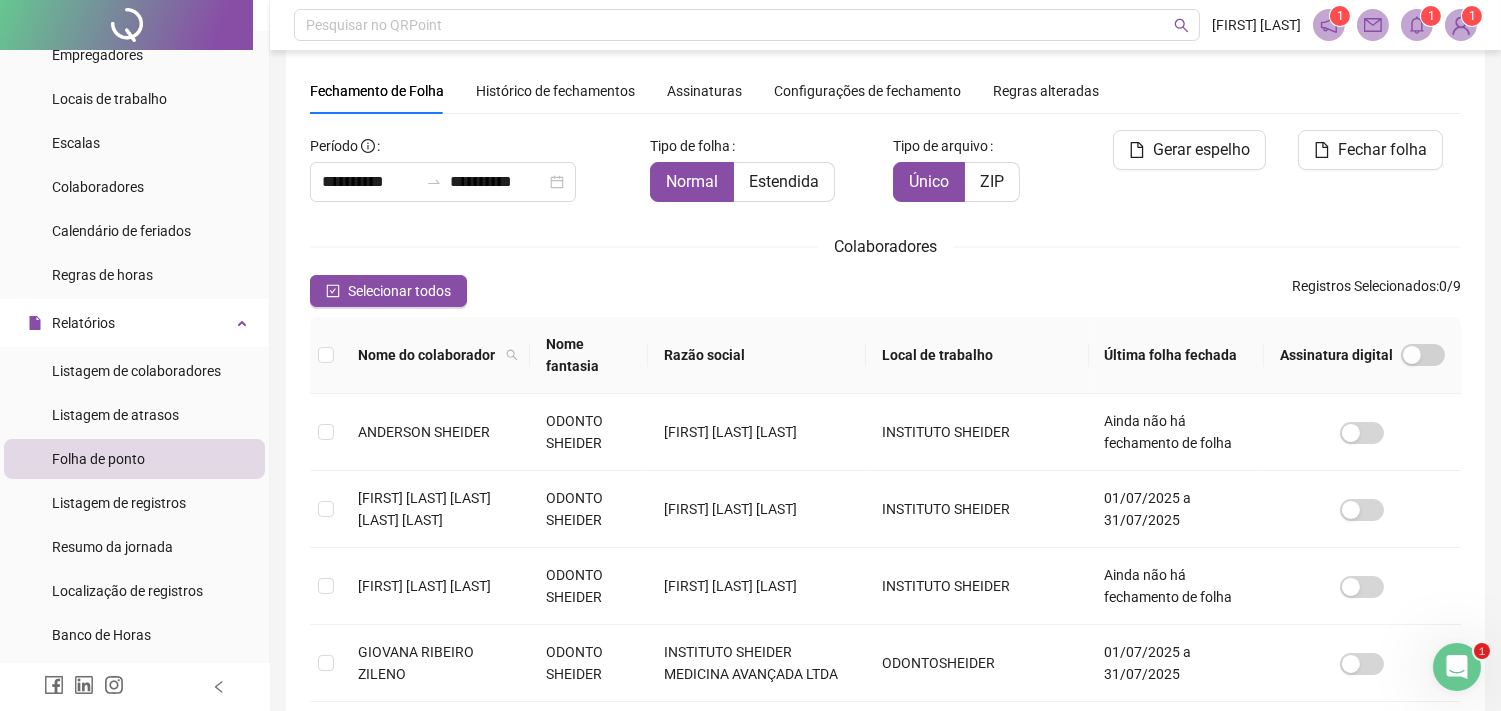 drag, startPoint x: 1438, startPoint y: 34, endPoint x: 1423, endPoint y: 33, distance: 15.033297 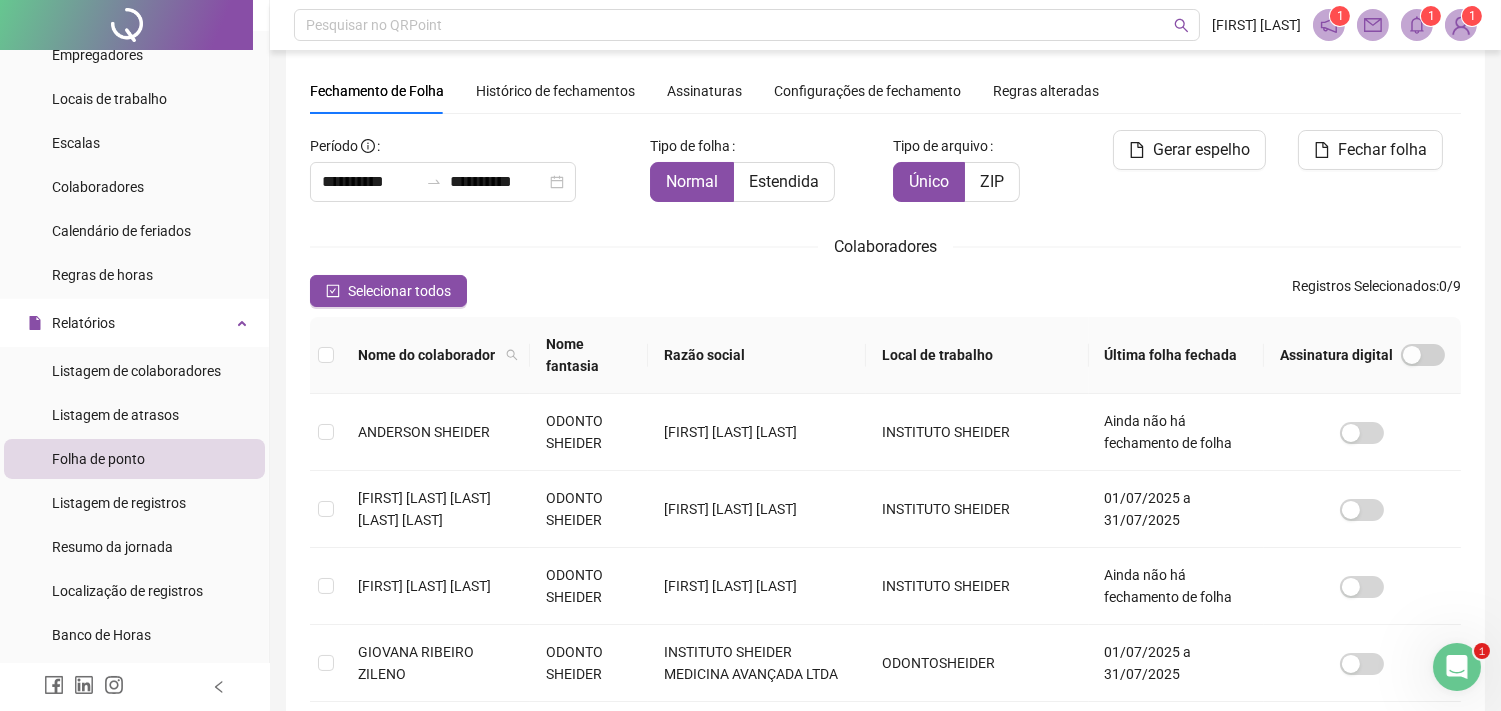 click 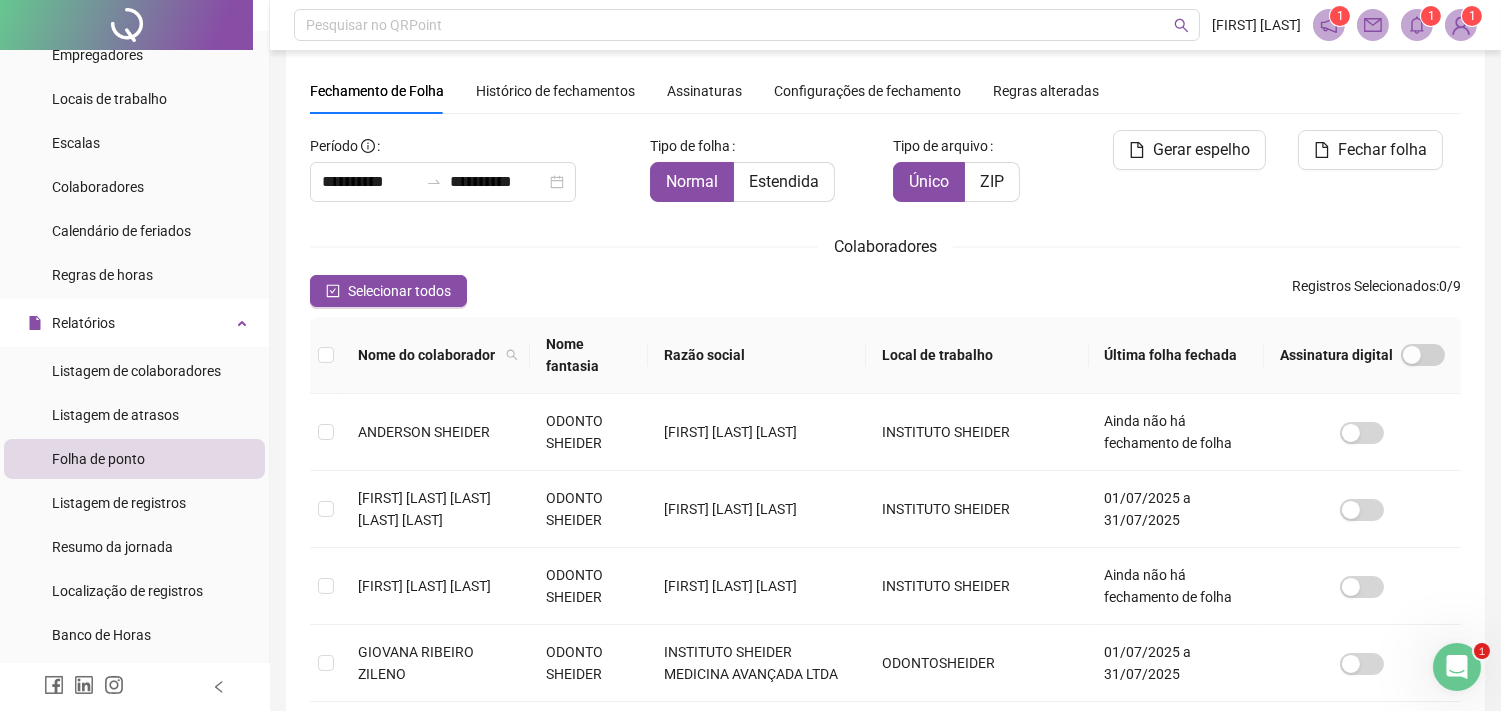 click at bounding box center (1373, 25) 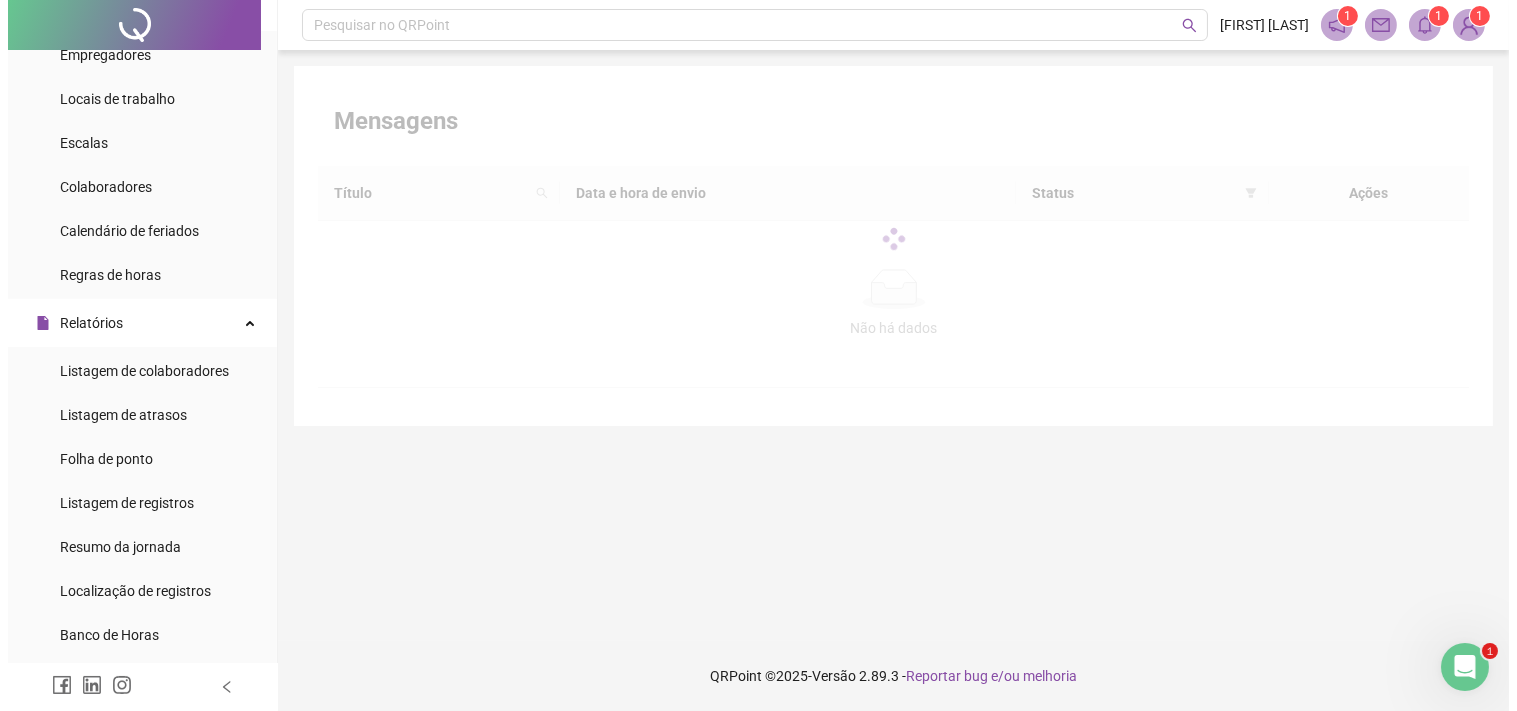 scroll, scrollTop: 0, scrollLeft: 0, axis: both 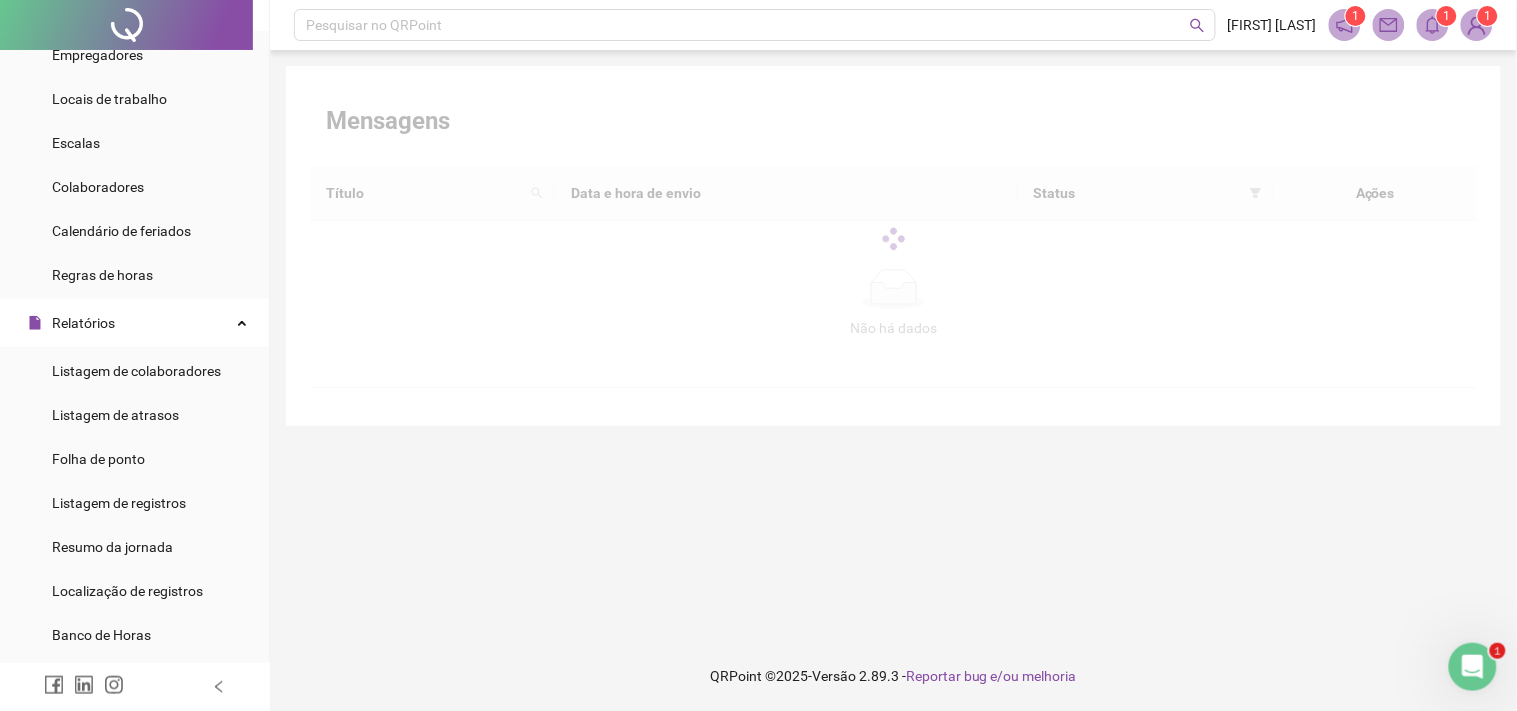 click on "1 1 1" at bounding box center [1411, 25] 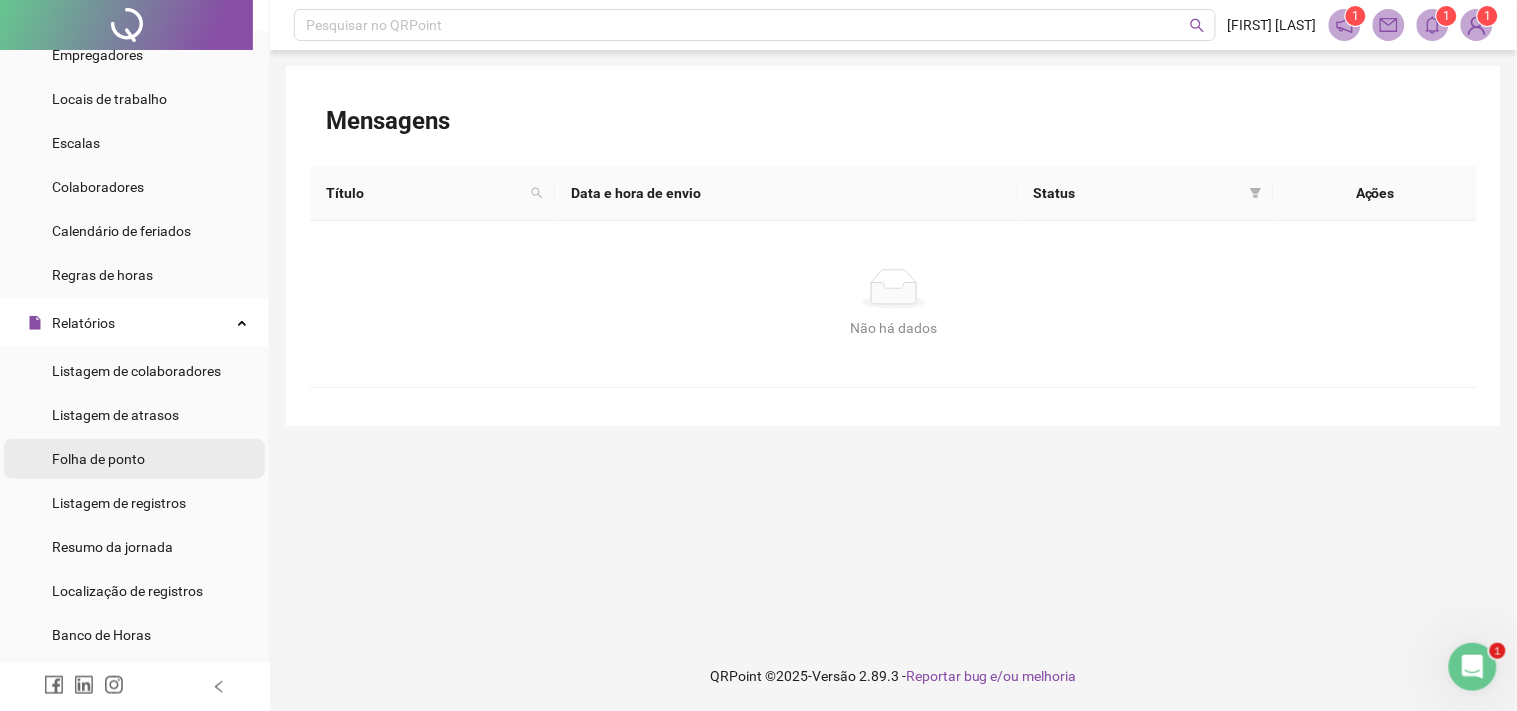 click on "Folha de ponto" at bounding box center (98, 459) 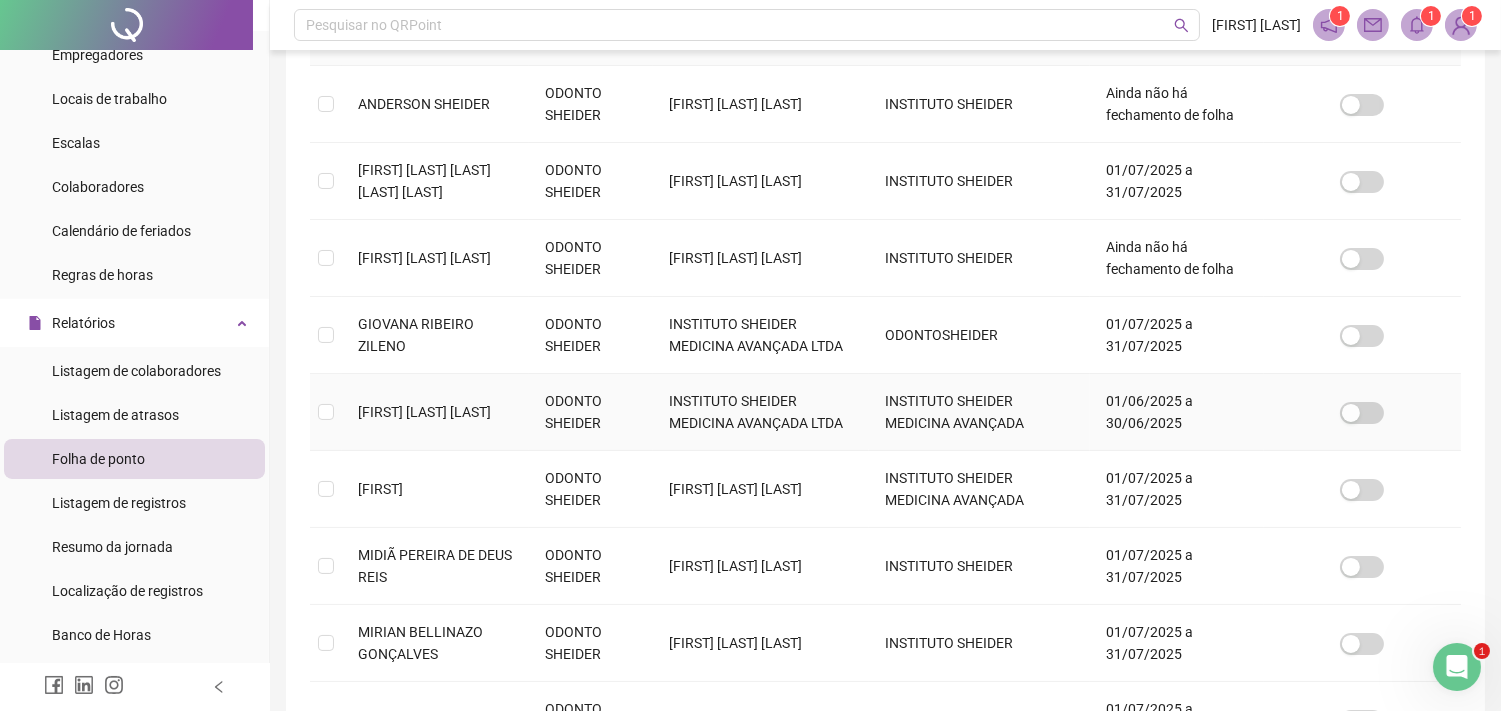 scroll, scrollTop: 271, scrollLeft: 0, axis: vertical 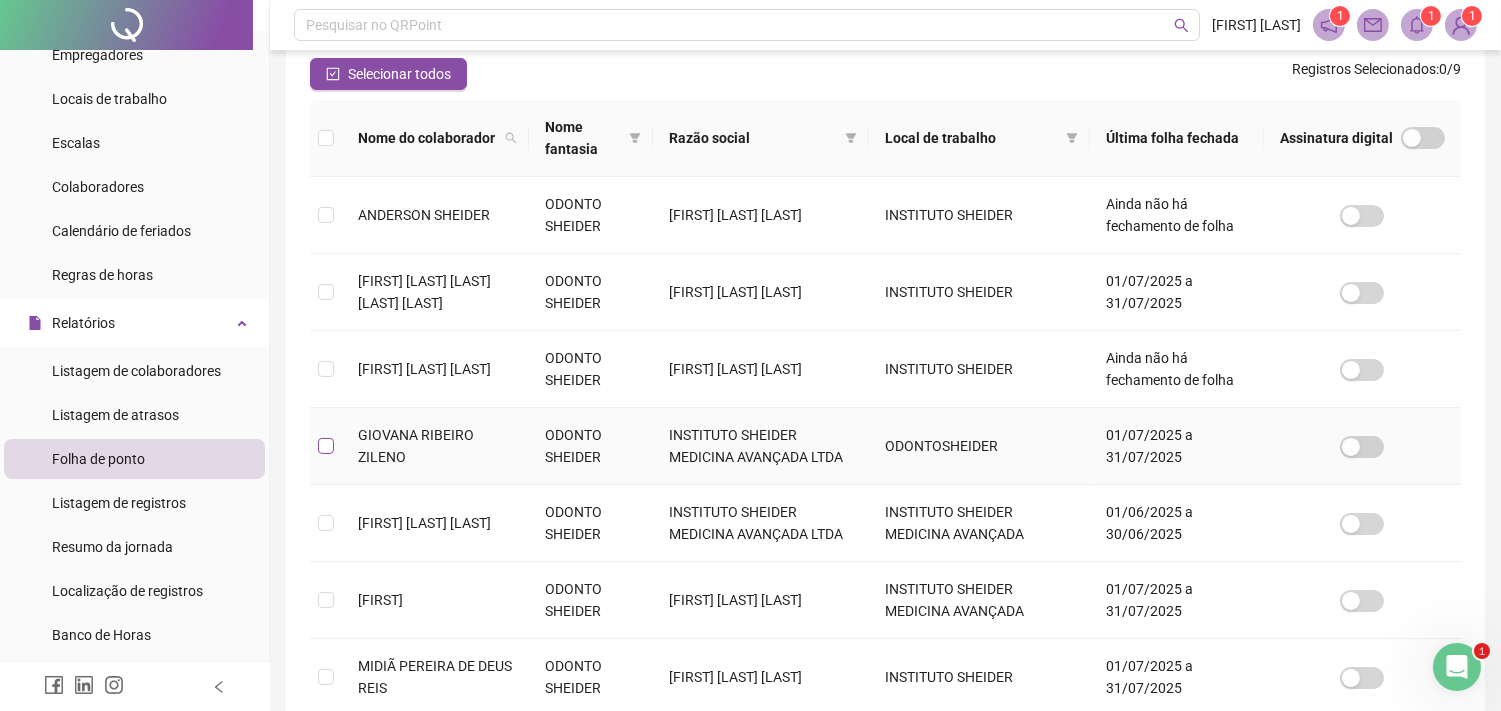 click at bounding box center [326, 446] 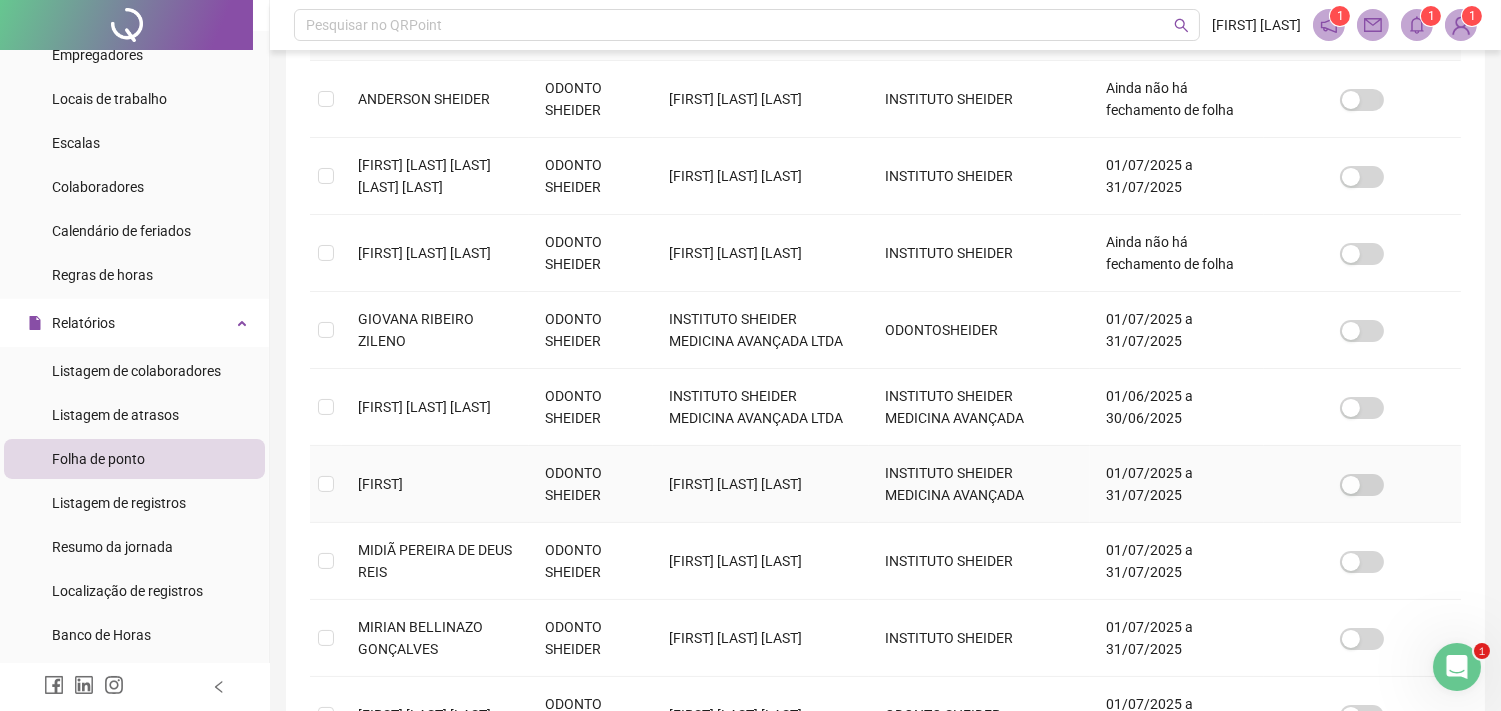 scroll, scrollTop: 276, scrollLeft: 0, axis: vertical 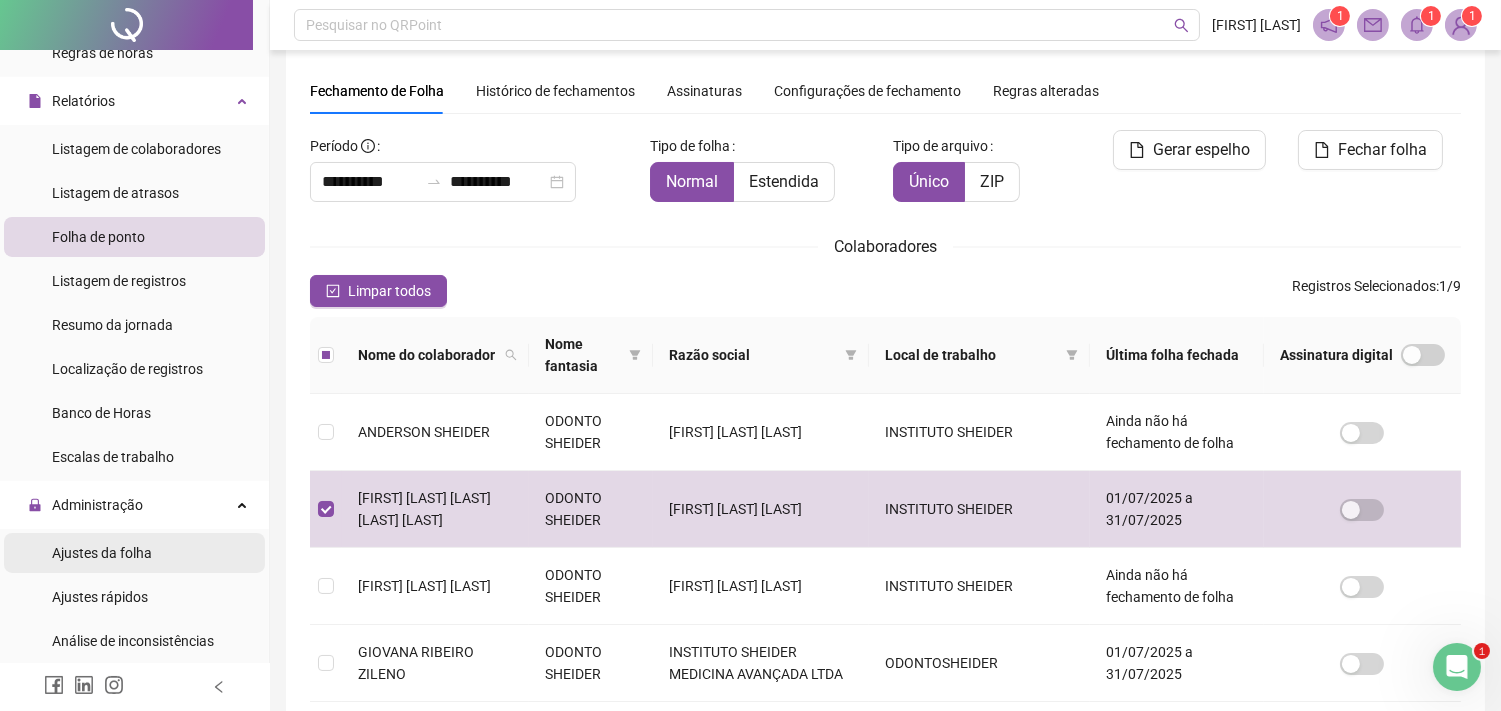 click on "Ajustes da folha" at bounding box center [134, 553] 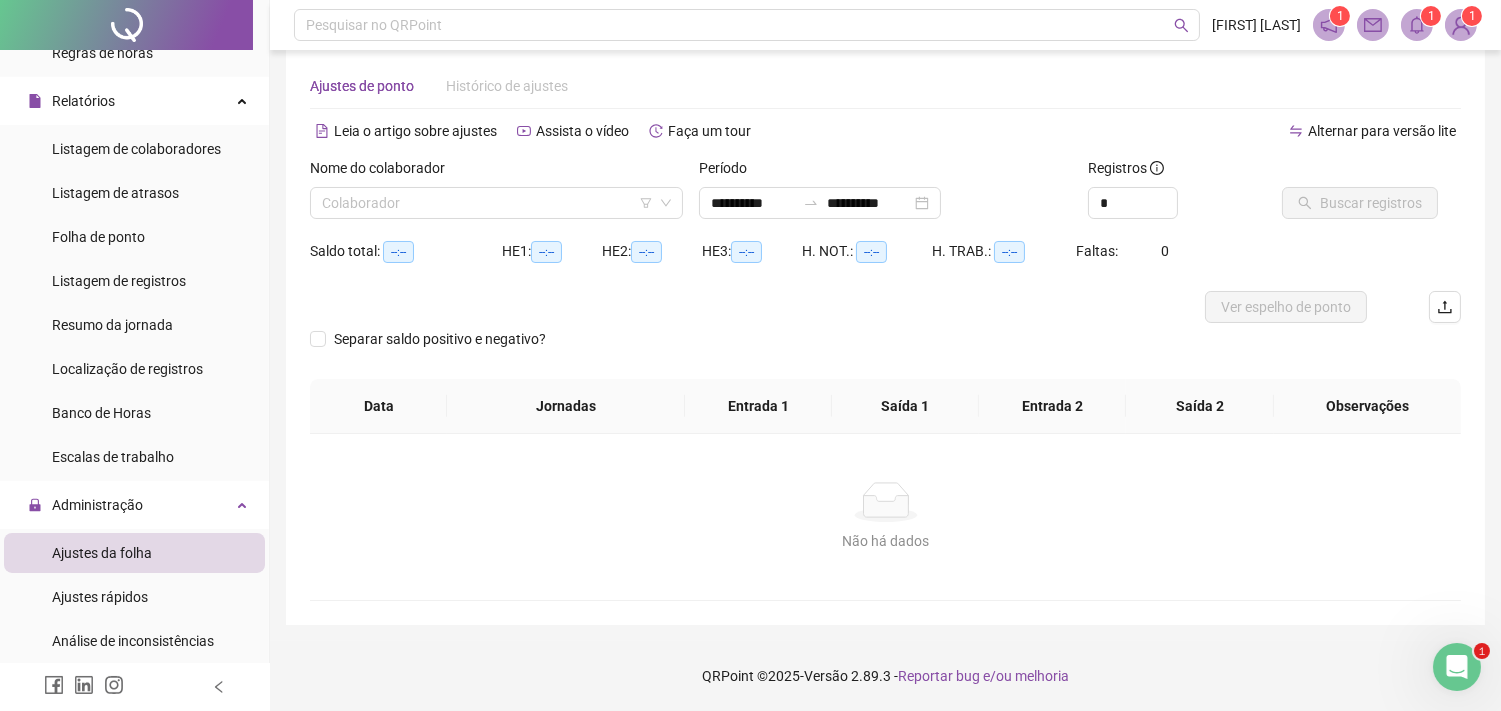 scroll, scrollTop: 26, scrollLeft: 0, axis: vertical 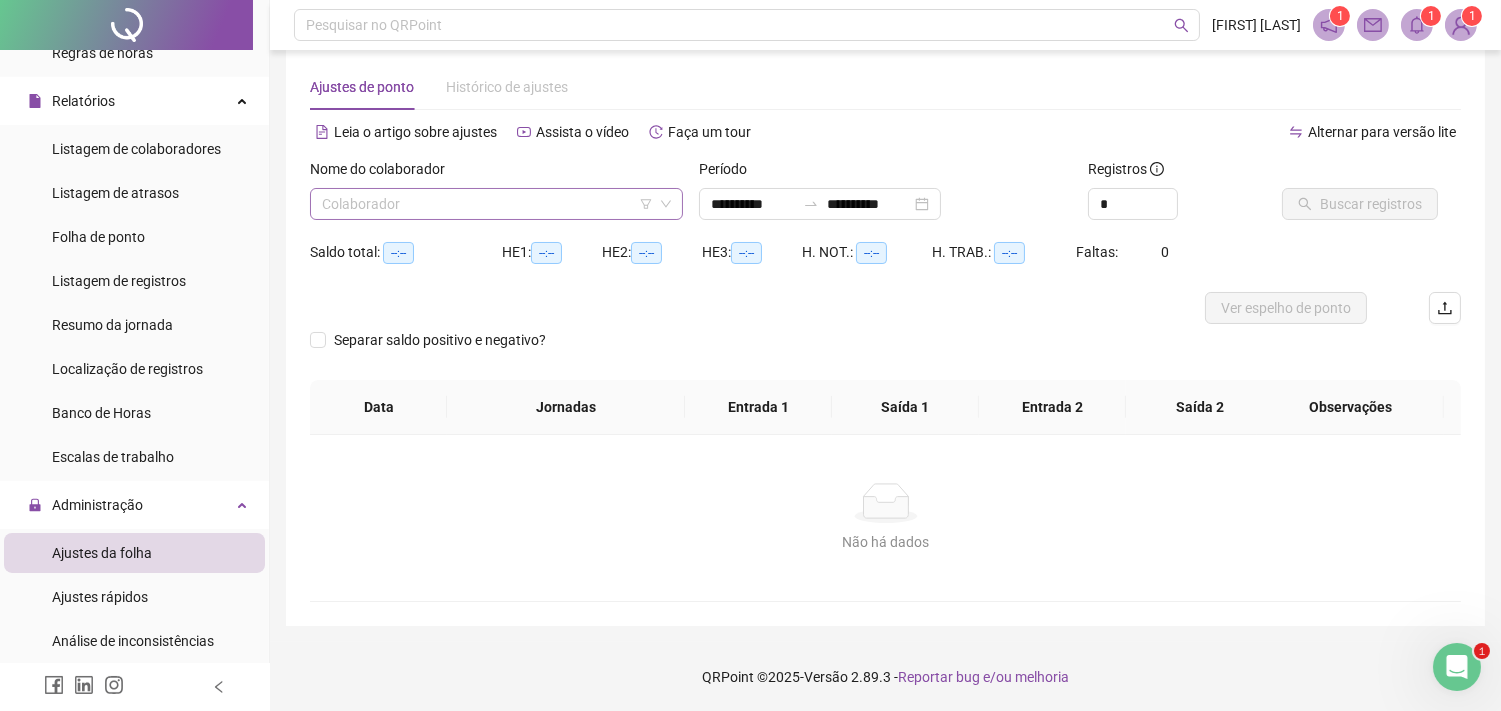 click at bounding box center (487, 204) 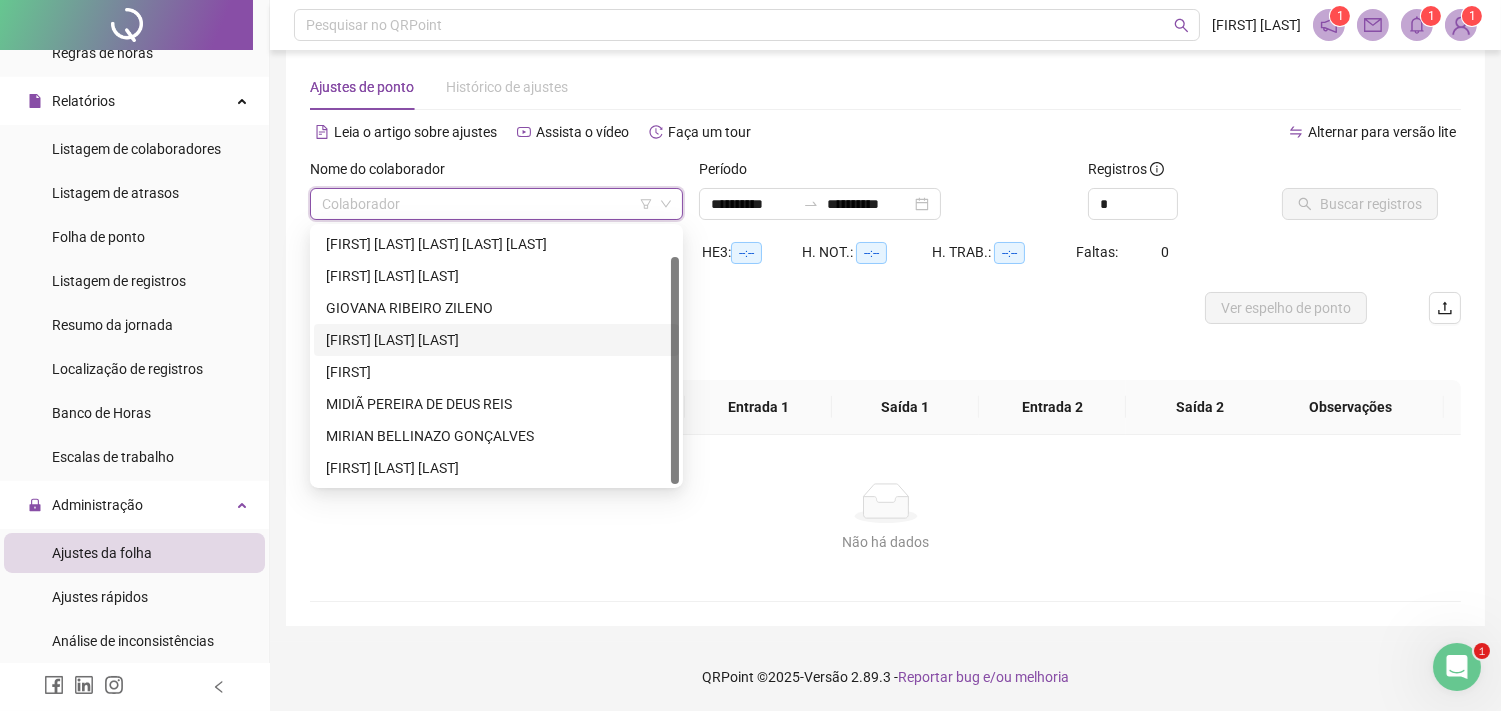 scroll, scrollTop: 0, scrollLeft: 0, axis: both 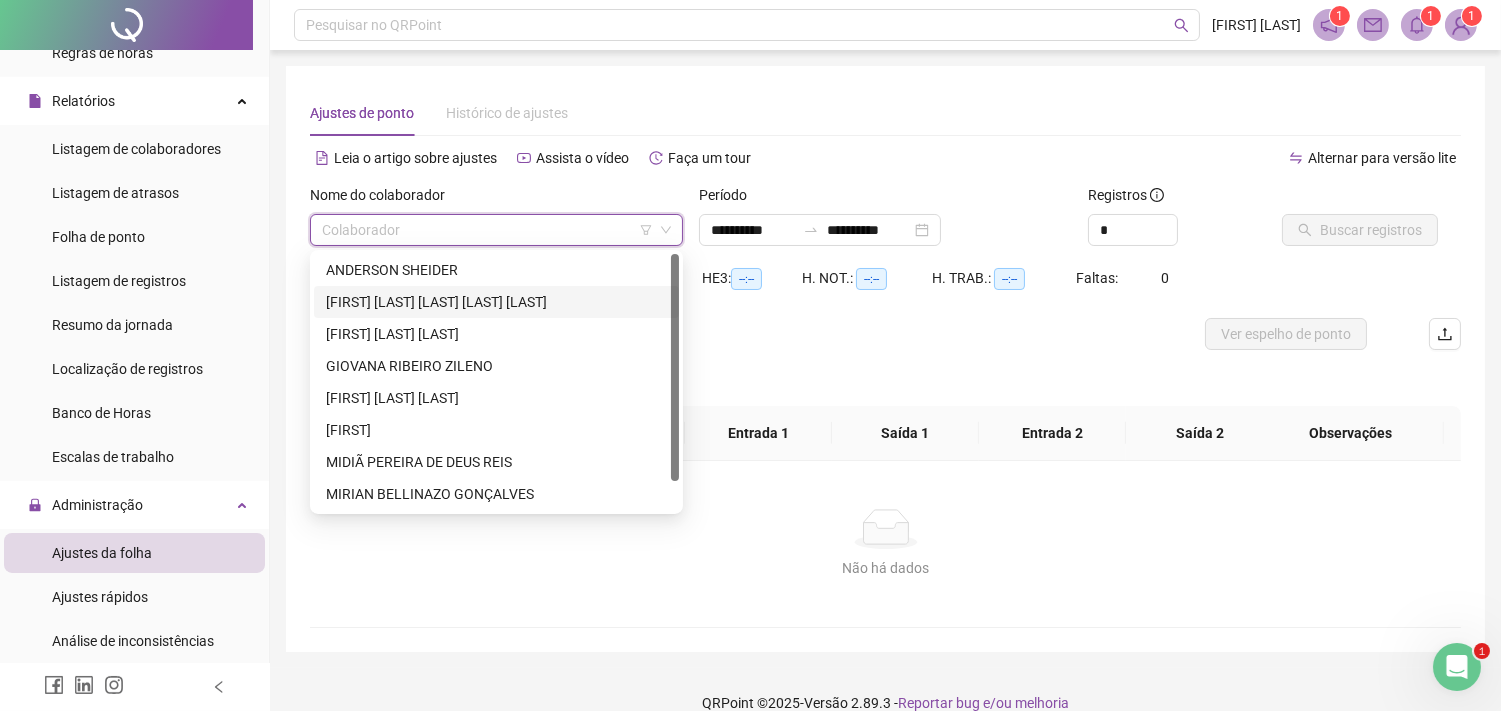 click on "[FIRST] [LAST] [LAST]" at bounding box center (496, 302) 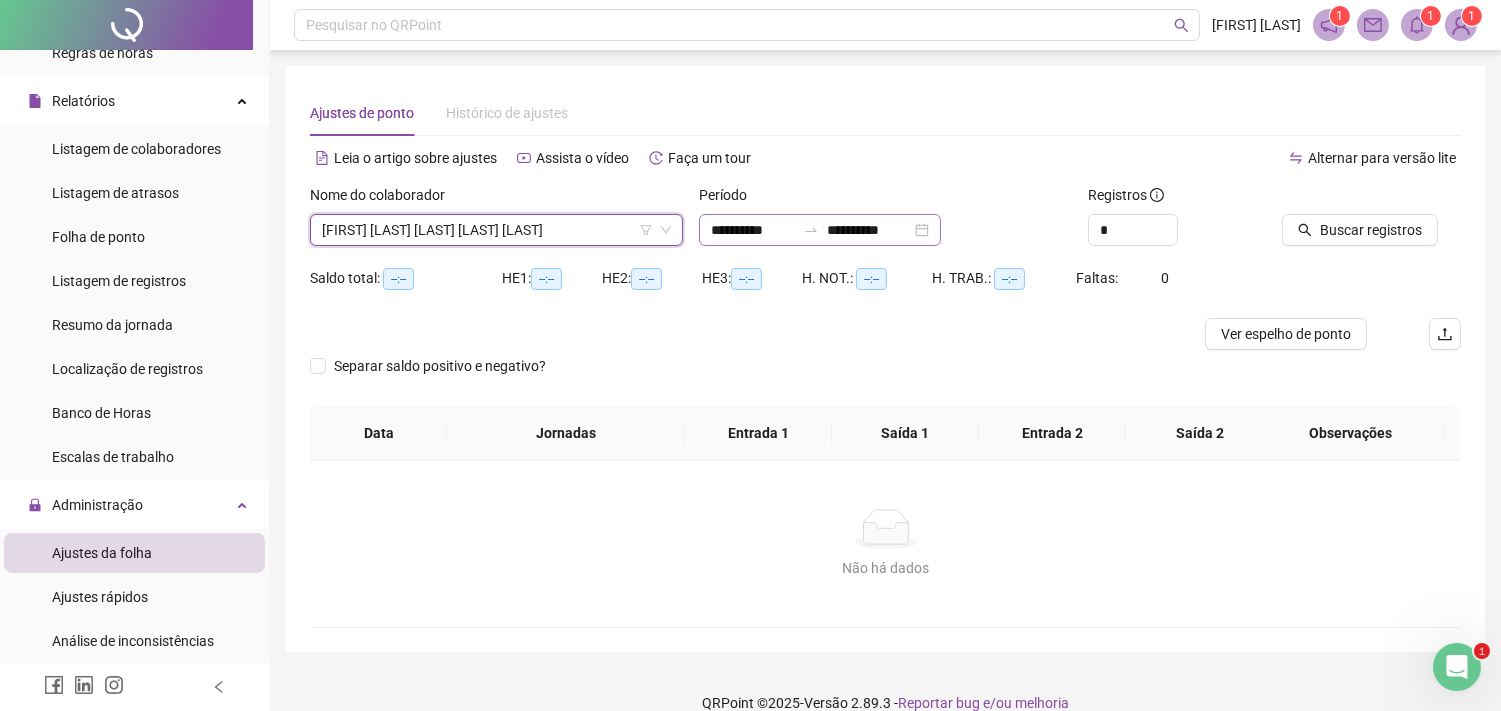 click 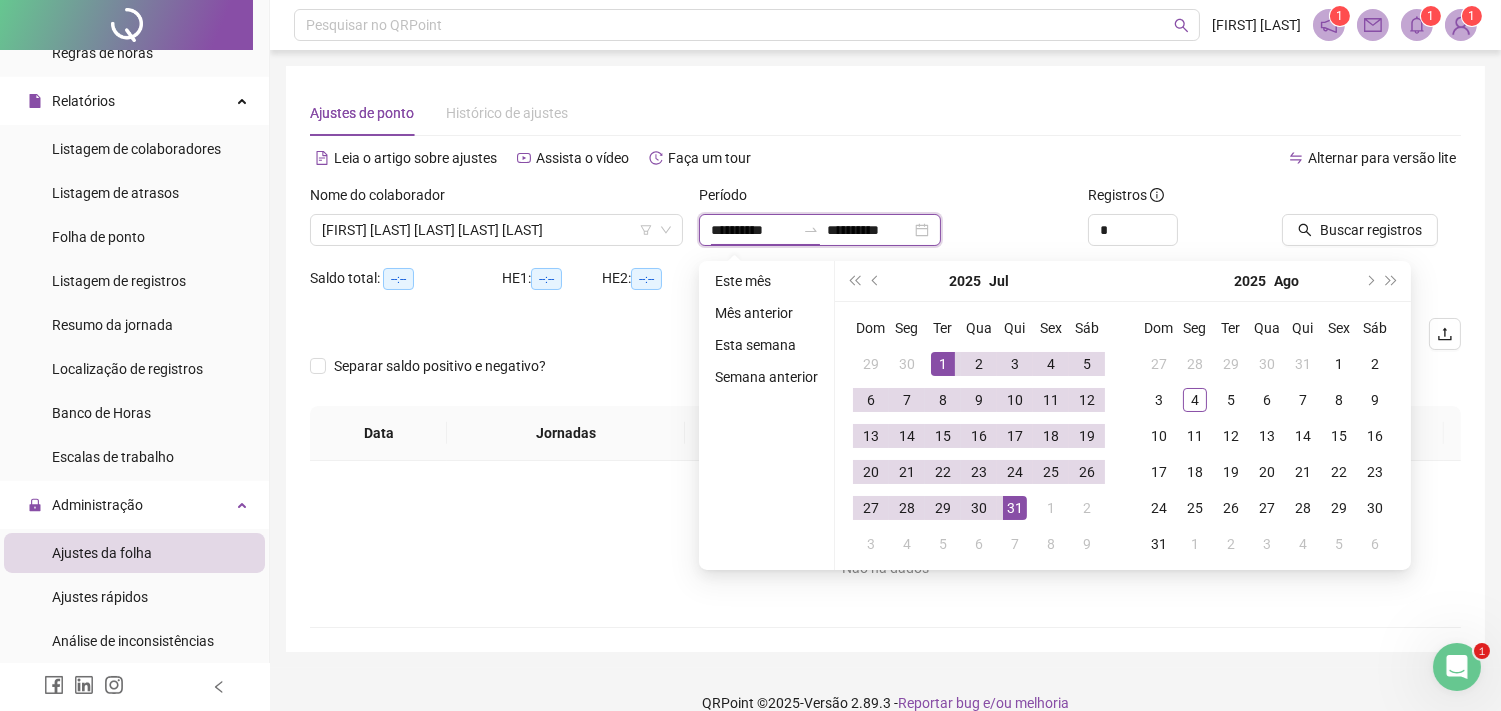 type on "**********" 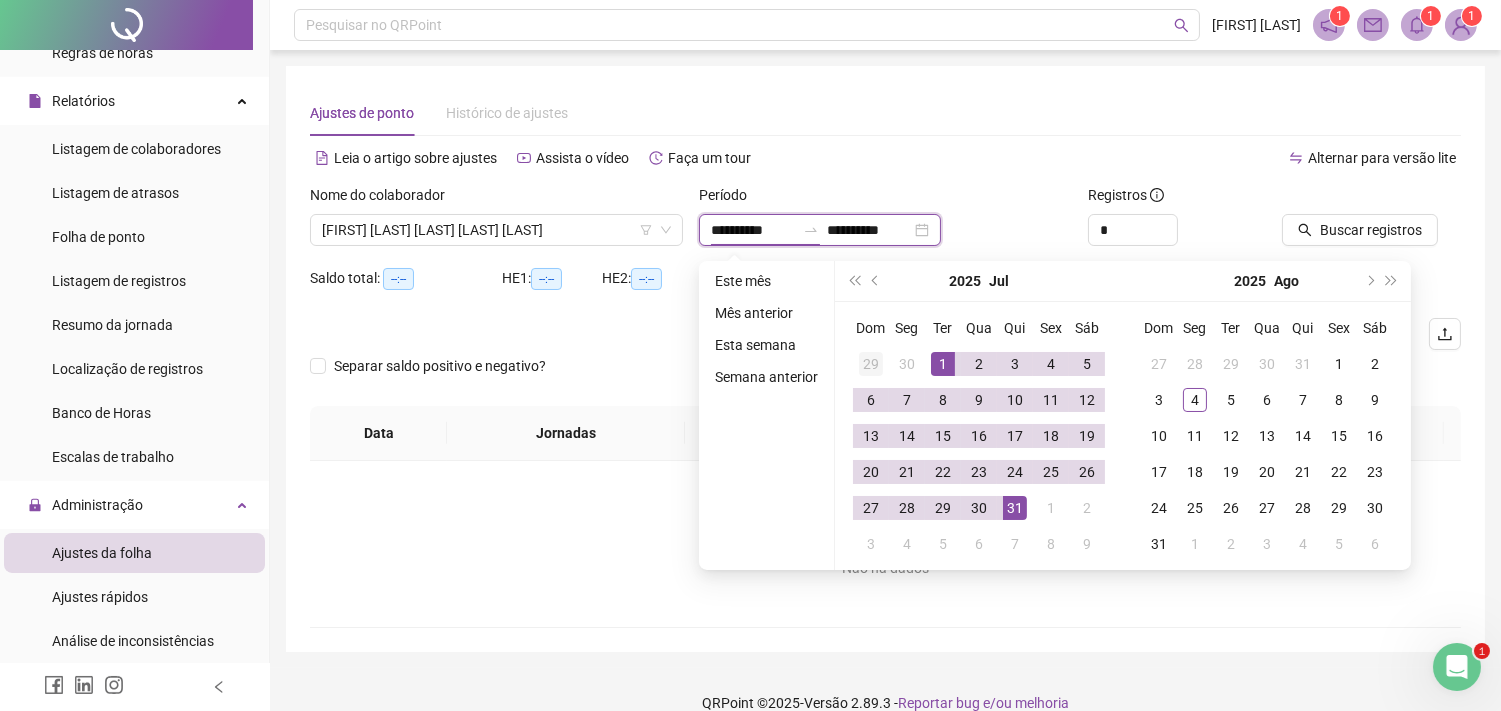 type on "**********" 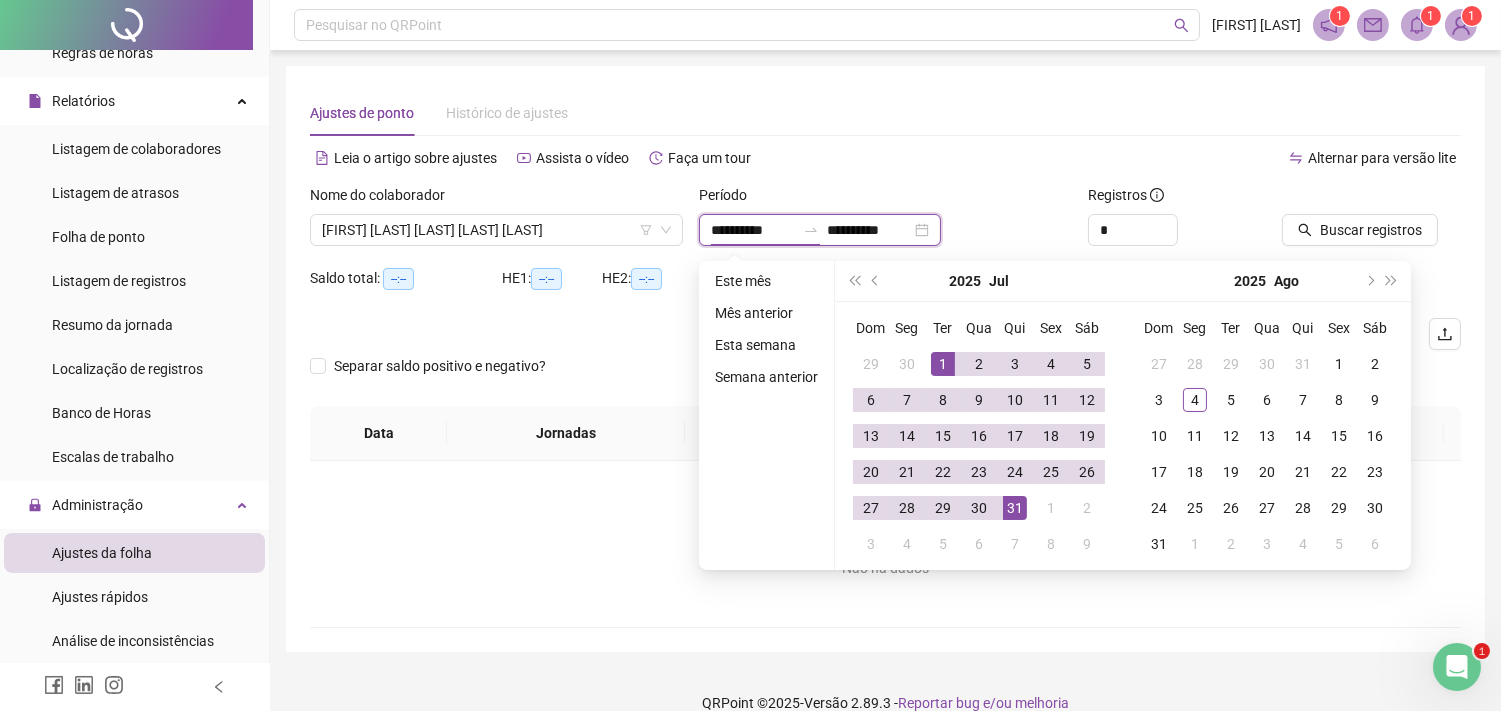type on "**********" 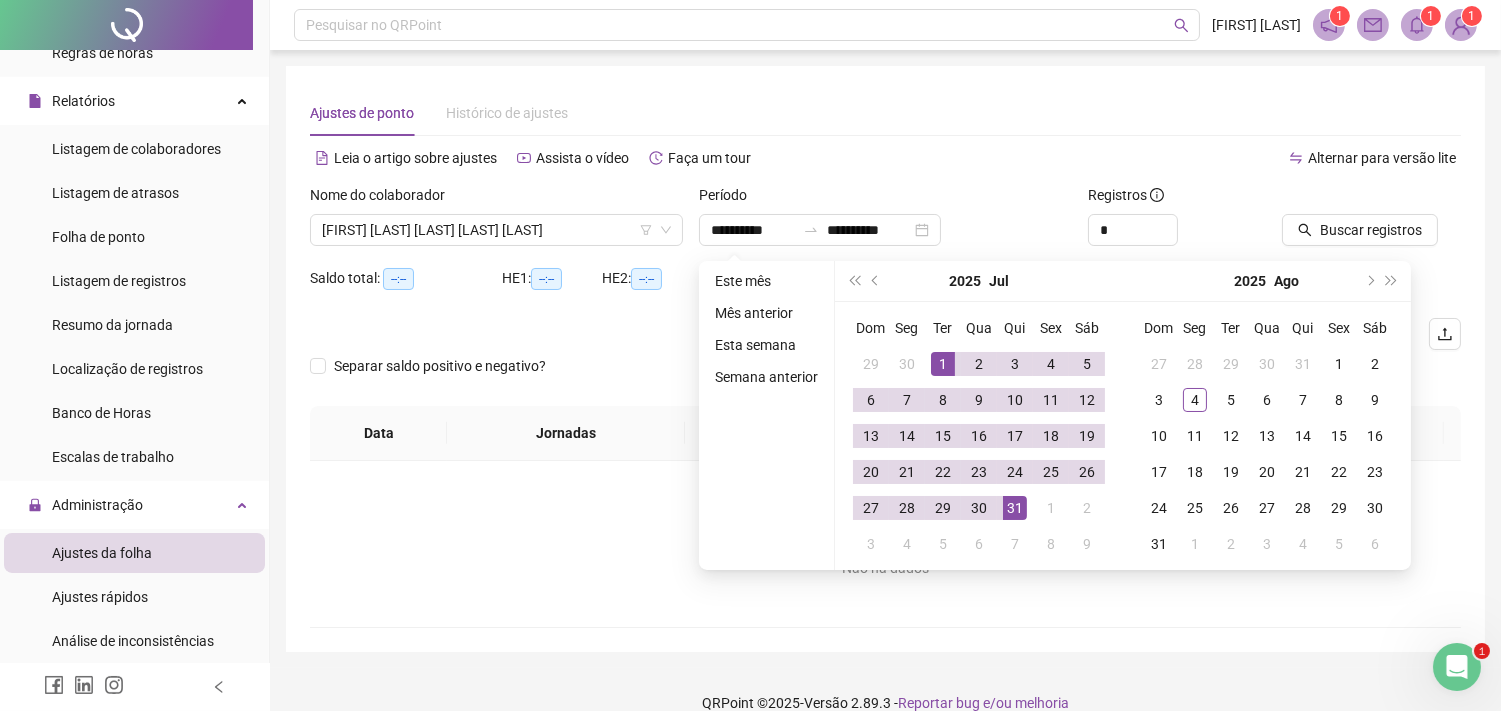 click on "Alternar para versão lite" at bounding box center [1174, 158] 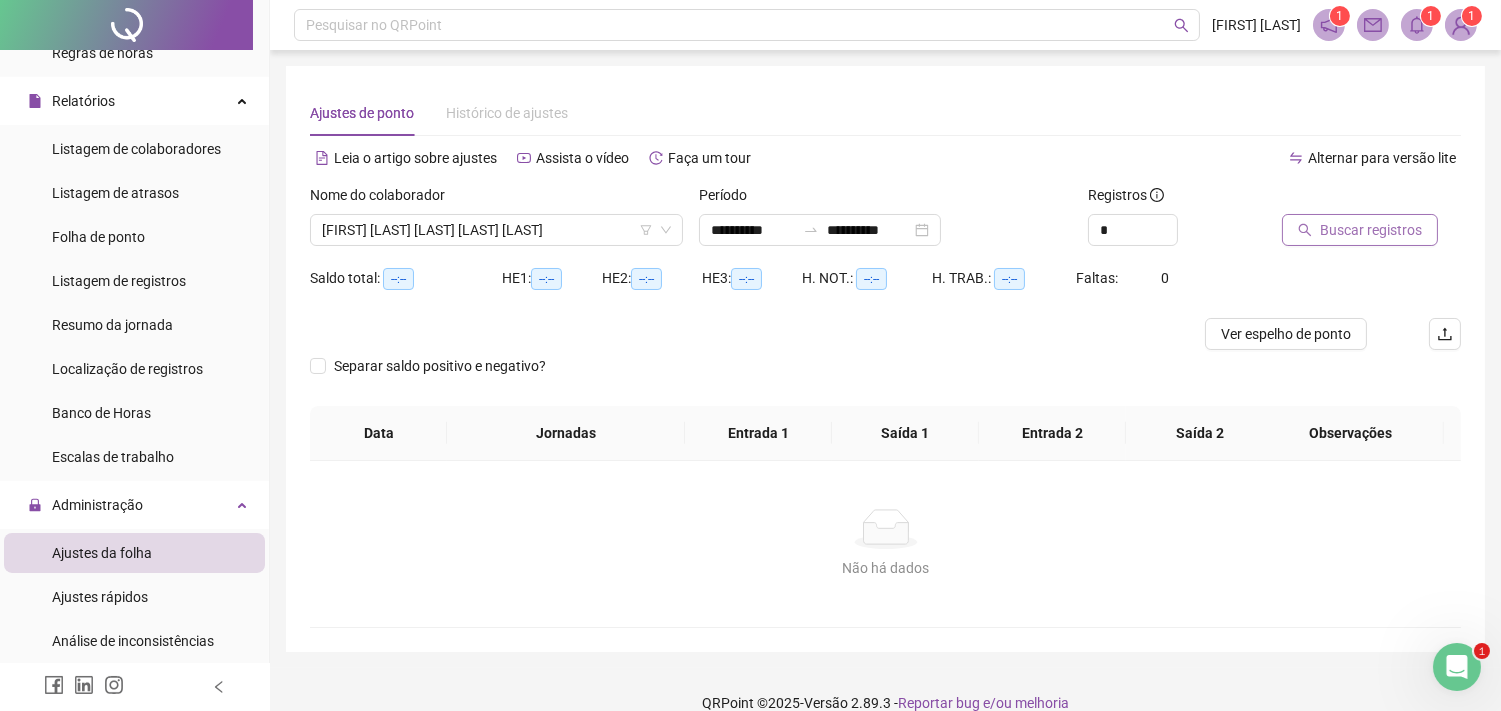 click on "Buscar registros" at bounding box center [1371, 230] 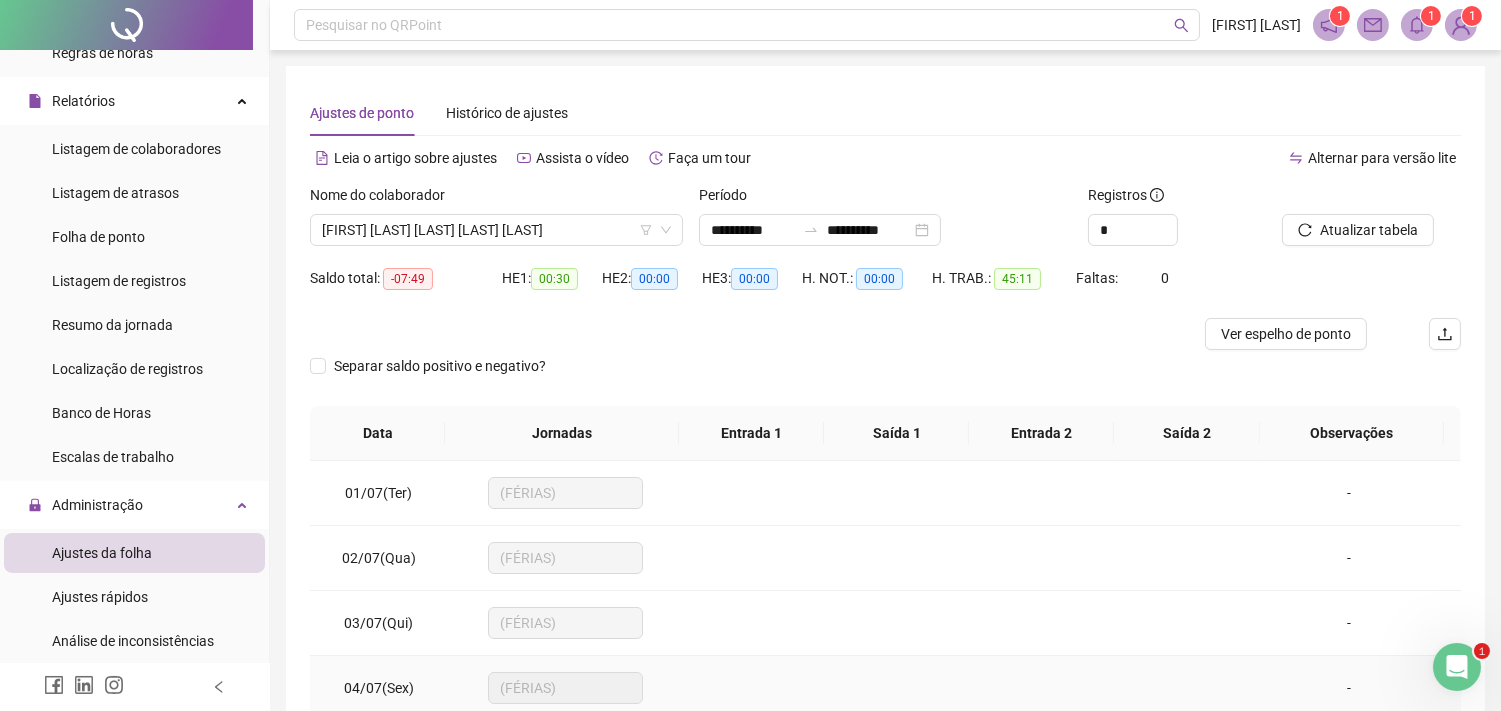 scroll, scrollTop: 286, scrollLeft: 0, axis: vertical 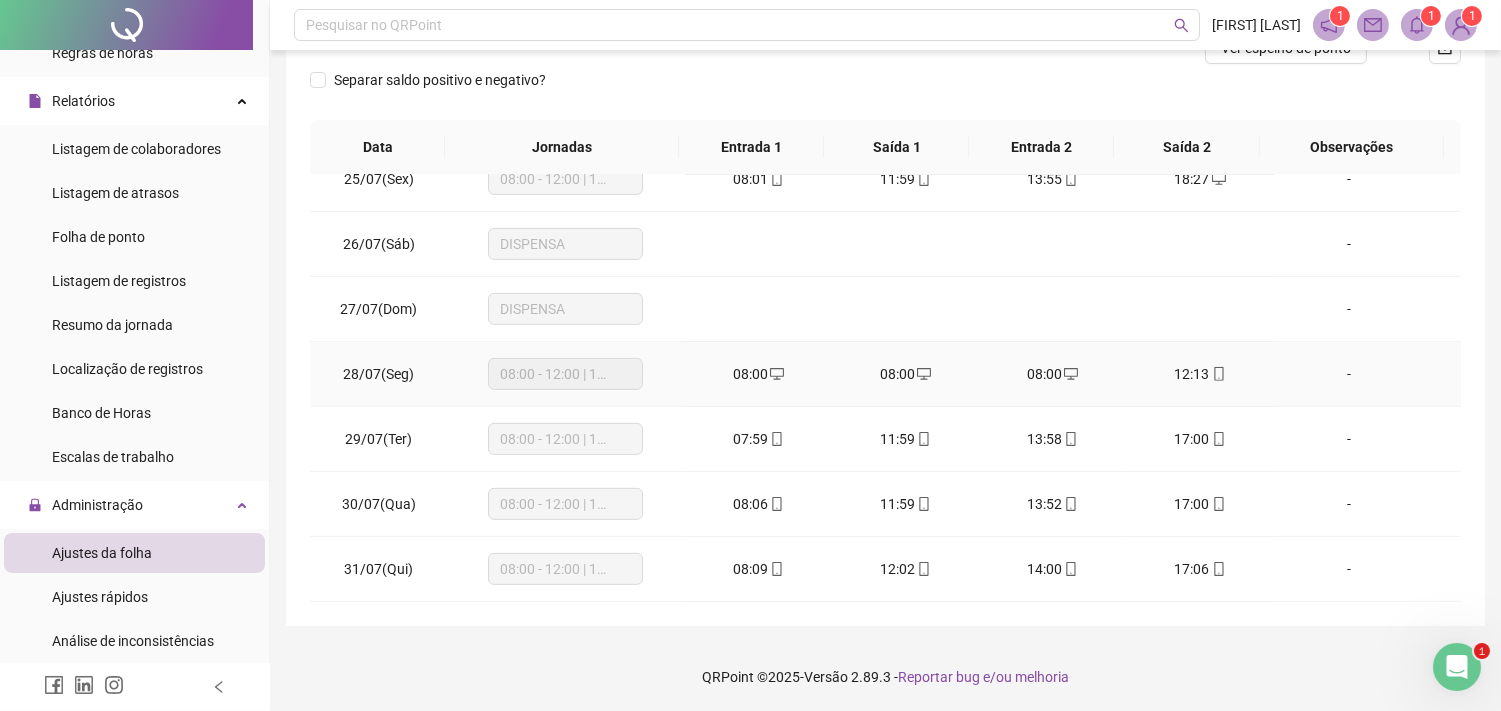 click on "08:00" at bounding box center (758, 374) 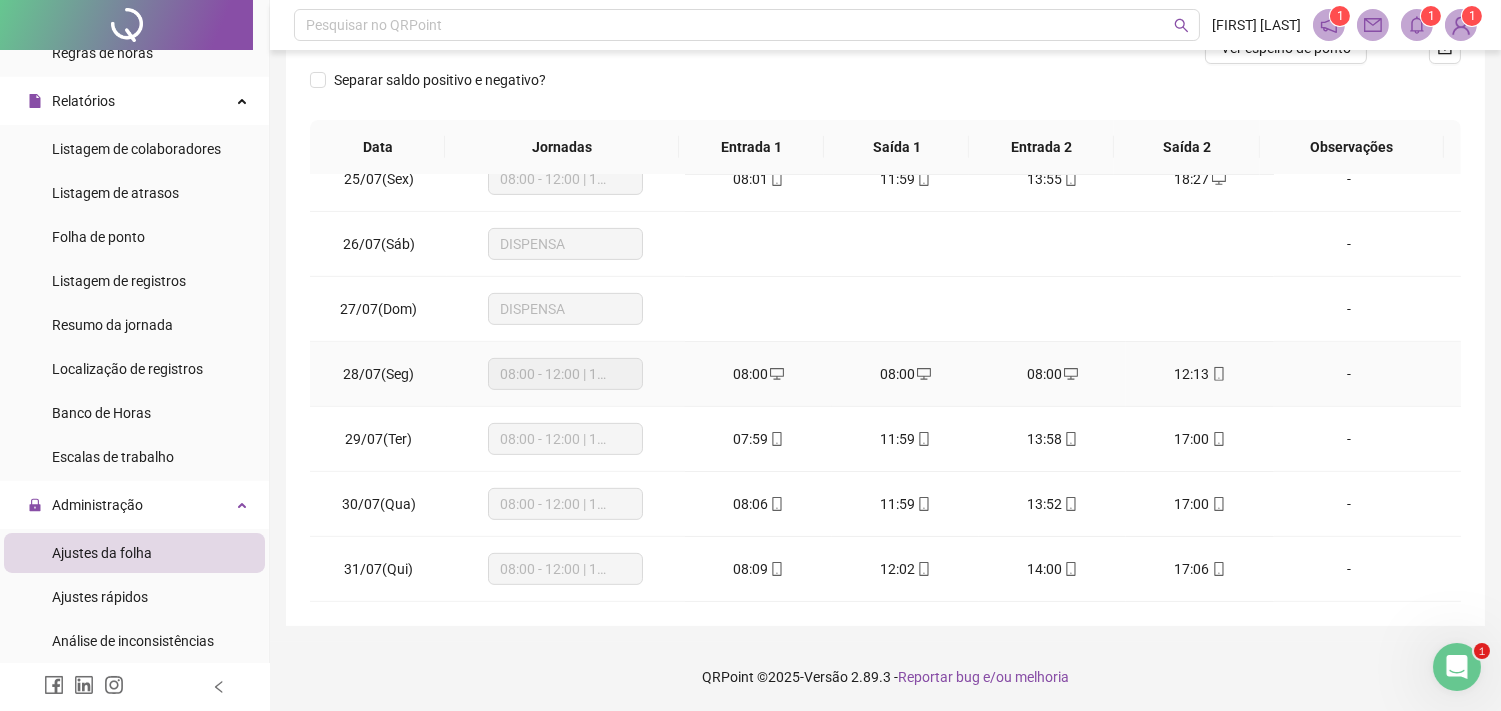 click on "-" at bounding box center (1349, 374) 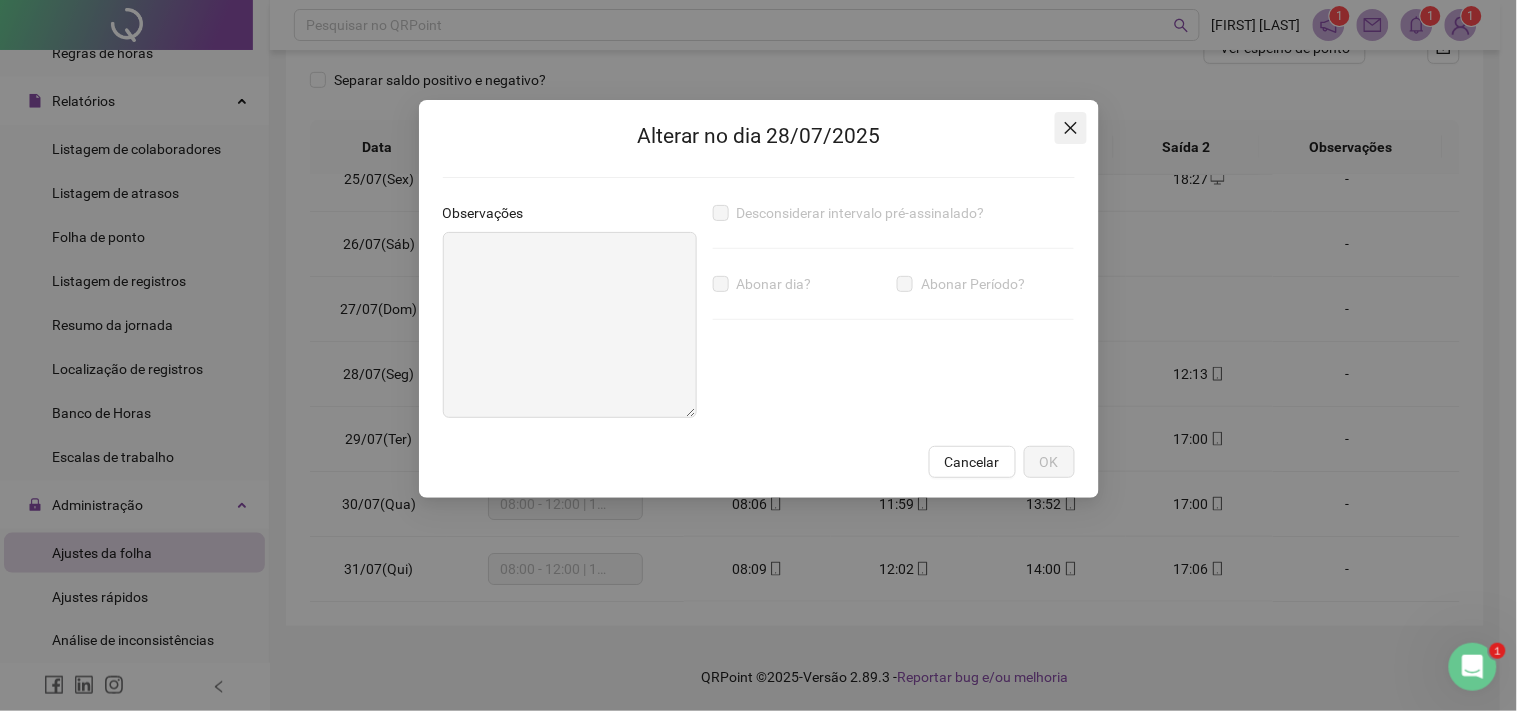 click 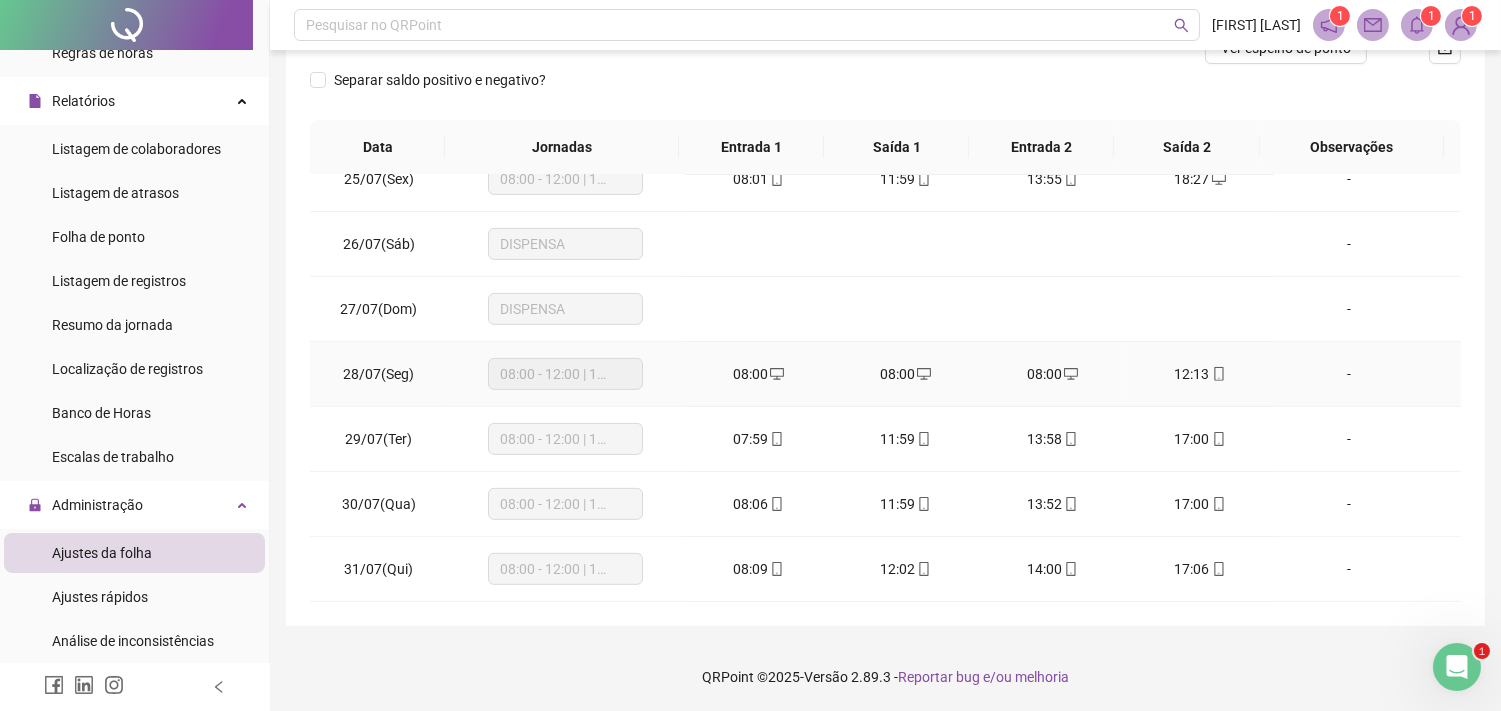 scroll, scrollTop: 1480, scrollLeft: 0, axis: vertical 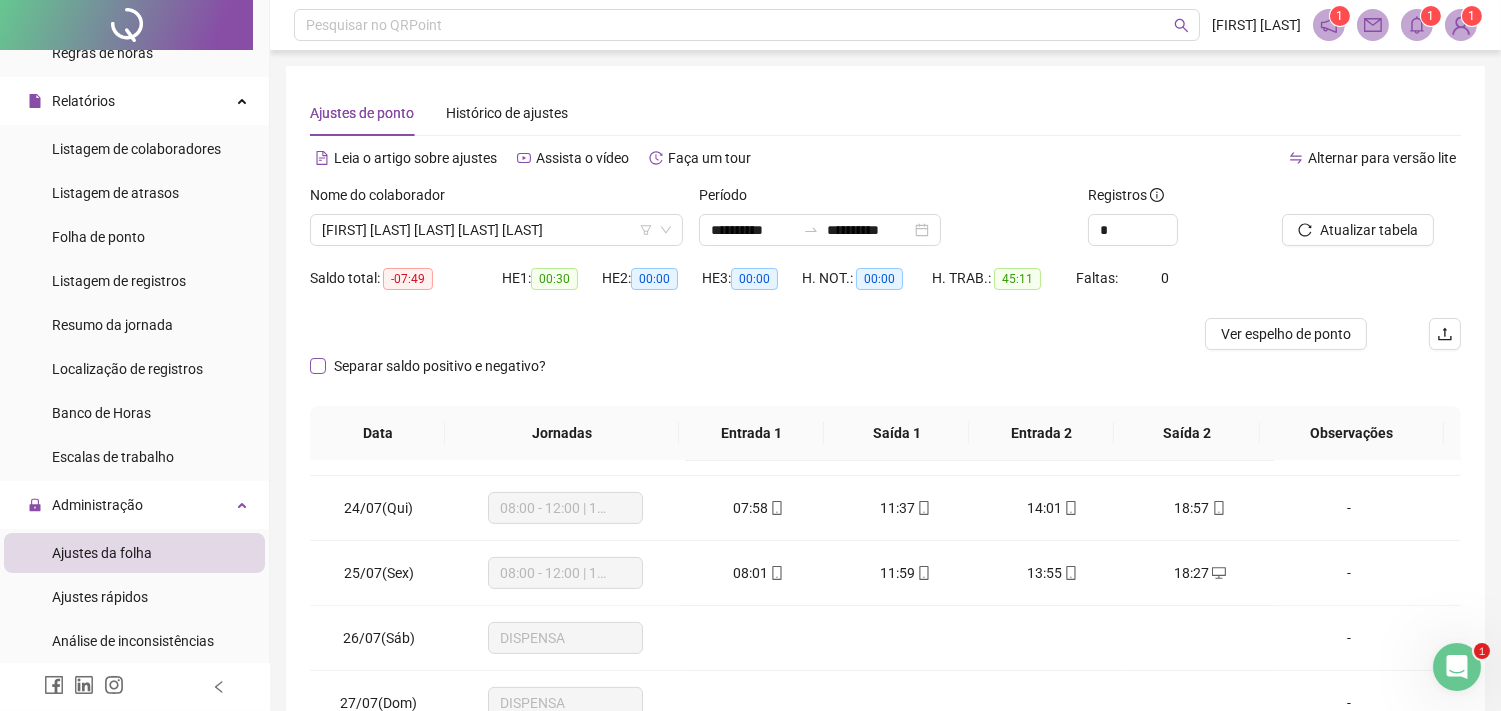 click on "Separar saldo positivo e negativo?" at bounding box center (440, 366) 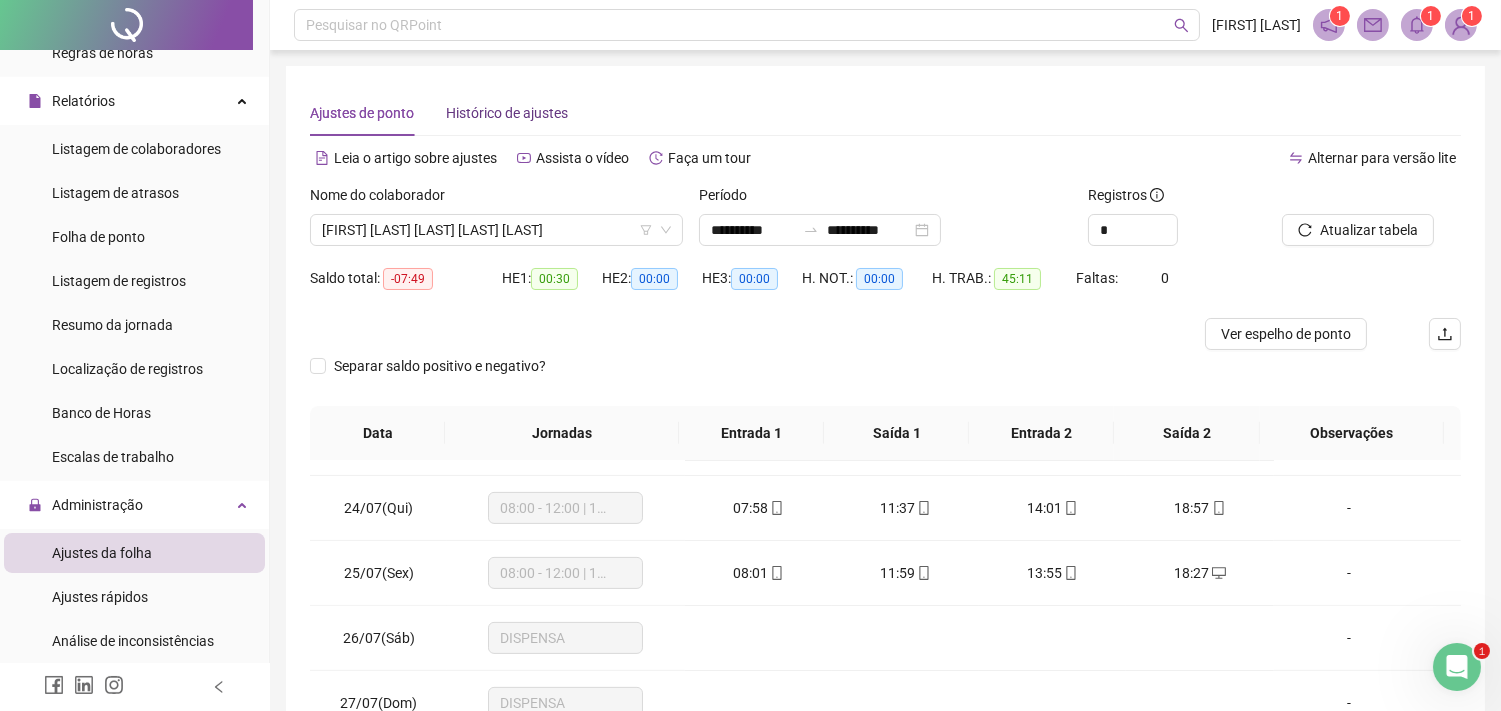 click on "Histórico de ajustes" at bounding box center [507, 113] 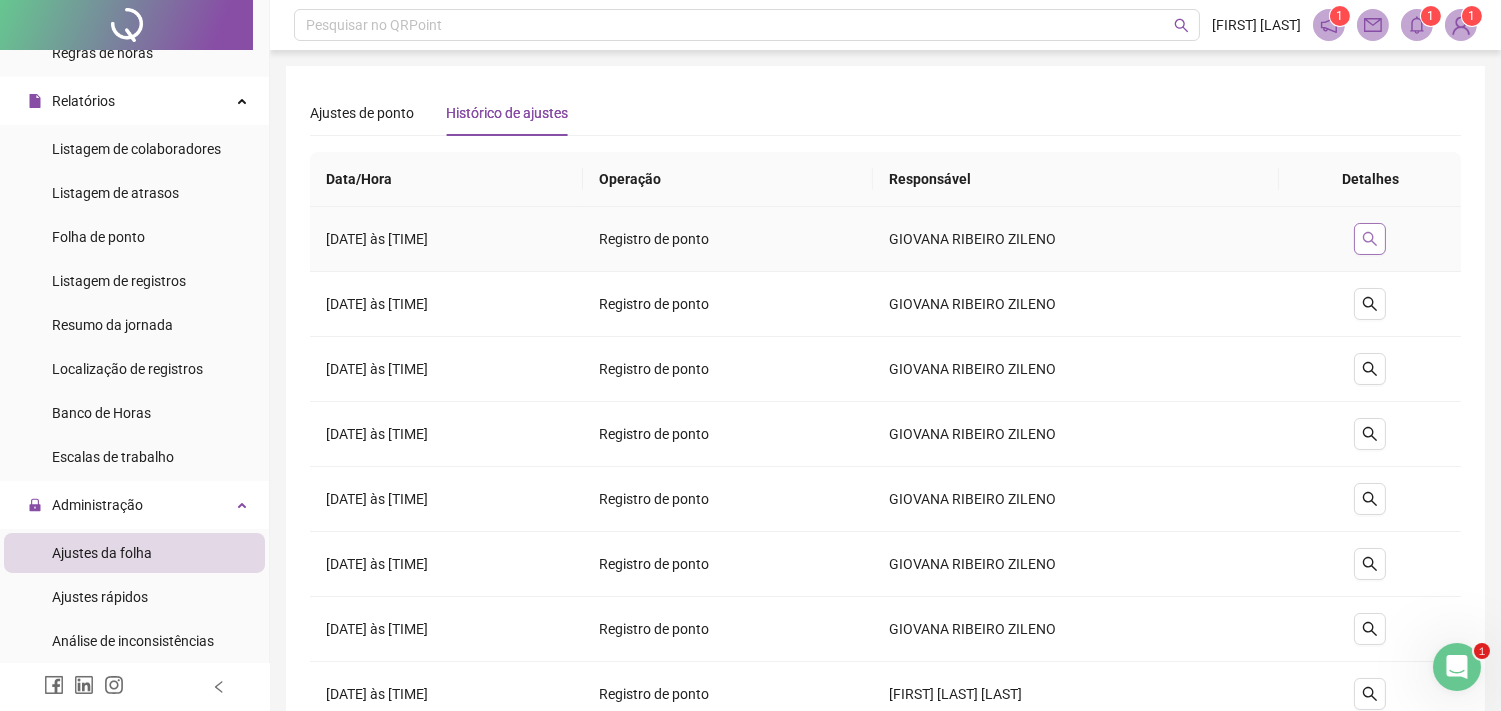 click at bounding box center (1370, 239) 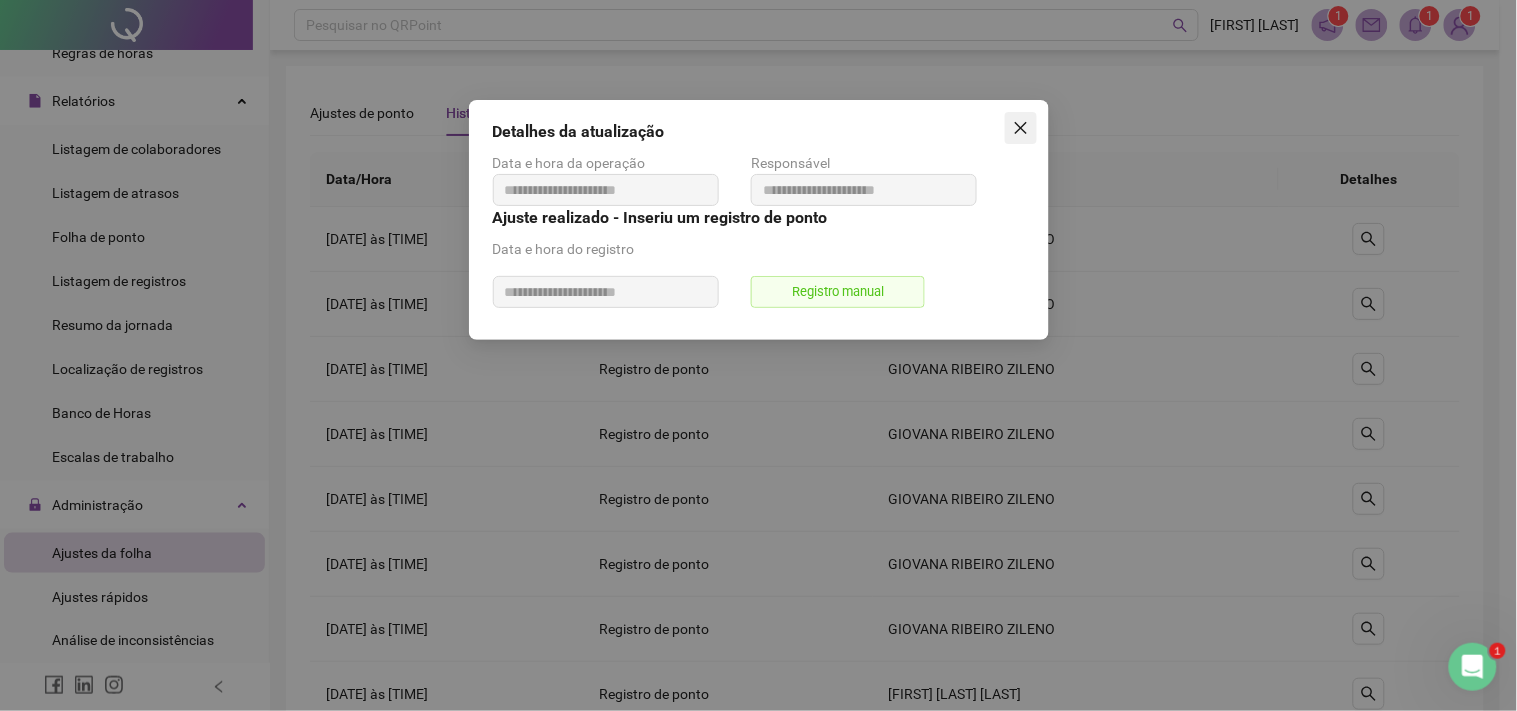 click 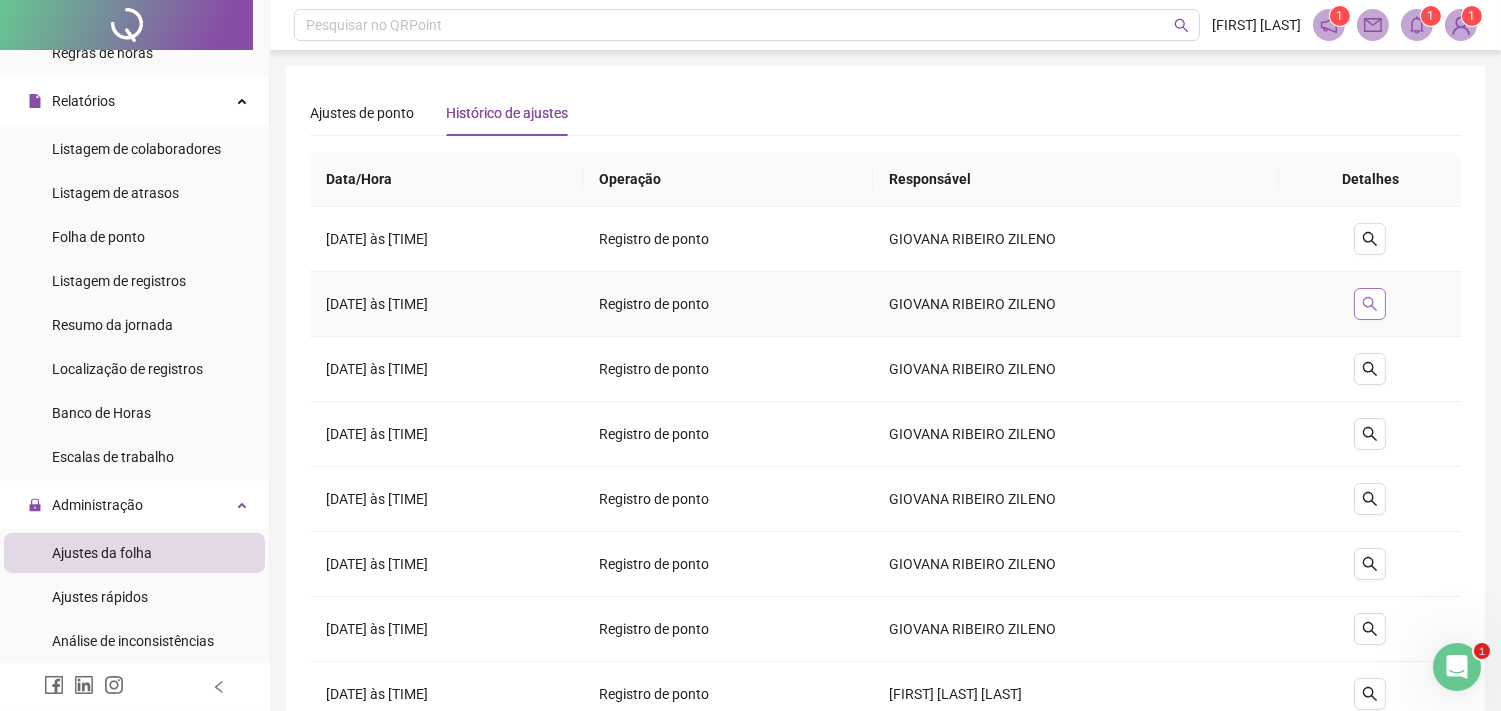 click at bounding box center (1370, 304) 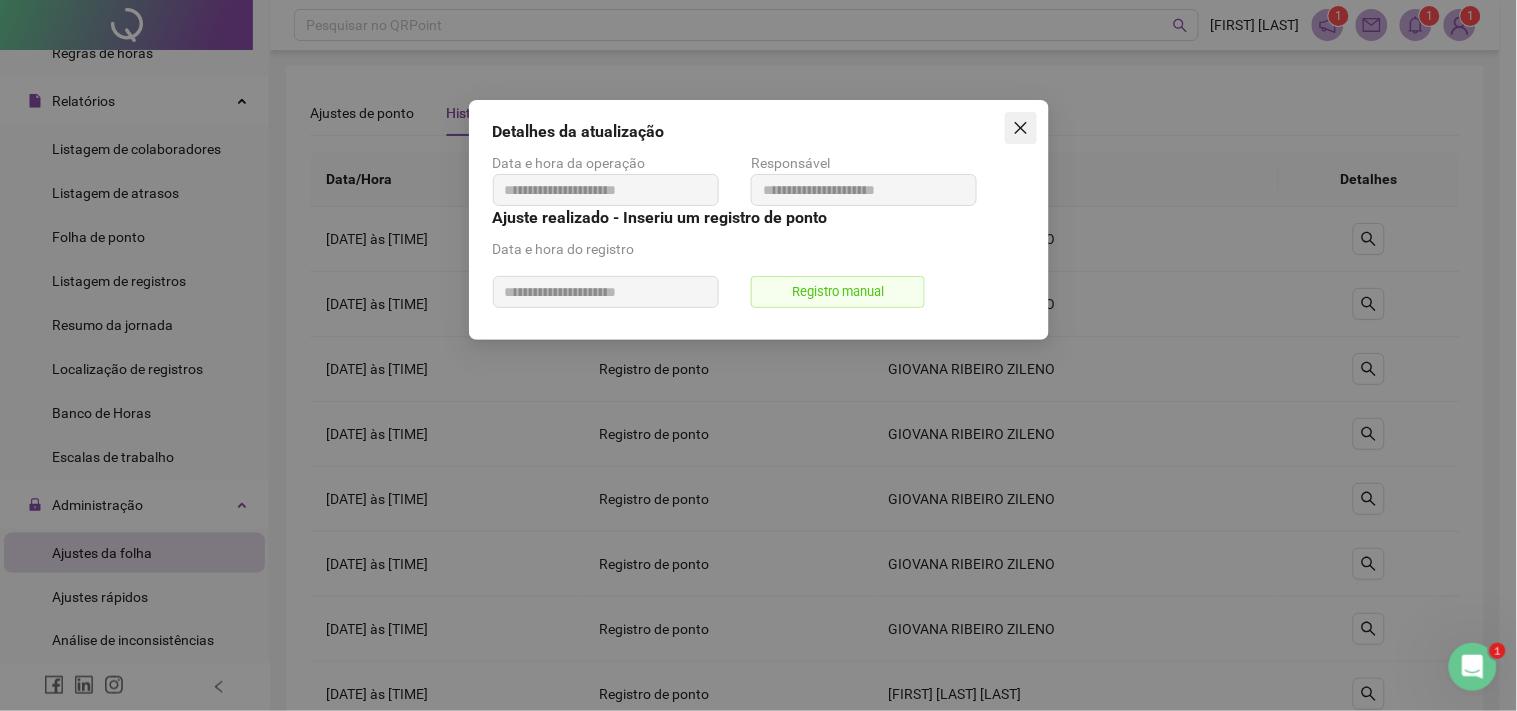 click 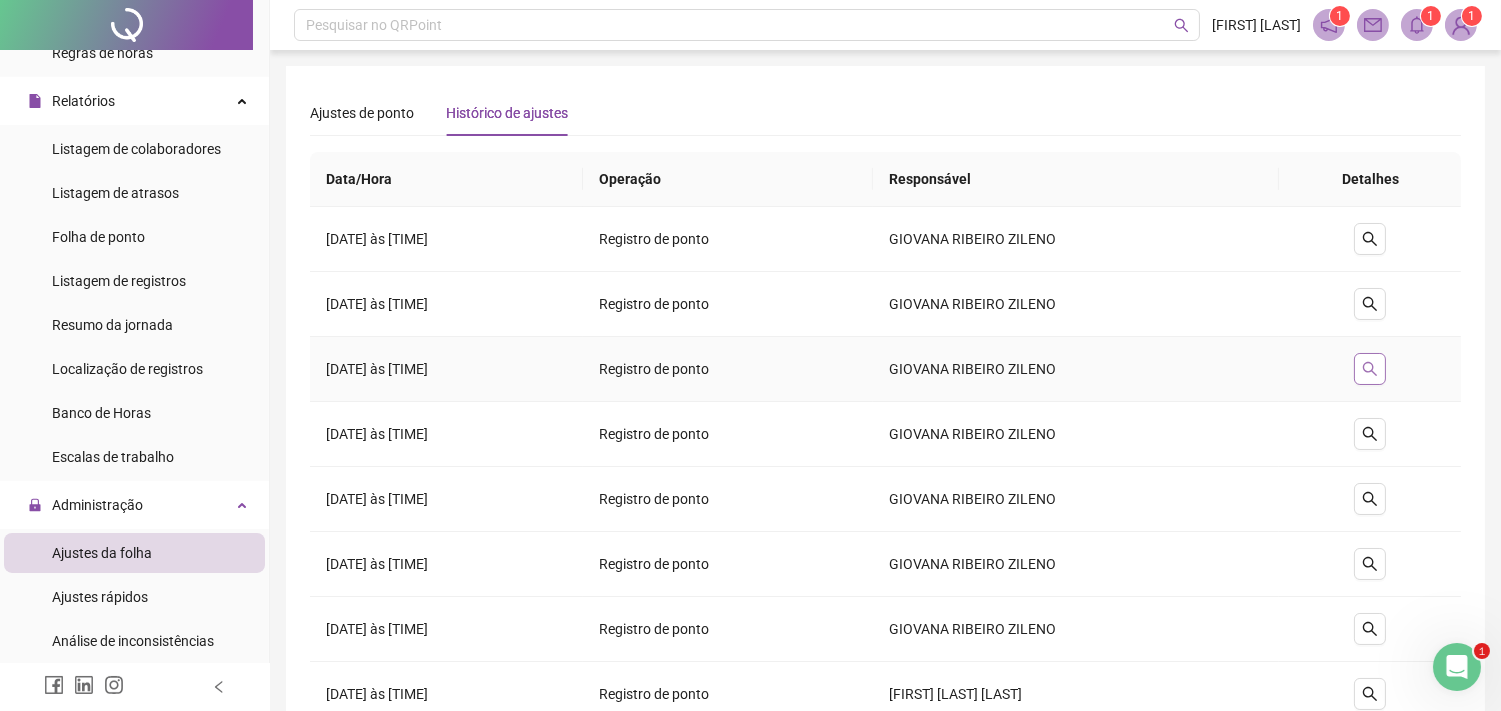 click at bounding box center [1370, 369] 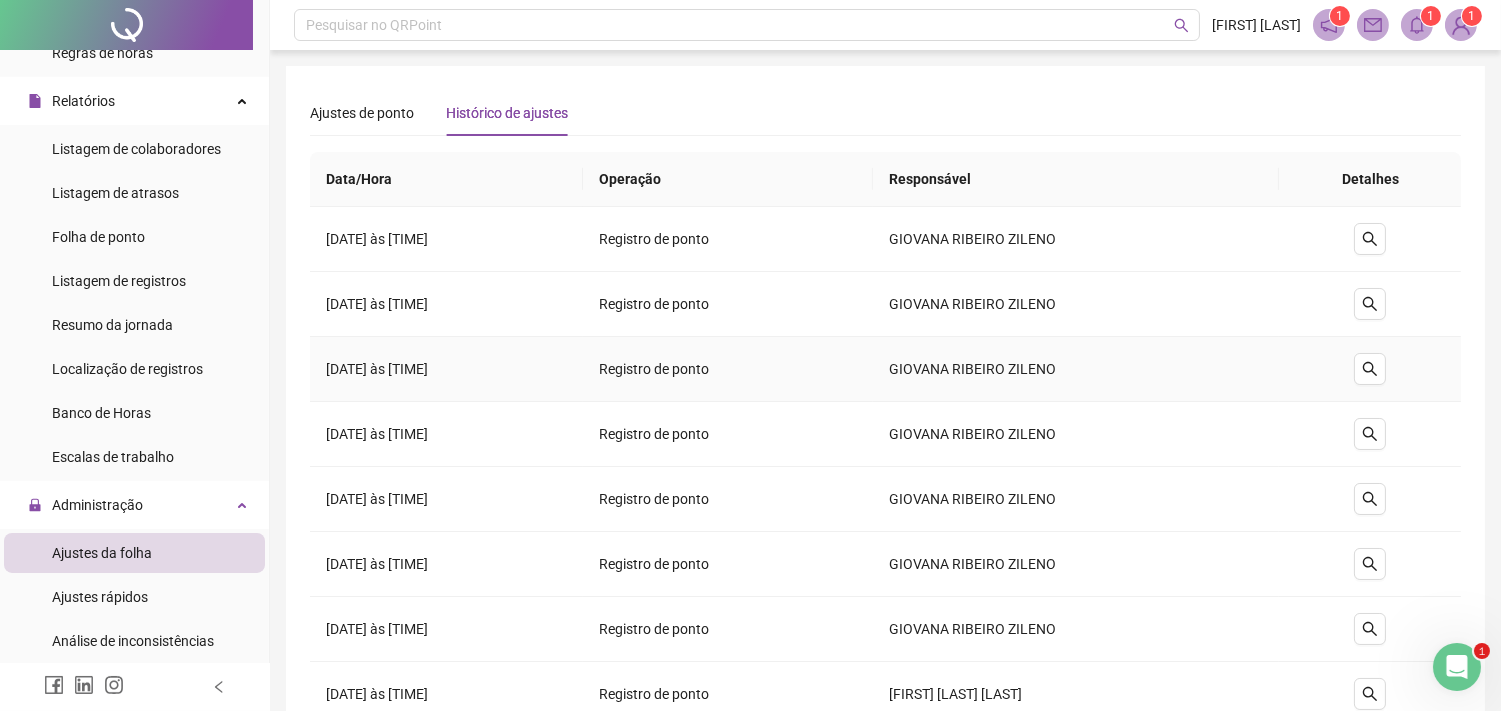 type on "**********" 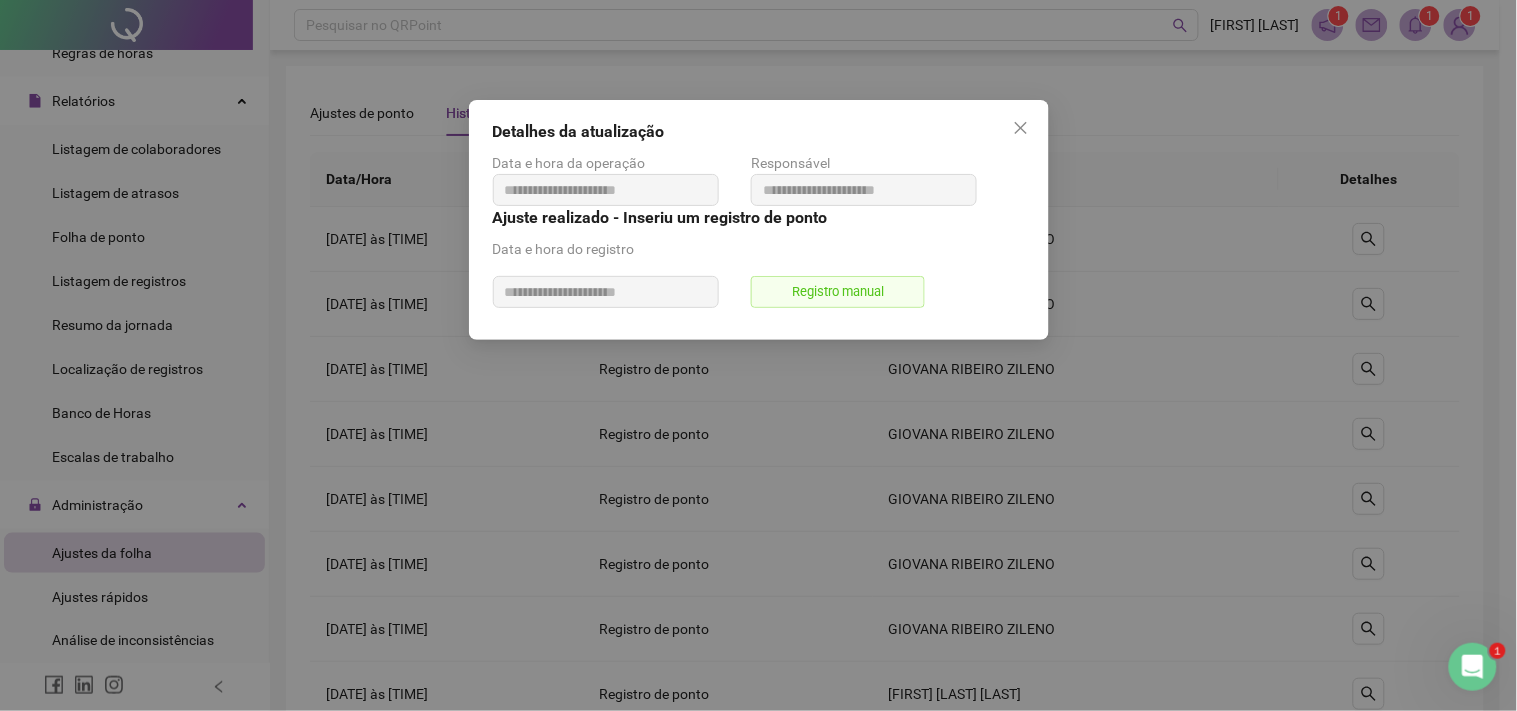click on "Registro manual" at bounding box center (838, 292) 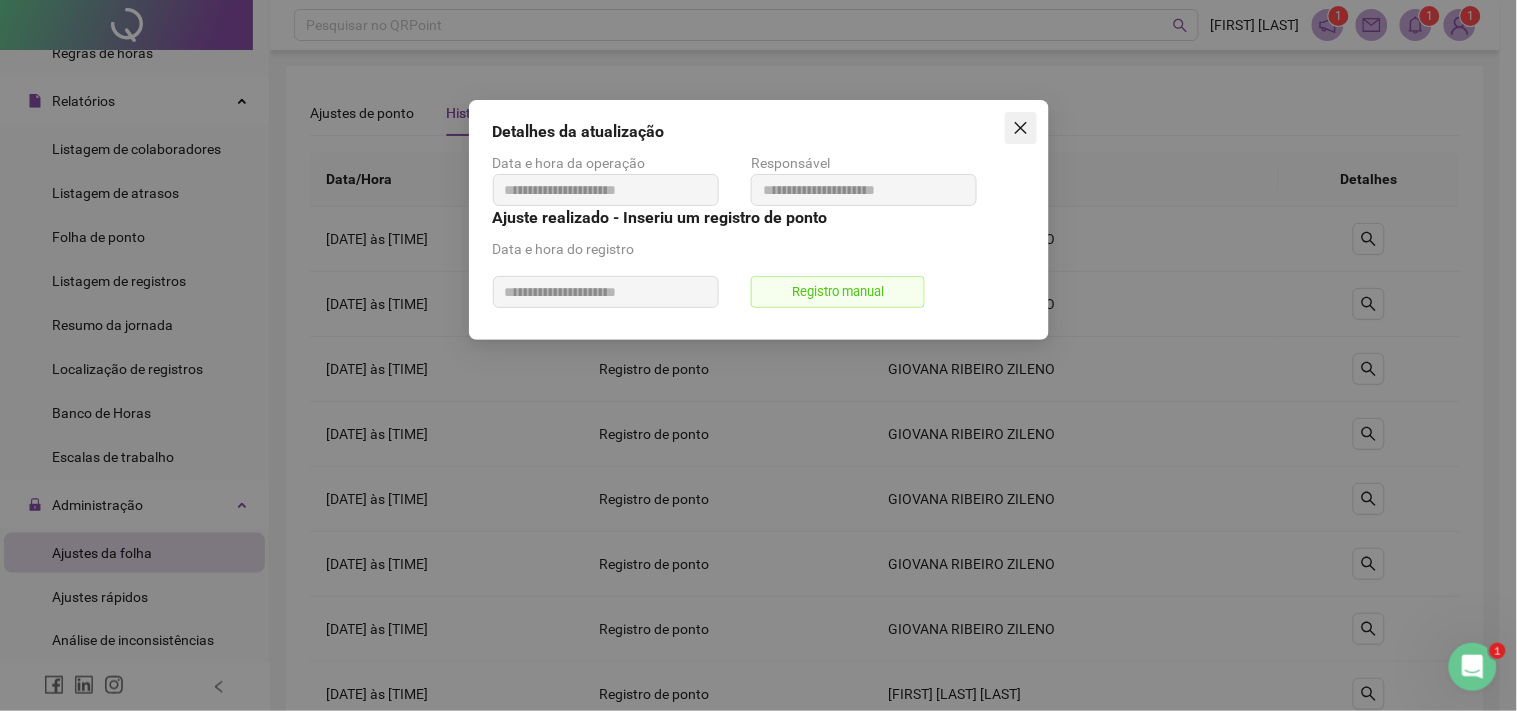 click 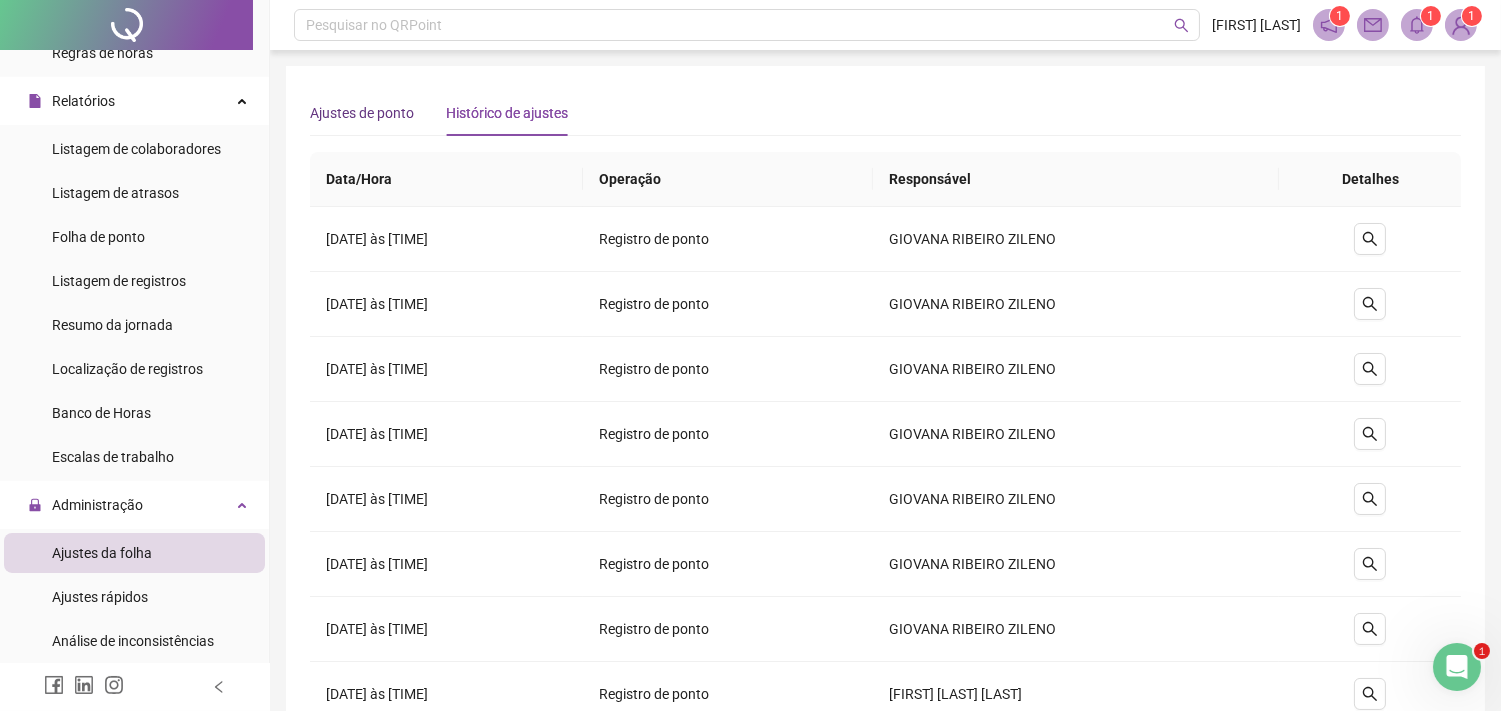 click on "Ajustes de ponto" at bounding box center [362, 113] 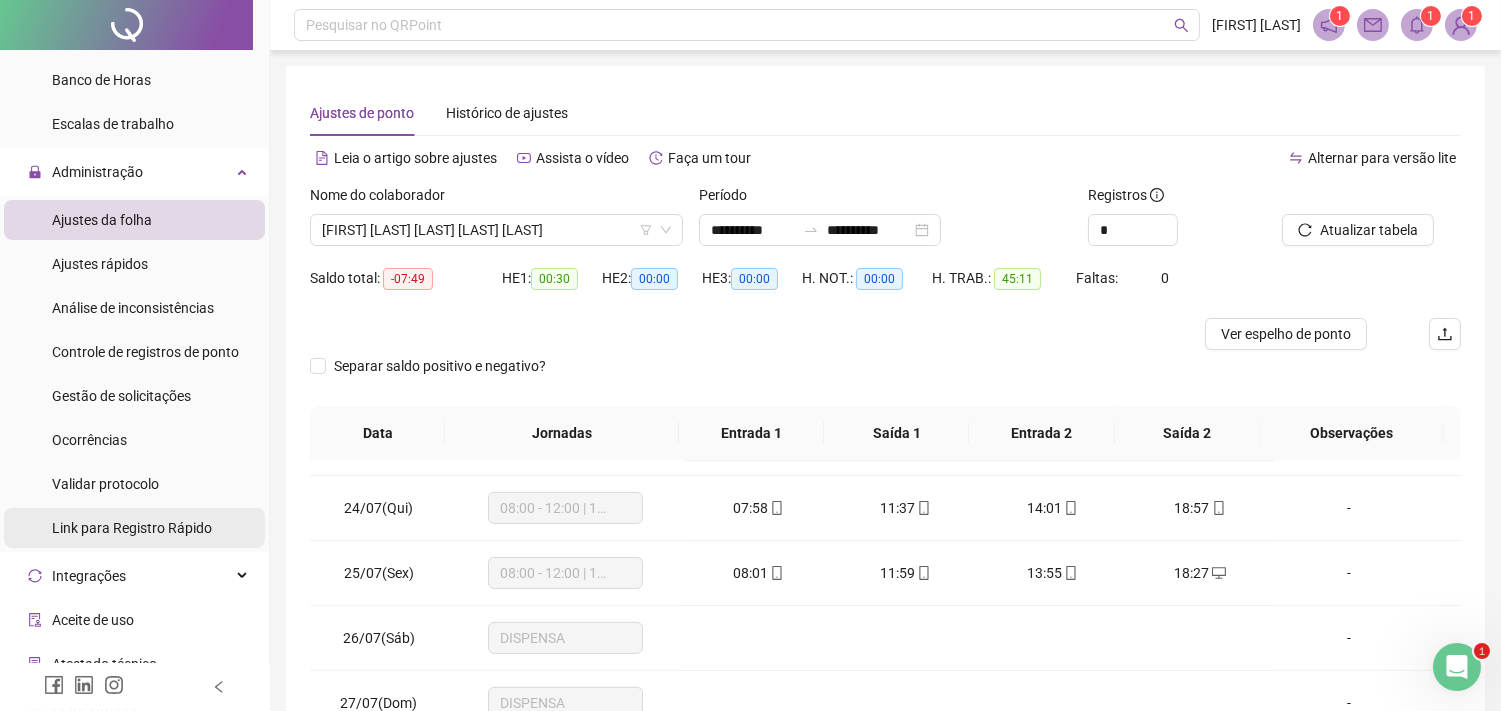 scroll, scrollTop: 774, scrollLeft: 0, axis: vertical 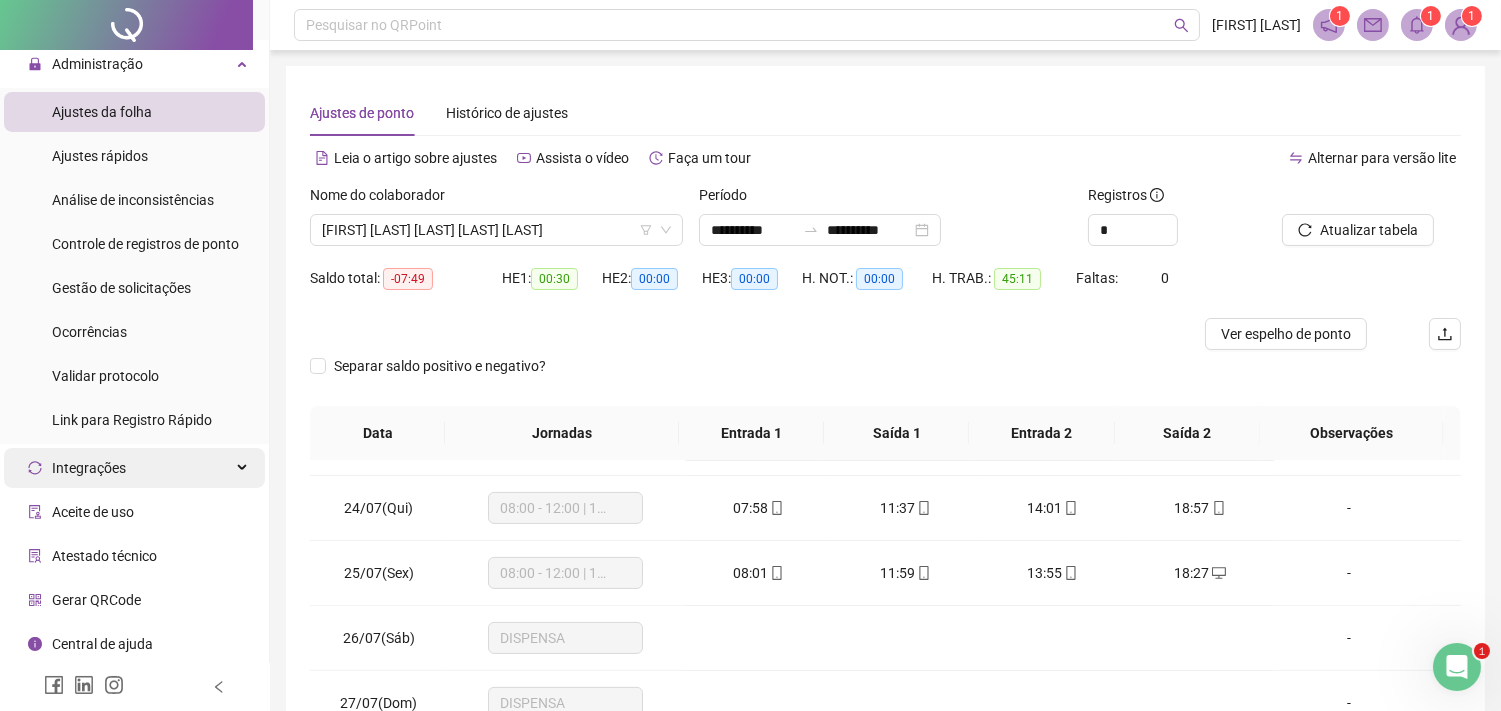 click on "Integrações" at bounding box center [134, 468] 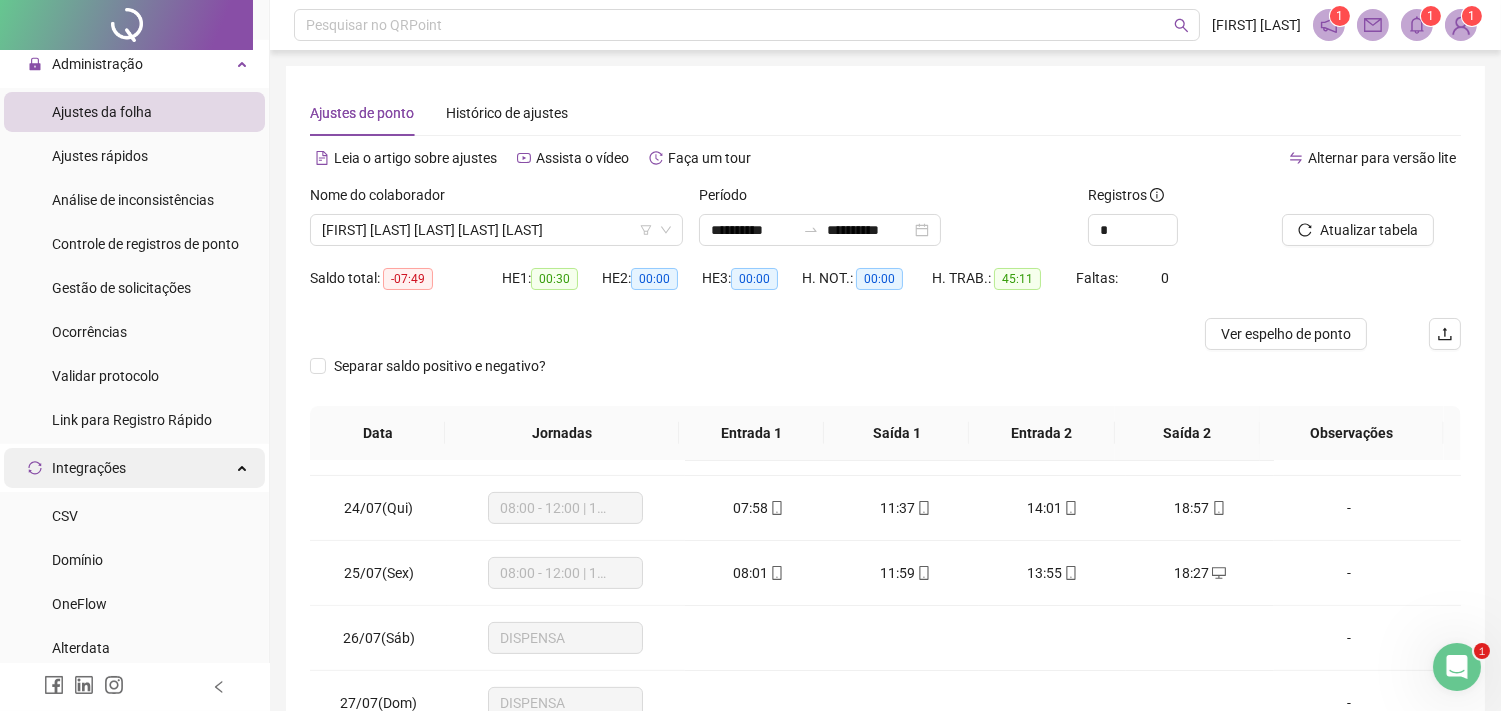 click on "Integrações" at bounding box center [134, 468] 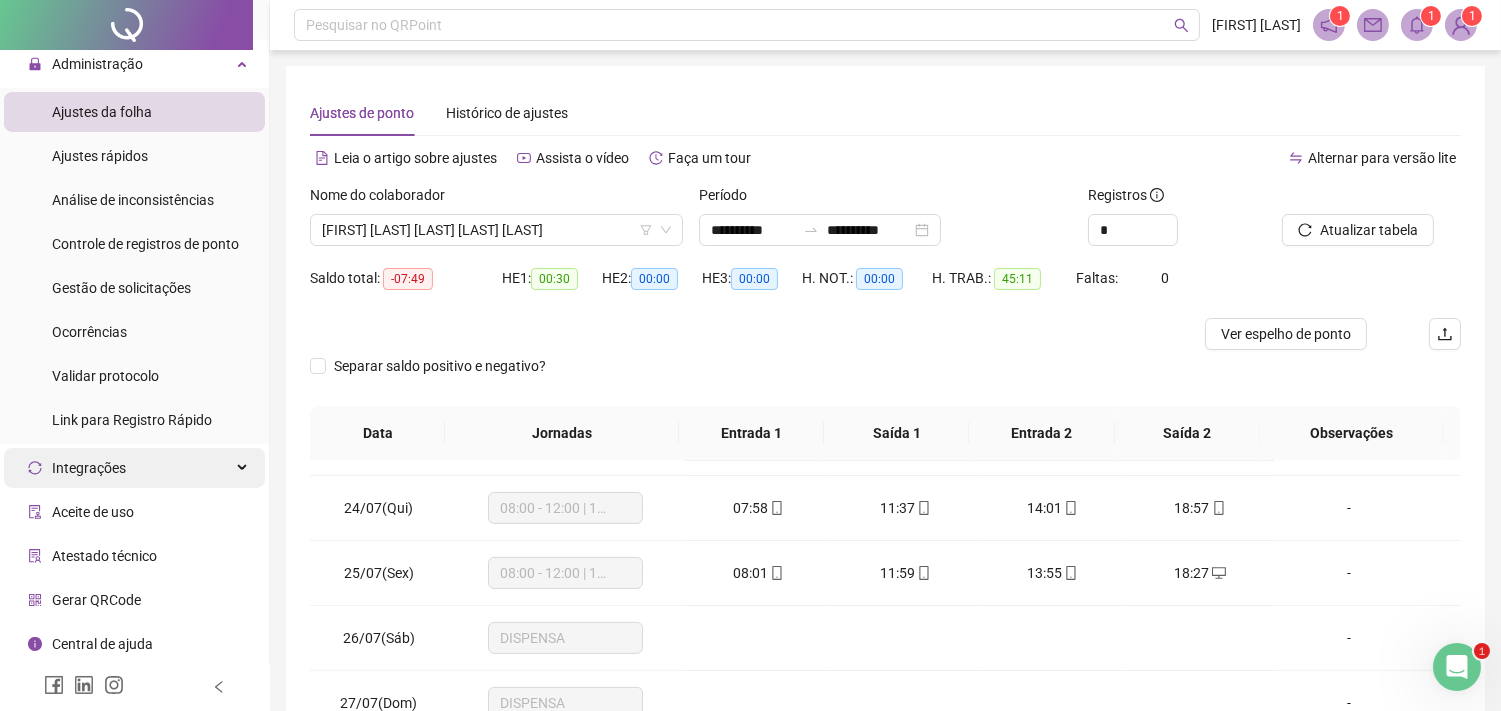 scroll, scrollTop: 222, scrollLeft: 0, axis: vertical 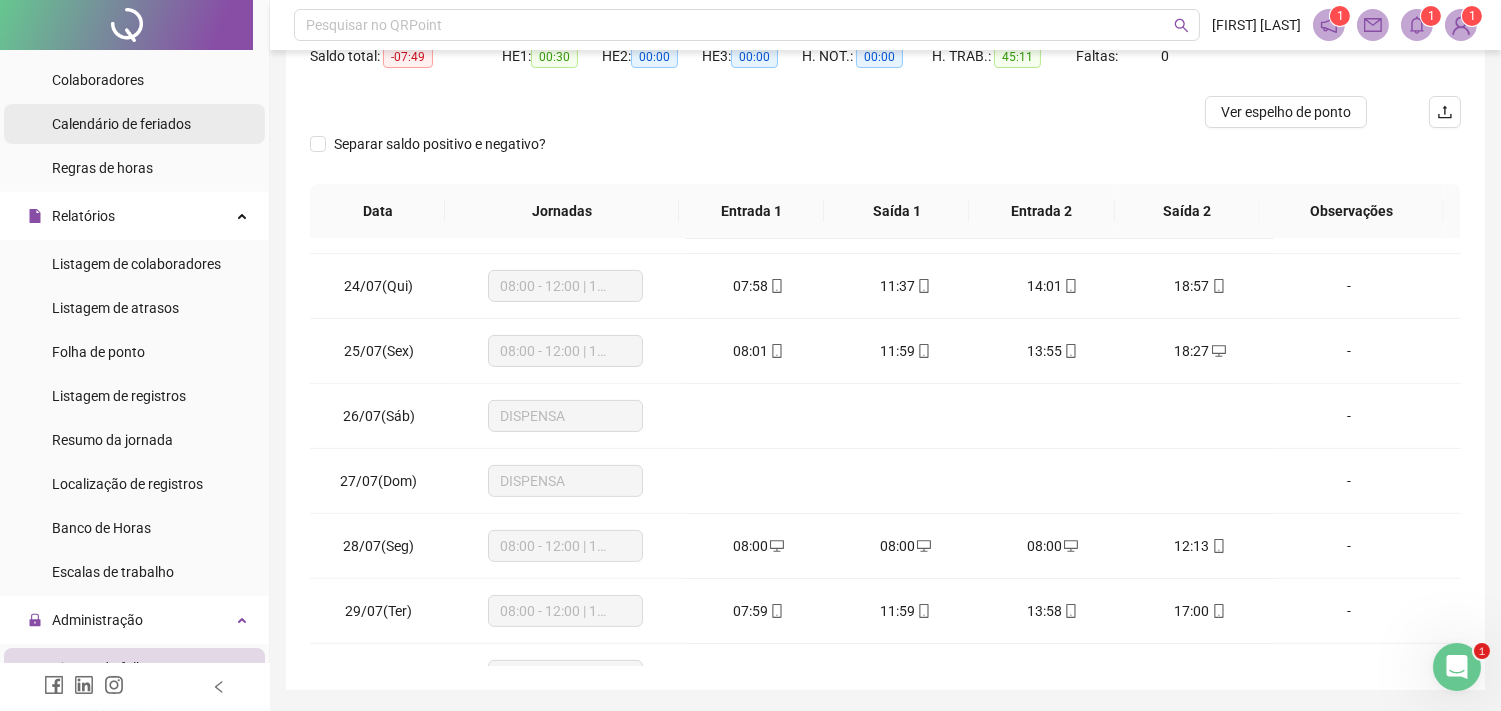 click on "Calendário de feriados" at bounding box center [121, 124] 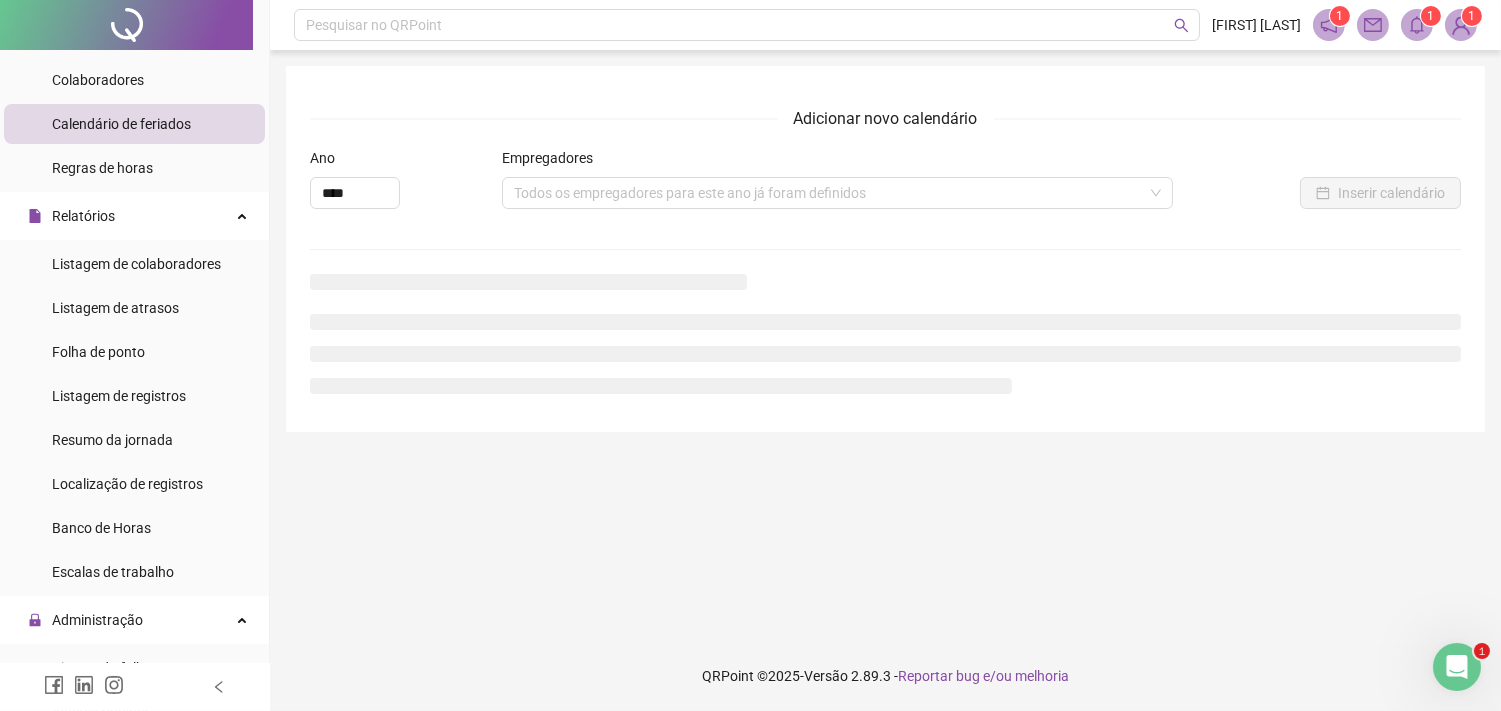 scroll, scrollTop: 0, scrollLeft: 0, axis: both 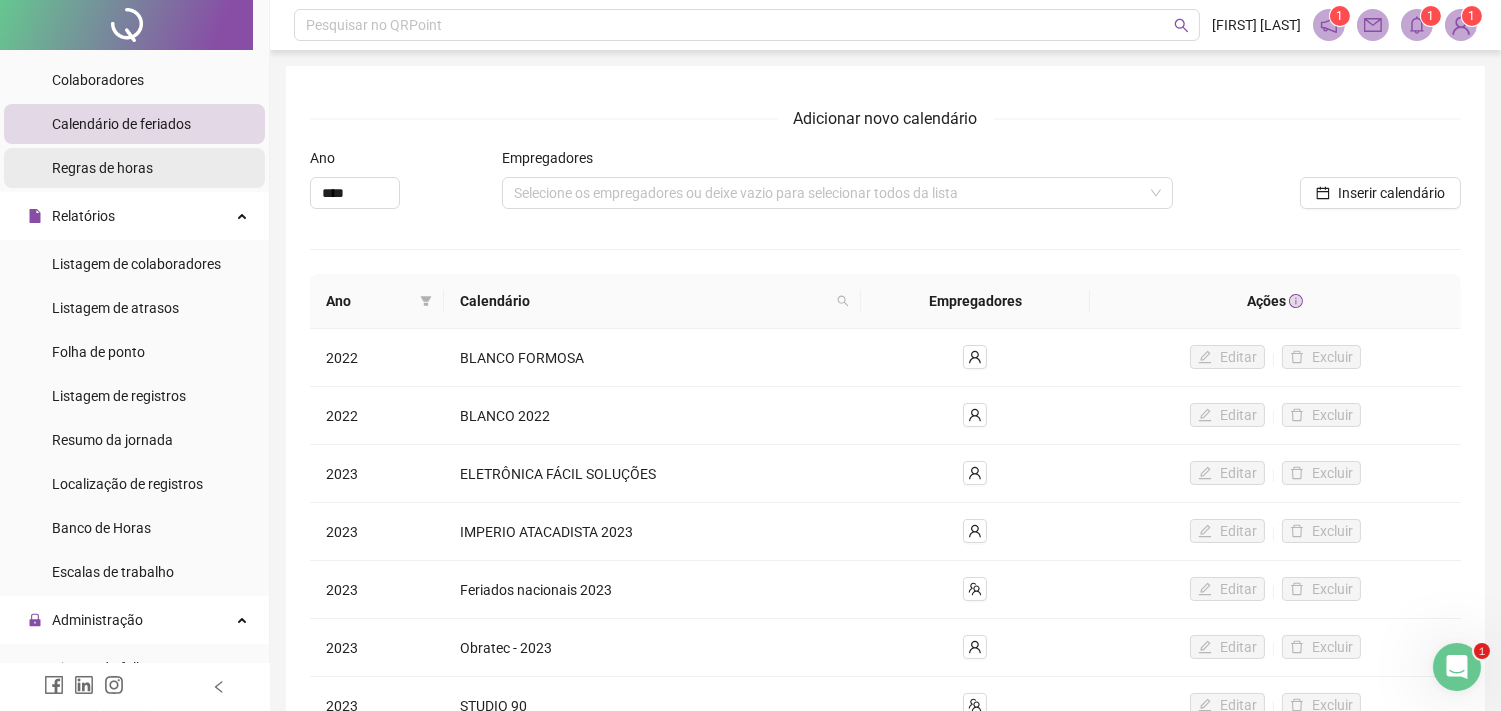 click on "Regras de horas" at bounding box center (134, 168) 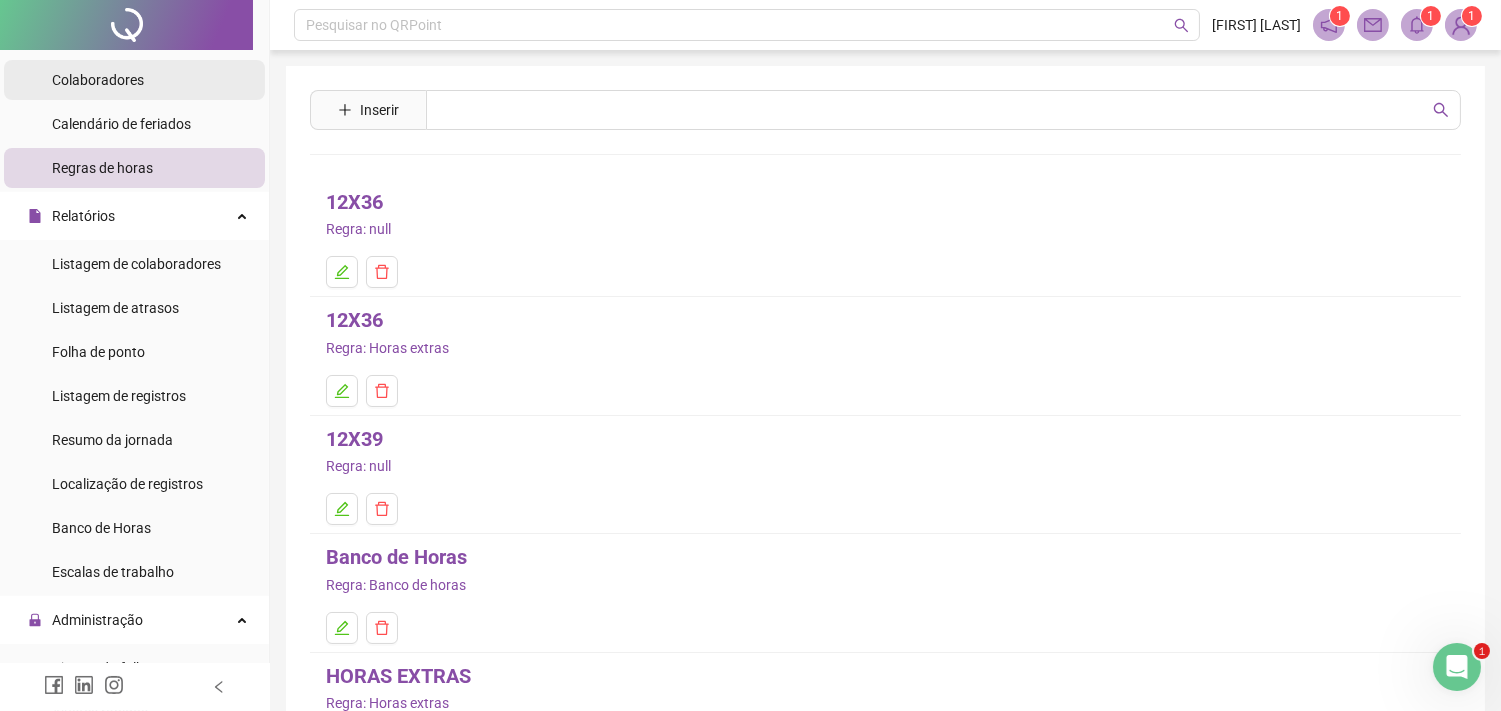 click on "Colaboradores" at bounding box center [134, 80] 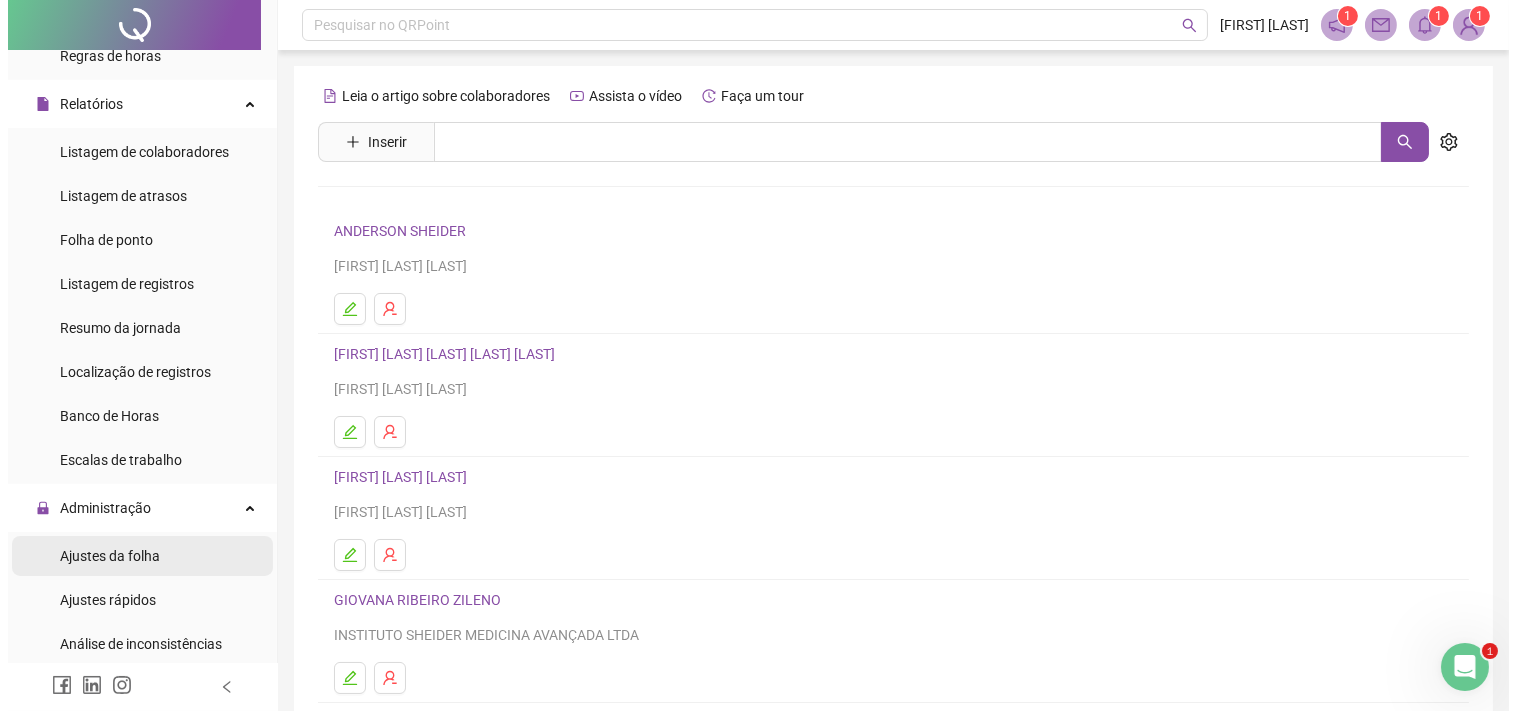 scroll, scrollTop: 441, scrollLeft: 0, axis: vertical 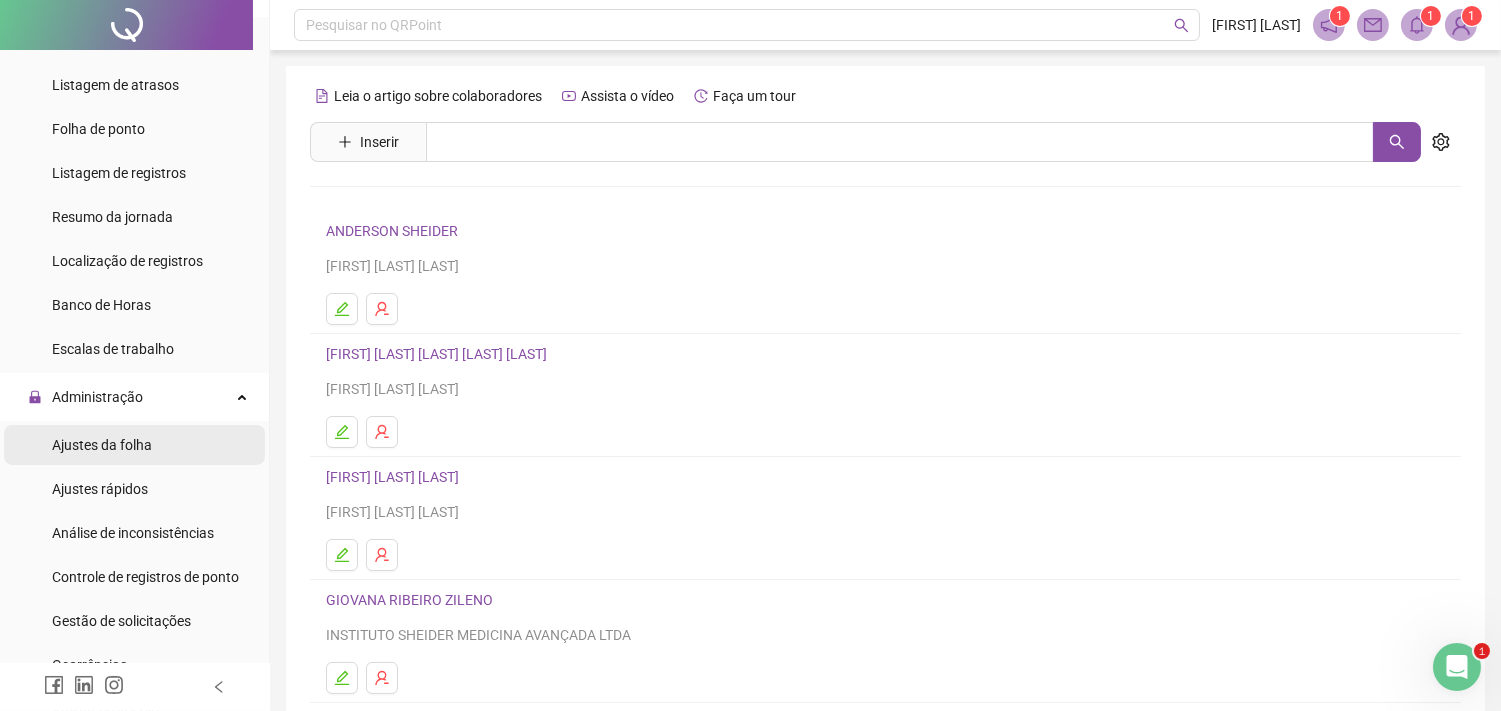 click on "Ajustes da folha" at bounding box center [102, 445] 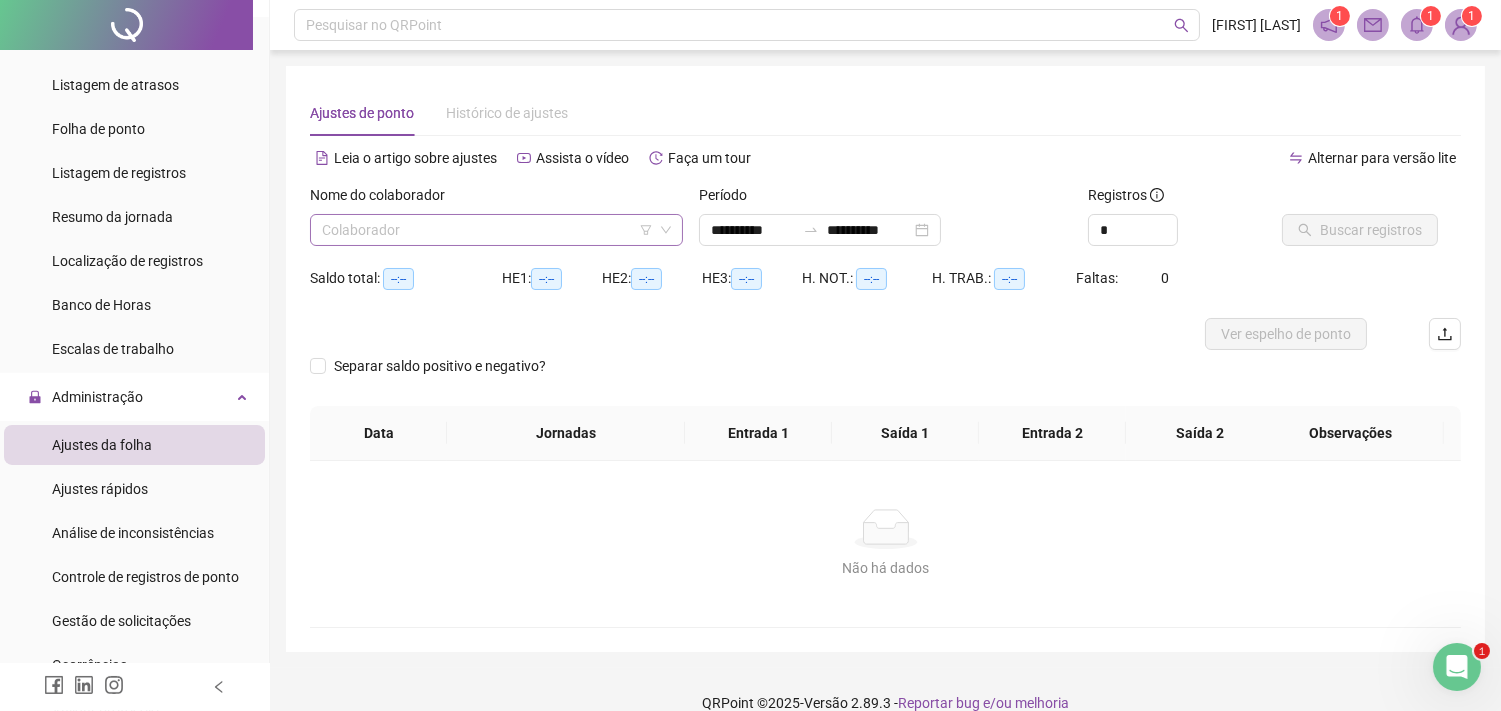 click at bounding box center [487, 230] 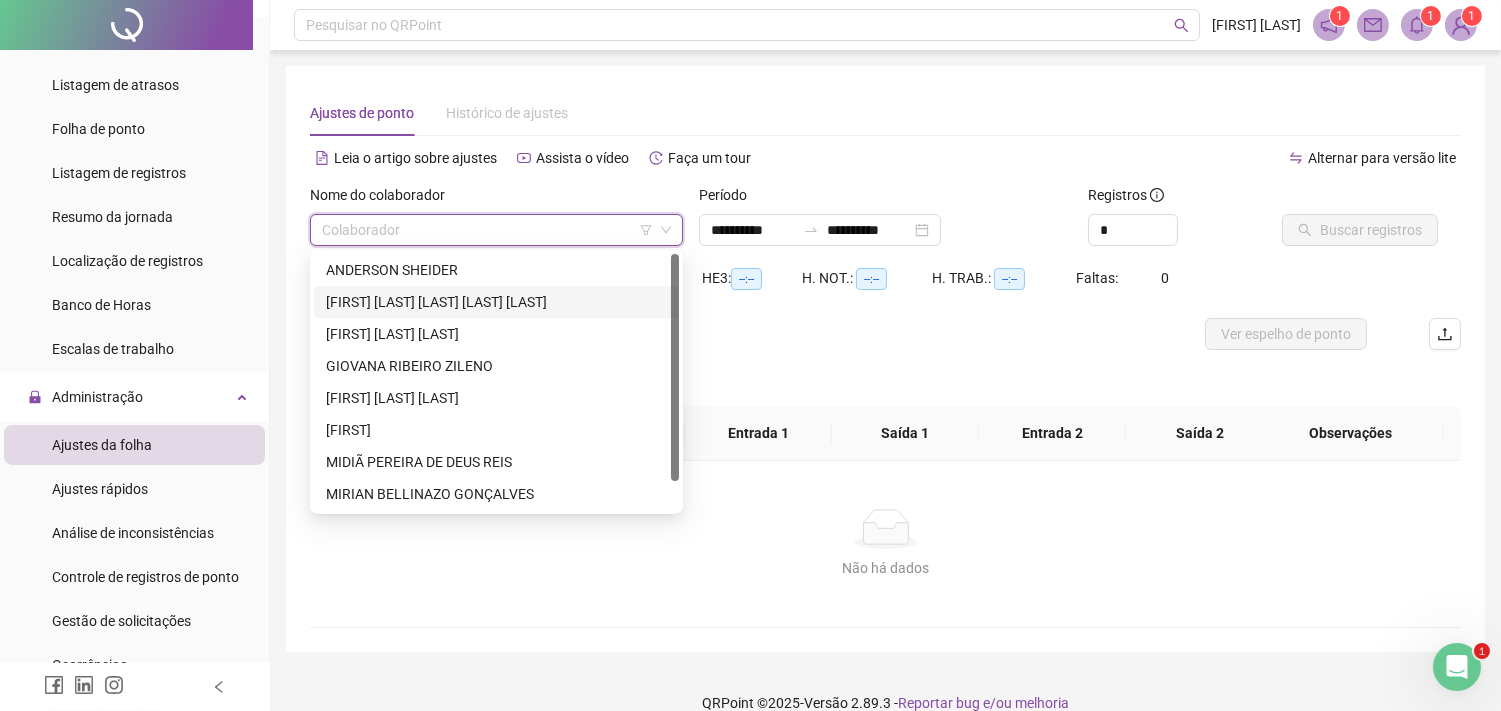 click on "[FIRST] [LAST] [LAST]" at bounding box center (496, 302) 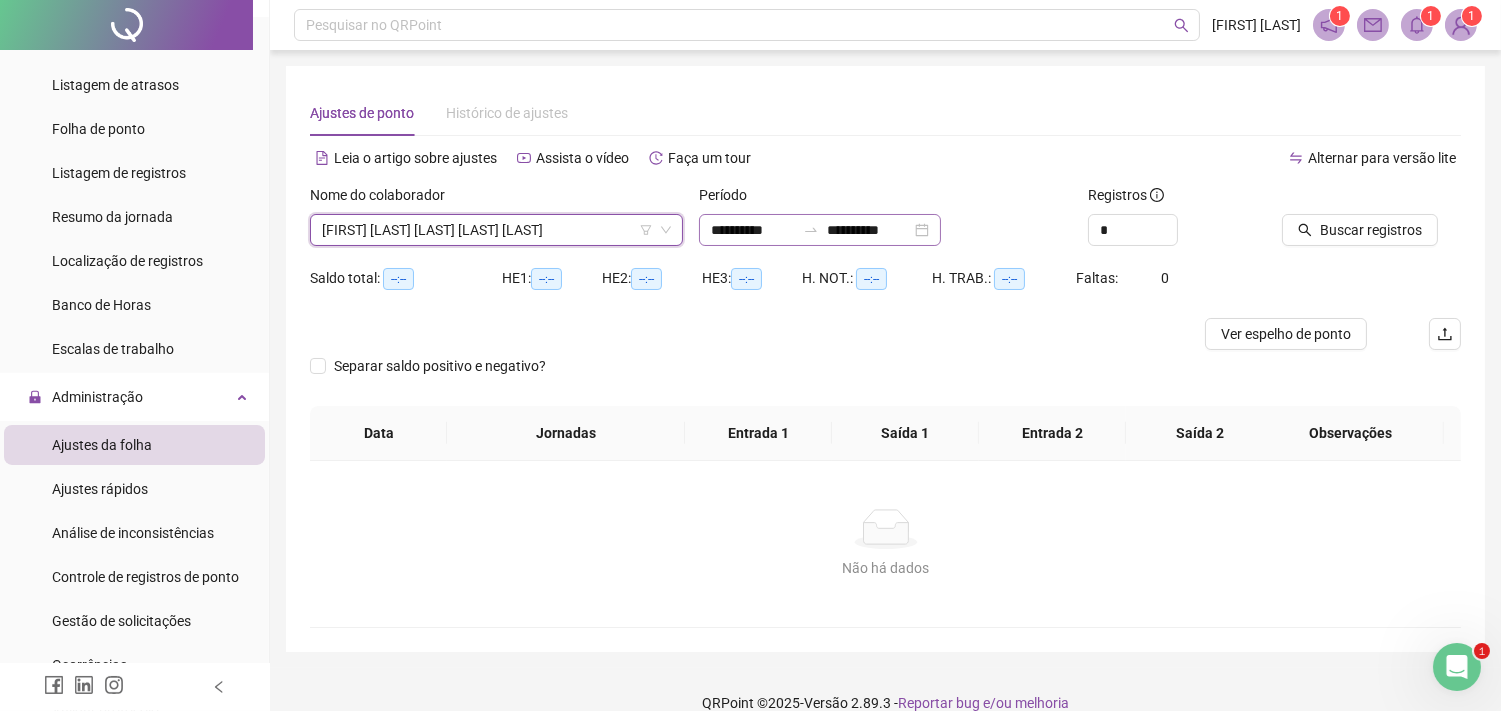 click 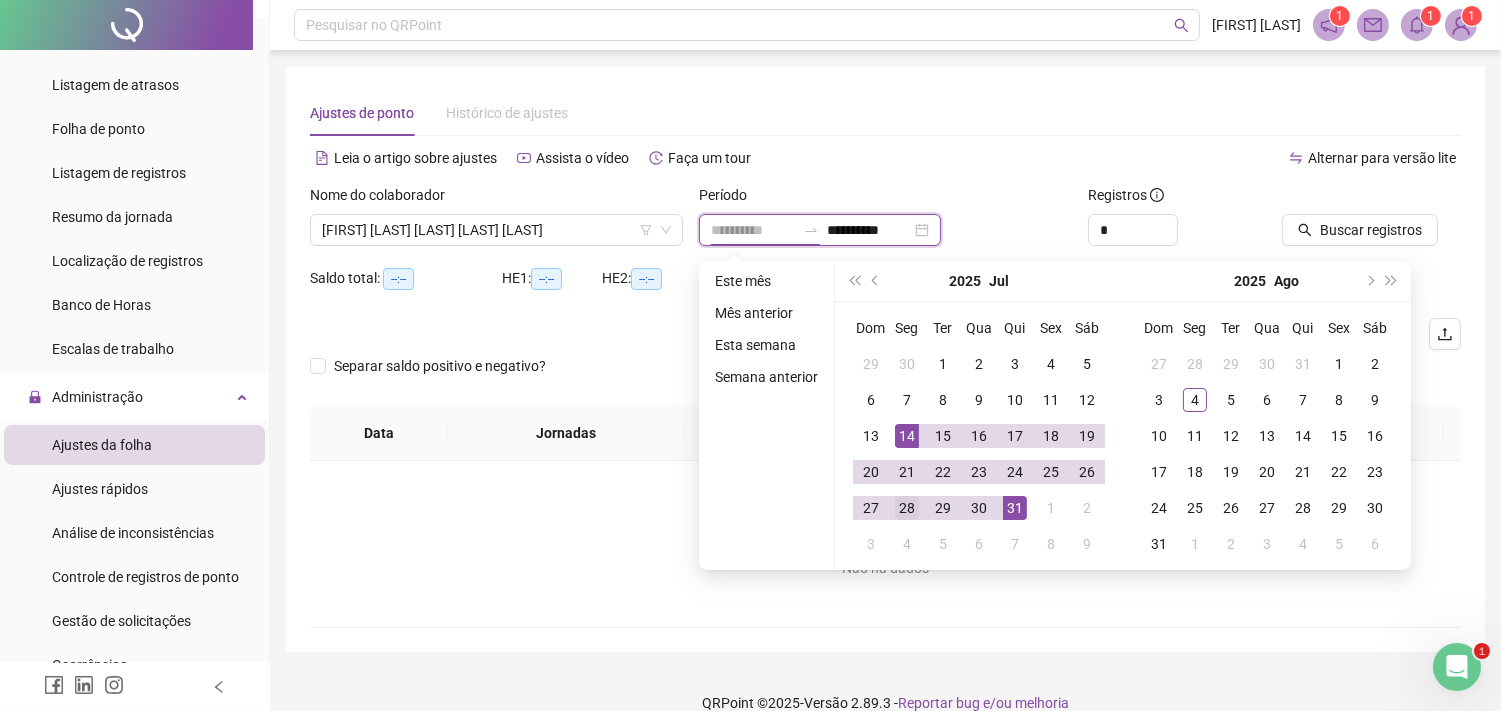 type on "**********" 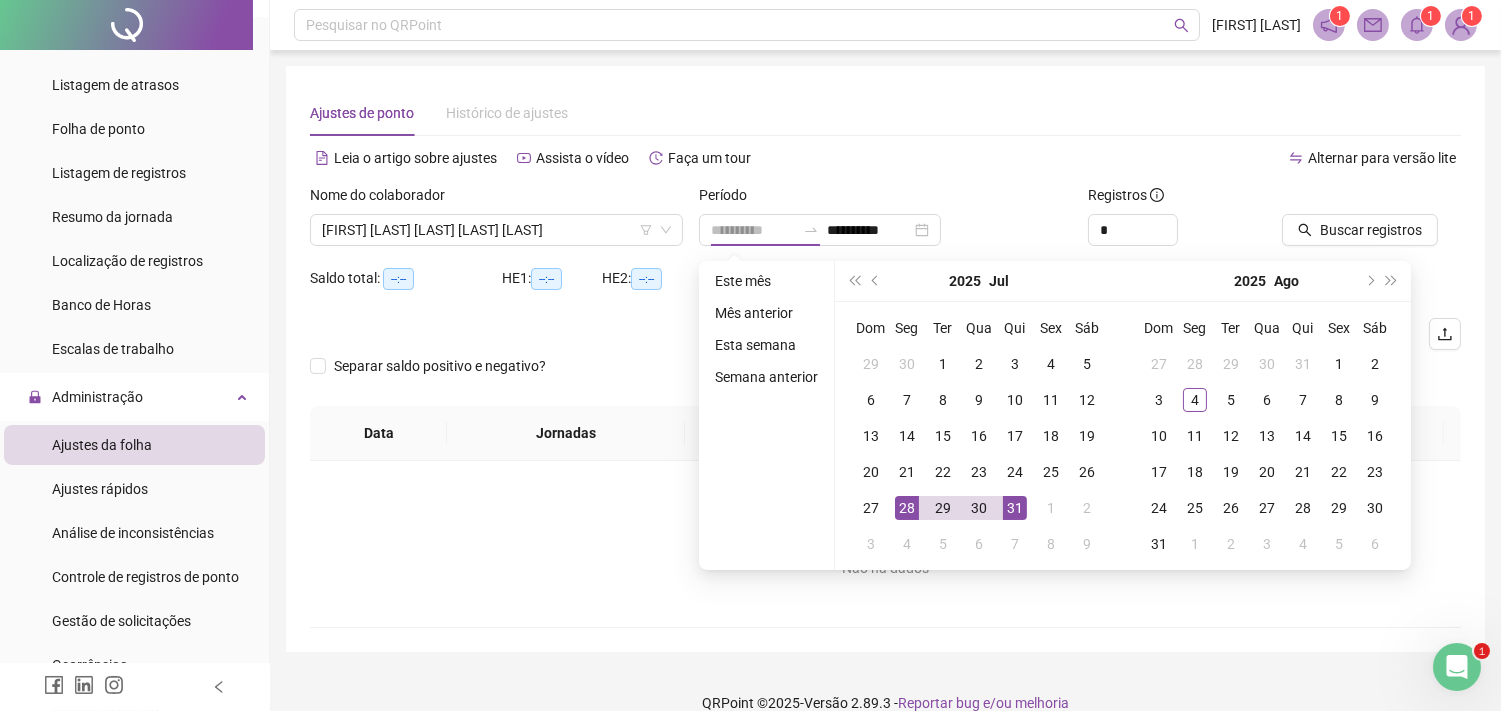 click on "28" at bounding box center (907, 508) 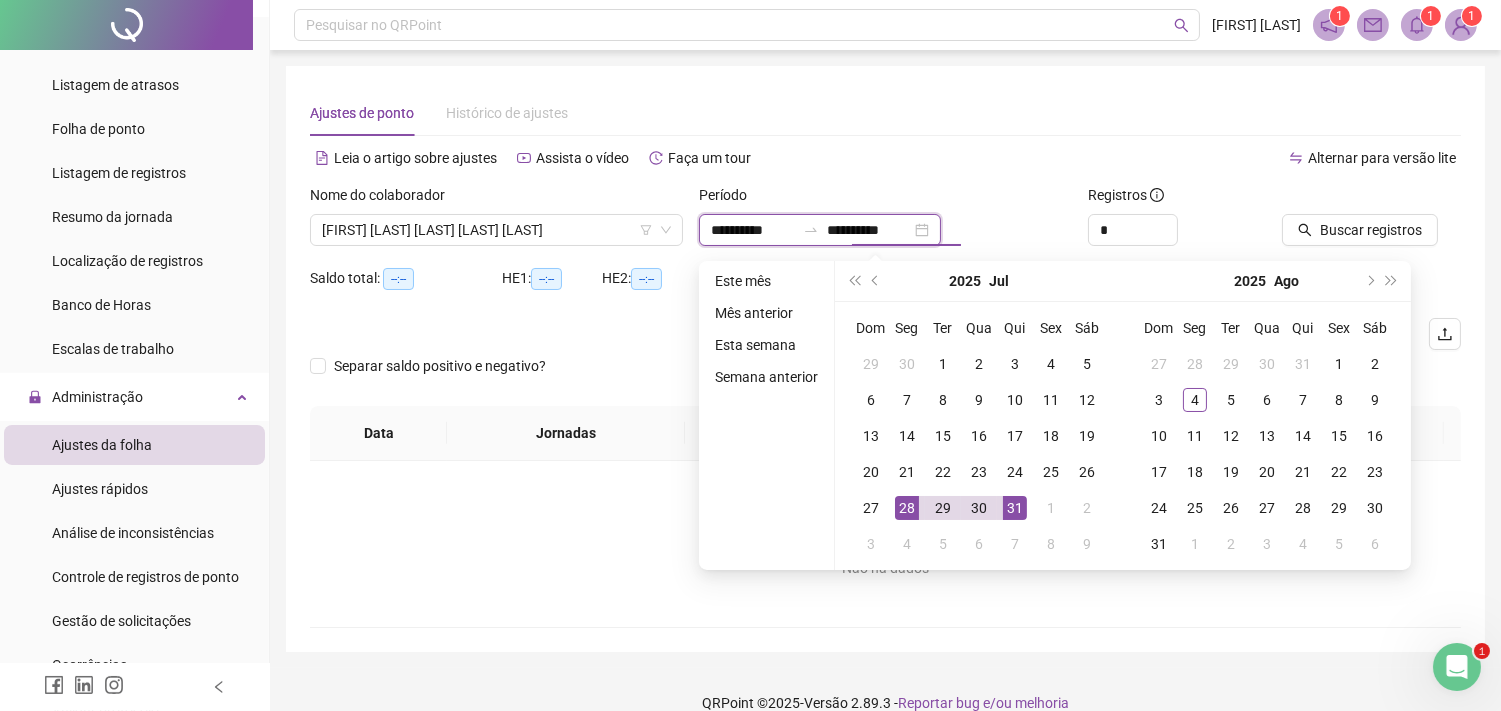 type on "**********" 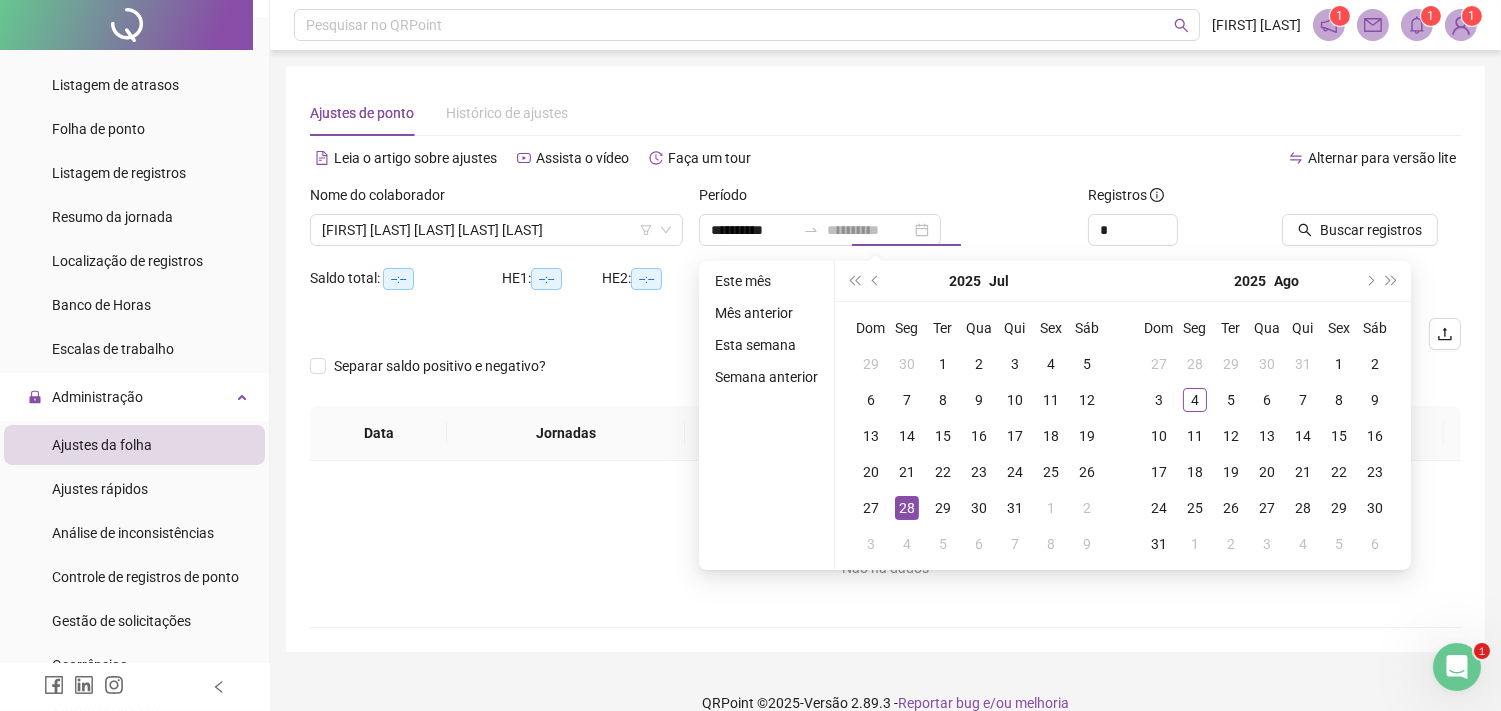 click on "28" at bounding box center (907, 508) 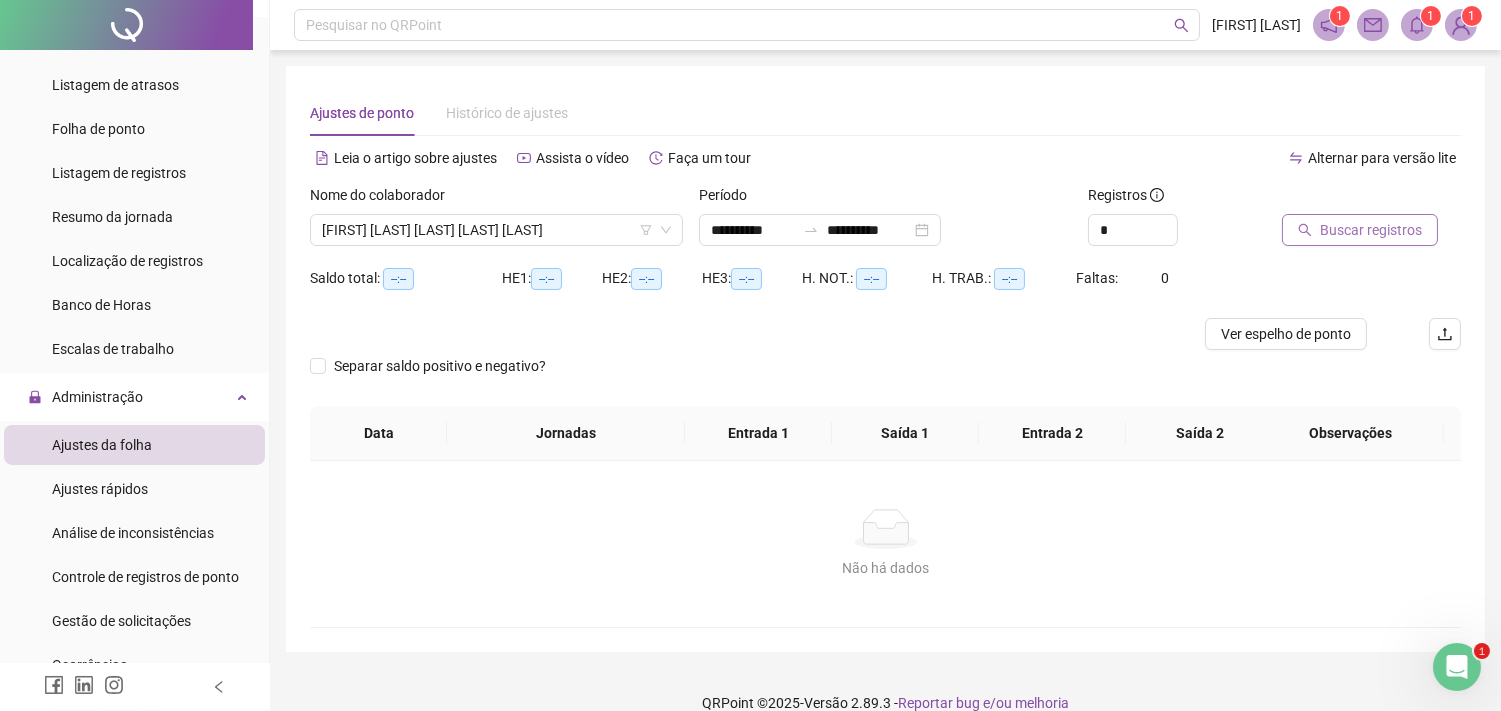 click on "Buscar registros" at bounding box center [1371, 230] 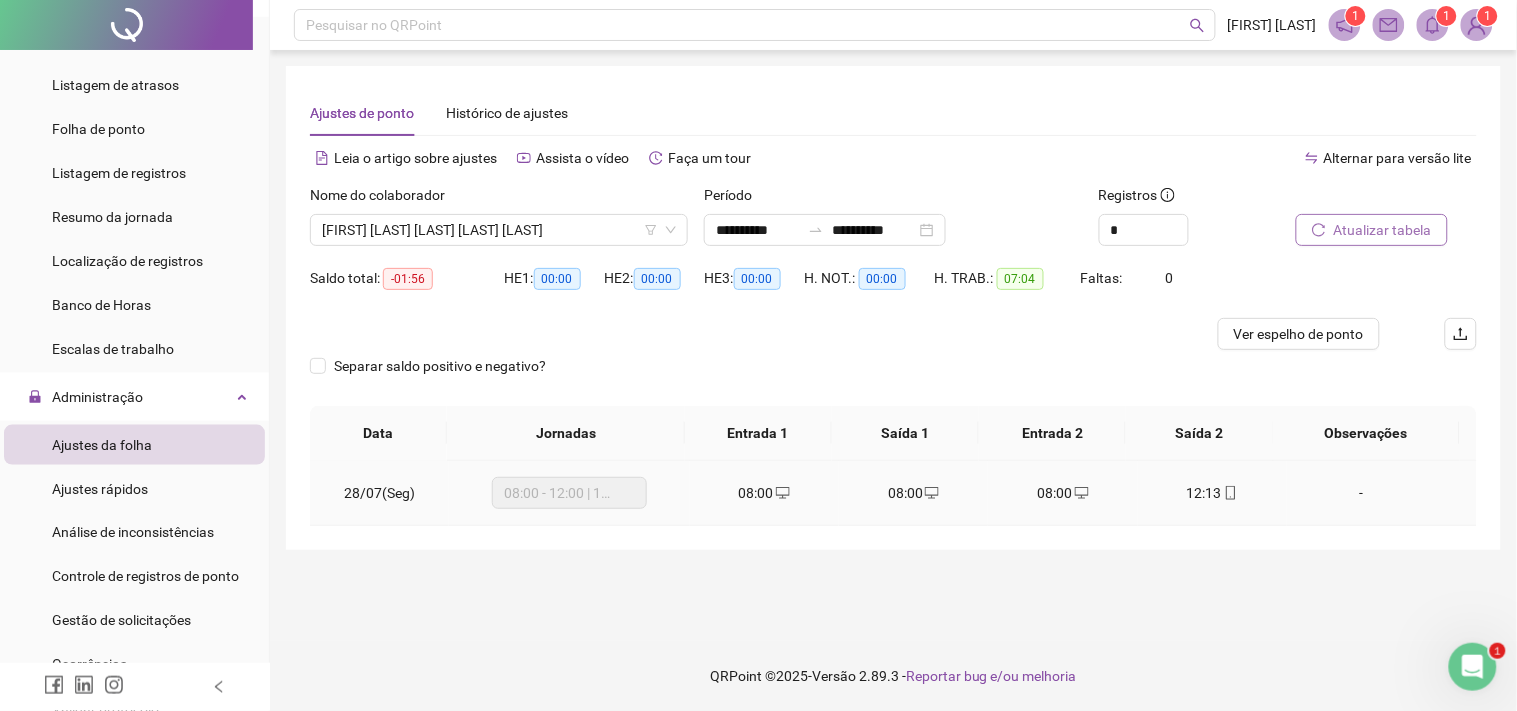 click on "-" at bounding box center (1382, 493) 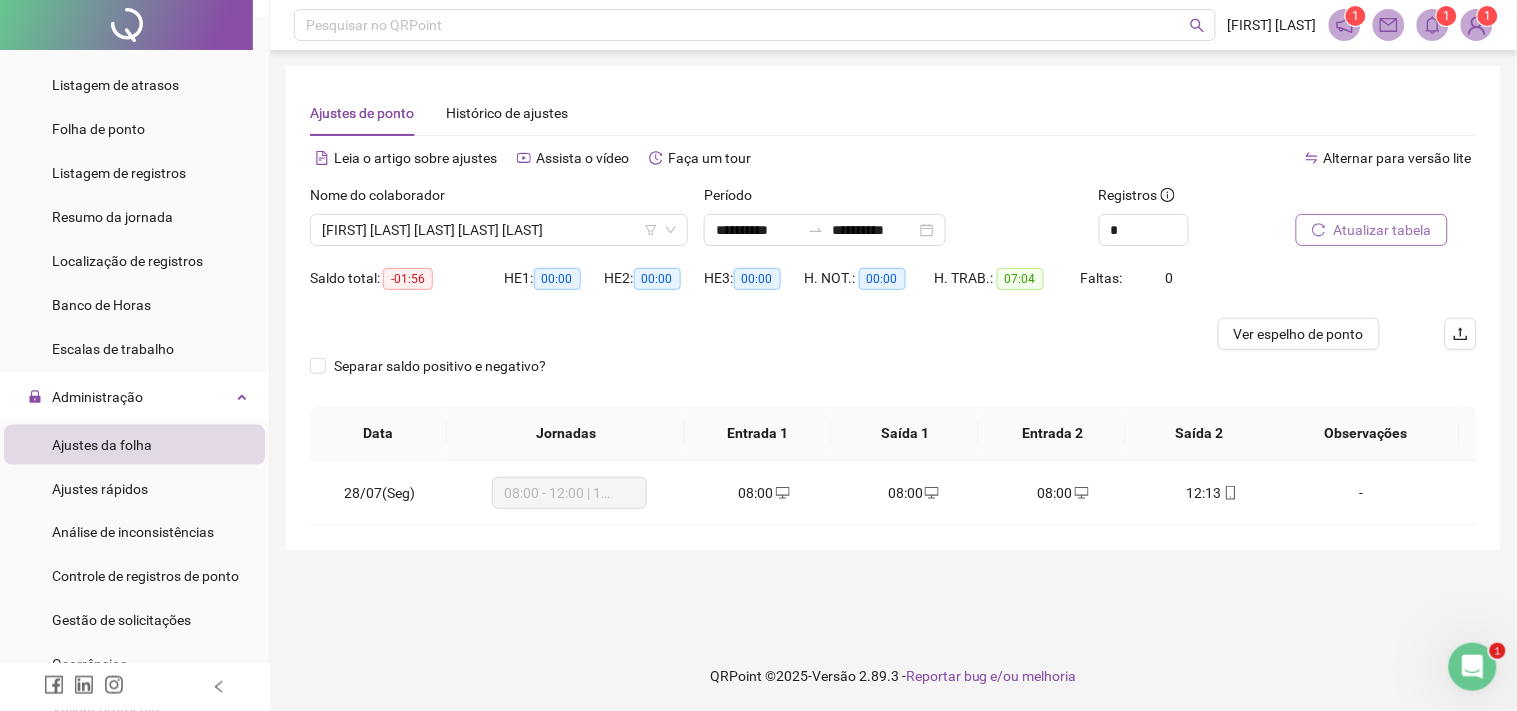 click 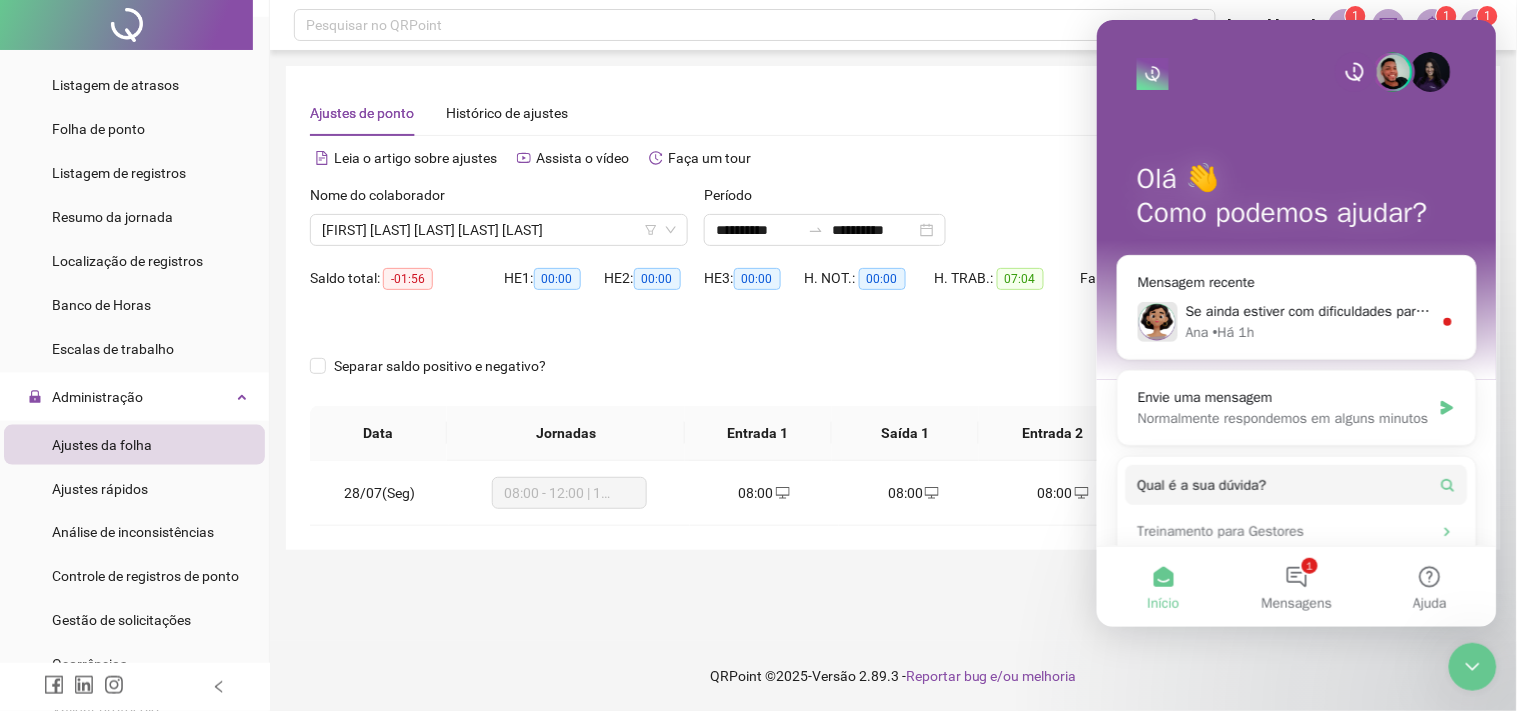 click on "**********" at bounding box center (893, 345) 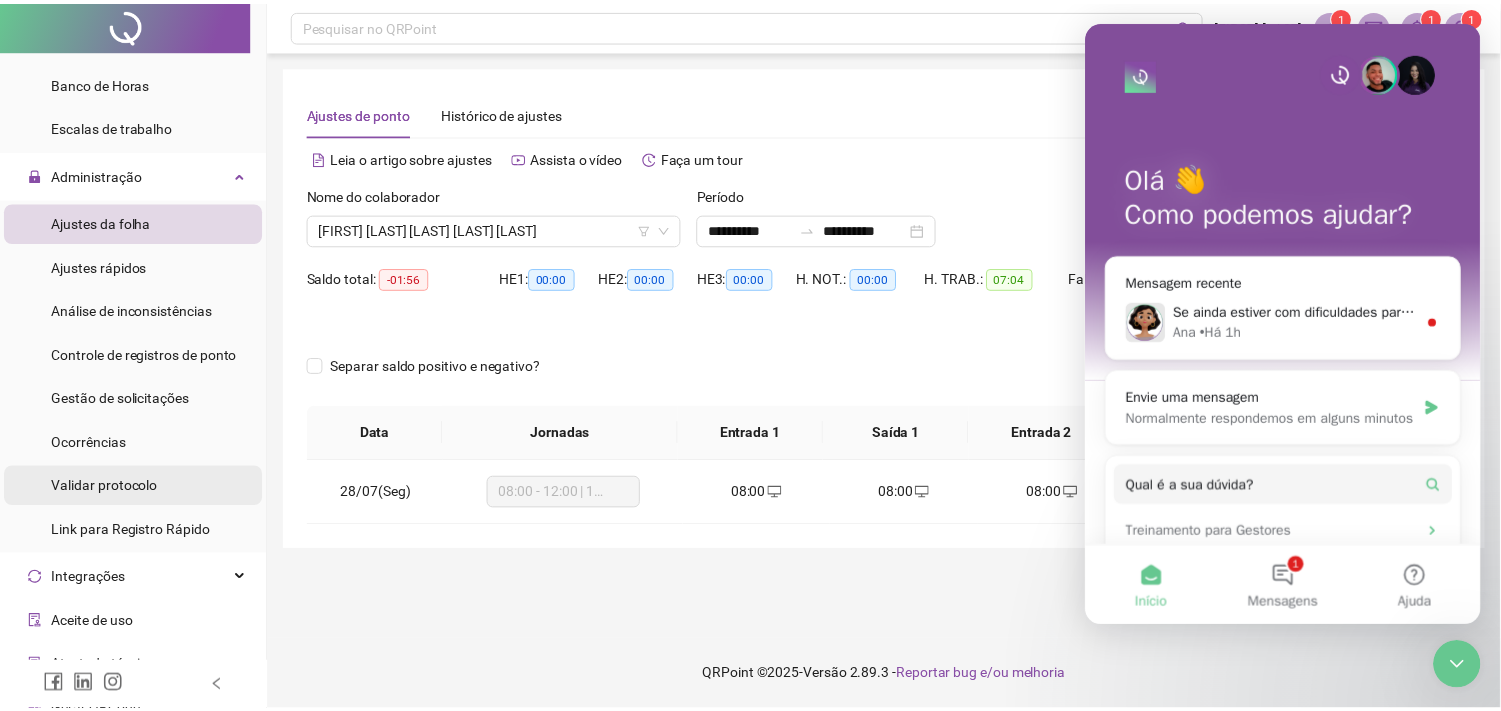 scroll, scrollTop: 774, scrollLeft: 0, axis: vertical 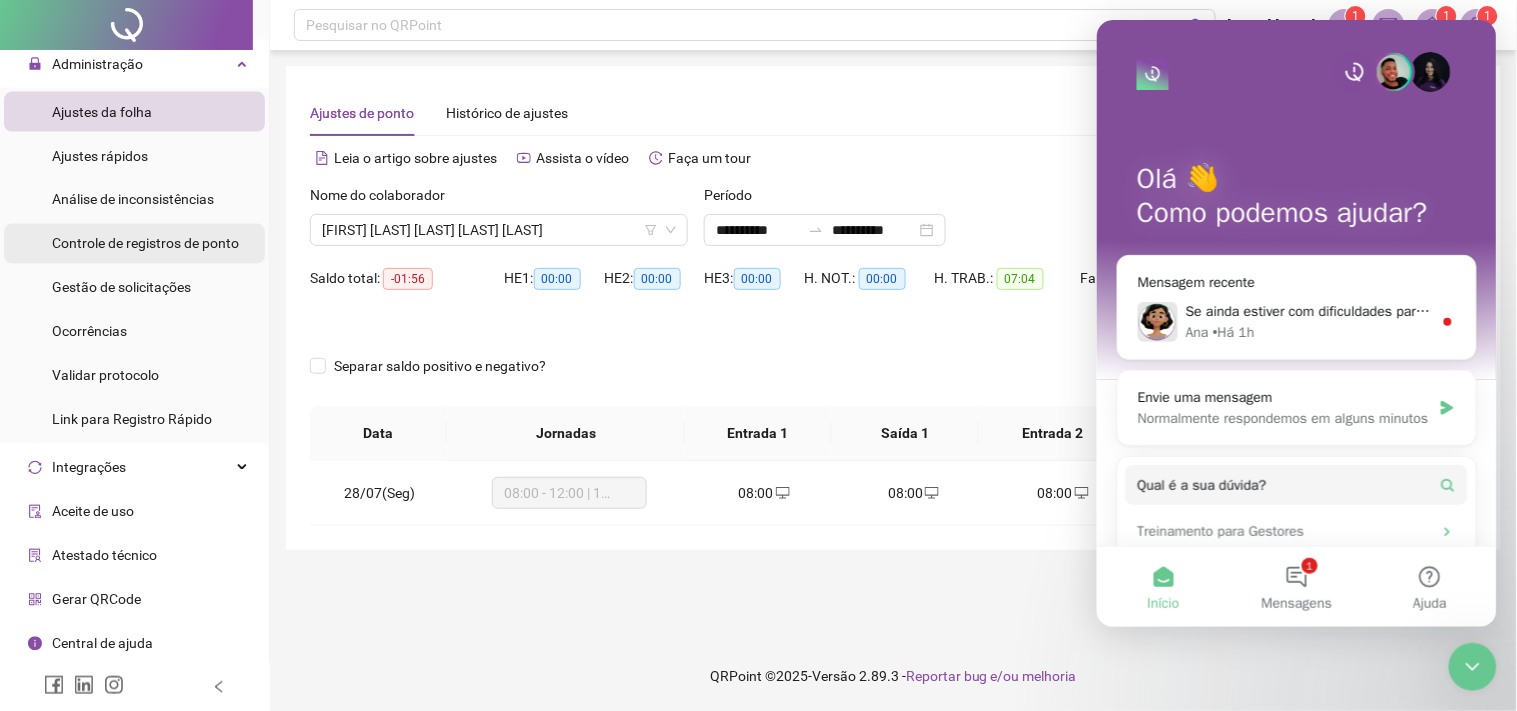 click on "Controle de registros de ponto" at bounding box center (145, 244) 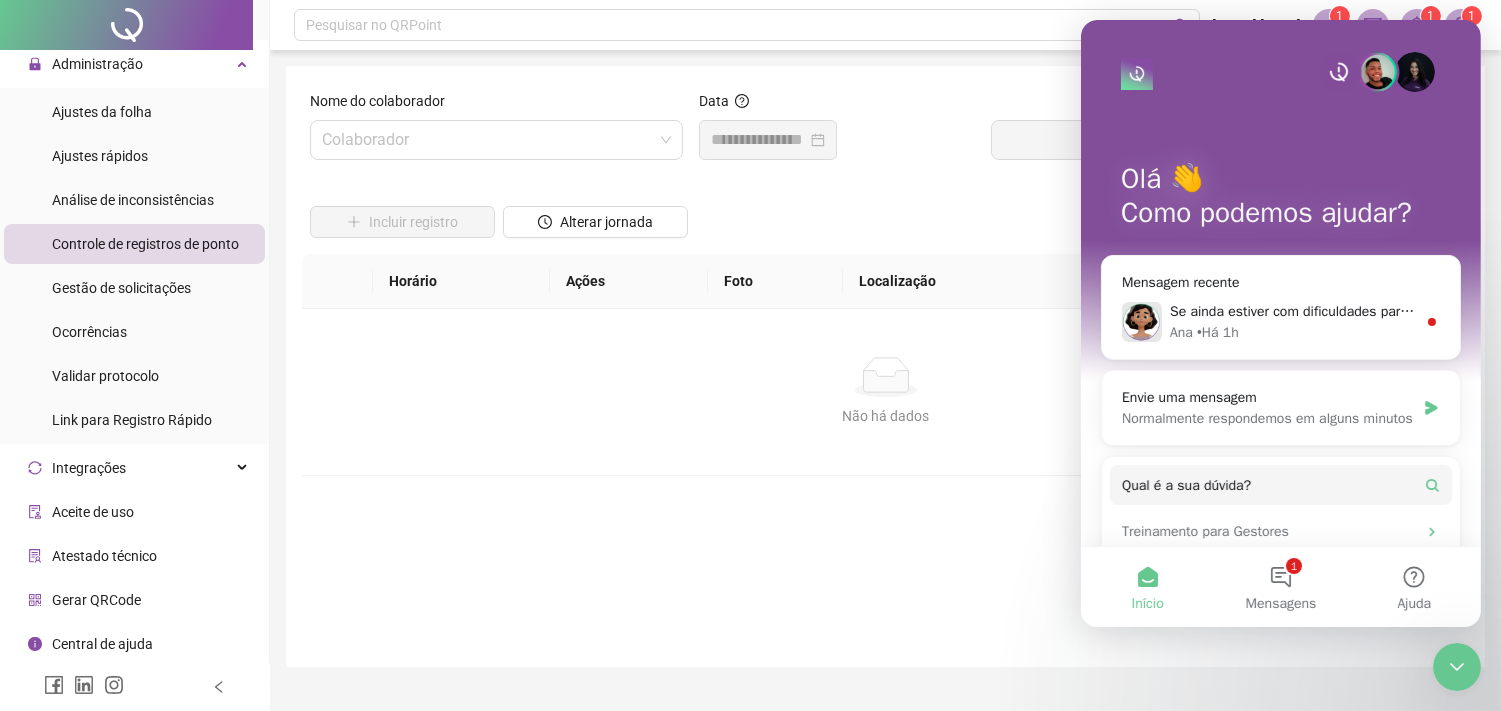 click on "Não há dados Não há dados" at bounding box center [885, 392] 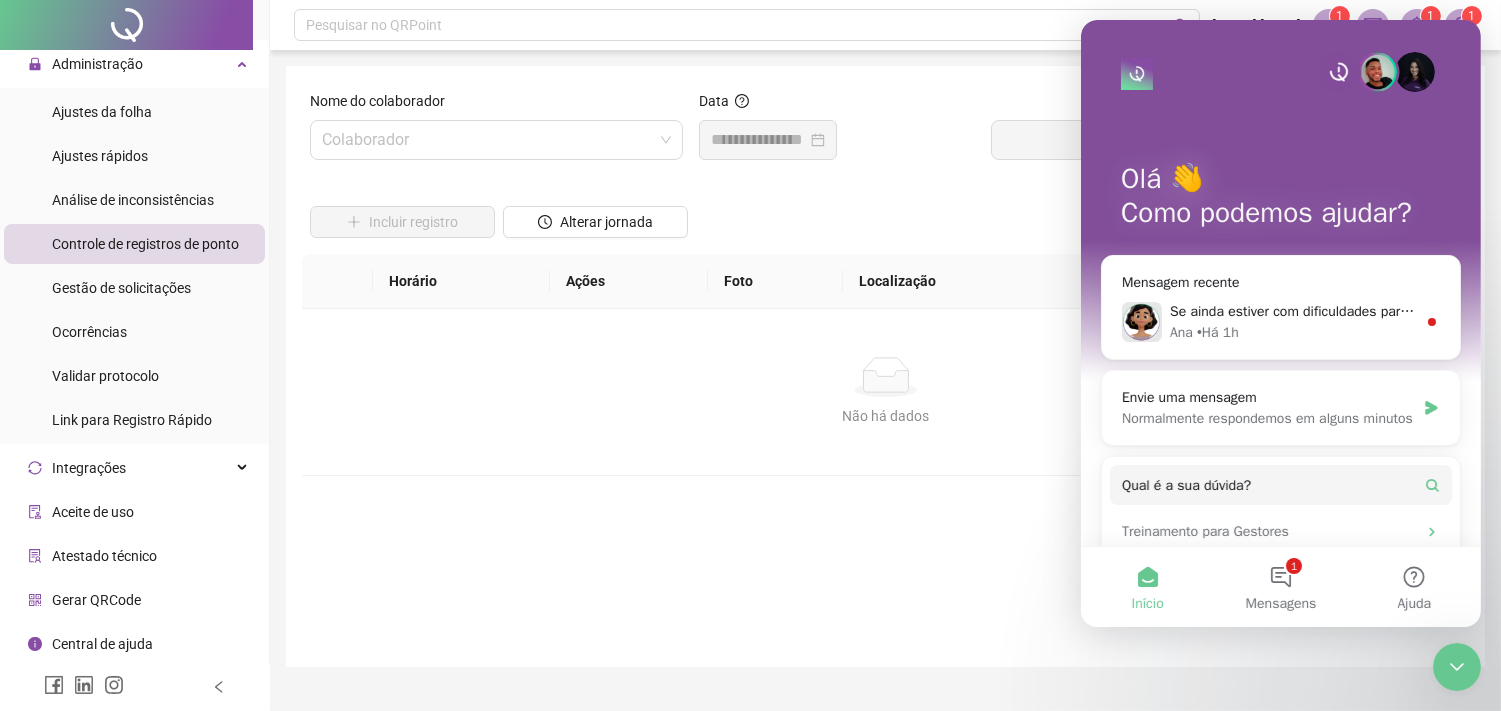 click at bounding box center (1456, 666) 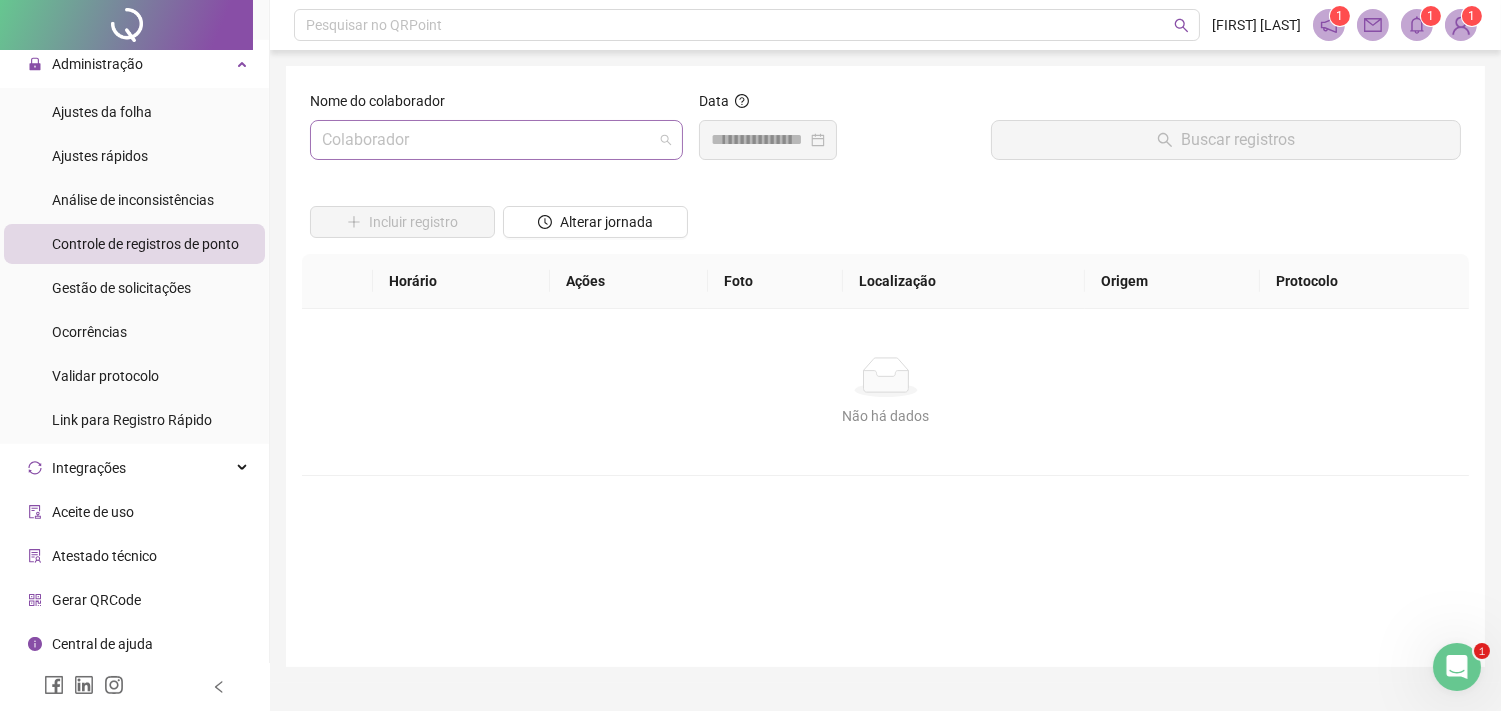 click at bounding box center [487, 140] 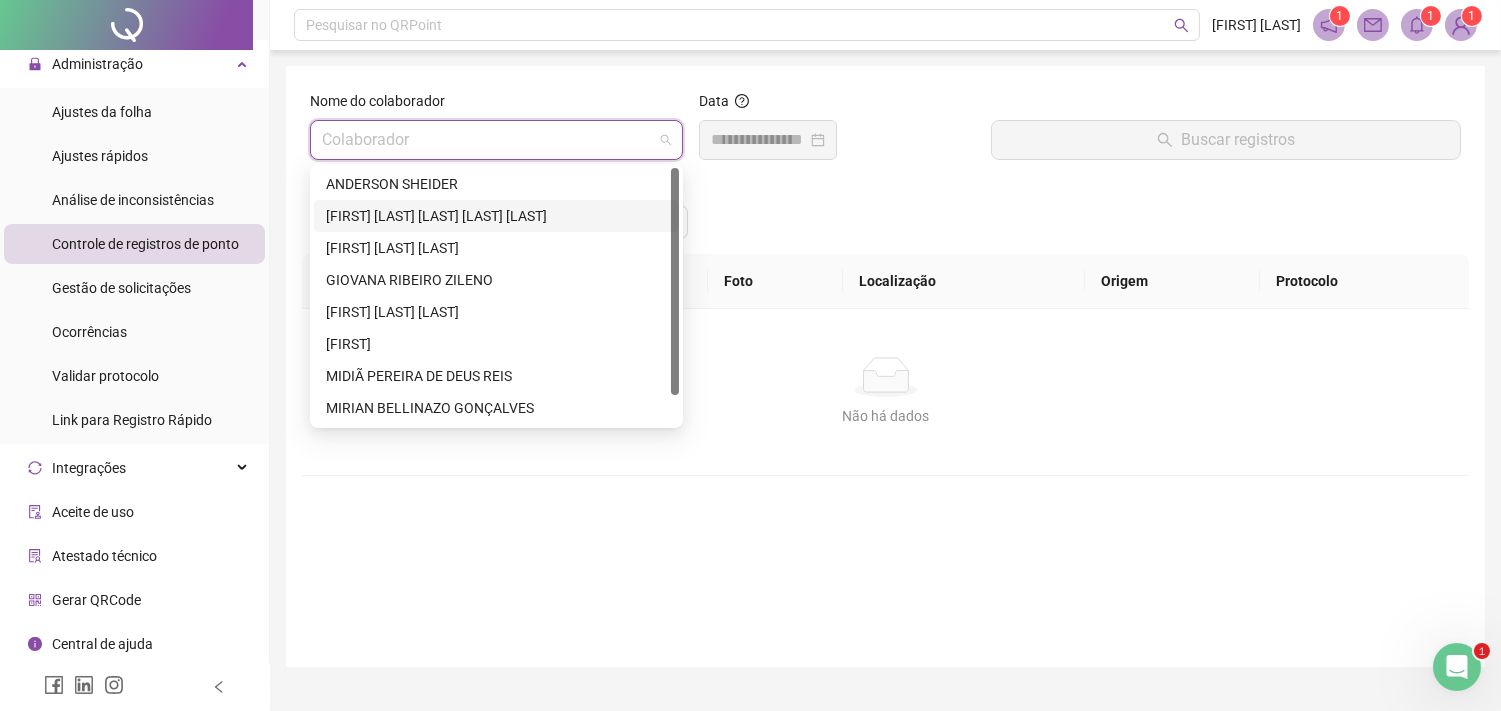 click on "[FIRST] [LAST] [LAST]" at bounding box center (496, 216) 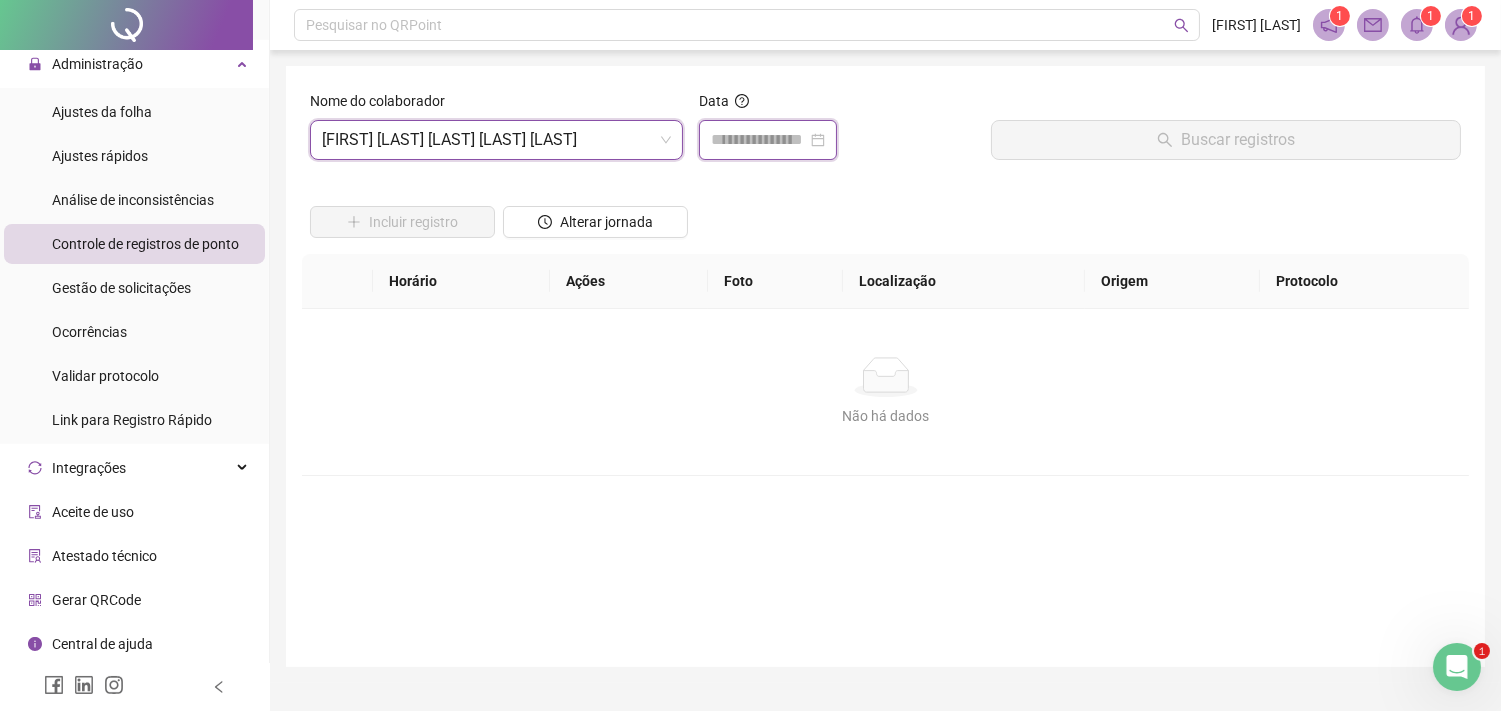 click at bounding box center [759, 140] 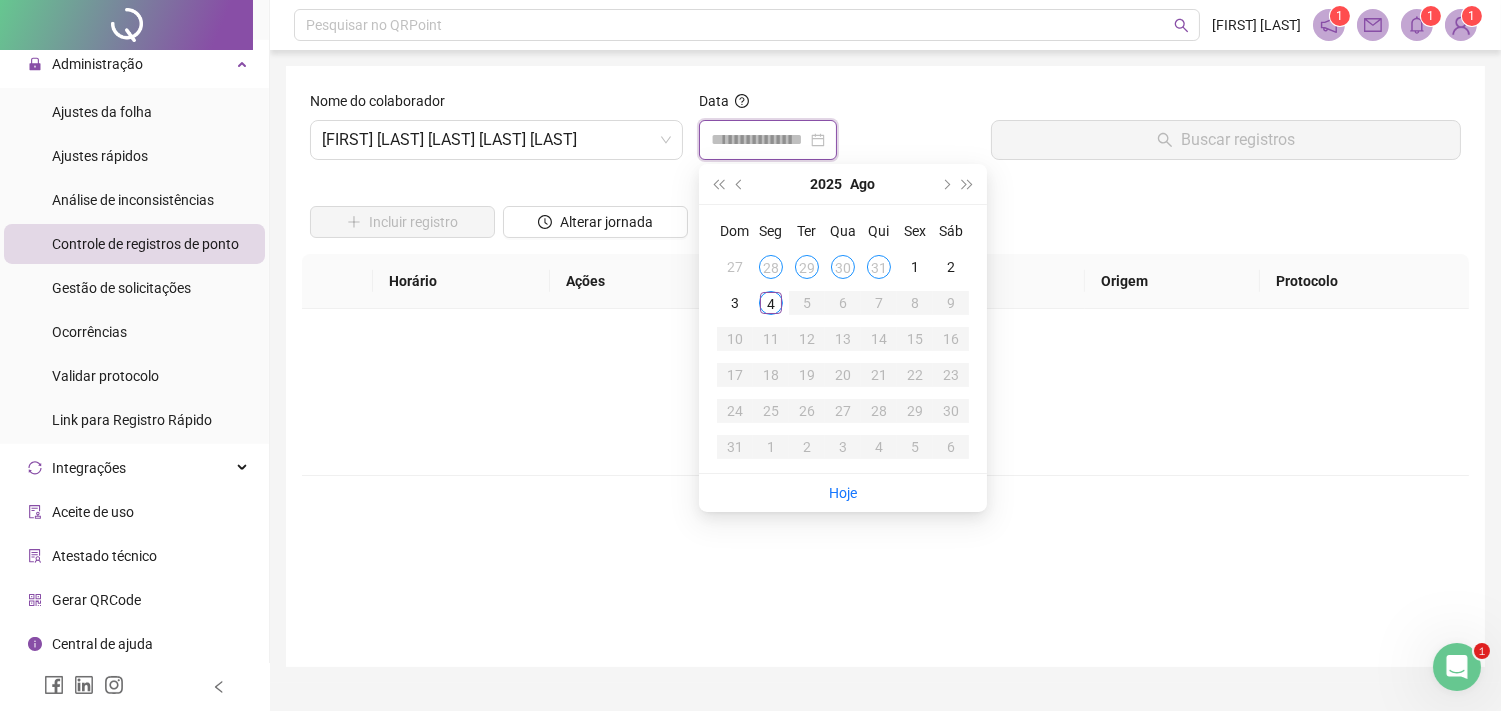 type on "**********" 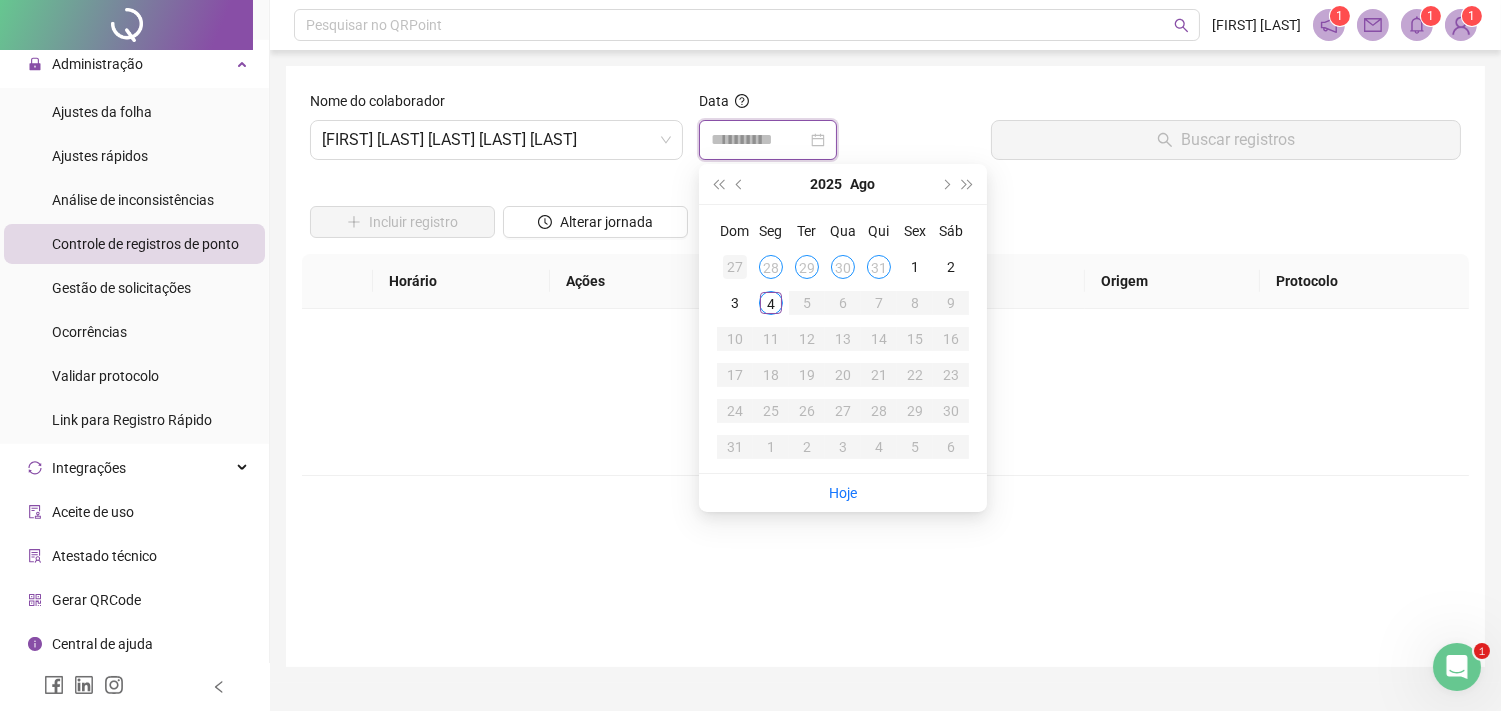 type on "**********" 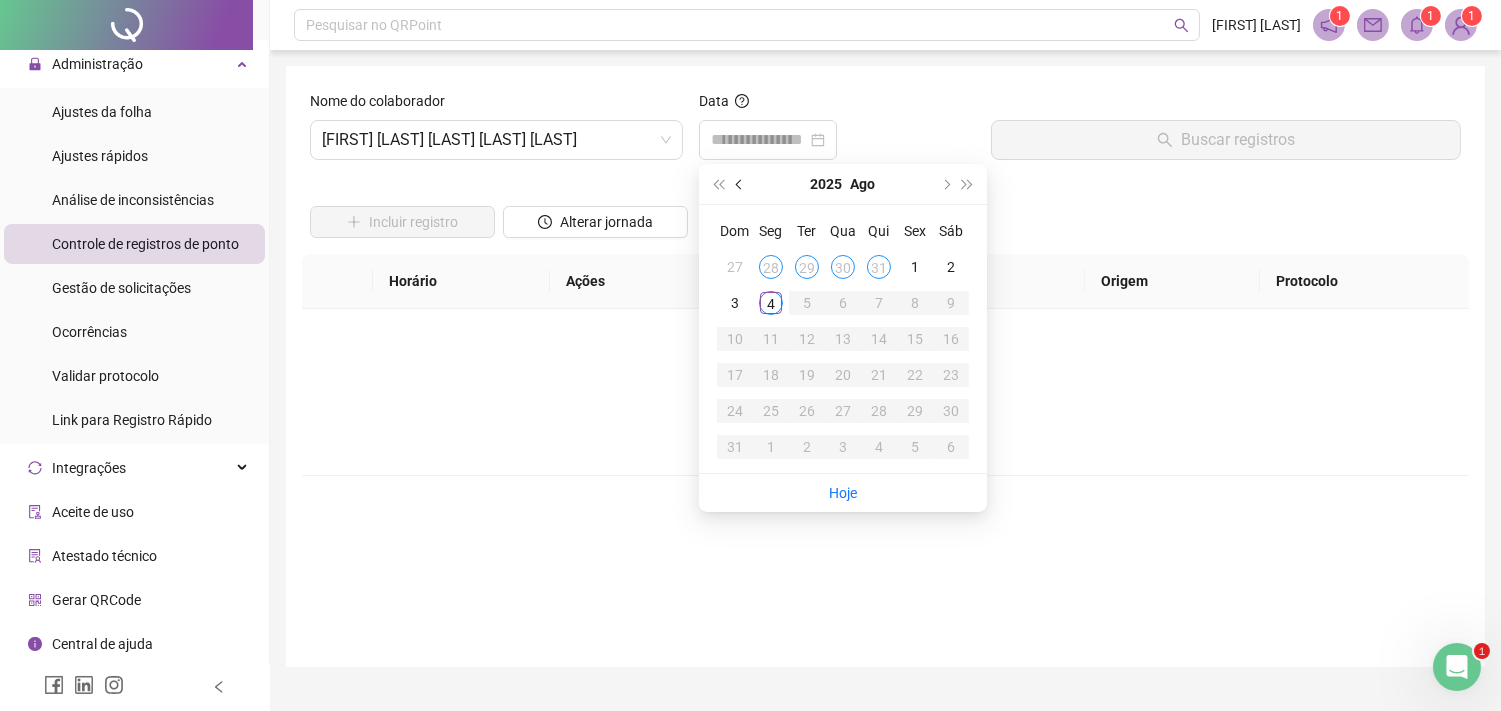 click at bounding box center [740, 184] 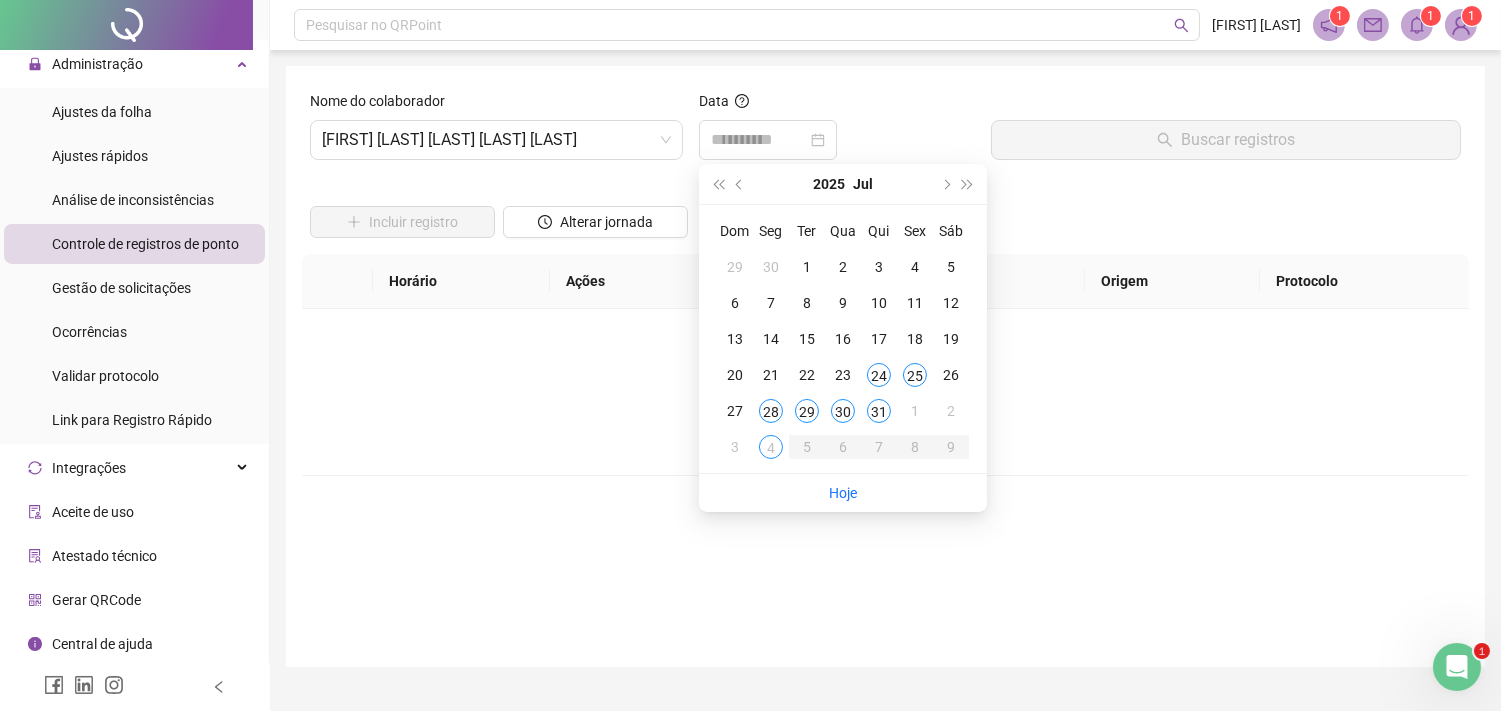type on "**********" 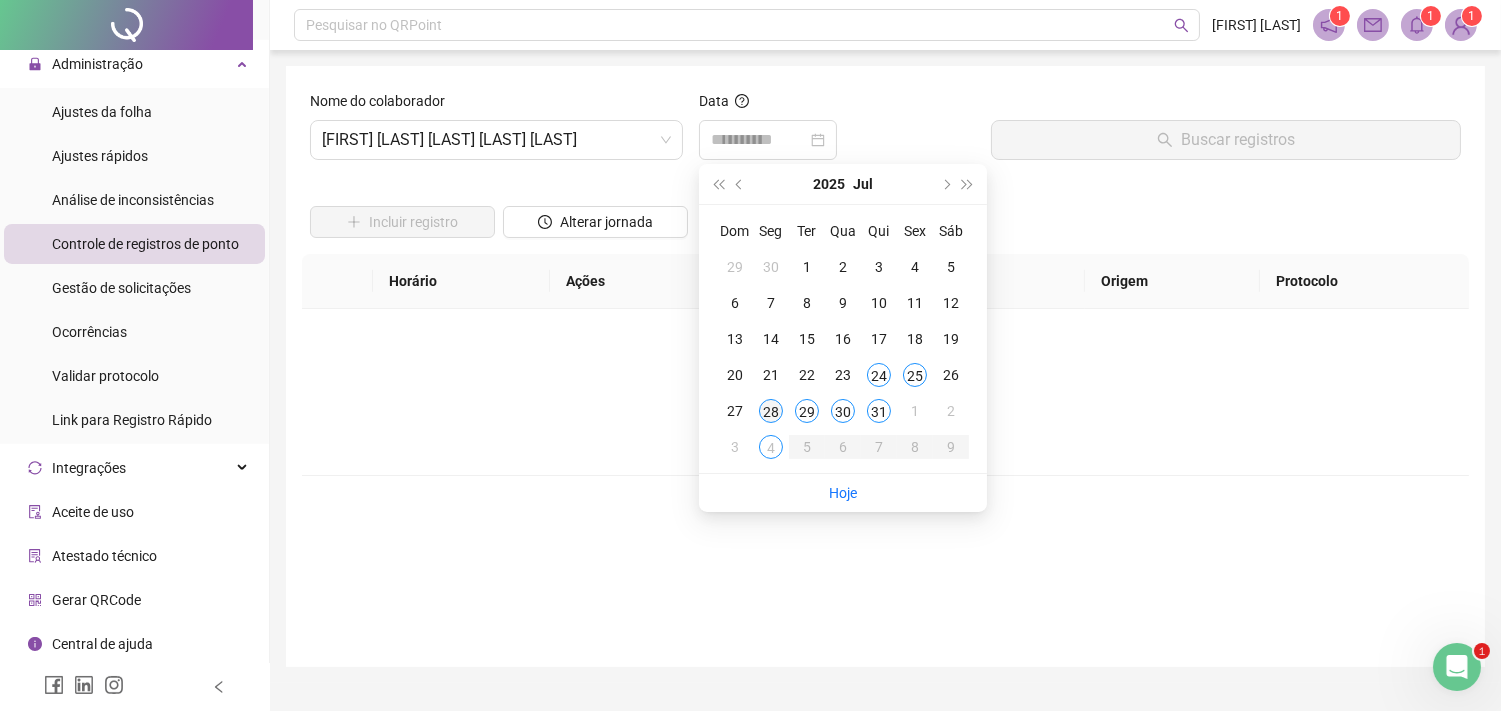 type on "**********" 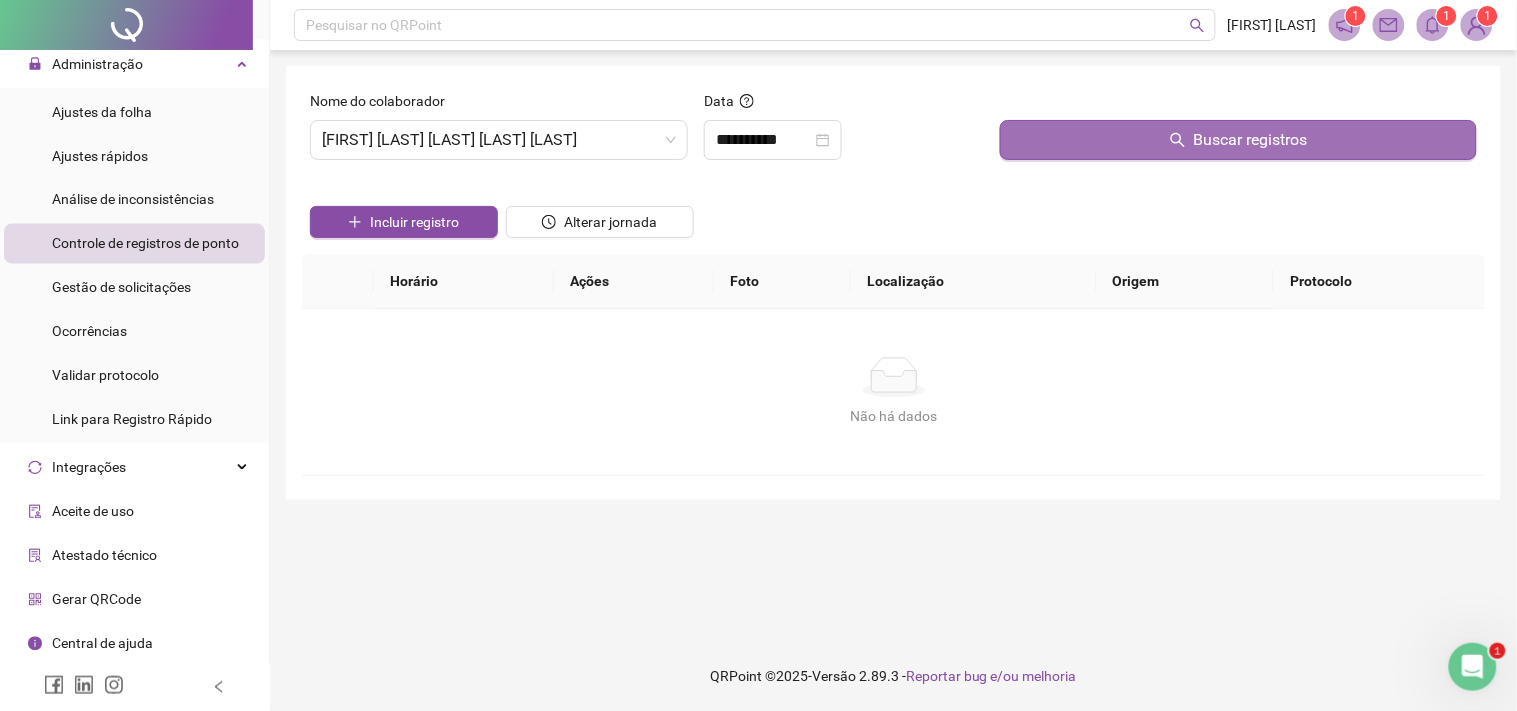 click on "Buscar registros" at bounding box center (1251, 140) 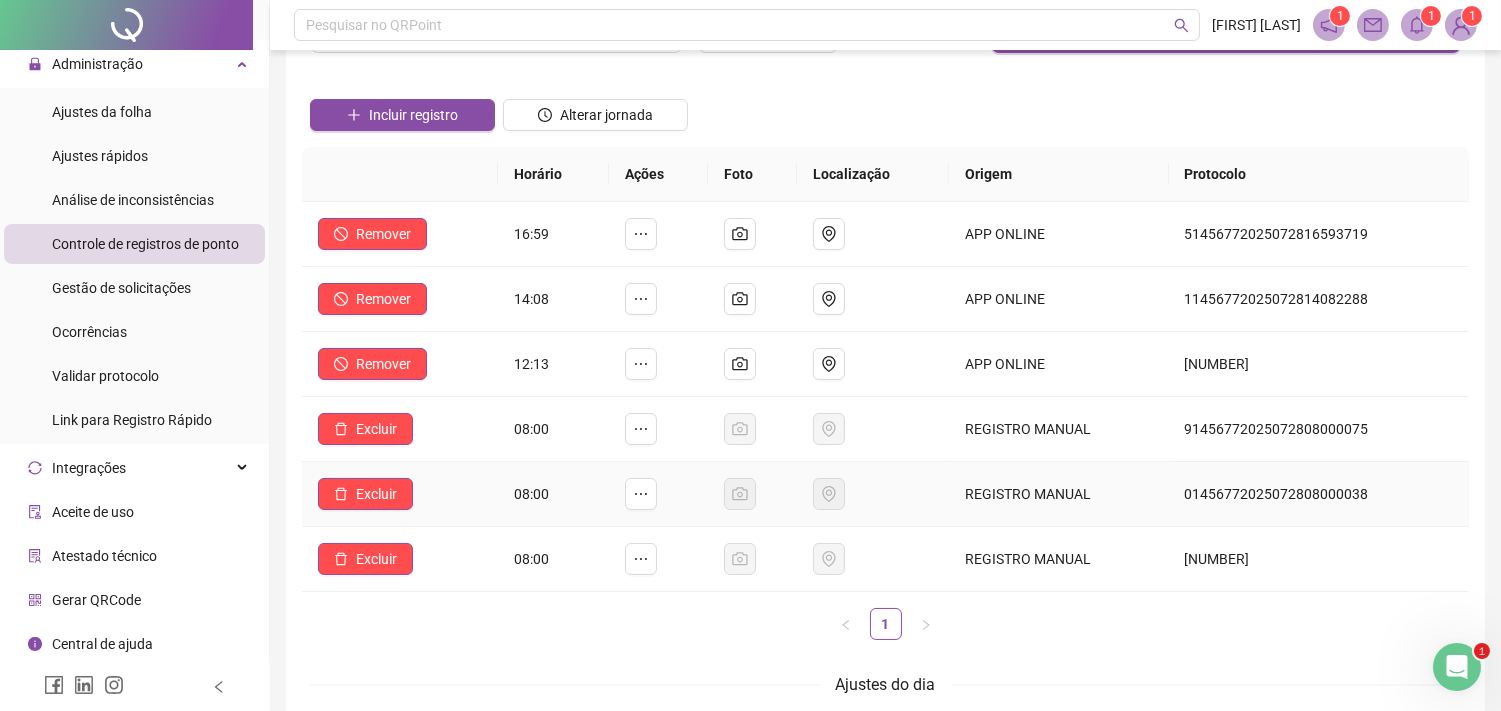 scroll, scrollTop: 330, scrollLeft: 0, axis: vertical 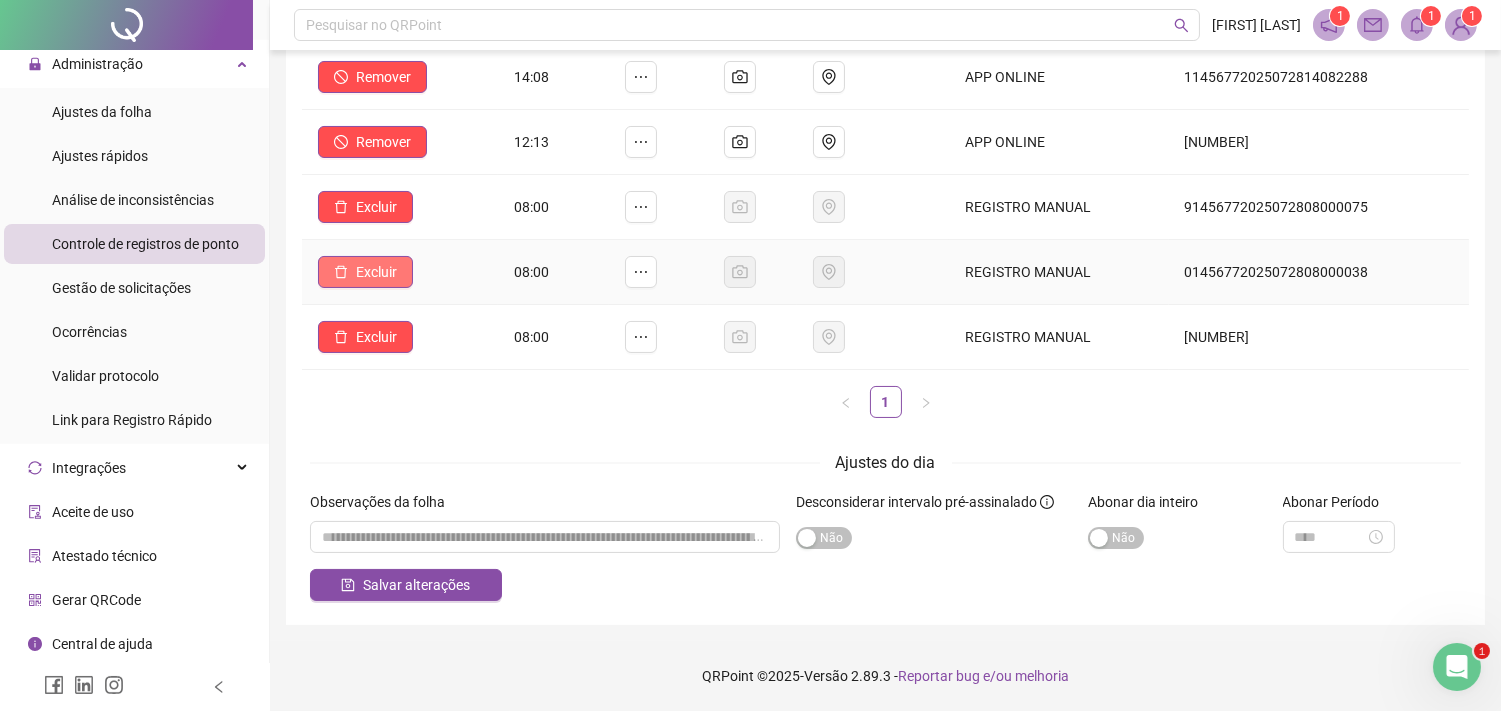 click on "Excluir" at bounding box center [365, 272] 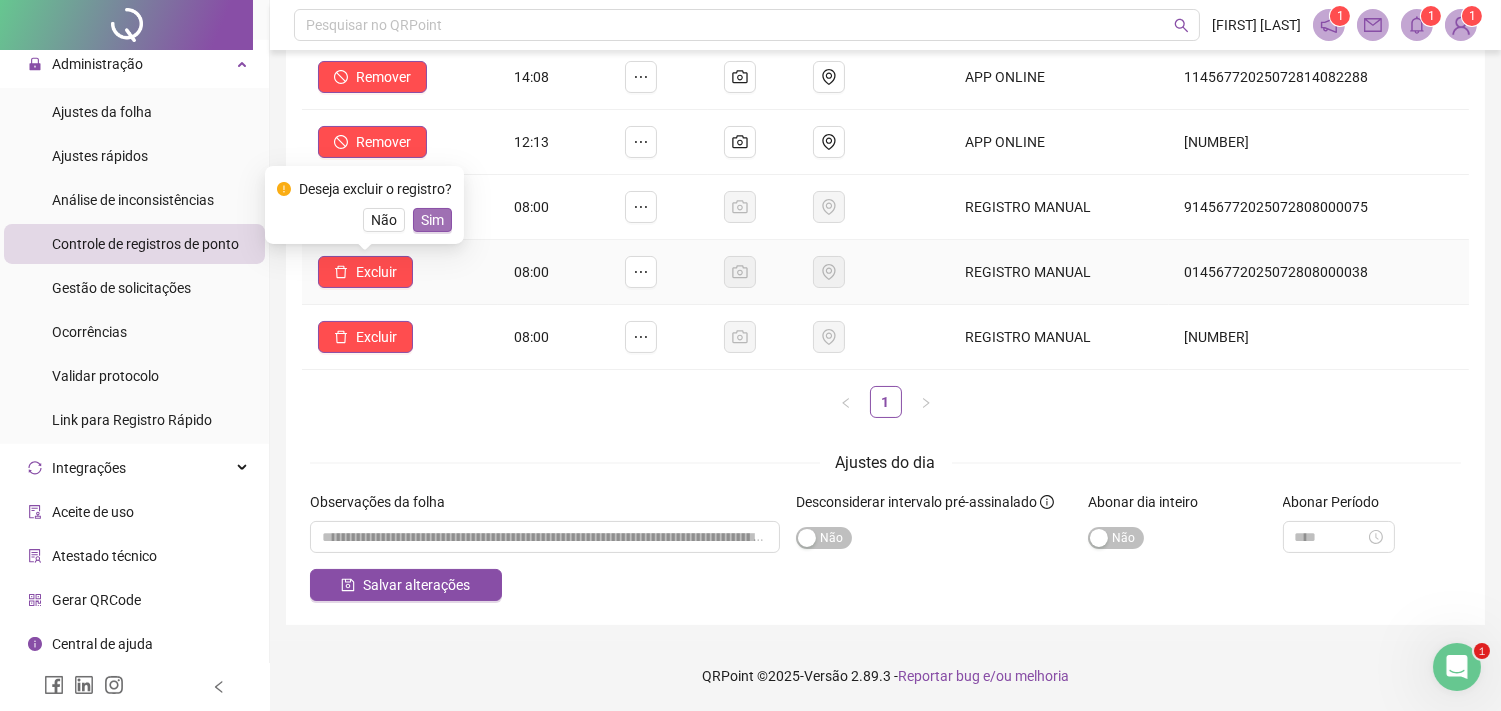 click on "Sim" at bounding box center (432, 220) 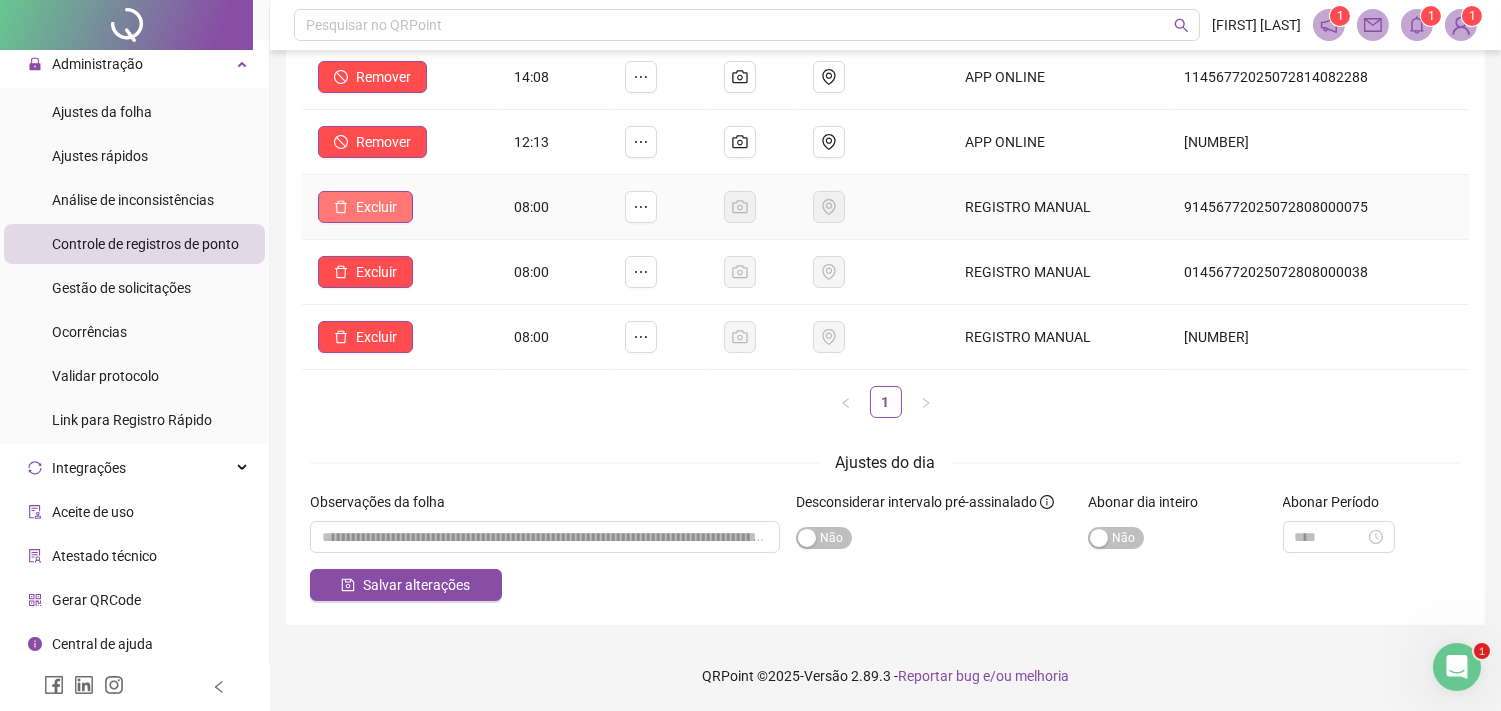 click on "Excluir" at bounding box center [376, 207] 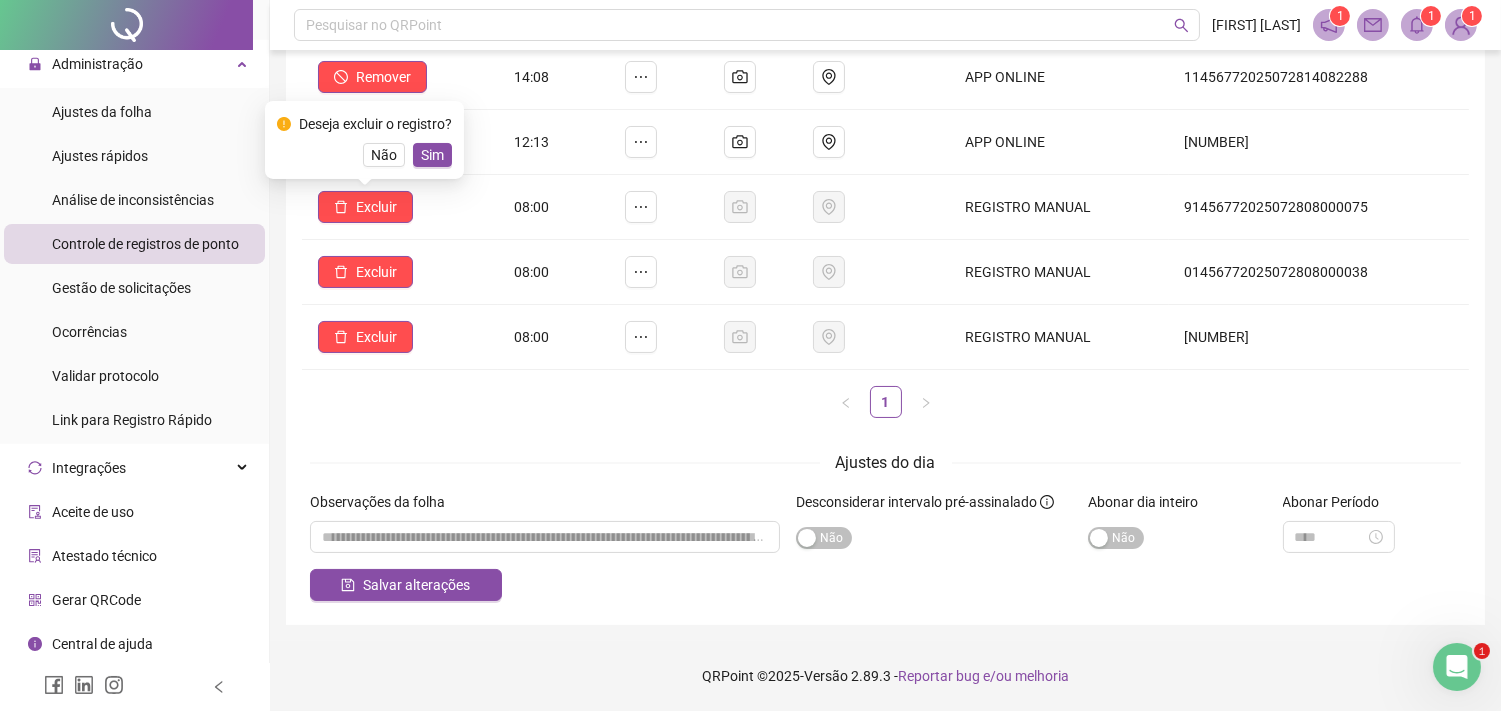 click 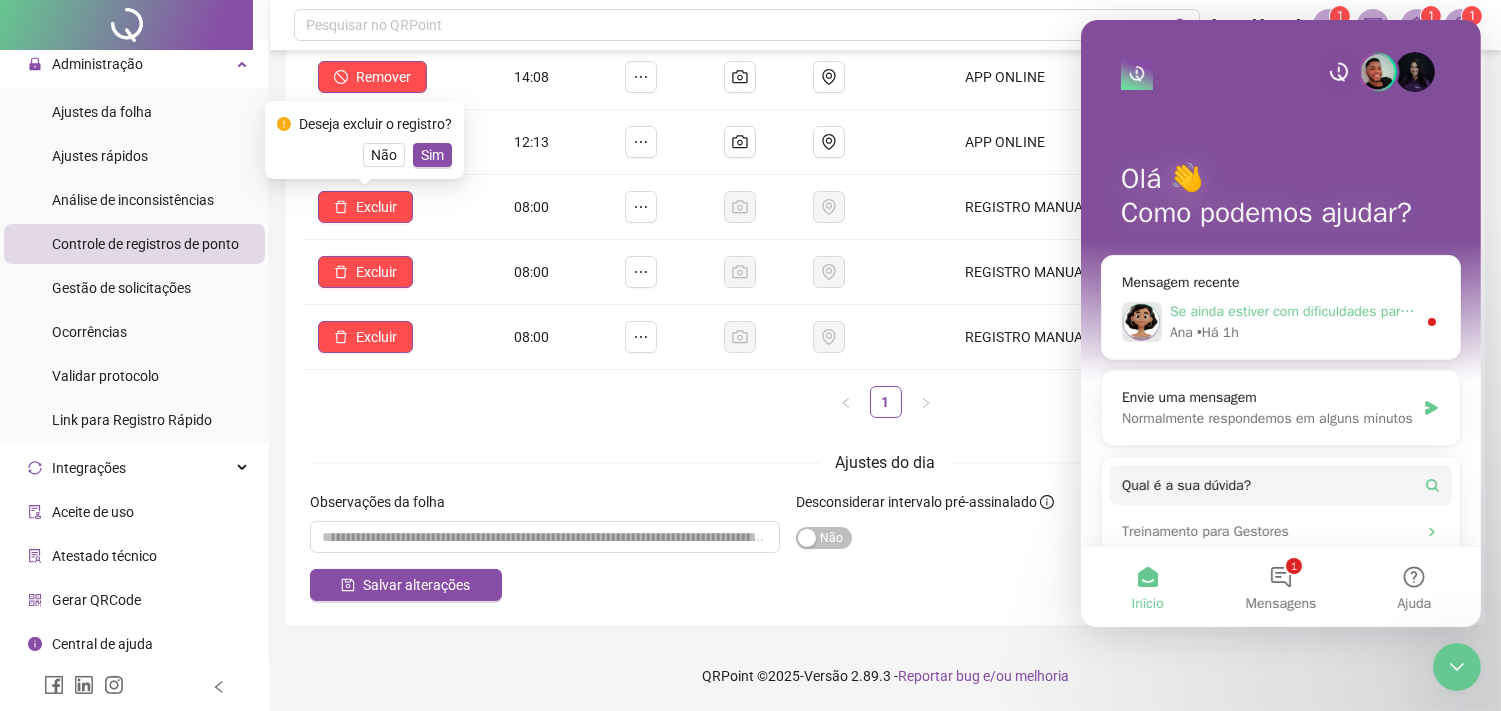 click on "•  Há 1h" at bounding box center (1217, 332) 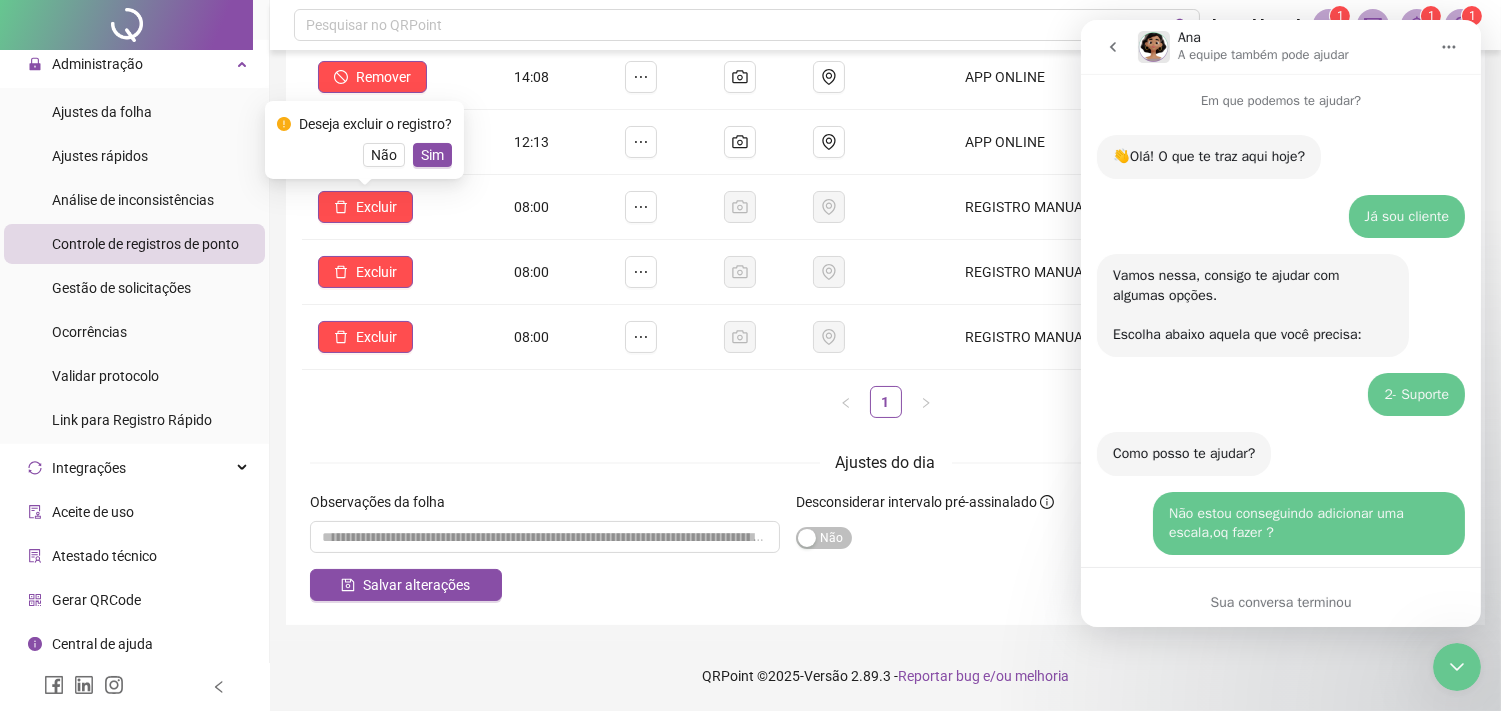 scroll, scrollTop: 3, scrollLeft: 0, axis: vertical 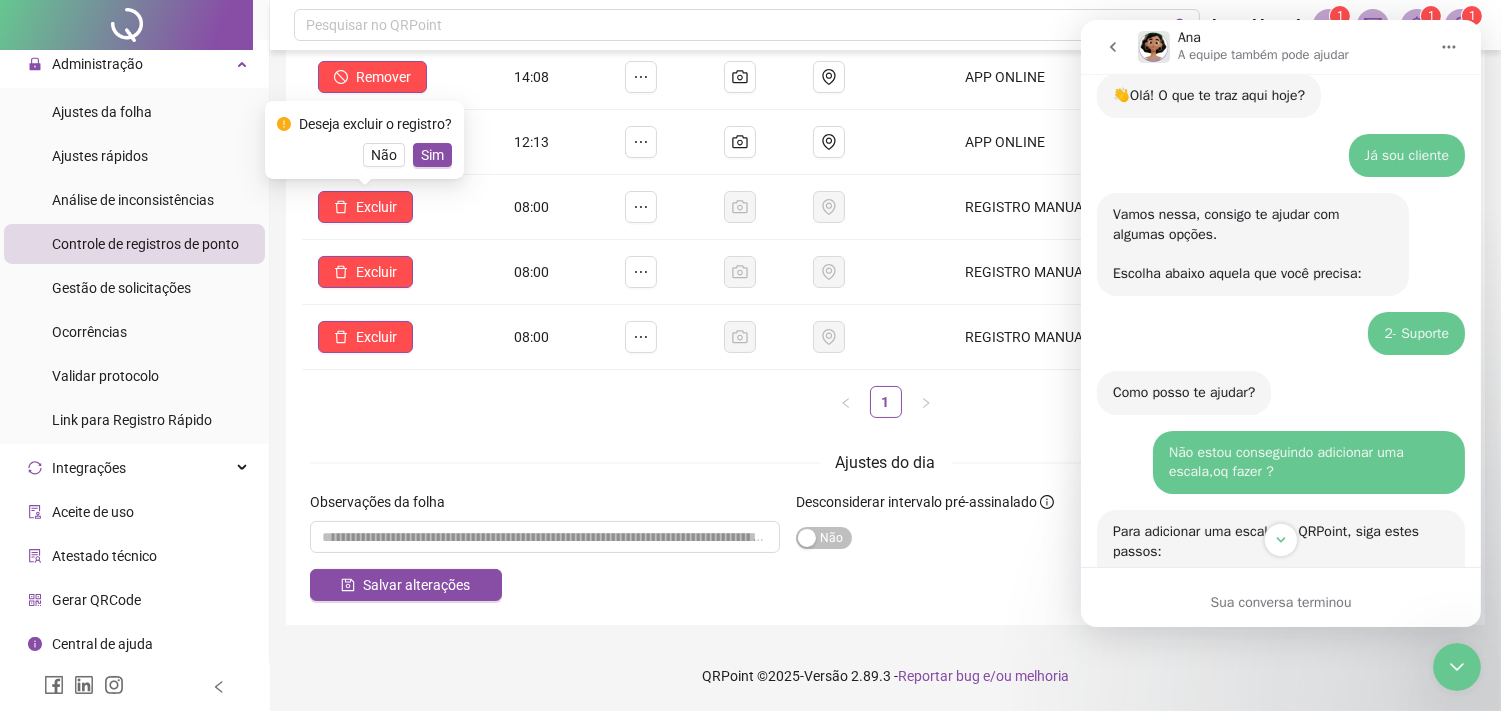 click on "Sua conversa terminou" at bounding box center (1280, 602) 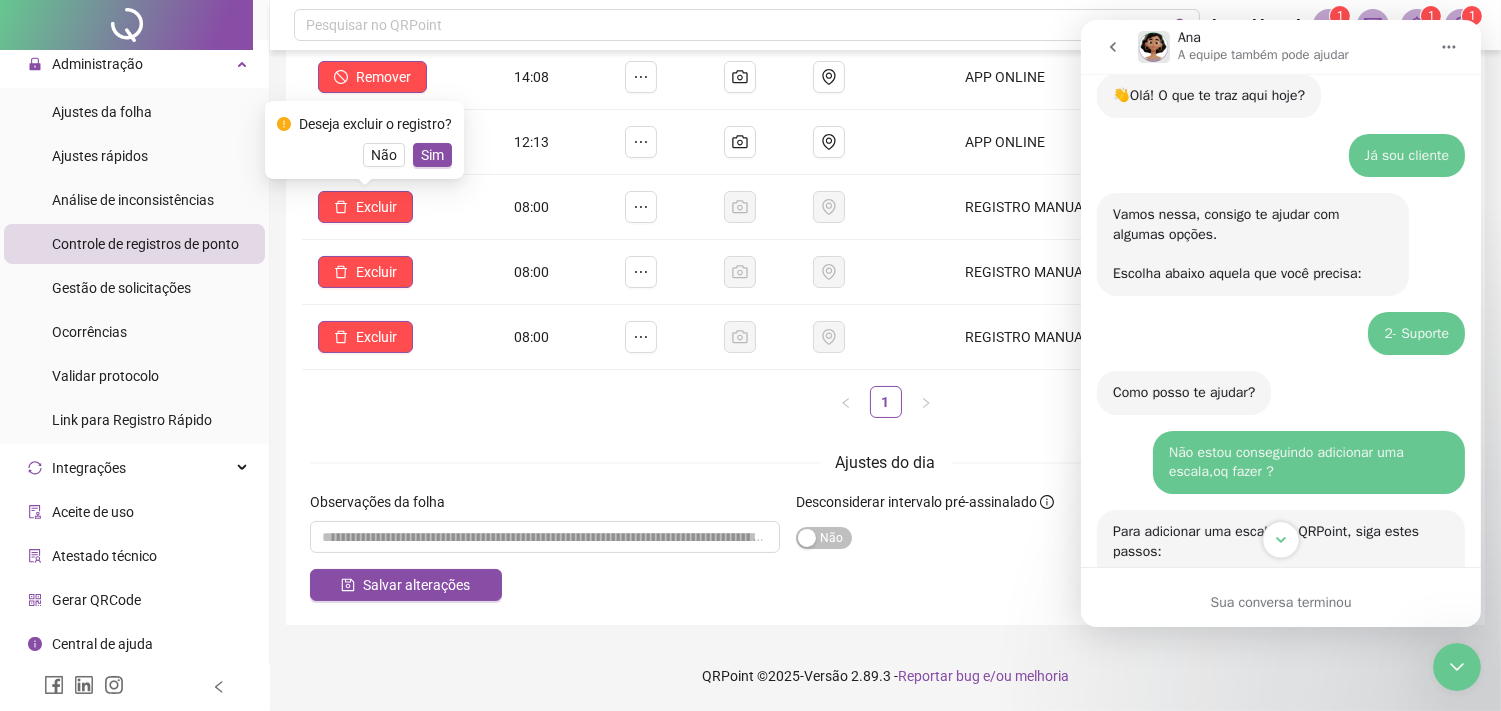 click 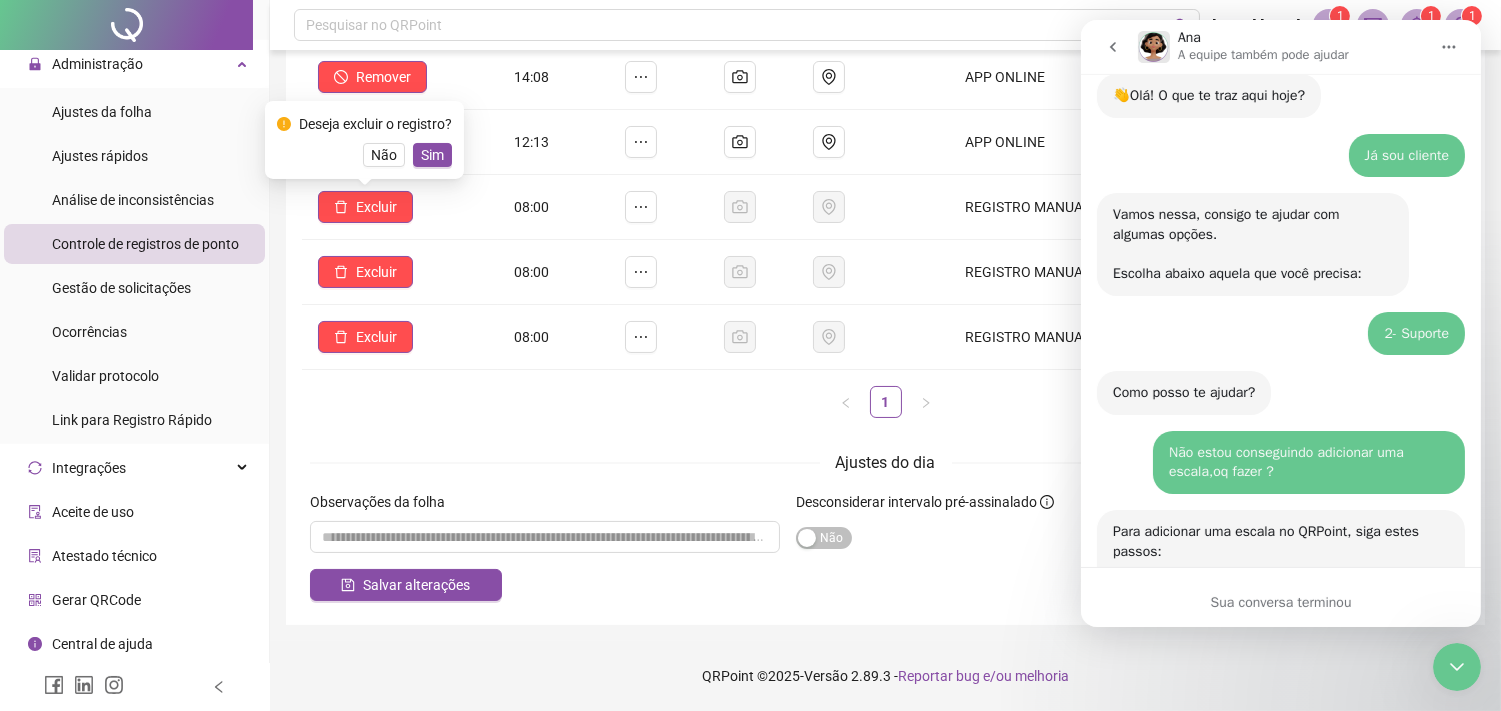 scroll, scrollTop: 1872, scrollLeft: 0, axis: vertical 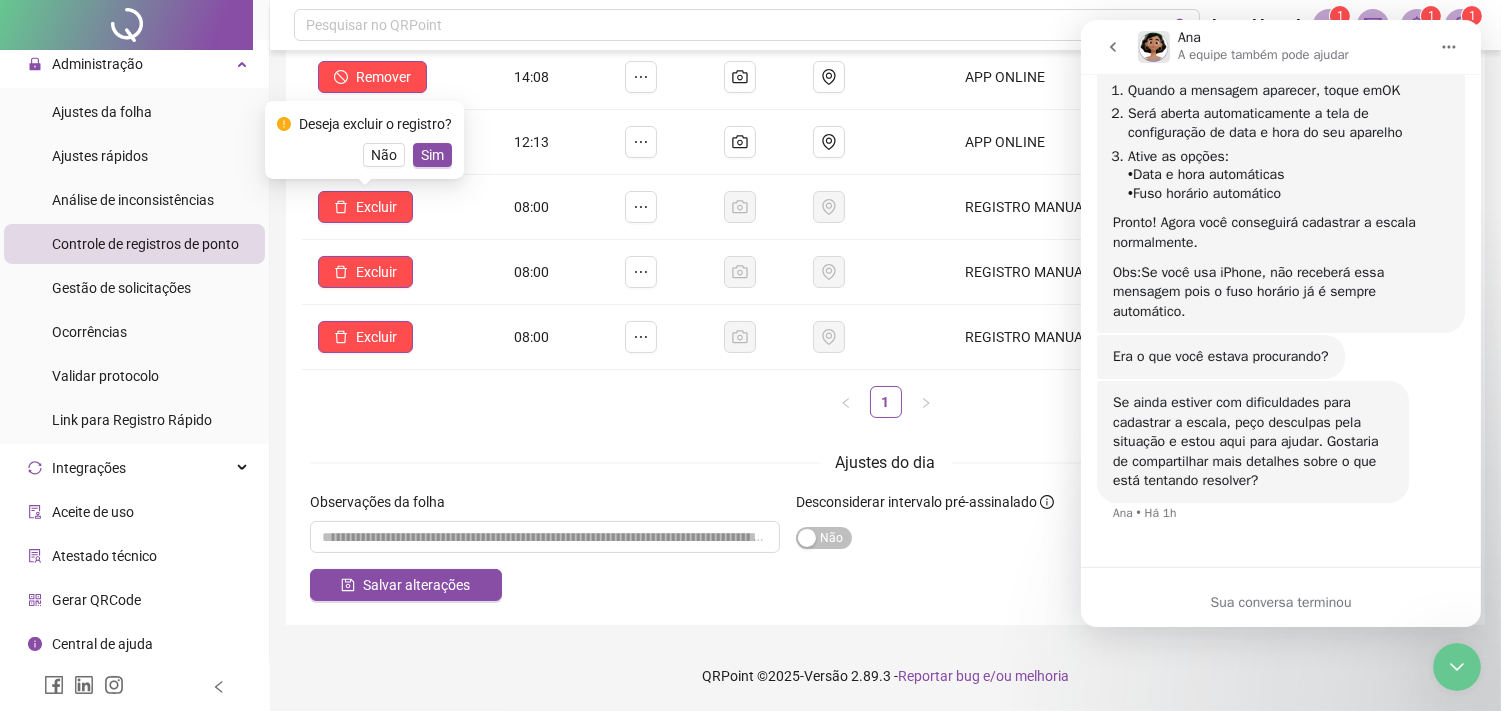click on "Sua conversa terminou" at bounding box center [1280, 602] 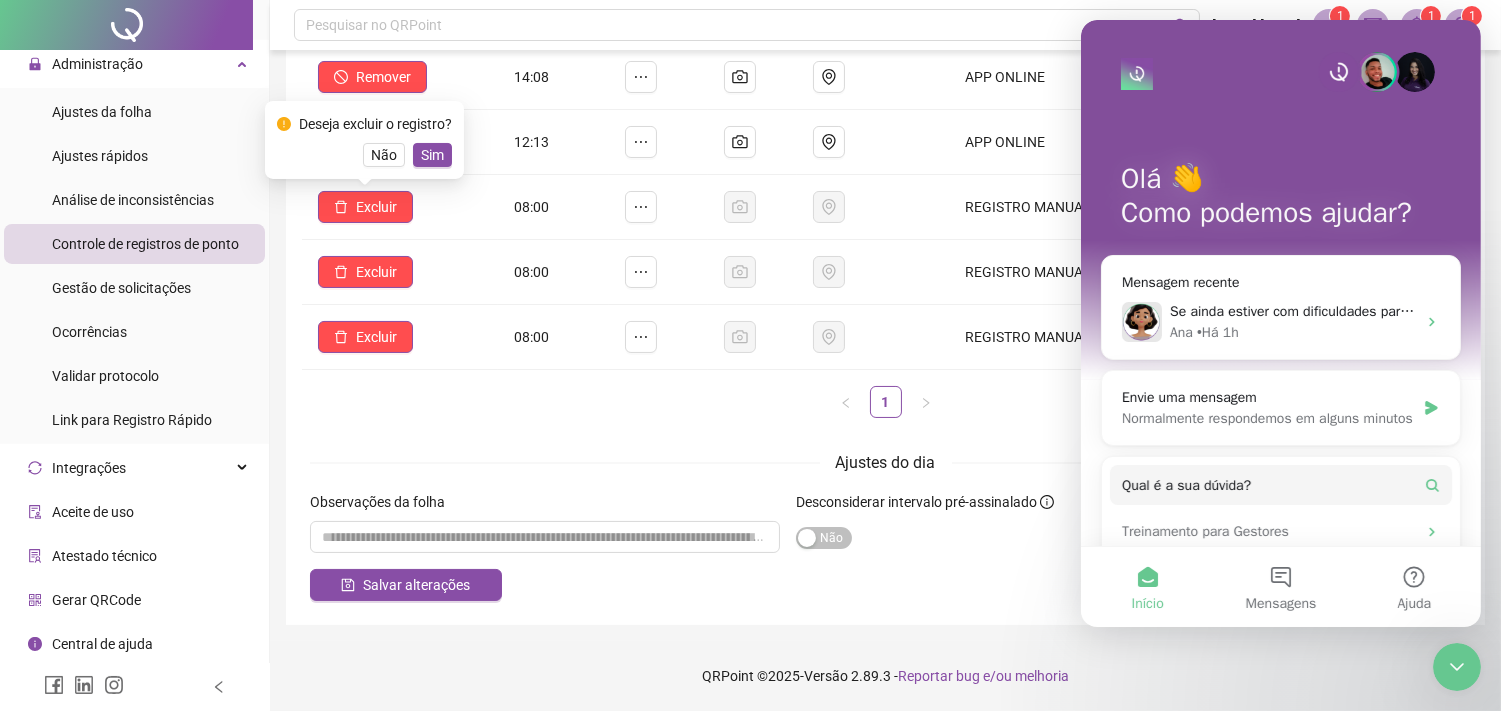scroll, scrollTop: 0, scrollLeft: 0, axis: both 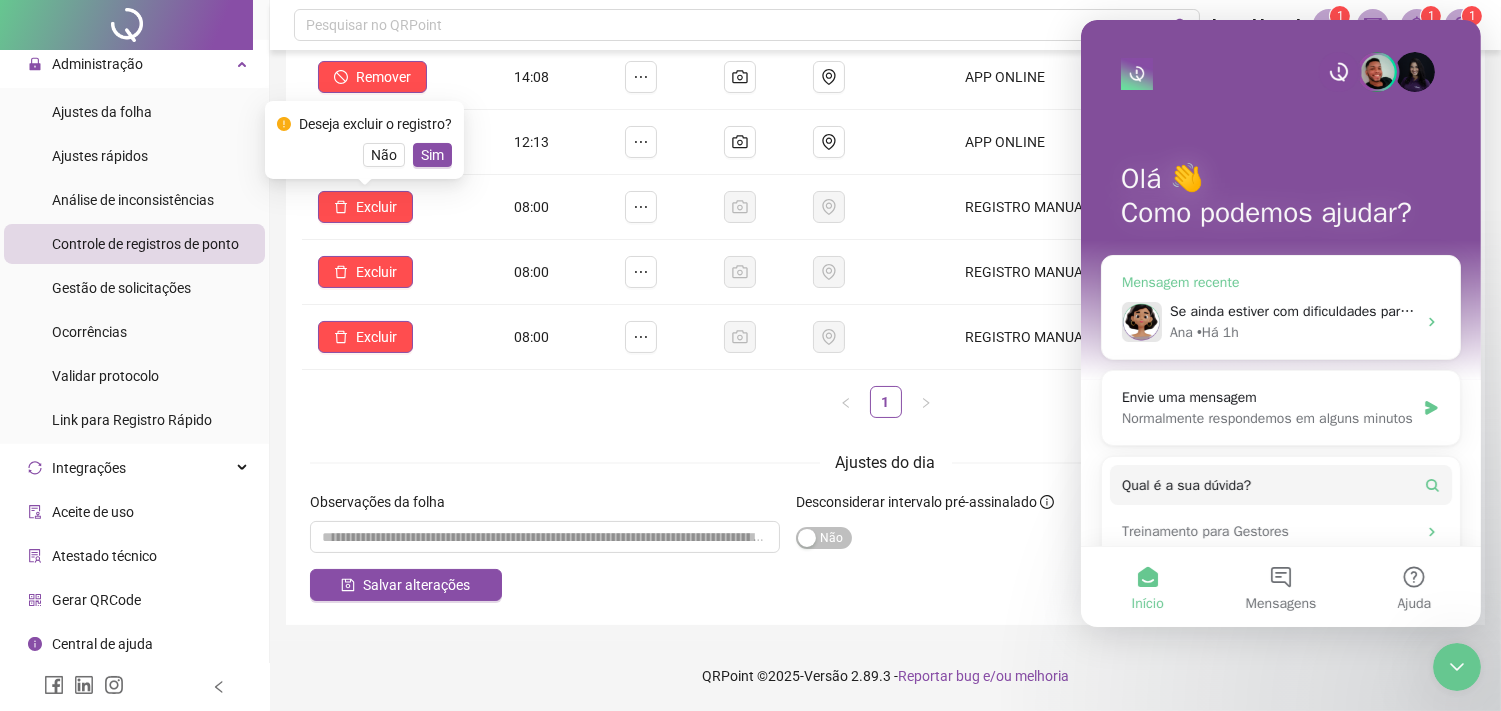 click on "Ana •  Há 1h" at bounding box center [1292, 332] 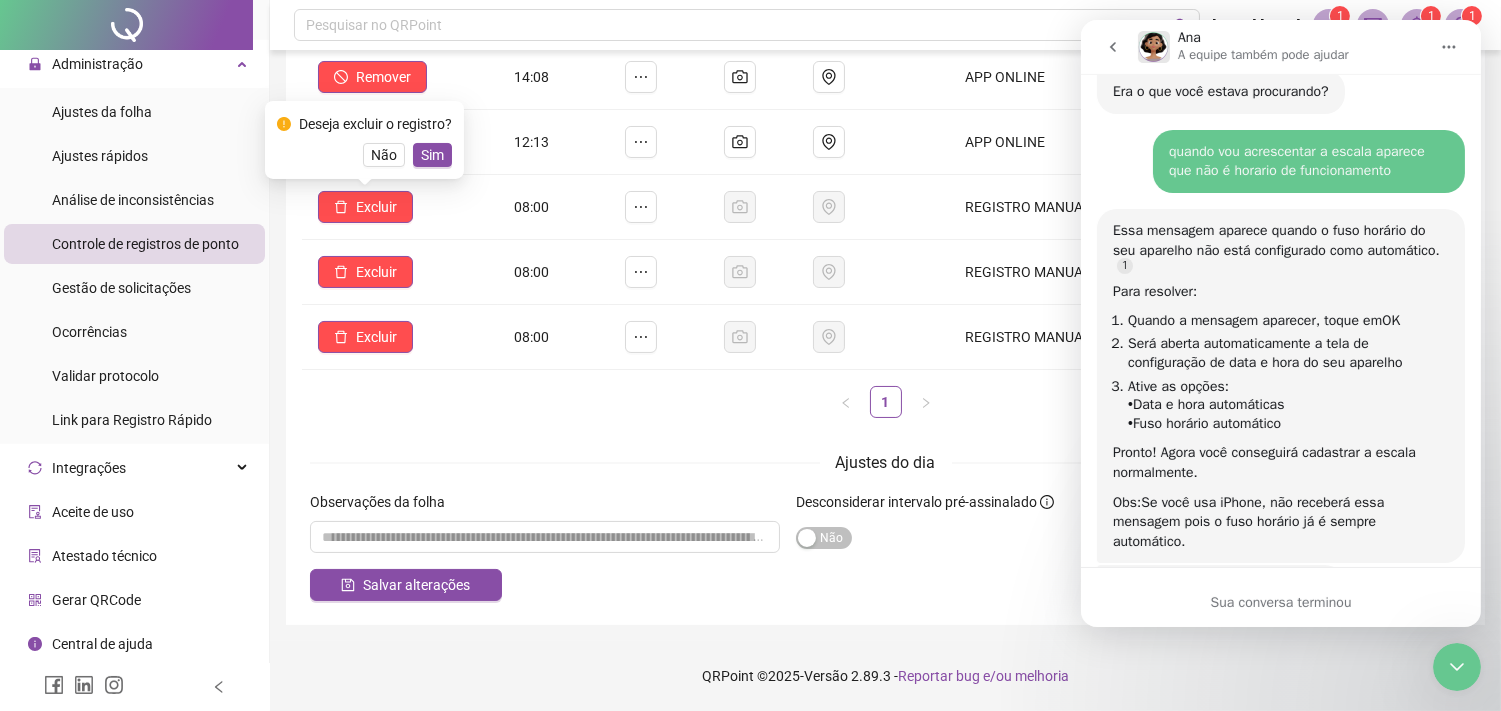 scroll, scrollTop: 1873, scrollLeft: 0, axis: vertical 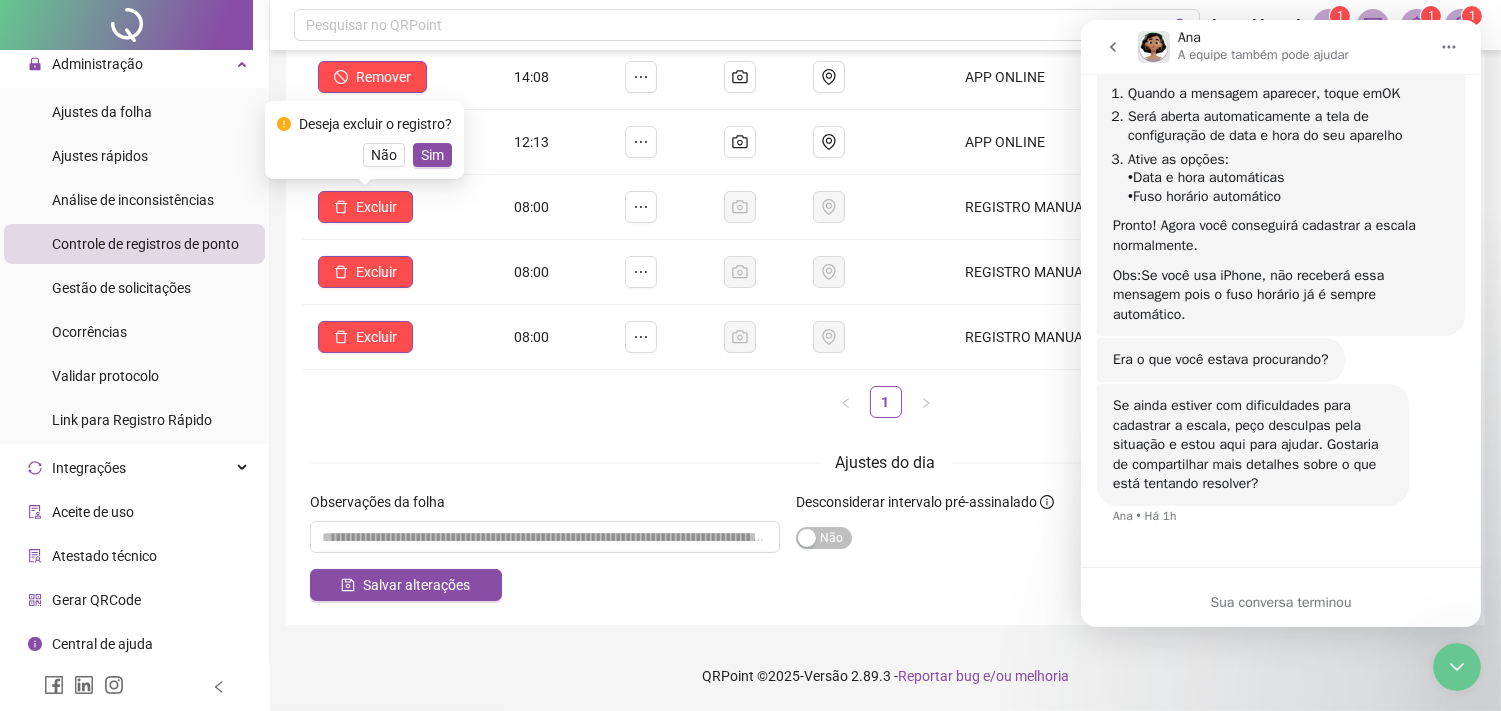 click at bounding box center (1112, 47) 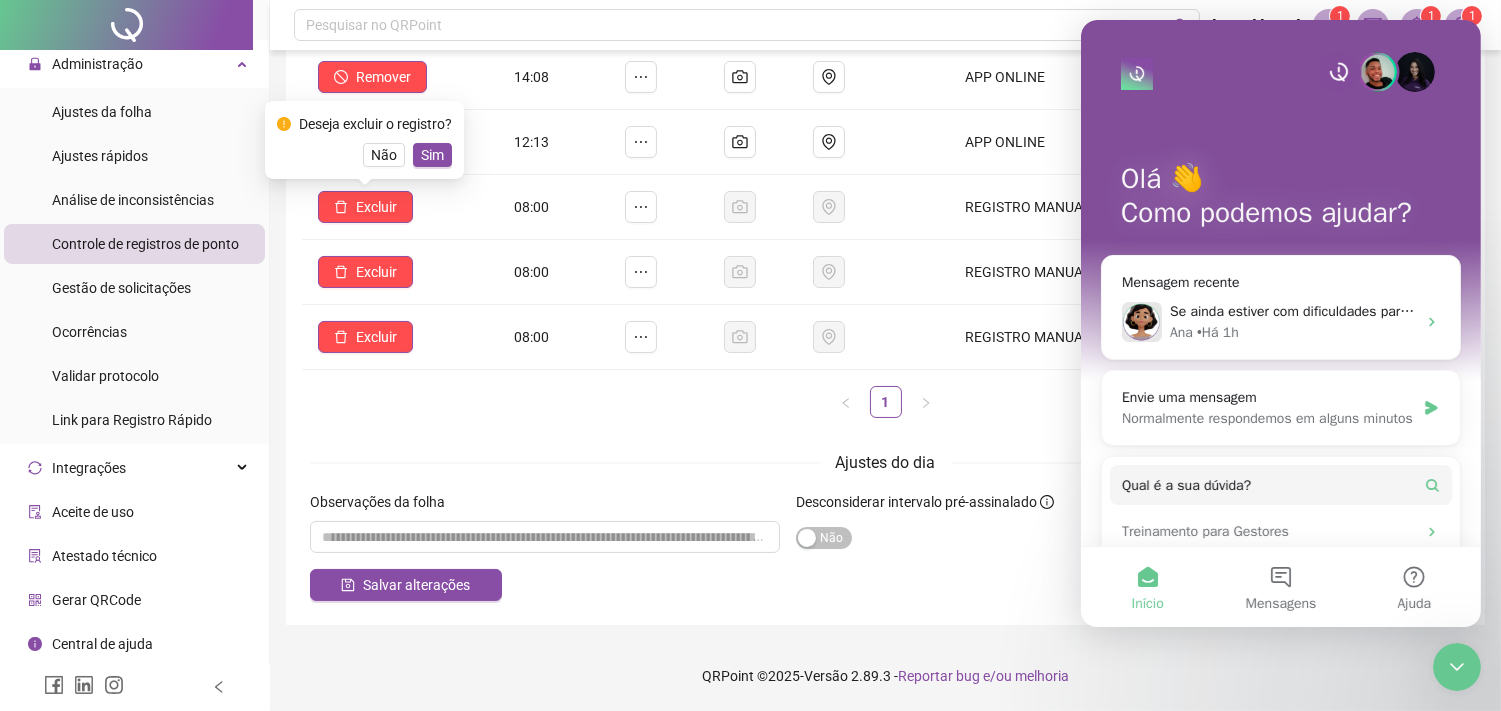 scroll, scrollTop: 197, scrollLeft: 0, axis: vertical 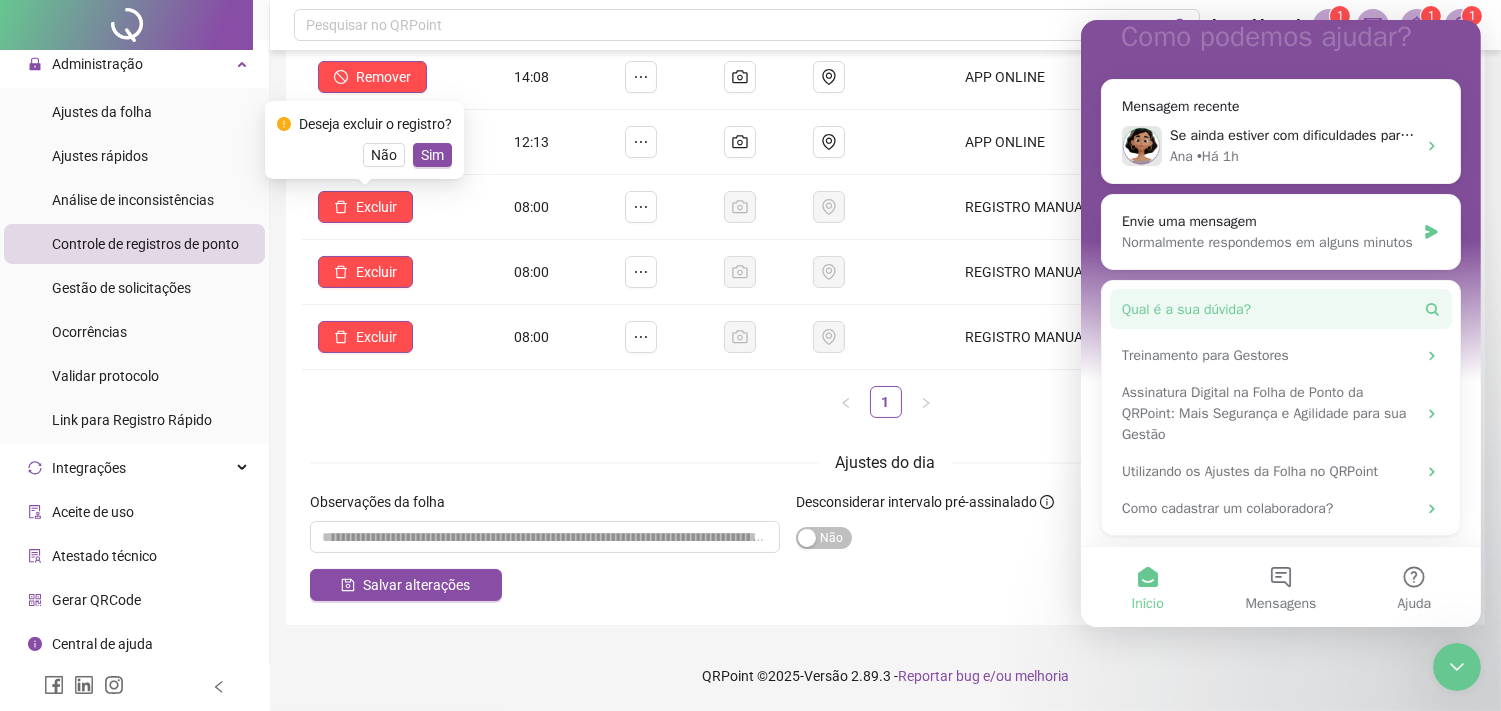 click on "Qual é a sua dúvida?" at bounding box center (1280, 309) 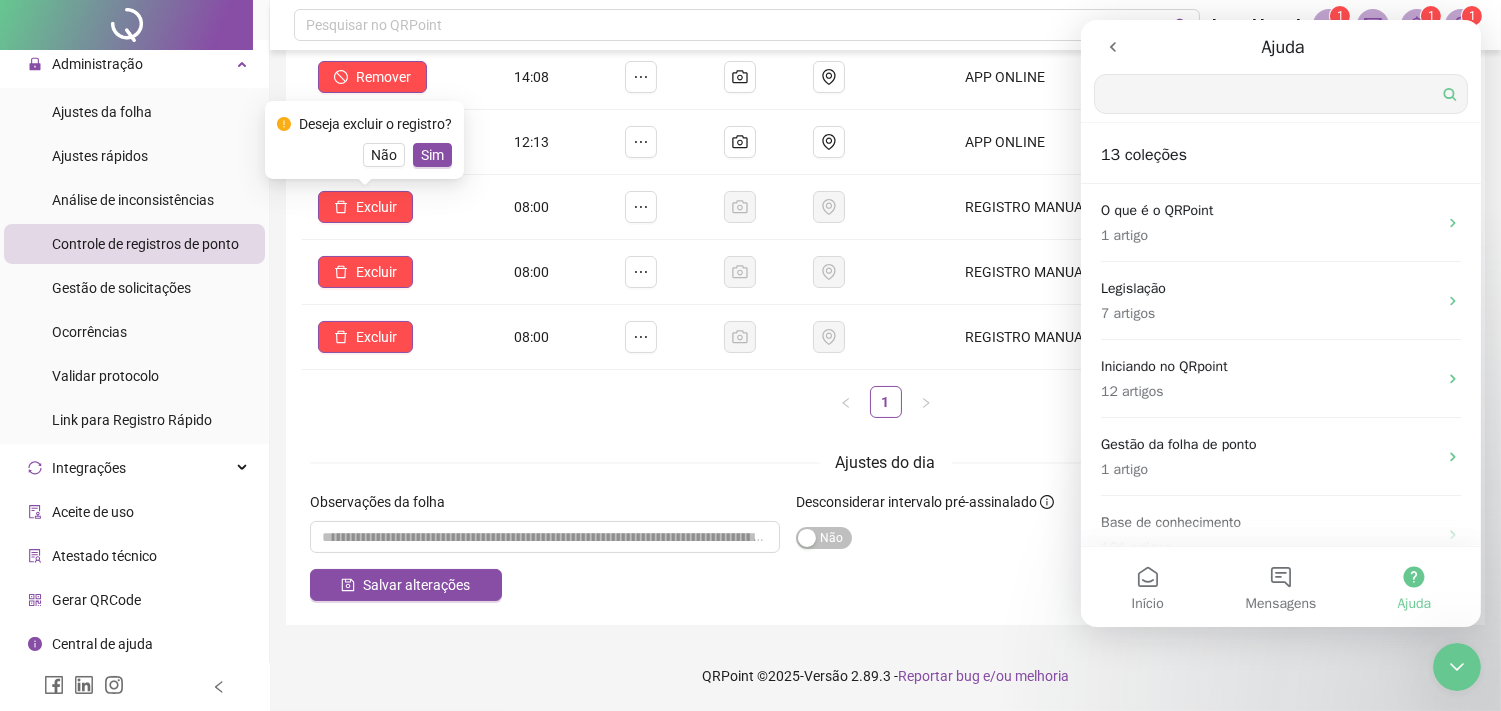 scroll, scrollTop: 0, scrollLeft: 0, axis: both 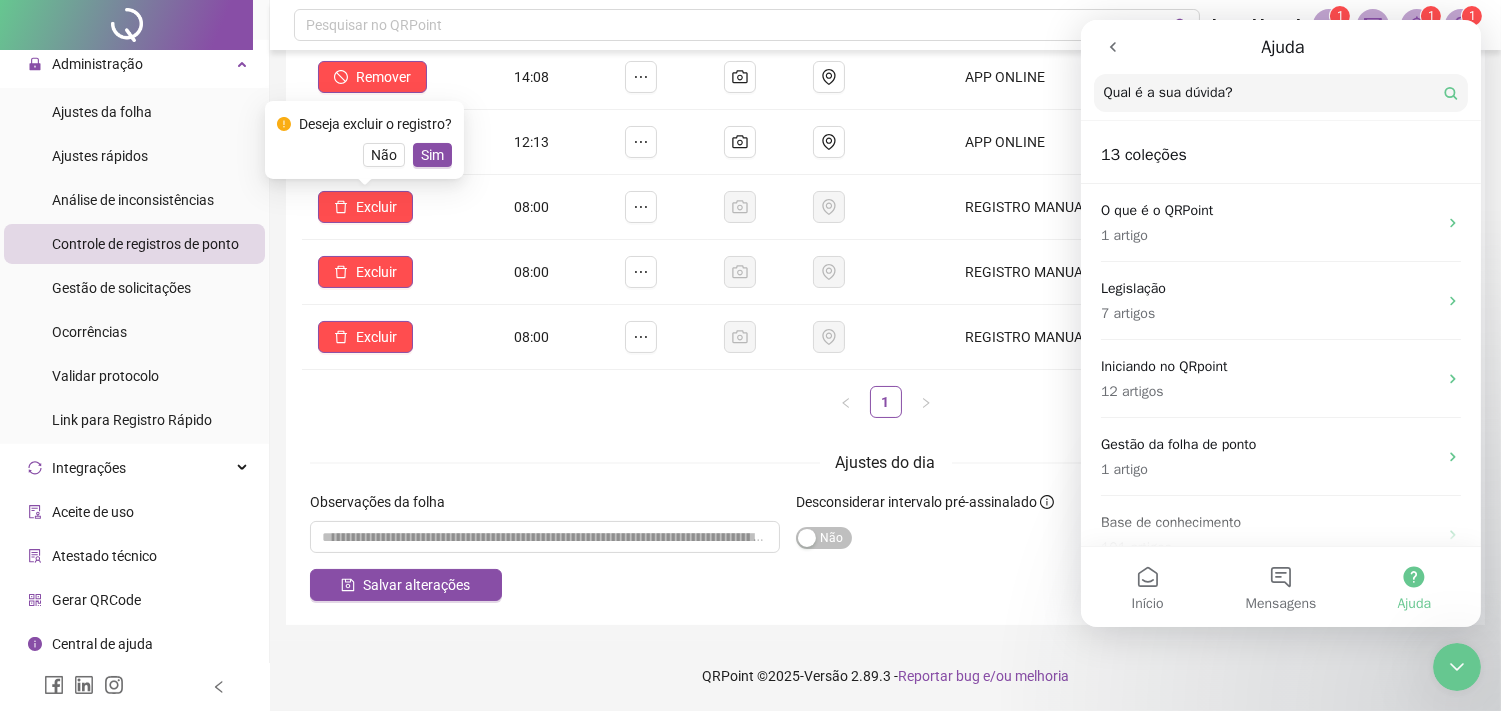 click 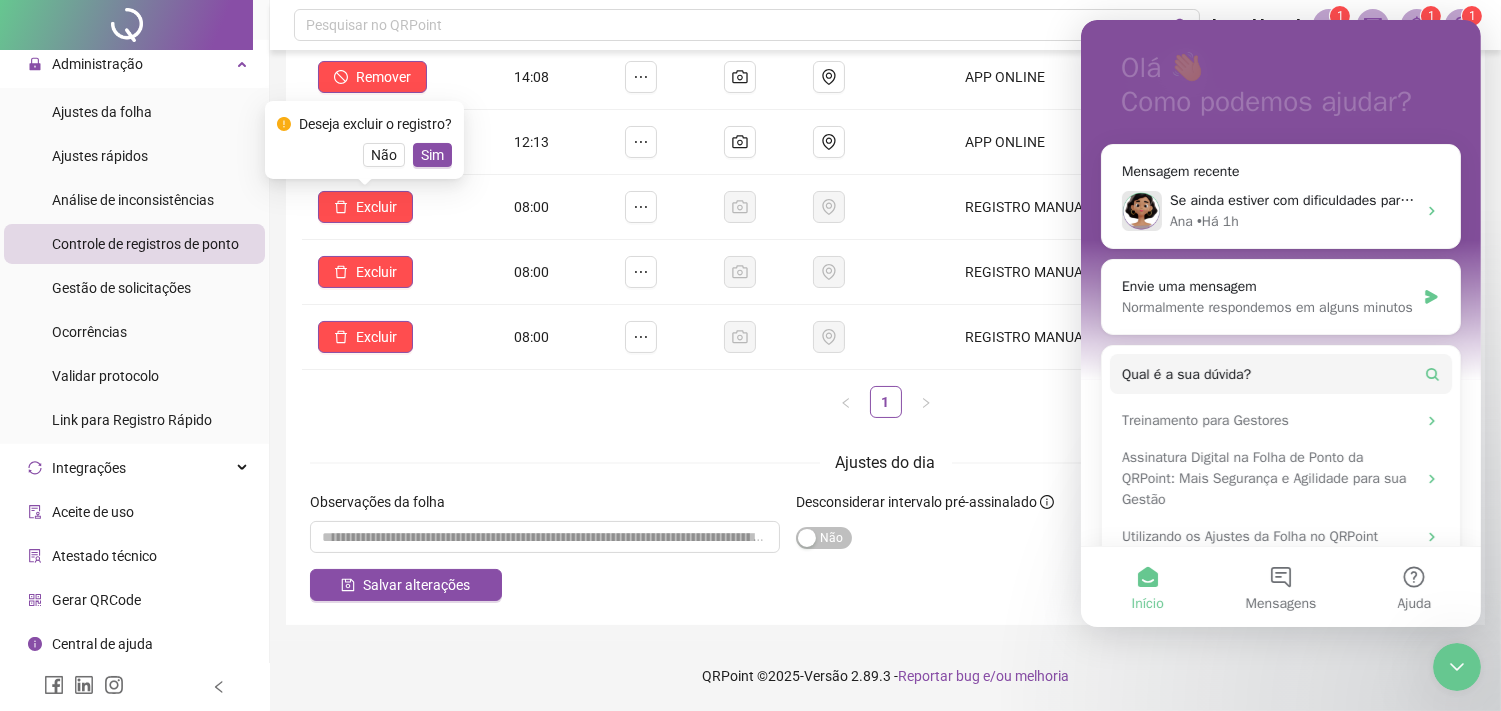 scroll, scrollTop: 197, scrollLeft: 0, axis: vertical 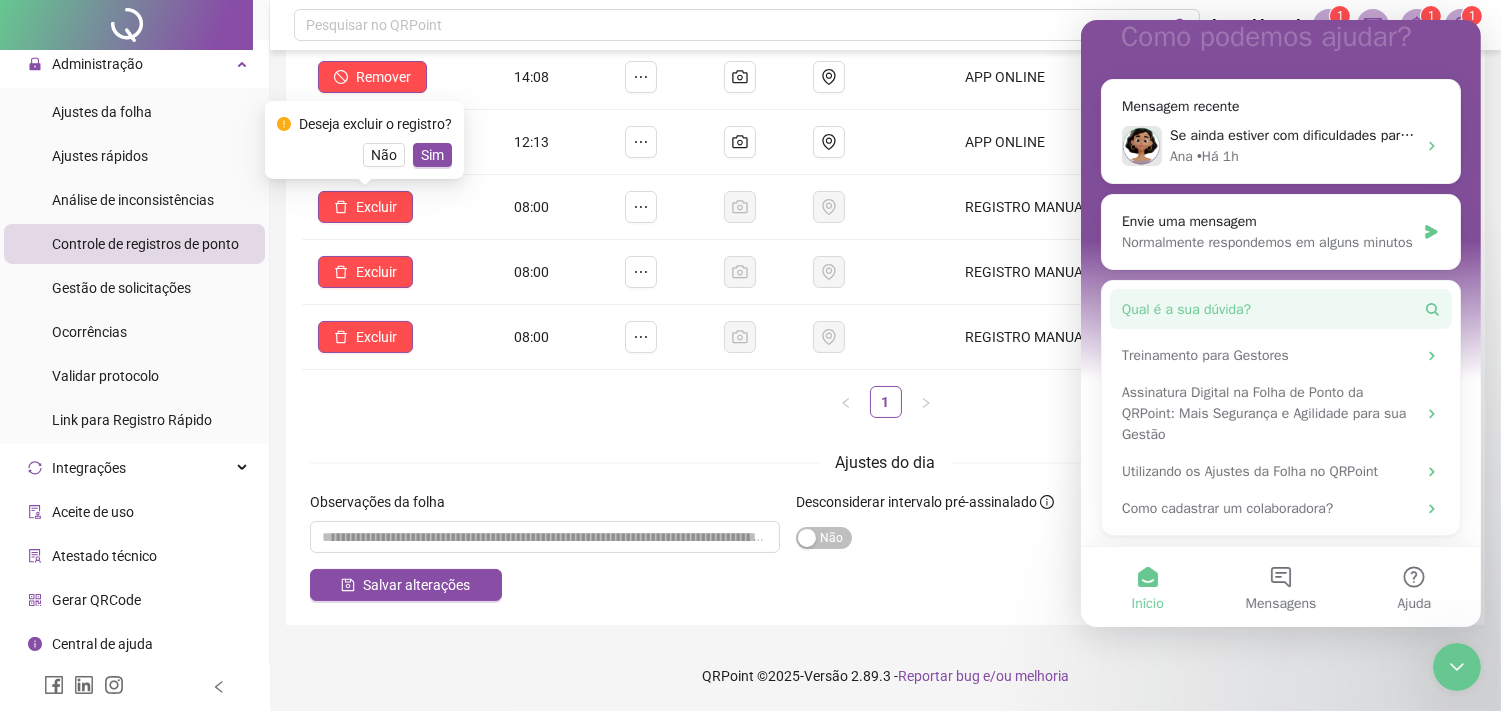click on "Qual é a sua dúvida?" at bounding box center [1185, 309] 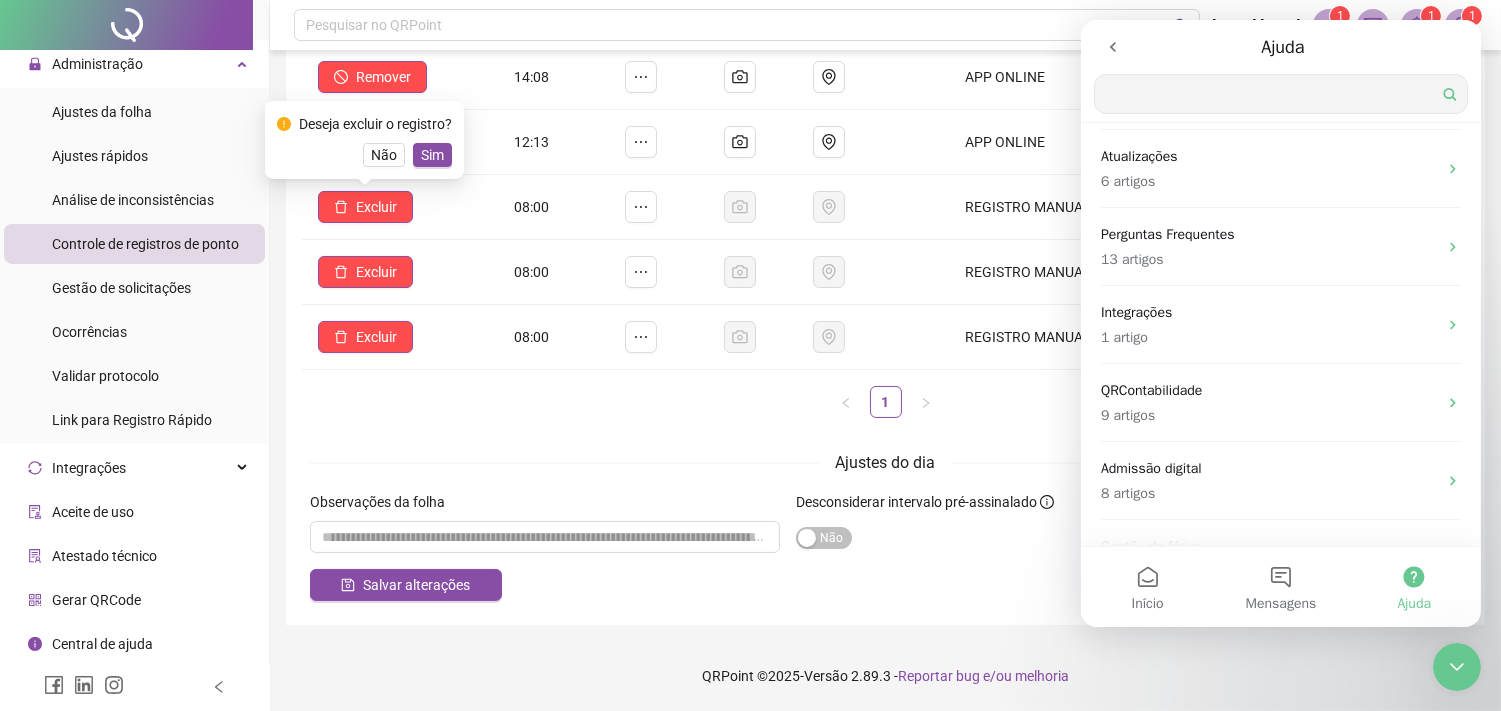 scroll, scrollTop: 702, scrollLeft: 0, axis: vertical 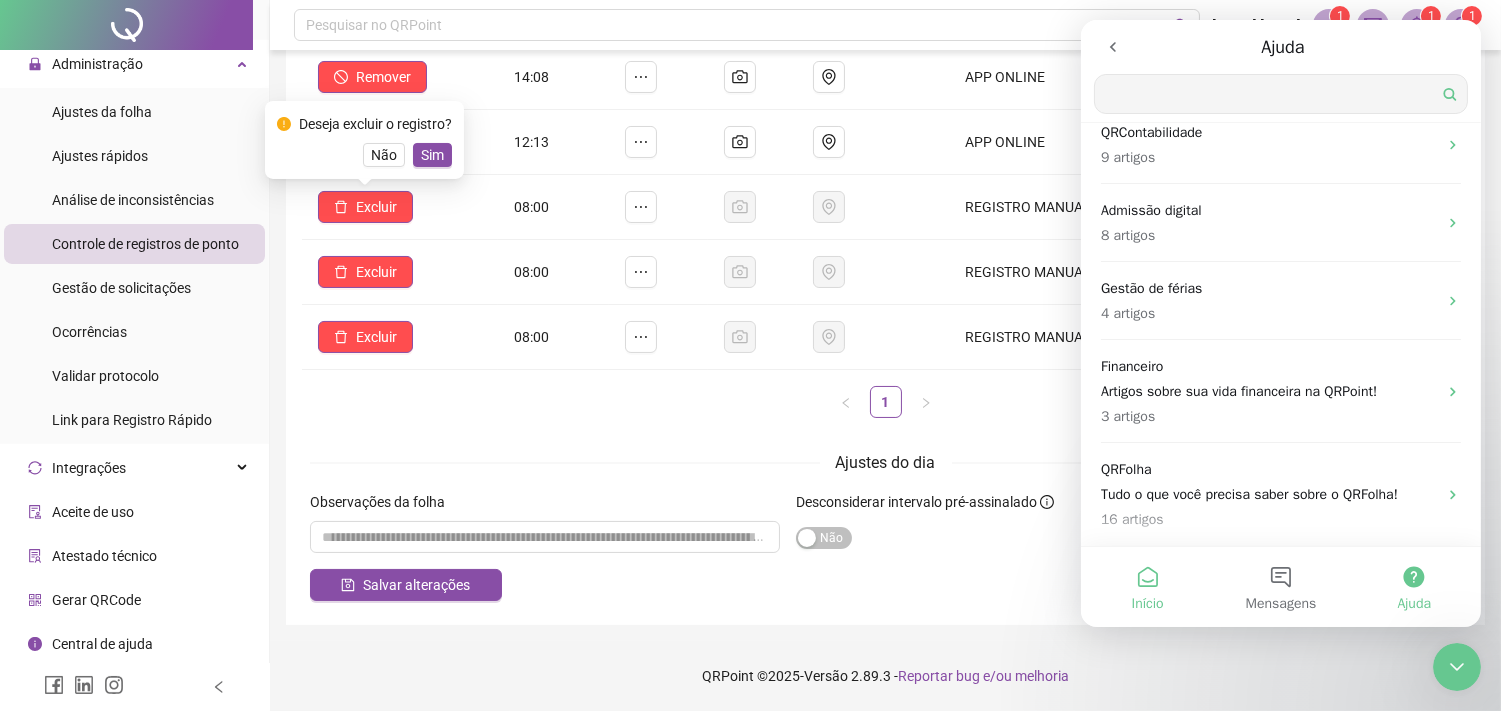 click on "Início" at bounding box center [1146, 587] 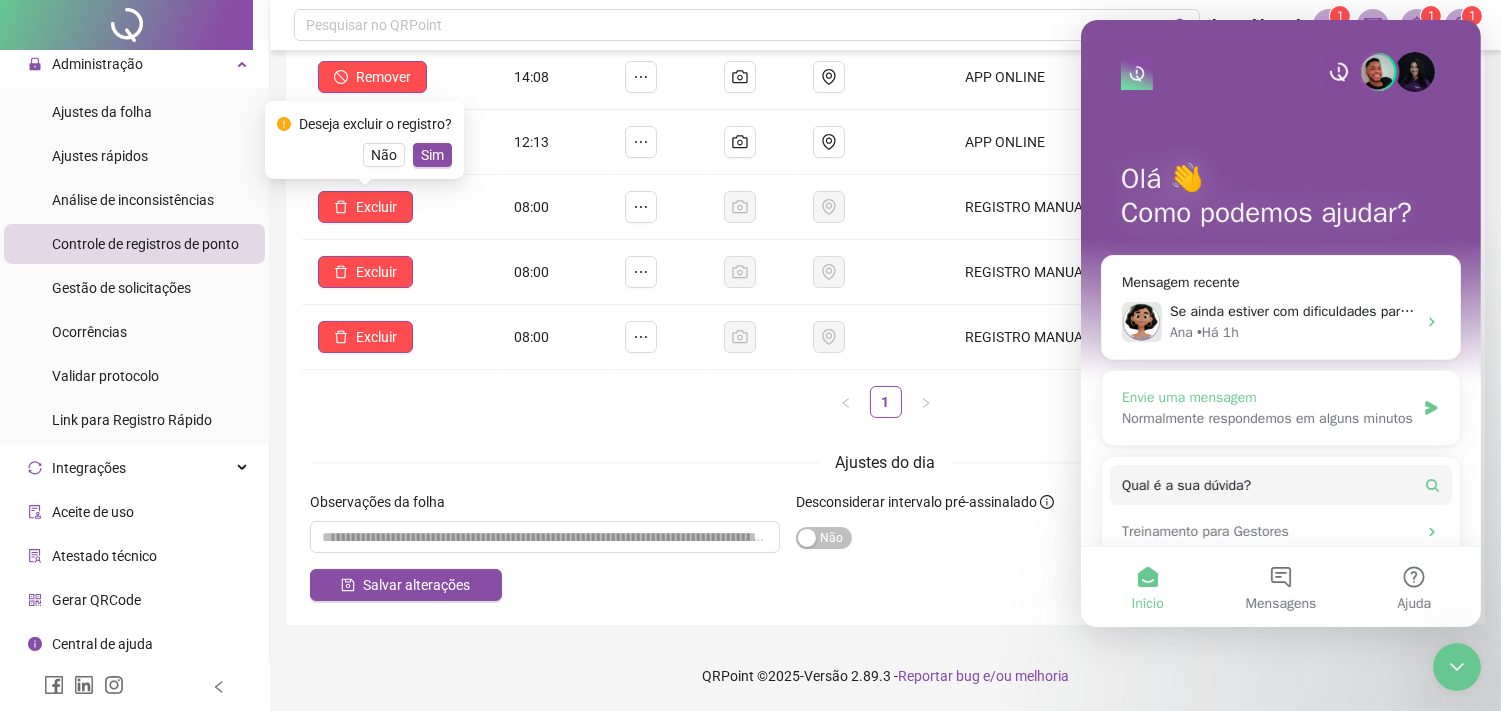 click on "Normalmente respondemos em alguns minutos" at bounding box center [1267, 418] 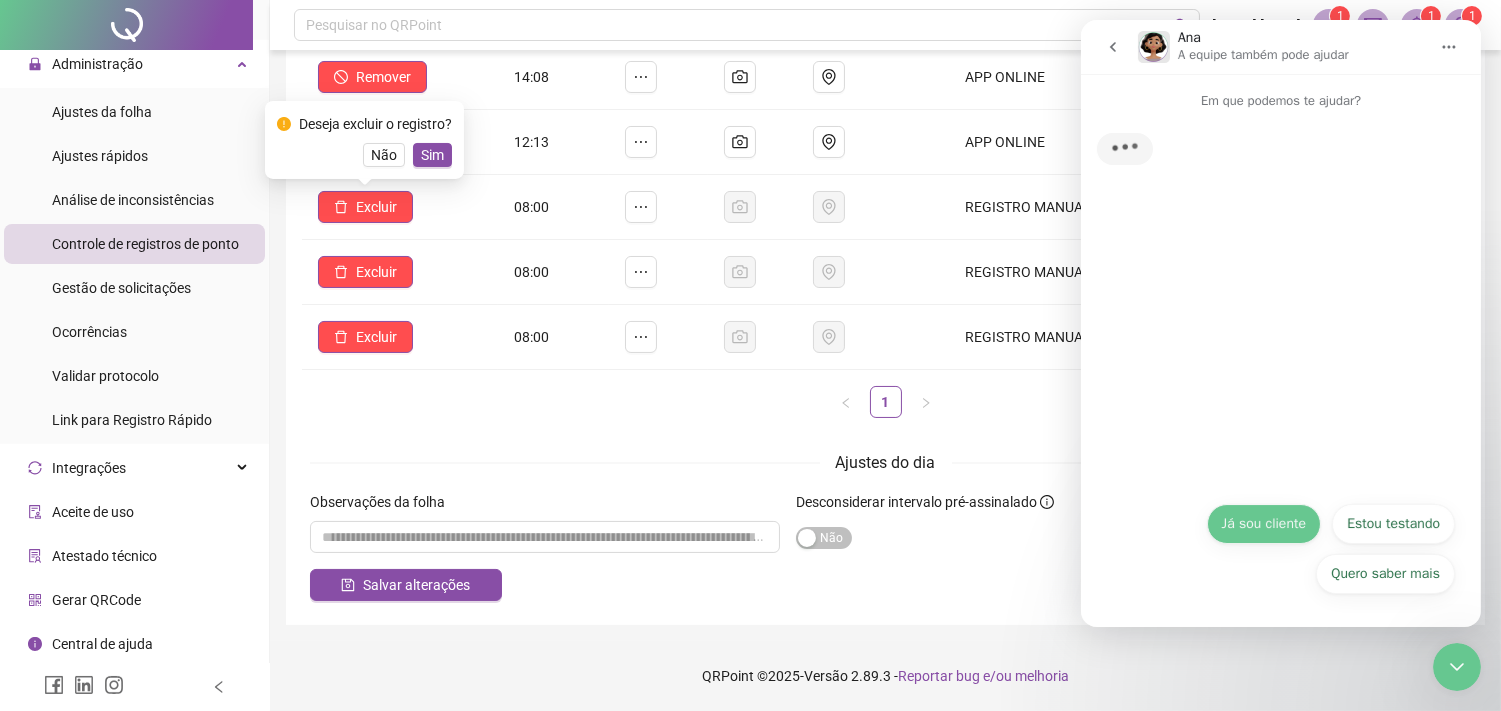 click on "Já sou cliente" at bounding box center [1263, 524] 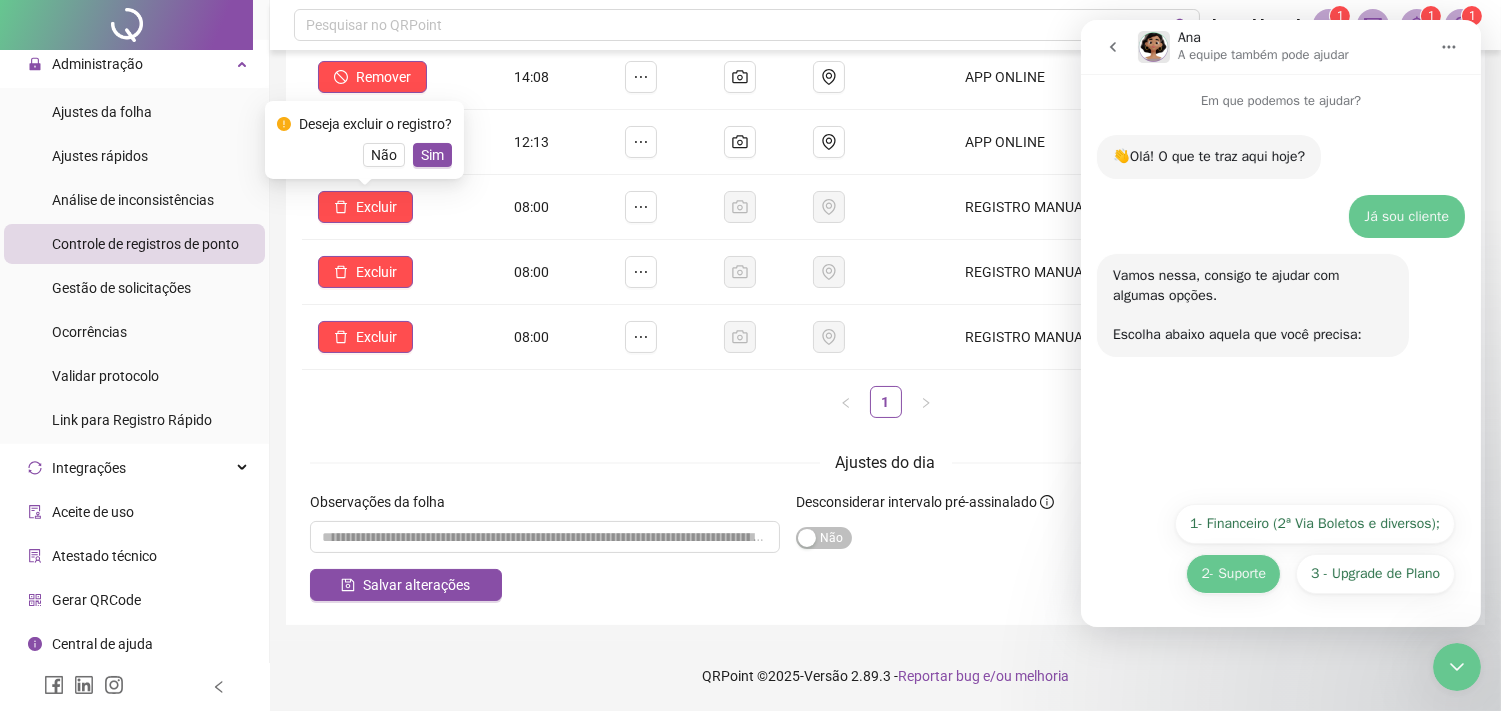 click on "2- Suporte" at bounding box center [1232, 574] 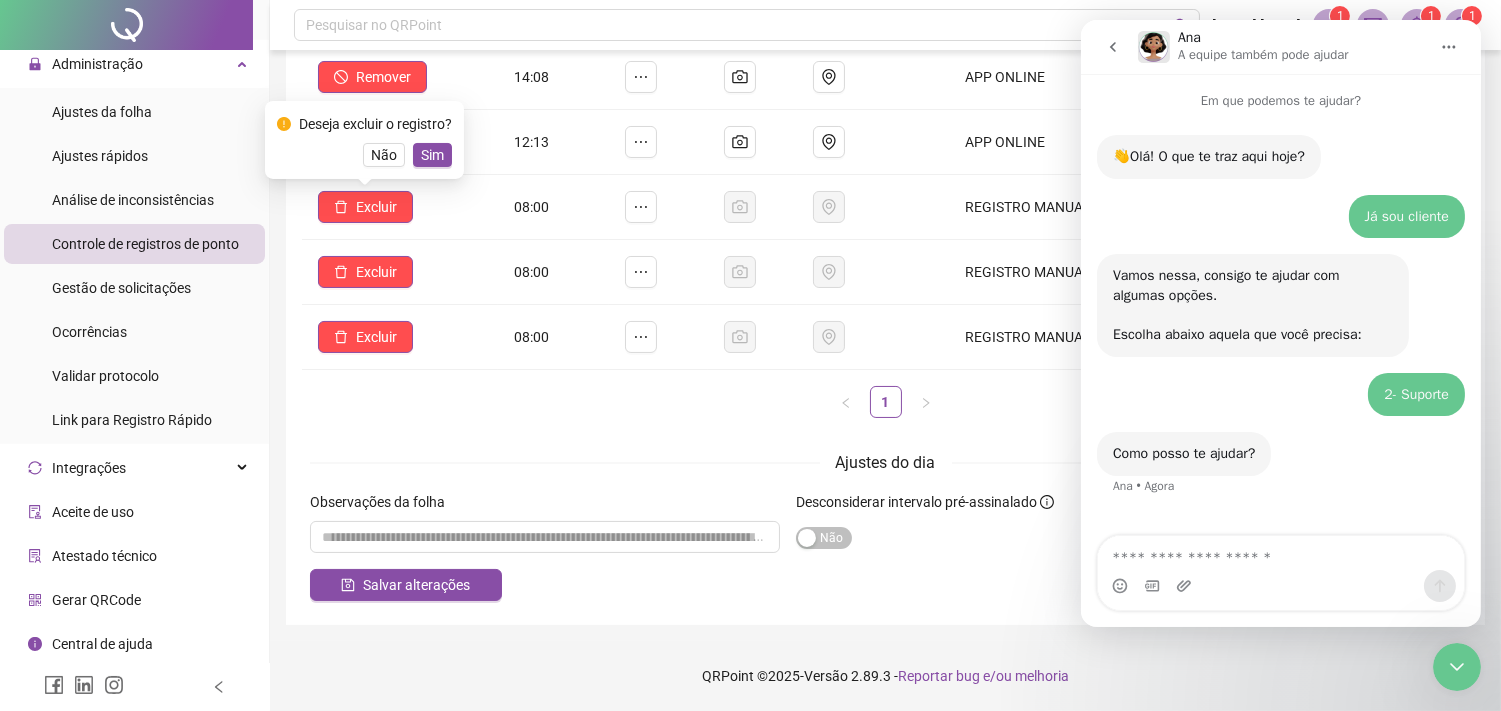 scroll, scrollTop: 72, scrollLeft: 0, axis: vertical 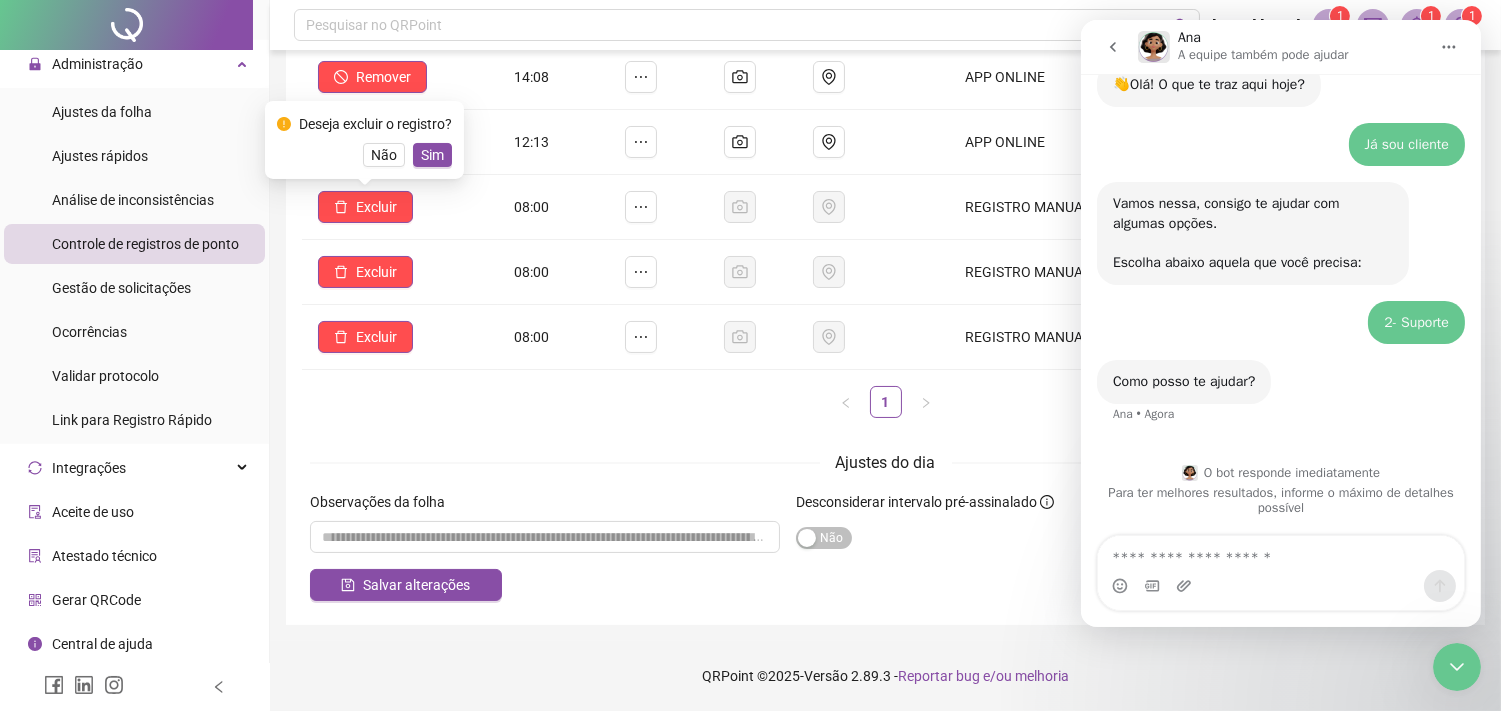 click at bounding box center (1280, 553) 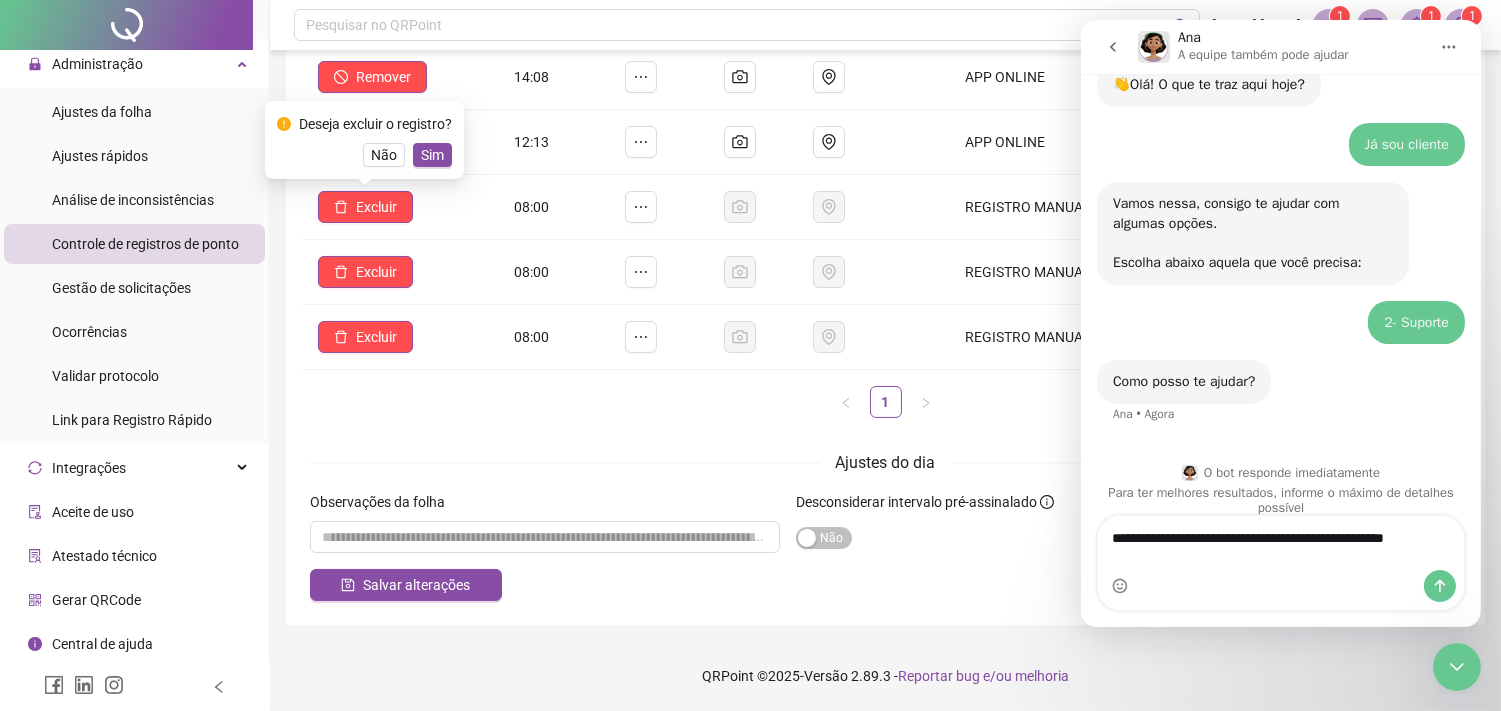 scroll, scrollTop: 92, scrollLeft: 0, axis: vertical 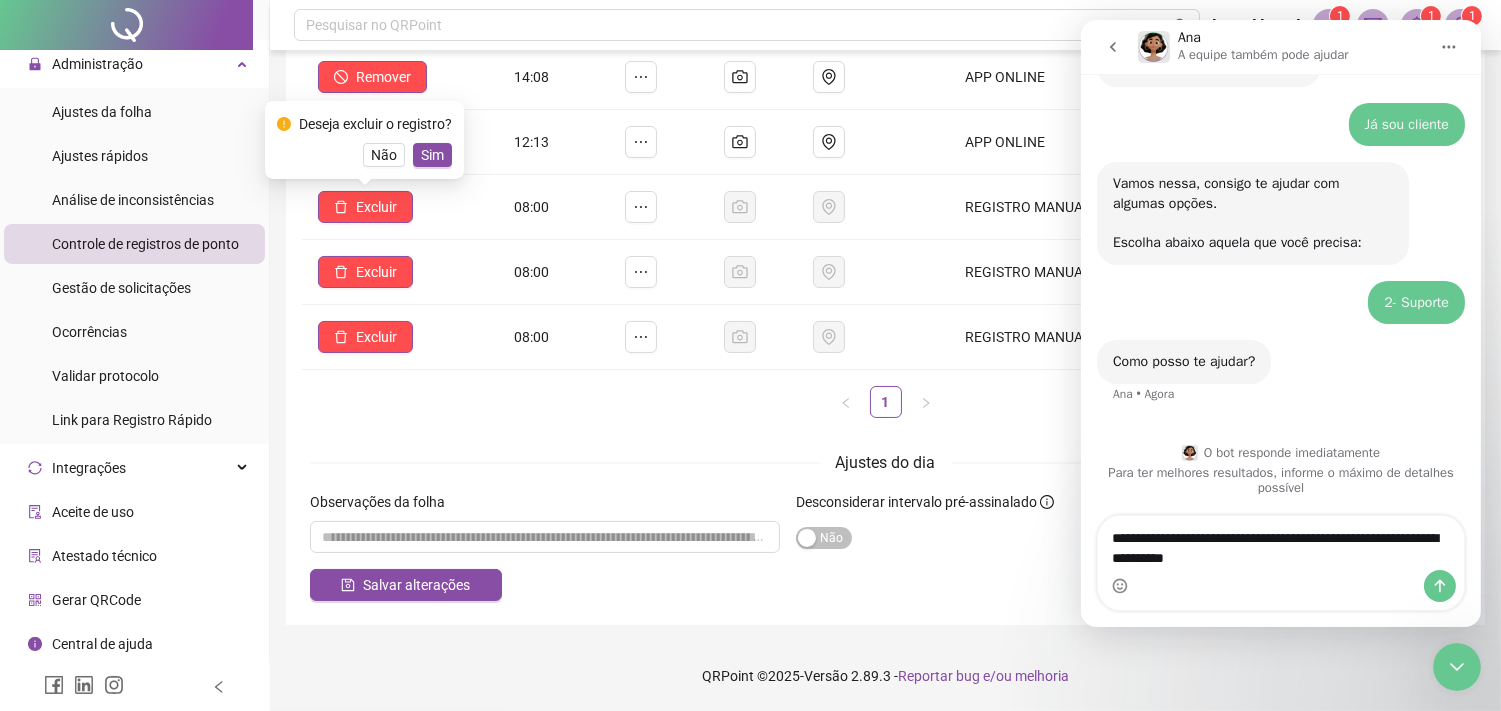 type on "**********" 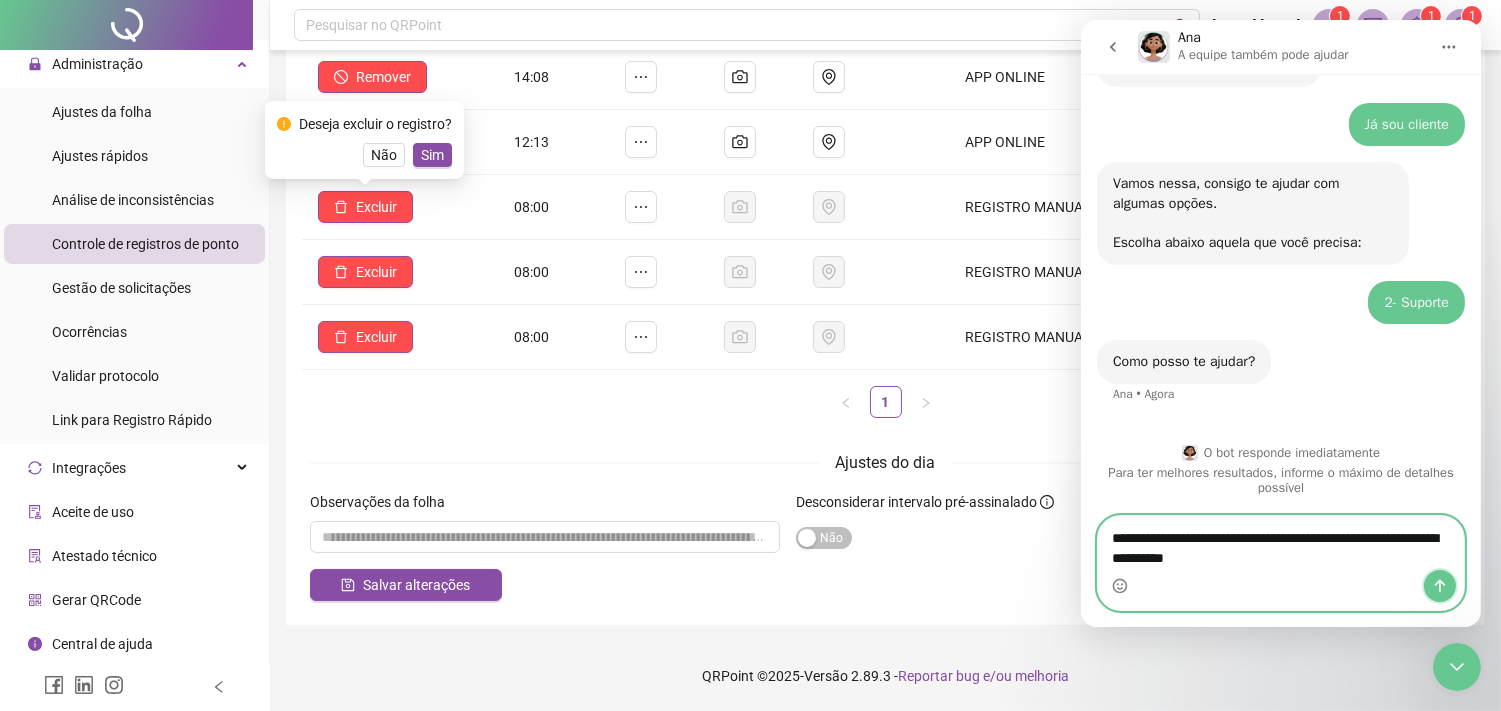 click at bounding box center [1439, 586] 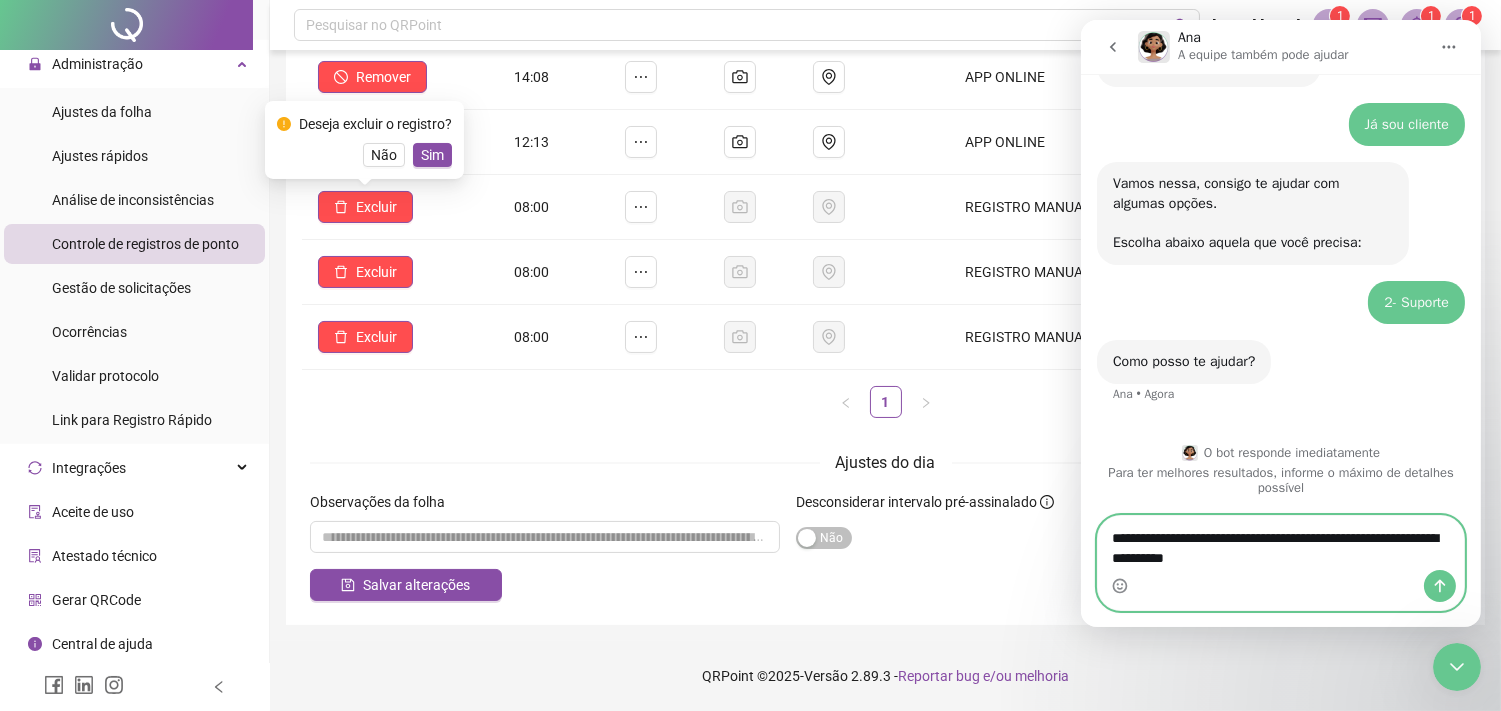 type 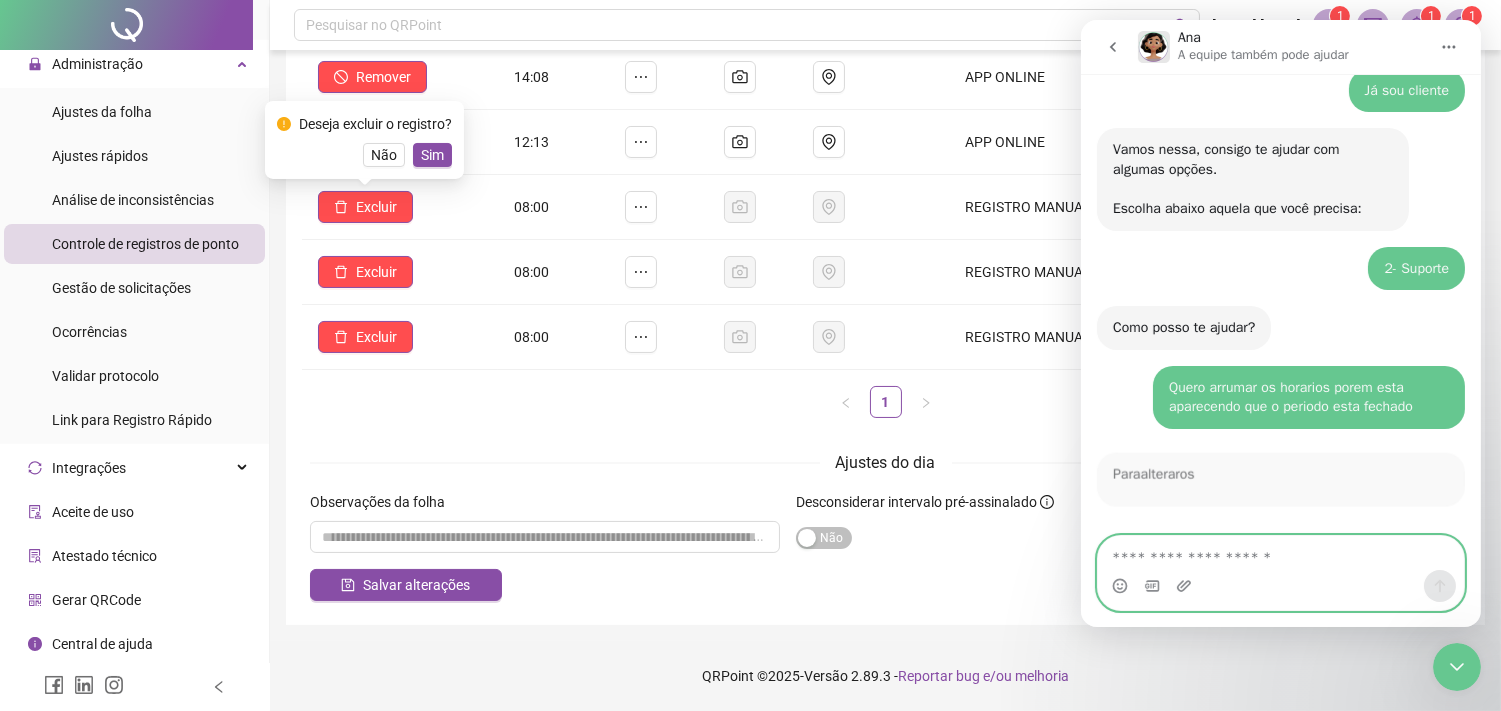 scroll, scrollTop: 423, scrollLeft: 0, axis: vertical 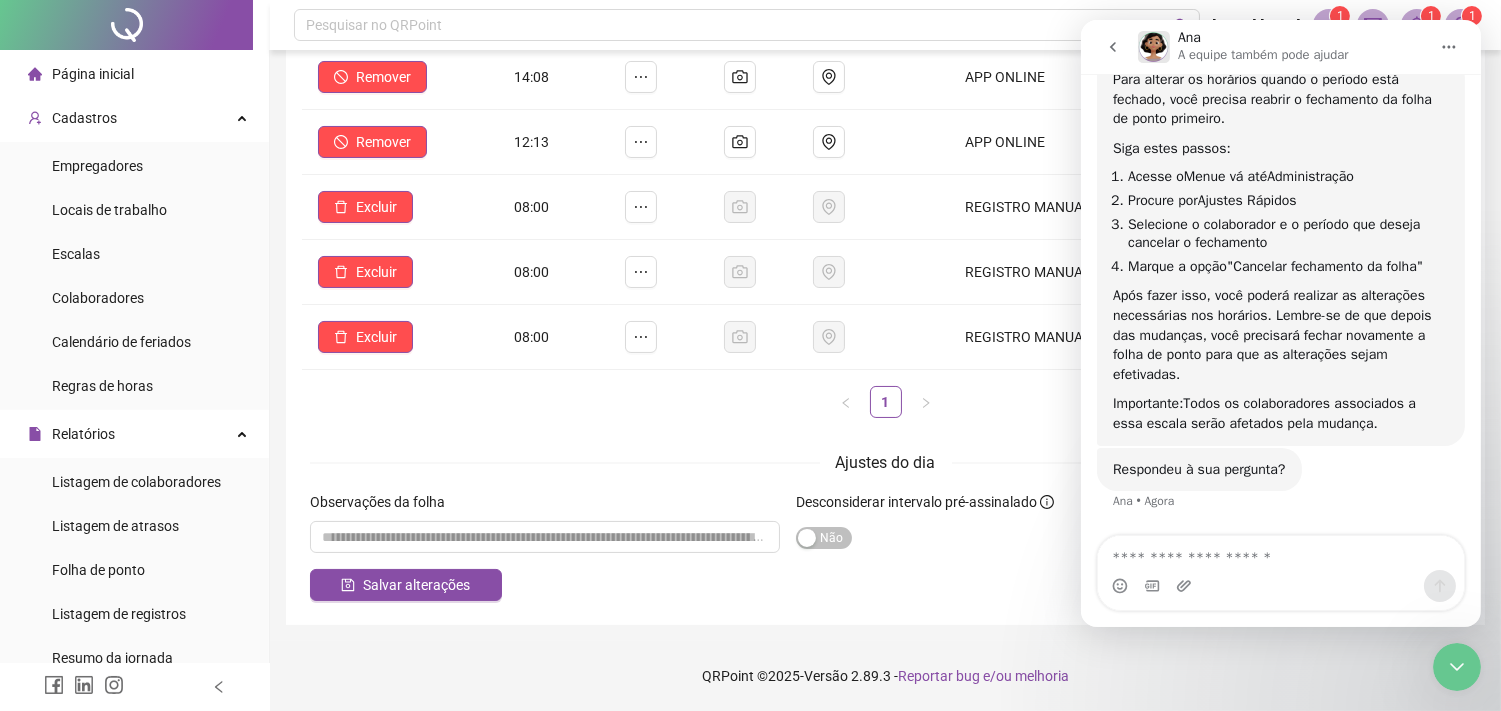 click on "Página inicial" at bounding box center [134, 74] 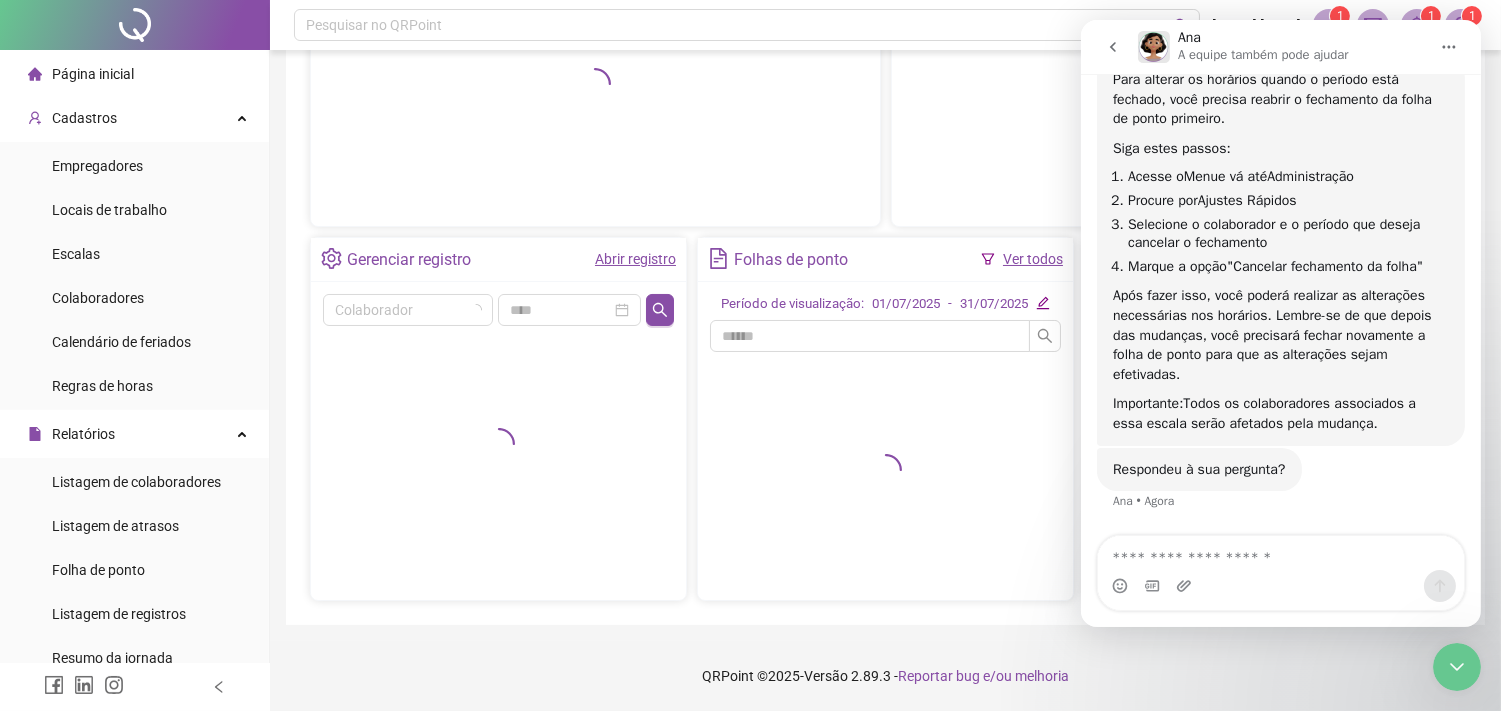 scroll, scrollTop: 252, scrollLeft: 0, axis: vertical 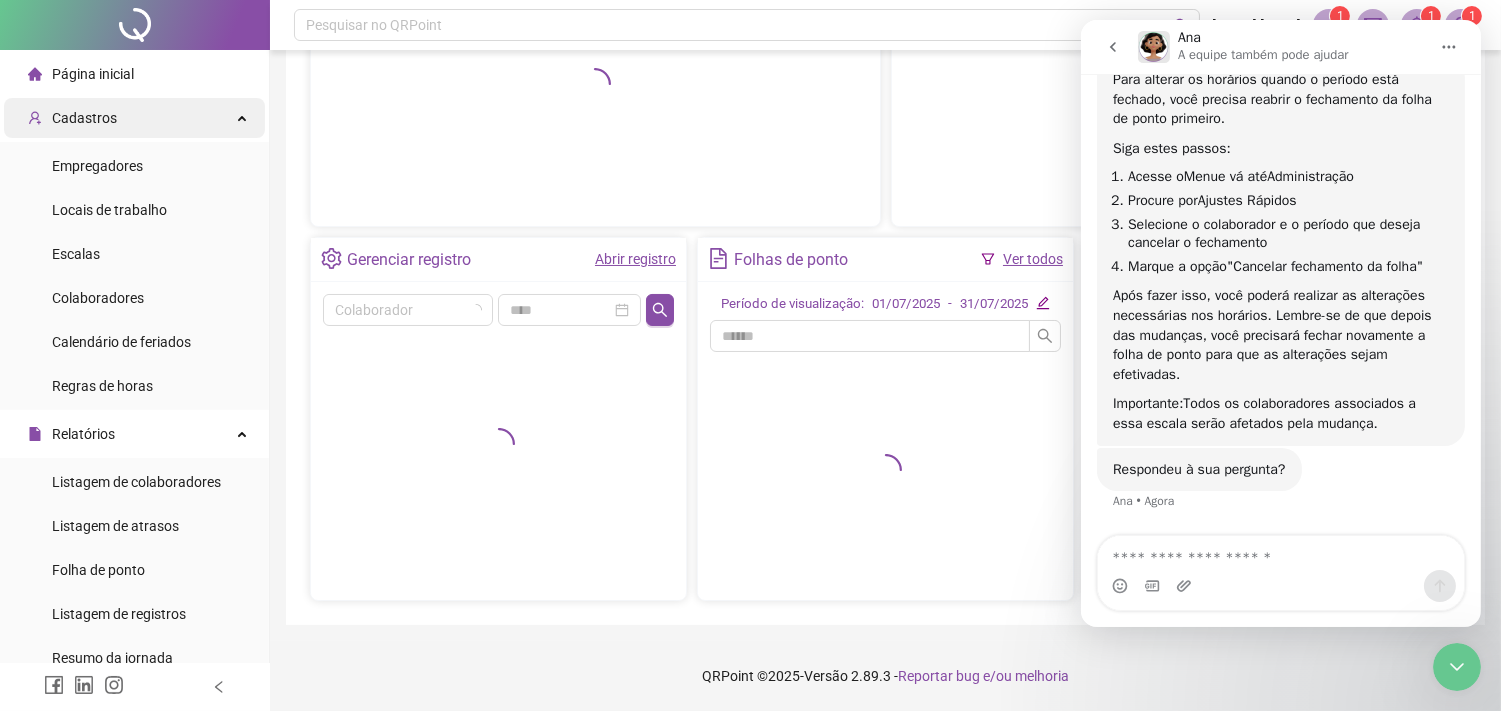 click on "Cadastros" at bounding box center (134, 118) 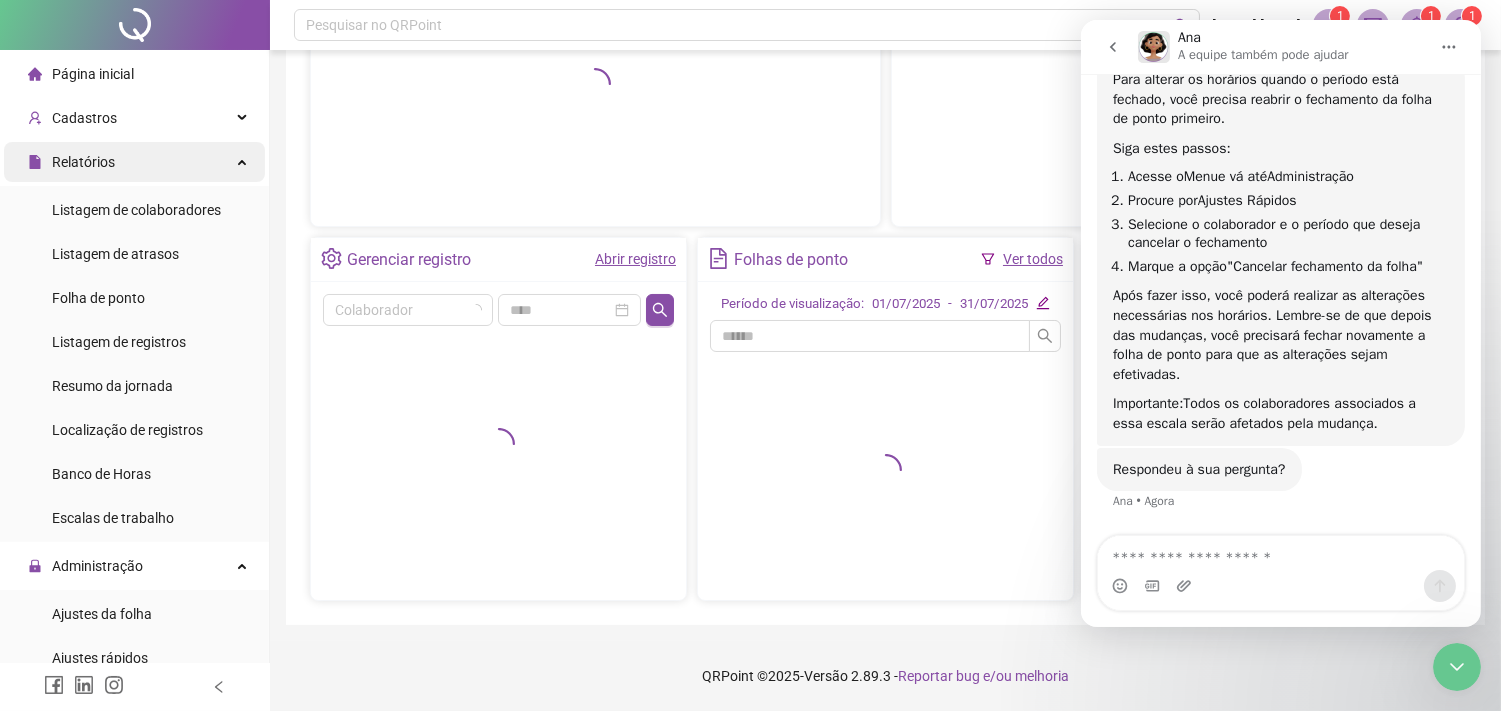 click on "Relatórios" at bounding box center [134, 162] 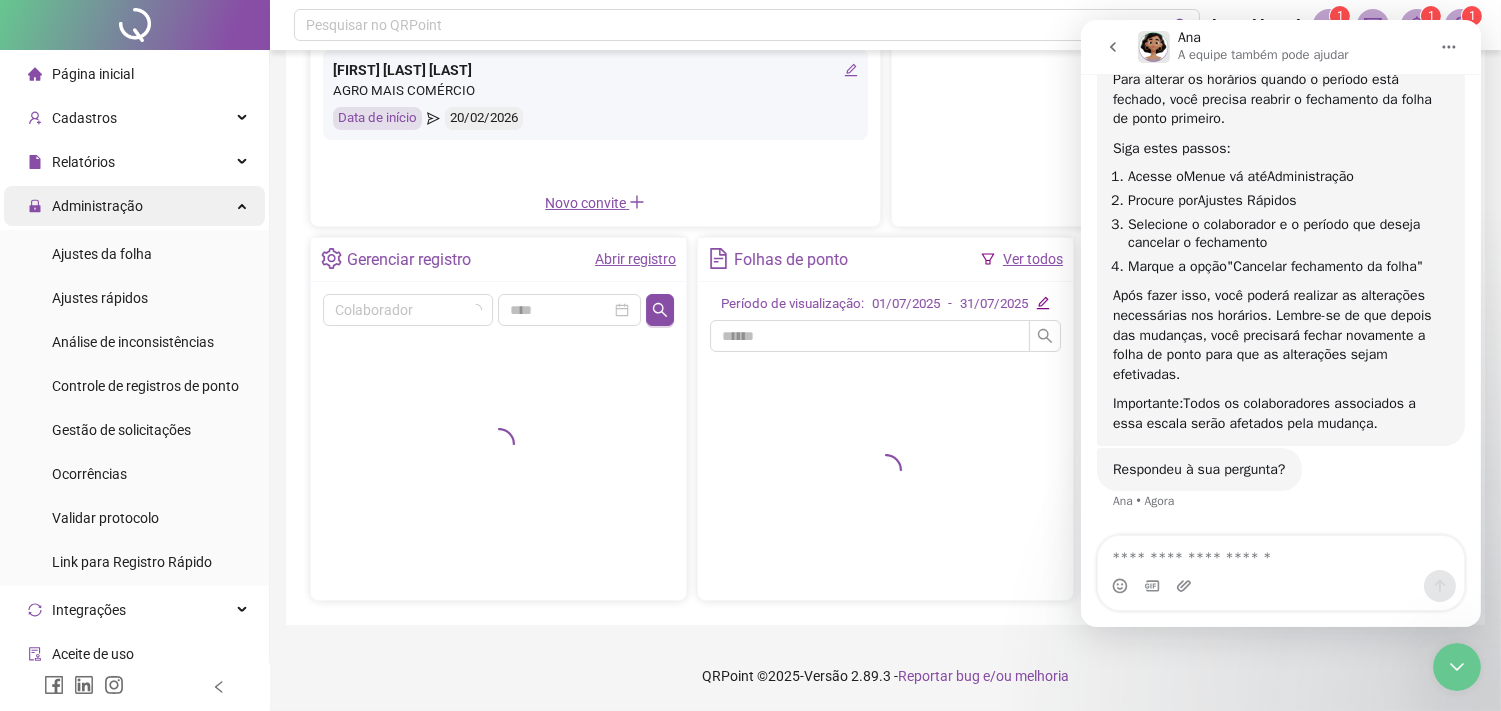 click on "Administração" at bounding box center [134, 206] 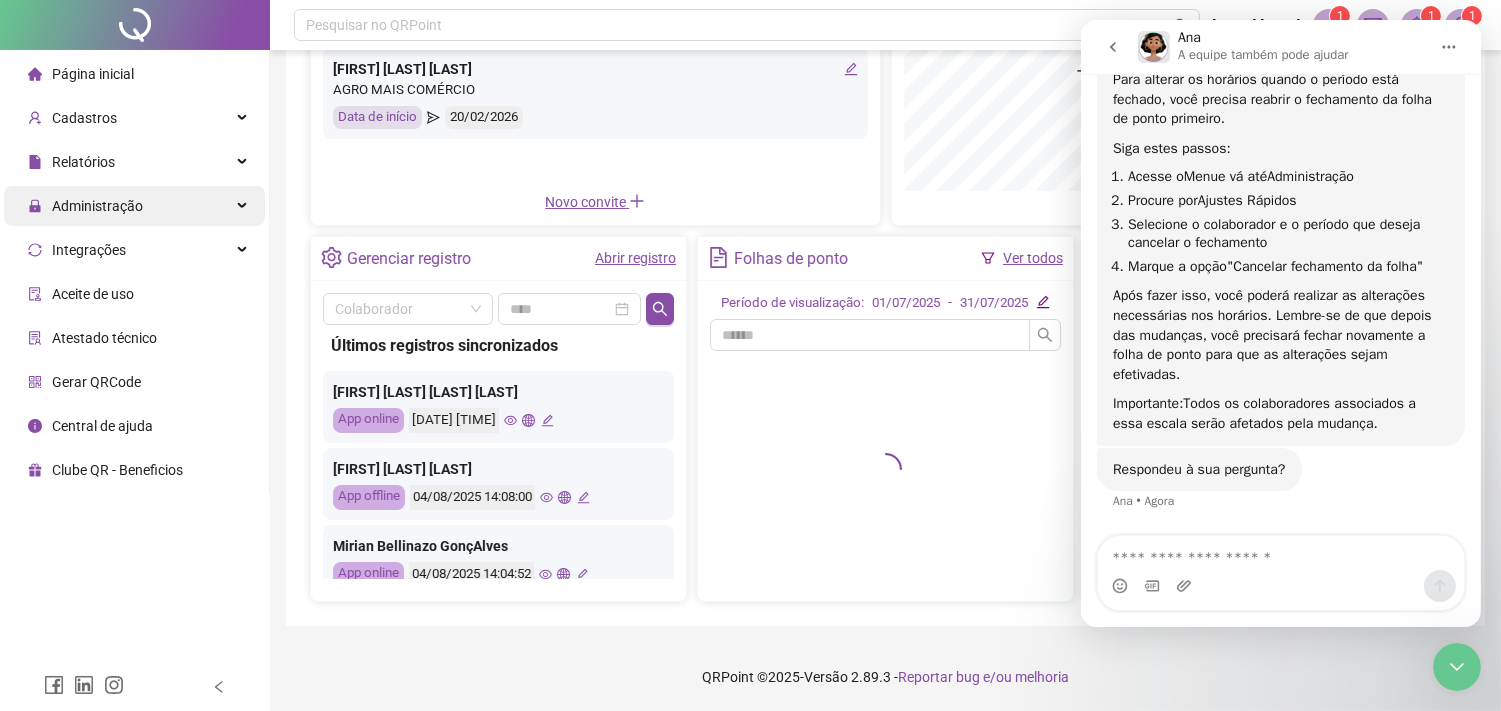 click on "Administração" at bounding box center [134, 206] 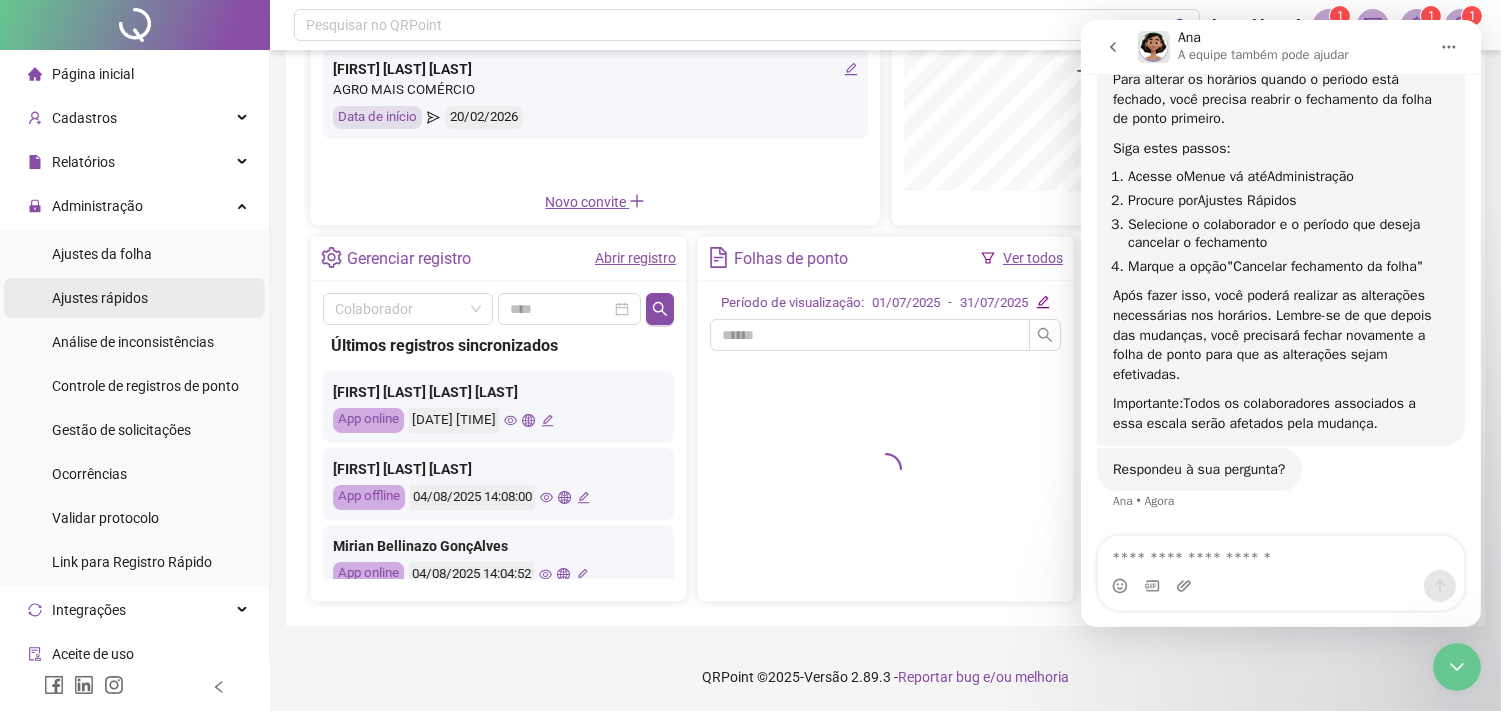 scroll, scrollTop: 547, scrollLeft: 0, axis: vertical 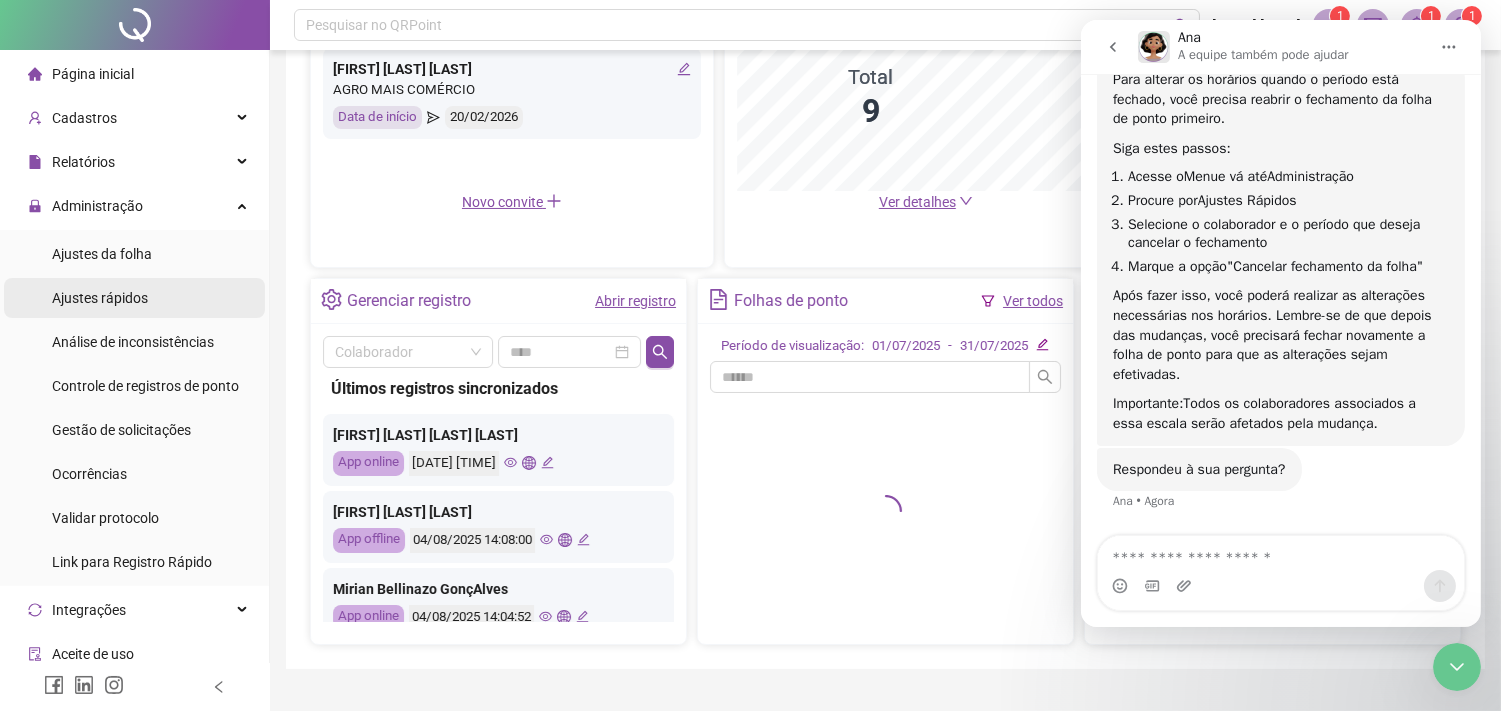 click on "Ajustes rápidos" at bounding box center (100, 298) 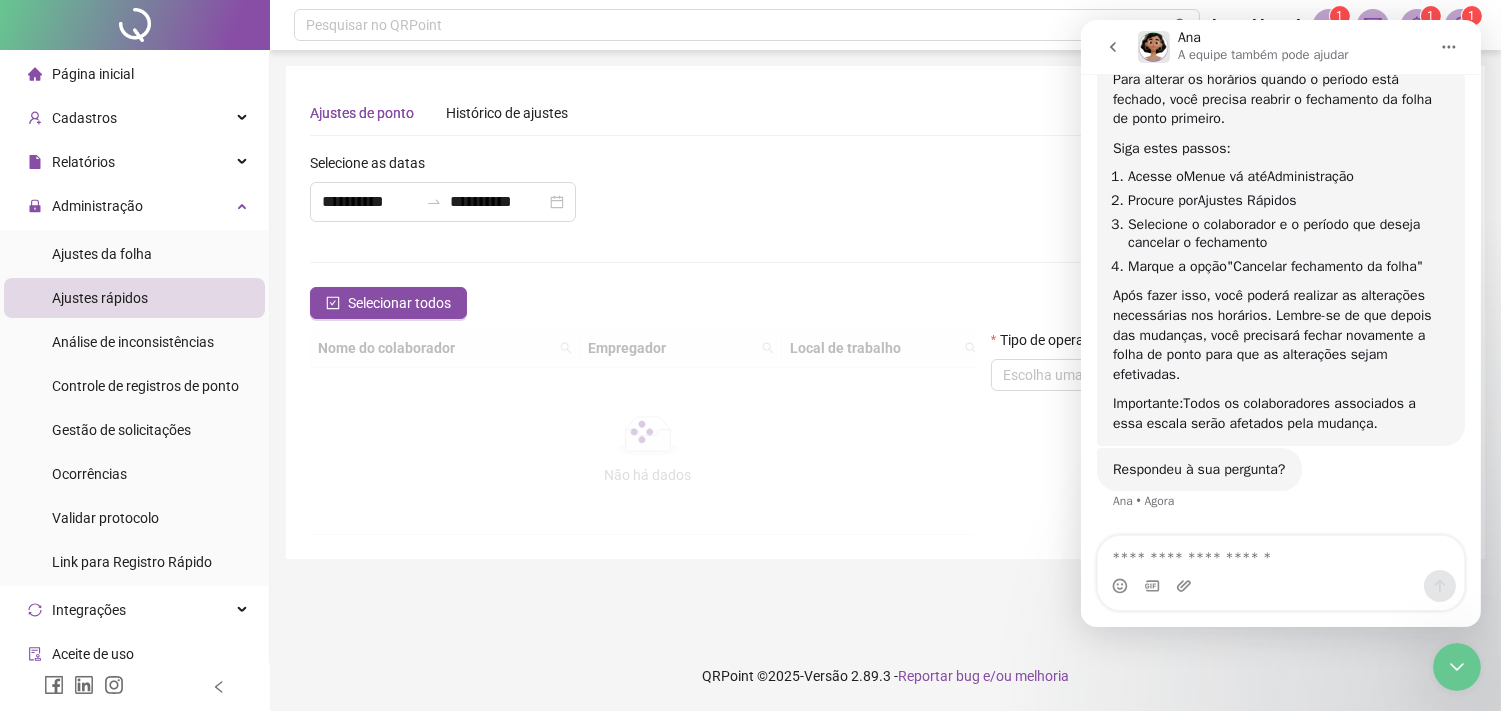 scroll, scrollTop: 0, scrollLeft: 0, axis: both 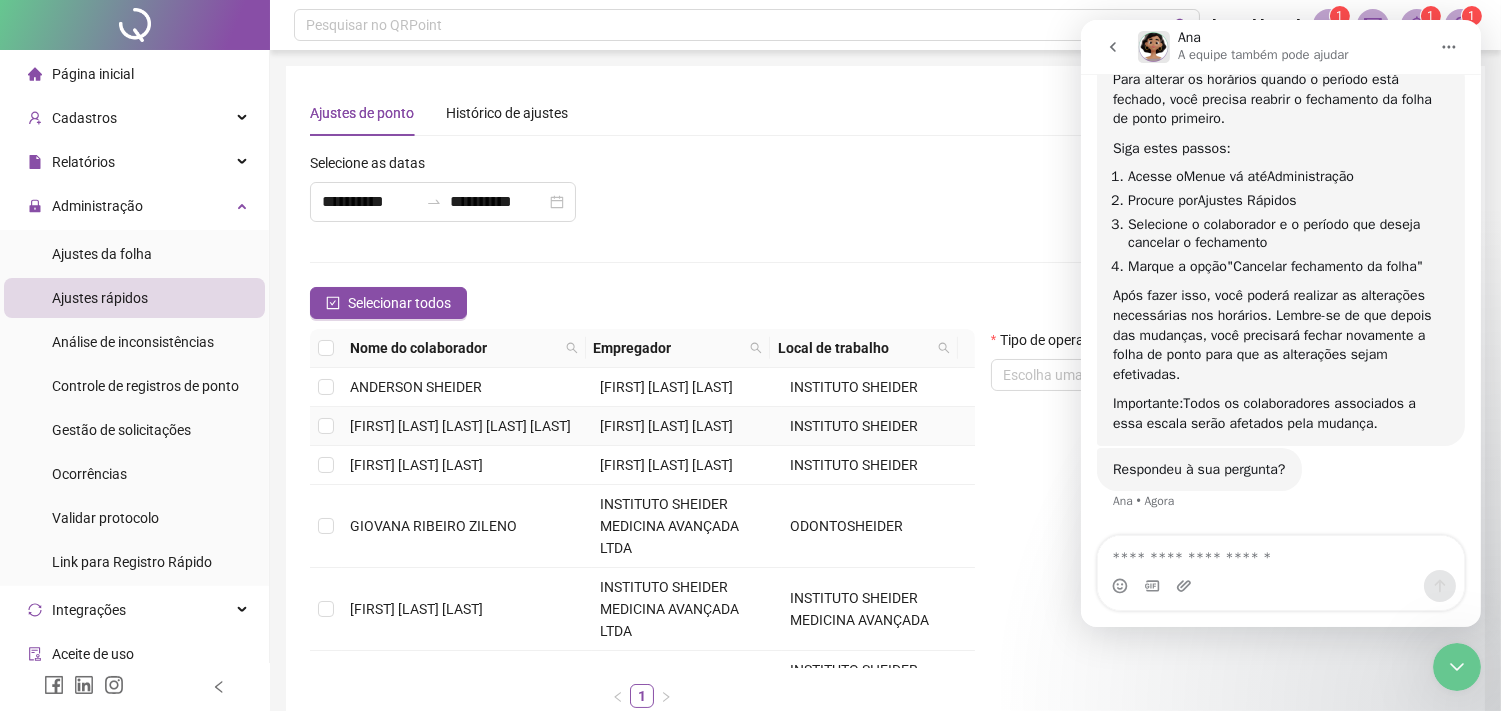 click on "[FIRST] [LAST] [LAST]" at bounding box center [467, 426] 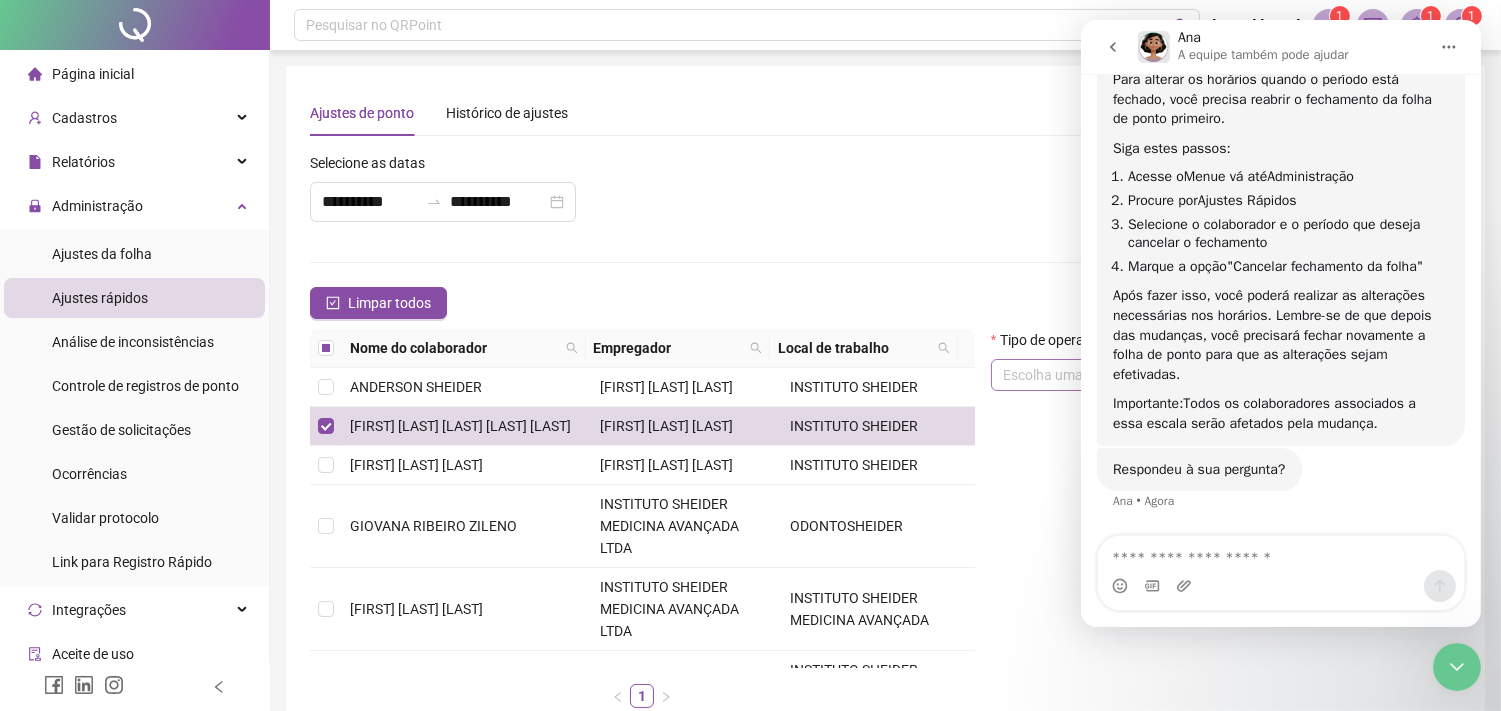 click at bounding box center [1107, 375] 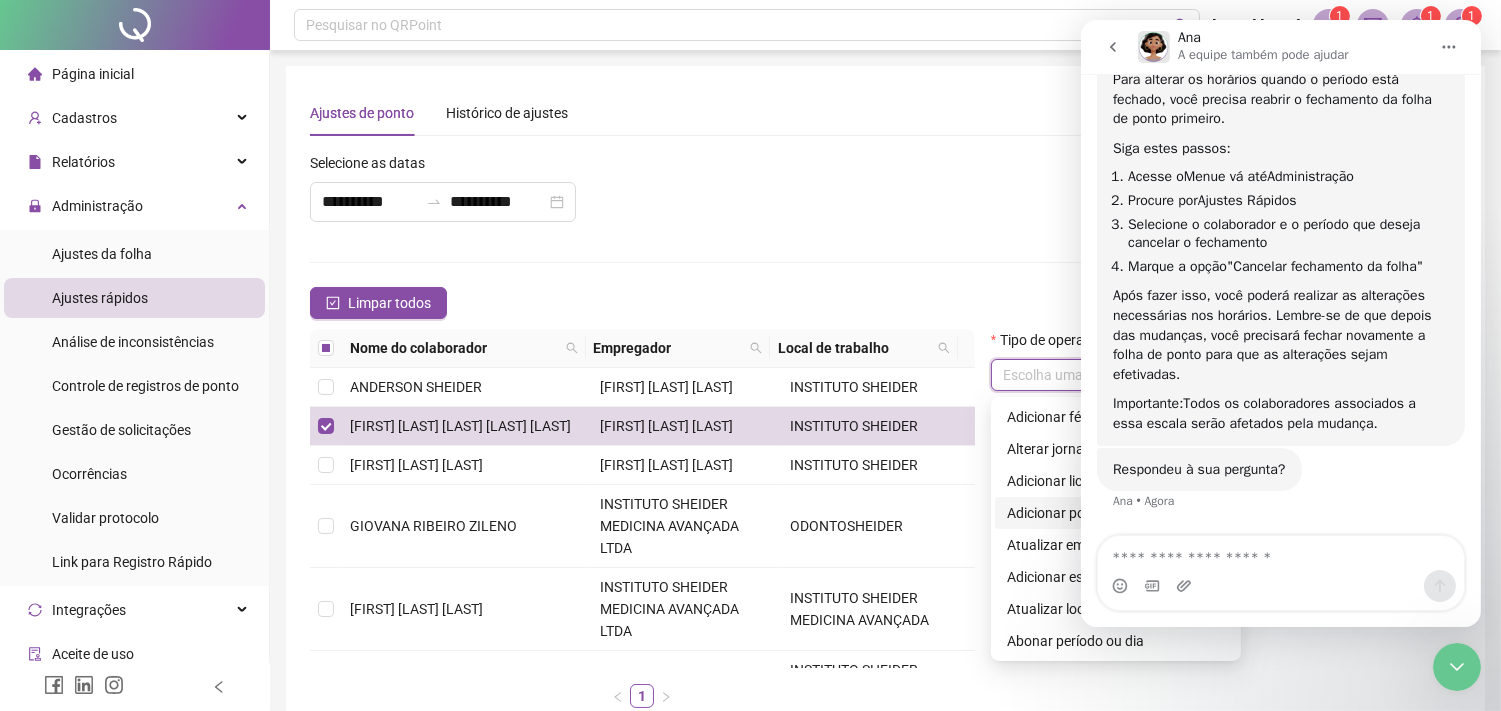 scroll, scrollTop: 160, scrollLeft: 0, axis: vertical 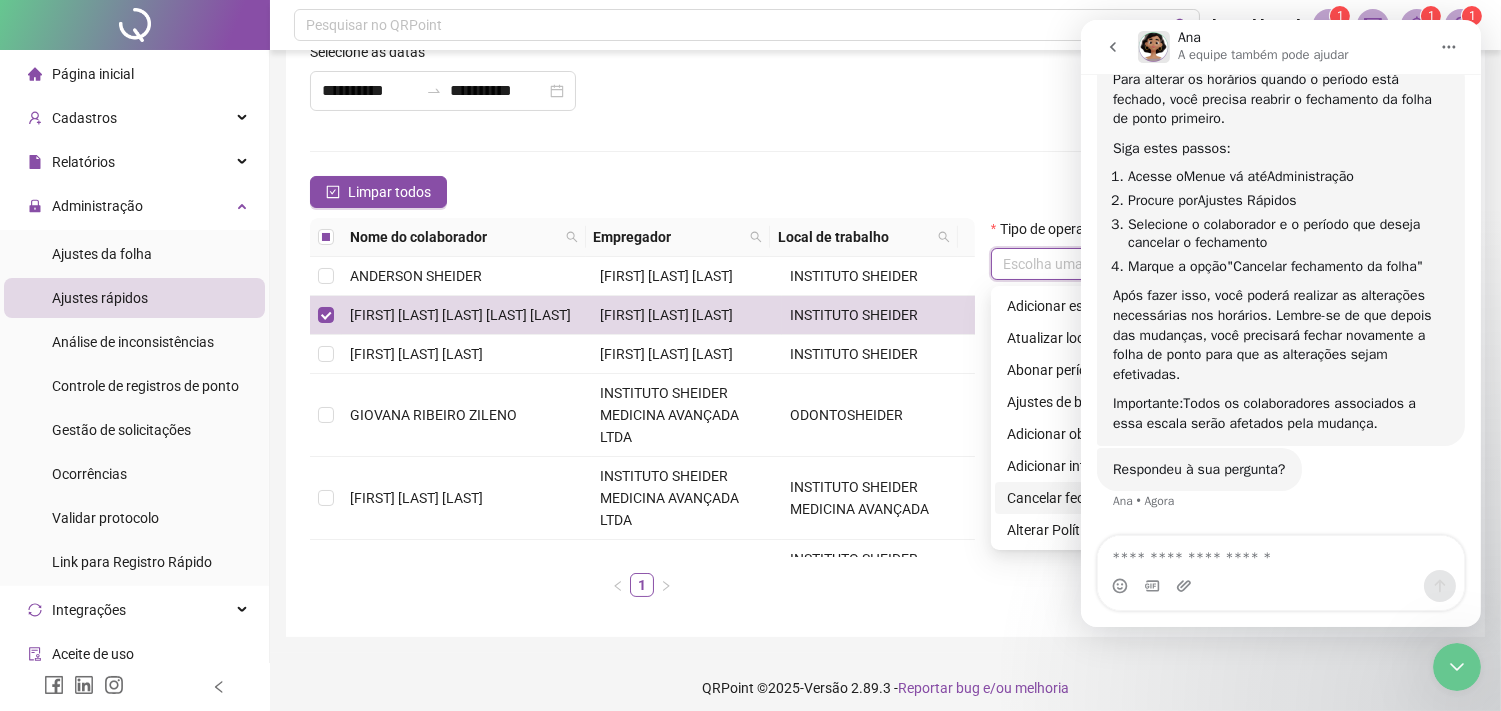 click on "Cancelar fechamento da folha" at bounding box center [1116, 498] 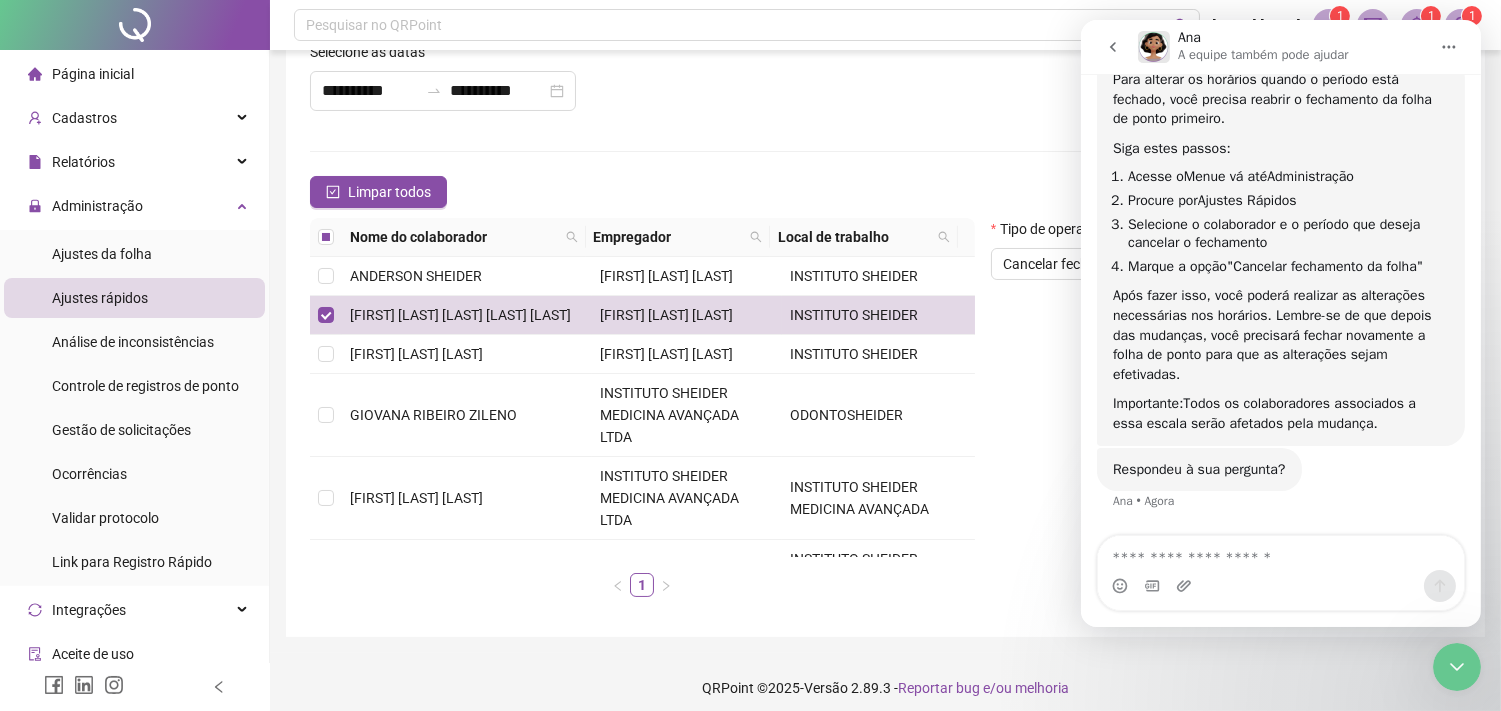 click 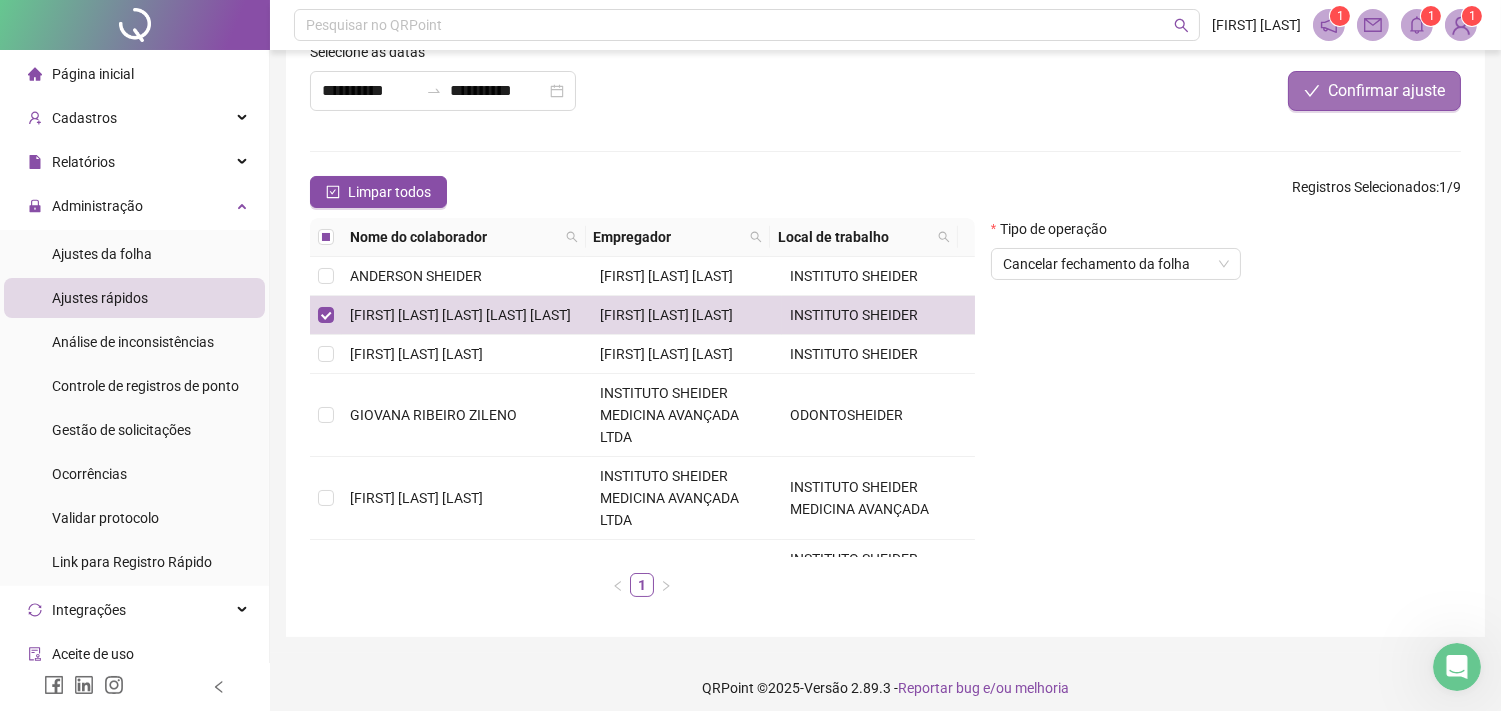 click on "Confirmar ajuste" at bounding box center [1386, 91] 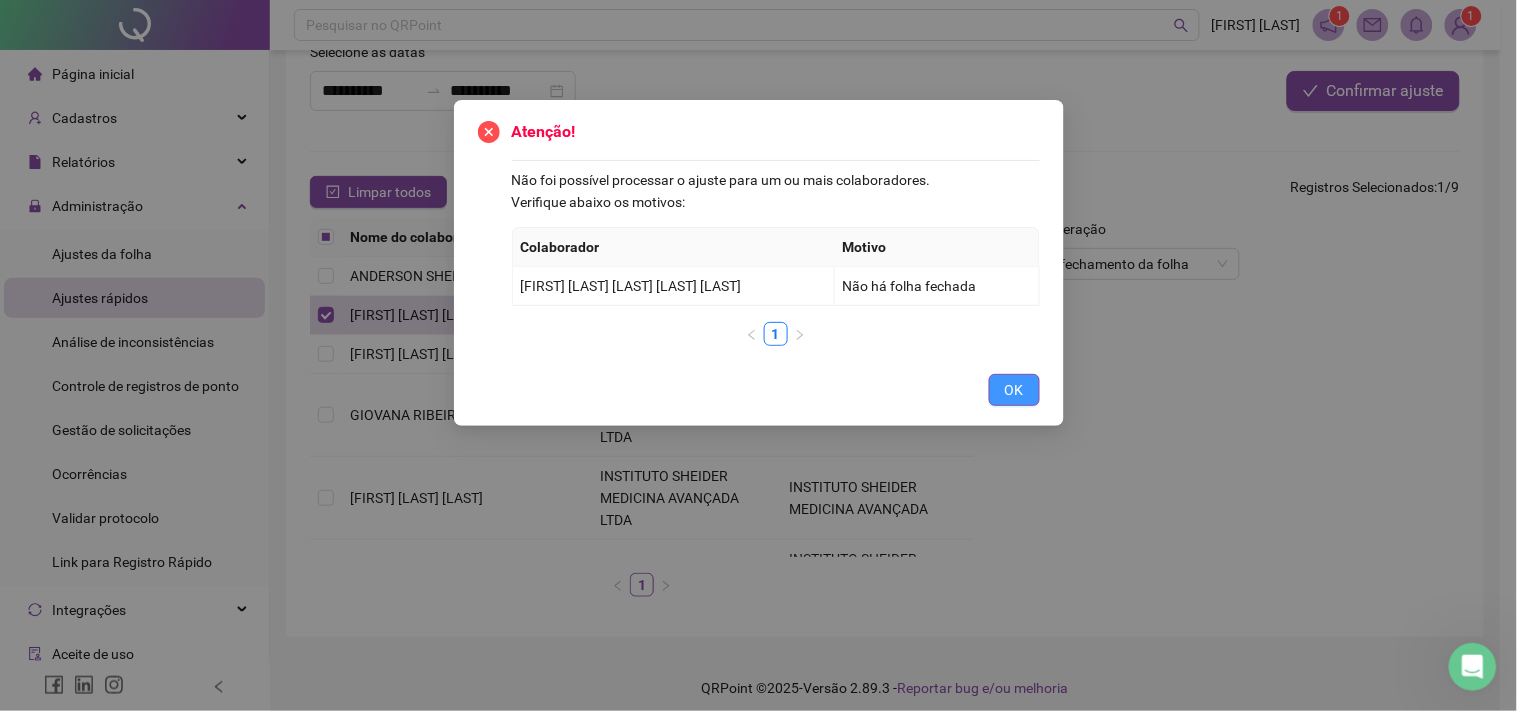 click on "OK" at bounding box center [1014, 390] 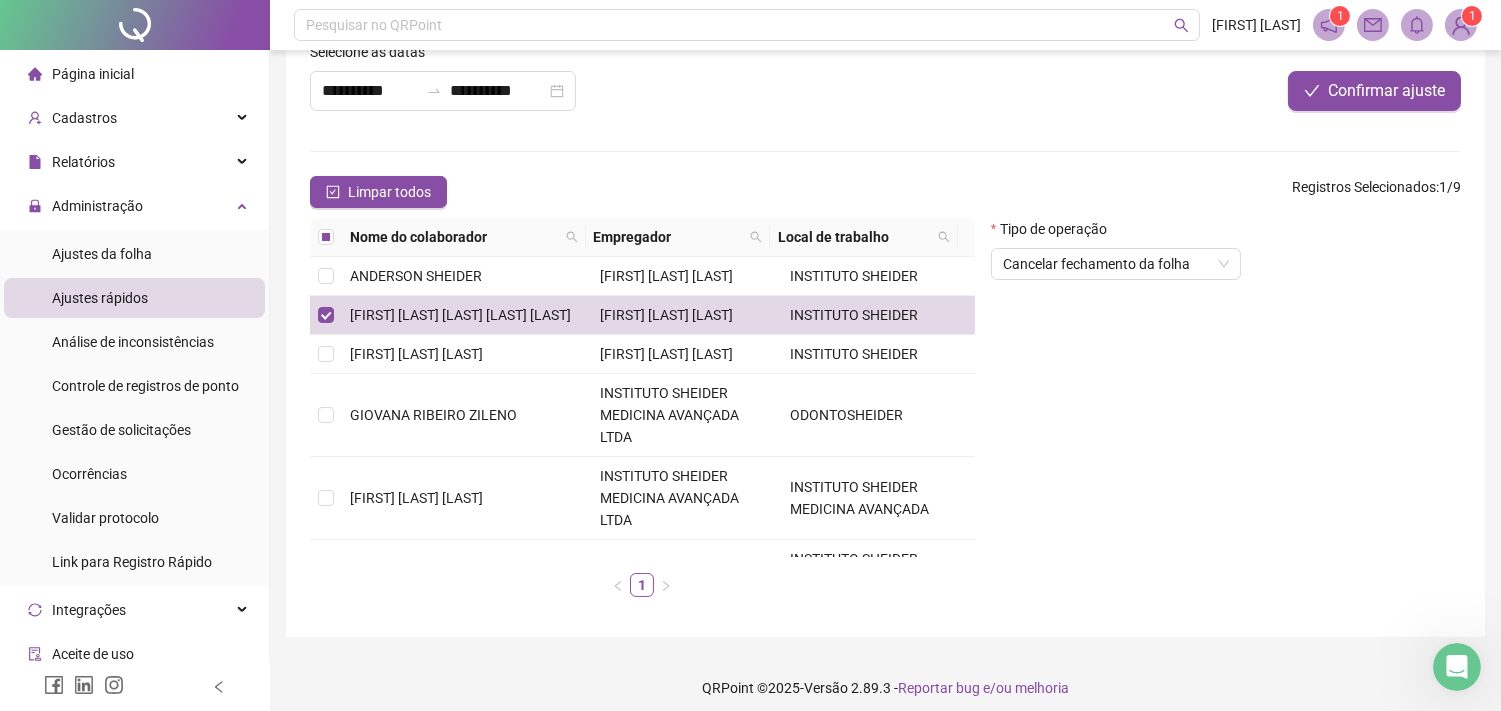 click at bounding box center [1456, 666] 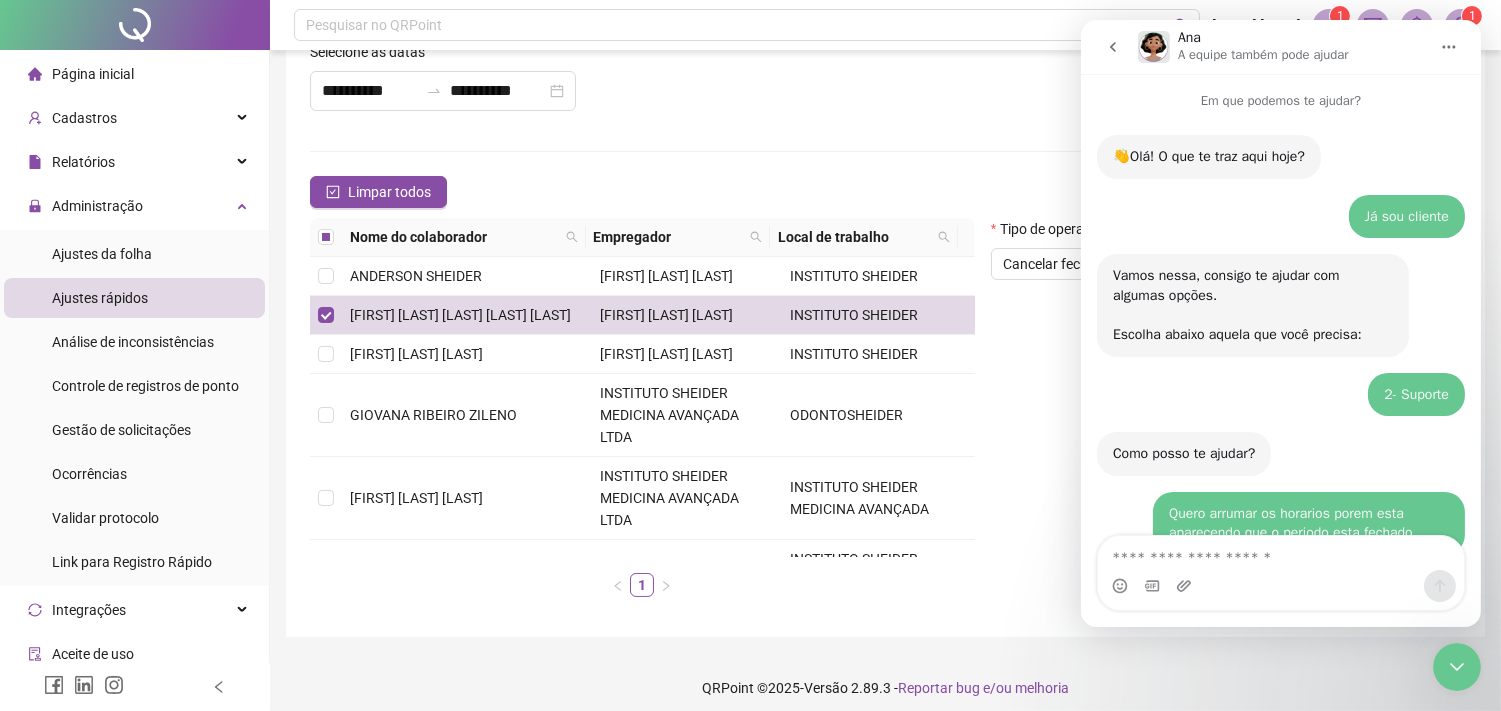 scroll, scrollTop: 511, scrollLeft: 0, axis: vertical 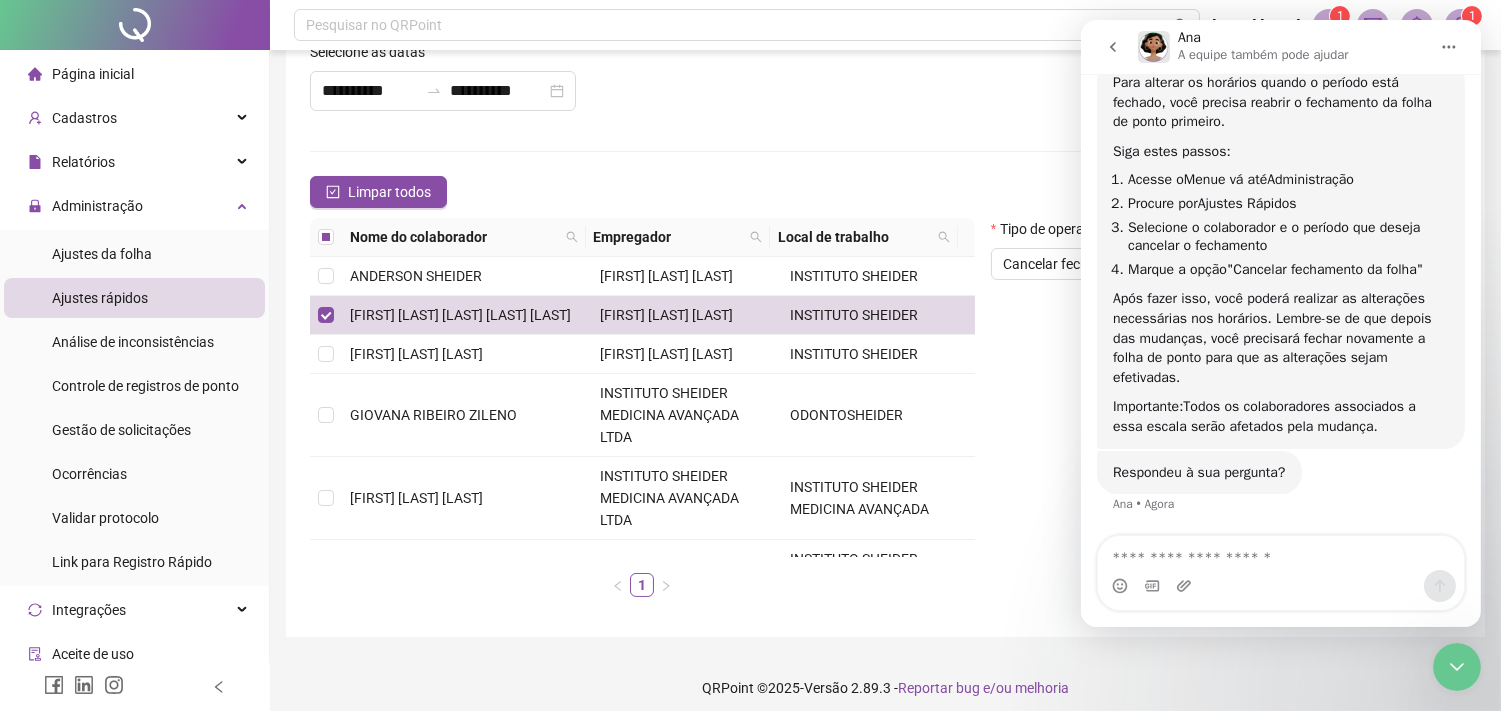 click at bounding box center (1280, 553) 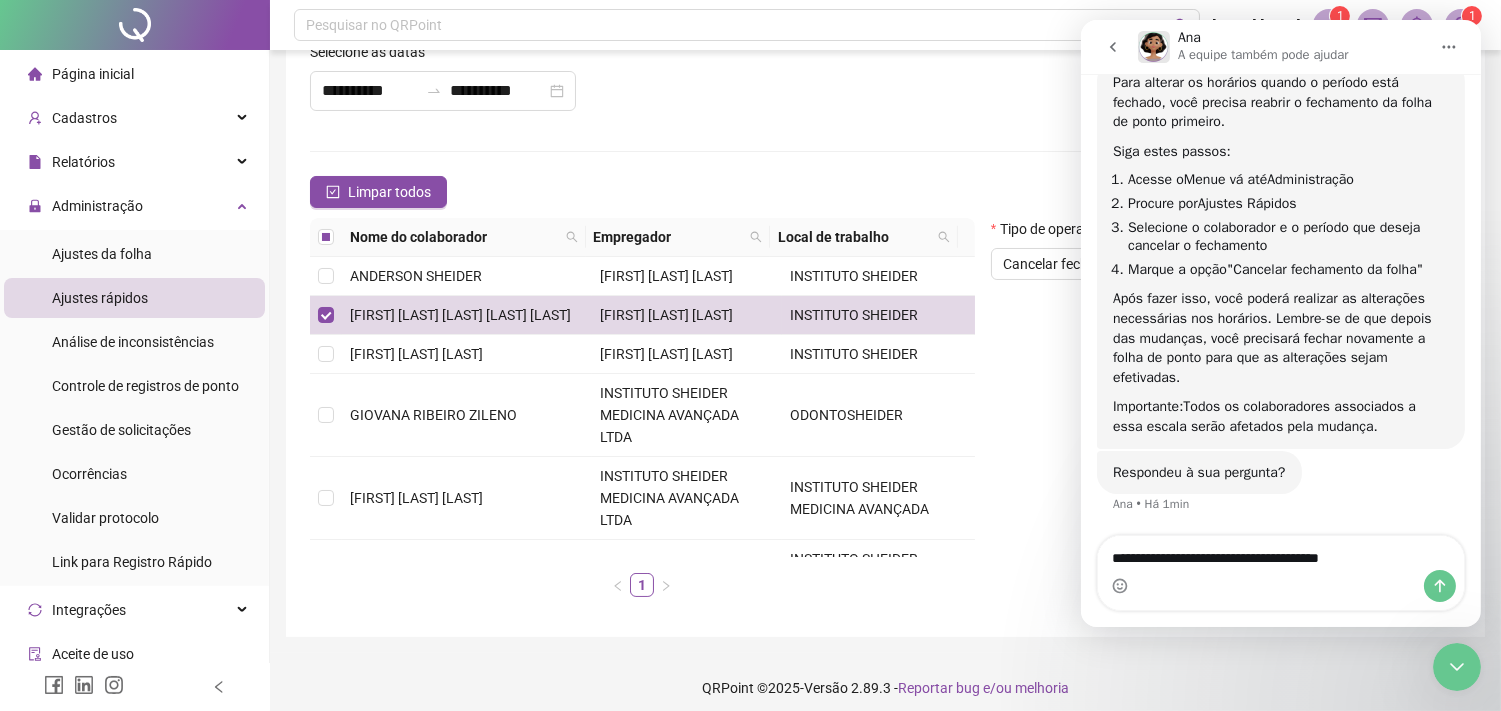 type on "**********" 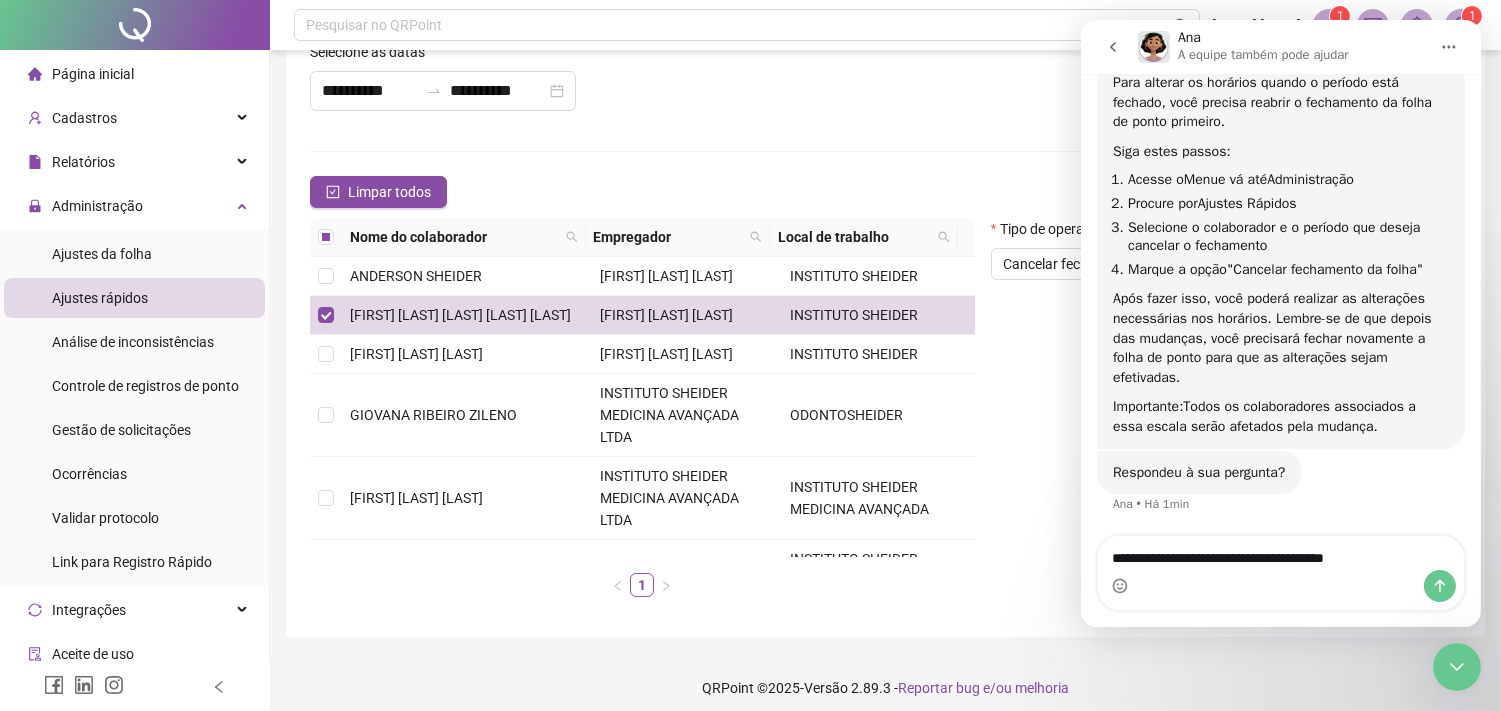 type 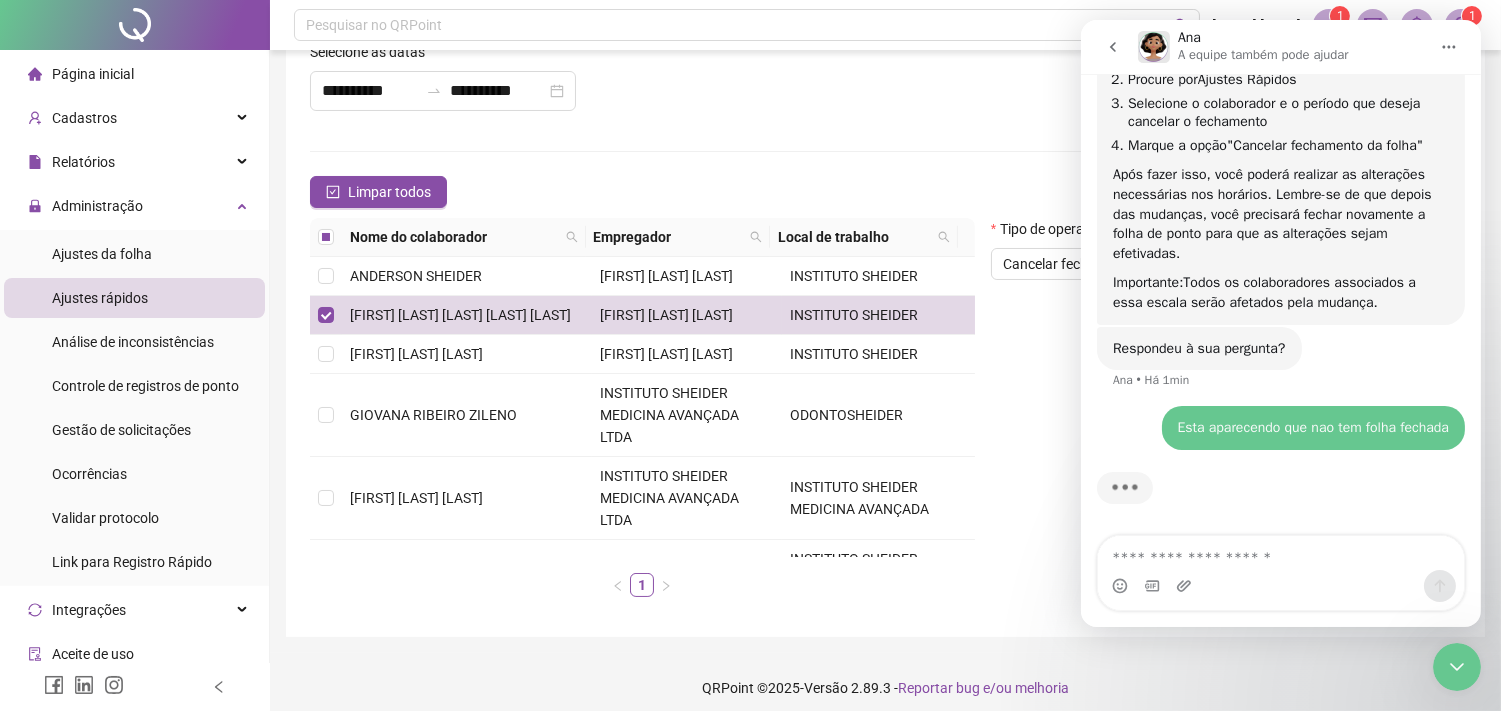 scroll, scrollTop: 952, scrollLeft: 0, axis: vertical 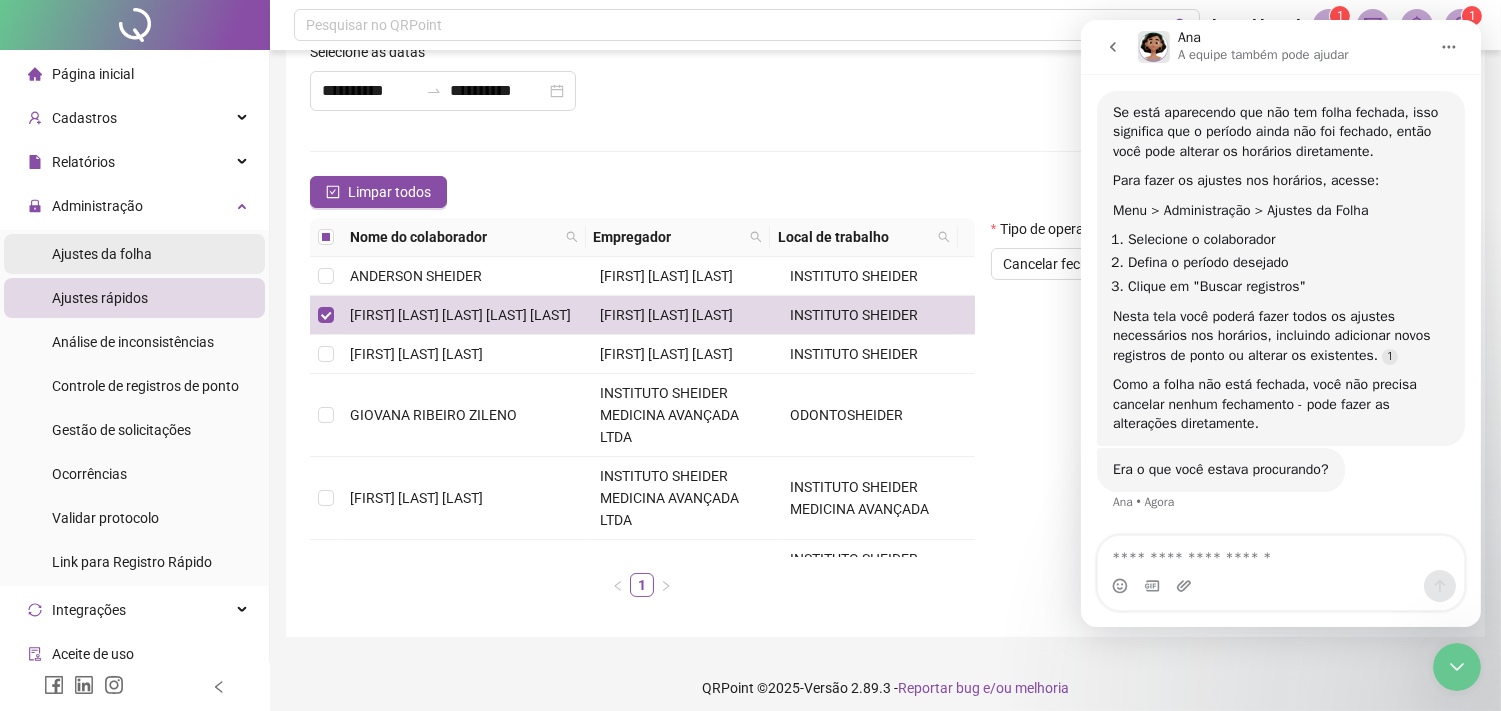 click on "Ajustes da folha" at bounding box center (134, 254) 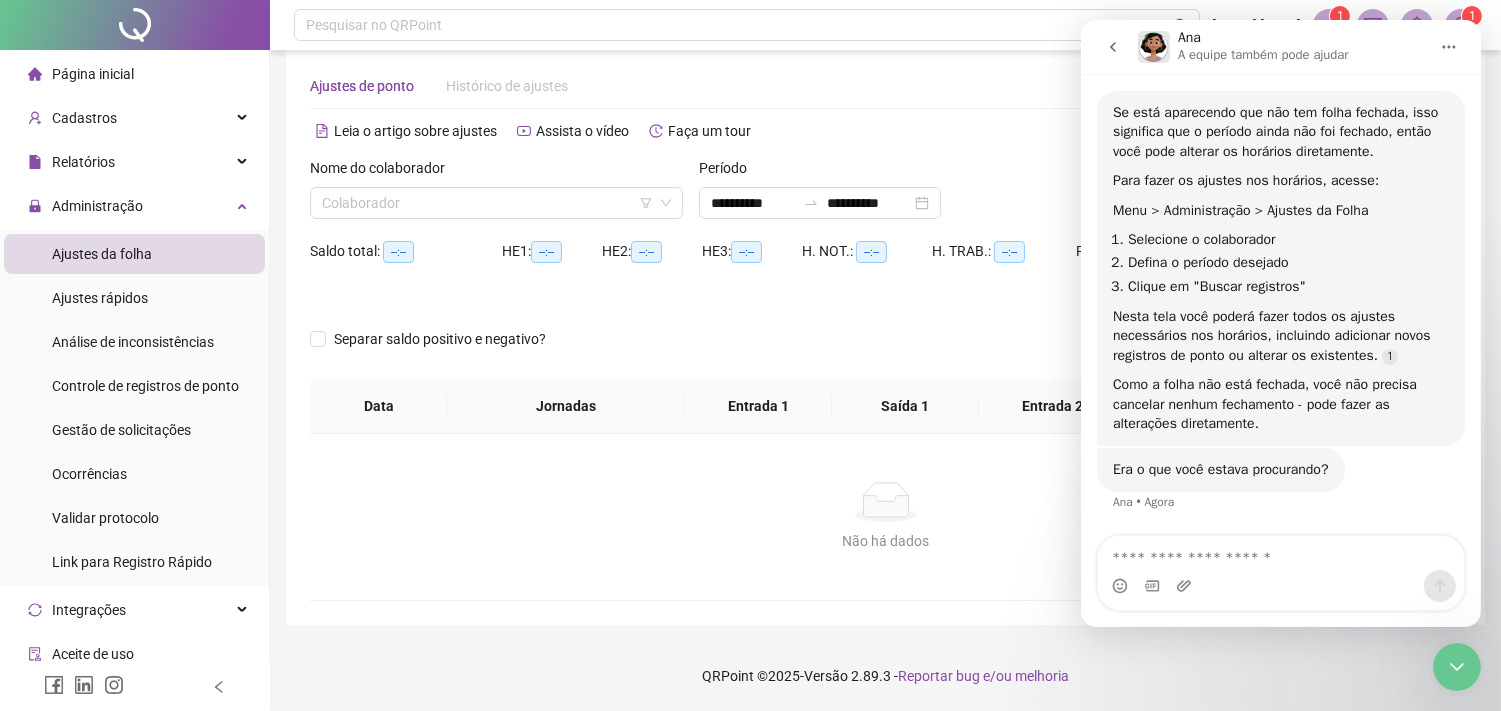 scroll, scrollTop: 26, scrollLeft: 0, axis: vertical 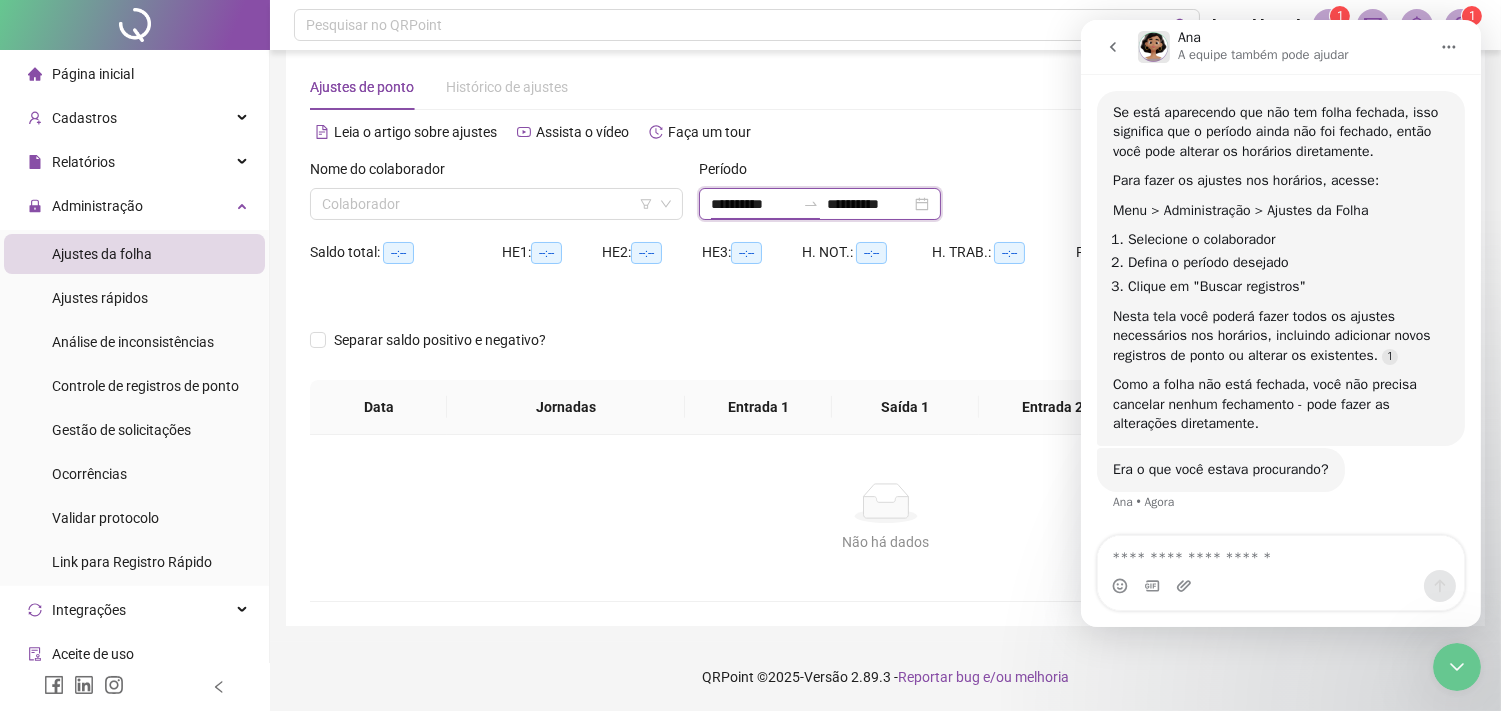click on "**********" at bounding box center (753, 204) 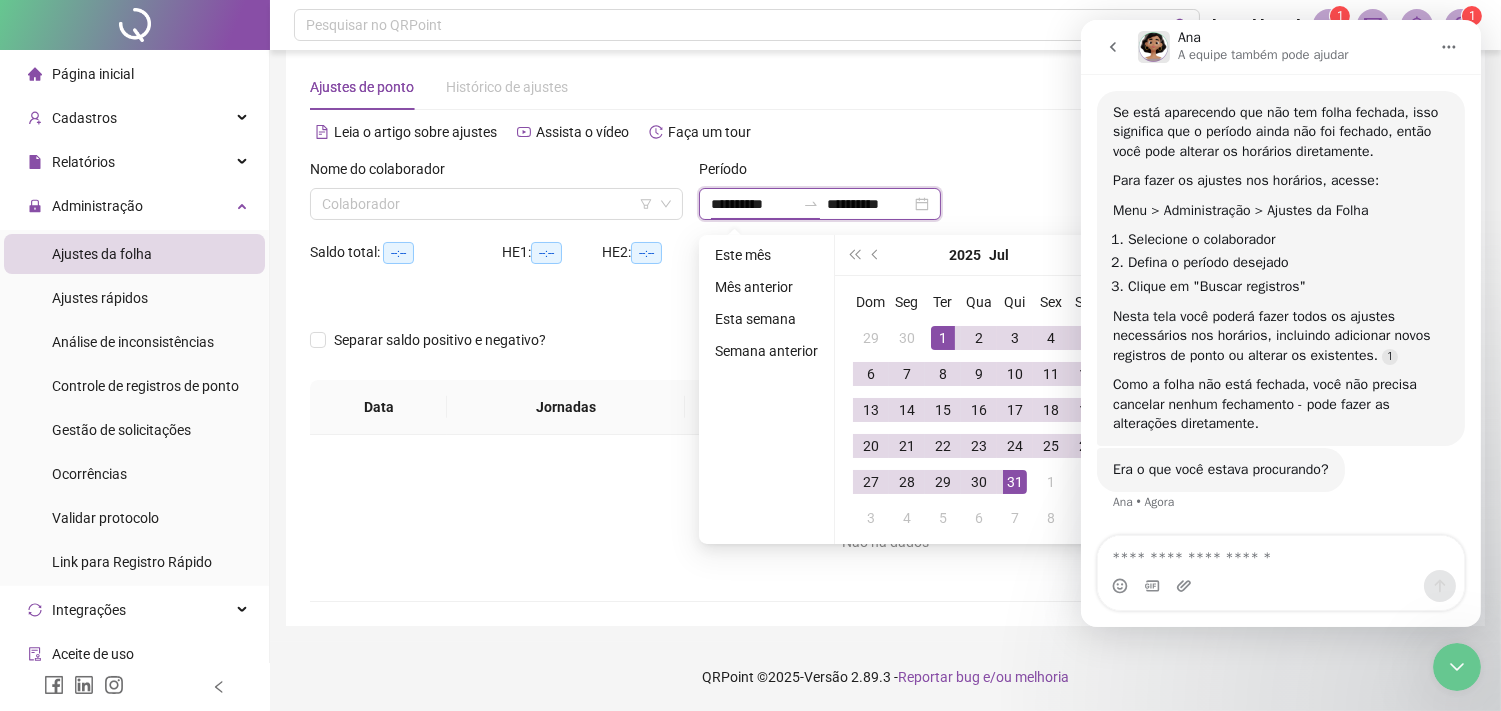 type on "**********" 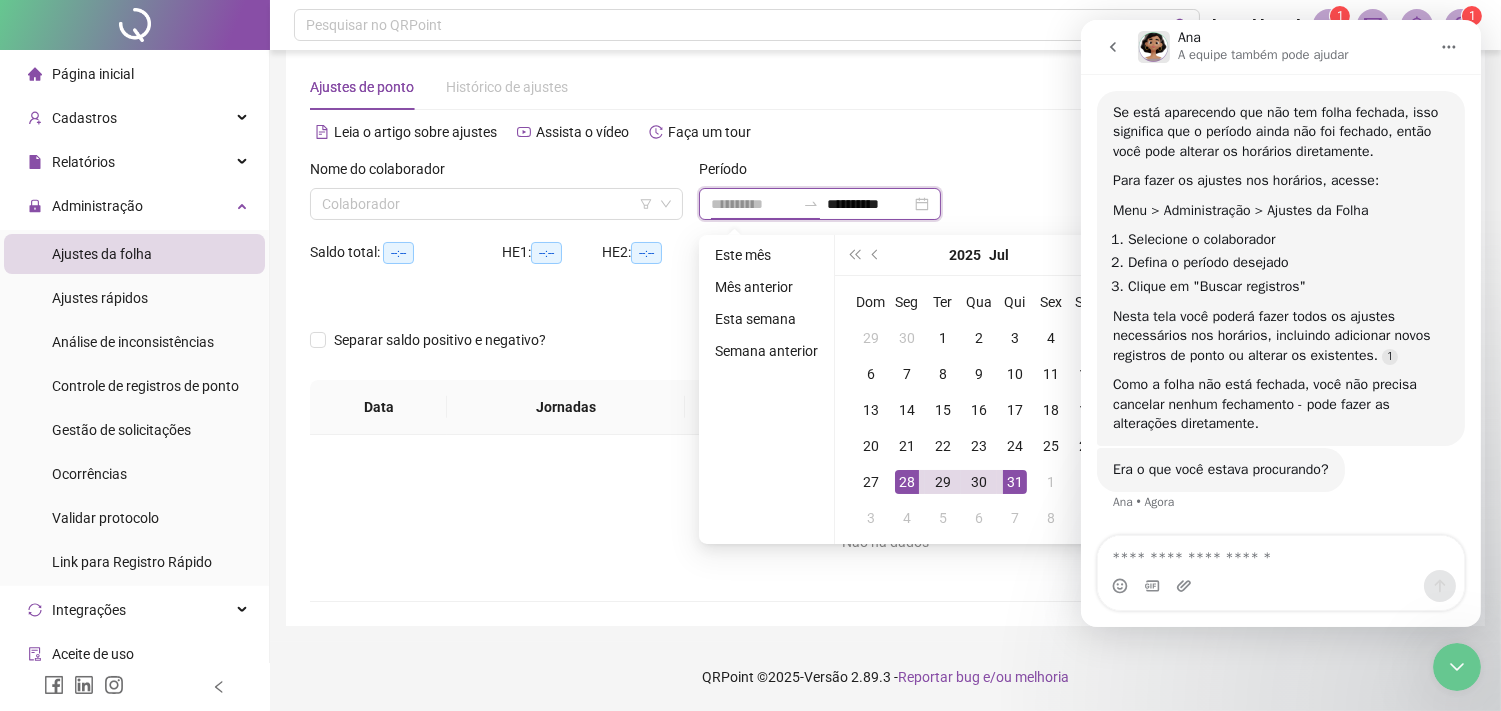 type on "**********" 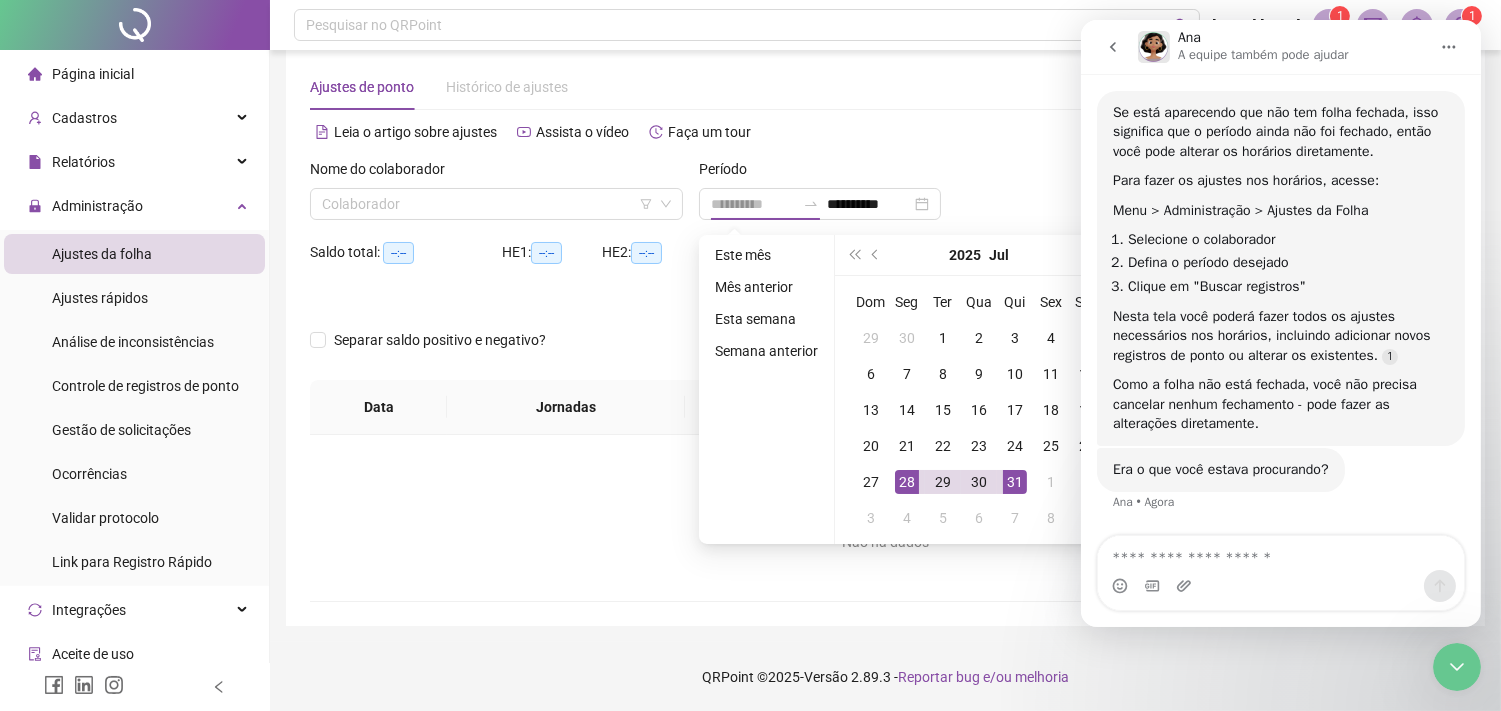 click on "28" at bounding box center (907, 482) 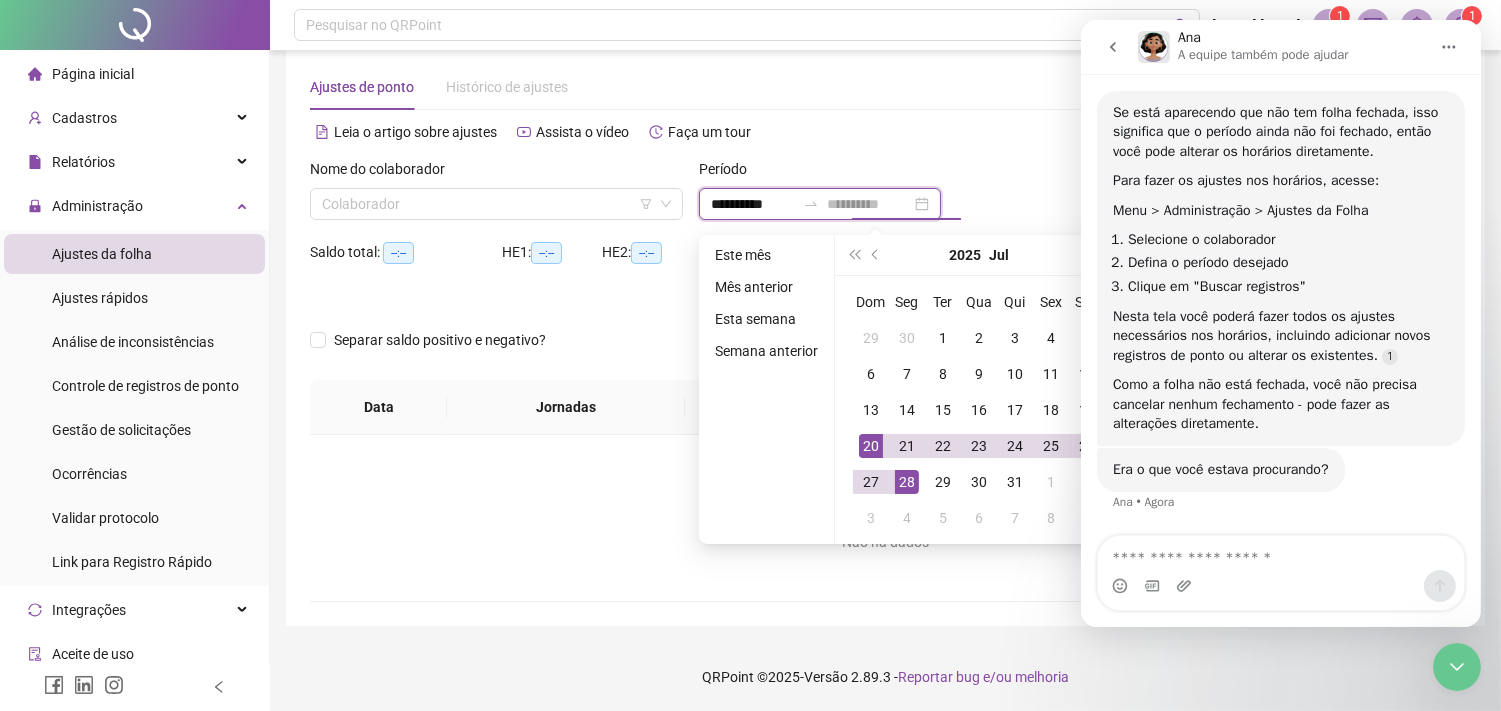 type on "**********" 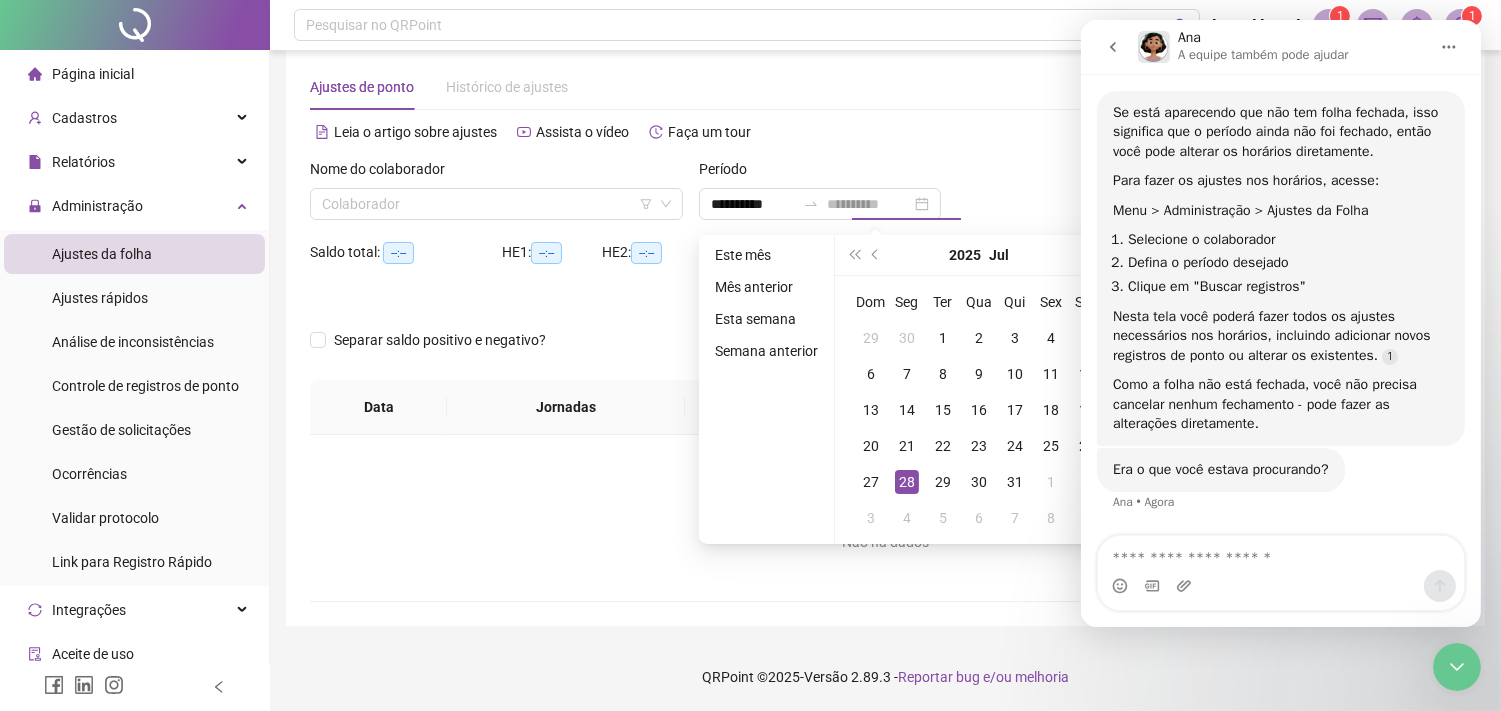 click on "28" at bounding box center [907, 482] 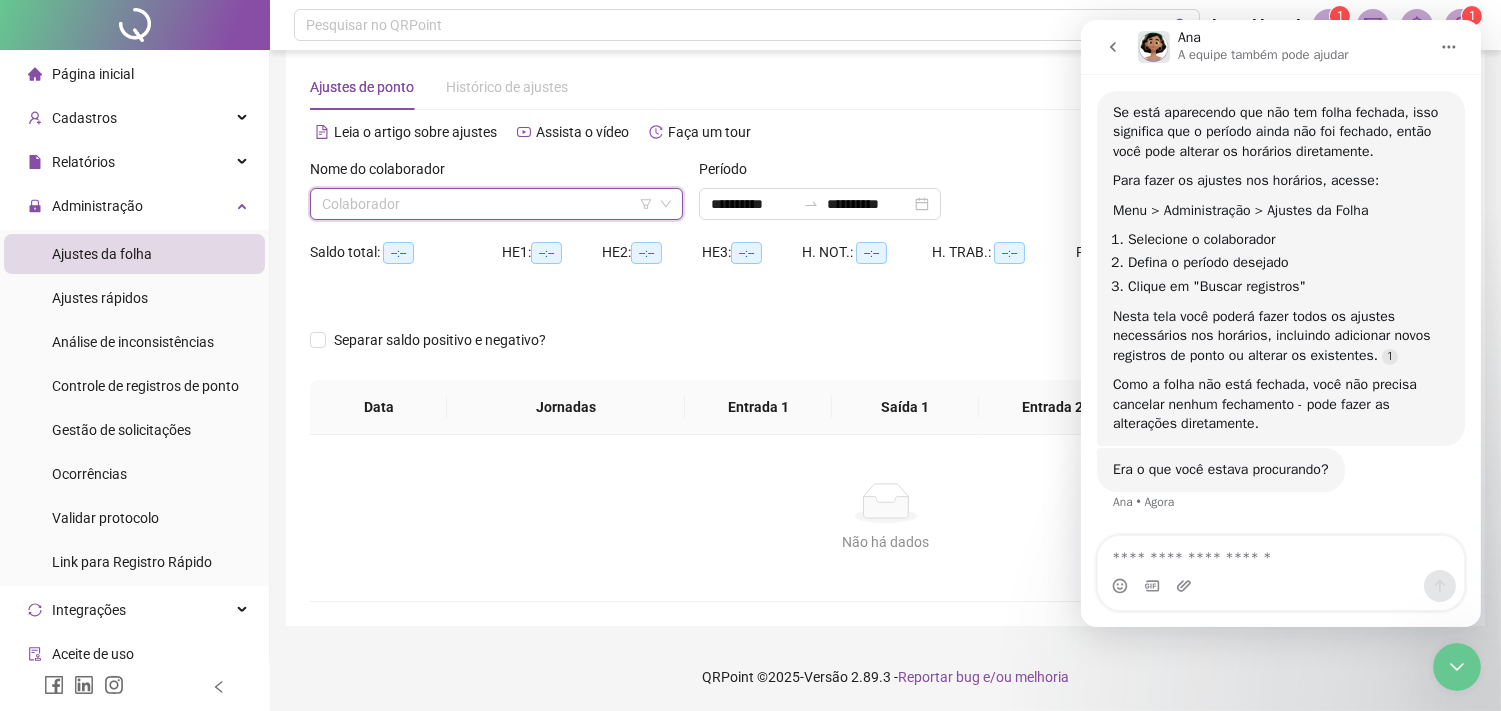 click at bounding box center (487, 204) 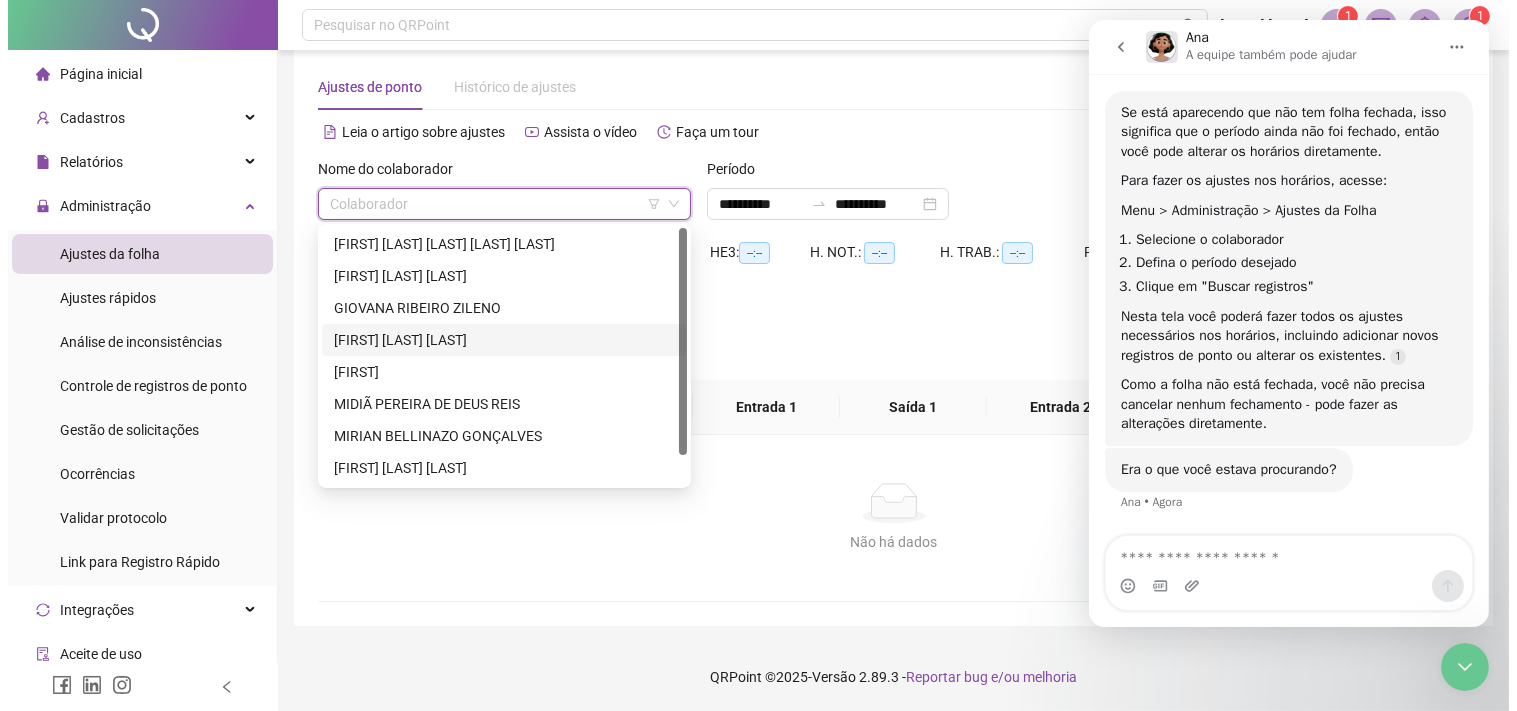 scroll, scrollTop: 0, scrollLeft: 0, axis: both 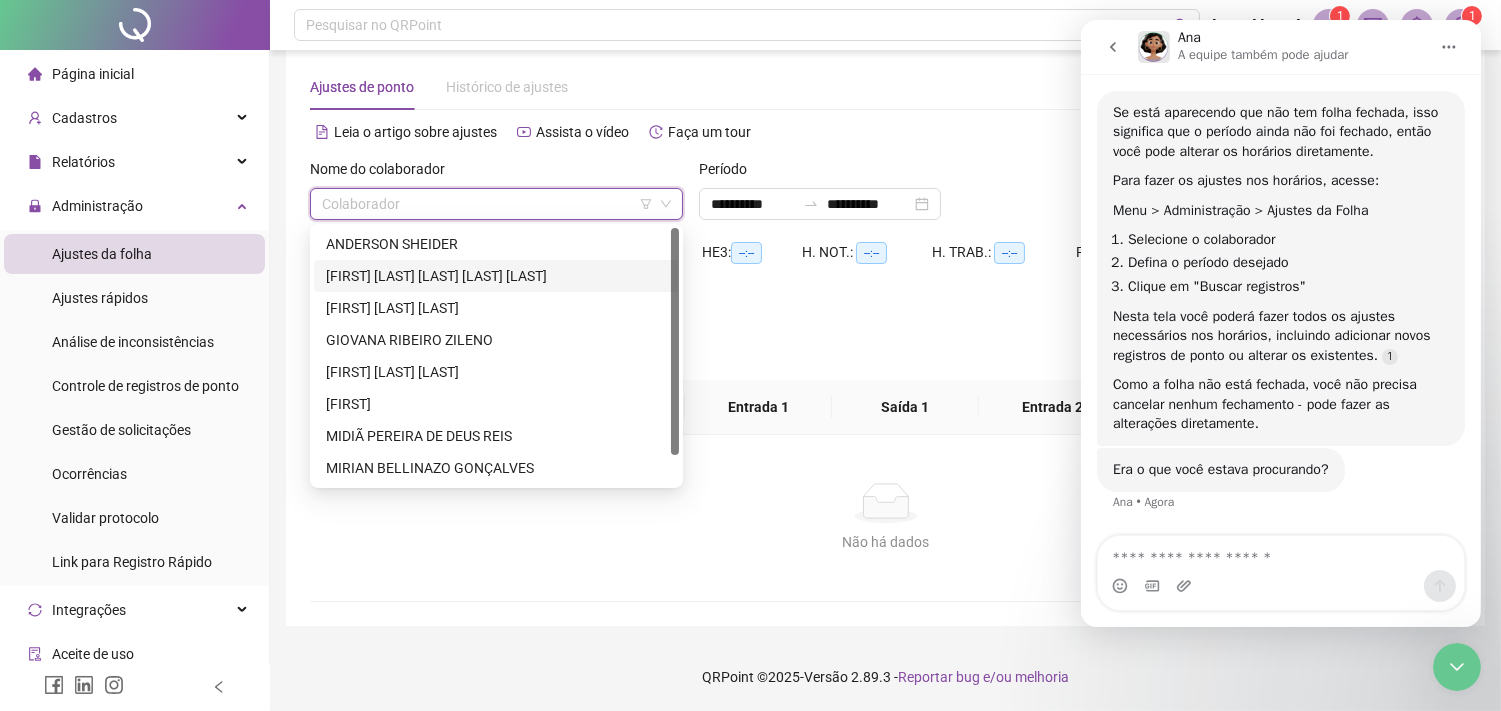 click on "[FIRST] [LAST] [LAST]" at bounding box center (496, 276) 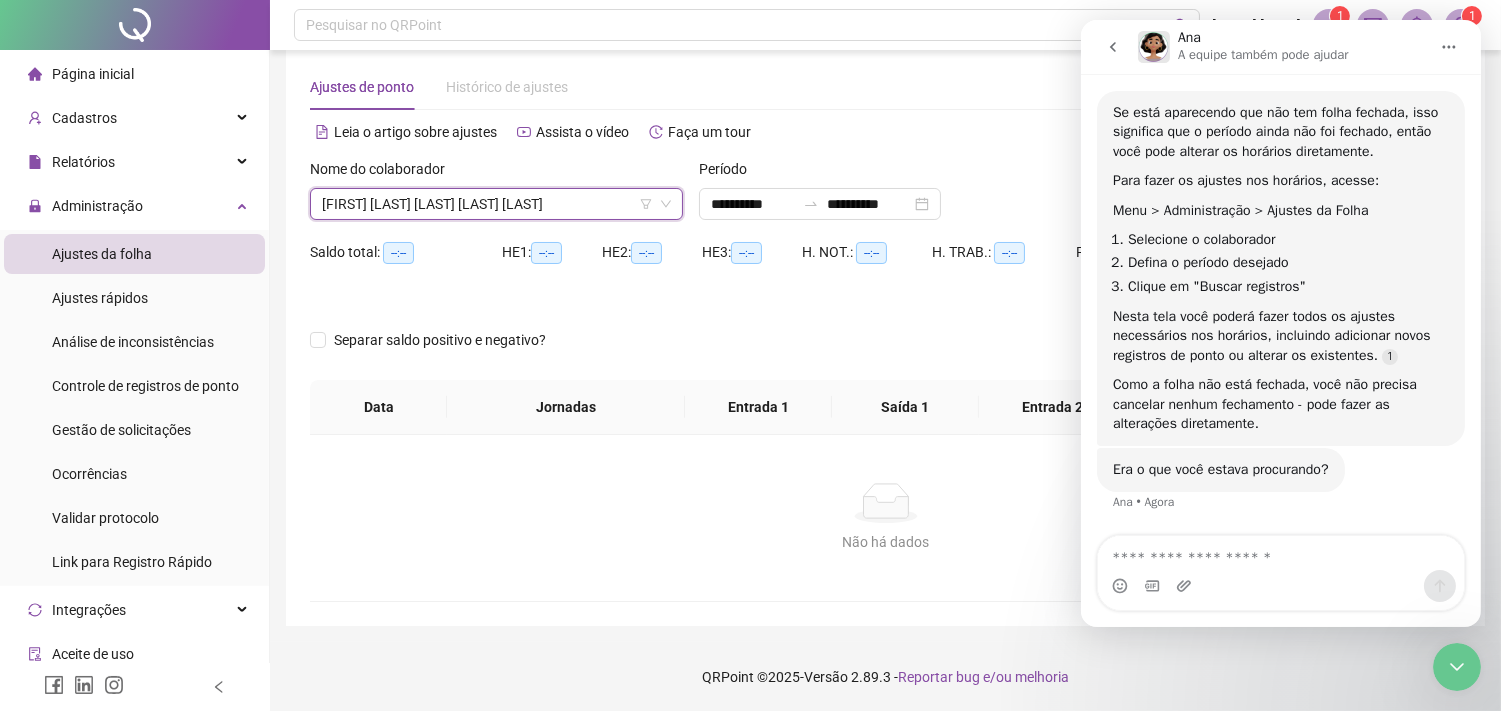 click 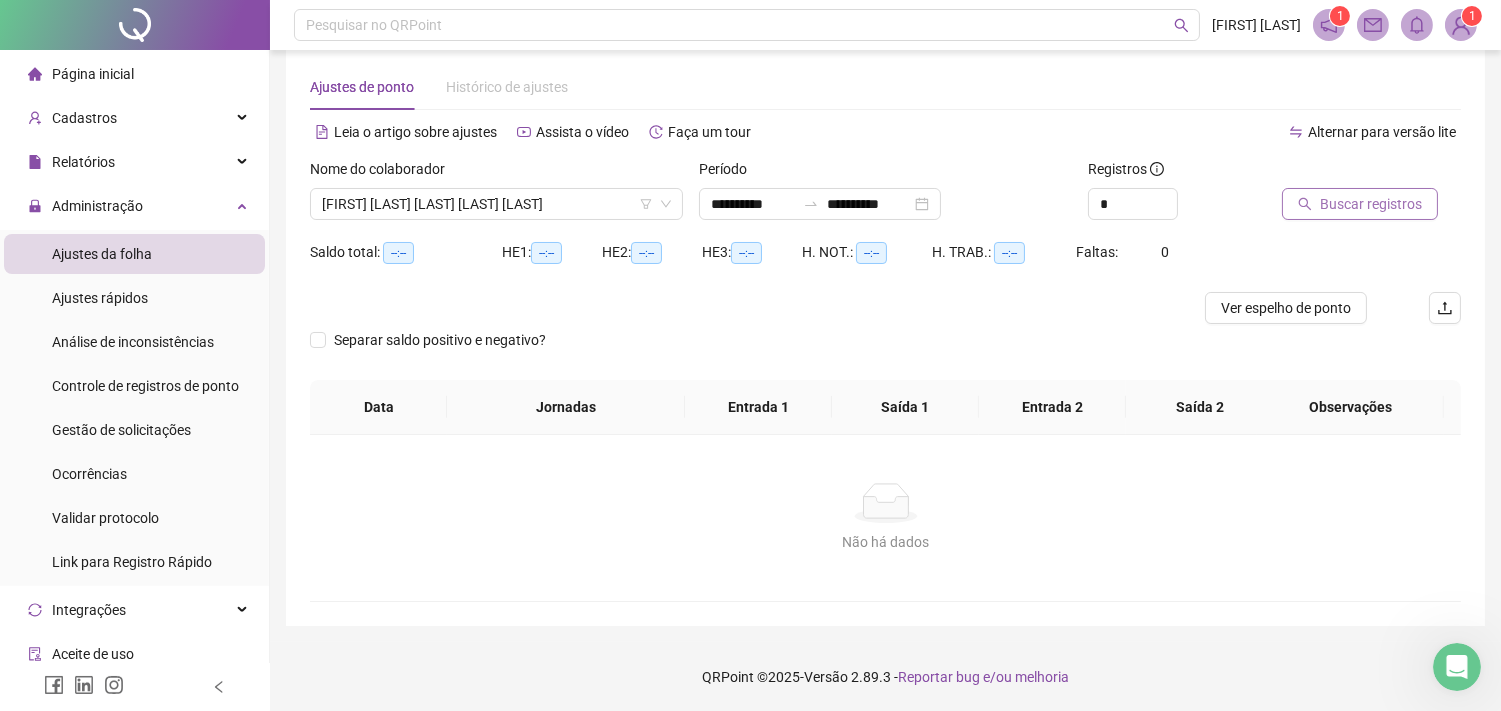 click on "Buscar registros" at bounding box center (1371, 204) 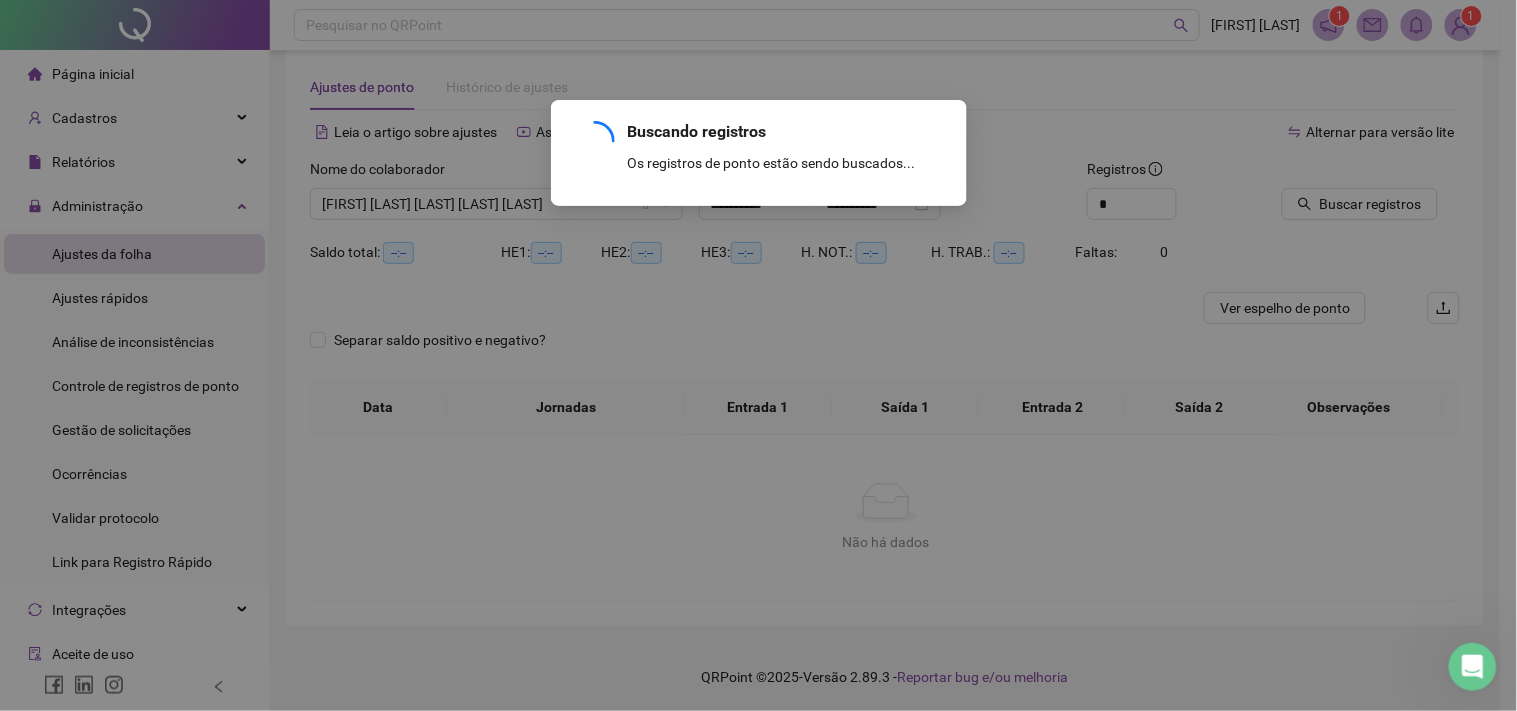 click 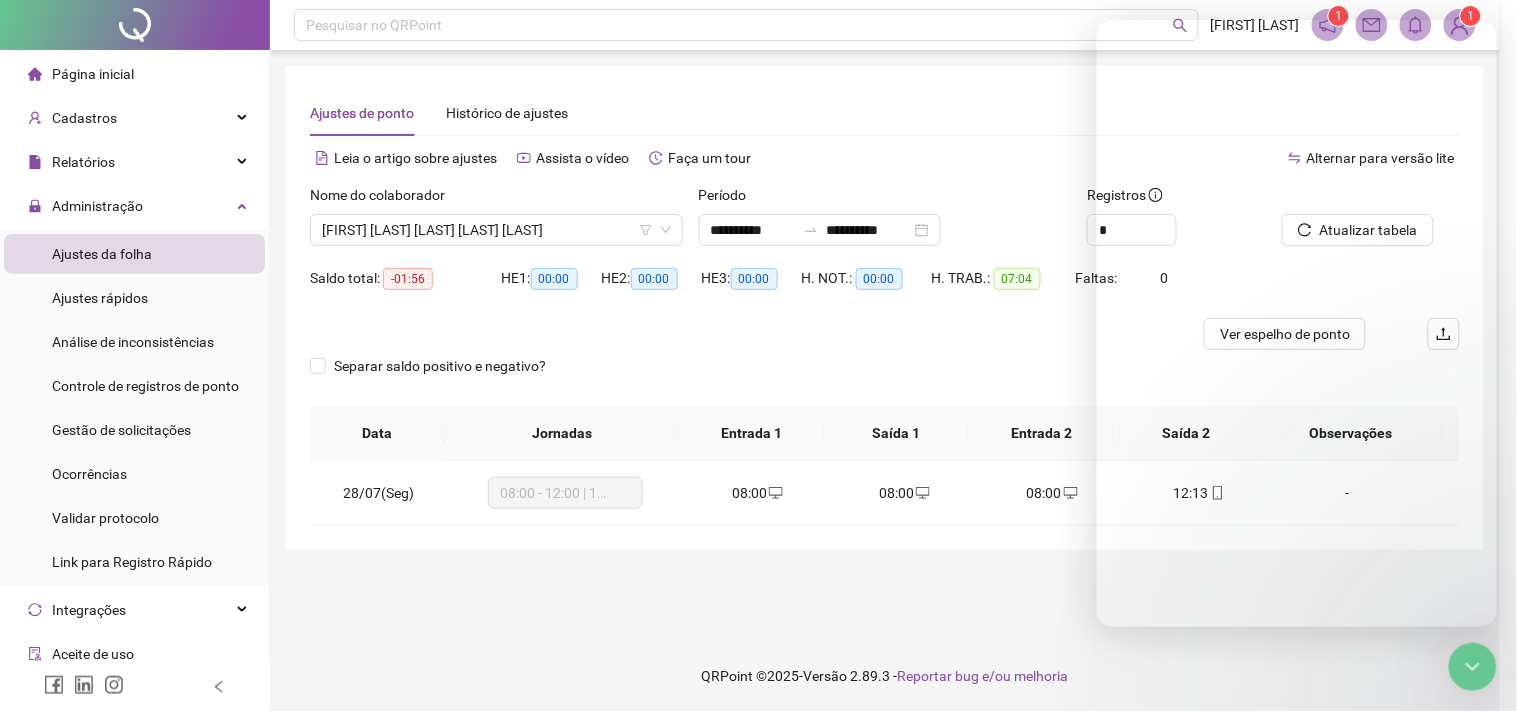 scroll, scrollTop: 0, scrollLeft: 0, axis: both 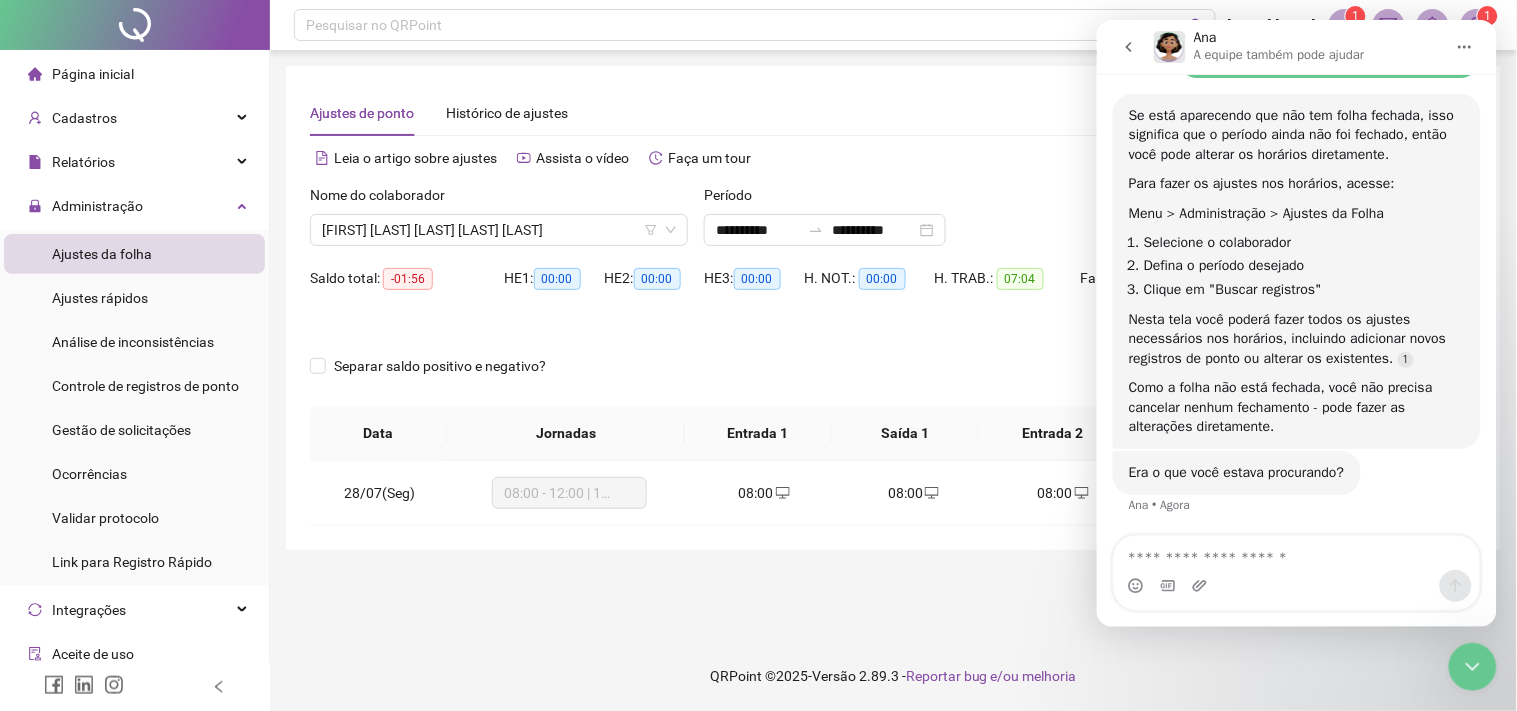 click 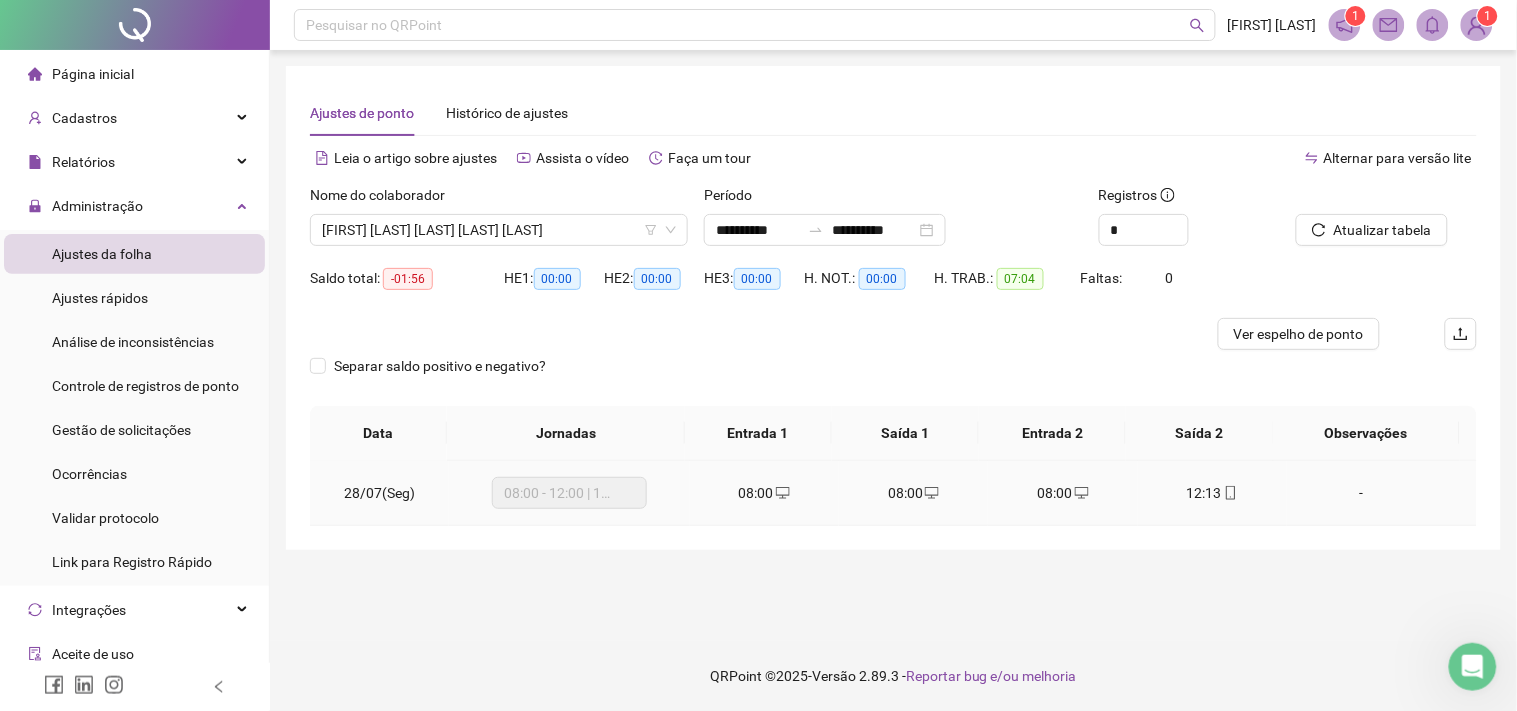 click on "08:00" at bounding box center [756, 493] 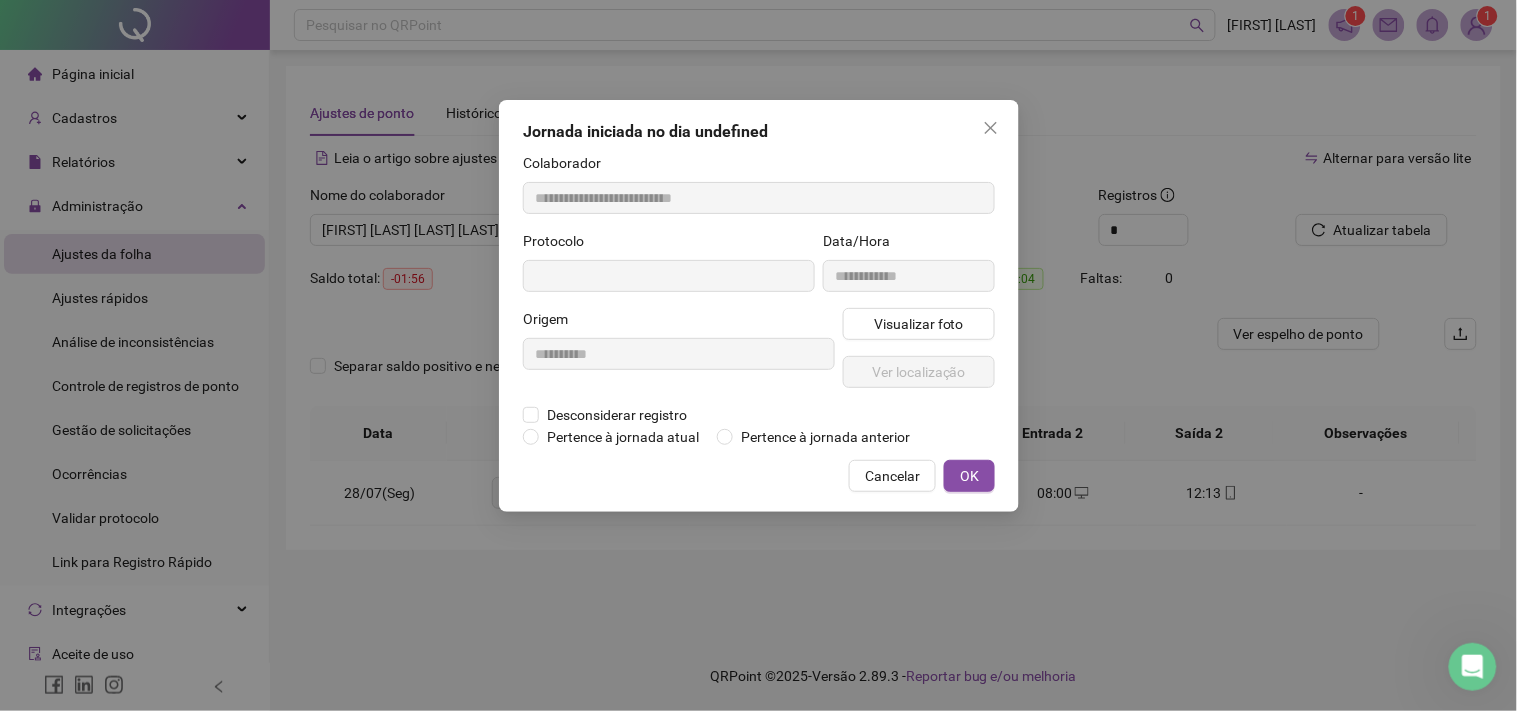 type on "**********" 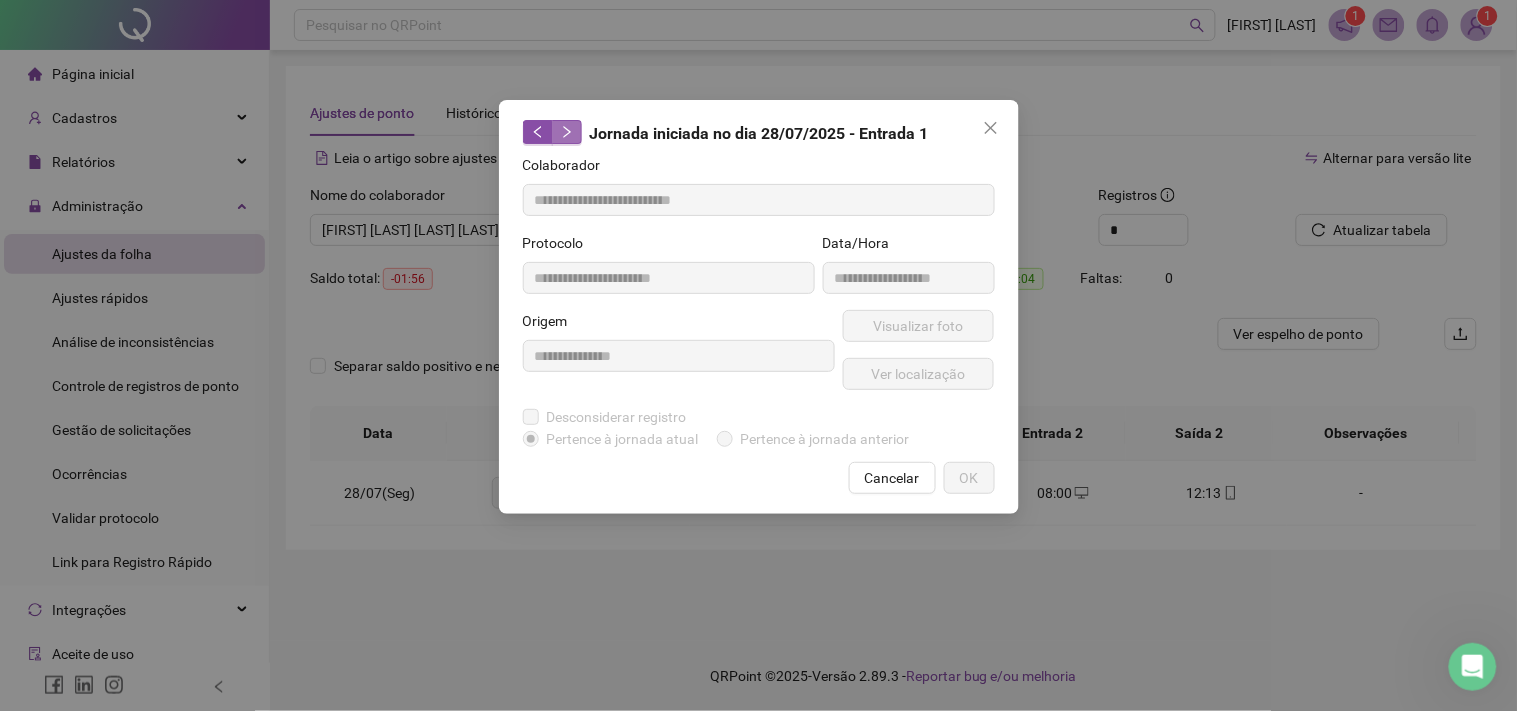 click at bounding box center [567, 132] 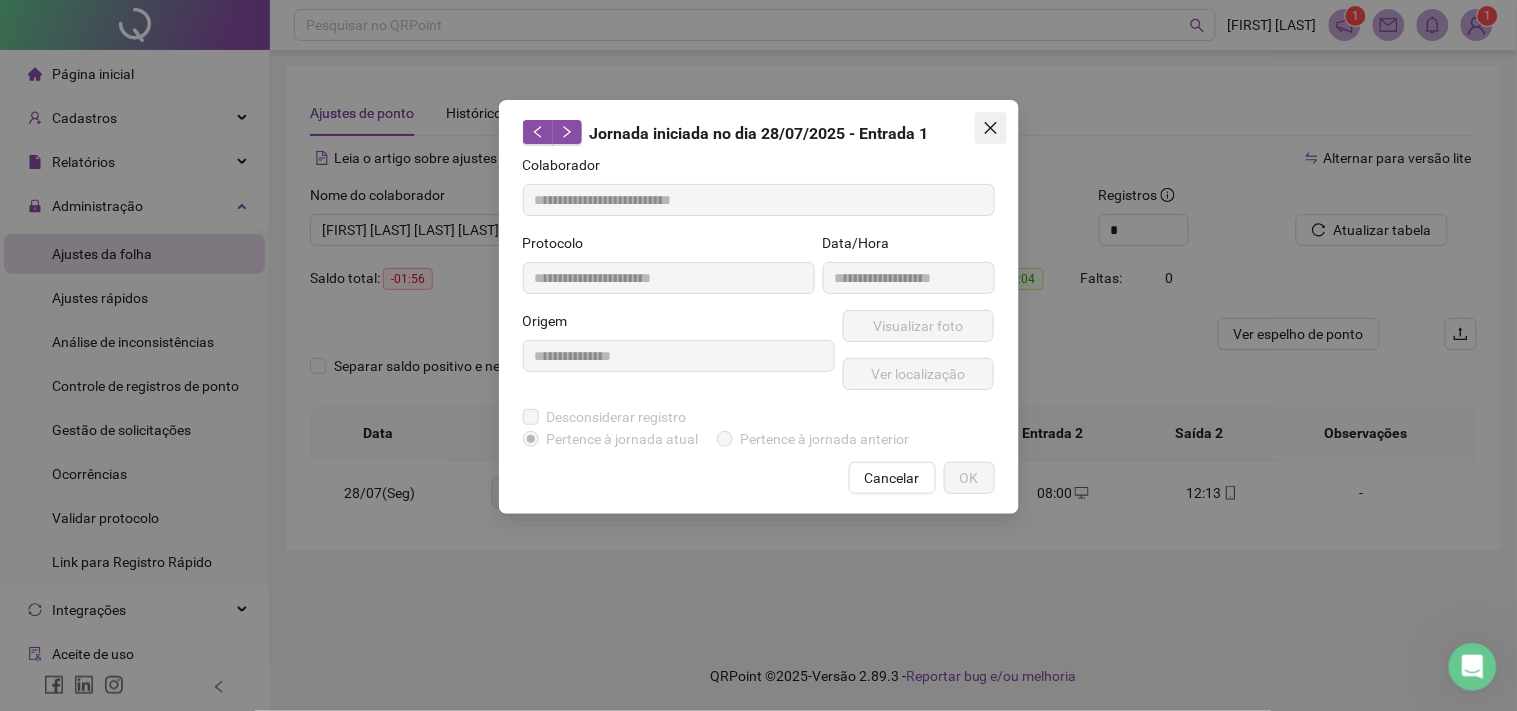 click 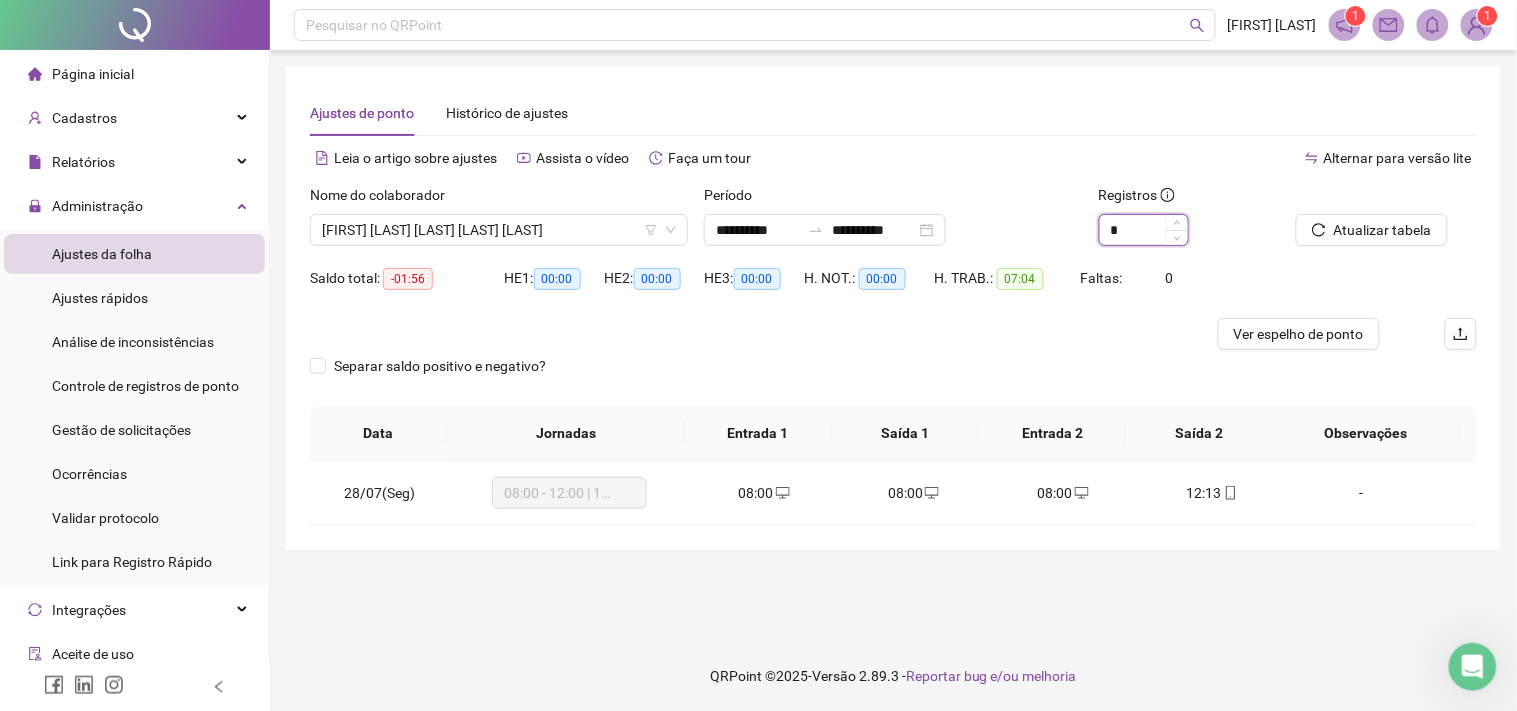 click on "*" at bounding box center (1144, 230) 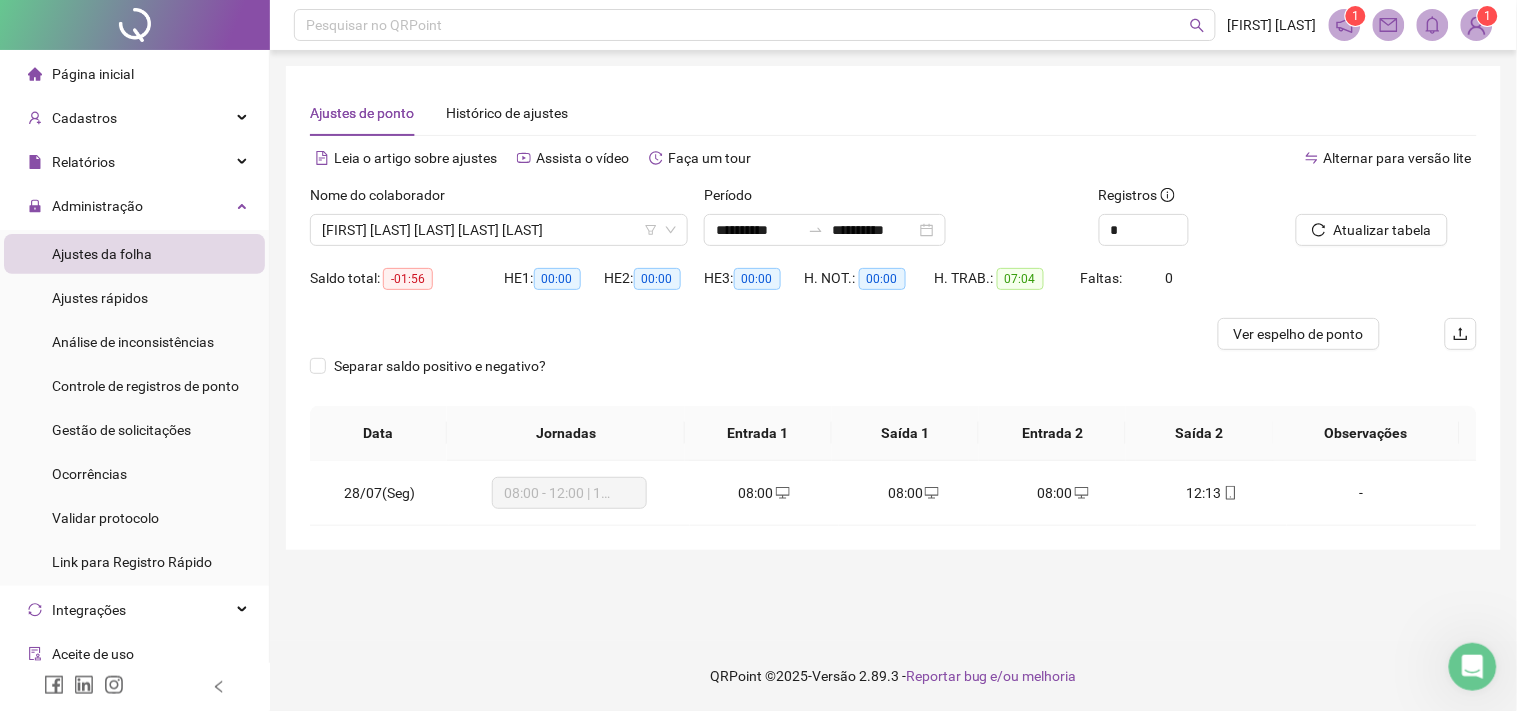 click at bounding box center [747, 334] 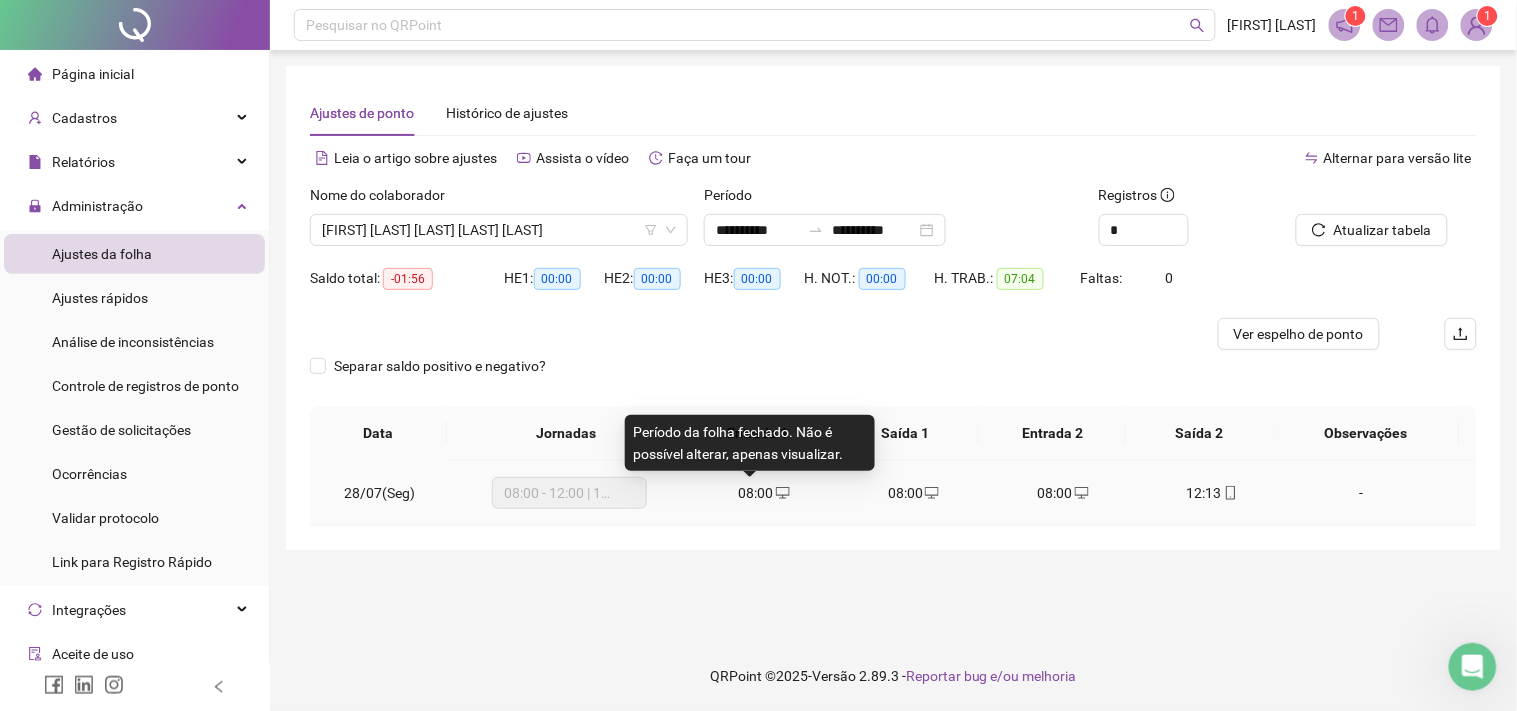 click on "08:00" at bounding box center (756, 493) 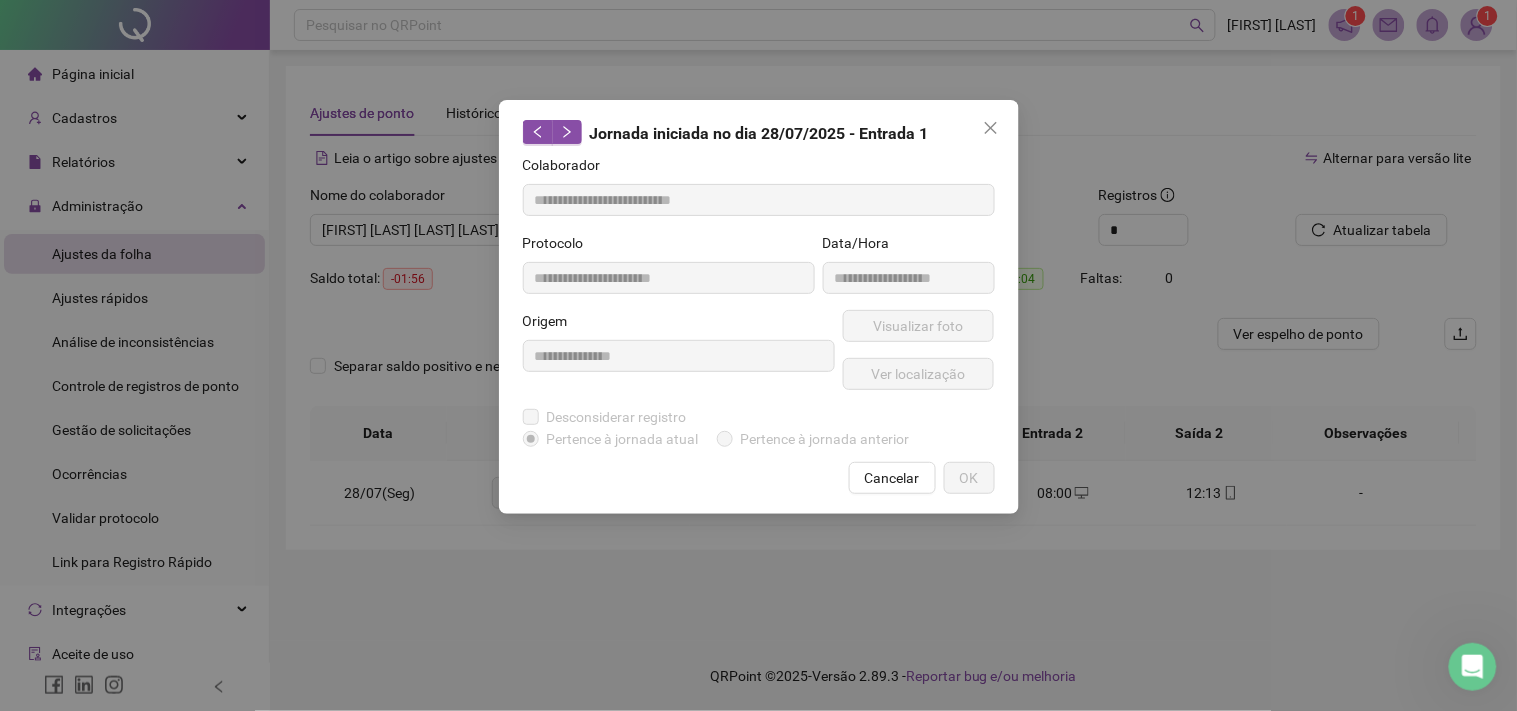 click on "**********" at bounding box center [759, 302] 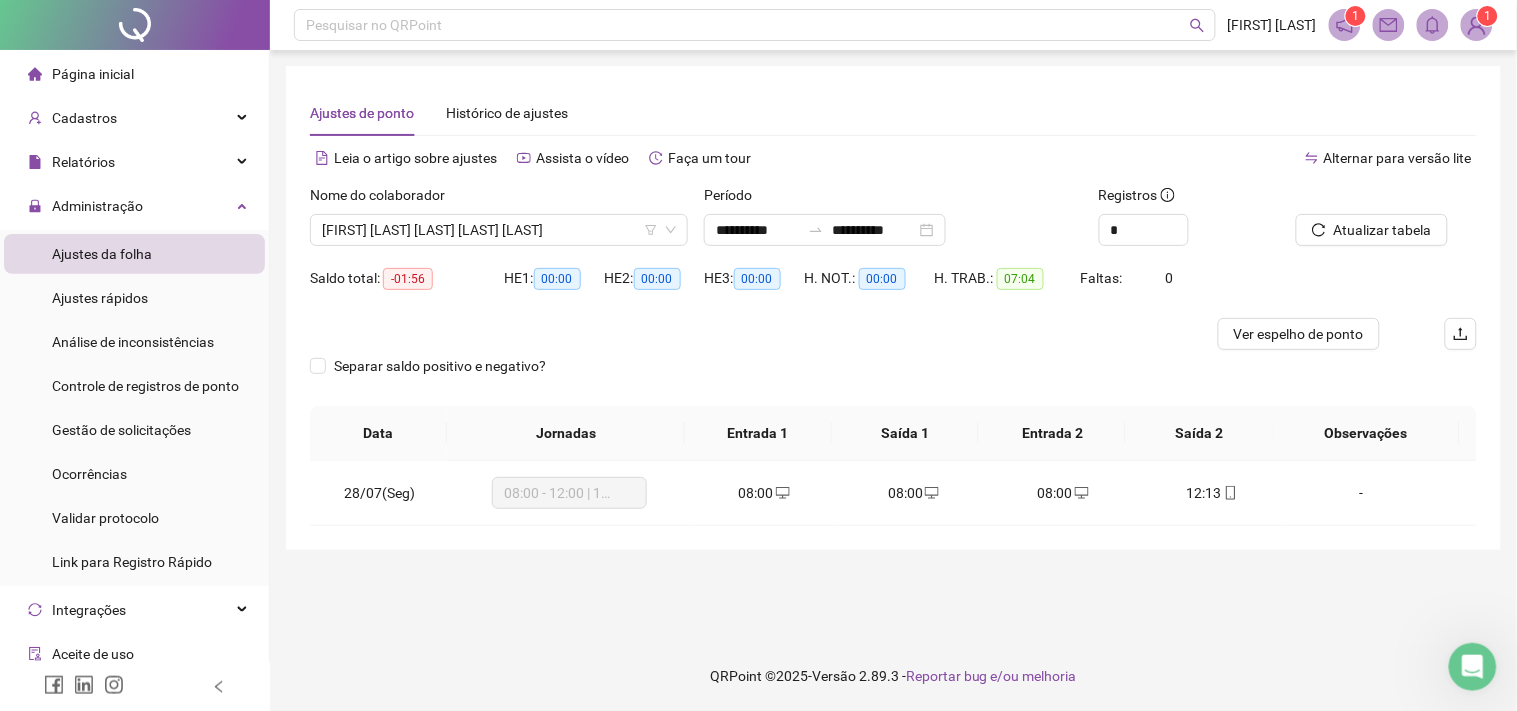 click at bounding box center [1472, 666] 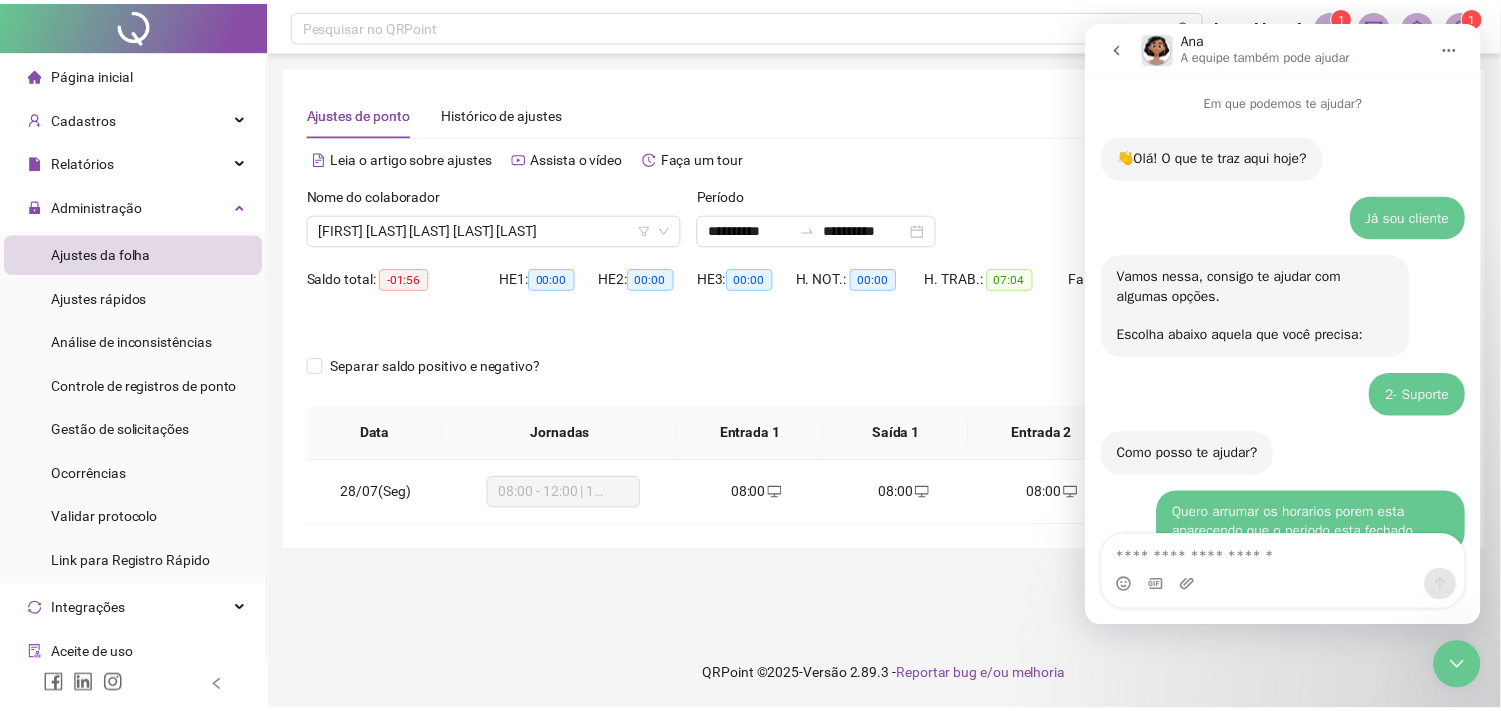 scroll, scrollTop: 986, scrollLeft: 0, axis: vertical 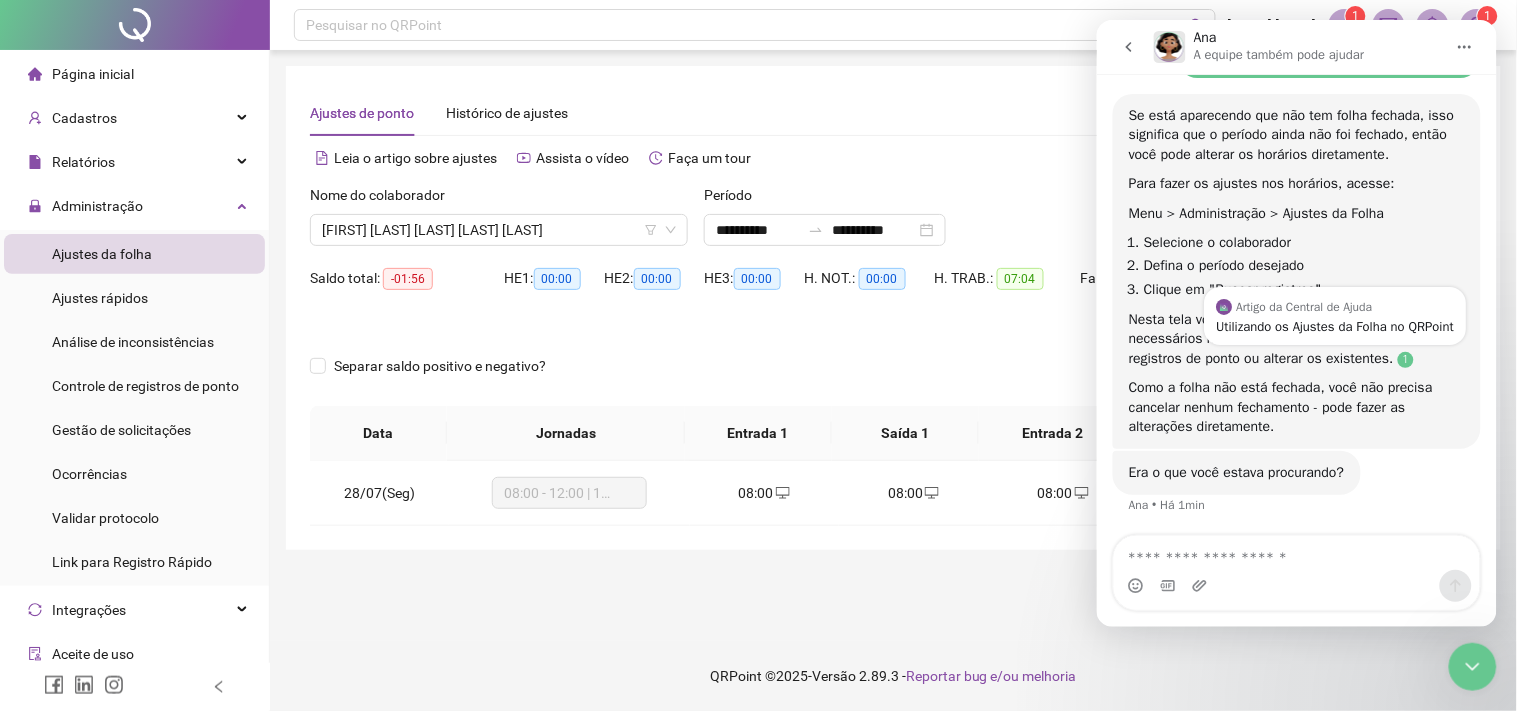 click at bounding box center [1405, 359] 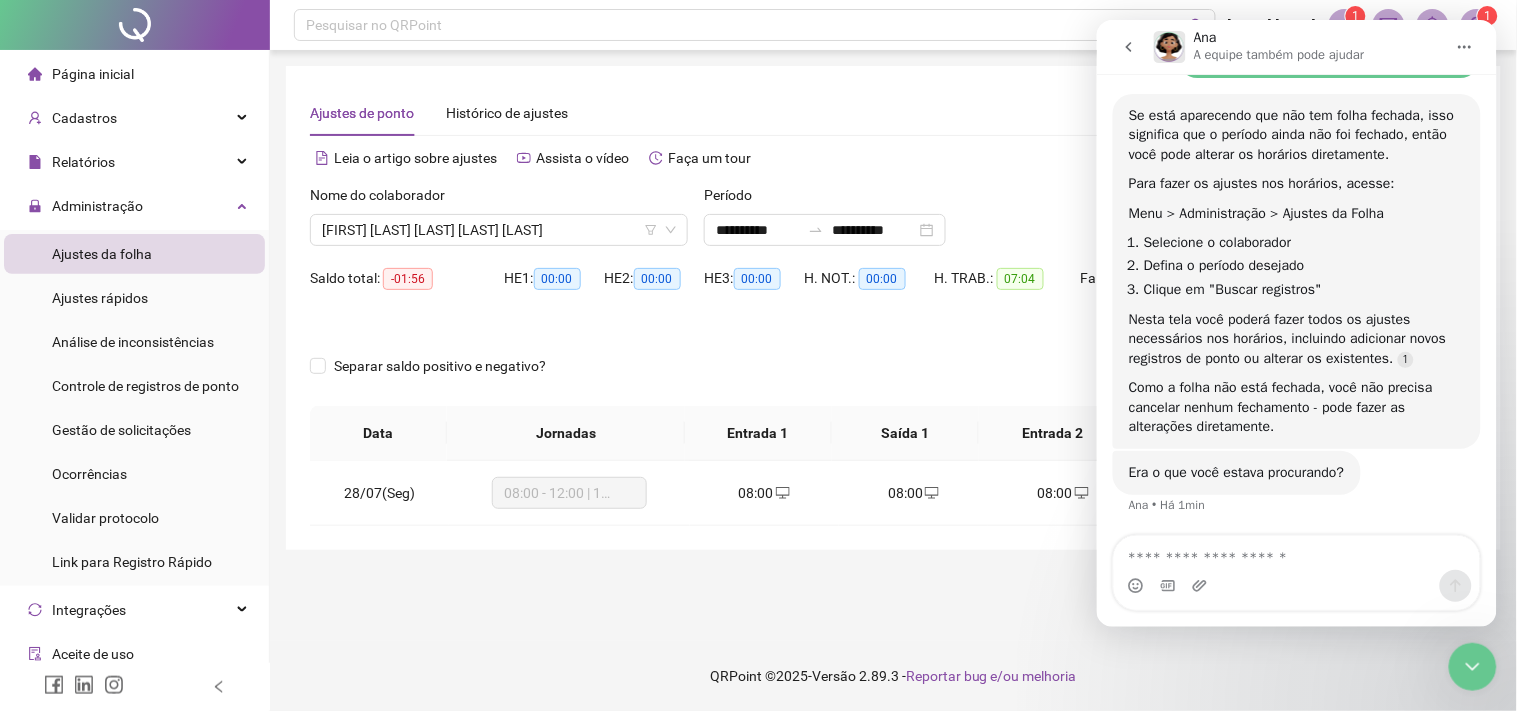 click at bounding box center [1472, 666] 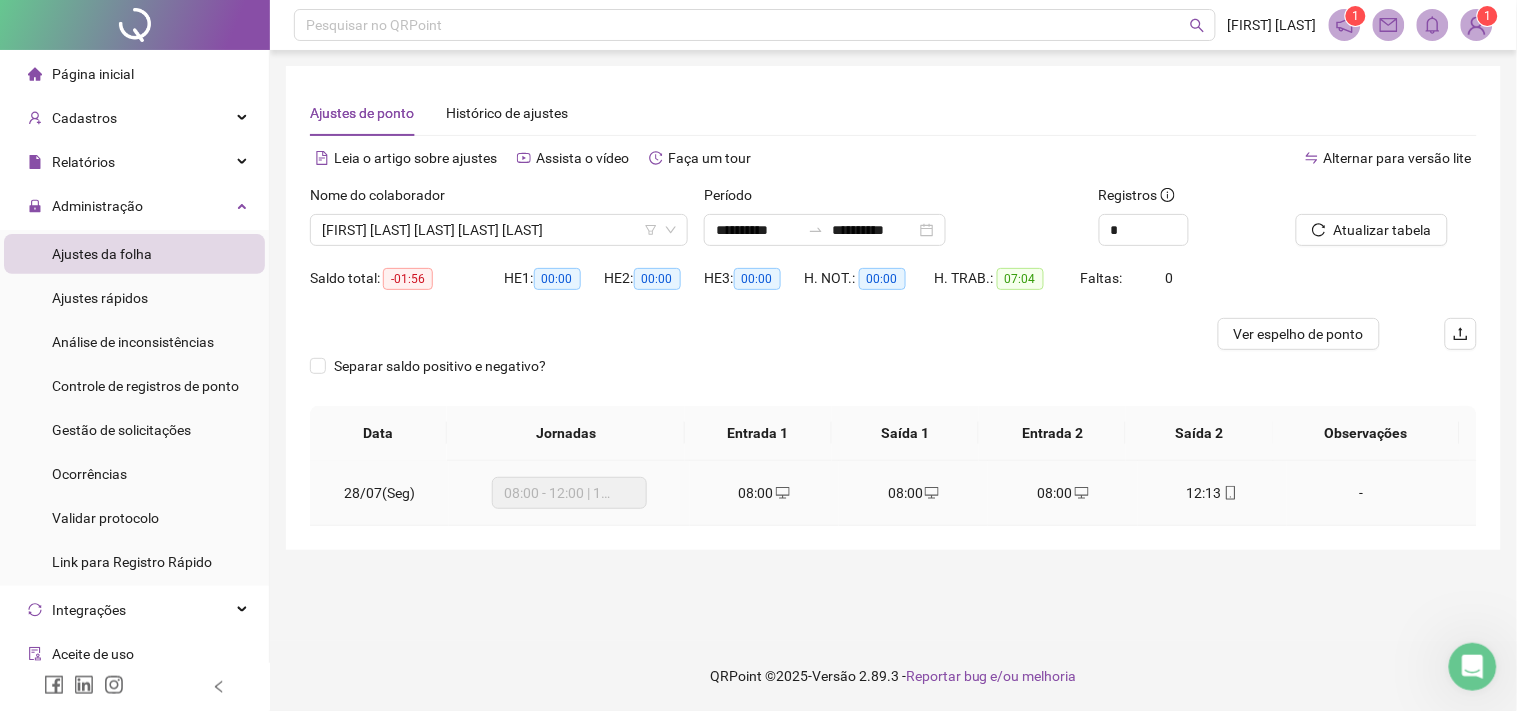click on "08:00" at bounding box center [756, 493] 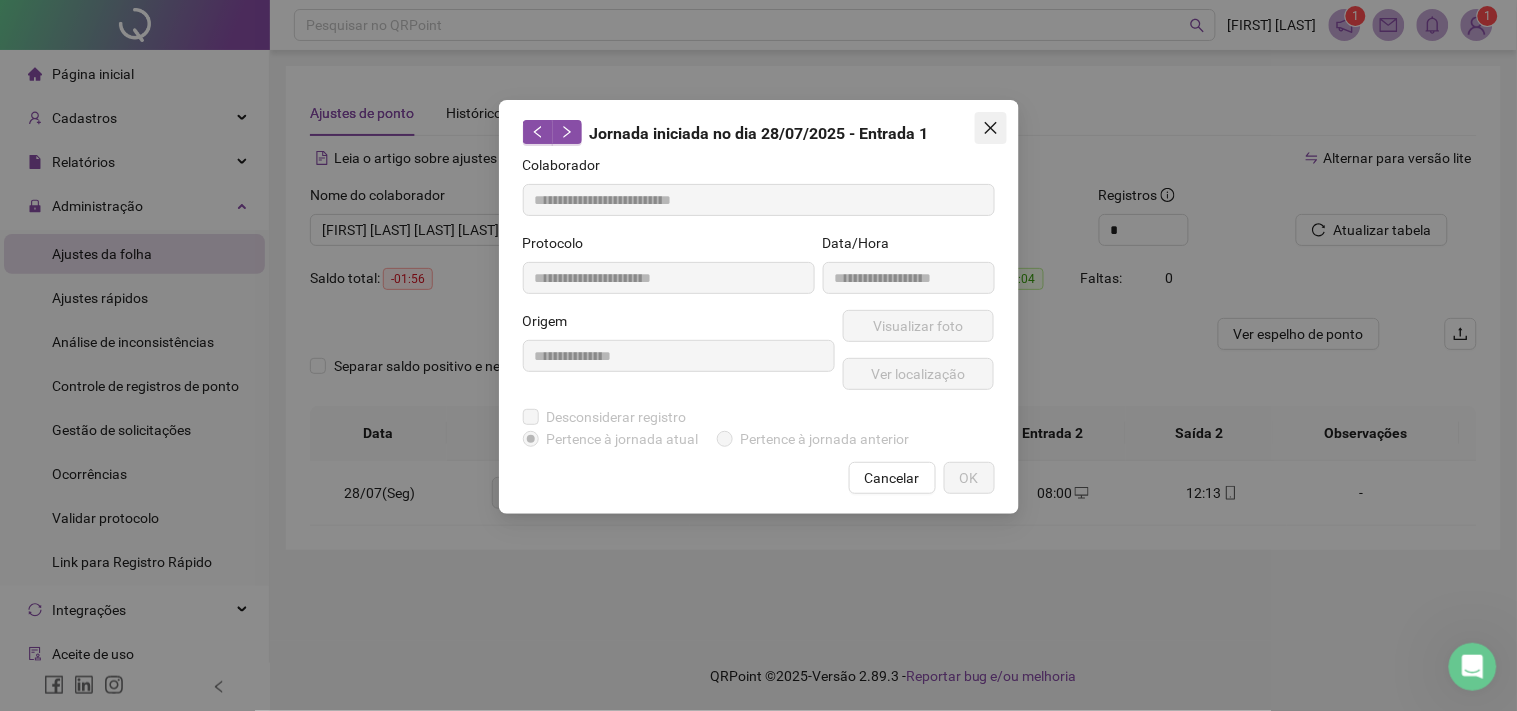 click 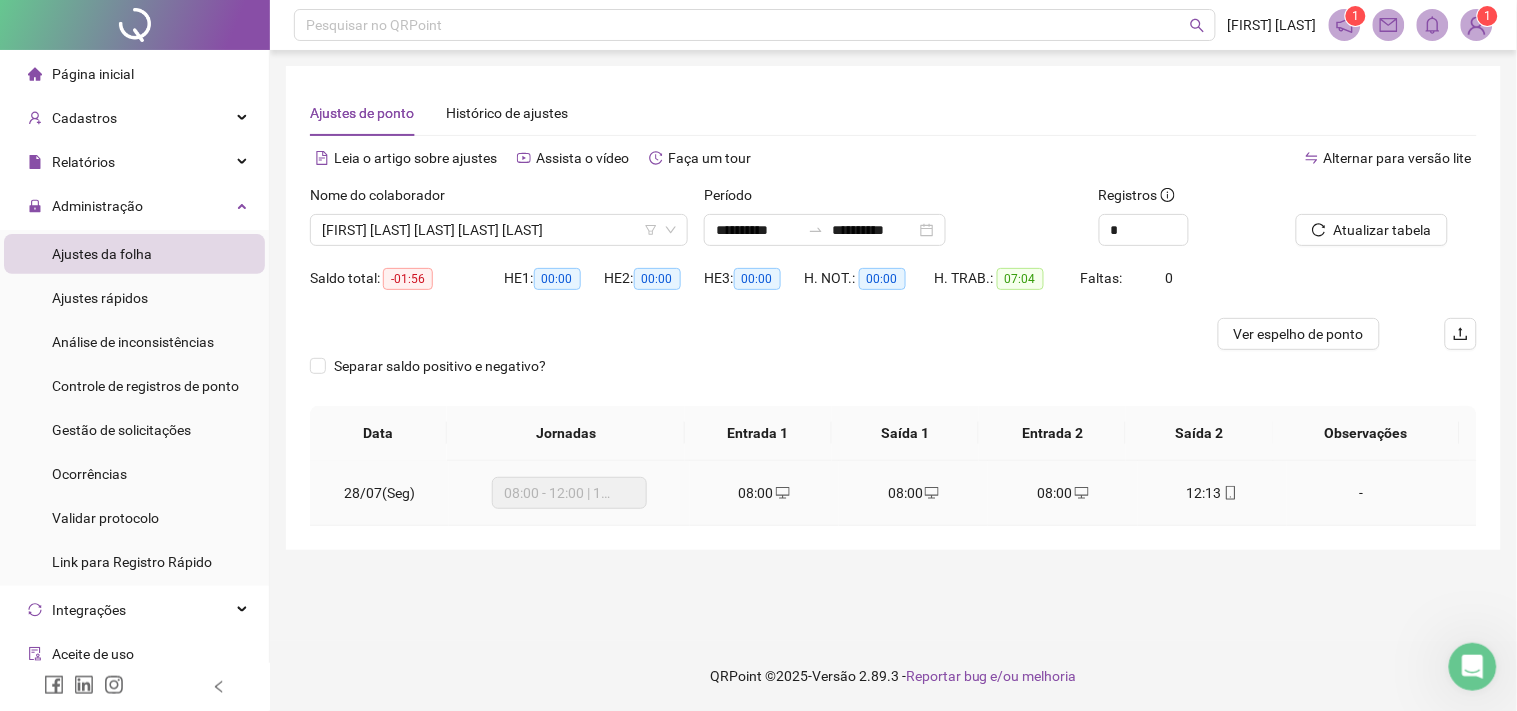 click on "-" at bounding box center (1362, 493) 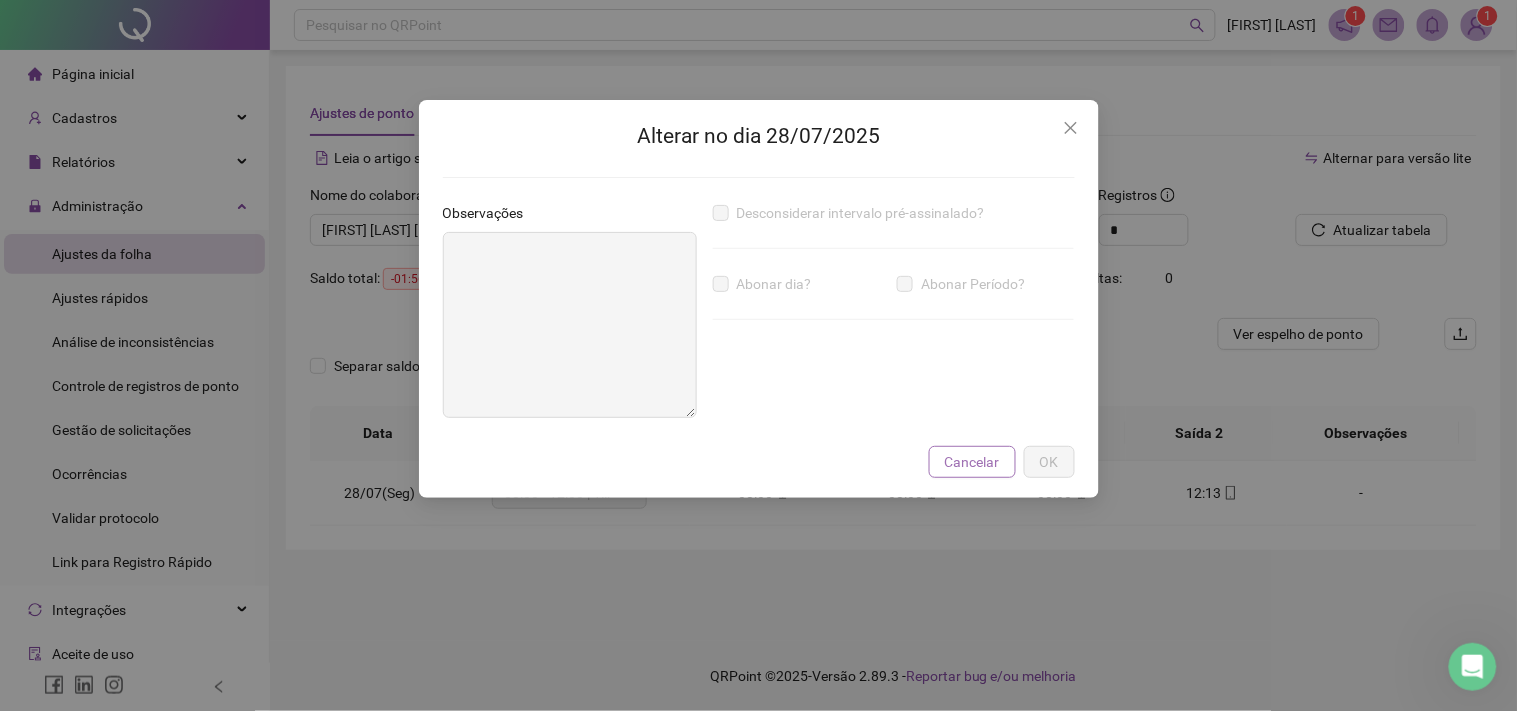 click on "Cancelar" at bounding box center (972, 462) 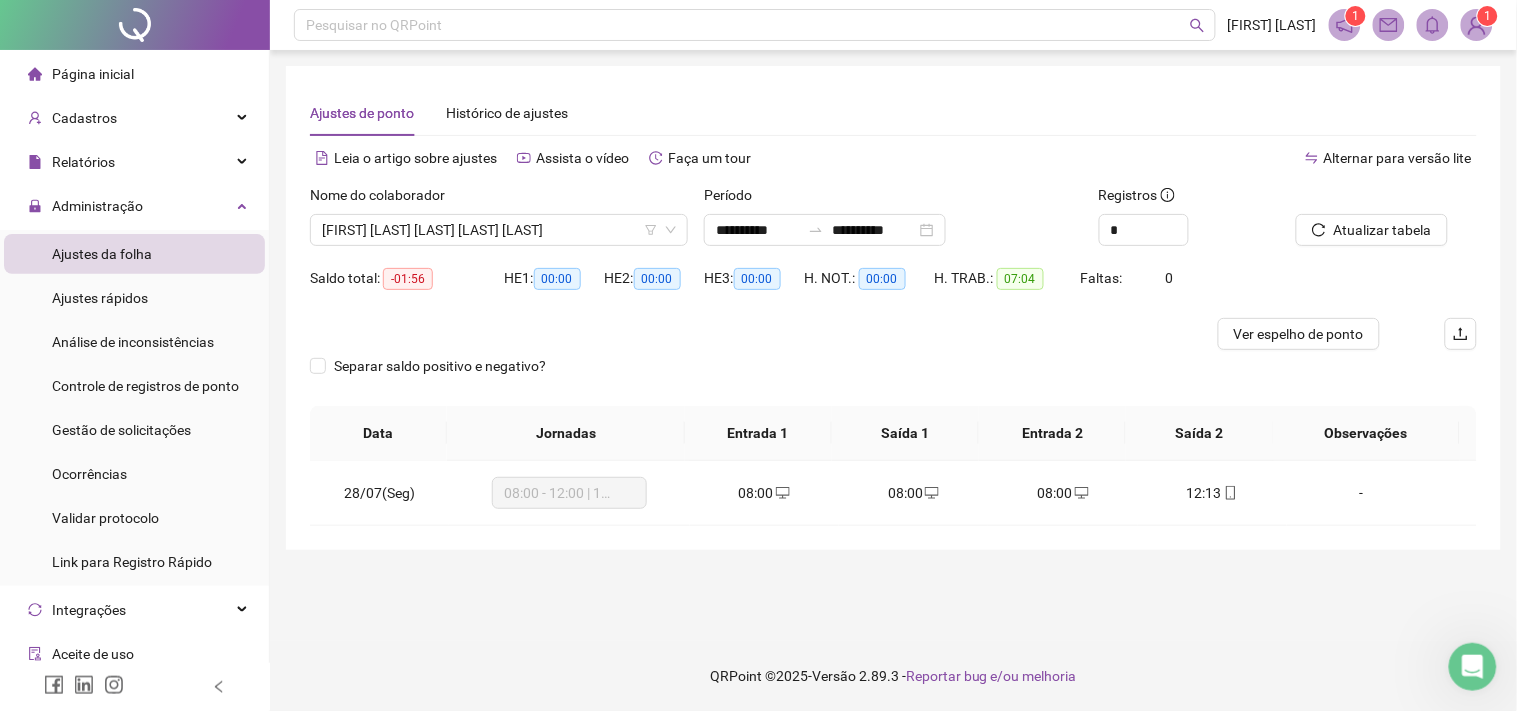 click at bounding box center (1477, 25) 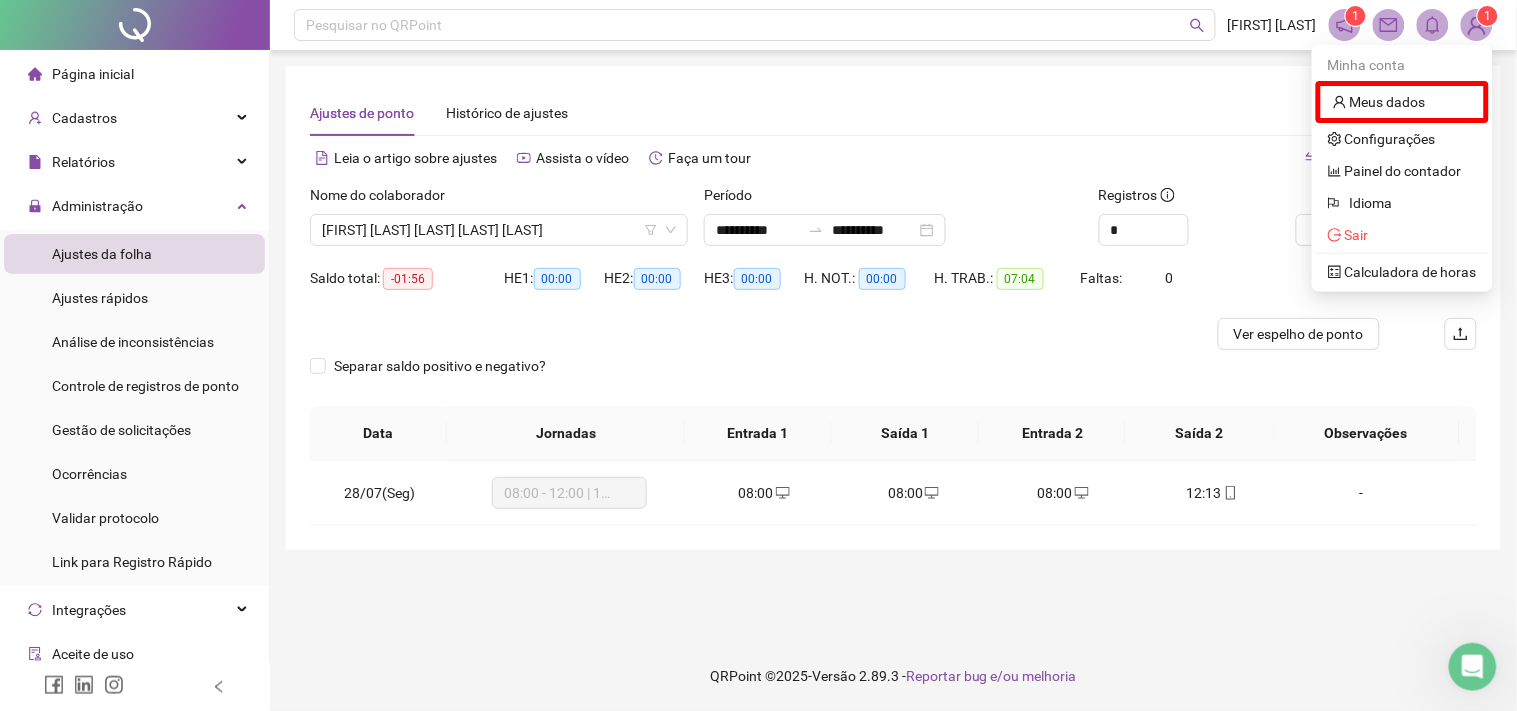 click at bounding box center (1477, 25) 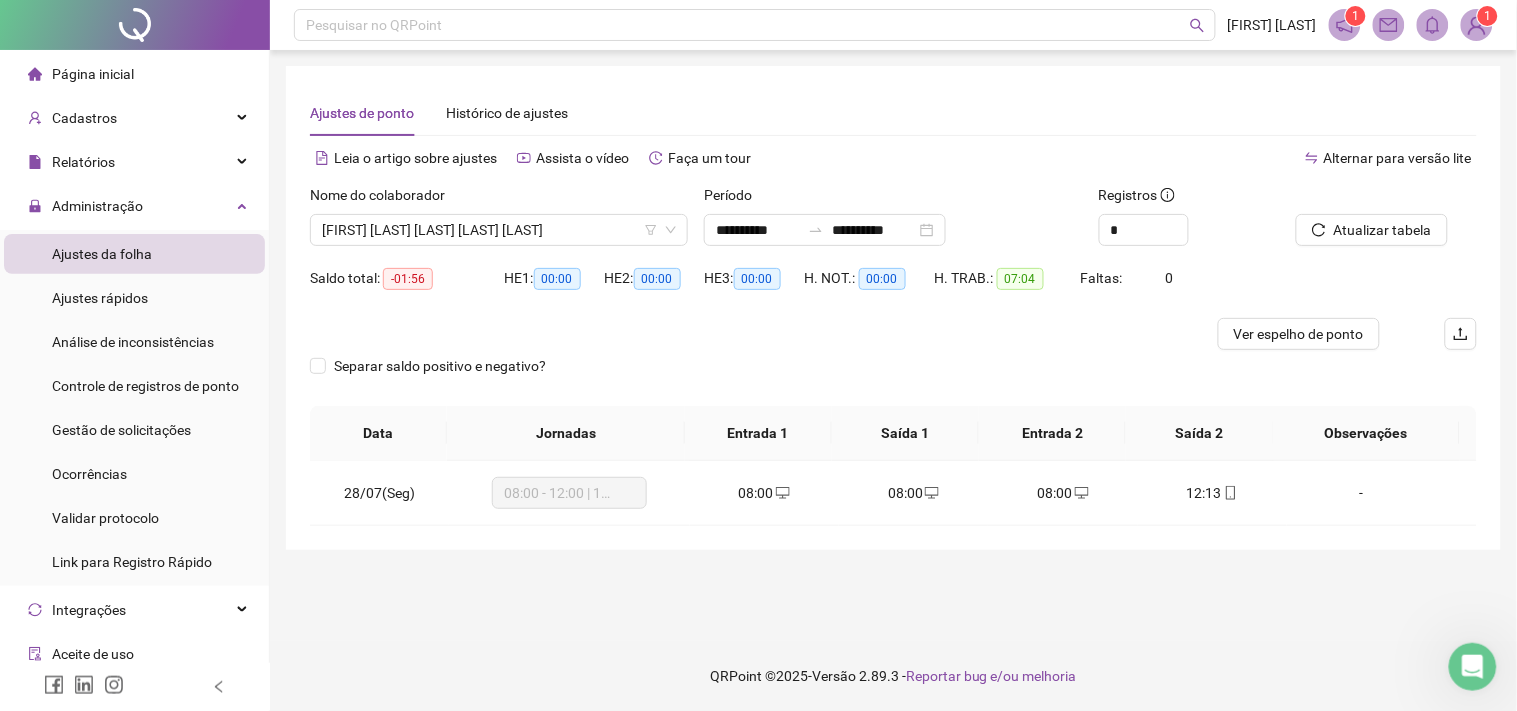 click on "Página inicial" at bounding box center [93, 74] 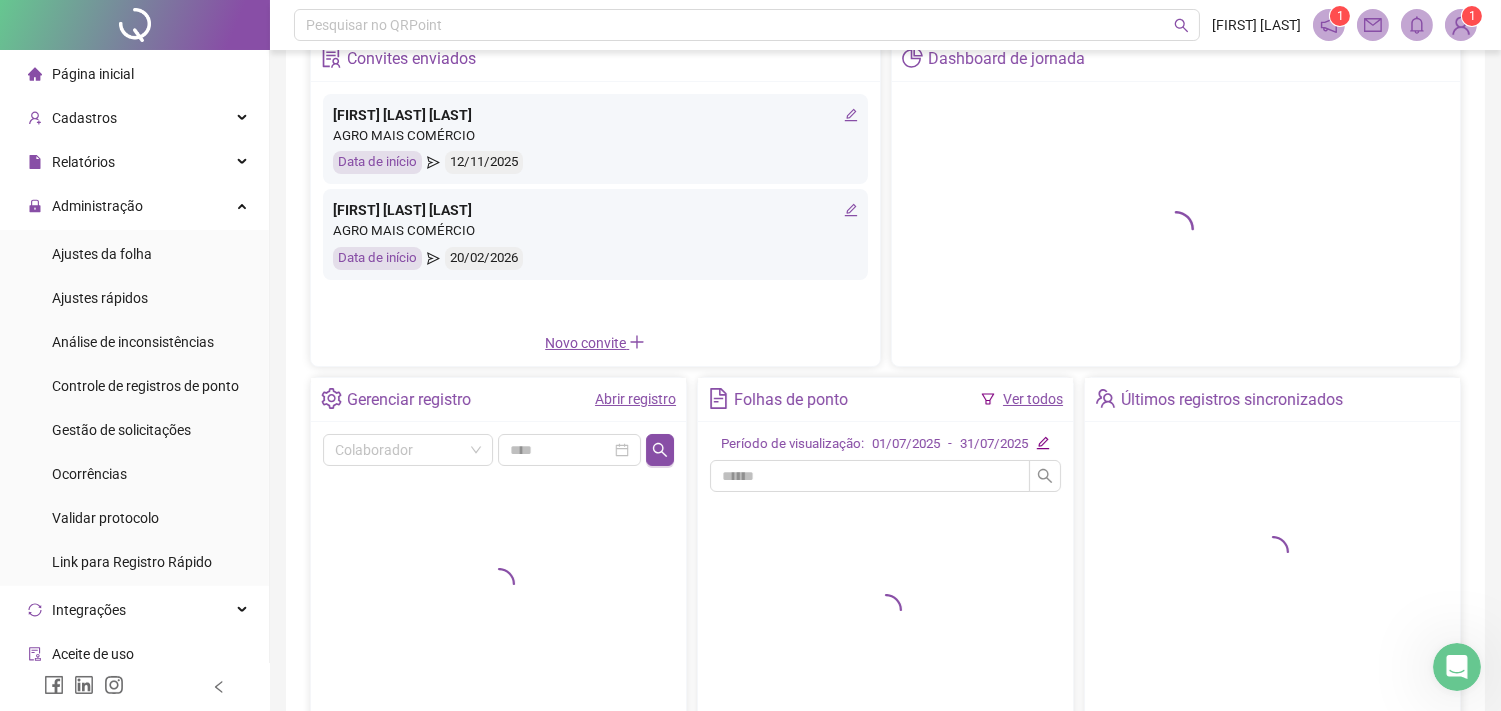 scroll, scrollTop: 222, scrollLeft: 0, axis: vertical 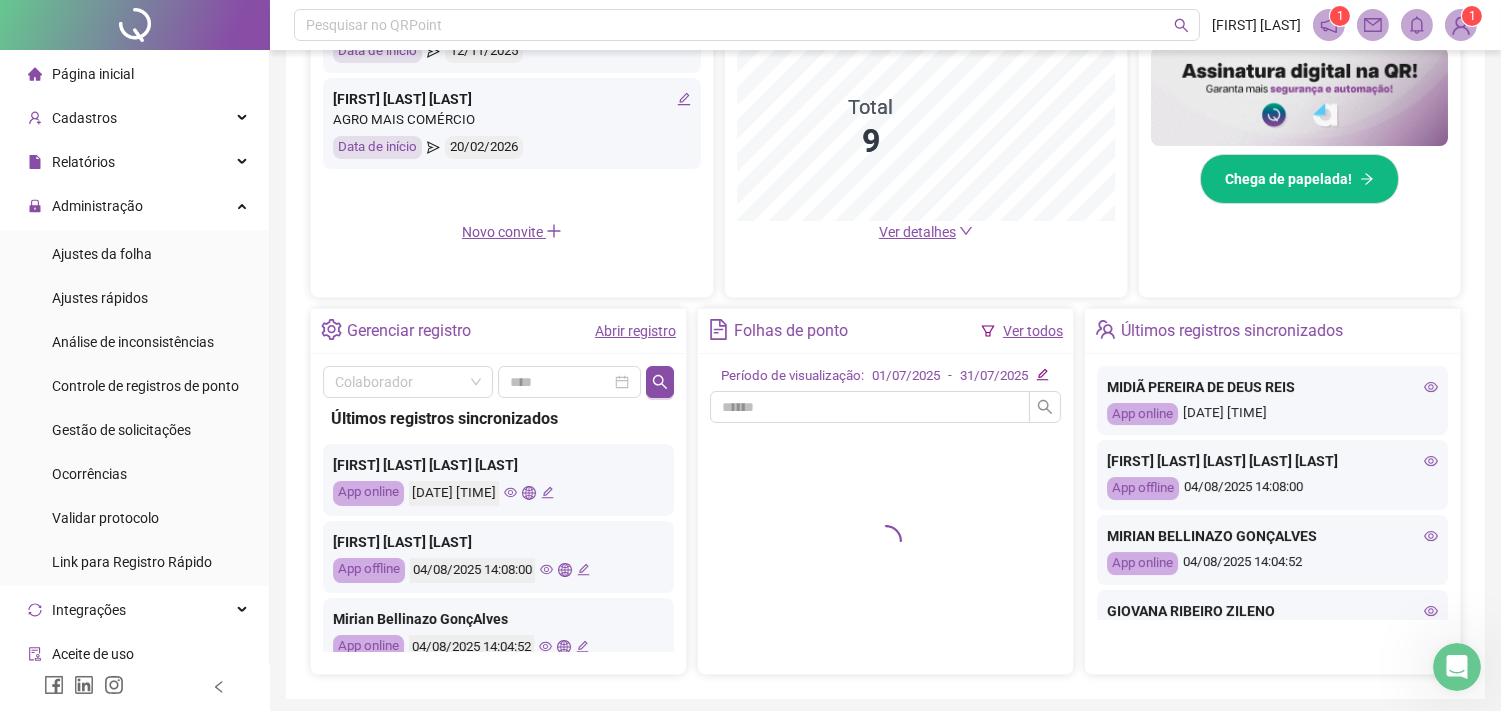 click on "[FIRST] [LAST] [LAST]" at bounding box center [498, 542] 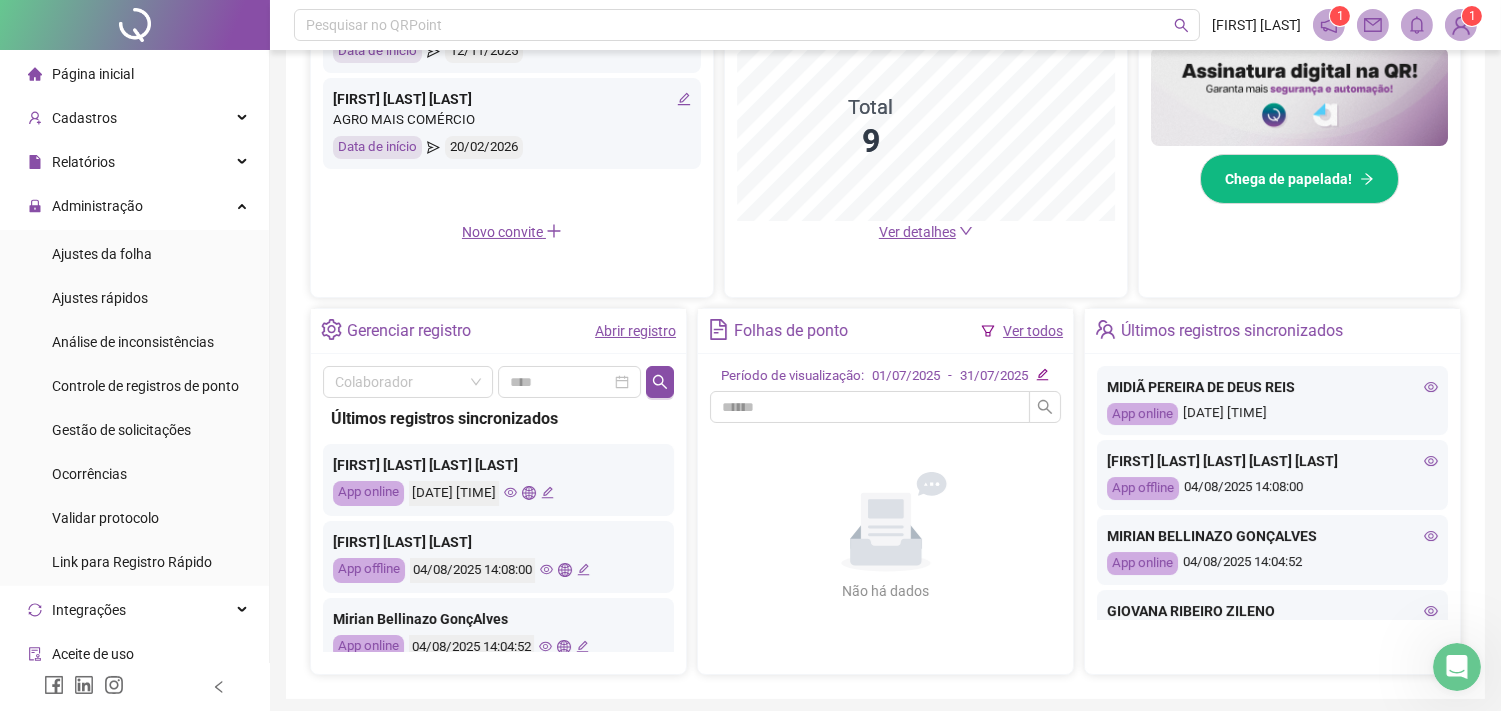 click on "Abrir registro" at bounding box center (635, 331) 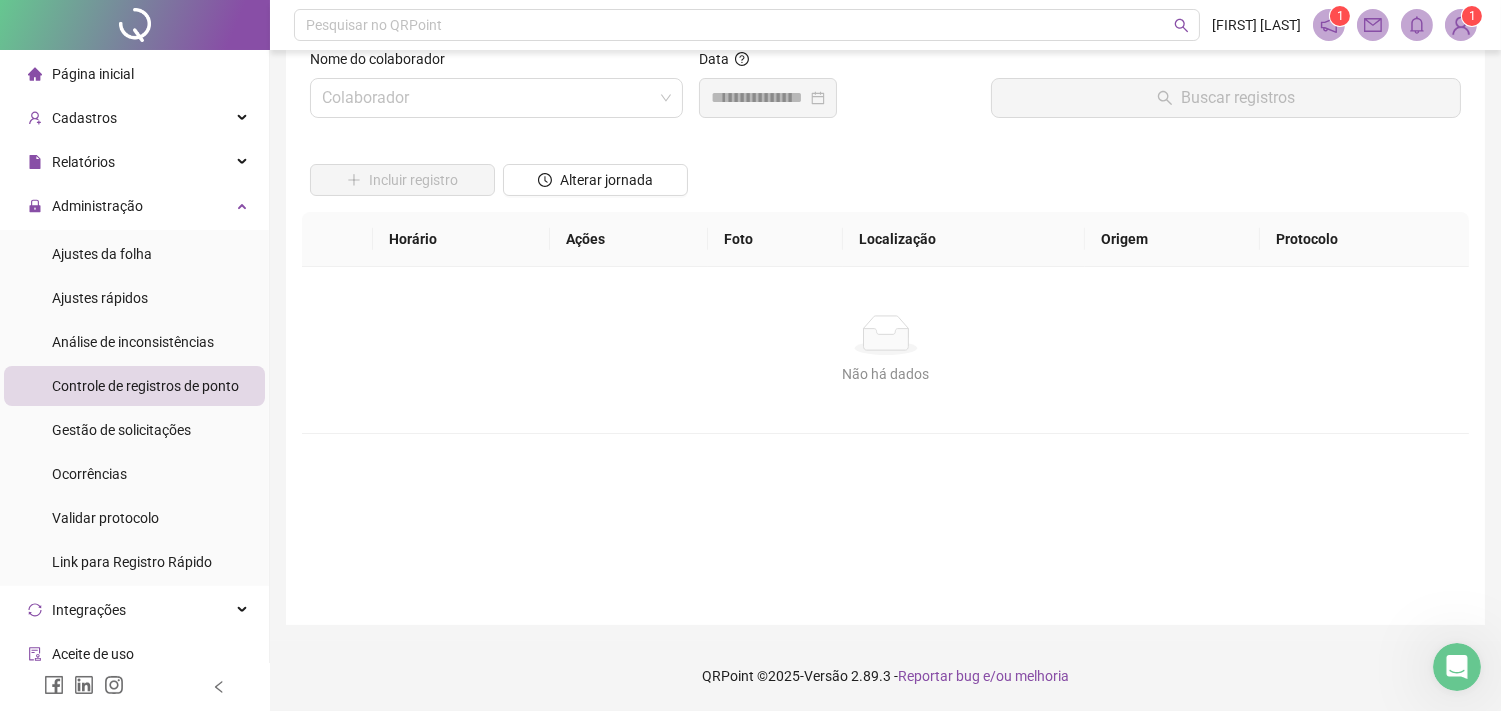 scroll, scrollTop: 42, scrollLeft: 0, axis: vertical 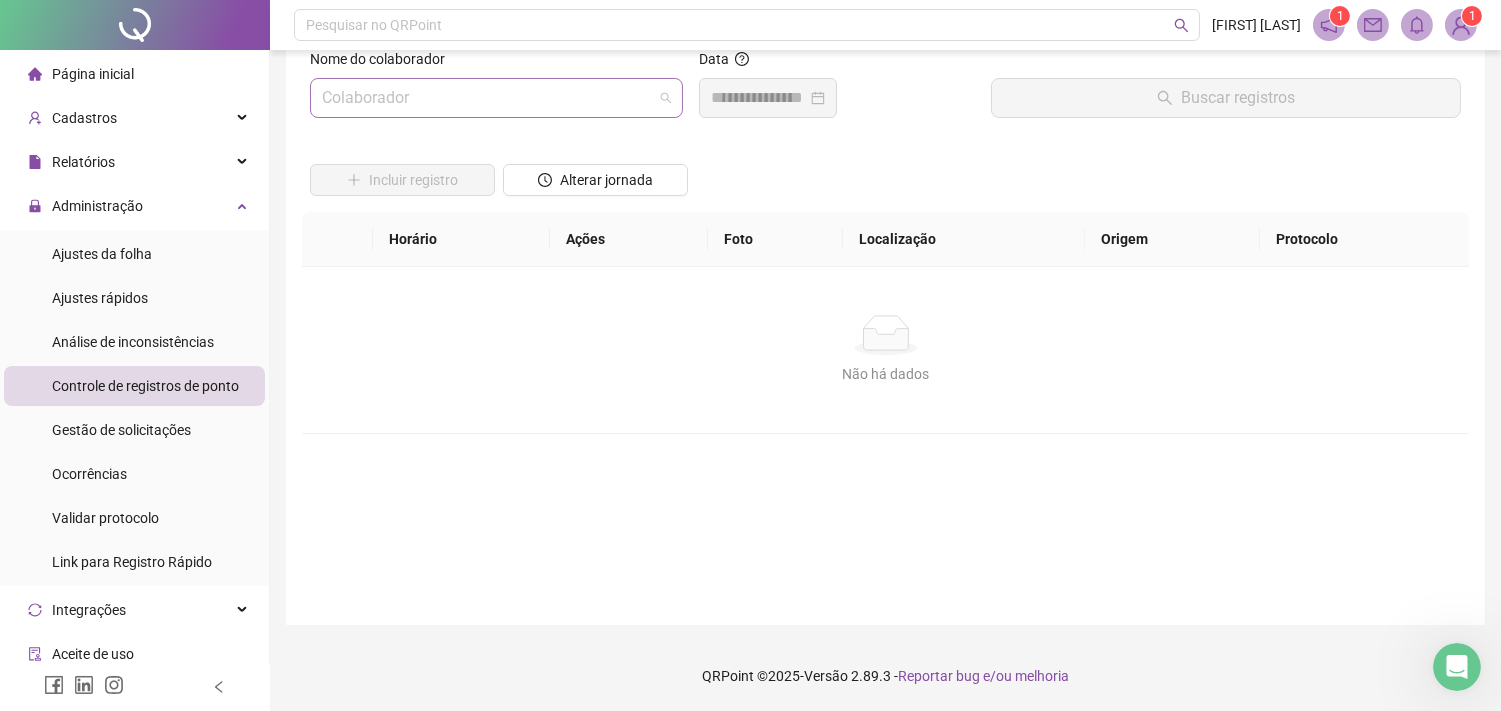 click at bounding box center (487, 98) 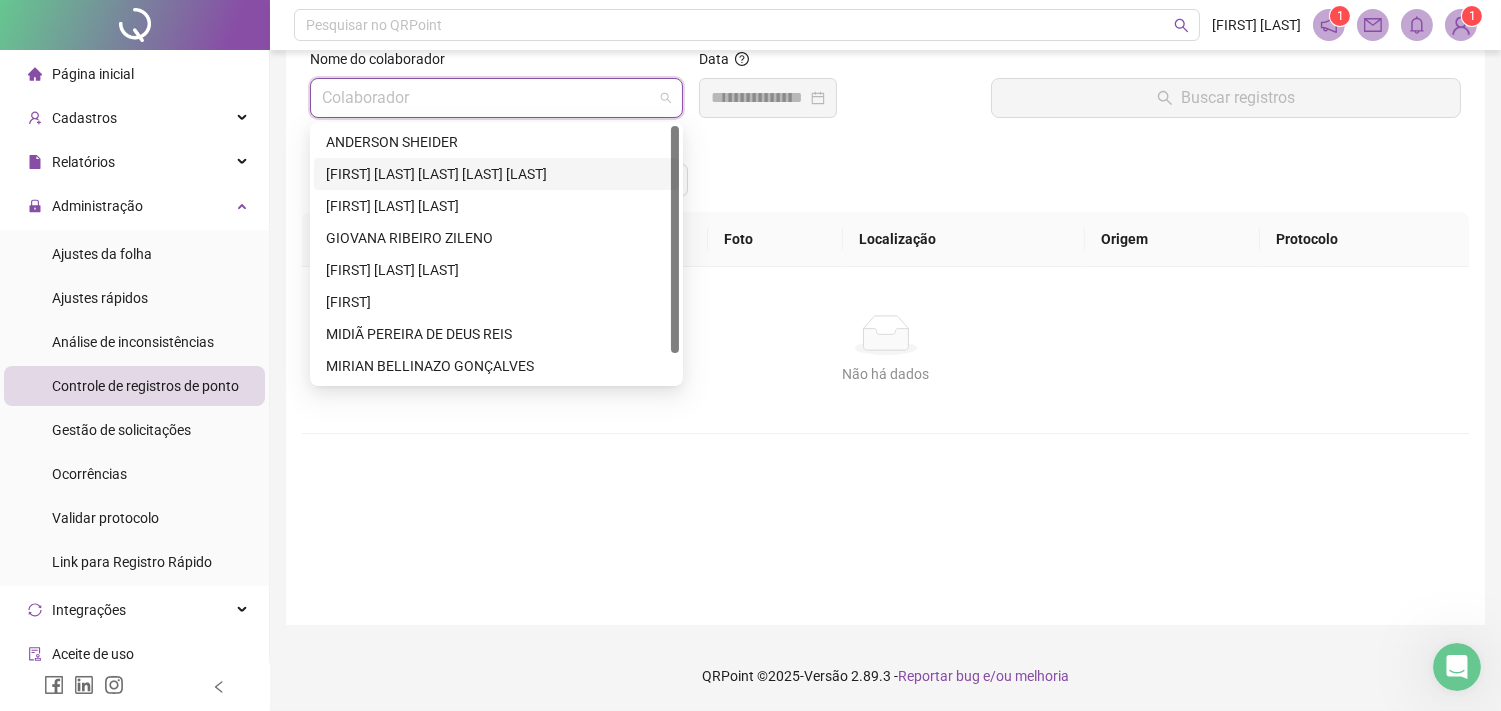 click on "[FIRST] [LAST] [LAST]" at bounding box center [496, 174] 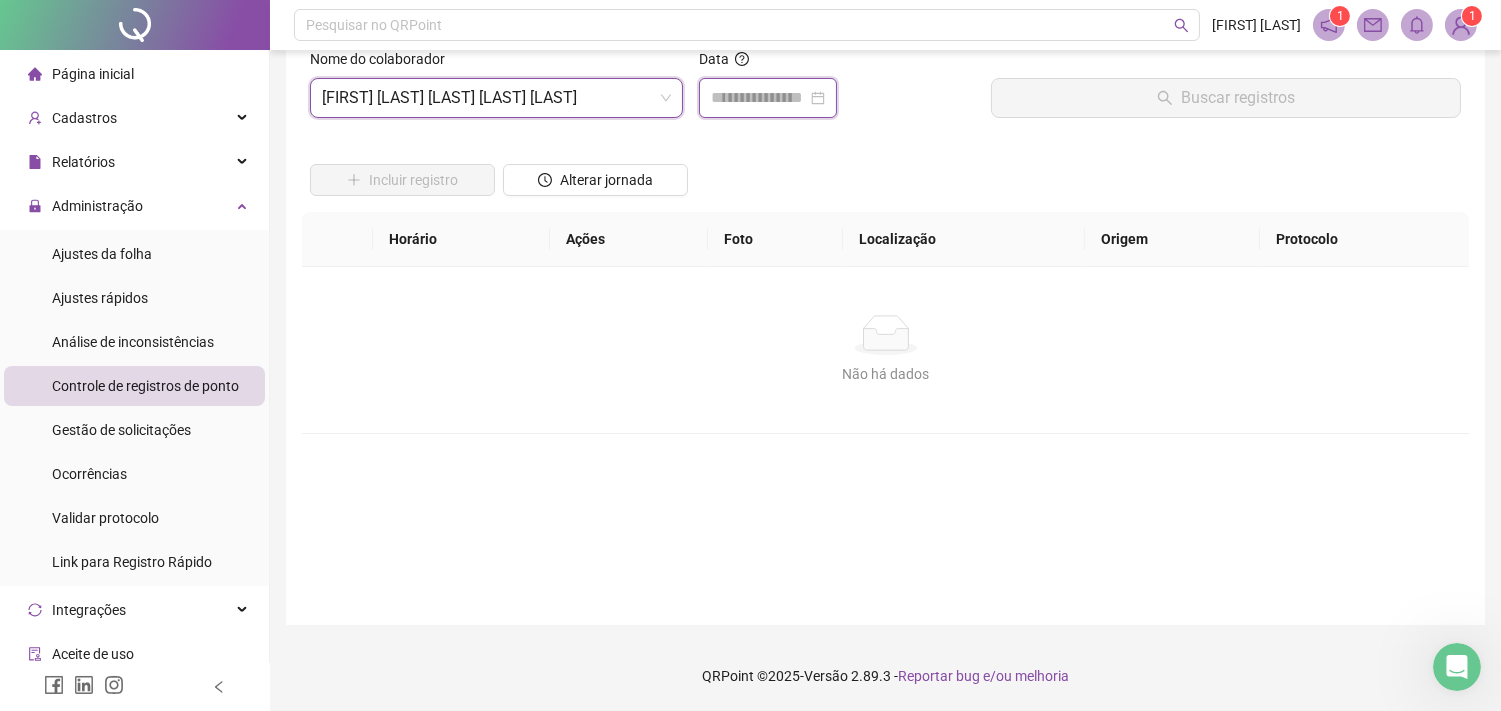 click at bounding box center (759, 98) 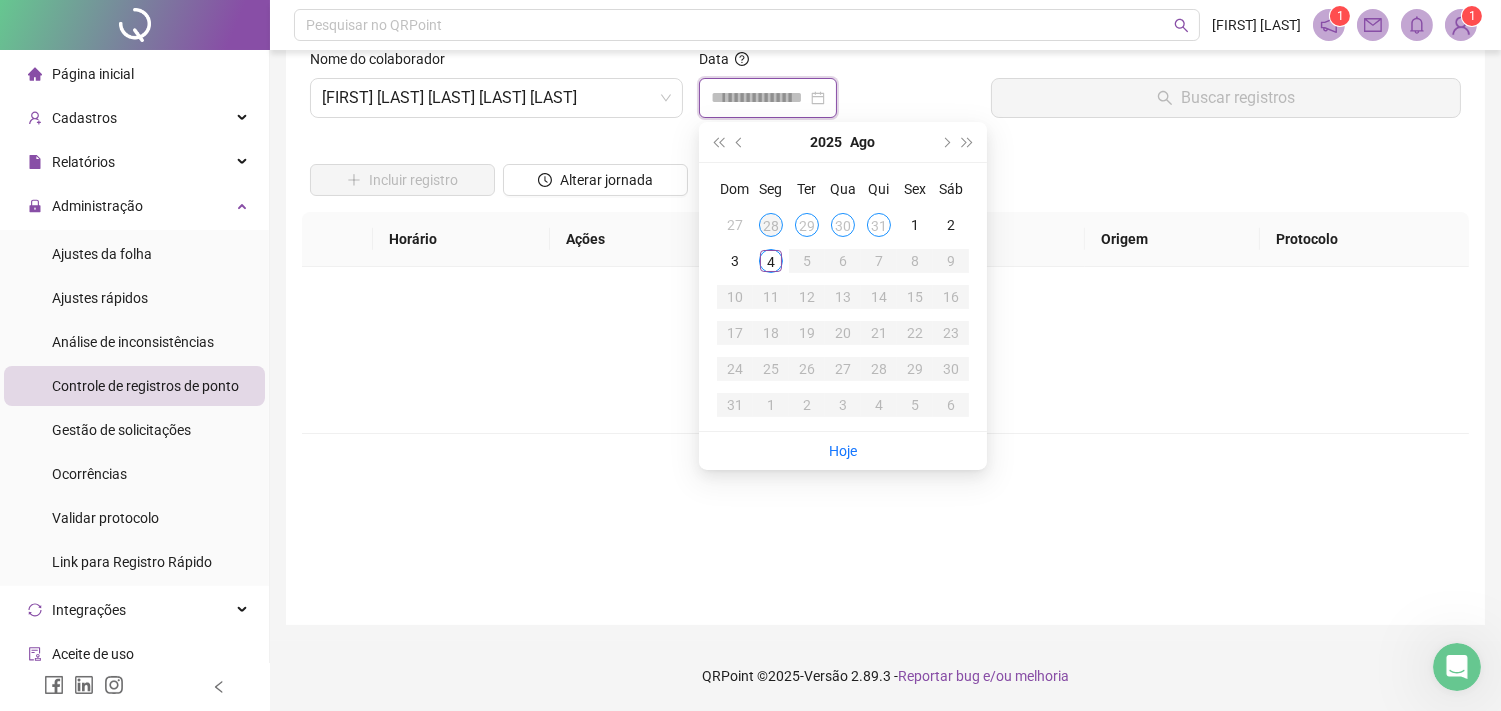 type on "**********" 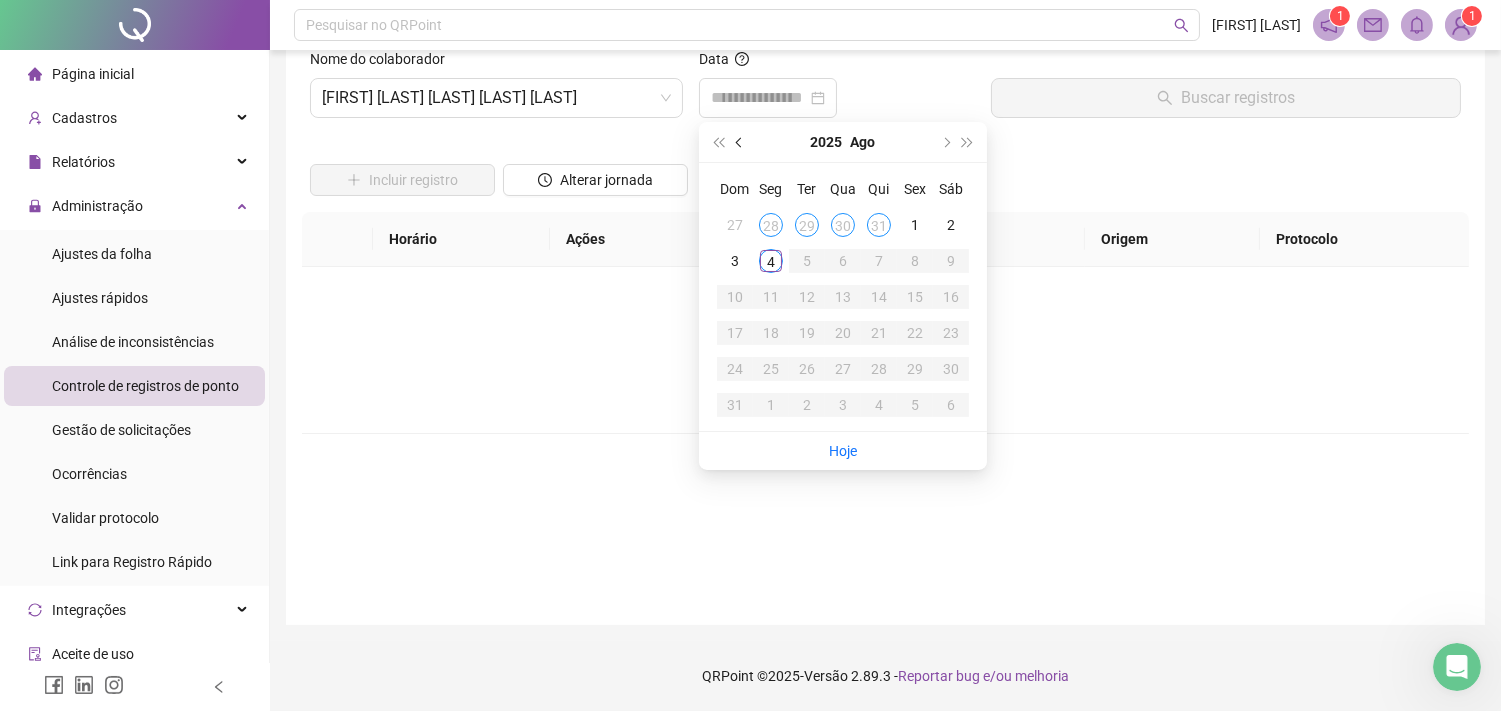 click at bounding box center (741, 142) 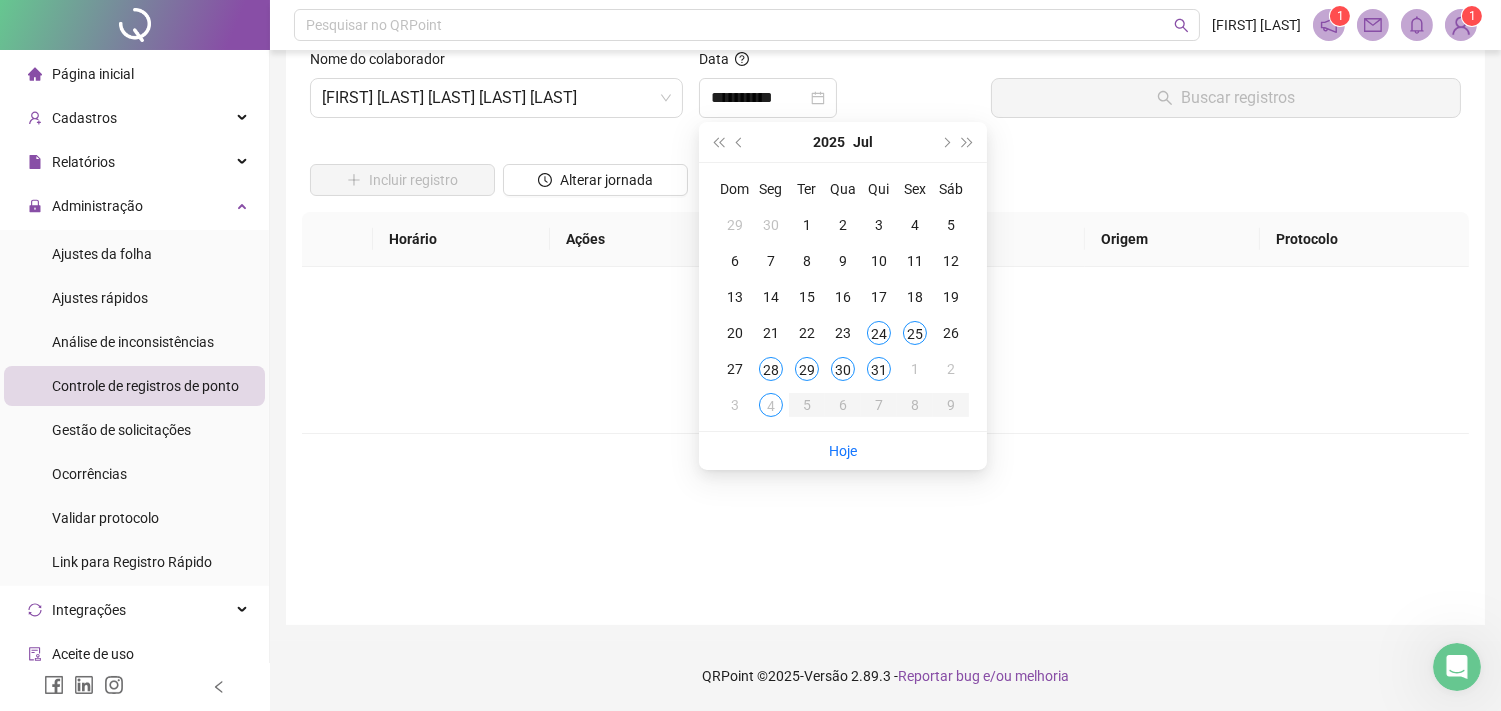 type on "**********" 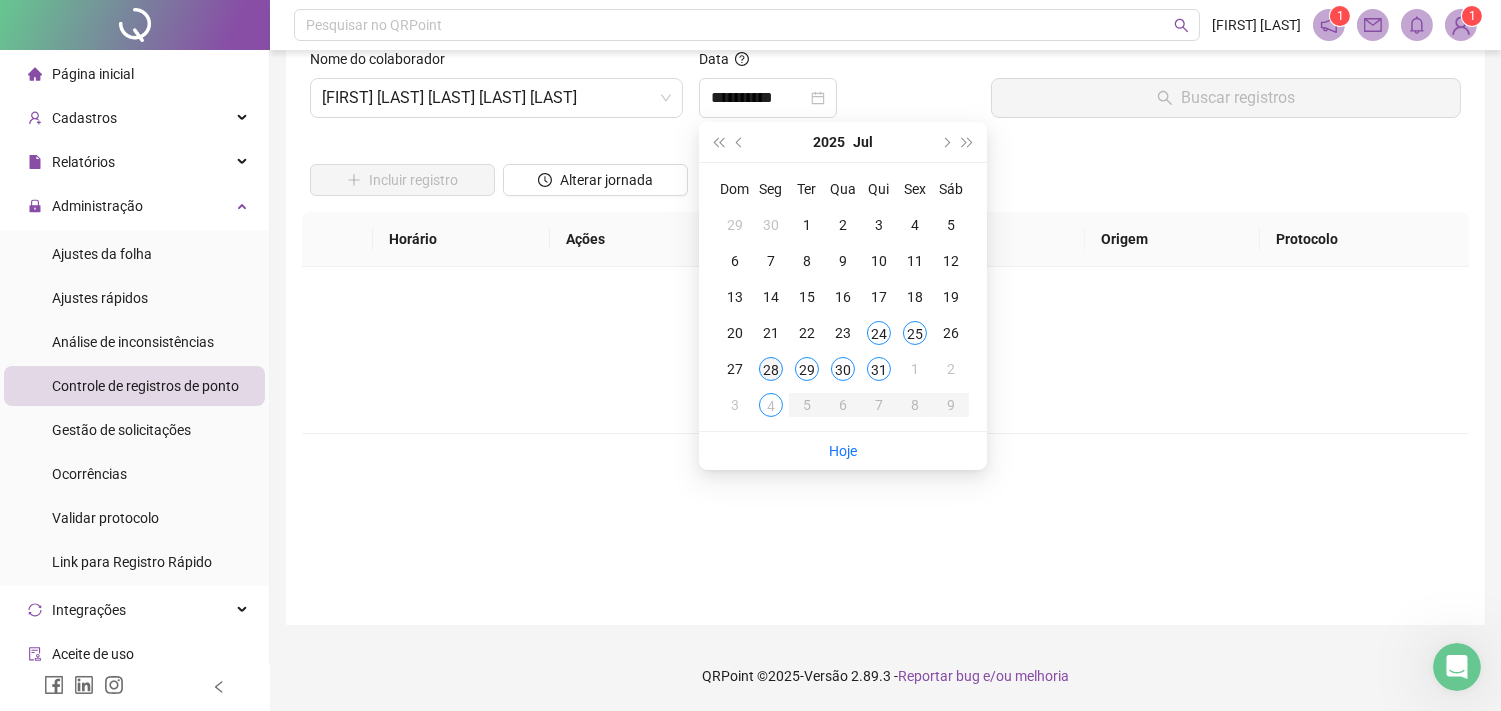 type on "**********" 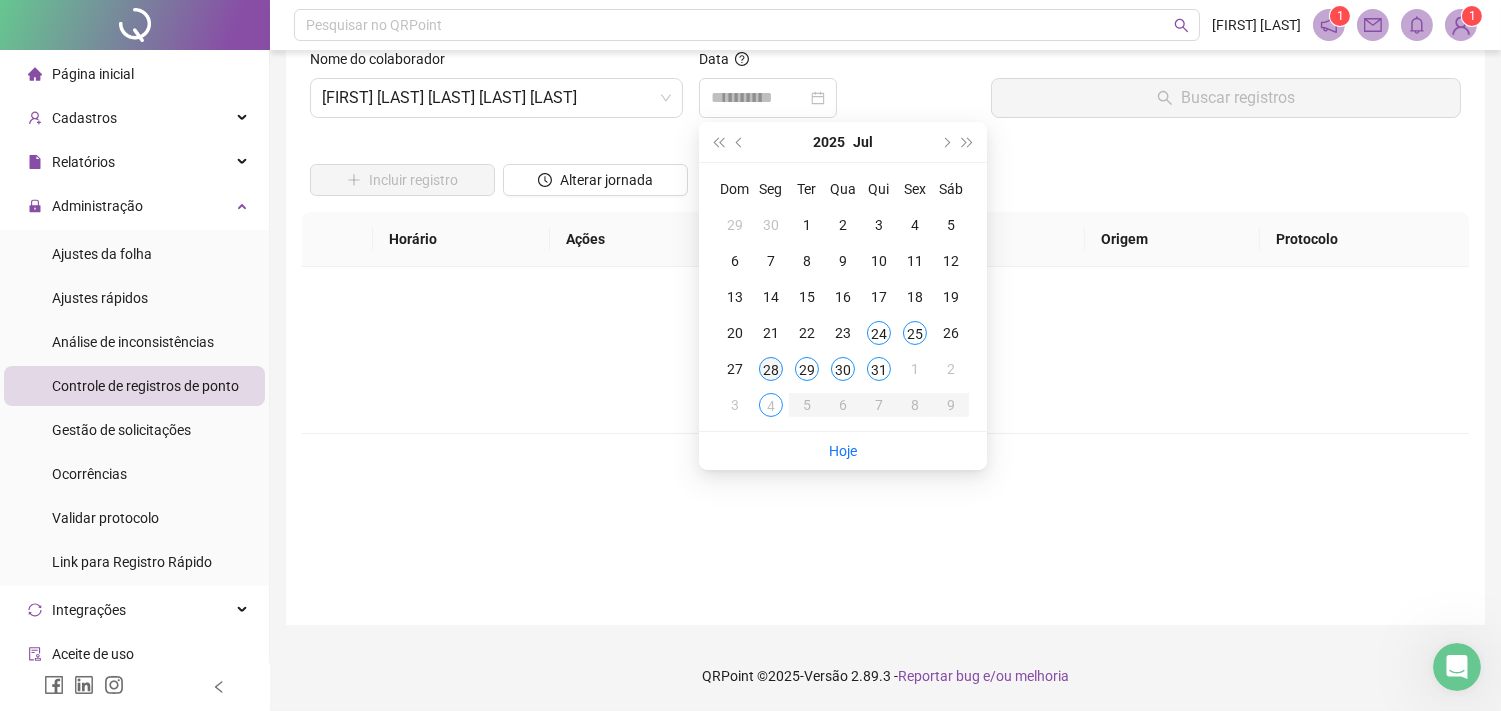 click on "28" at bounding box center (771, 369) 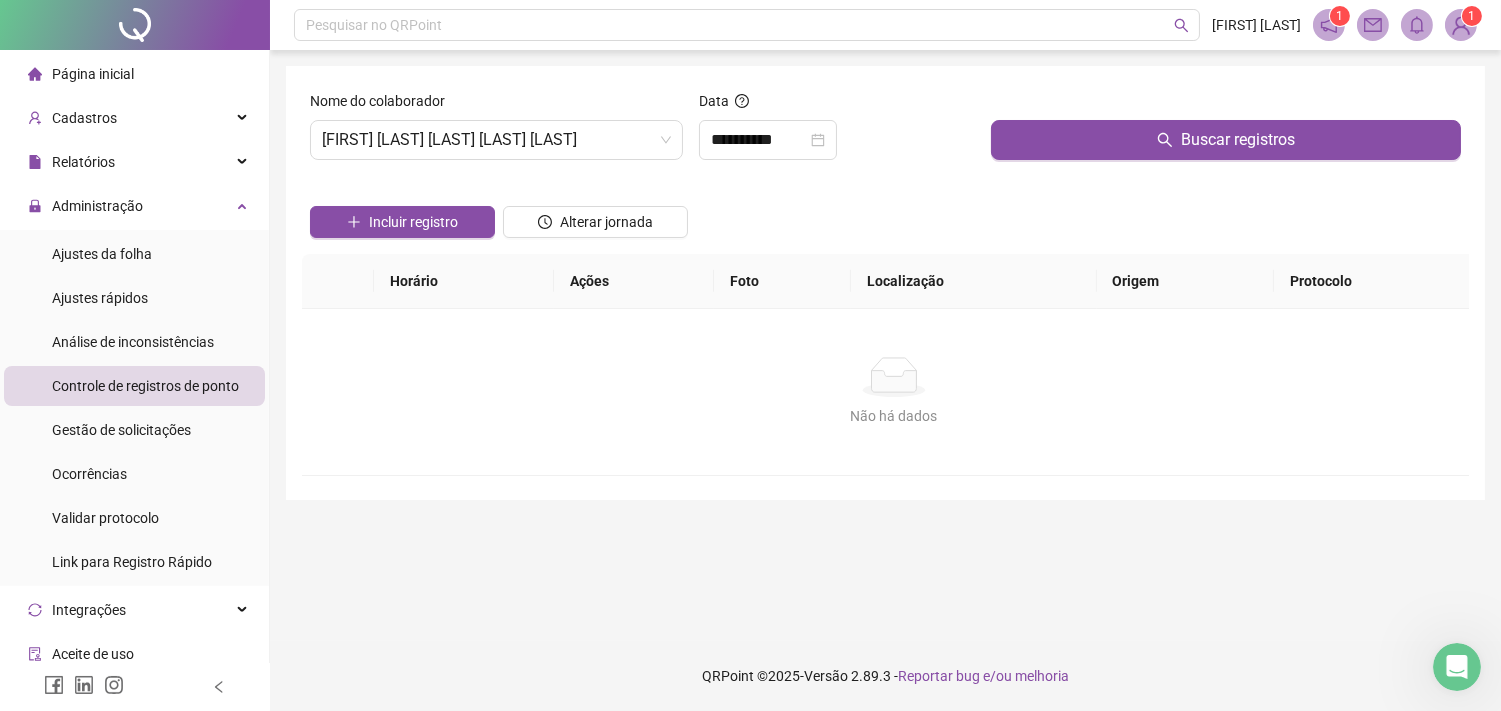 scroll, scrollTop: 0, scrollLeft: 0, axis: both 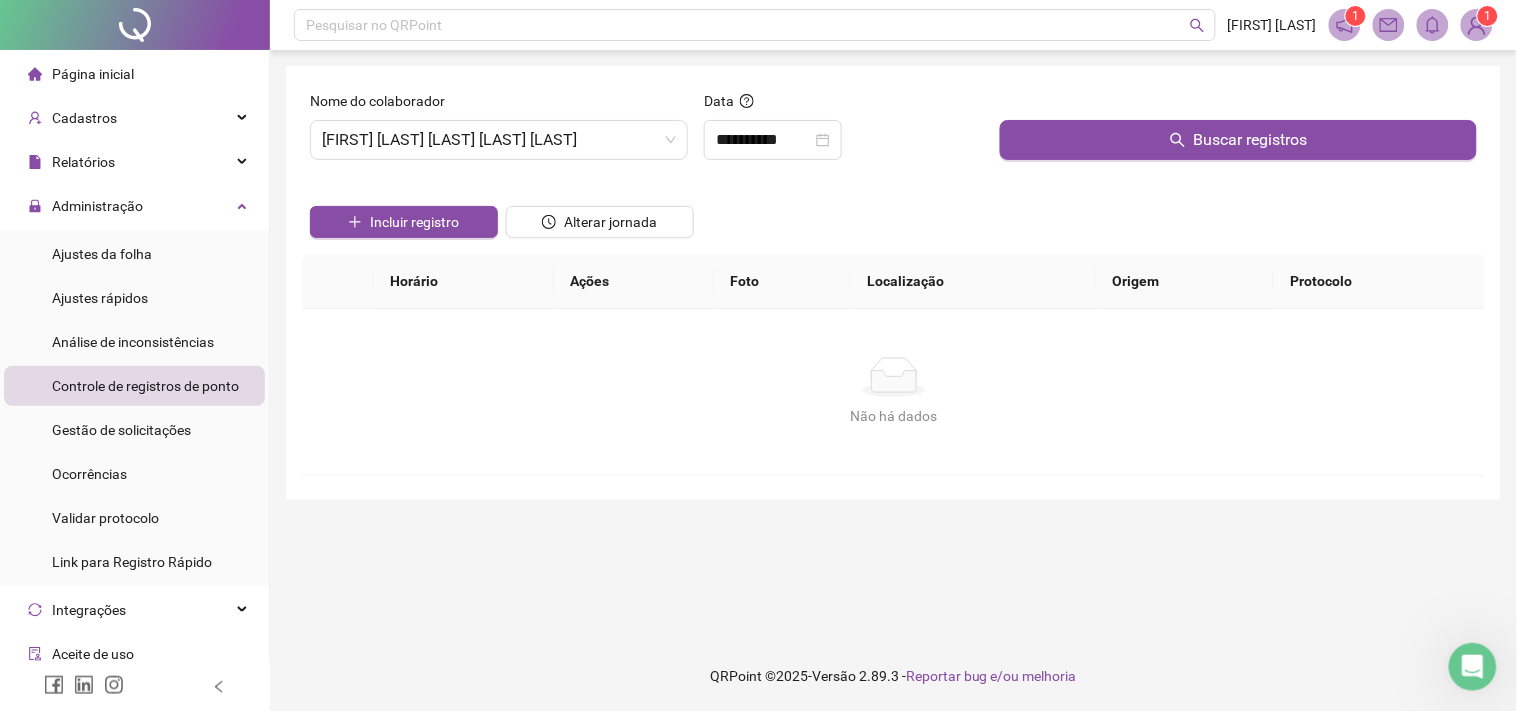 click on "Incluir registro" at bounding box center (404, 215) 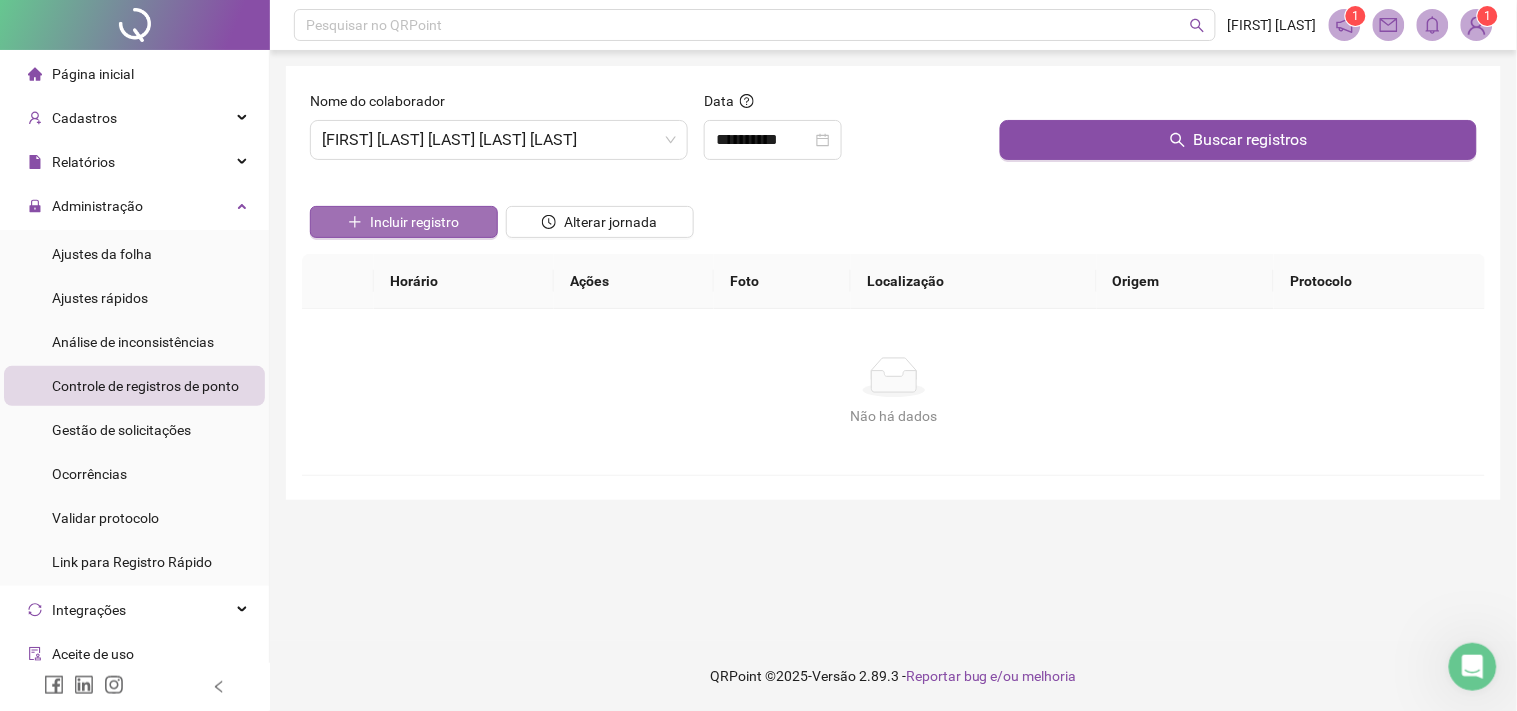 click on "Incluir registro" at bounding box center (404, 222) 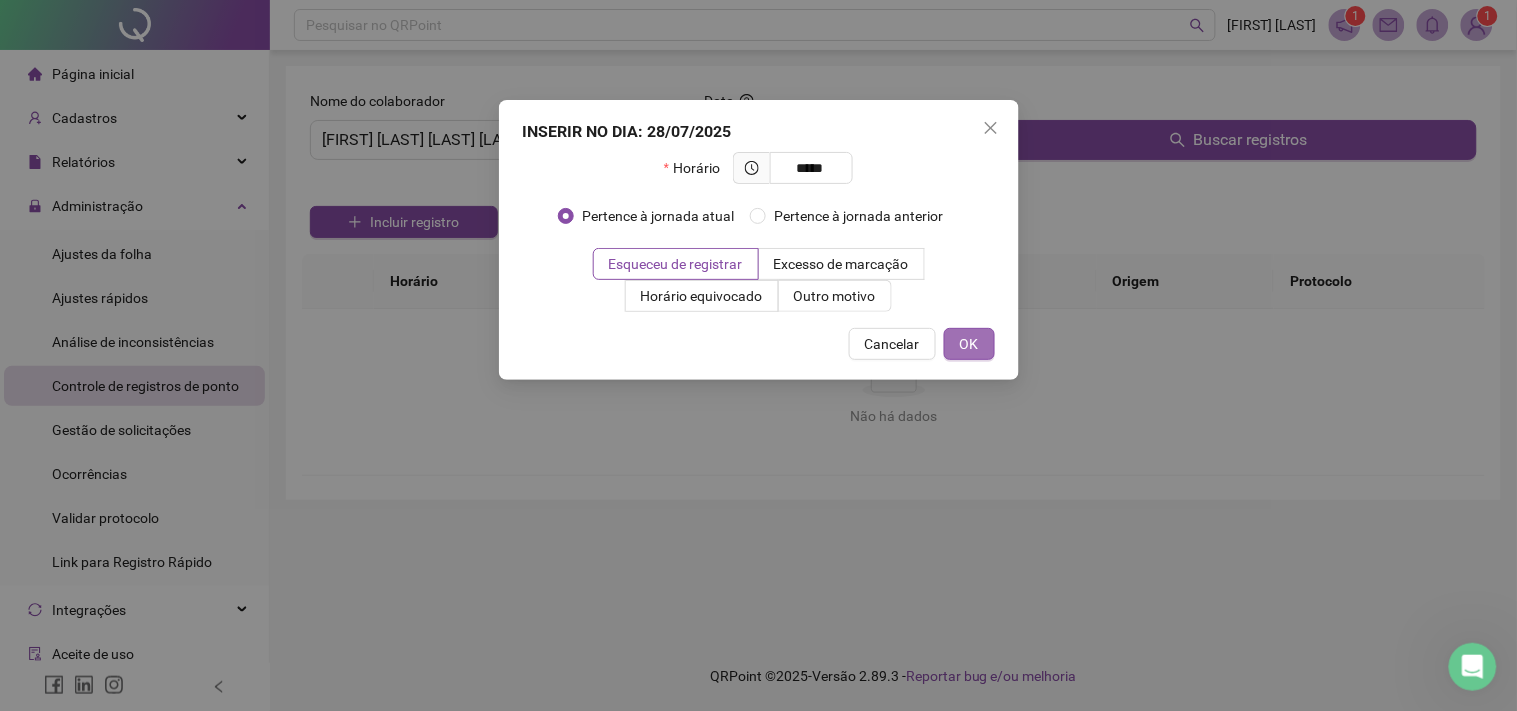 type on "*****" 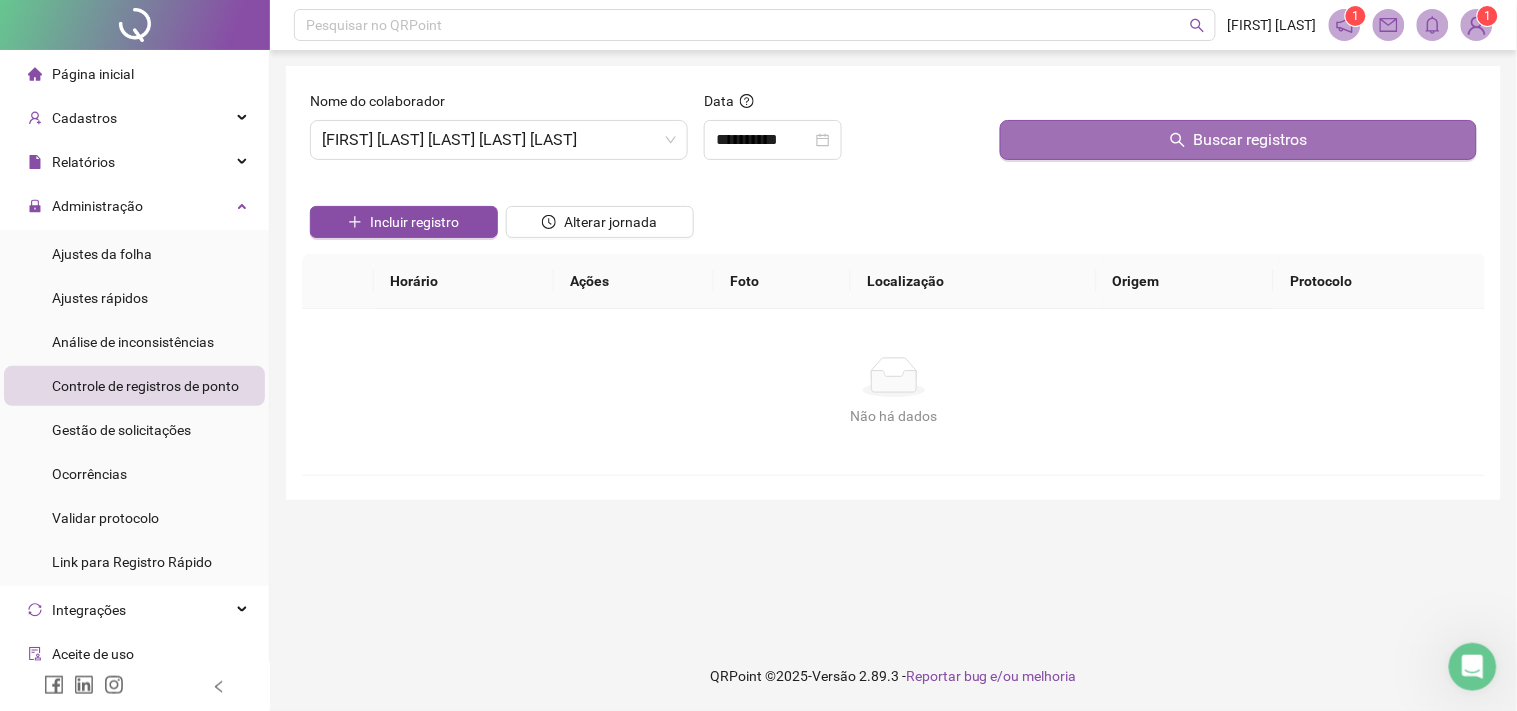 click on "Buscar registros" at bounding box center (1238, 140) 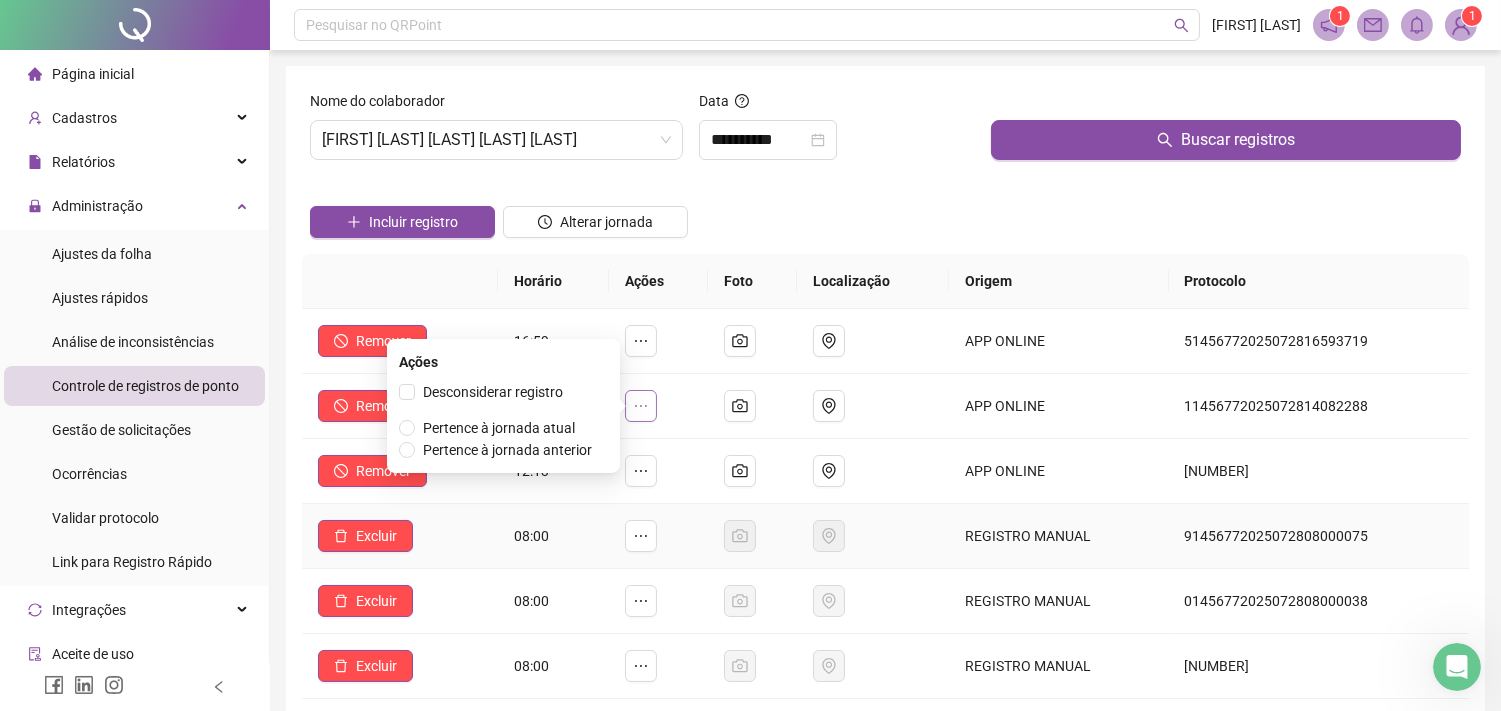 scroll, scrollTop: 111, scrollLeft: 0, axis: vertical 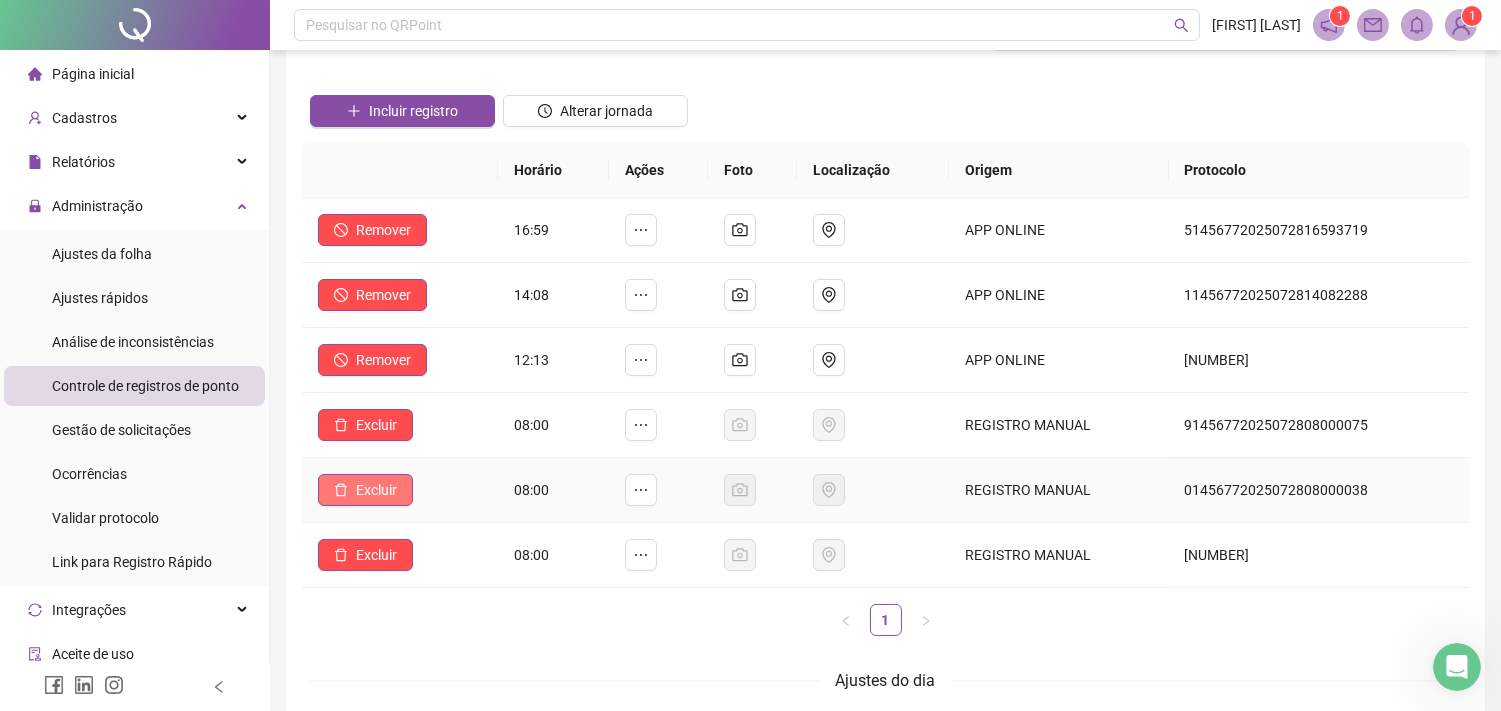 click on "Excluir" at bounding box center [376, 490] 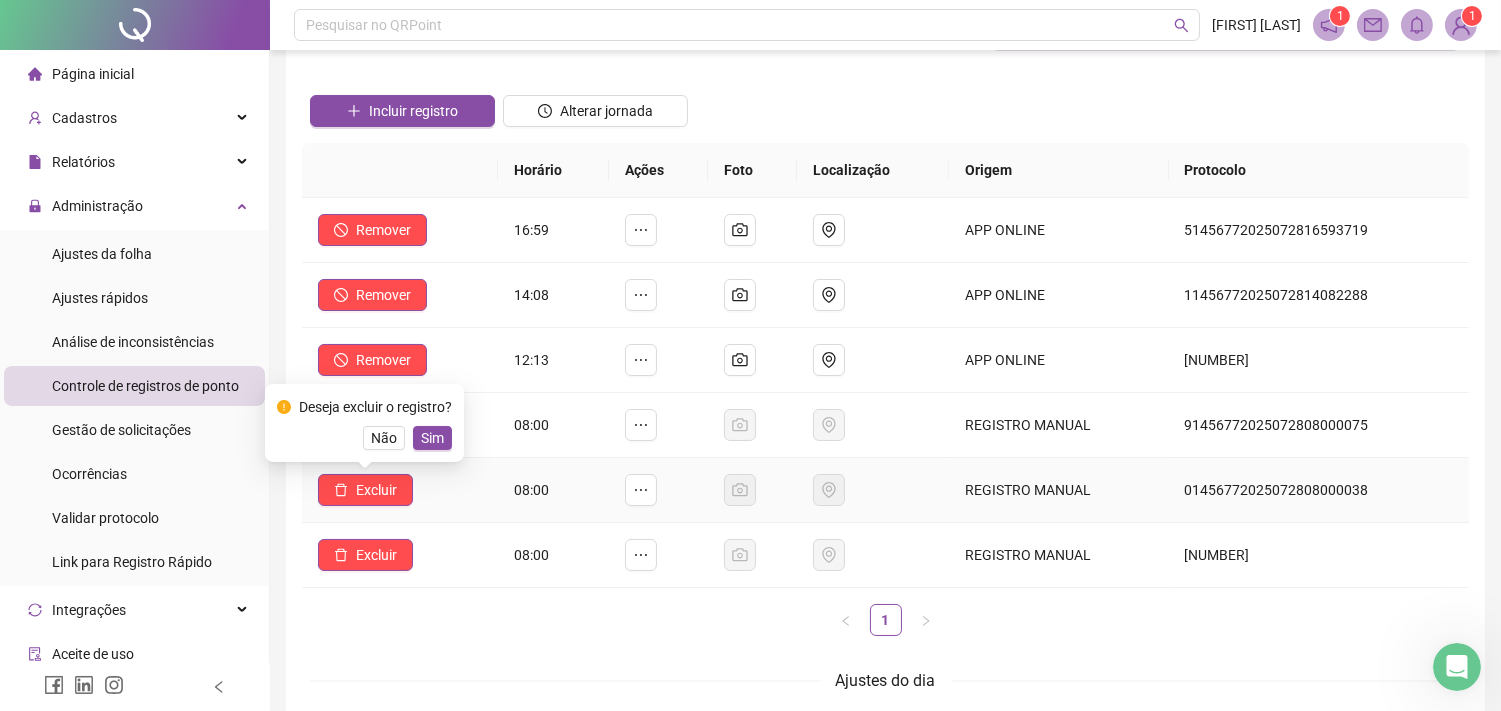click on "Deseja excluir o registro? Não Sim" at bounding box center [364, 423] 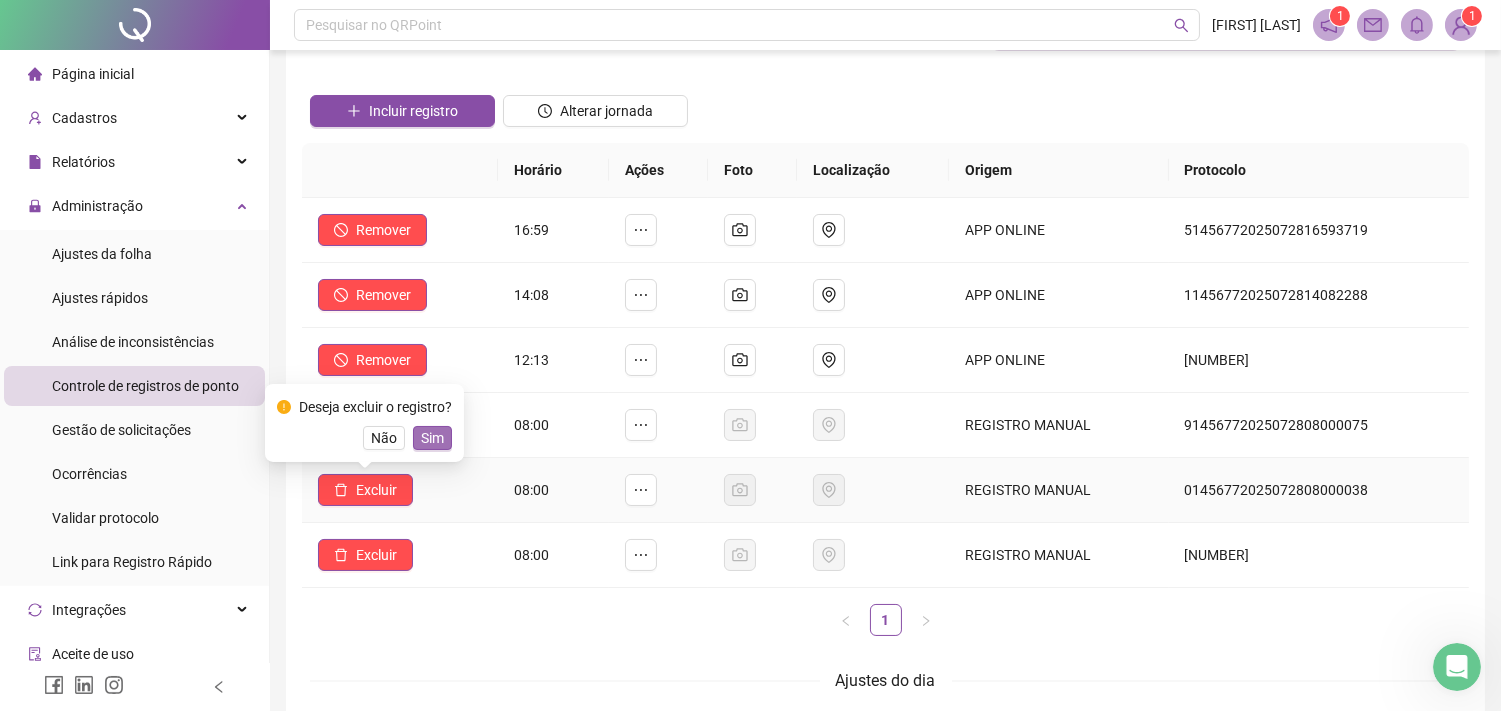 click on "Sim" at bounding box center [432, 438] 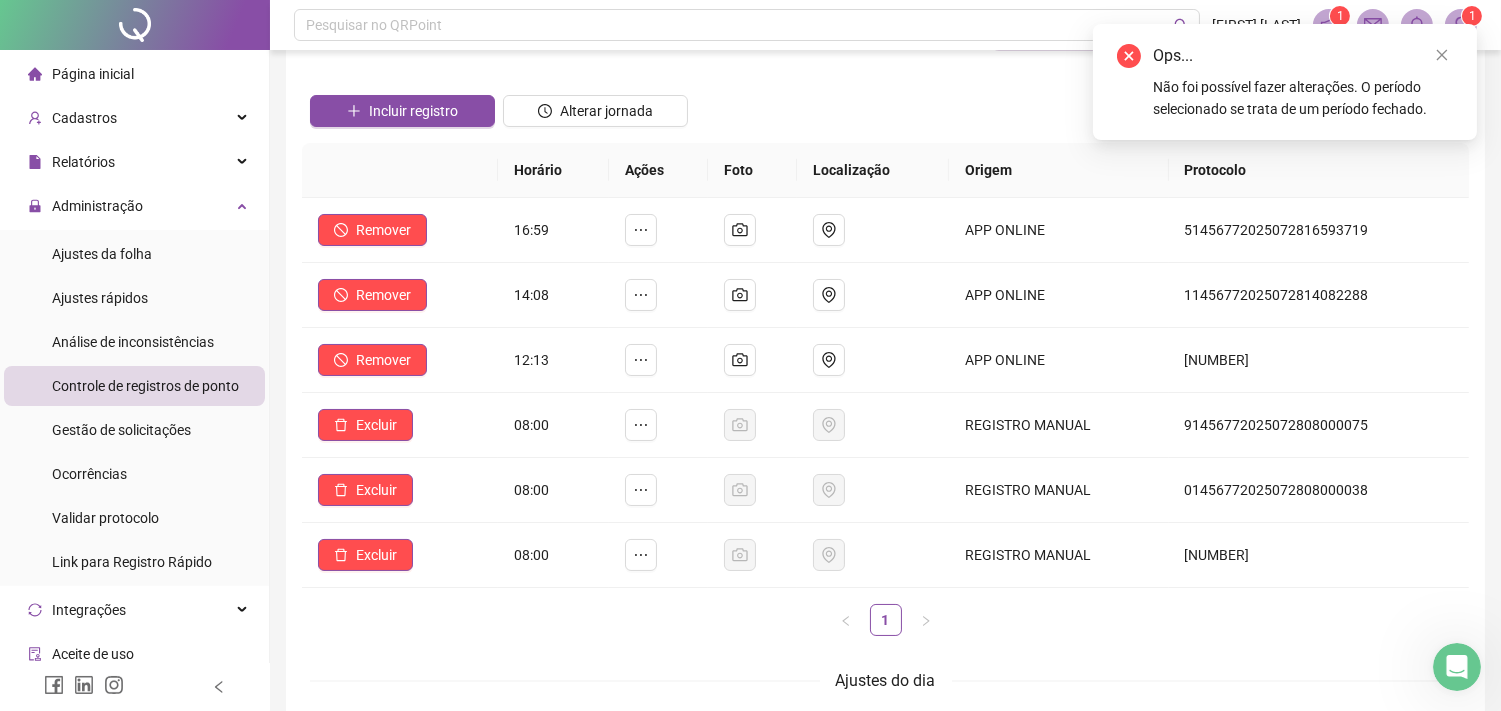 click 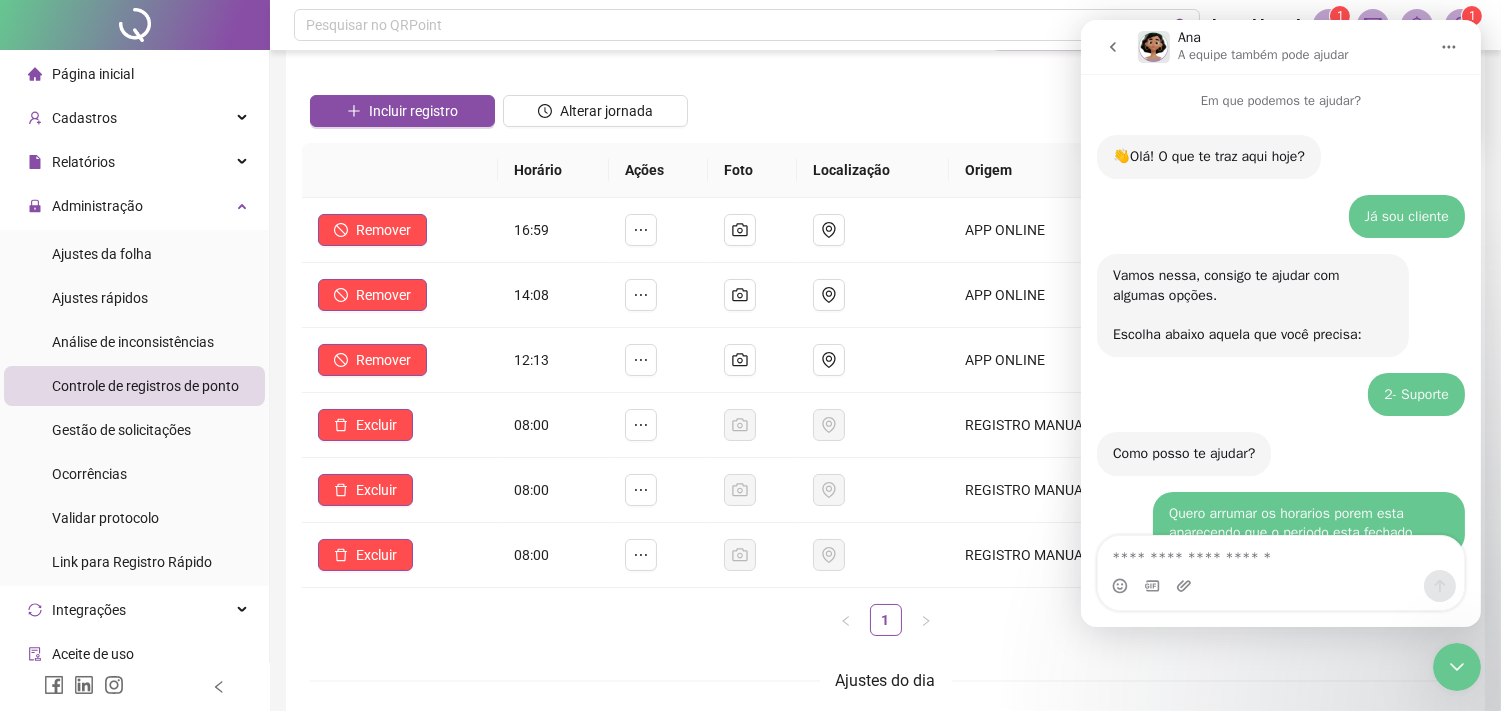 scroll, scrollTop: 986, scrollLeft: 0, axis: vertical 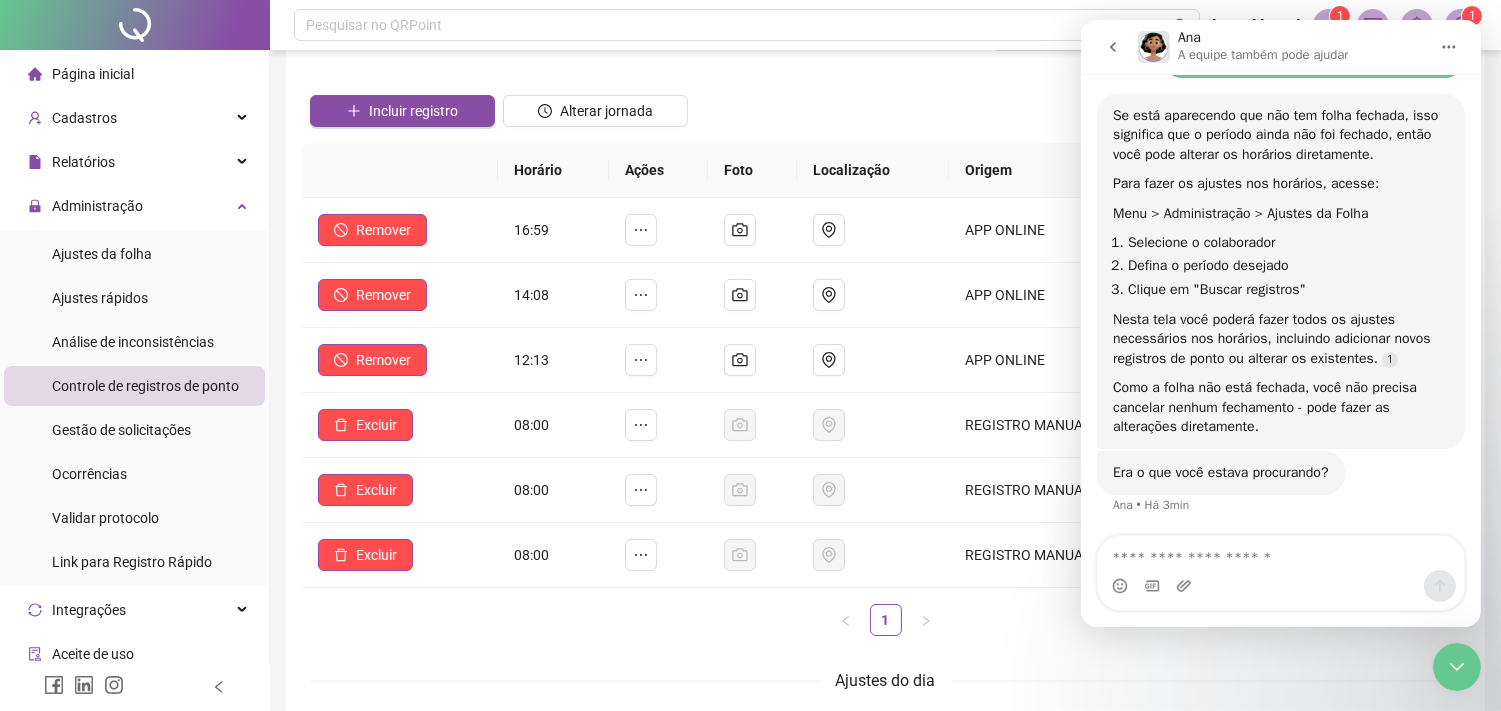 click at bounding box center [1280, 553] 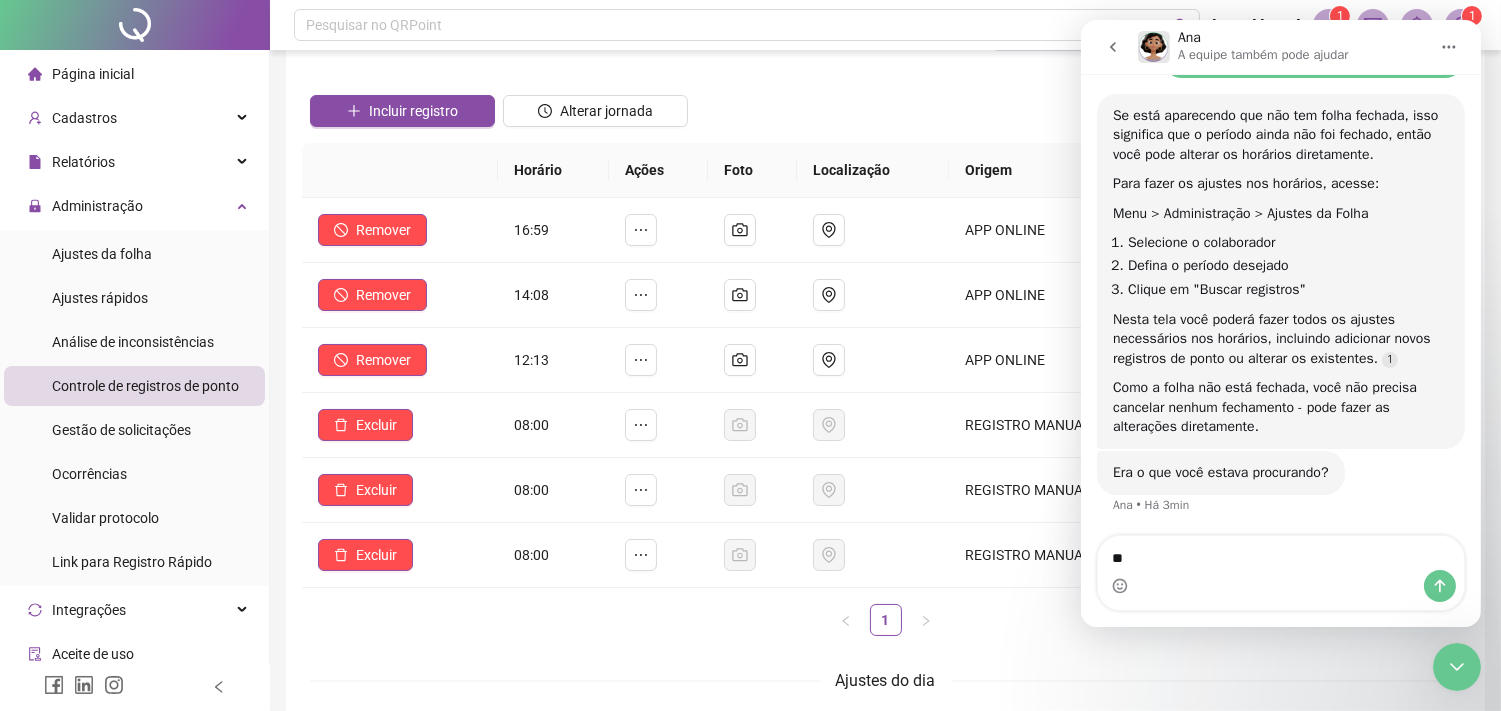 type on "*" 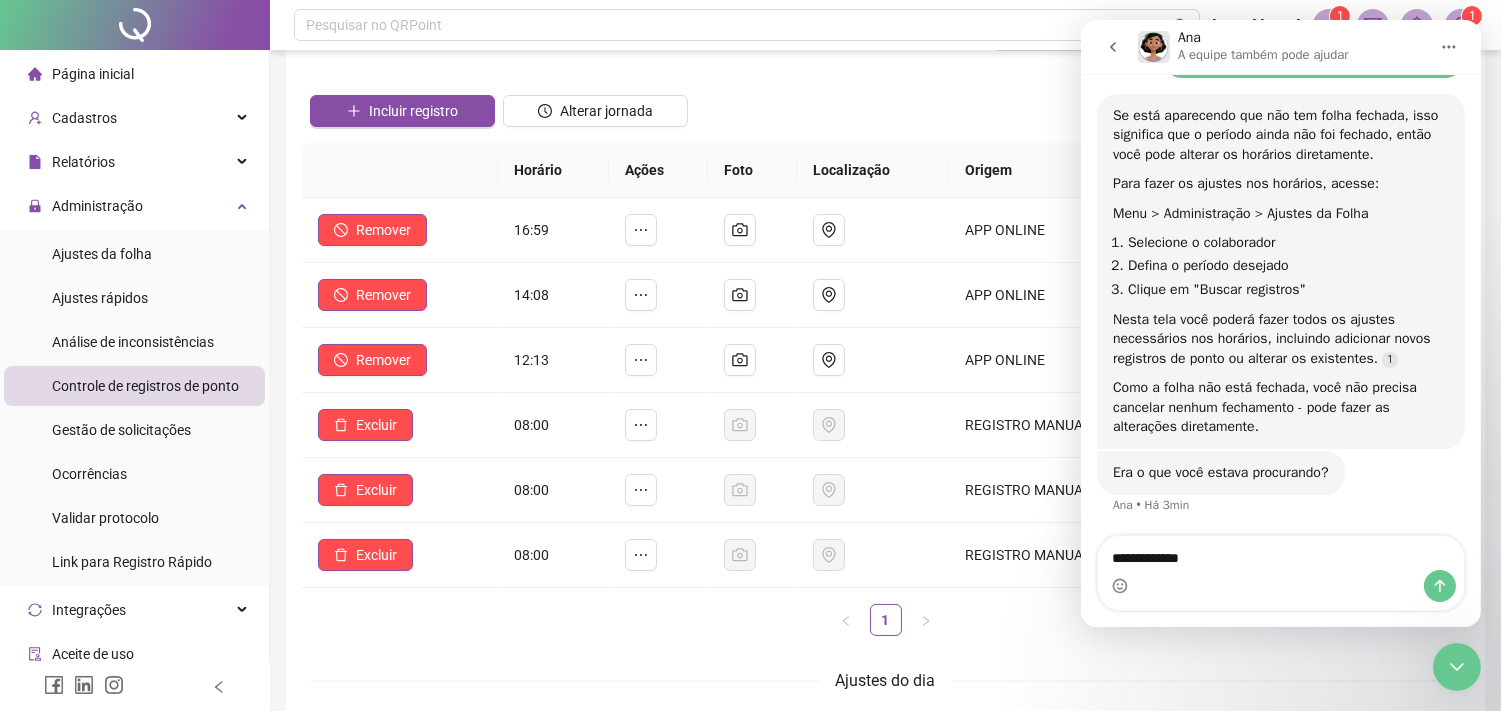 type on "**********" 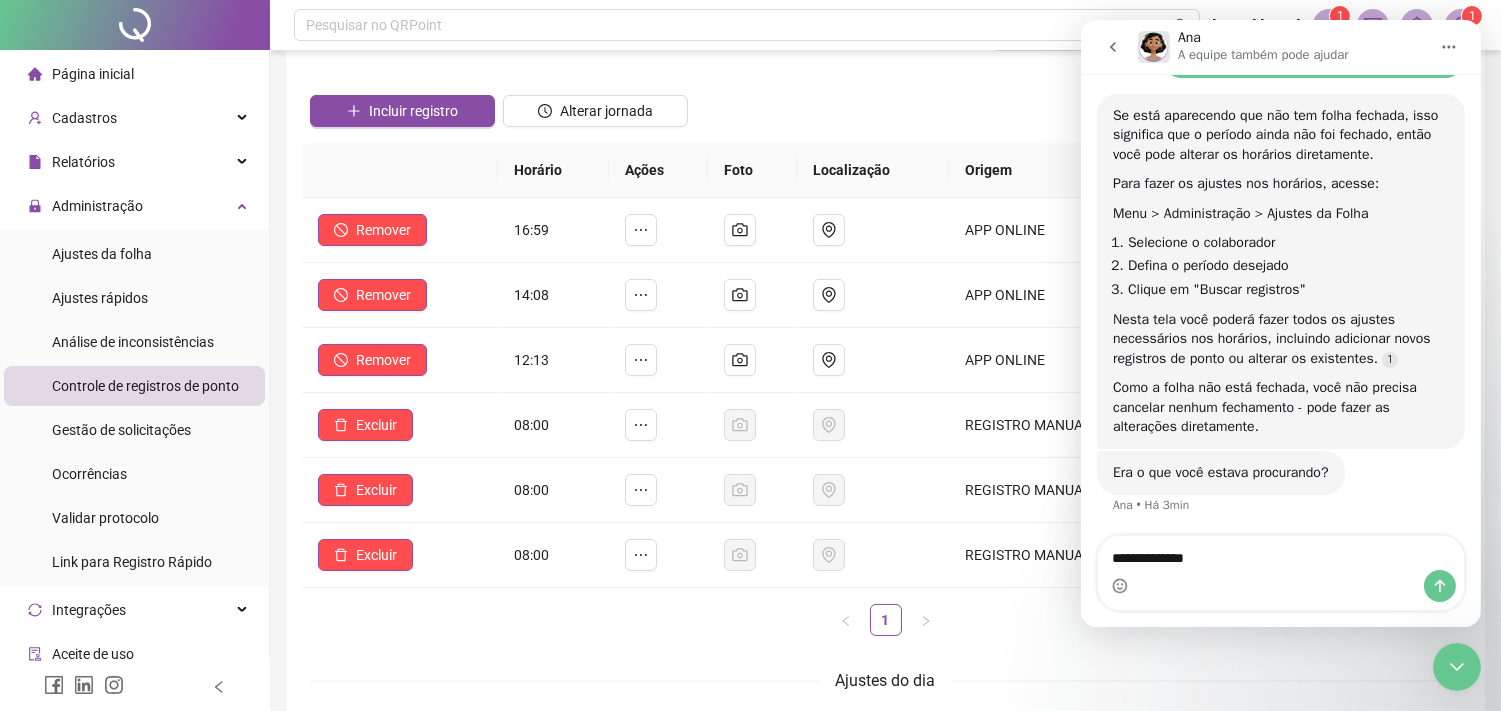 type 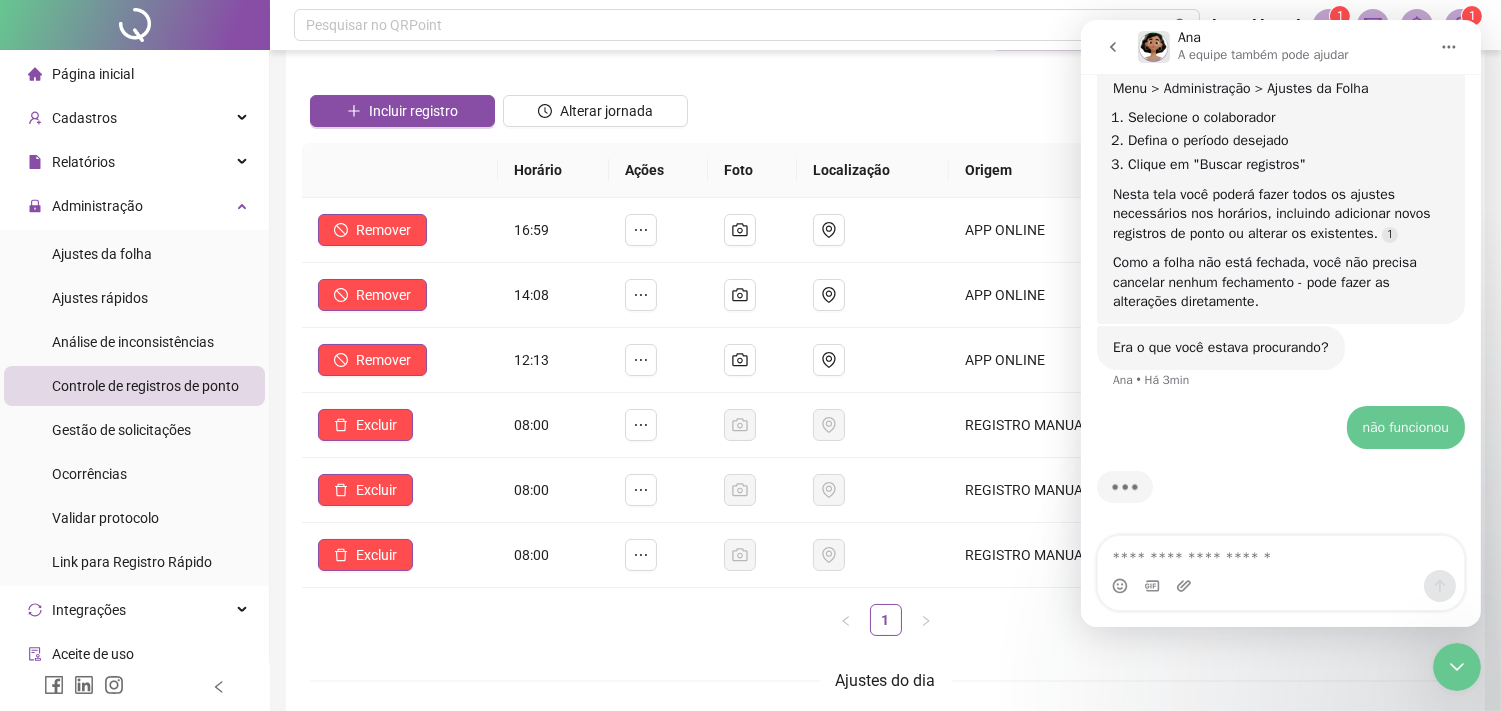 scroll, scrollTop: 1427, scrollLeft: 0, axis: vertical 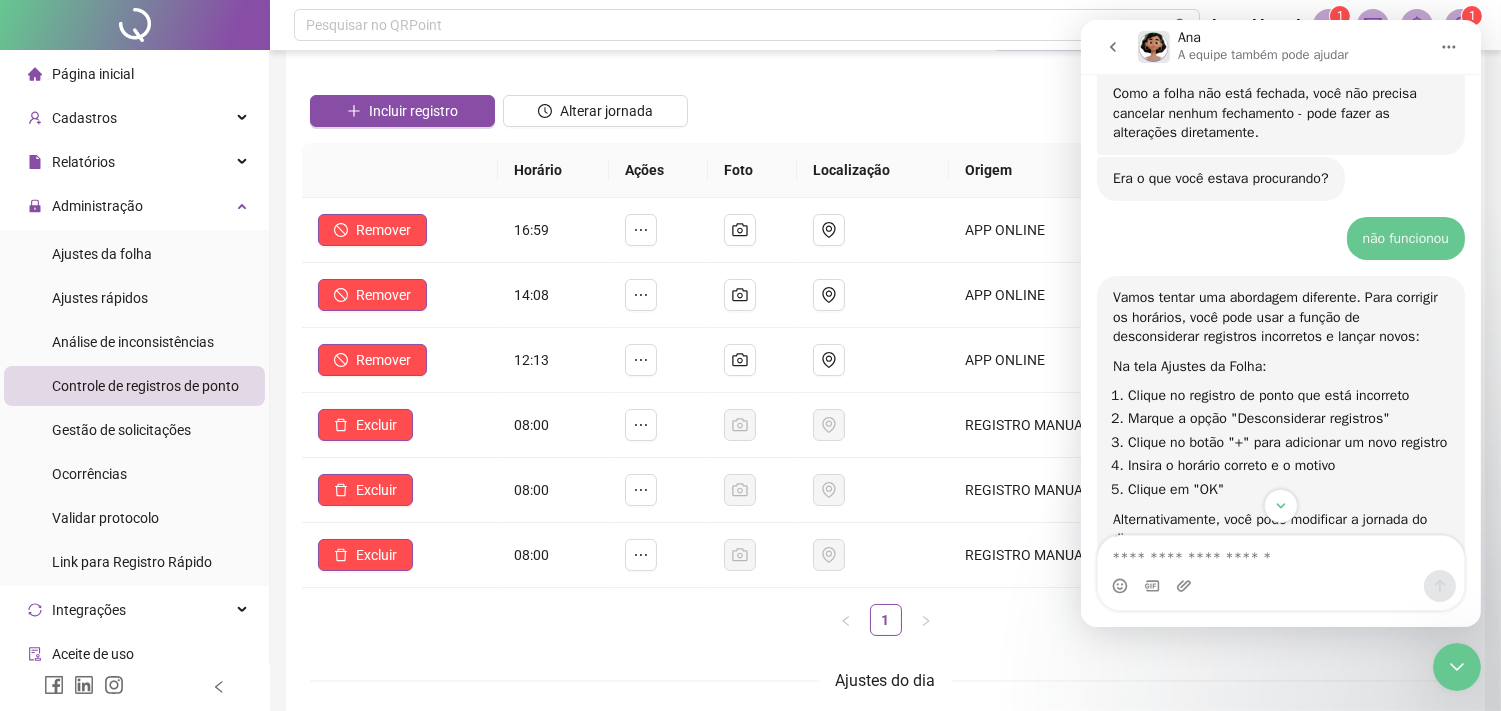 click on "Página inicial" at bounding box center [93, 74] 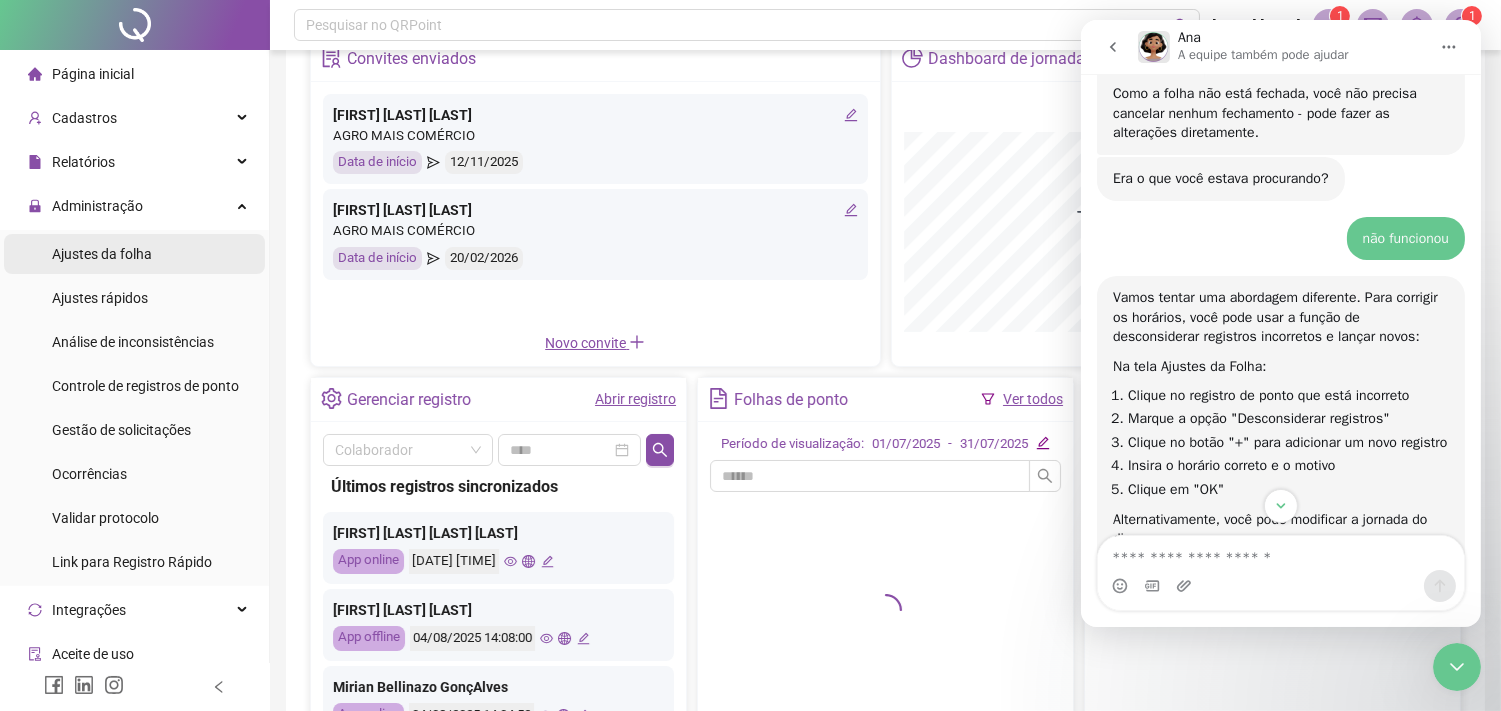 click on "Ajustes da folha" at bounding box center [102, 254] 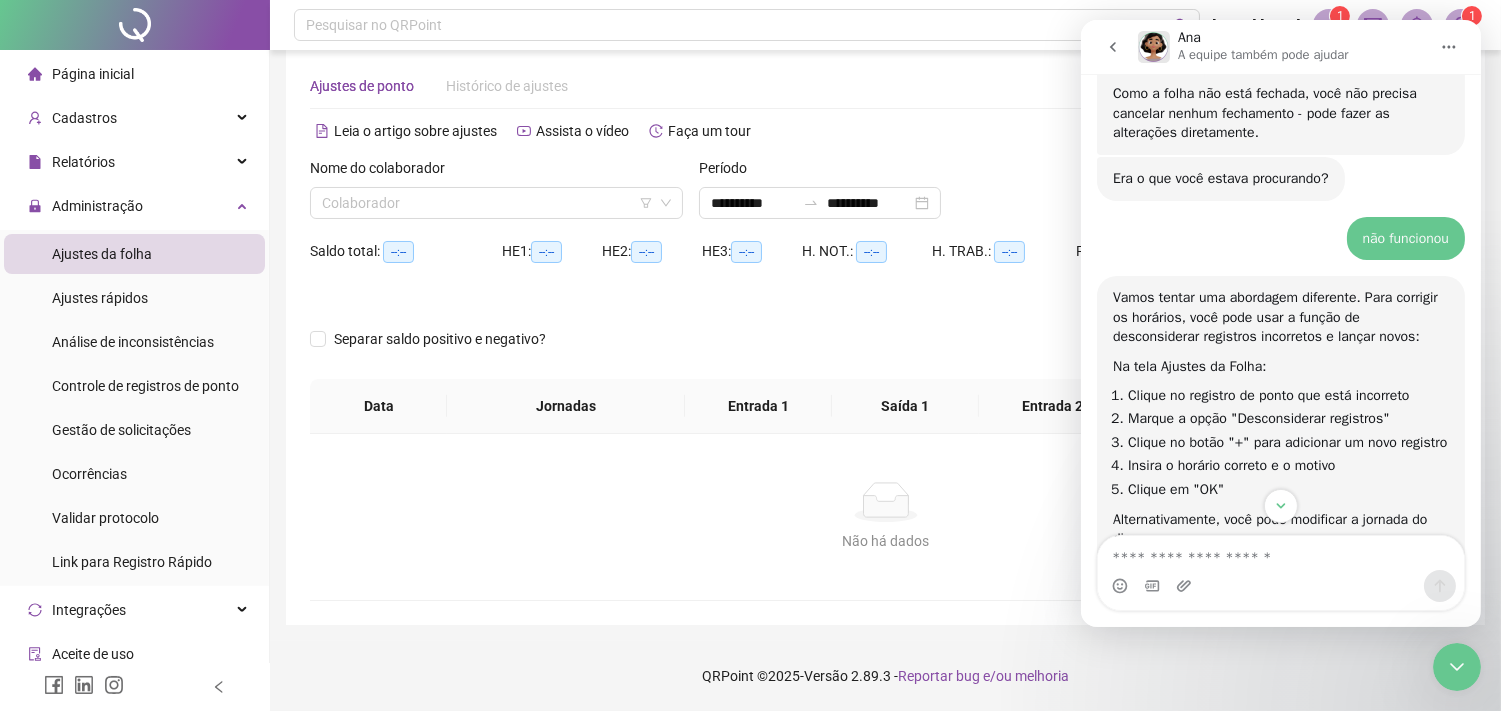 scroll, scrollTop: 26, scrollLeft: 0, axis: vertical 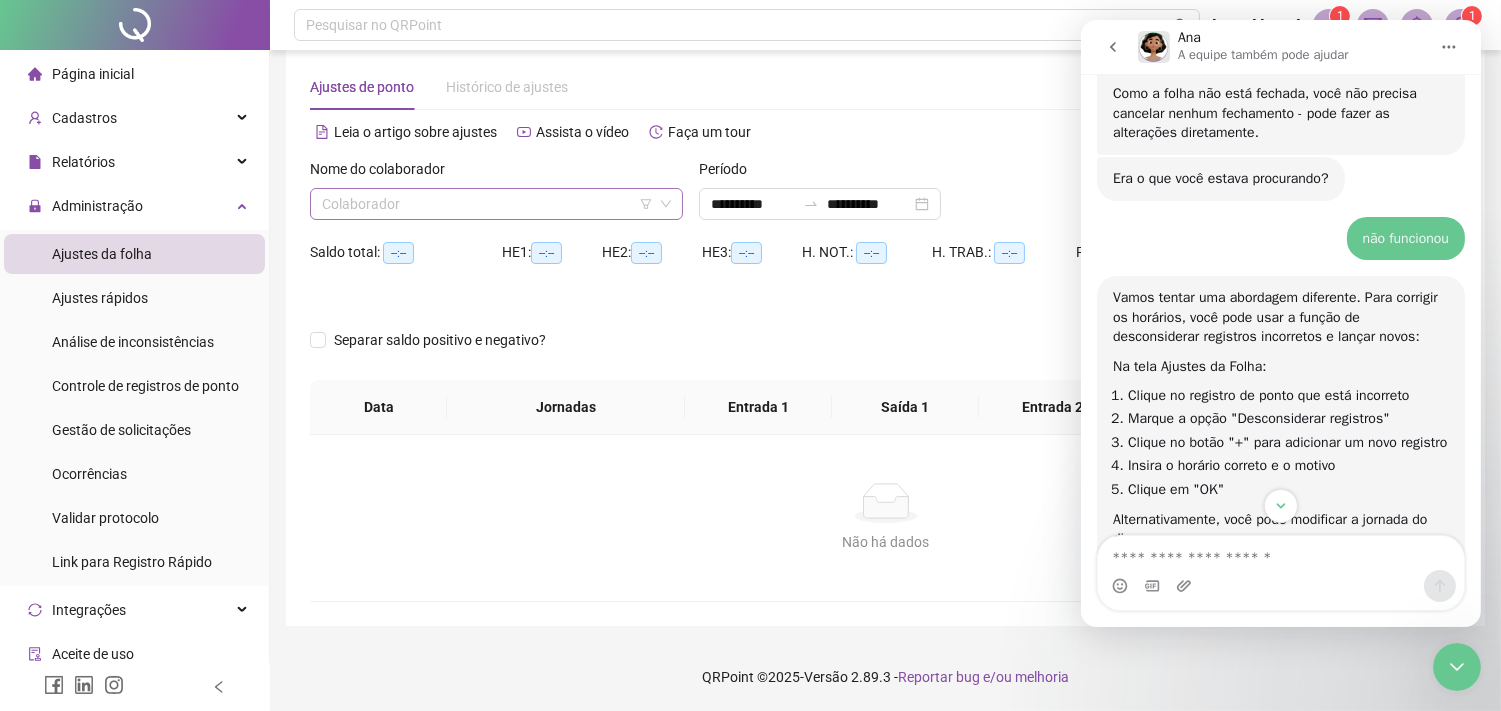 click at bounding box center [487, 204] 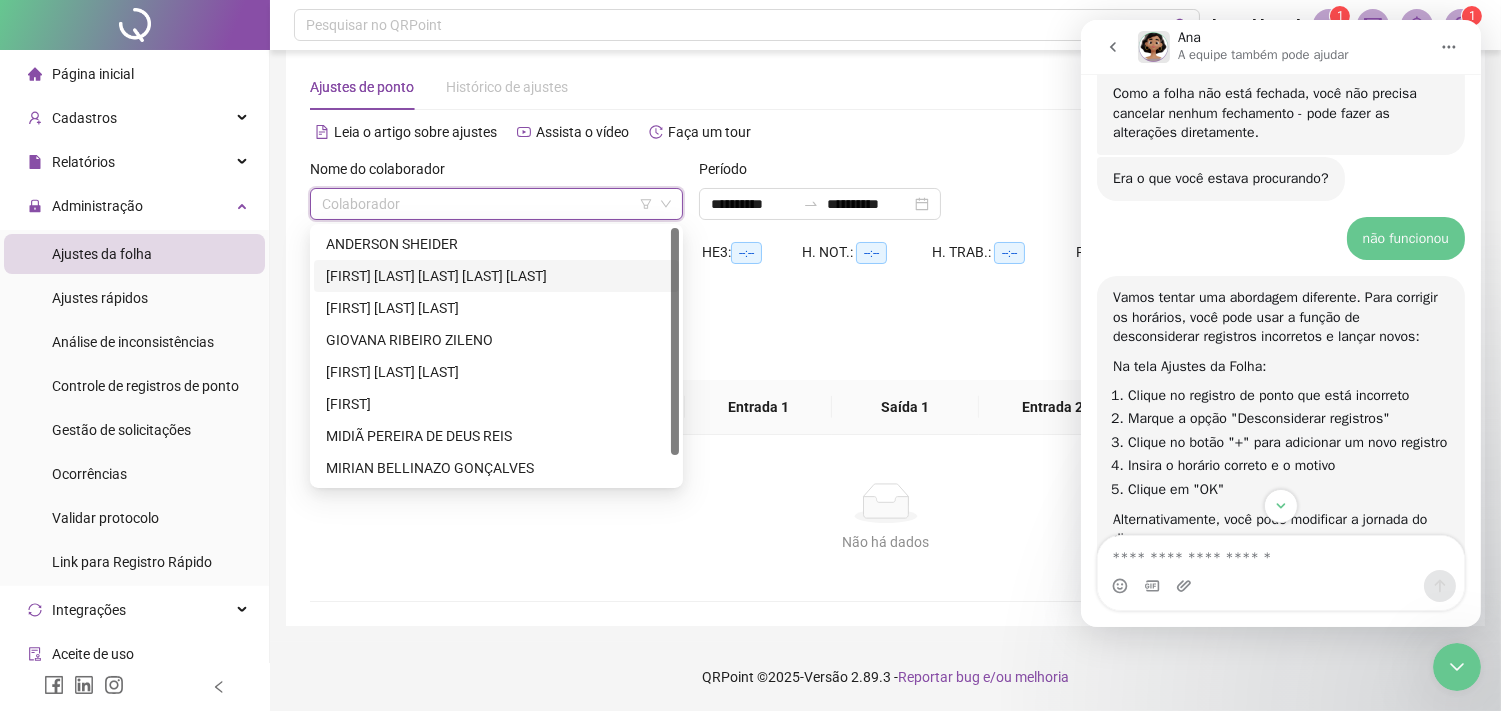 click on "[FIRST] [LAST] [LAST]" at bounding box center [496, 276] 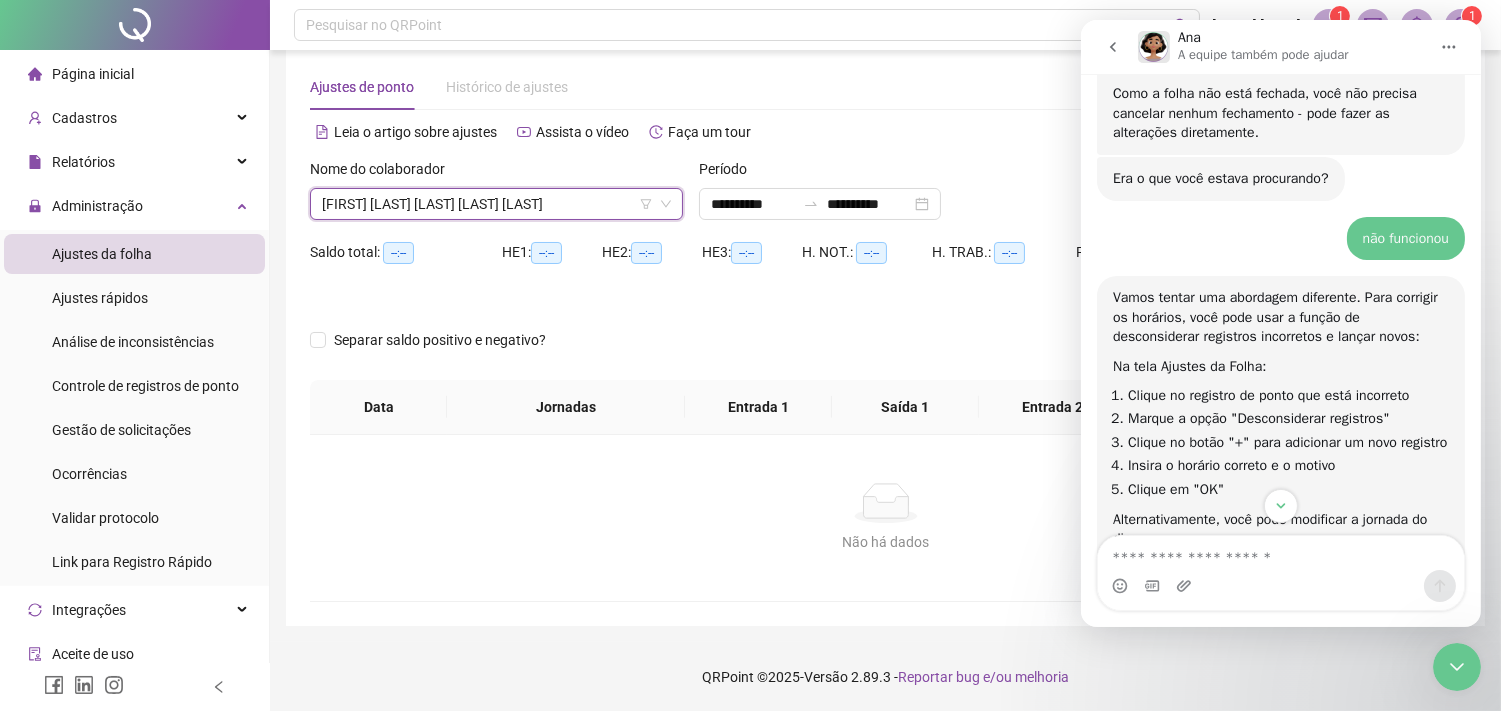 drag, startPoint x: 1439, startPoint y: 669, endPoint x: 2747, endPoint y: 1172, distance: 1401.3826 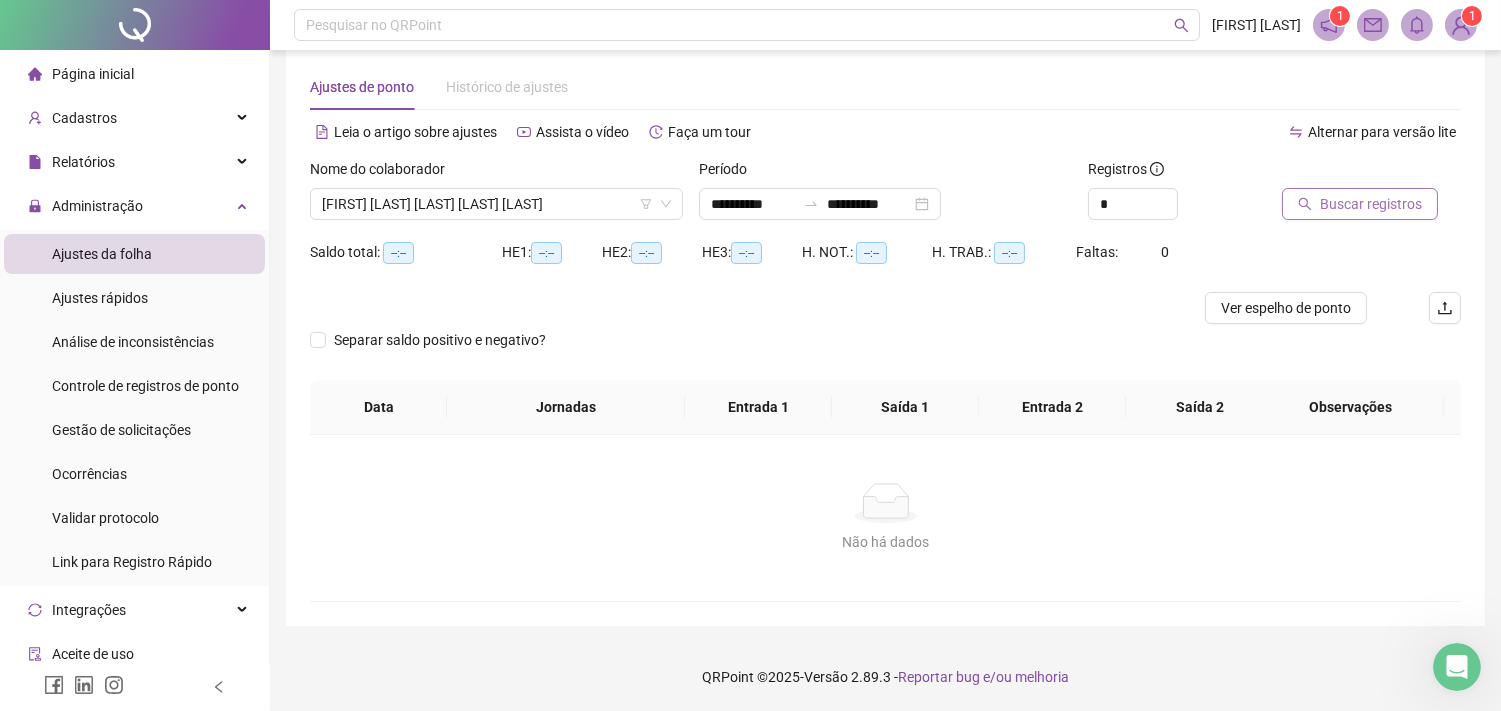 click on "Buscar registros" at bounding box center (1360, 204) 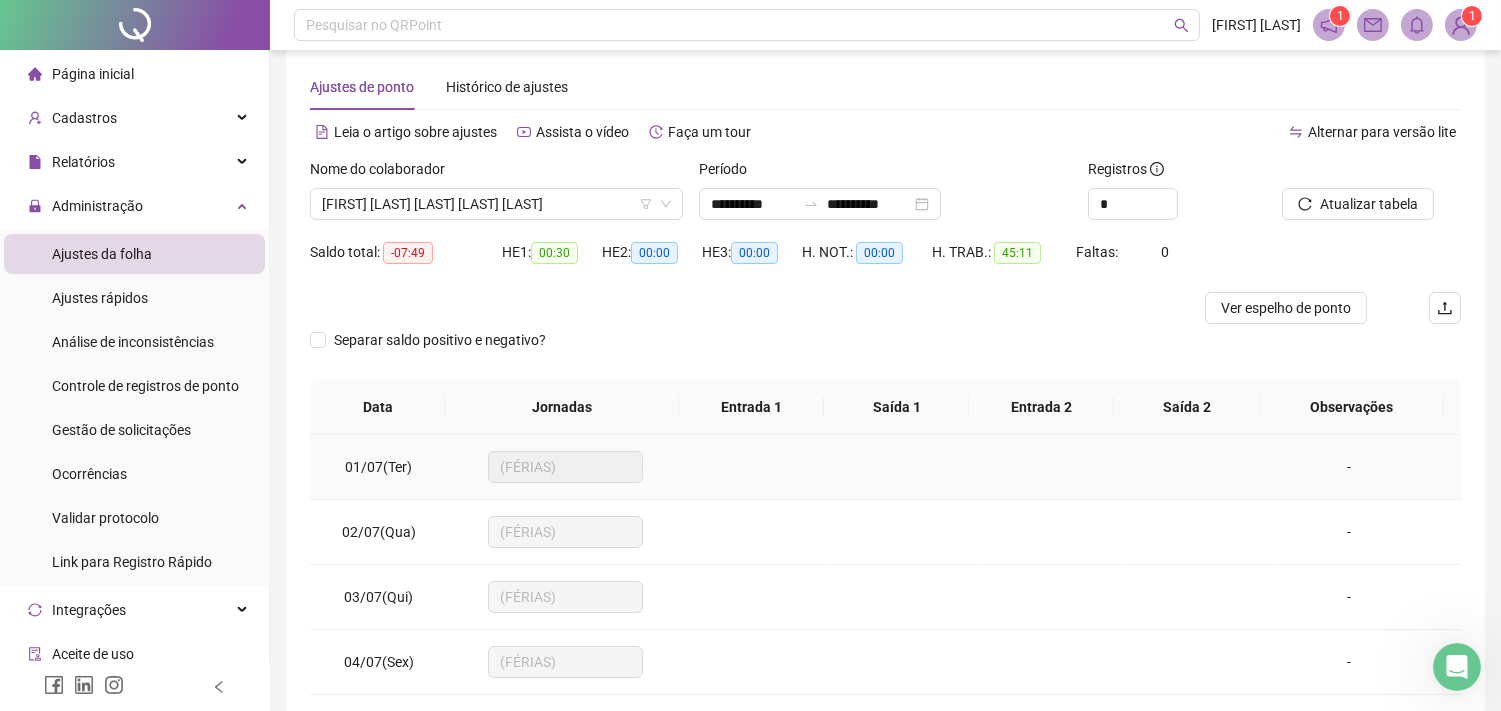 scroll, scrollTop: 286, scrollLeft: 0, axis: vertical 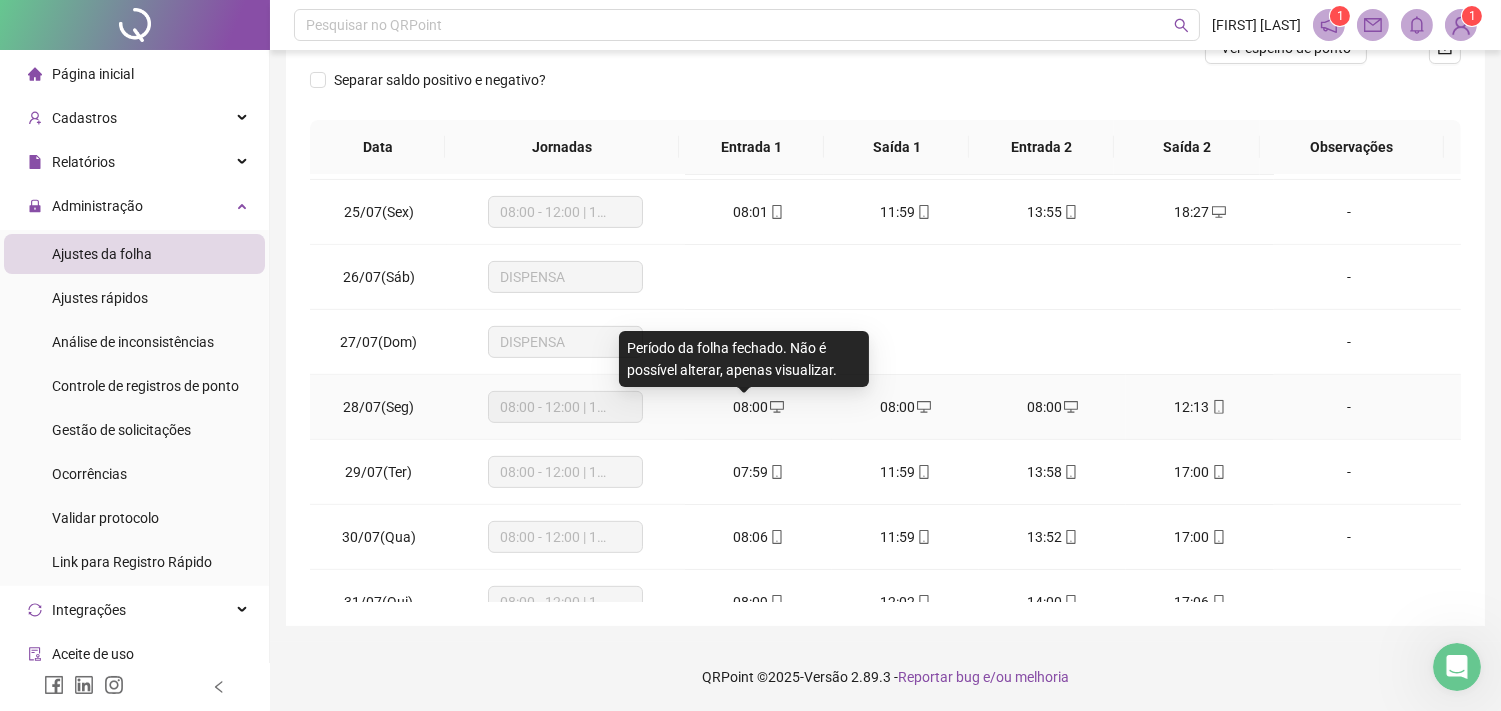 click on "08:00" at bounding box center [750, 407] 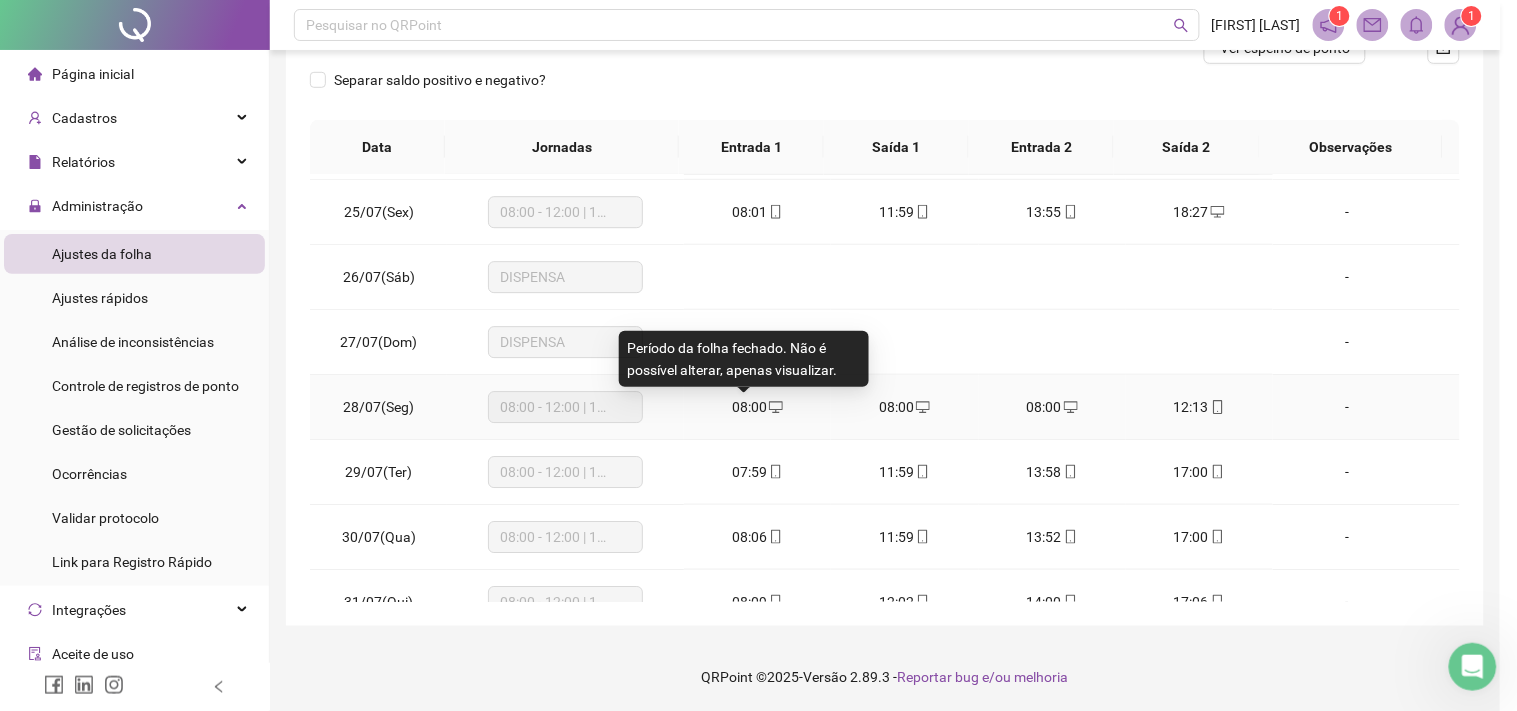 type on "**********" 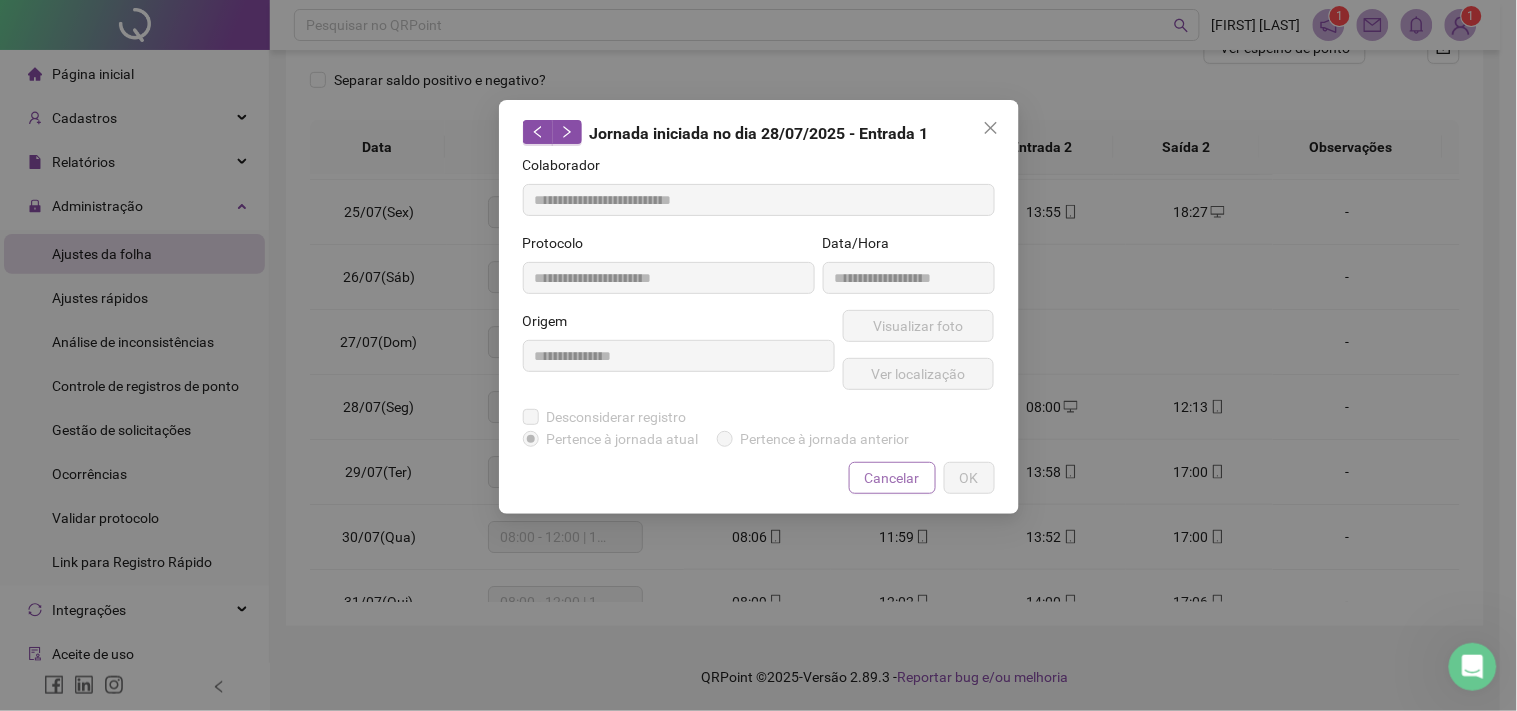 click on "Cancelar" at bounding box center [892, 478] 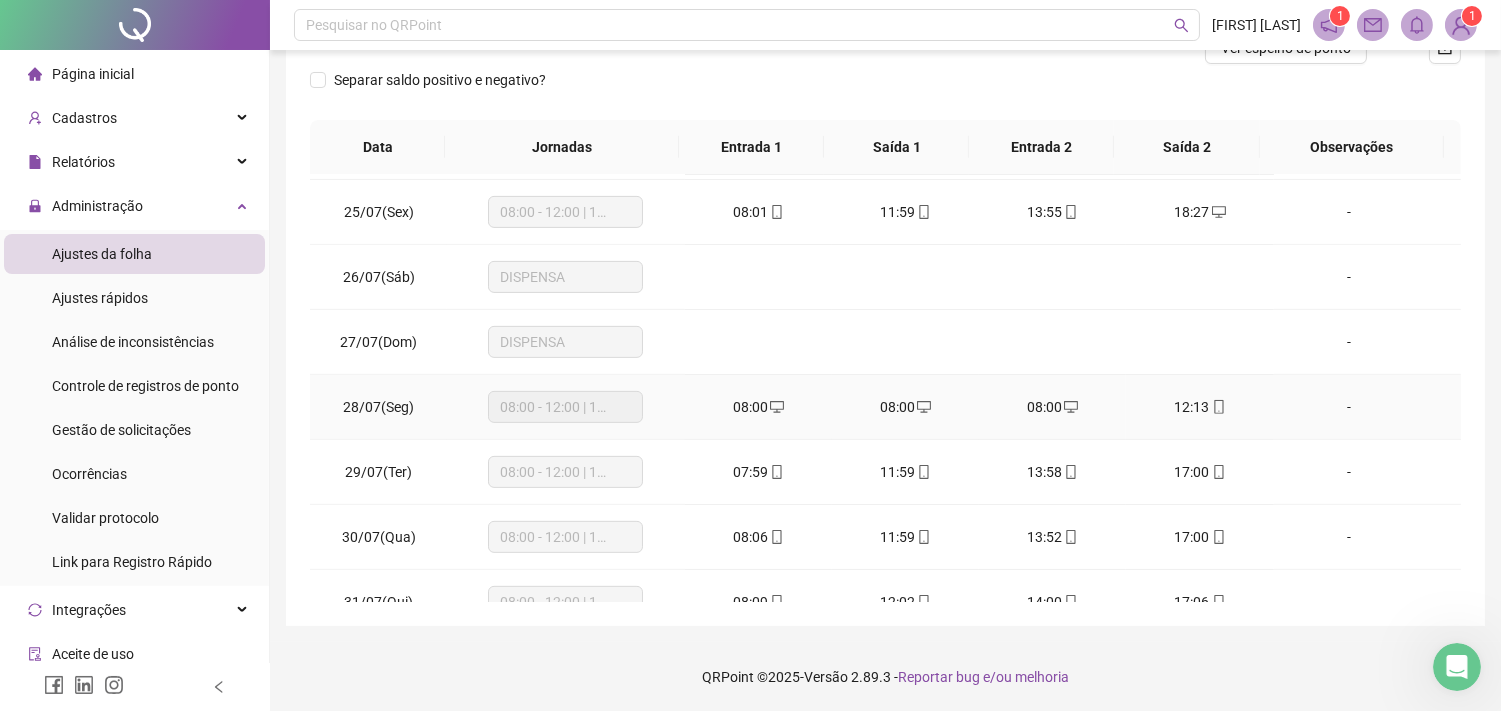 click on "-" at bounding box center (1367, 407) 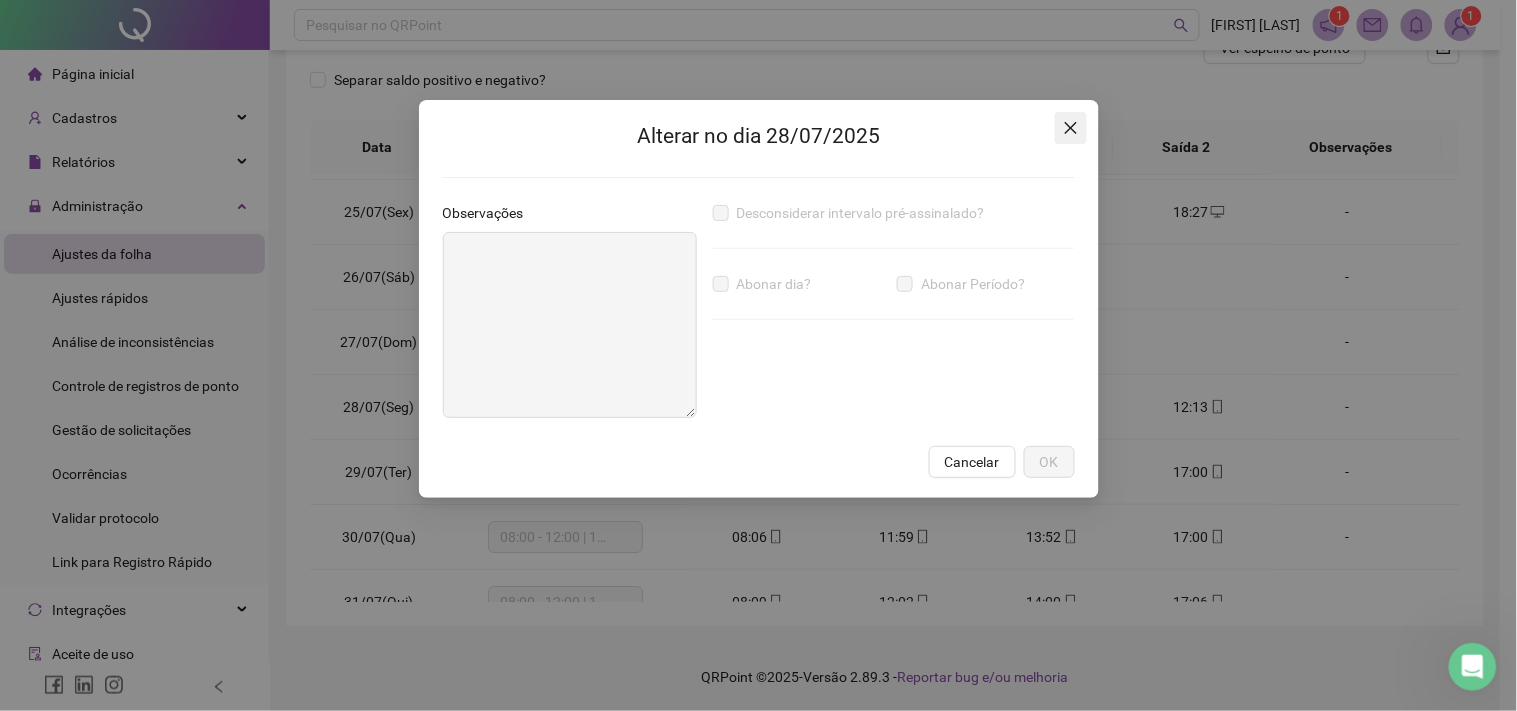 click 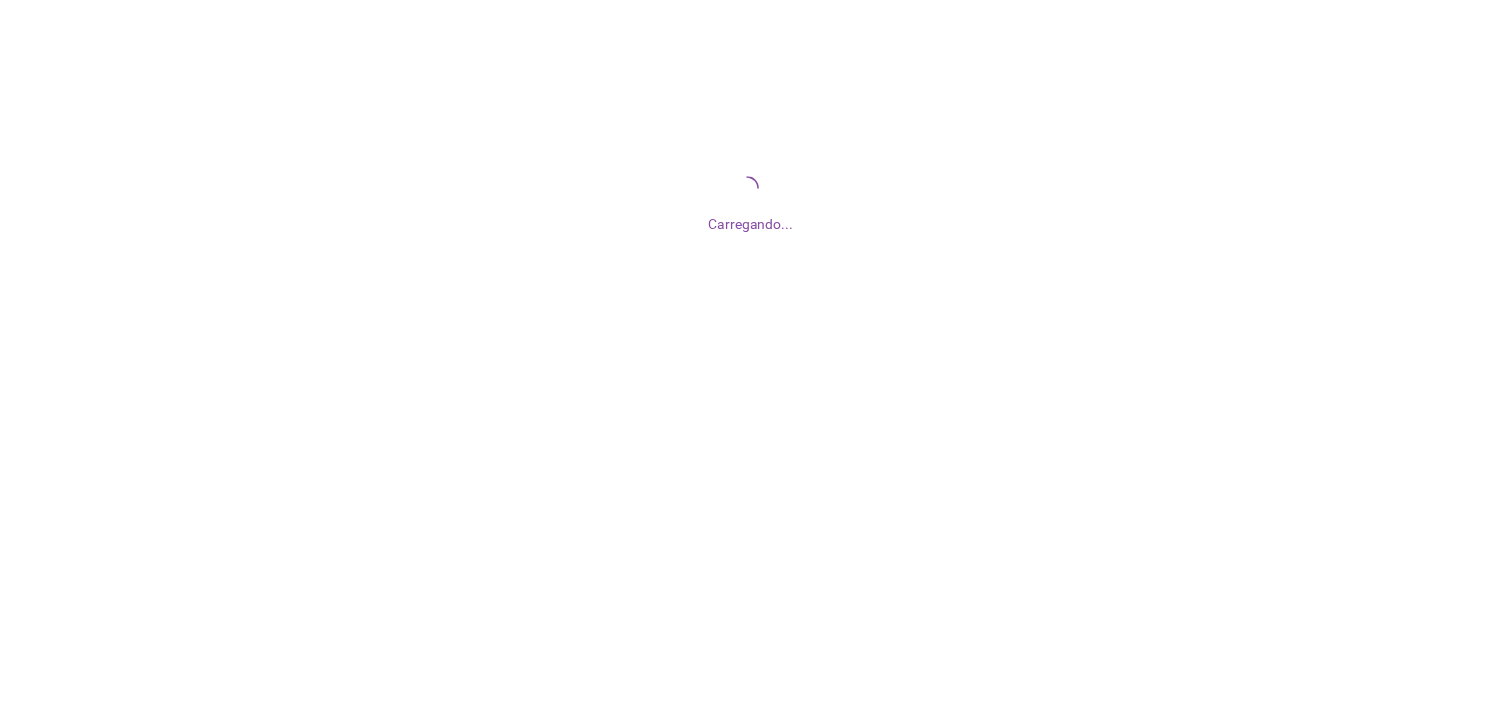 scroll, scrollTop: 0, scrollLeft: 0, axis: both 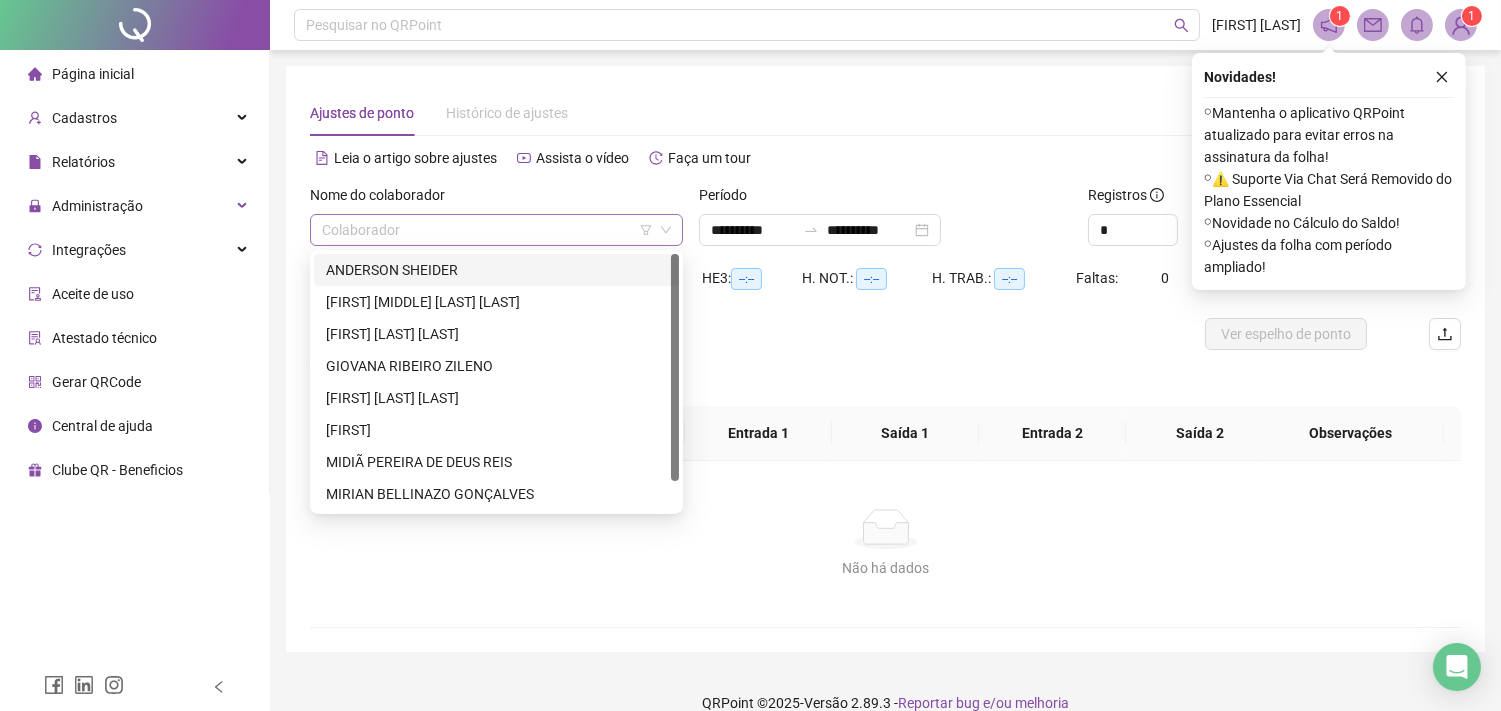 drag, startPoint x: 658, startPoint y: 231, endPoint x: 641, endPoint y: 226, distance: 17.720045 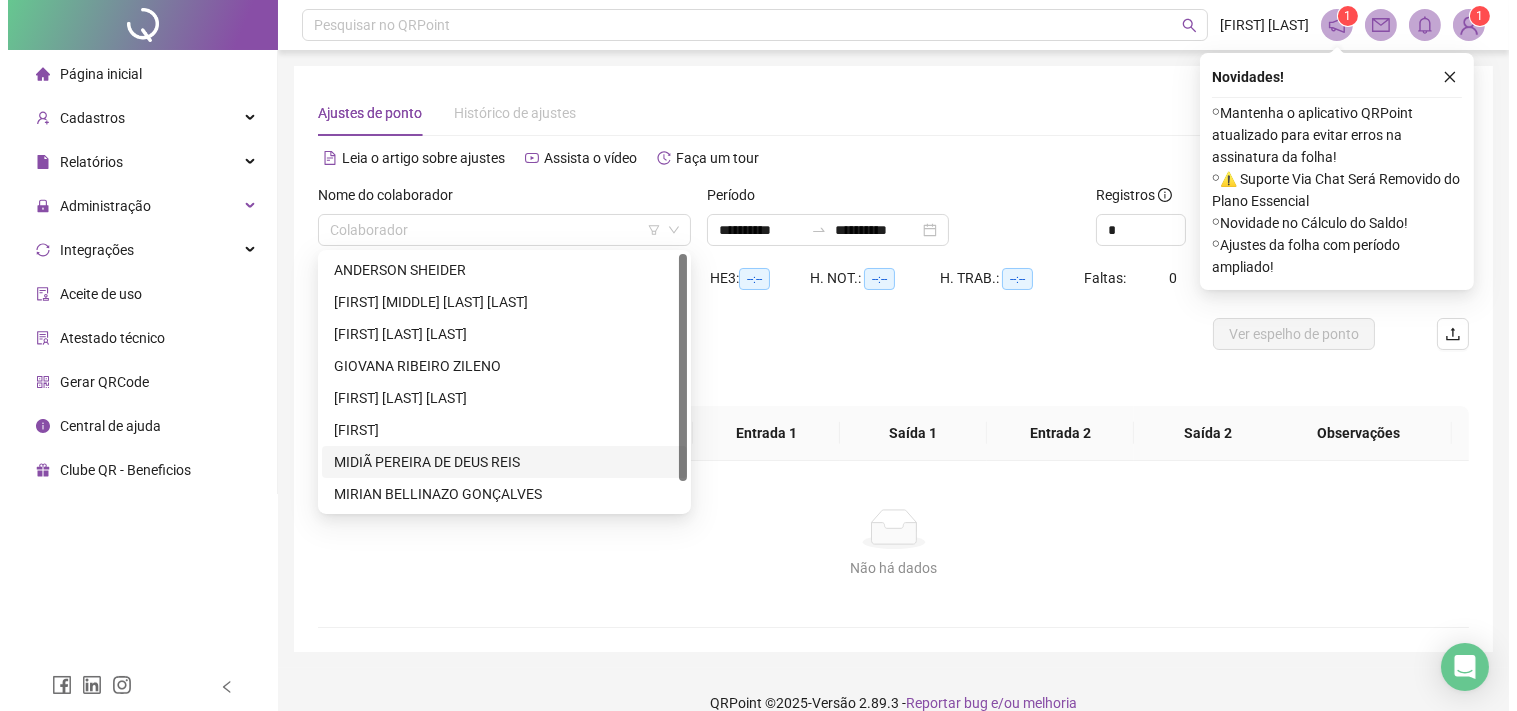 scroll, scrollTop: 32, scrollLeft: 0, axis: vertical 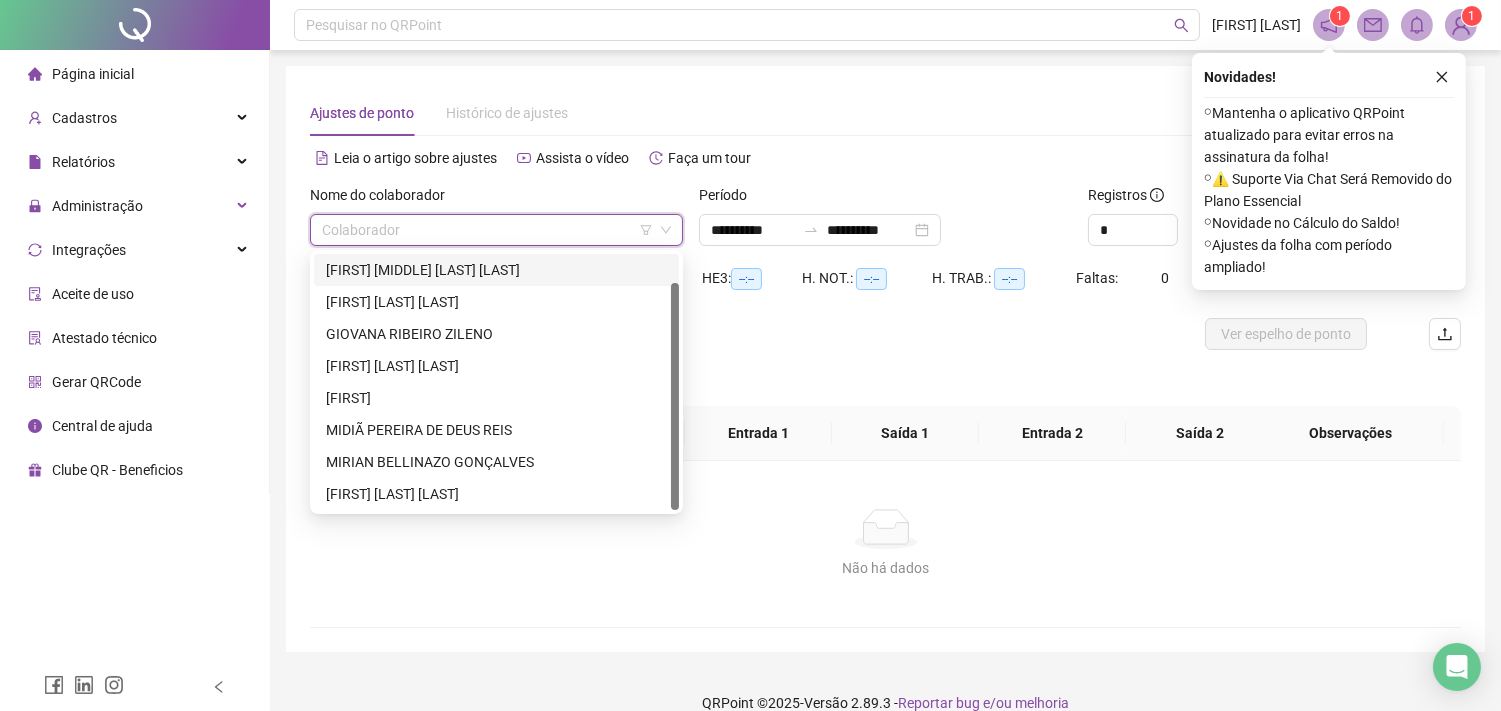click on "[FIRST] [MIDDLE] [LAST] [LAST]" at bounding box center (496, 270) 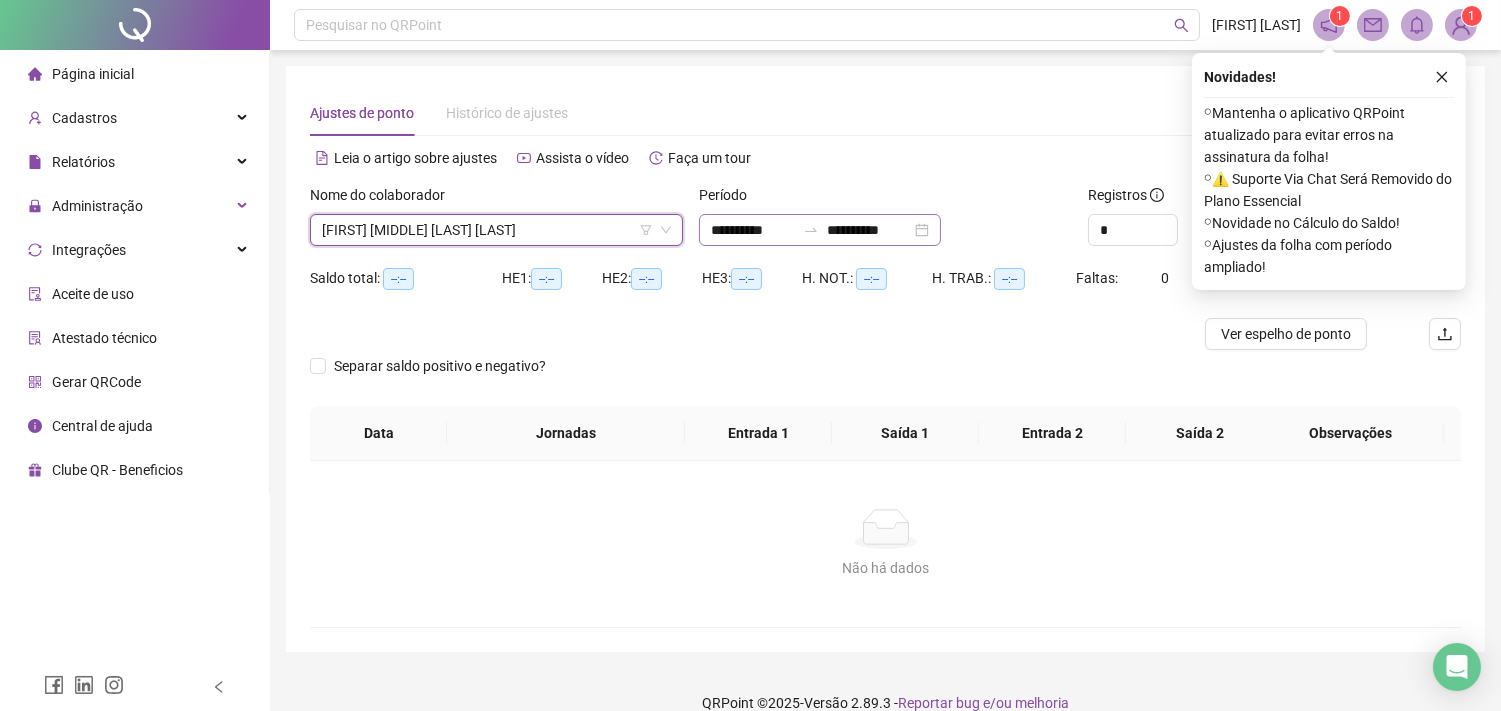 click on "**********" at bounding box center [820, 230] 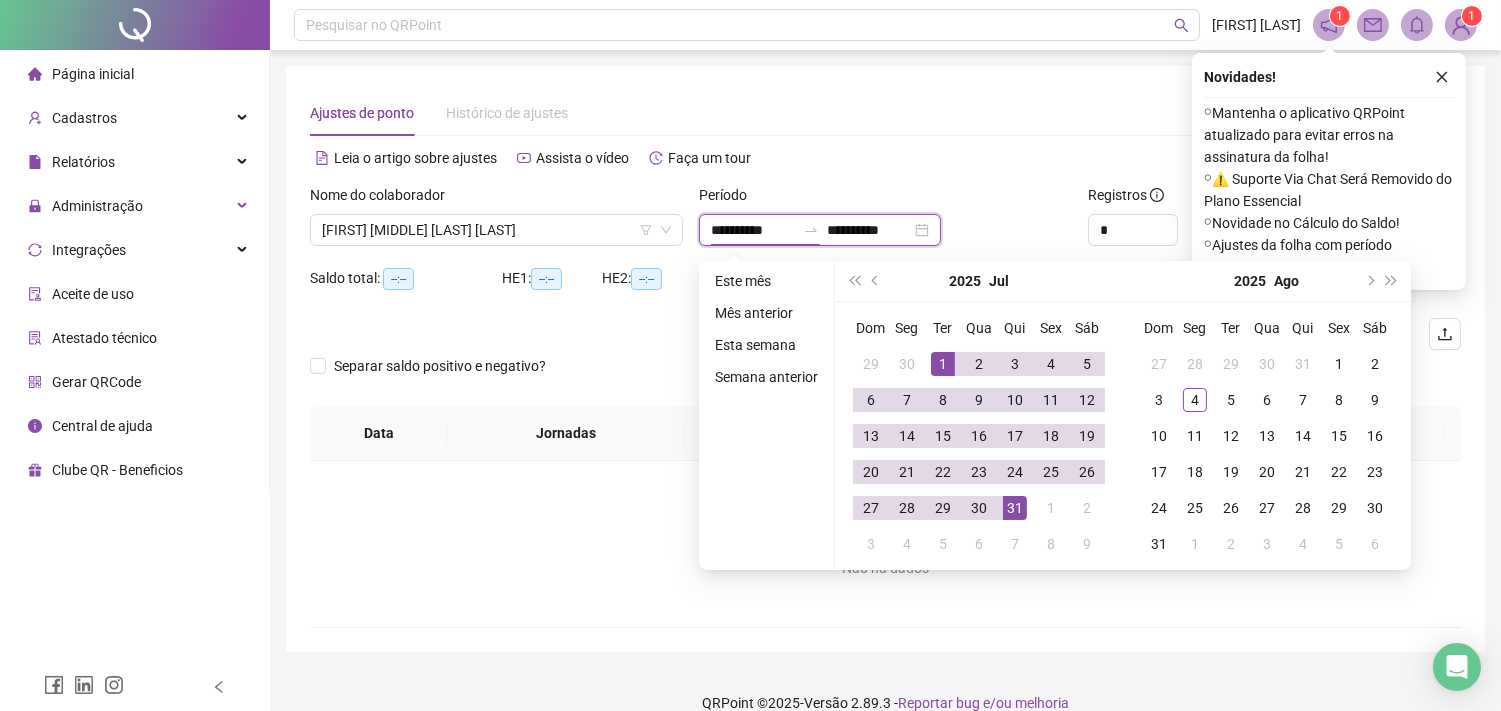 click on "**********" at bounding box center [753, 230] 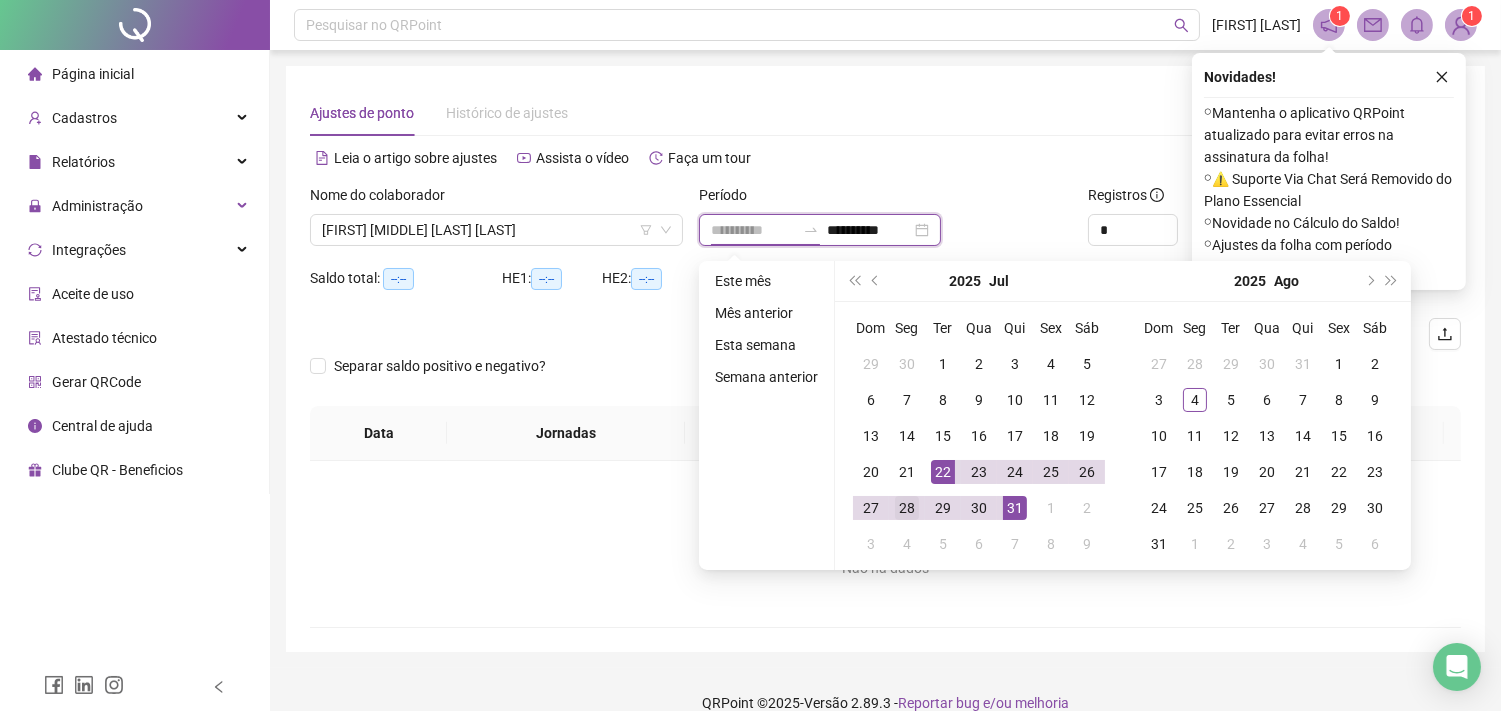 type on "**********" 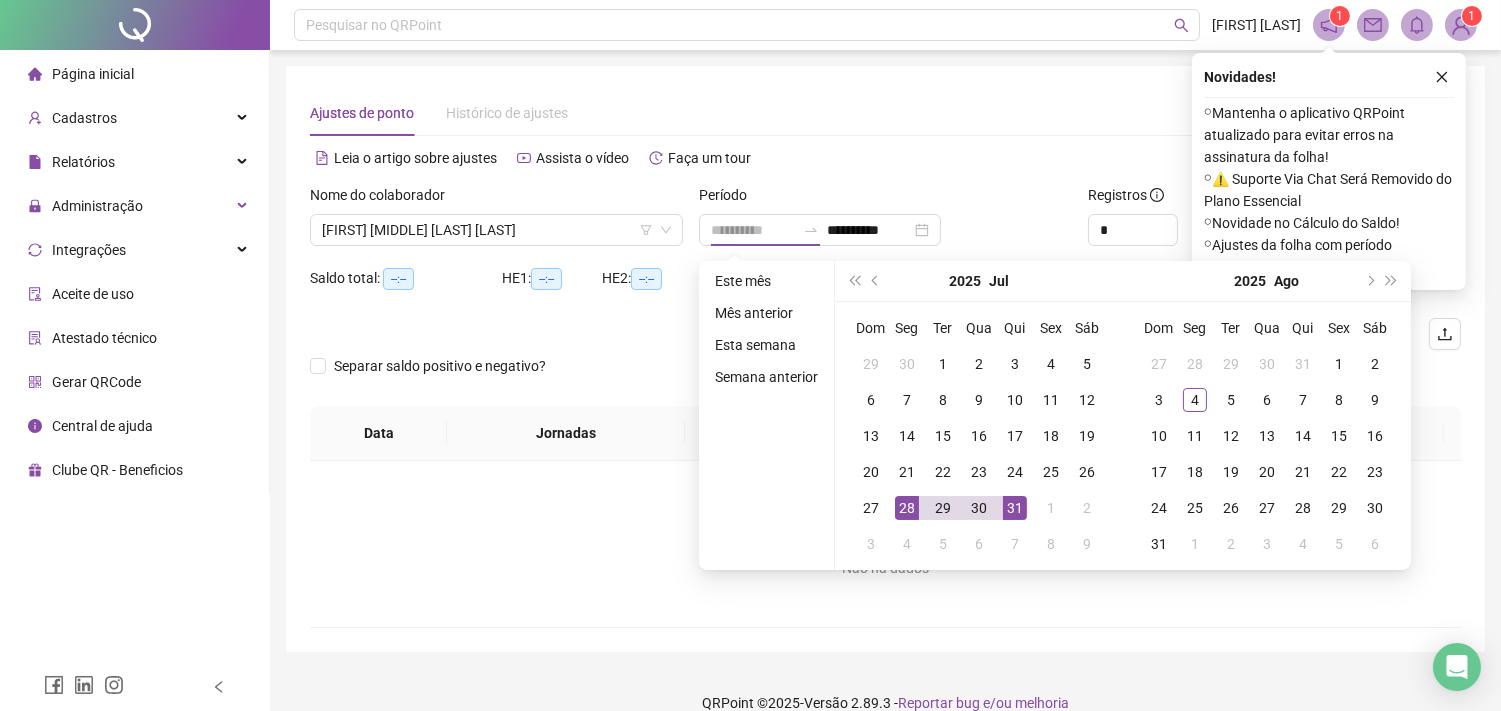 click on "28" at bounding box center (907, 508) 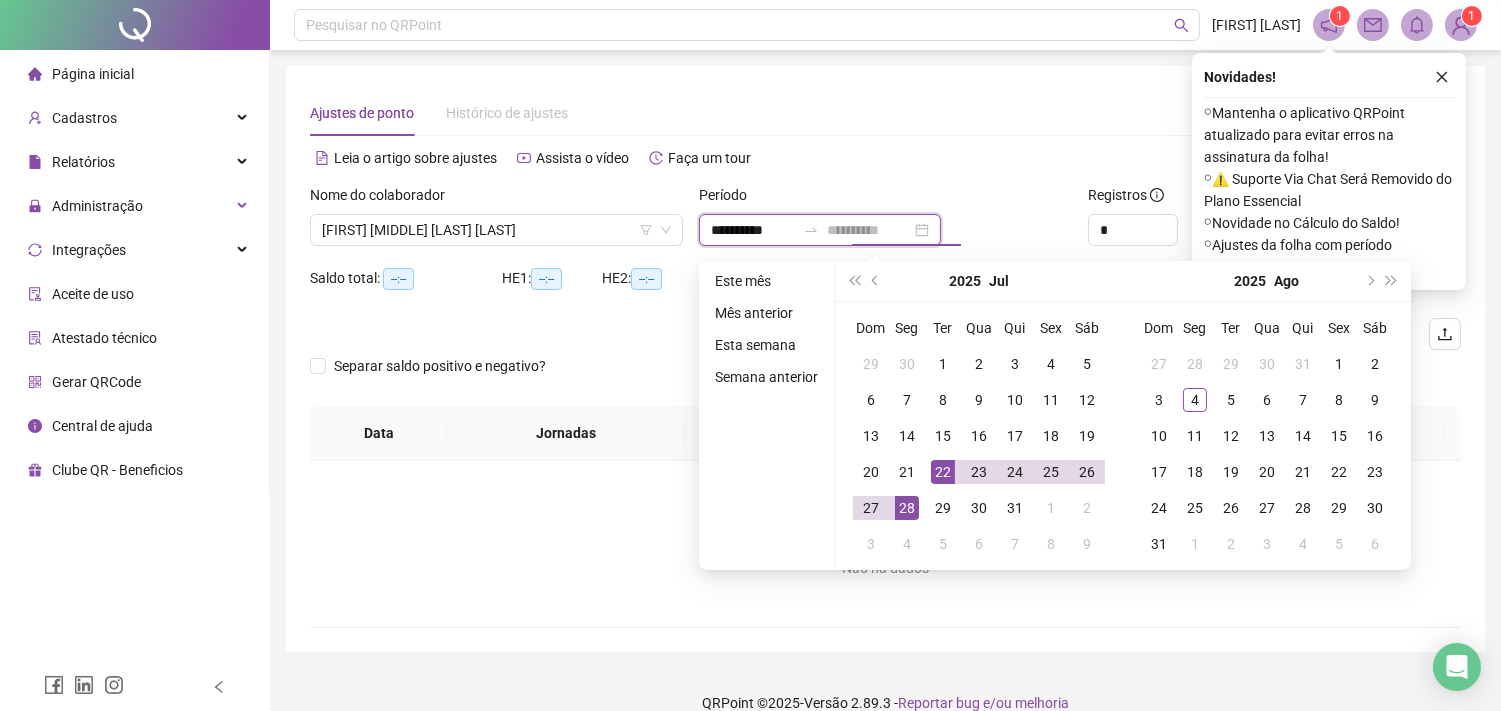 type on "**********" 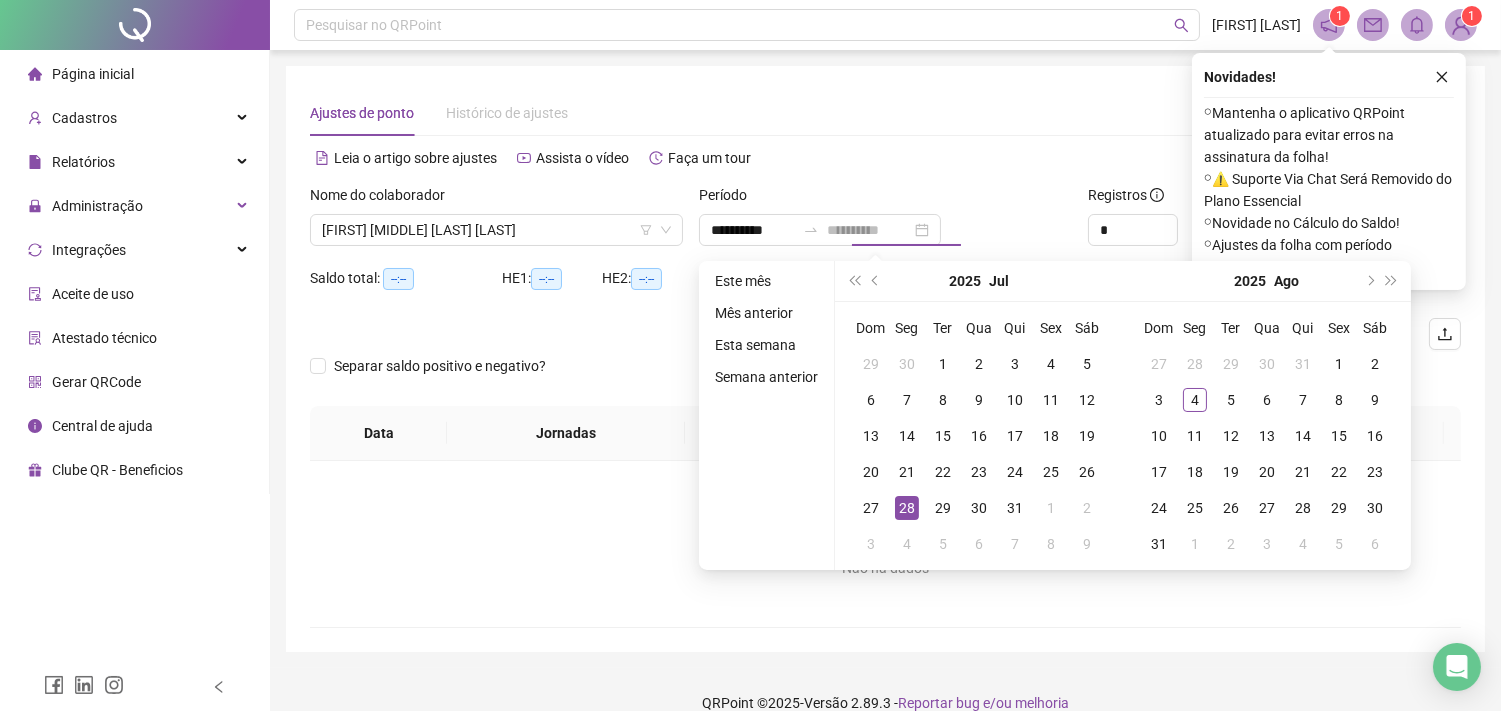 click on "28" at bounding box center [907, 508] 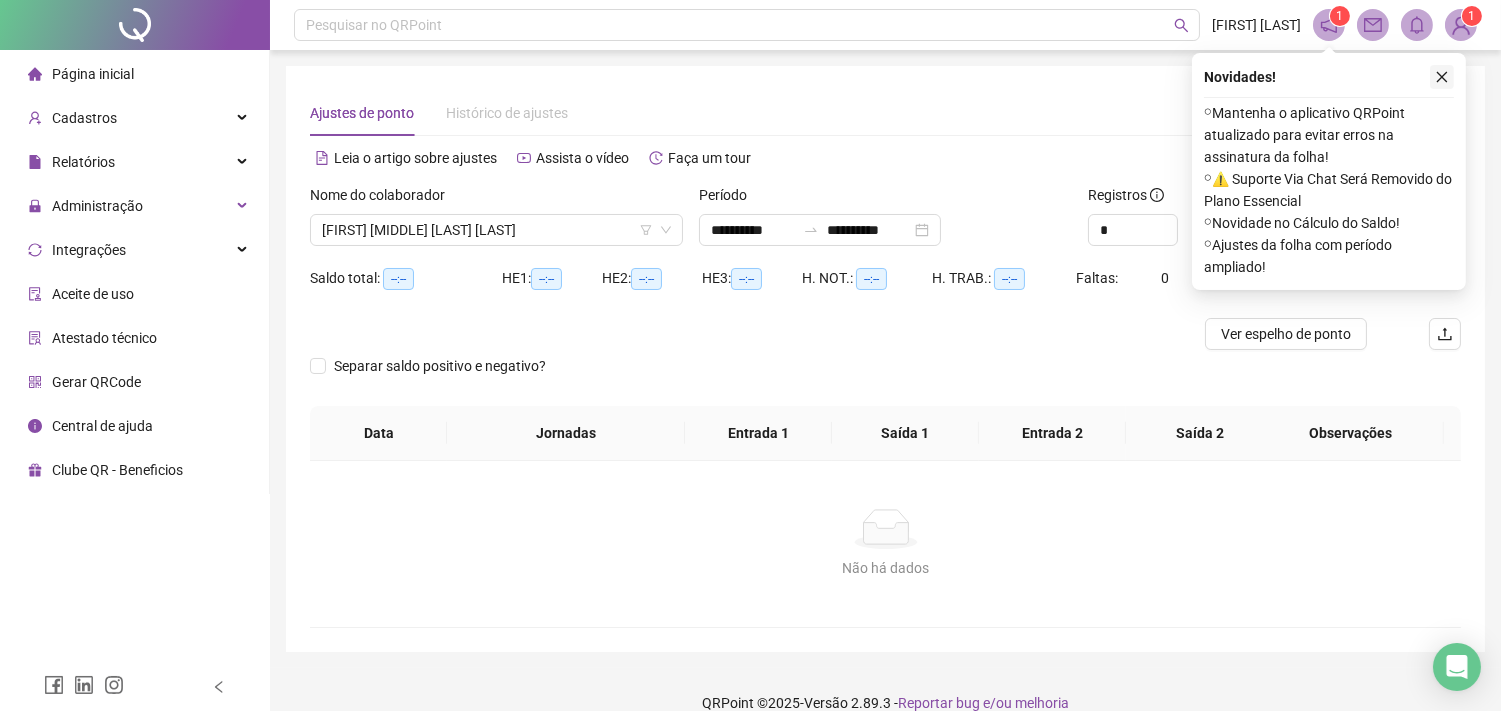 click 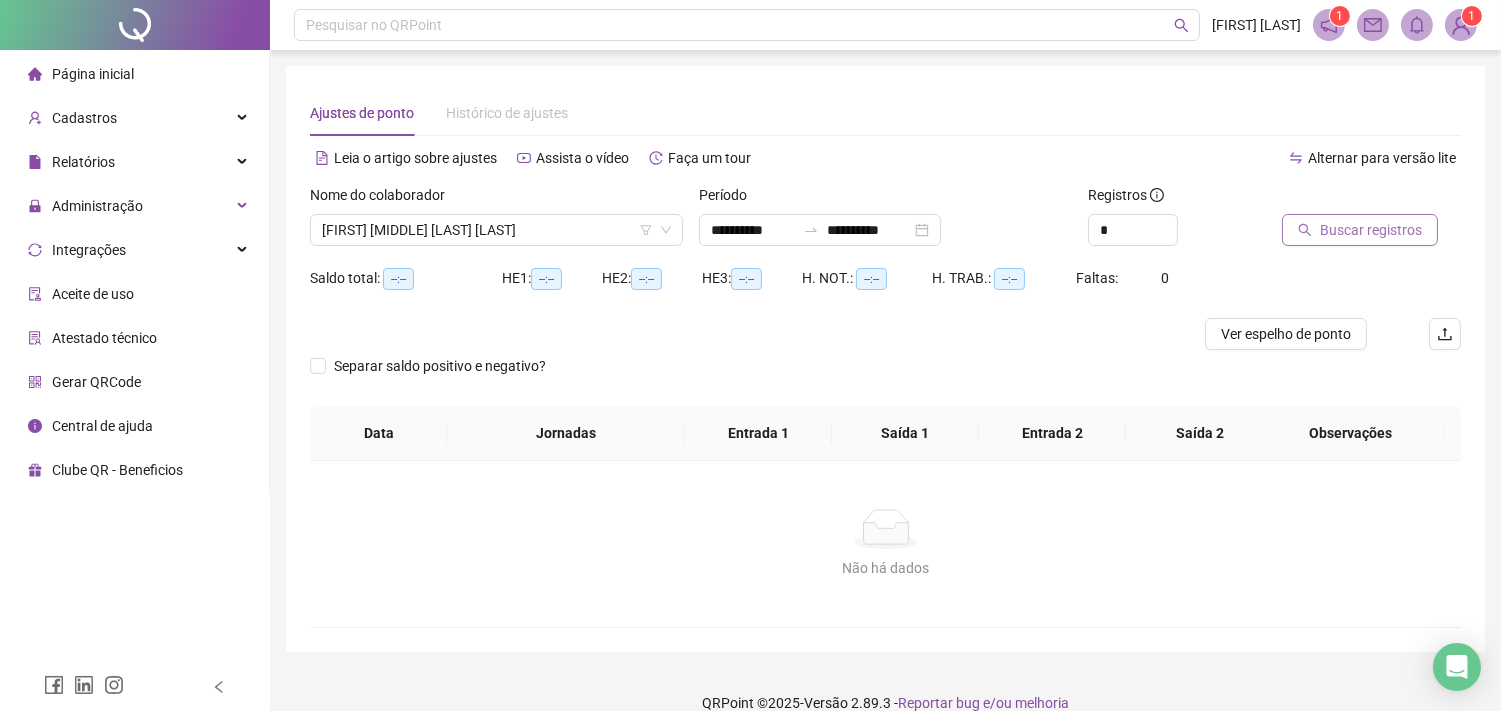 click on "Buscar registros" at bounding box center (1360, 230) 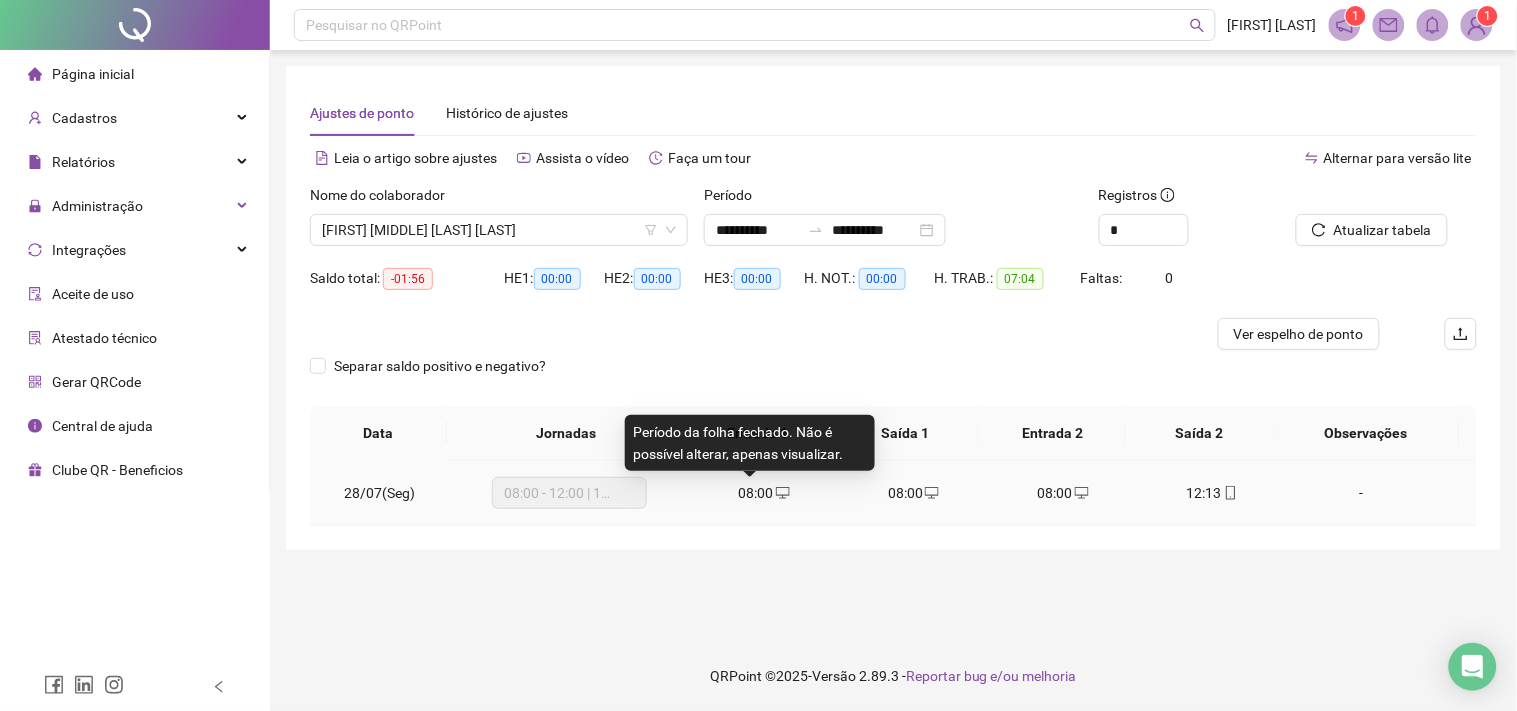 click on "08:00" at bounding box center [756, 493] 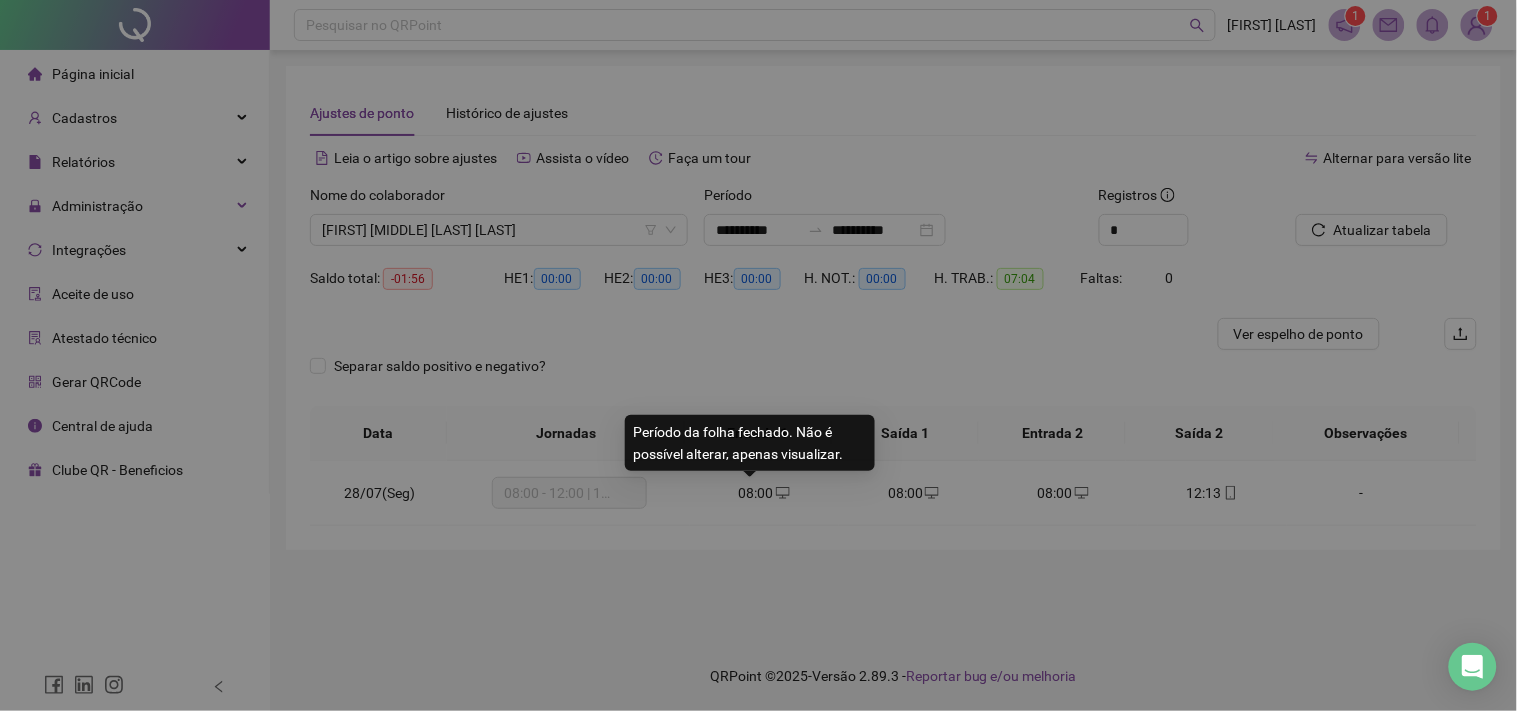 type on "**********" 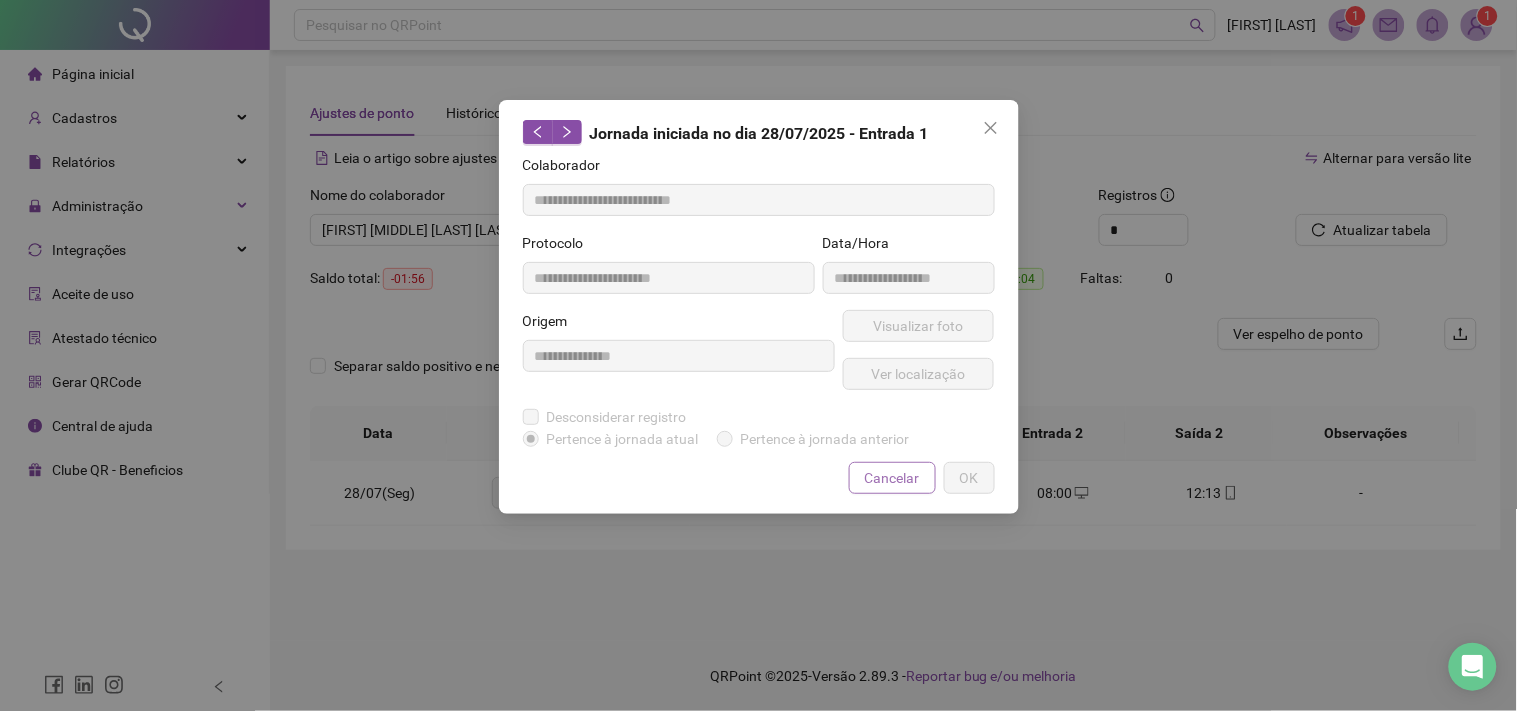 click on "Cancelar" at bounding box center [892, 478] 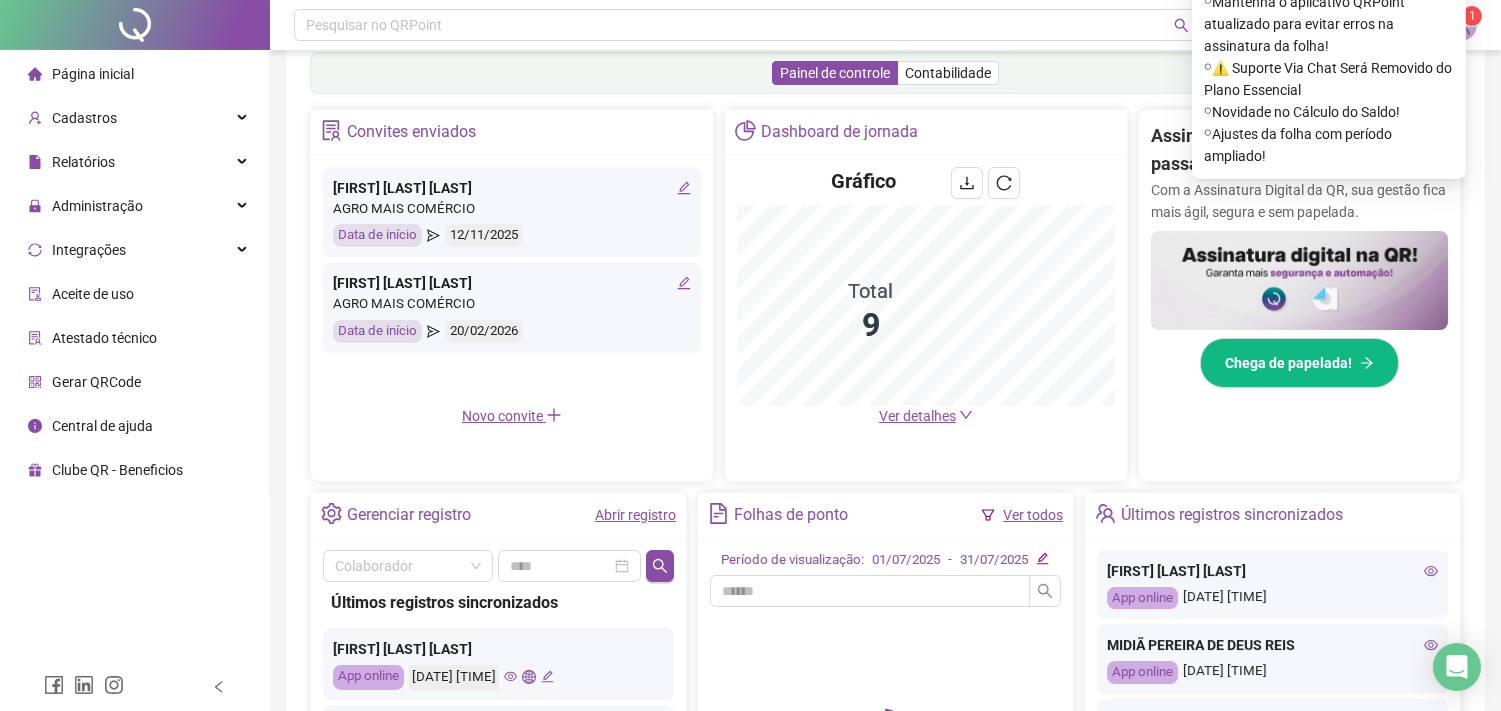 scroll, scrollTop: 444, scrollLeft: 0, axis: vertical 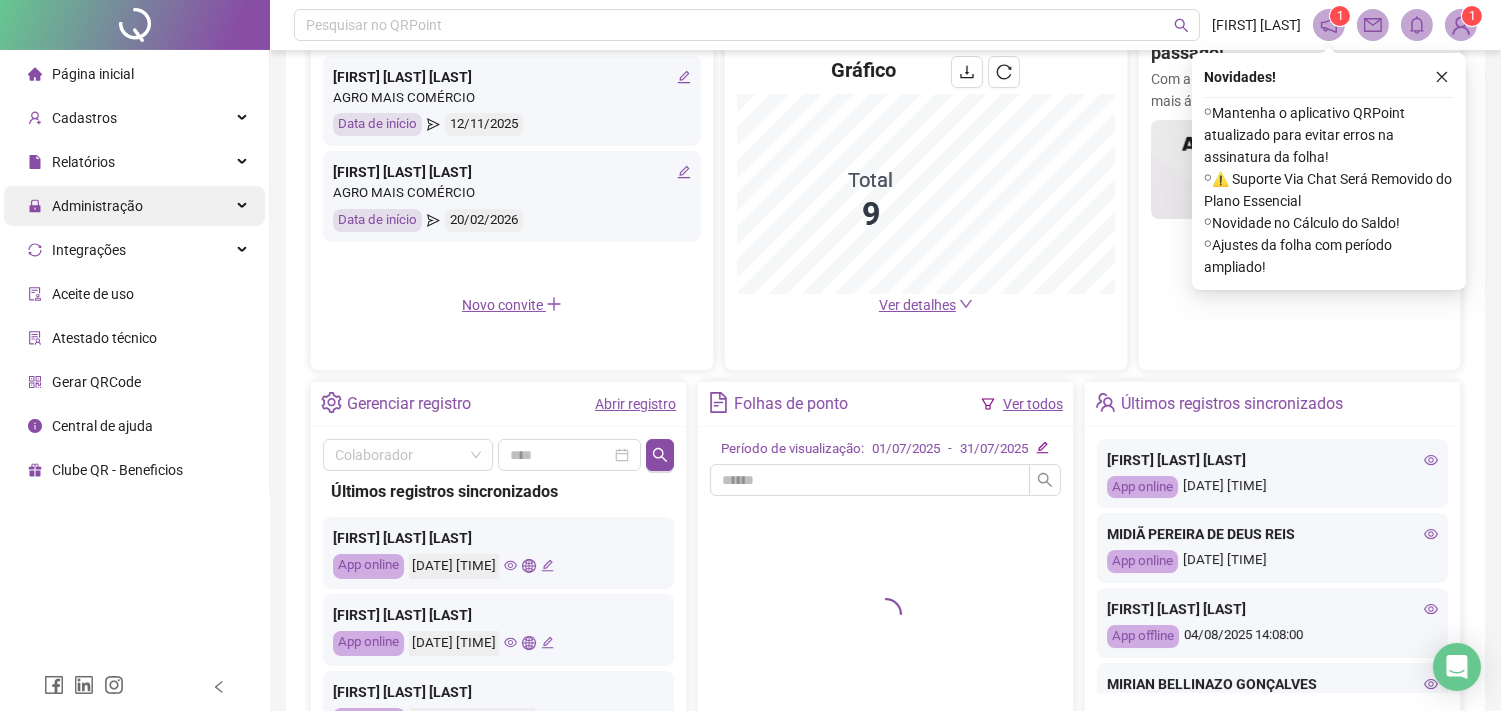 click on "Administração" at bounding box center [85, 206] 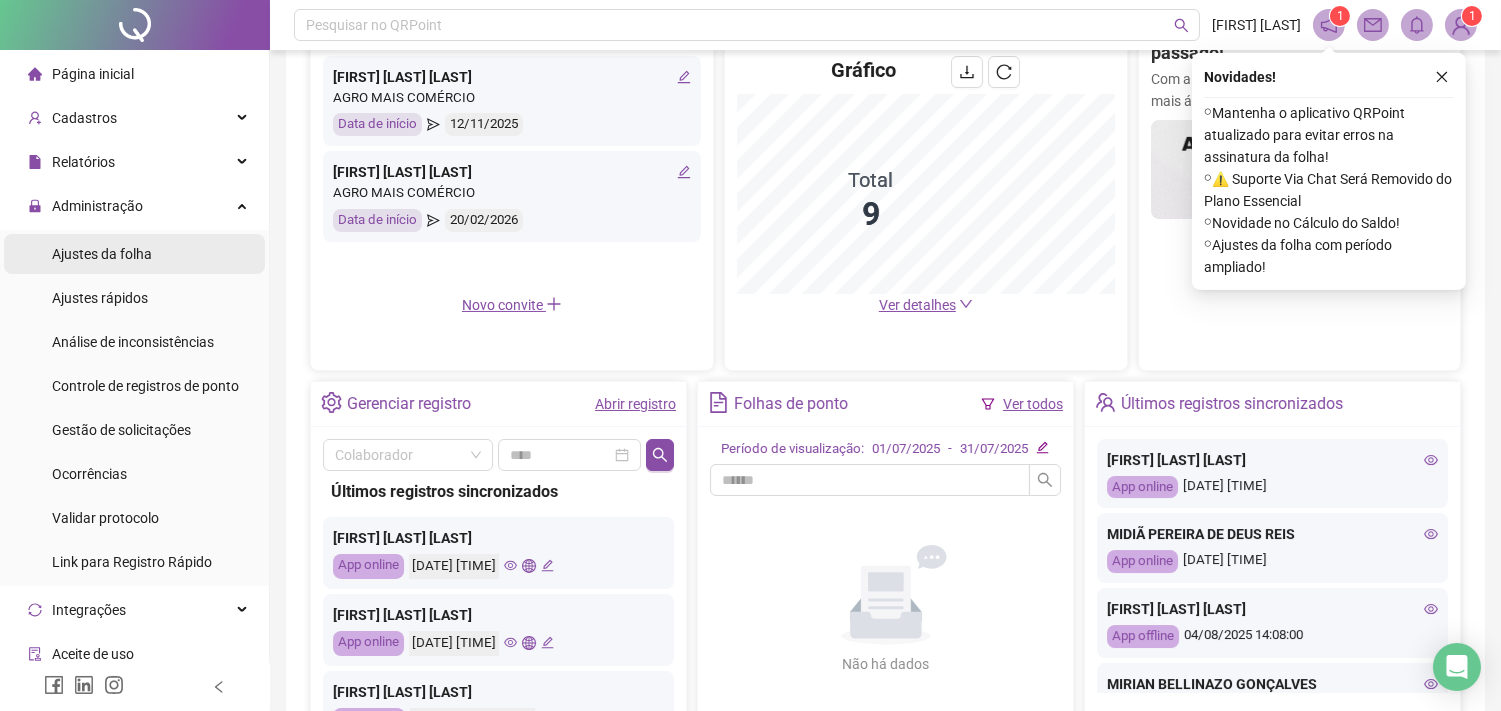 click on "Ajustes da folha" at bounding box center (134, 254) 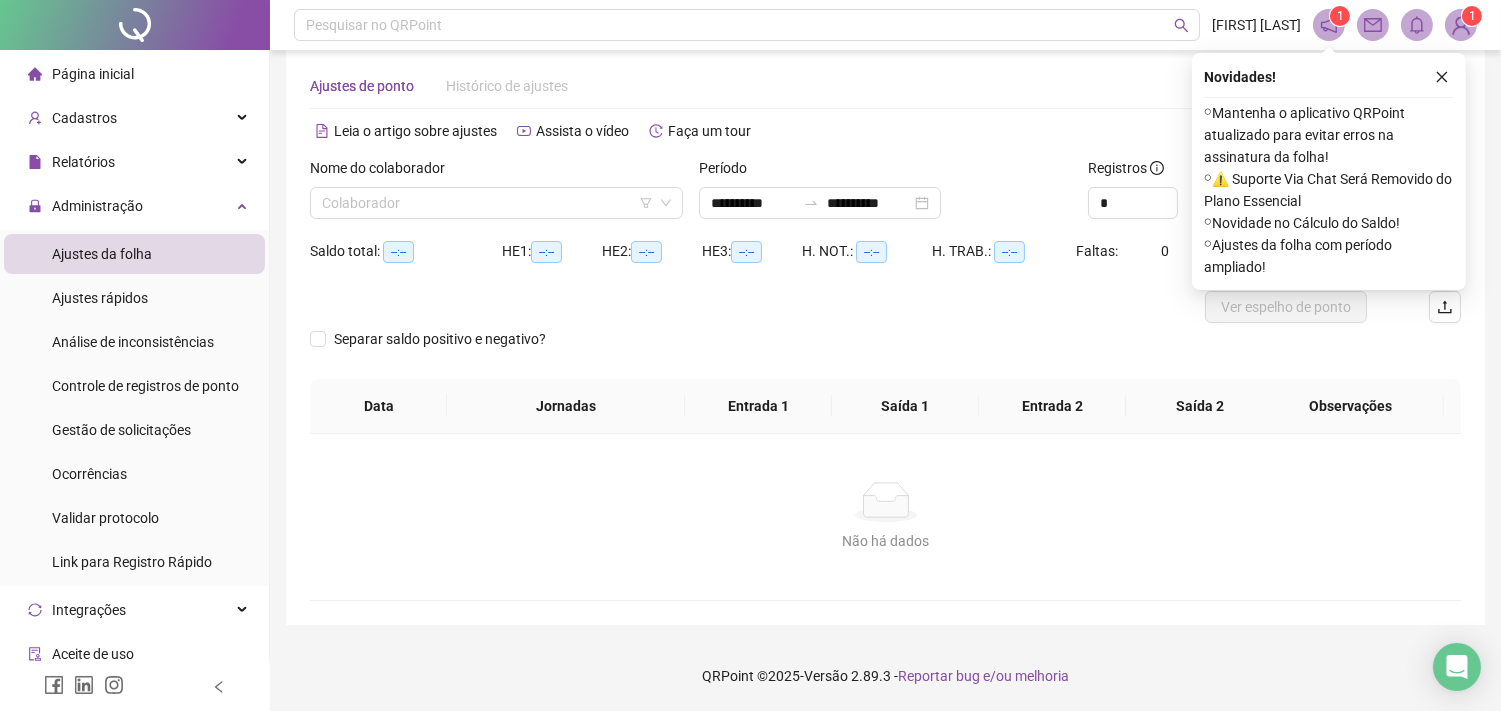 scroll, scrollTop: 26, scrollLeft: 0, axis: vertical 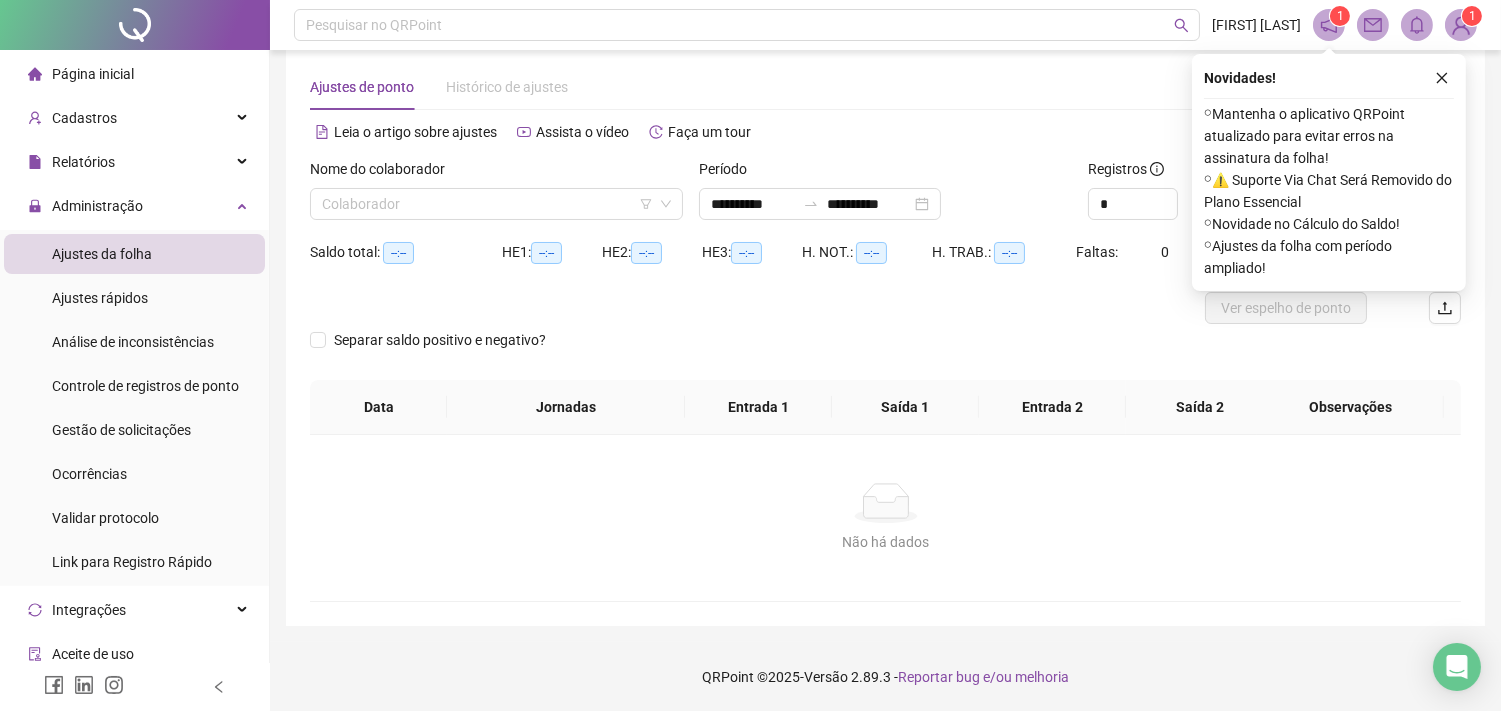 click on "Nome do colaborador" at bounding box center [496, 173] 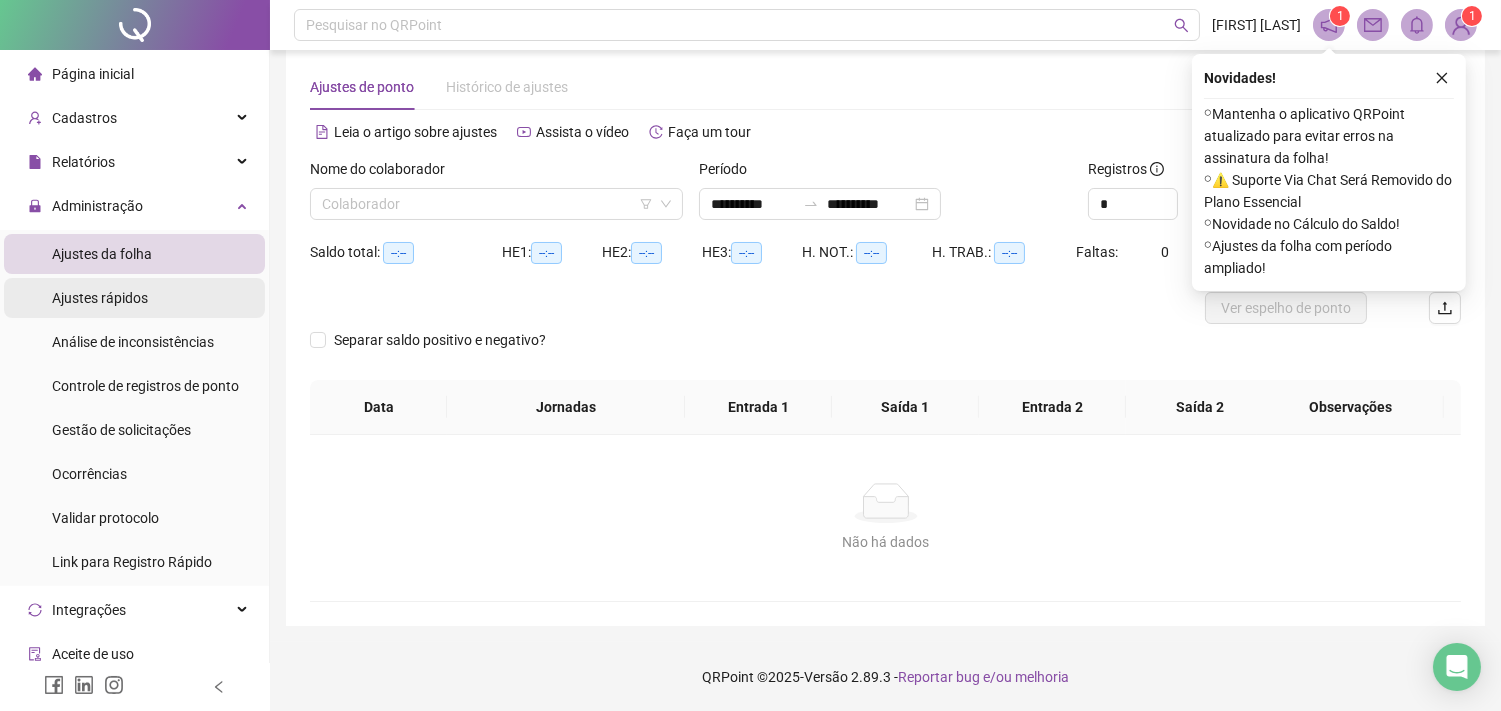 click on "Ajustes rápidos" at bounding box center (134, 298) 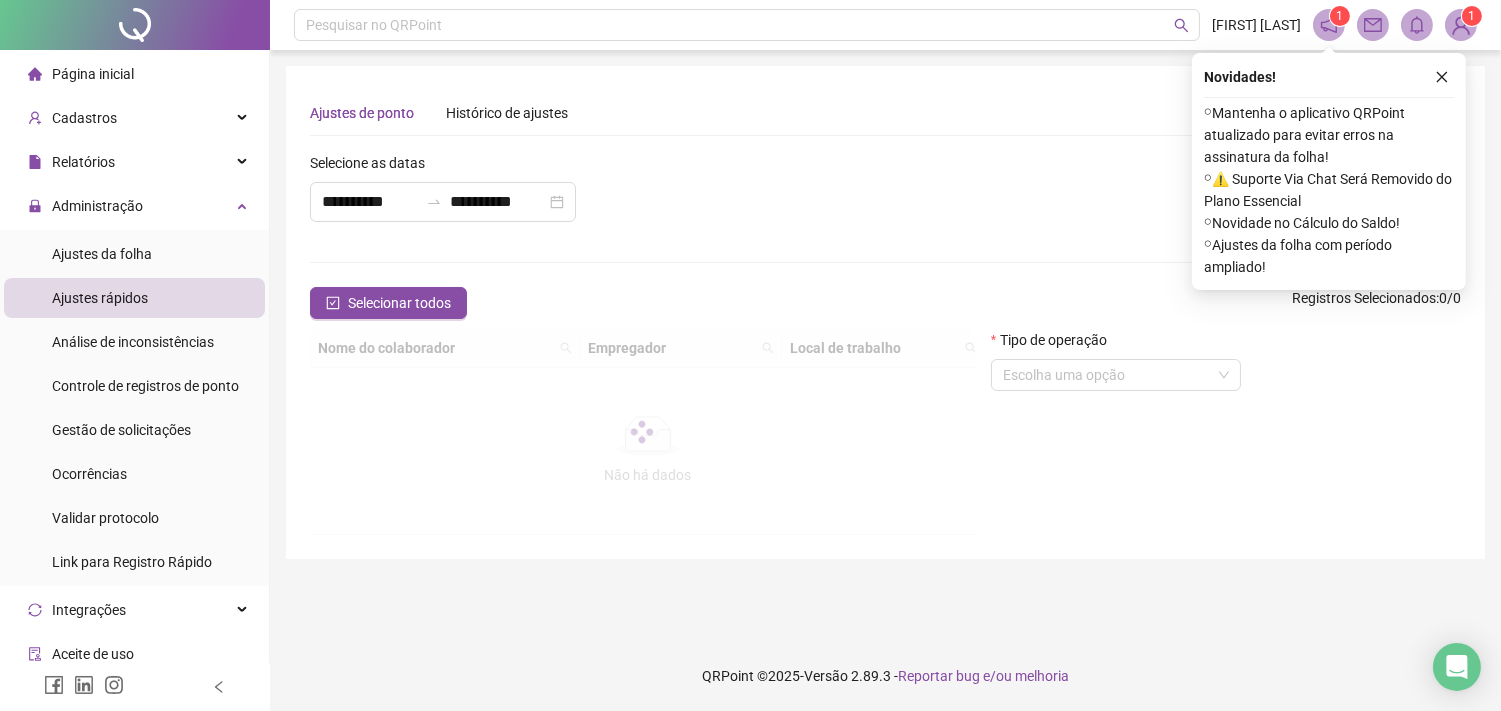 scroll, scrollTop: 0, scrollLeft: 0, axis: both 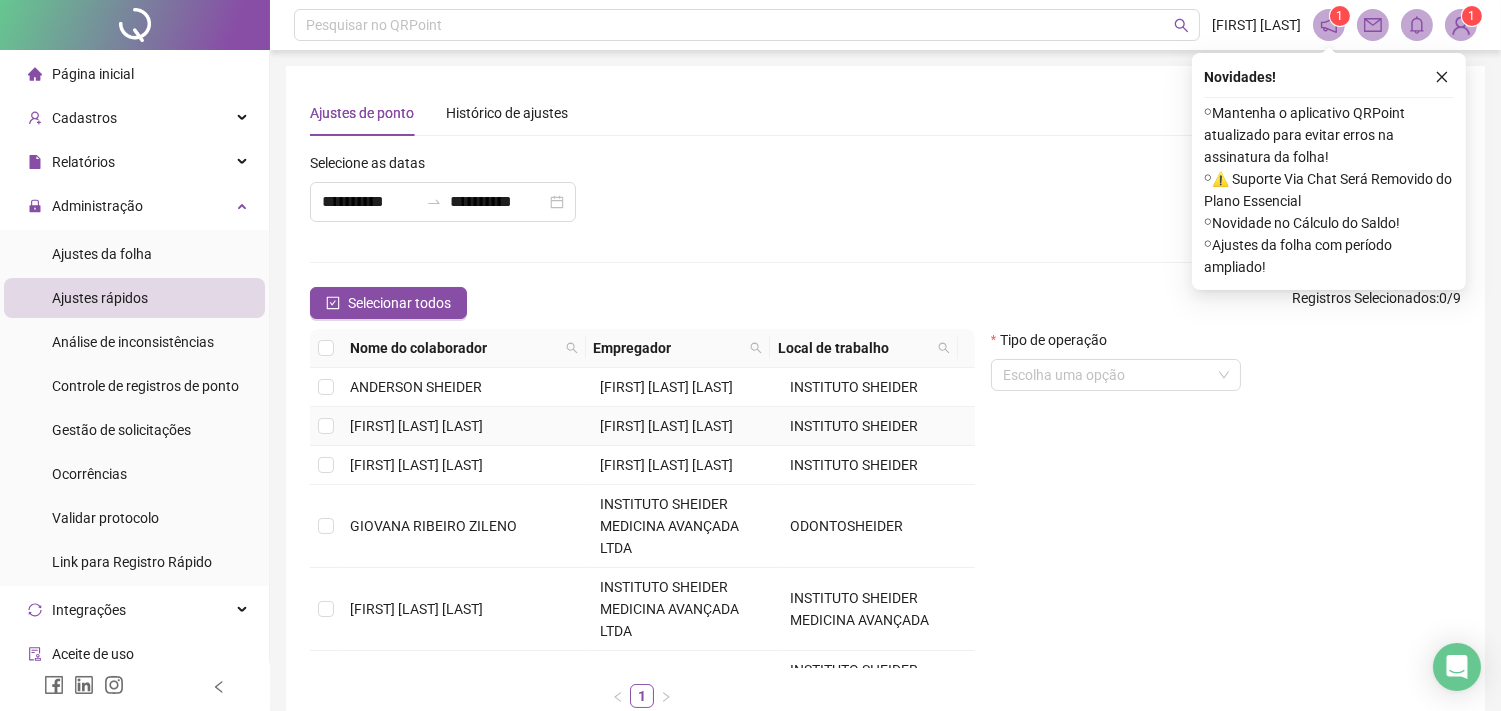 click on "[FIRST] [LAST] [LAST]" at bounding box center [467, 426] 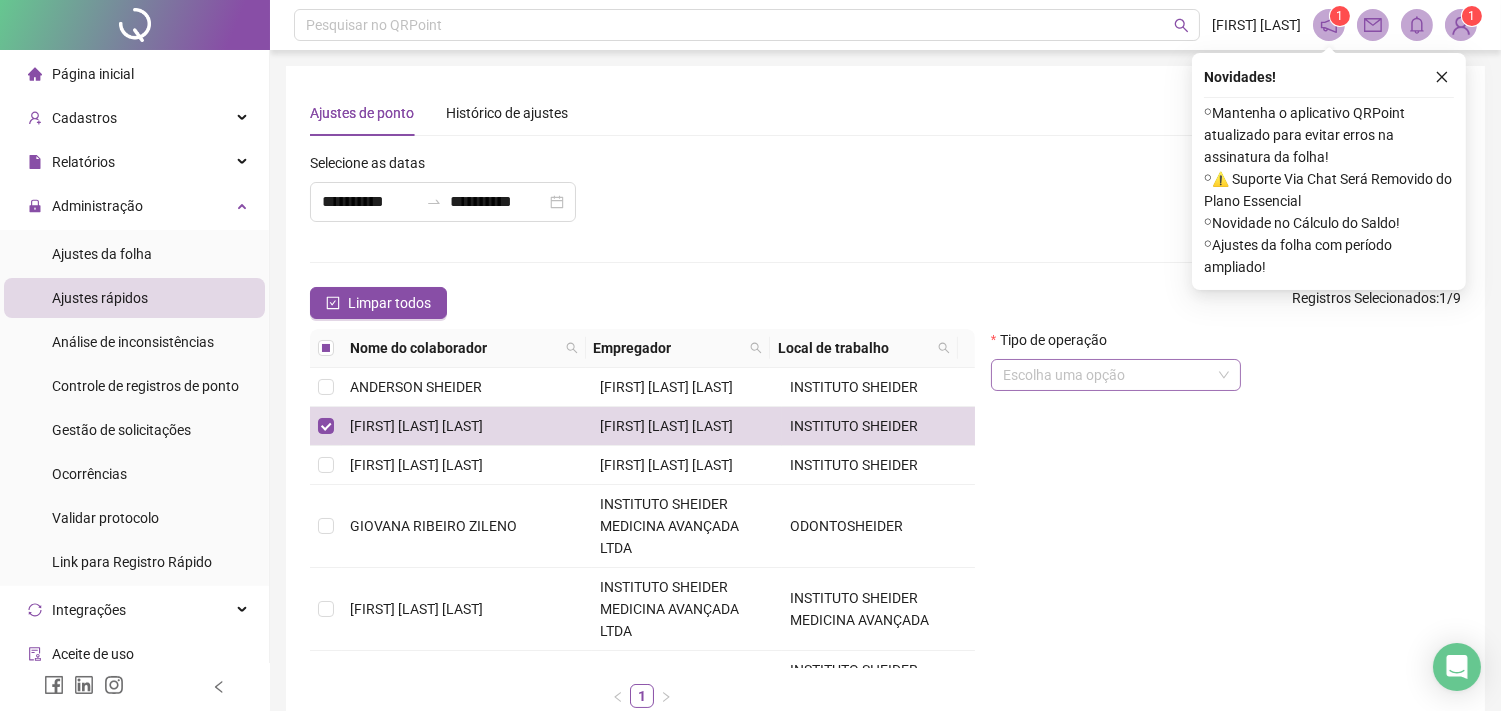 click at bounding box center (1107, 375) 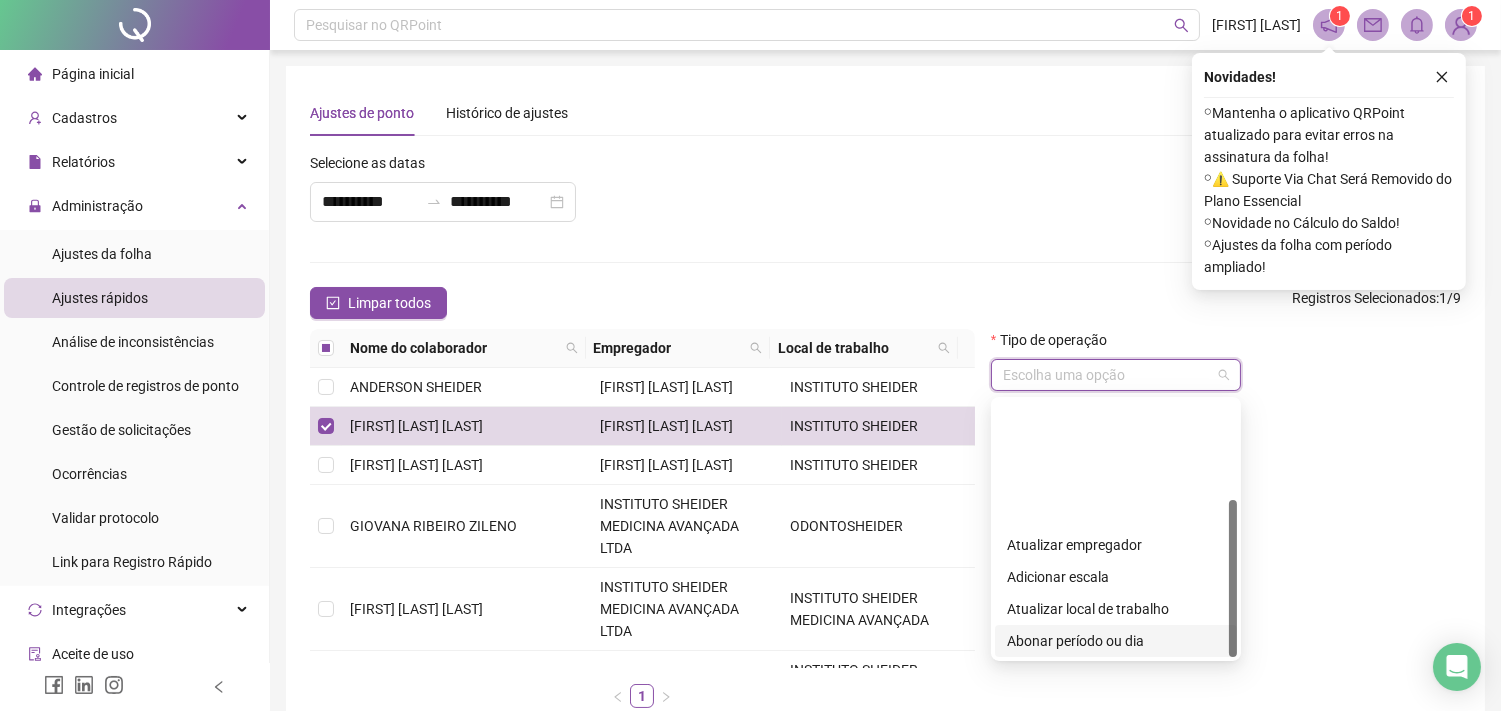 scroll, scrollTop: 160, scrollLeft: 0, axis: vertical 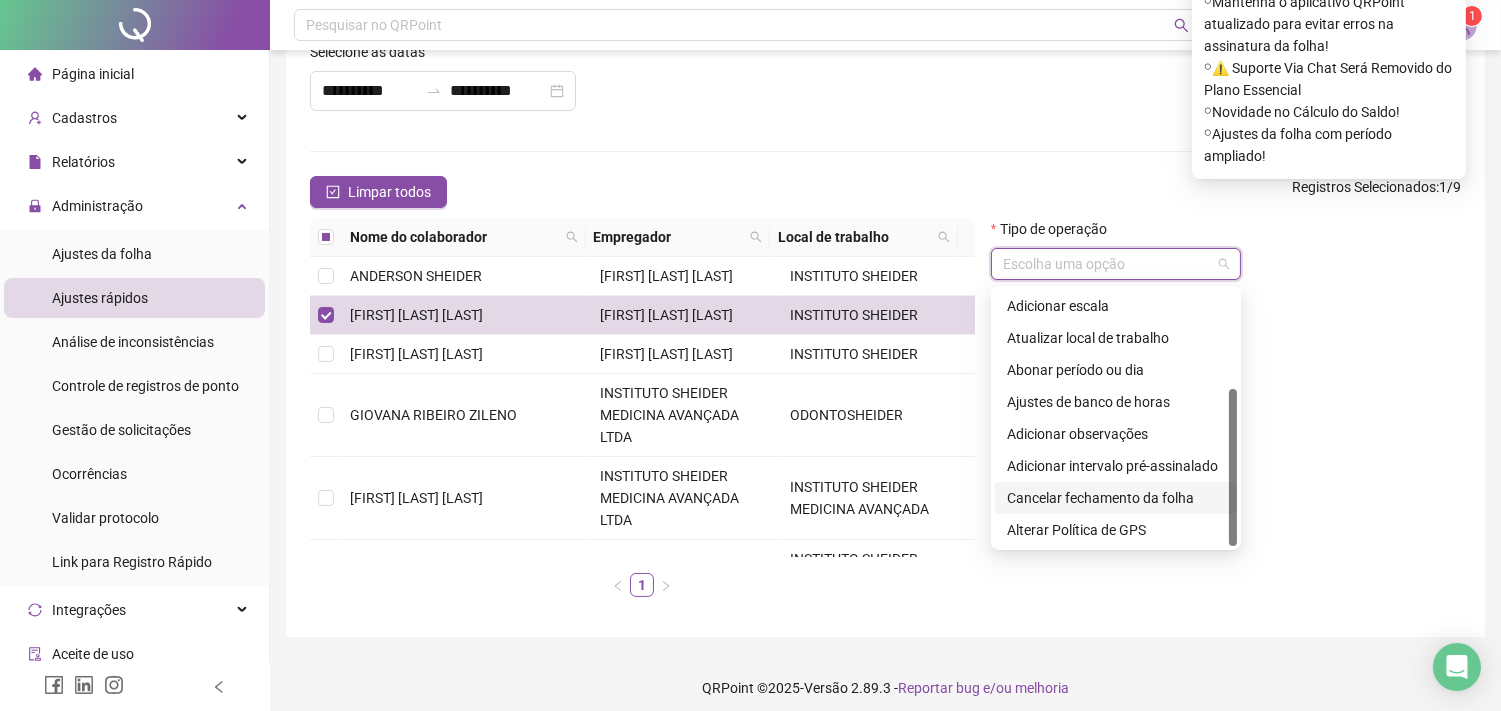 click on "Cancelar fechamento da folha" at bounding box center [1116, 498] 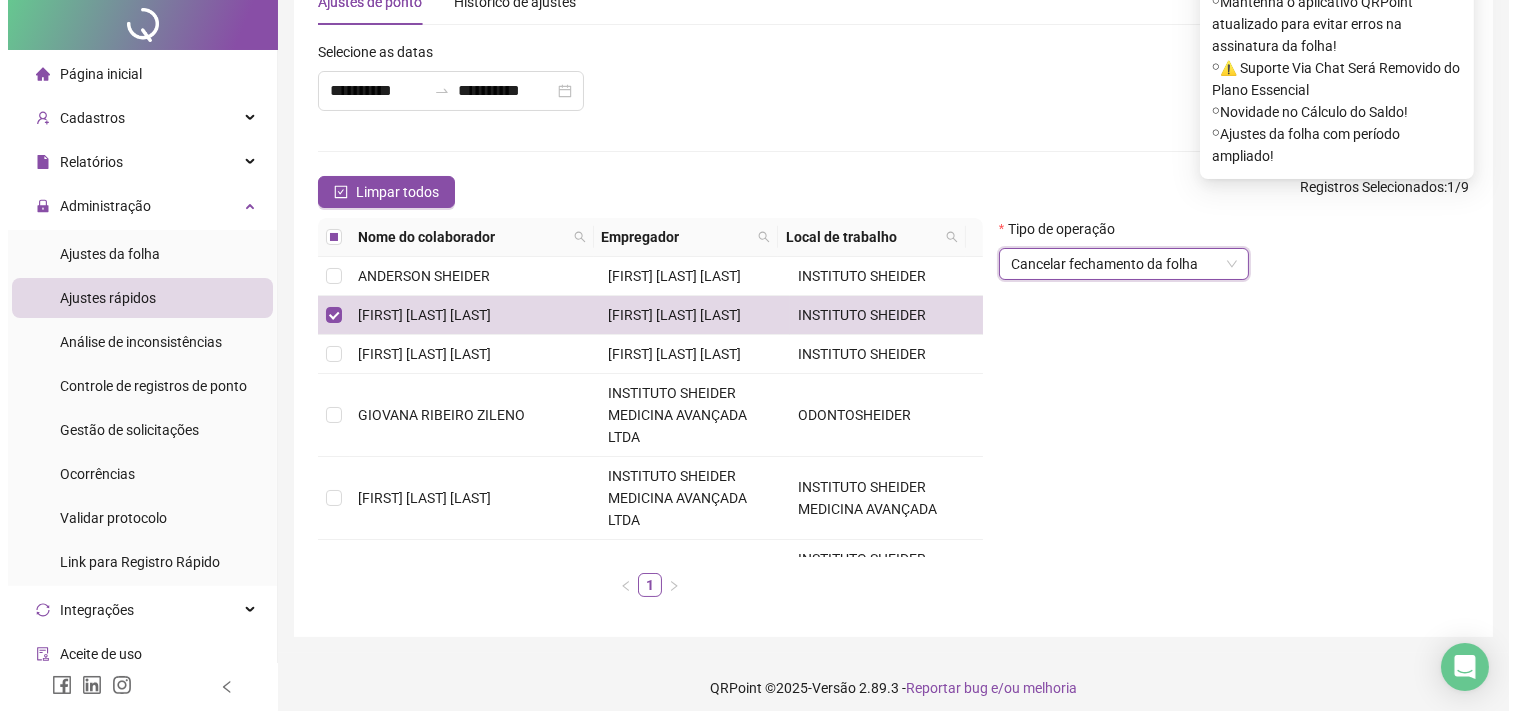 scroll, scrollTop: 0, scrollLeft: 0, axis: both 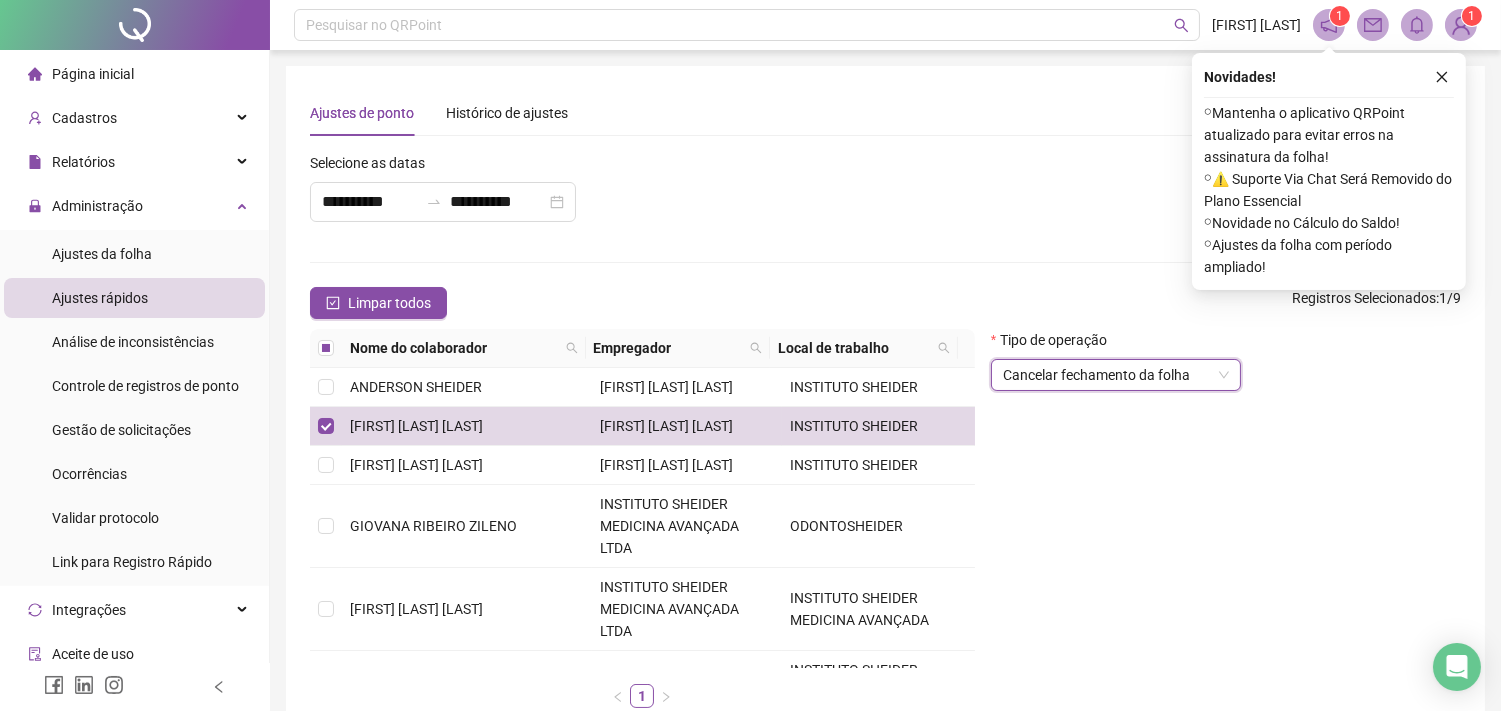click at bounding box center [1442, 77] 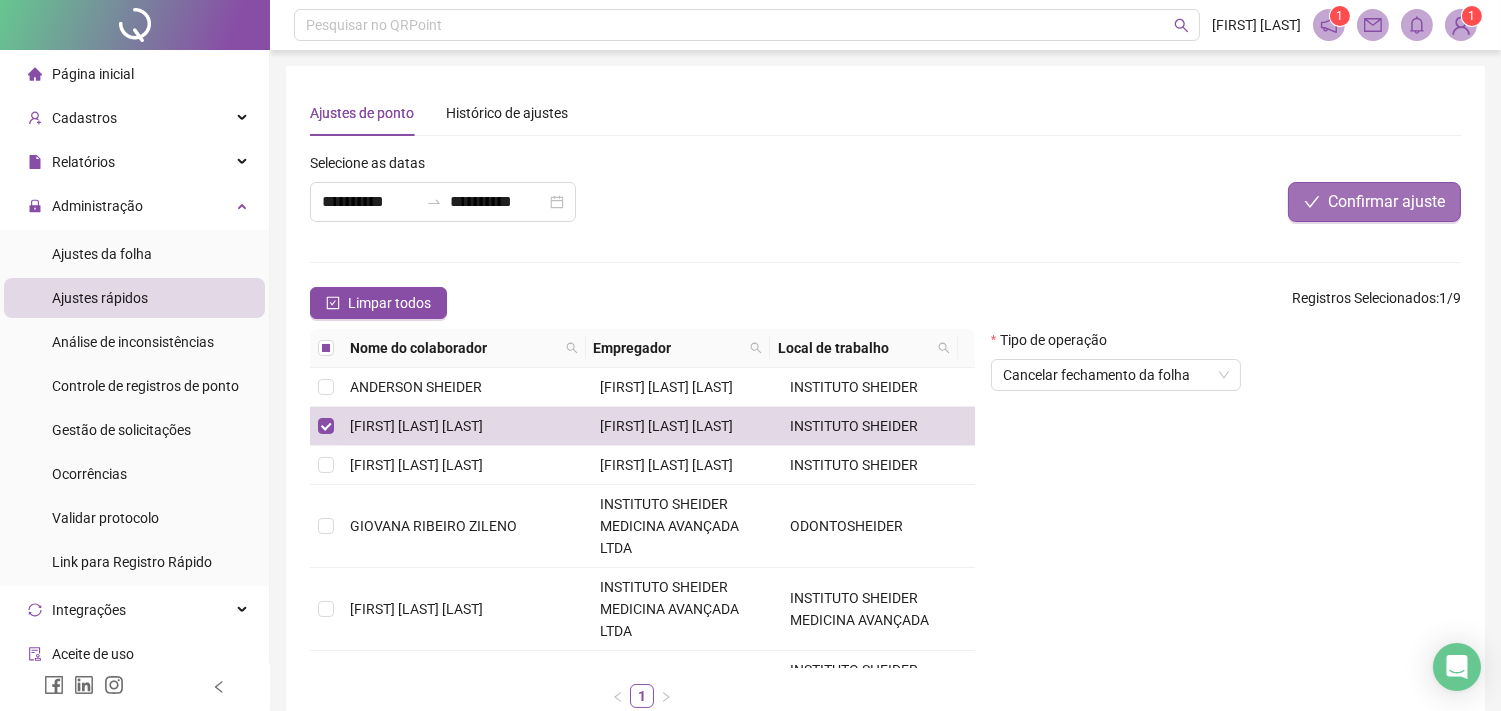 click on "Confirmar ajuste" at bounding box center (1386, 202) 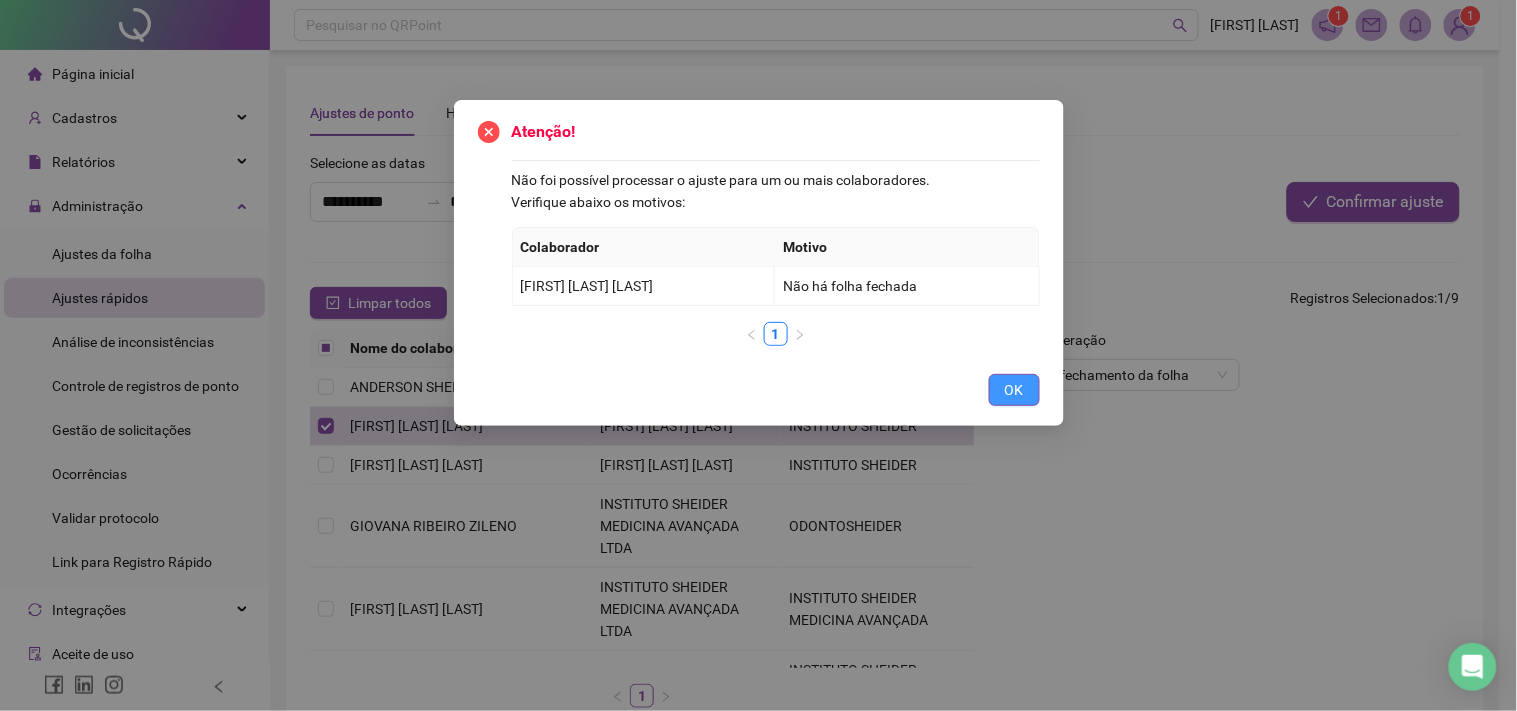 click on "OK" at bounding box center (1014, 390) 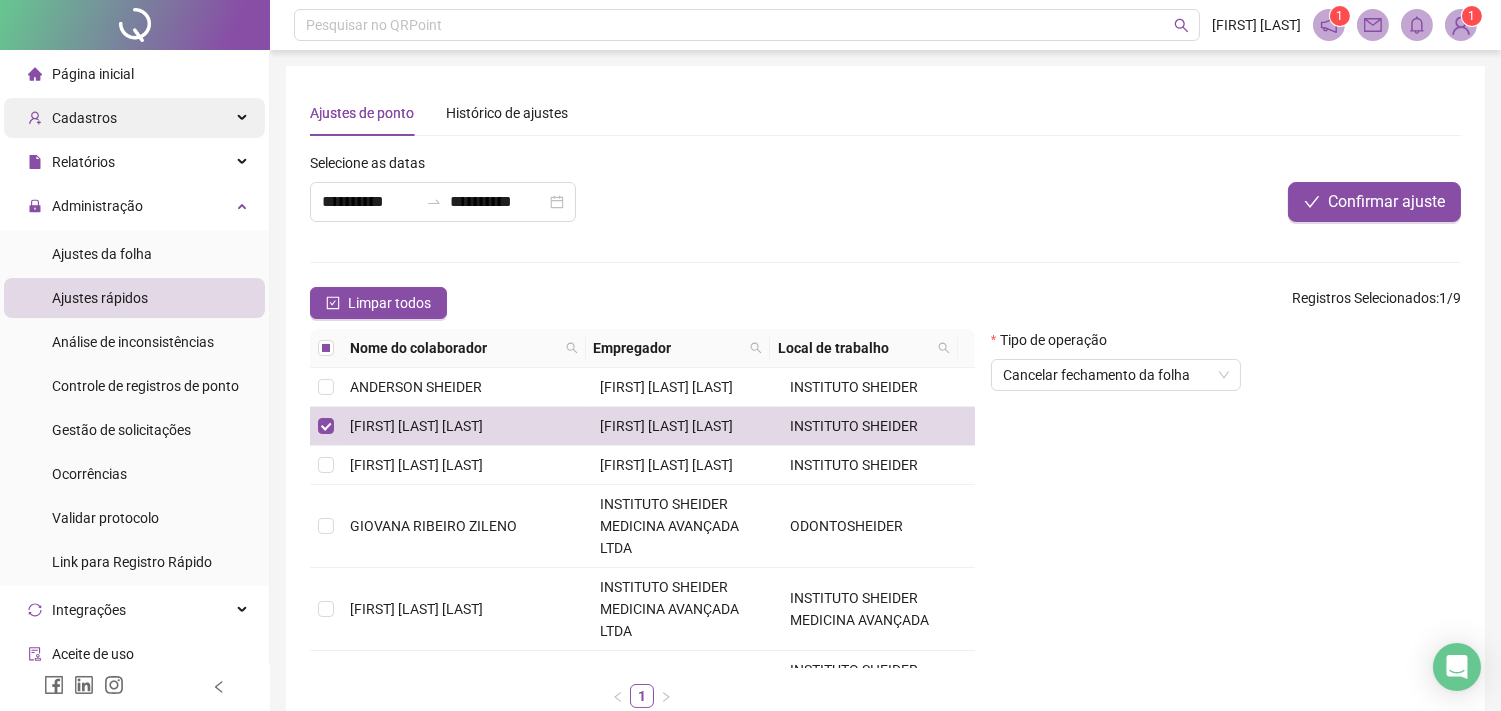click on "Cadastros" at bounding box center (134, 118) 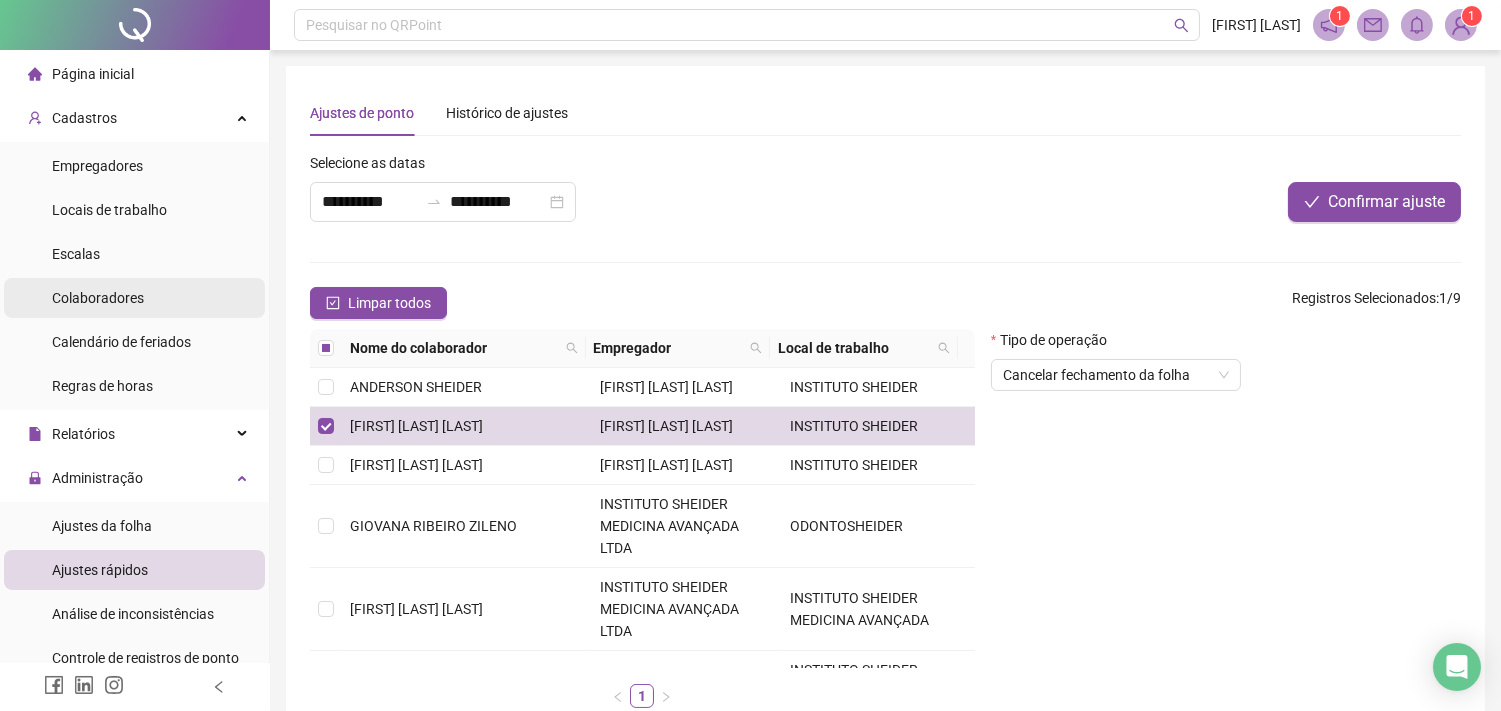 click on "Colaboradores" at bounding box center [134, 298] 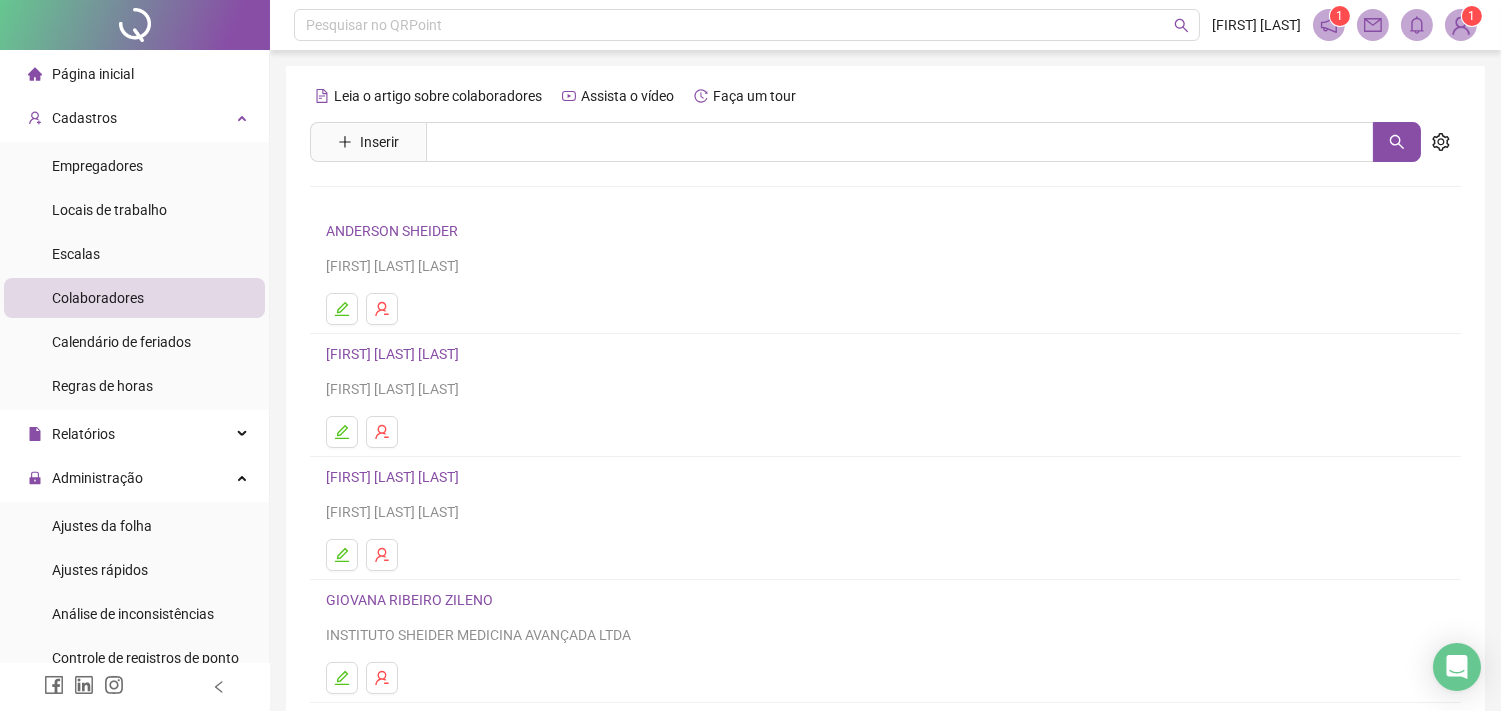 click on "Página inicial" at bounding box center [93, 74] 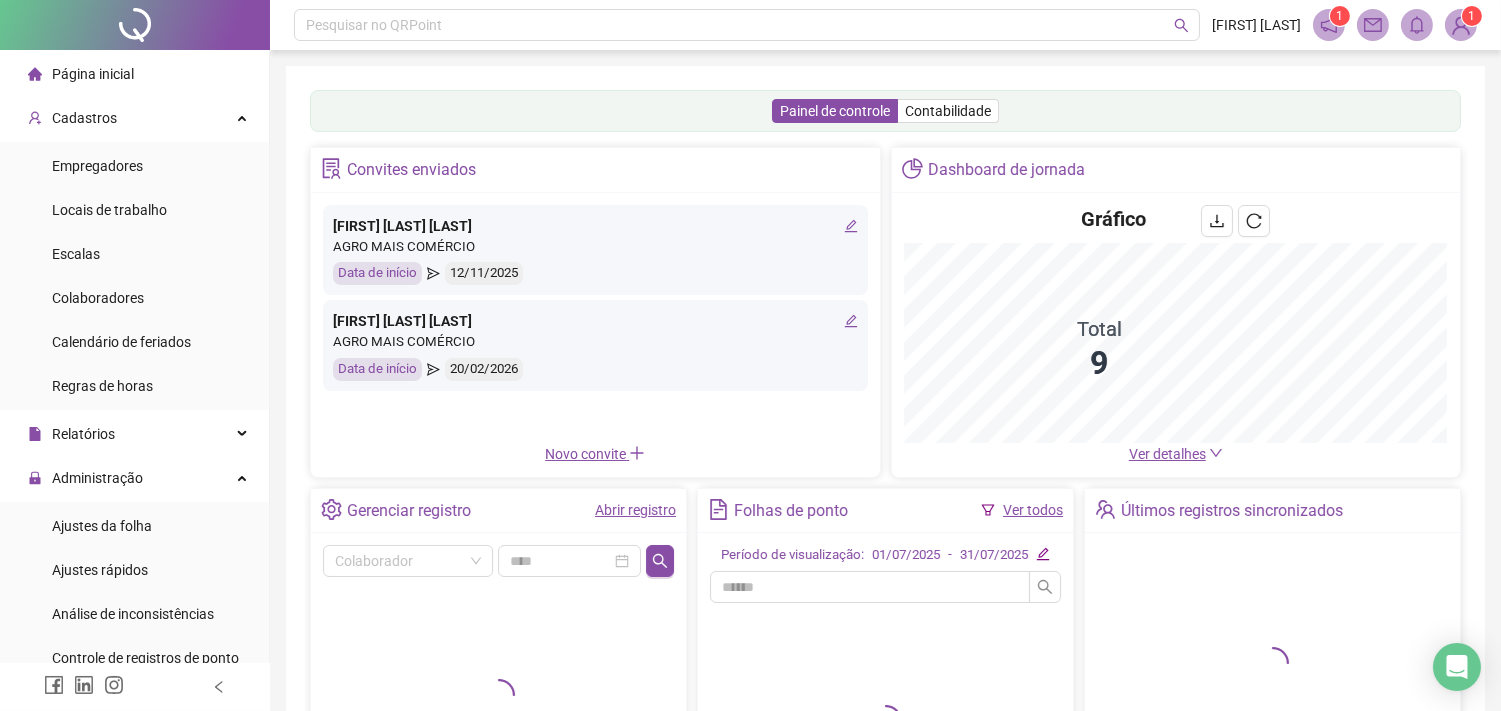 click on "Ver todos" at bounding box center [1033, 510] 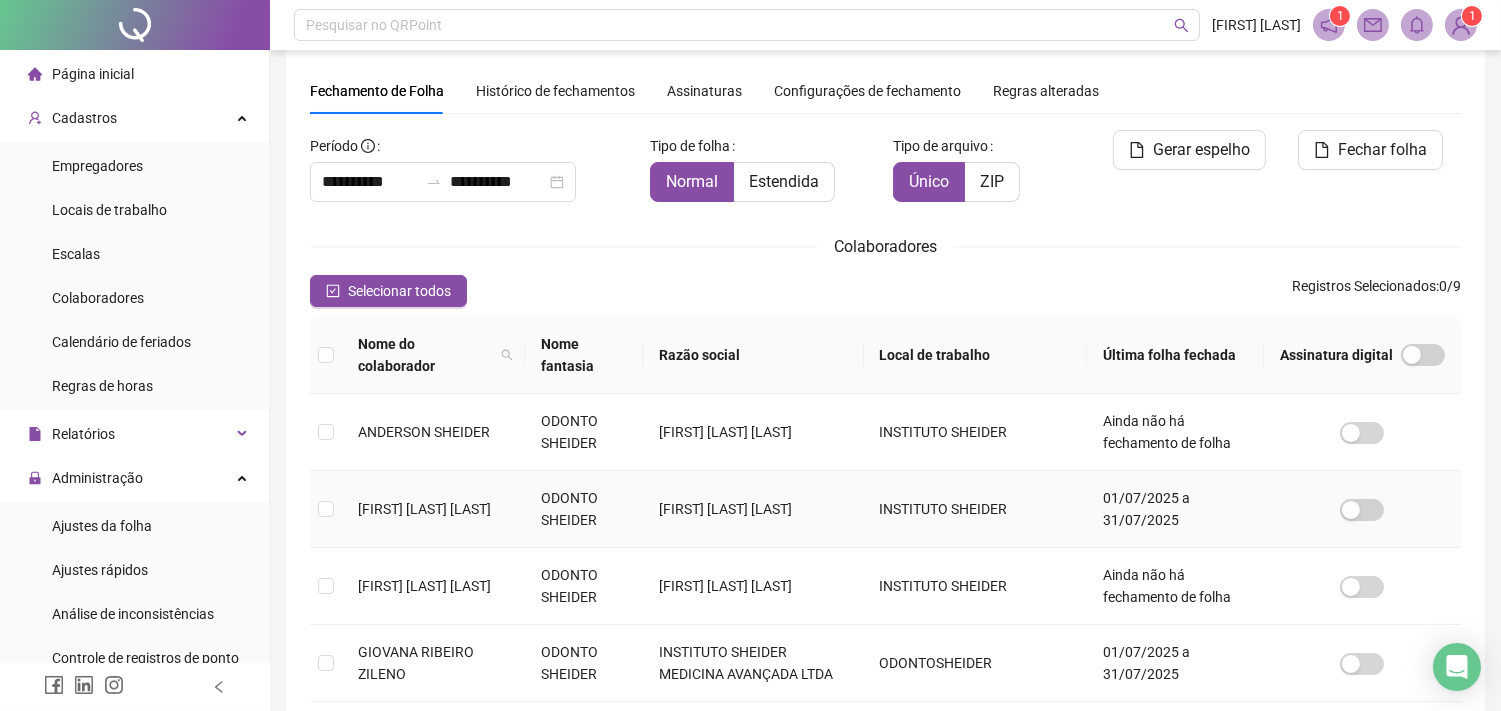 scroll, scrollTop: 276, scrollLeft: 0, axis: vertical 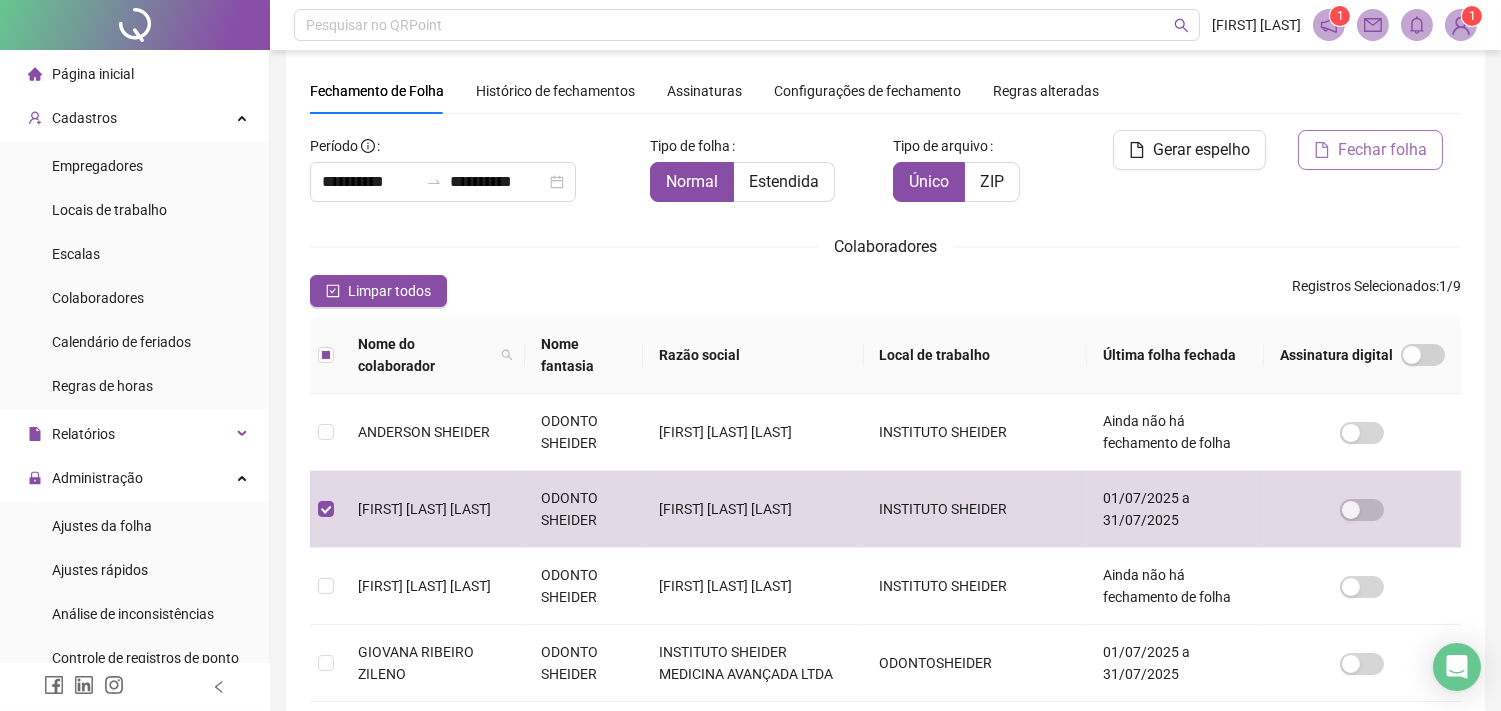 click on "Fechar folha" at bounding box center [1382, 150] 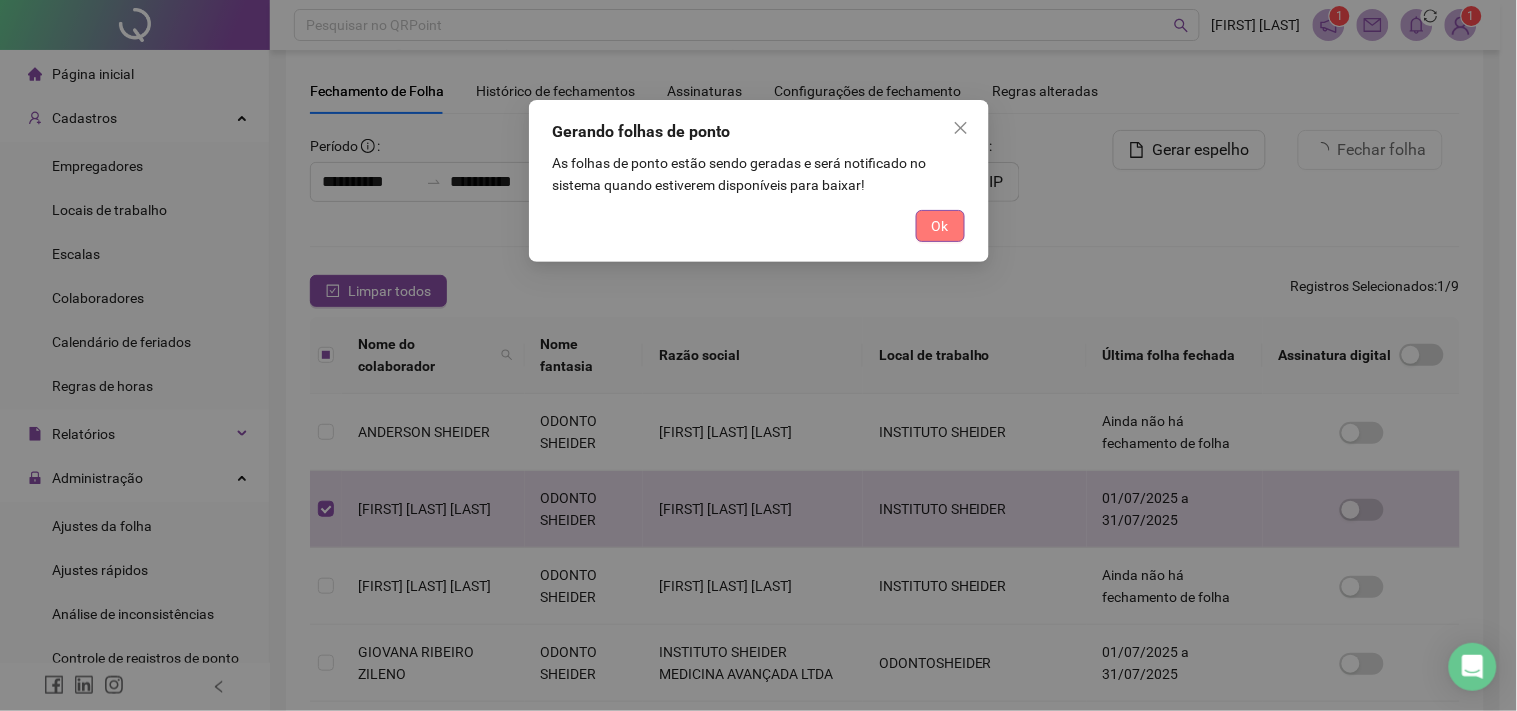 click on "Ok" at bounding box center (940, 226) 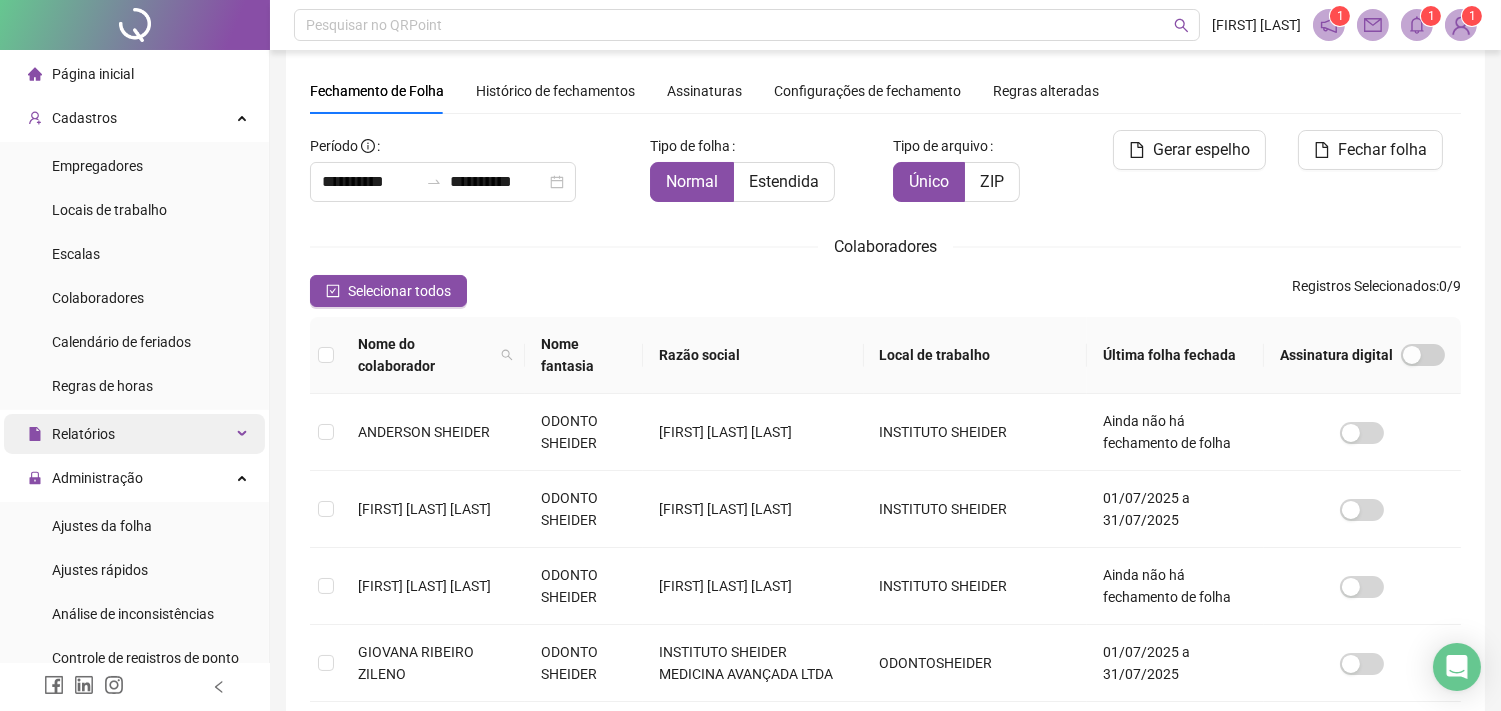 click on "Relatórios" at bounding box center [134, 434] 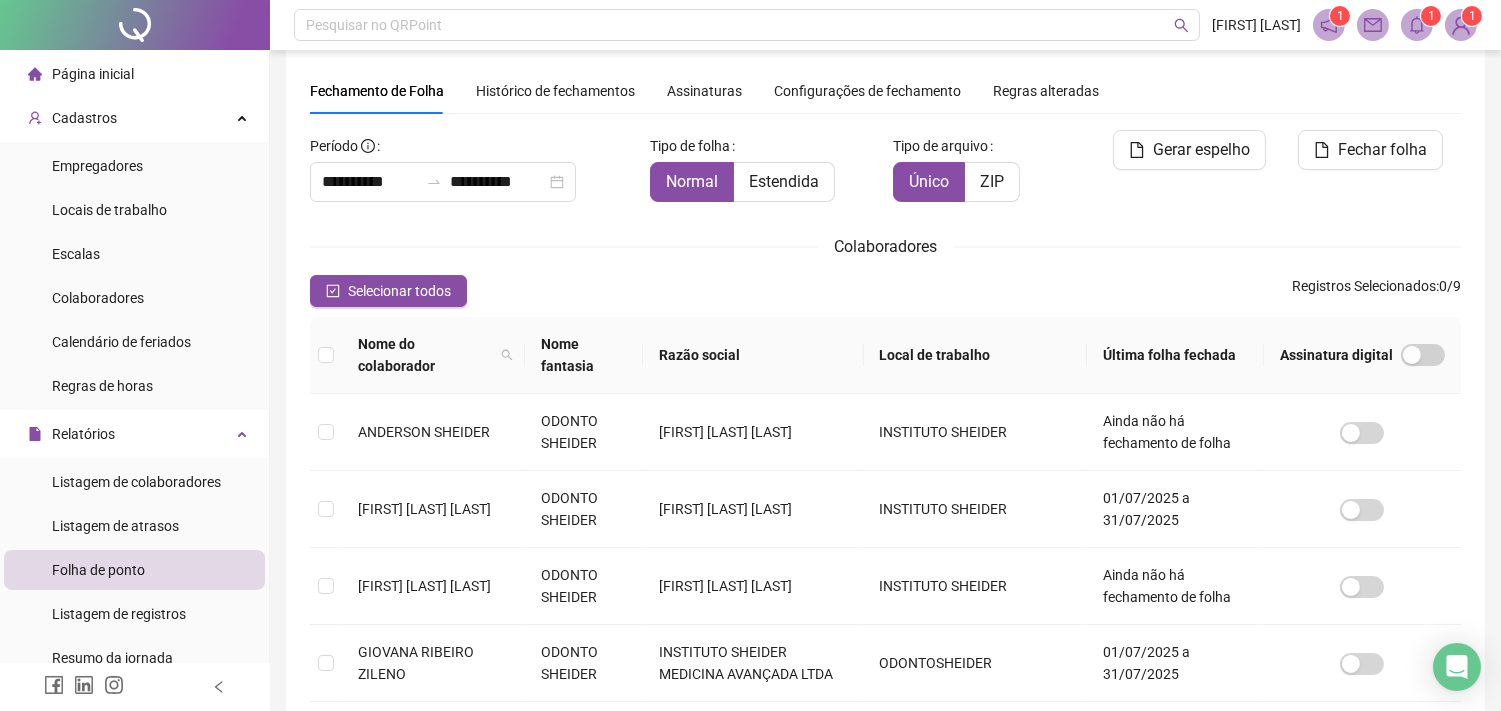 scroll, scrollTop: 222, scrollLeft: 0, axis: vertical 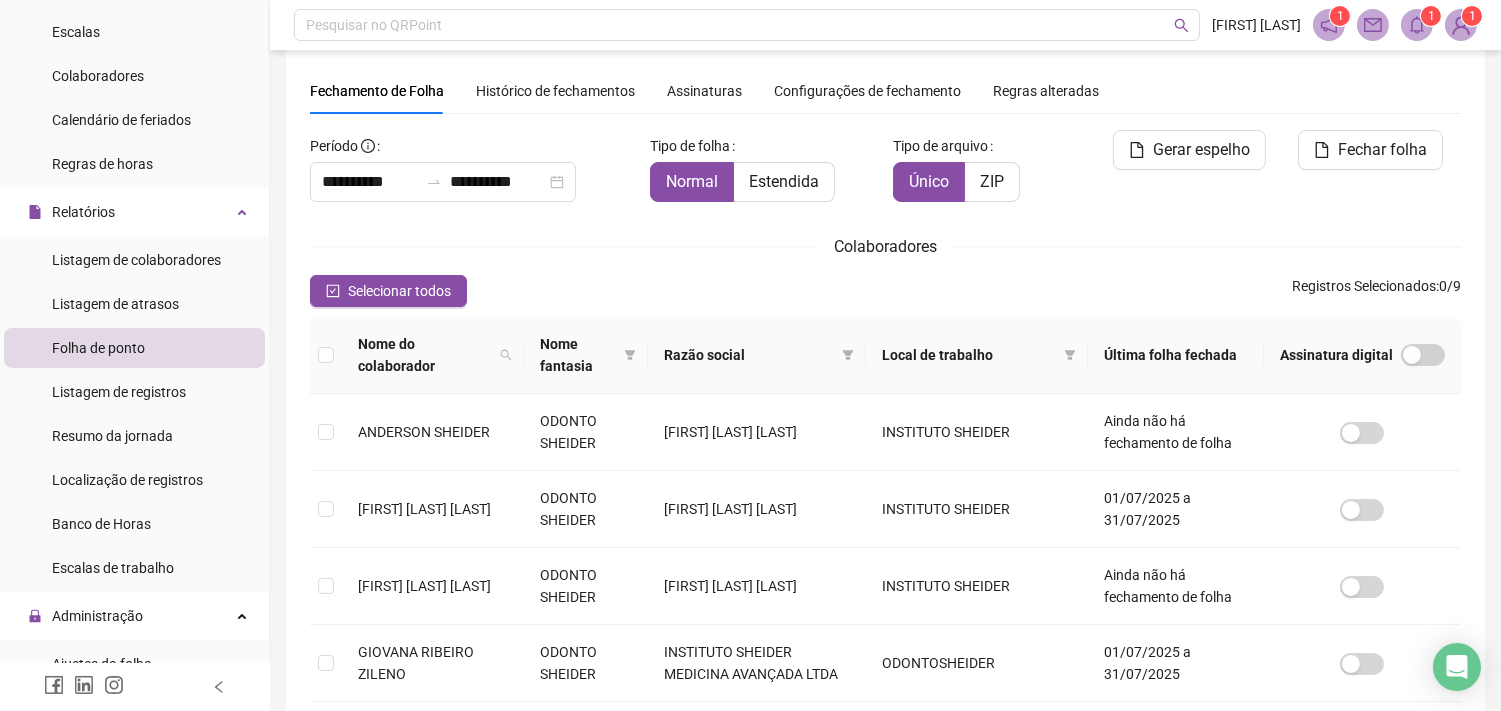 click on "Folha de ponto" at bounding box center (134, 348) 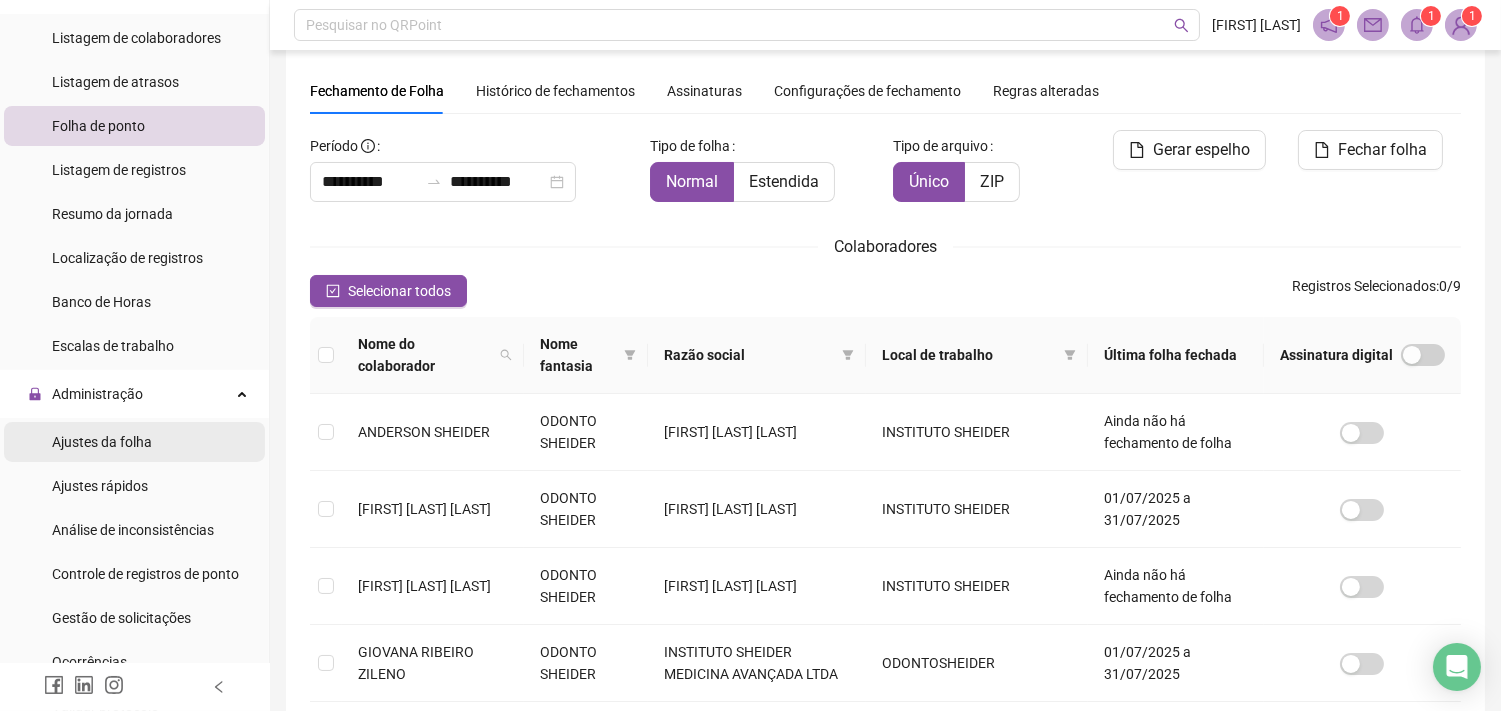 click on "Ajustes da folha" at bounding box center (134, 442) 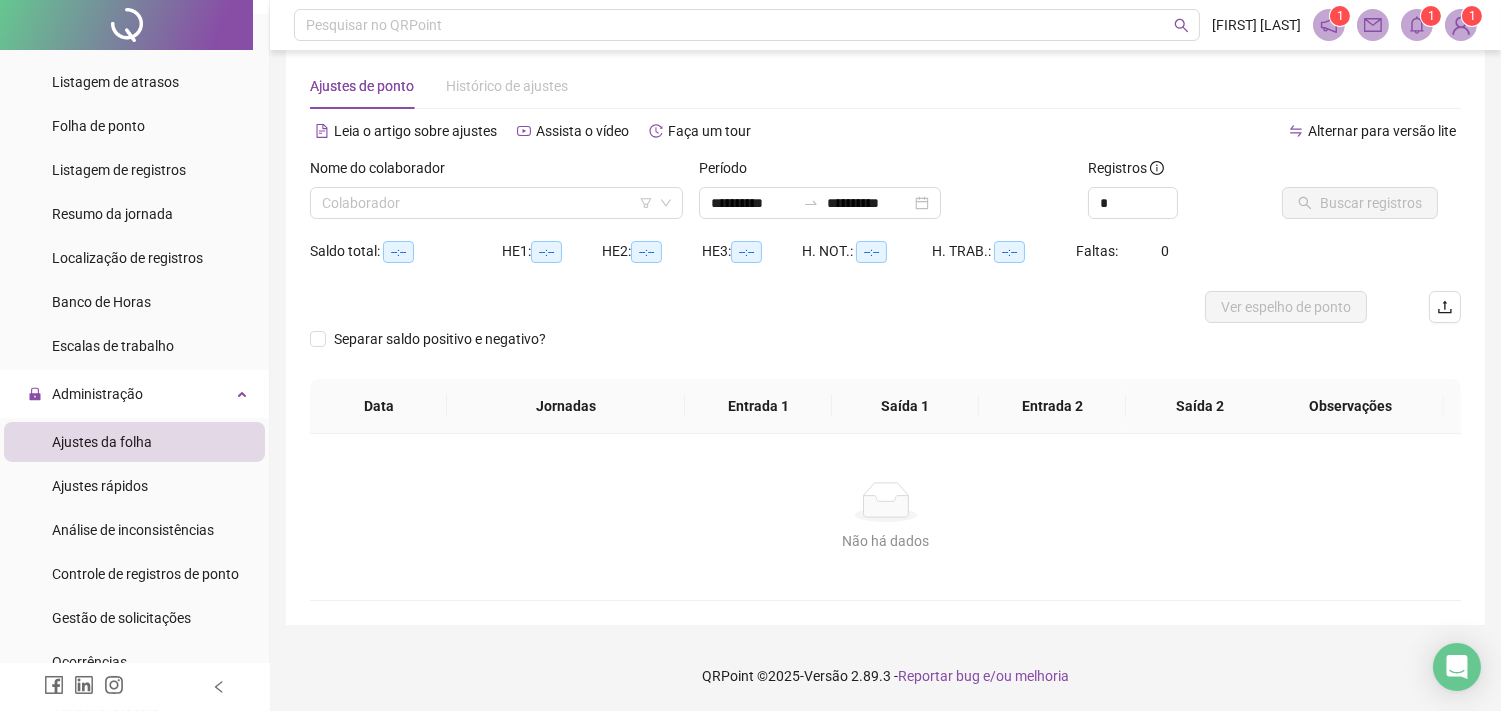 scroll, scrollTop: 26, scrollLeft: 0, axis: vertical 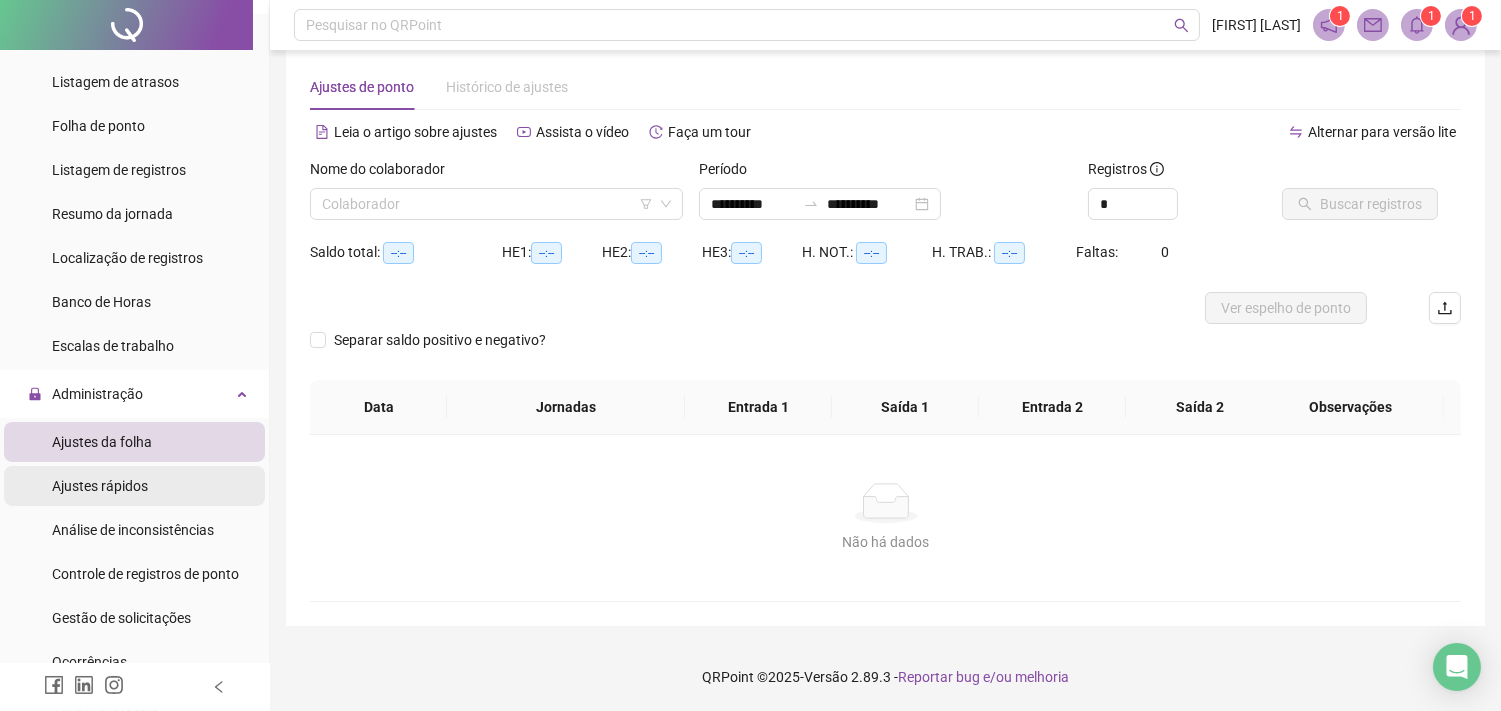 click on "Ajustes rápidos" at bounding box center [134, 486] 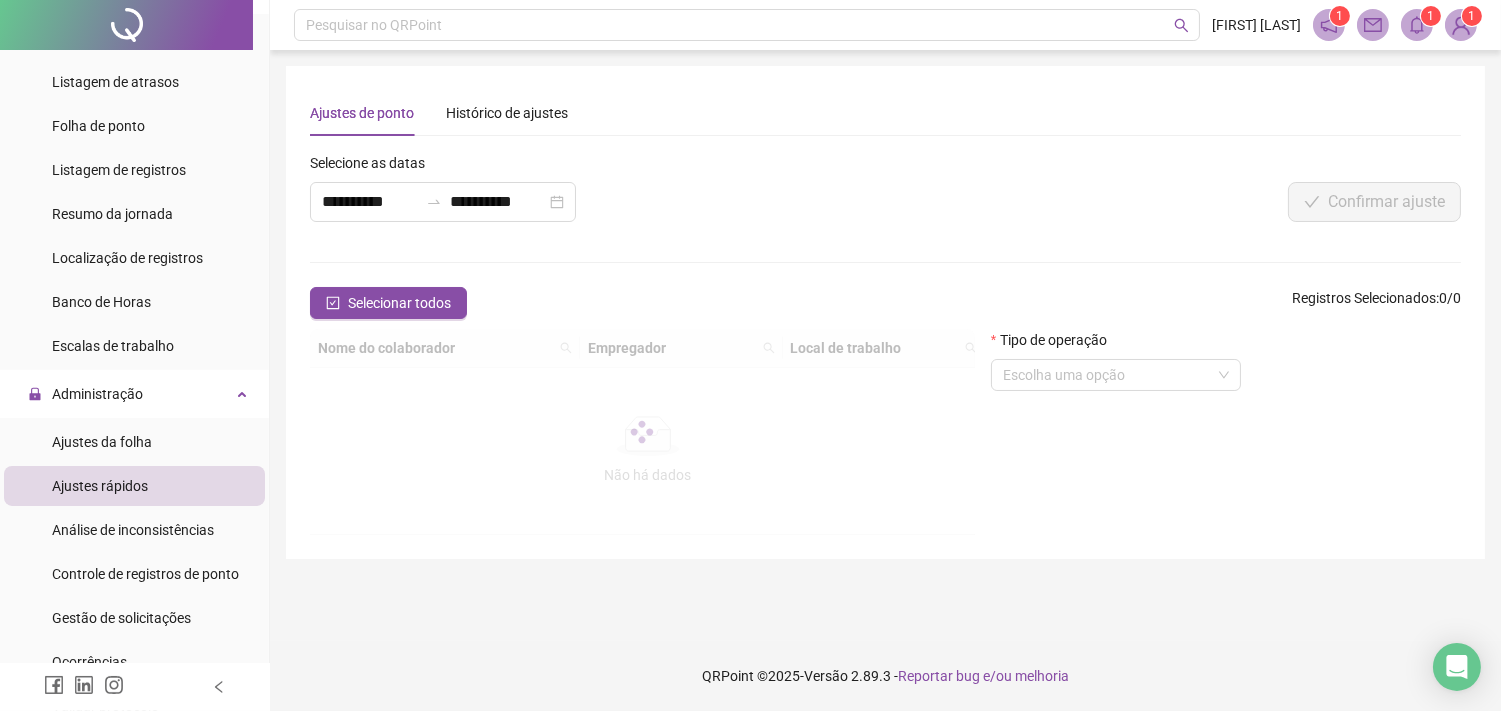 scroll, scrollTop: 0, scrollLeft: 0, axis: both 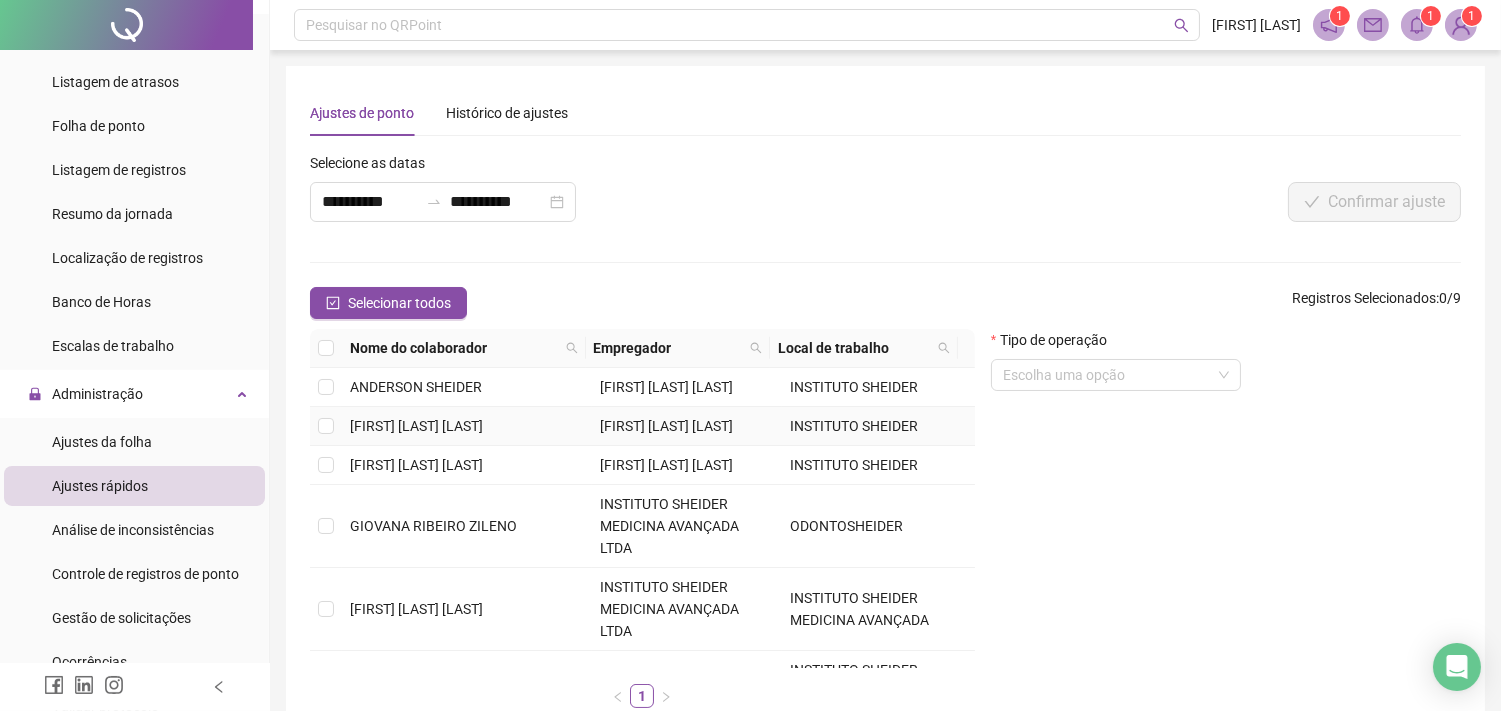 click on "[FIRST] [LAST] [LAST]" at bounding box center [416, 426] 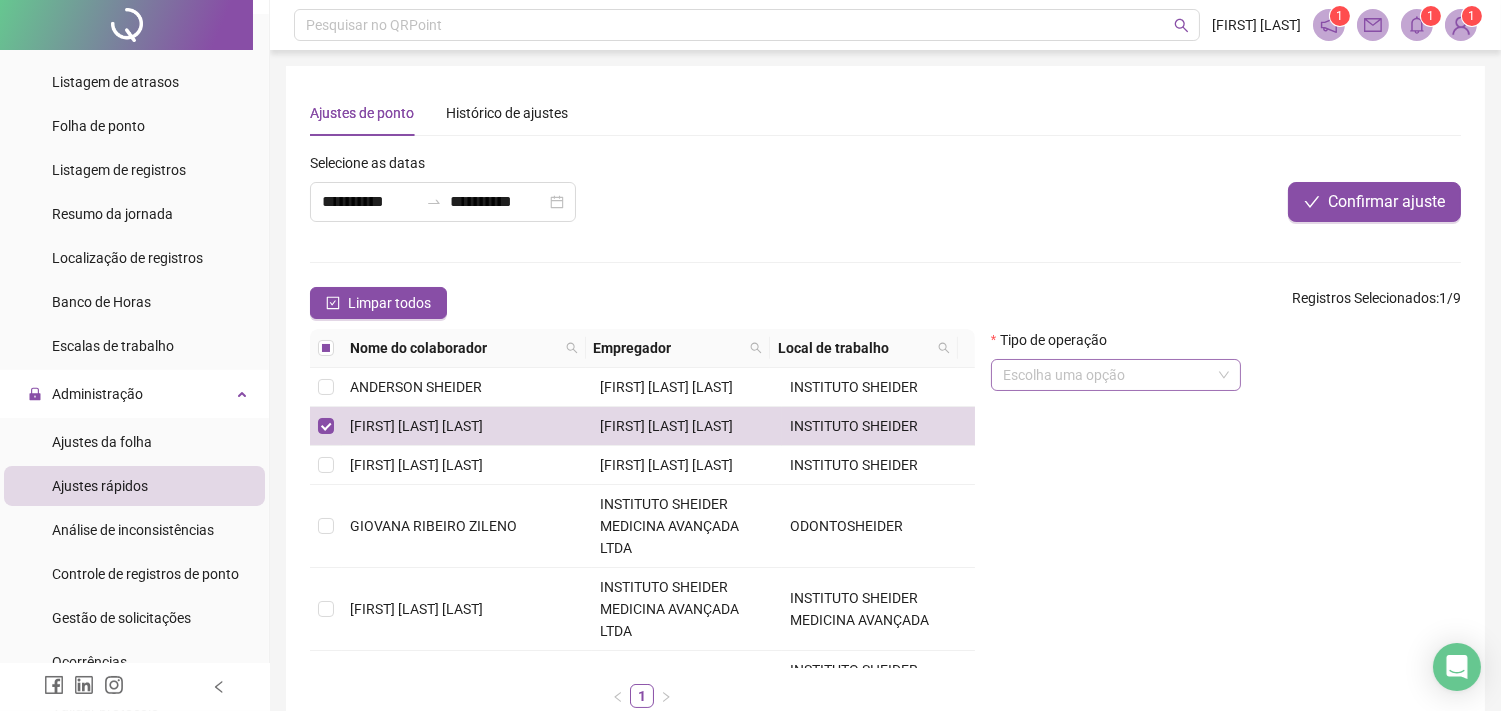 click at bounding box center (1107, 375) 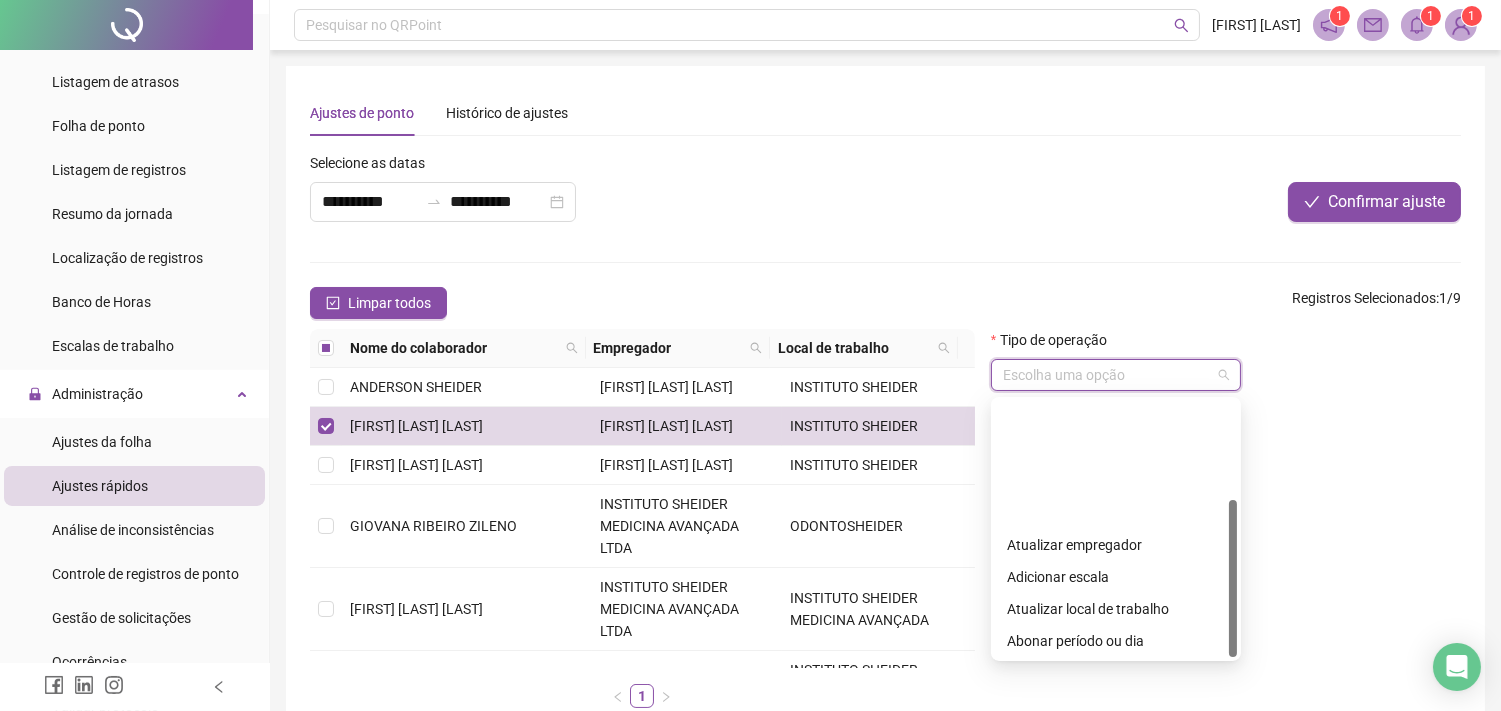 scroll, scrollTop: 160, scrollLeft: 0, axis: vertical 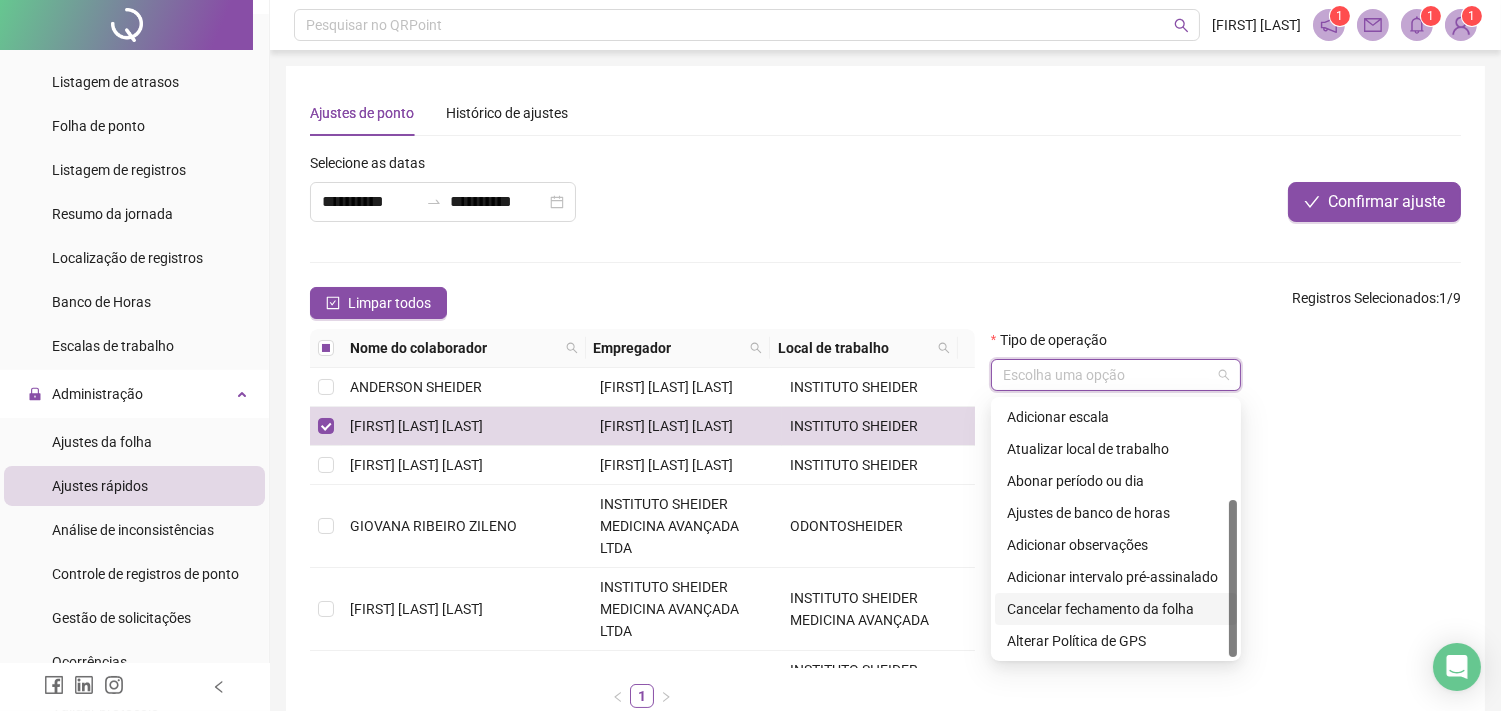 click on "Cancelar fechamento da folha" at bounding box center [1116, 609] 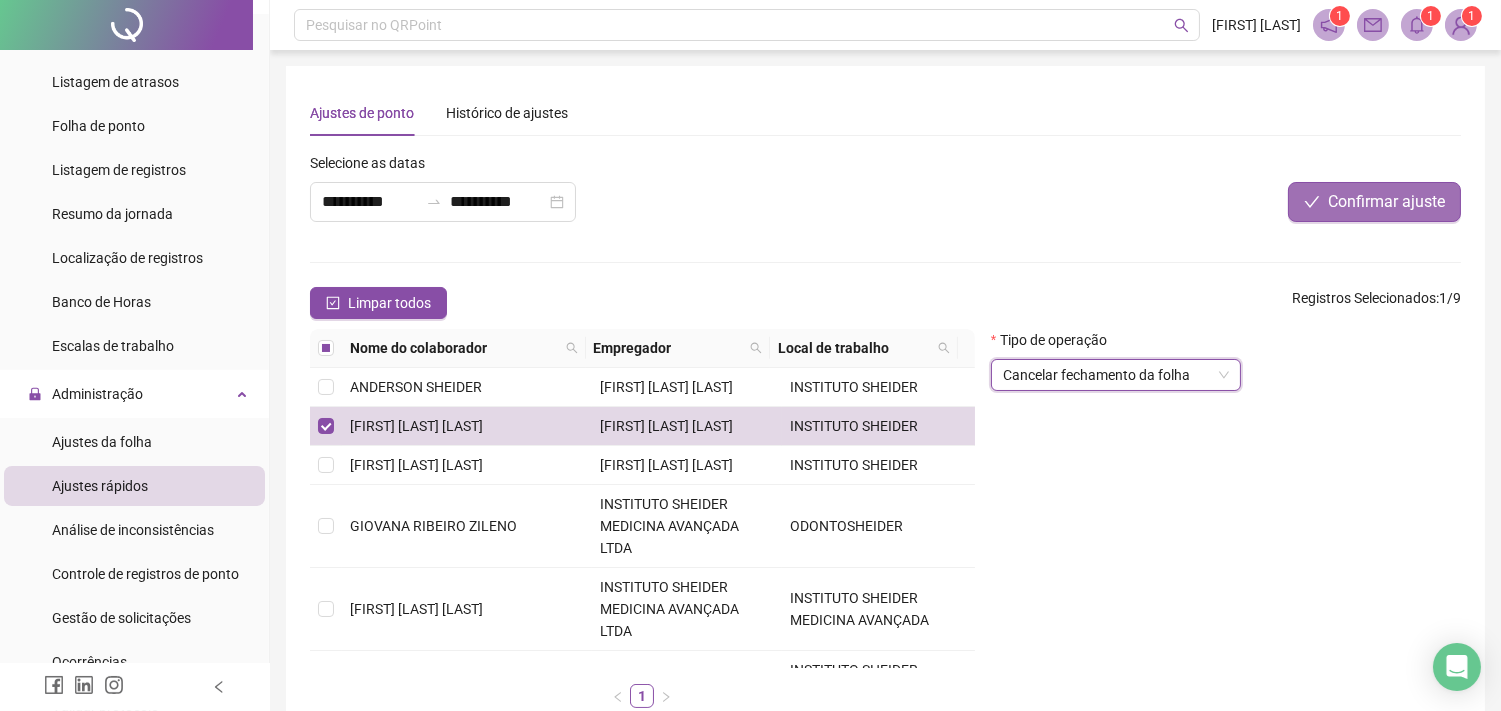 click on "Confirmar ajuste" at bounding box center (1386, 202) 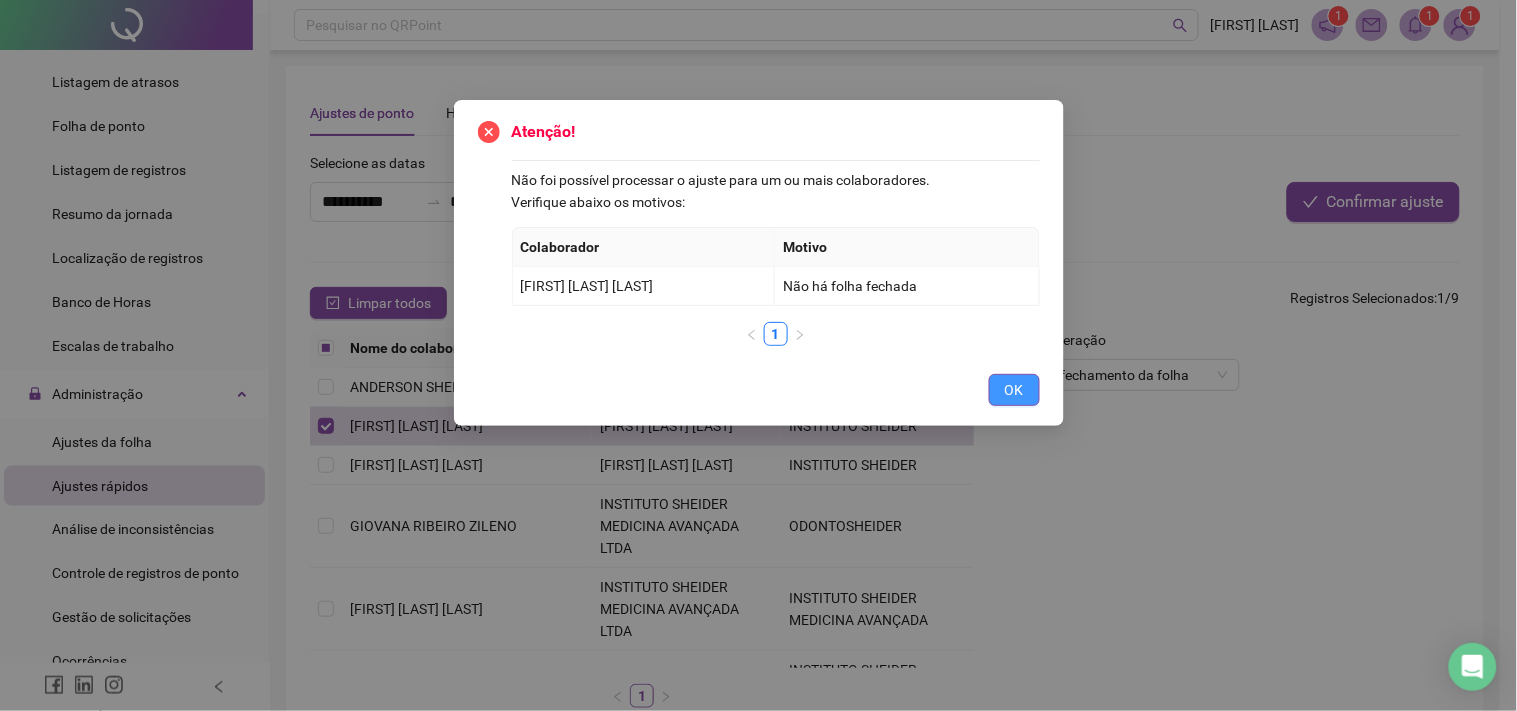 click on "OK" at bounding box center [1014, 390] 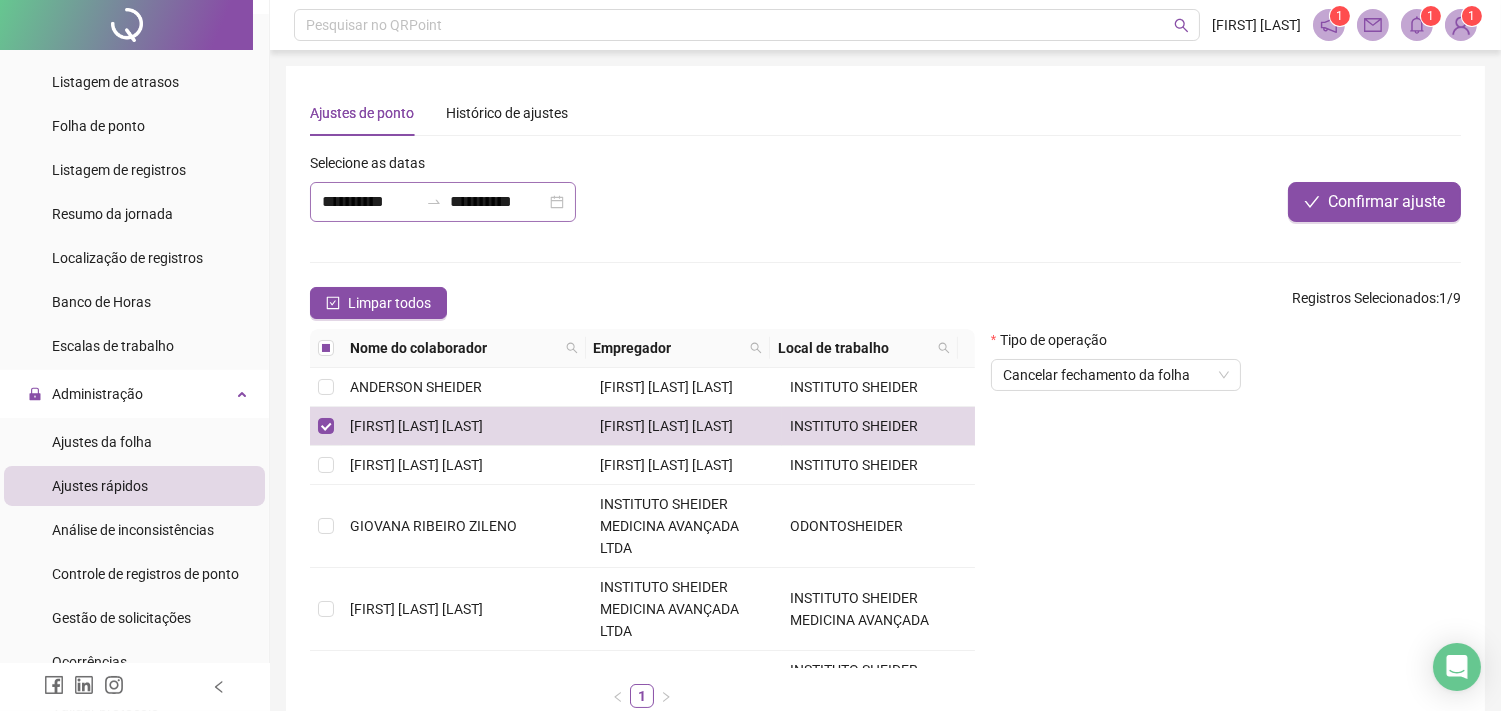 click 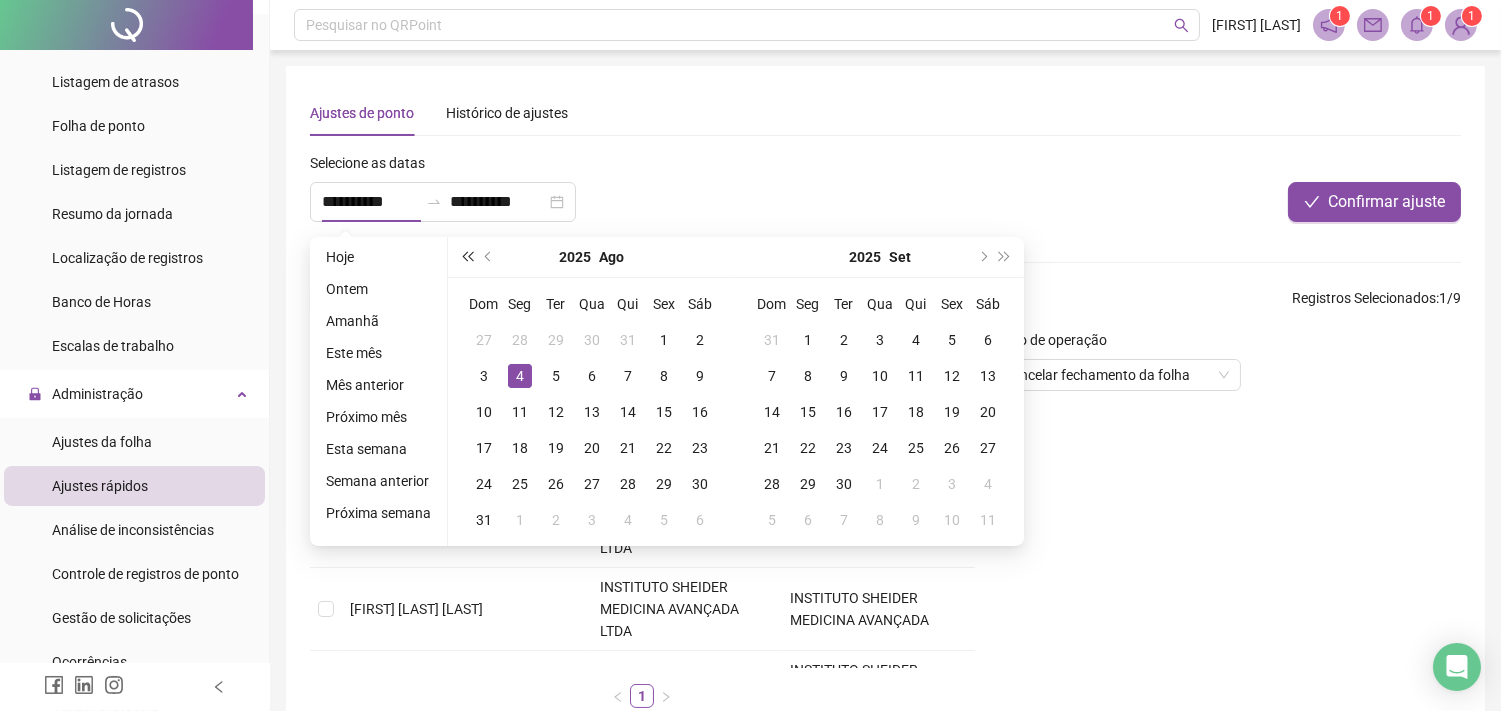 click at bounding box center (467, 257) 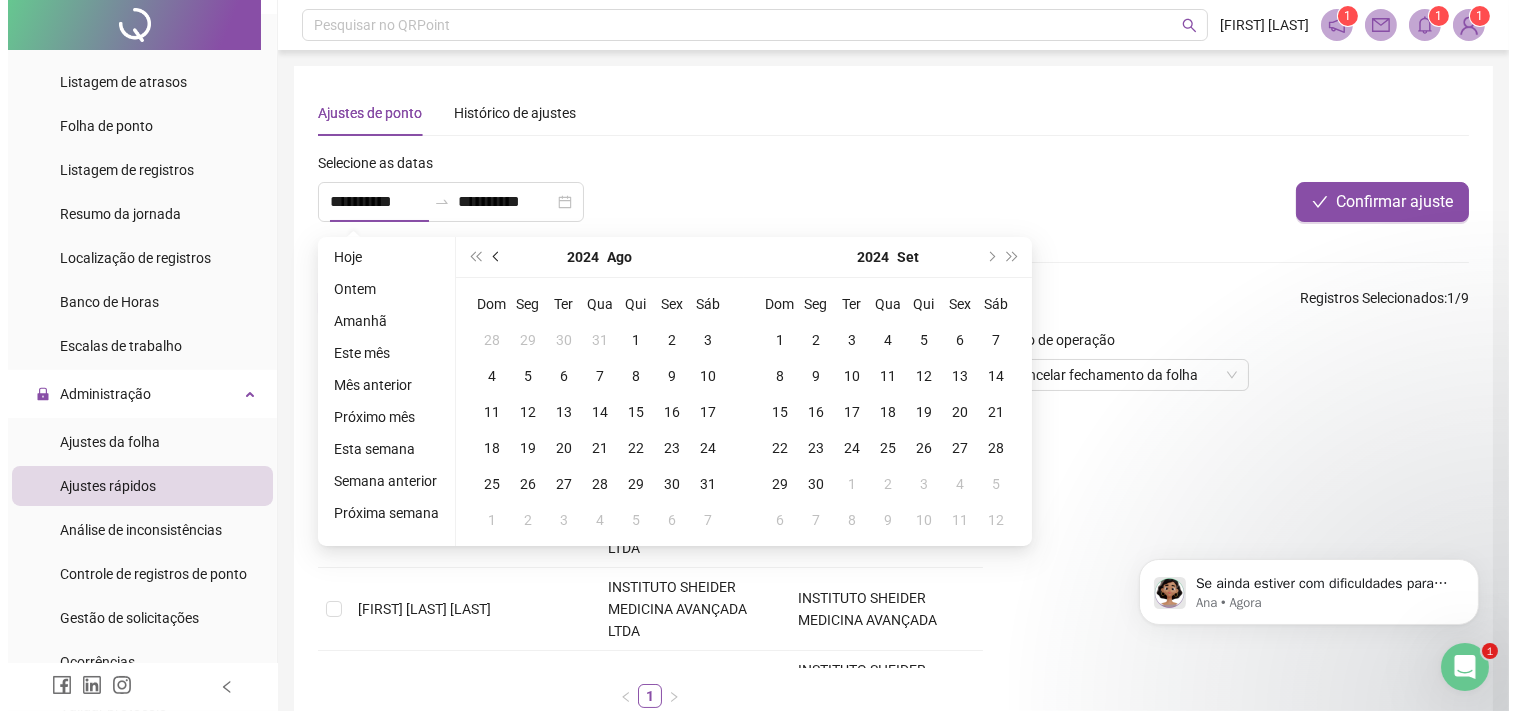 scroll, scrollTop: 0, scrollLeft: 0, axis: both 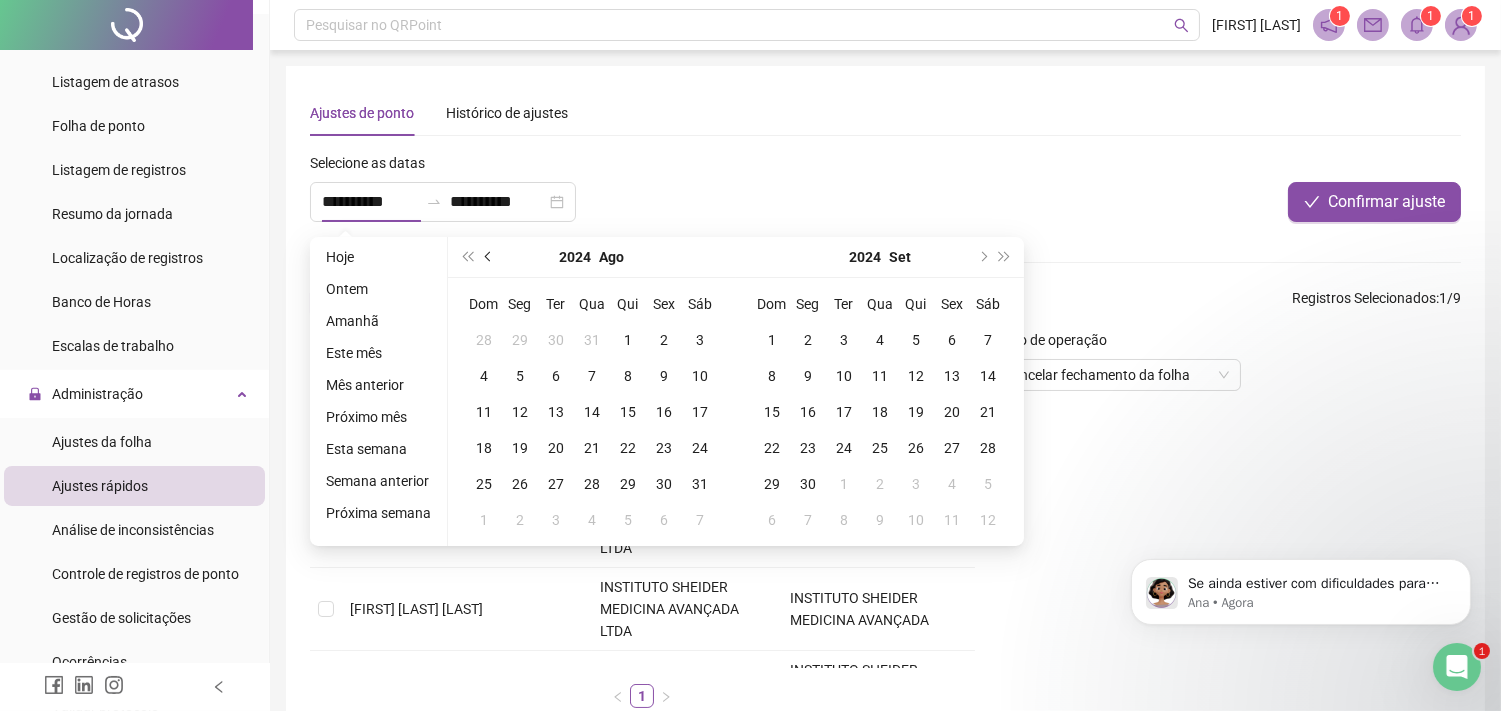 click at bounding box center (489, 257) 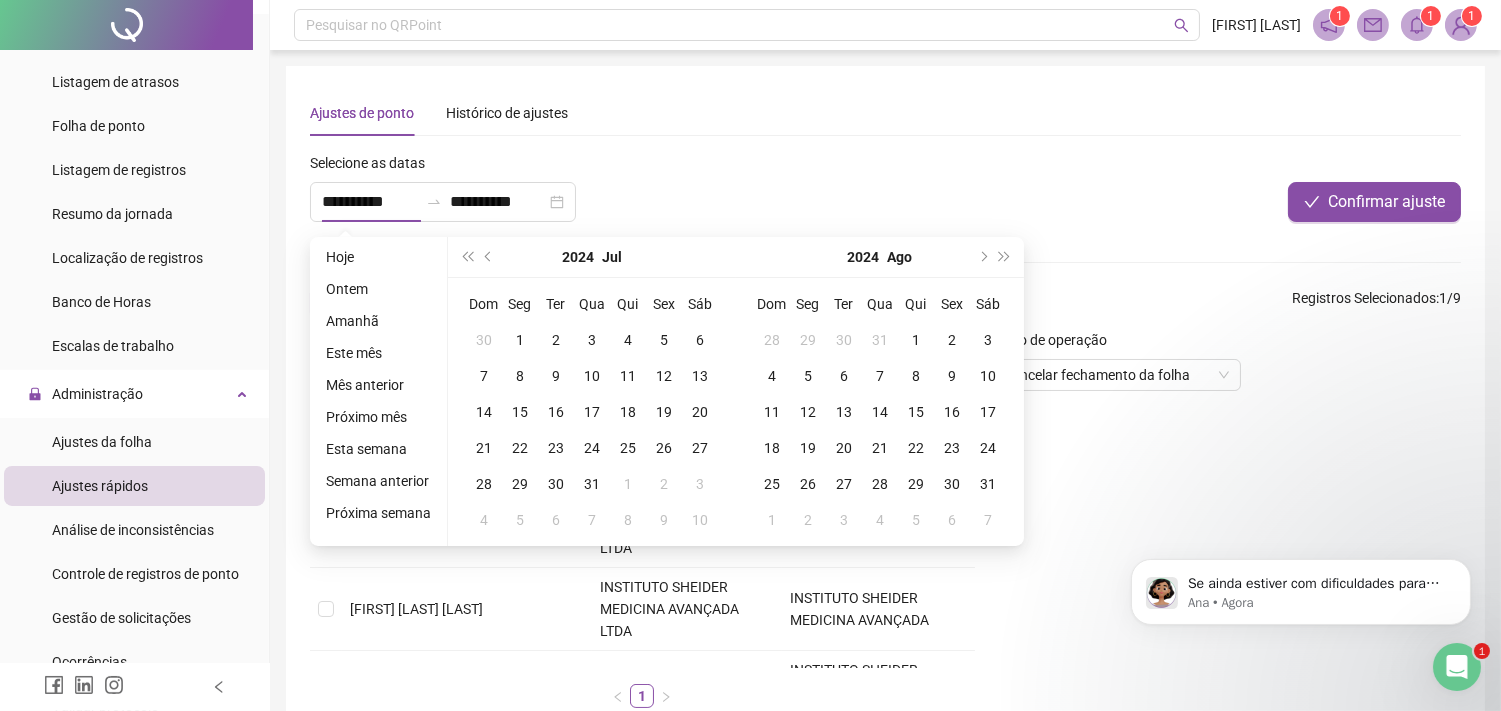 click on "2024 Jul" at bounding box center (592, 257) 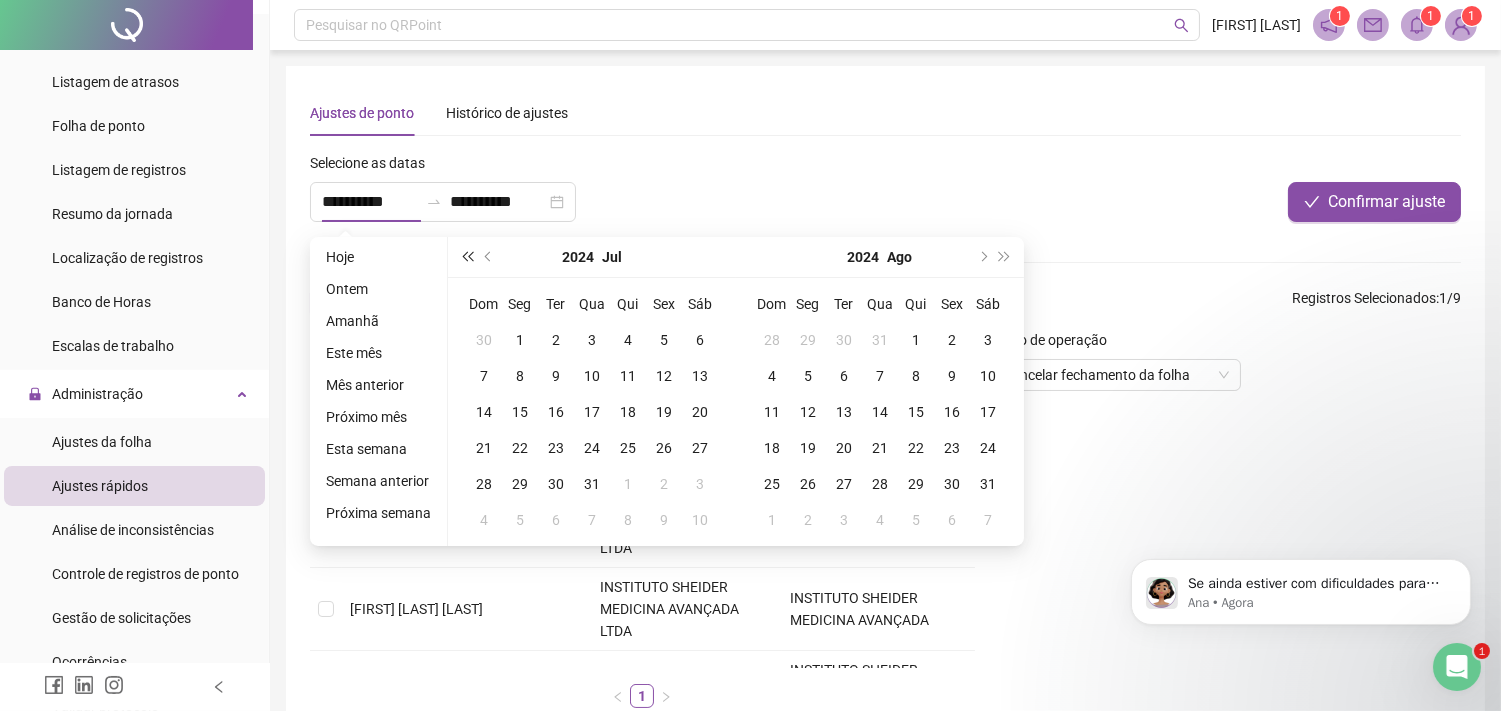 click at bounding box center [467, 257] 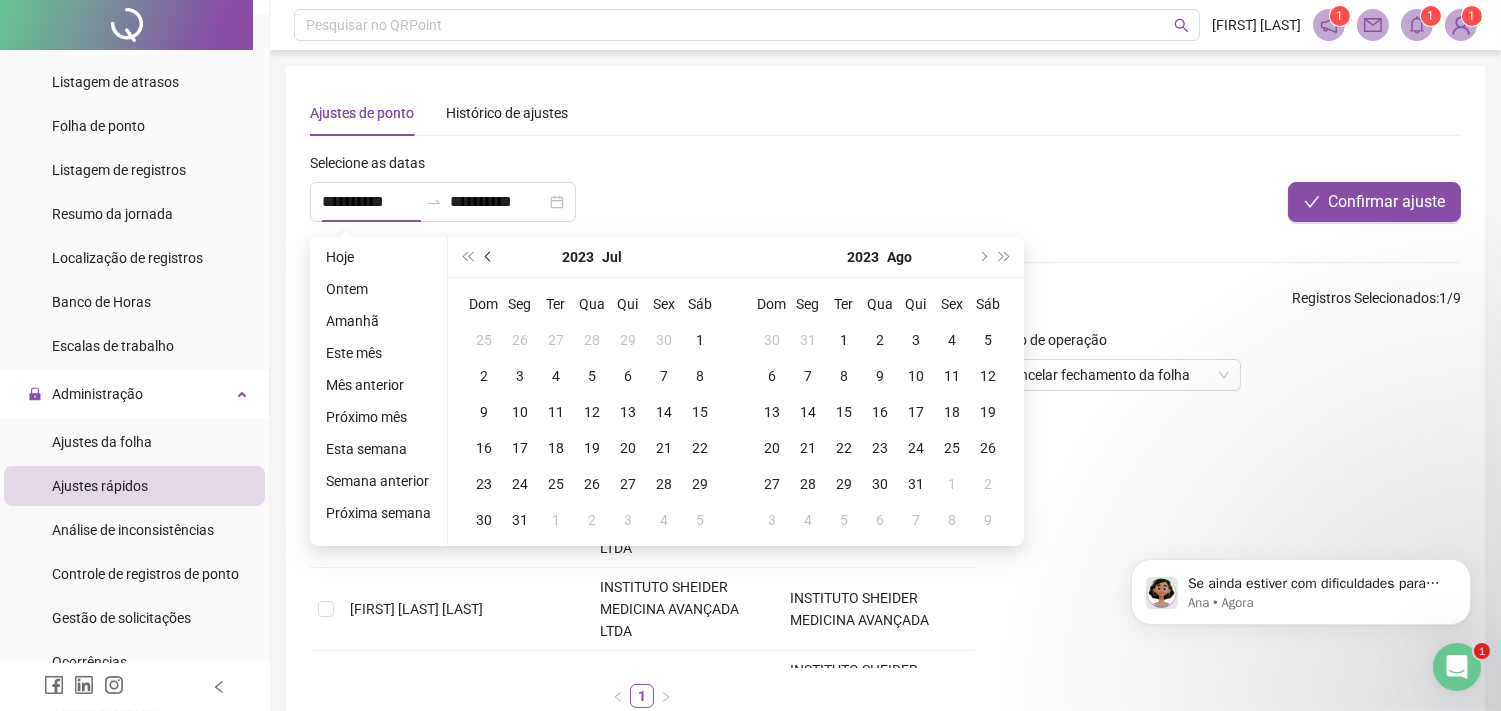 click at bounding box center [489, 257] 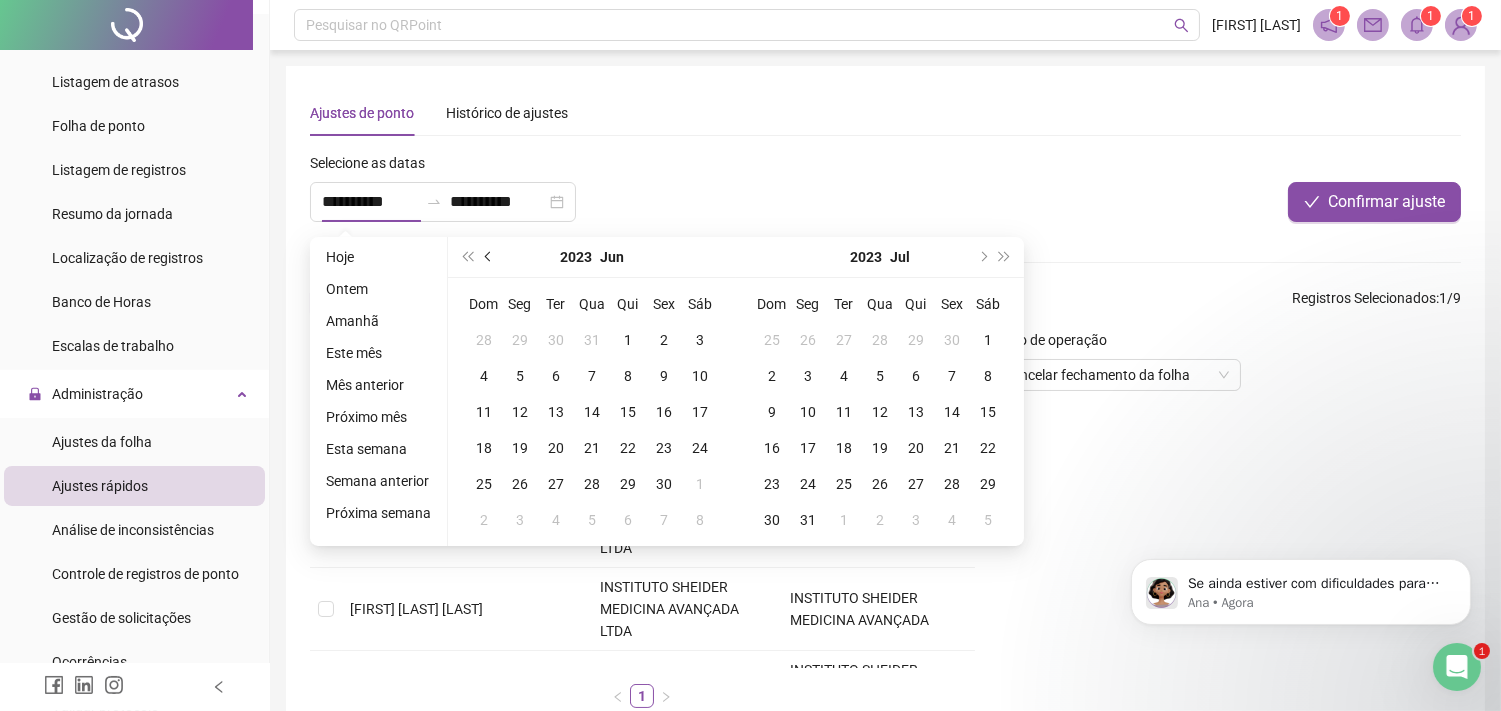 click at bounding box center (489, 257) 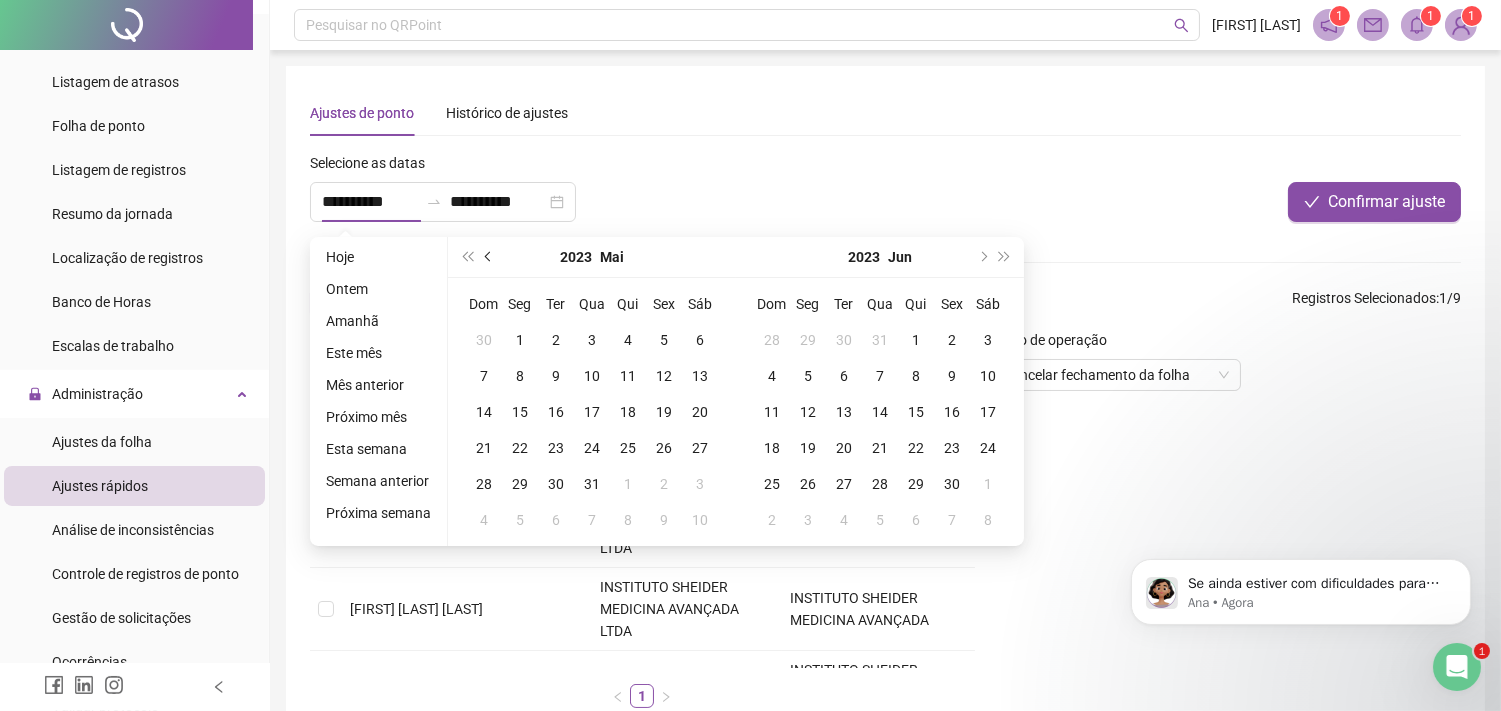click at bounding box center [490, 257] 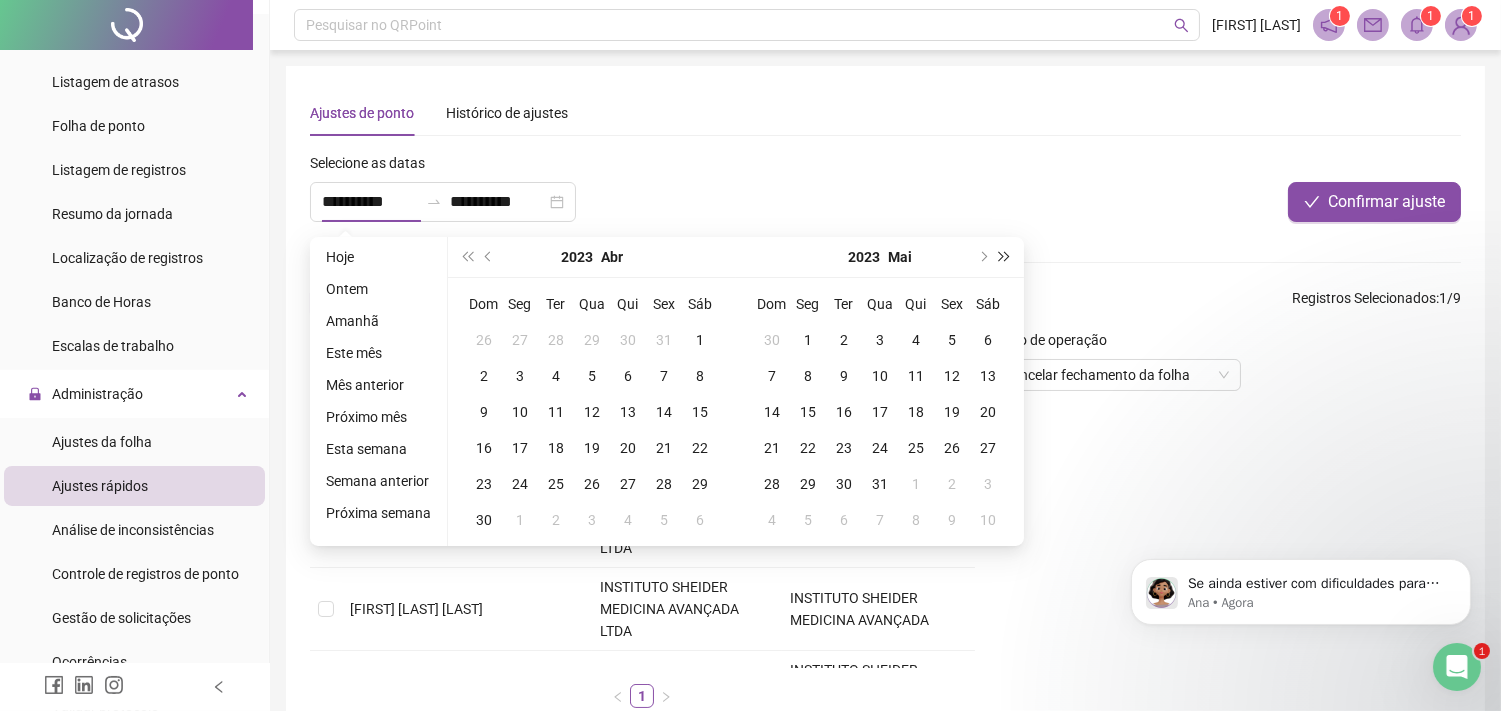 click at bounding box center [1005, 257] 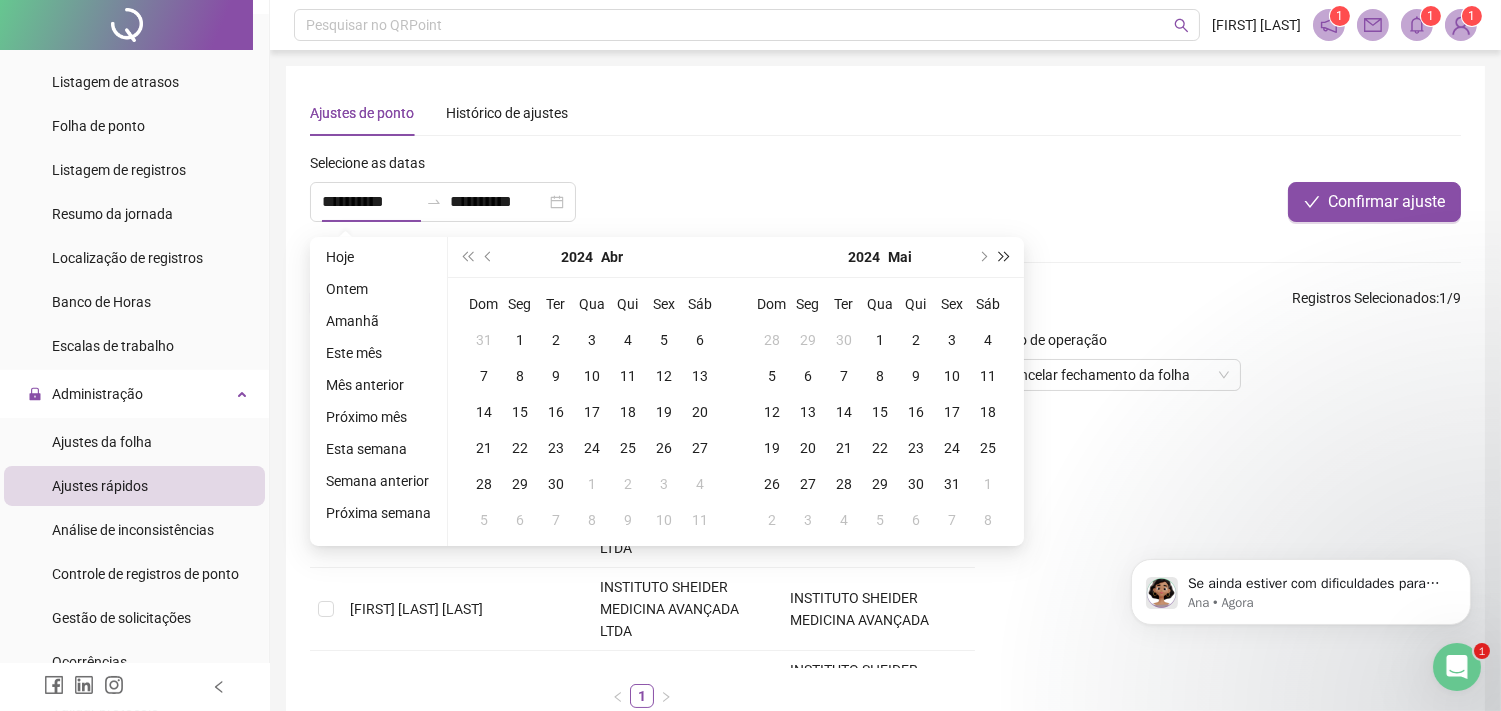 click at bounding box center [1005, 257] 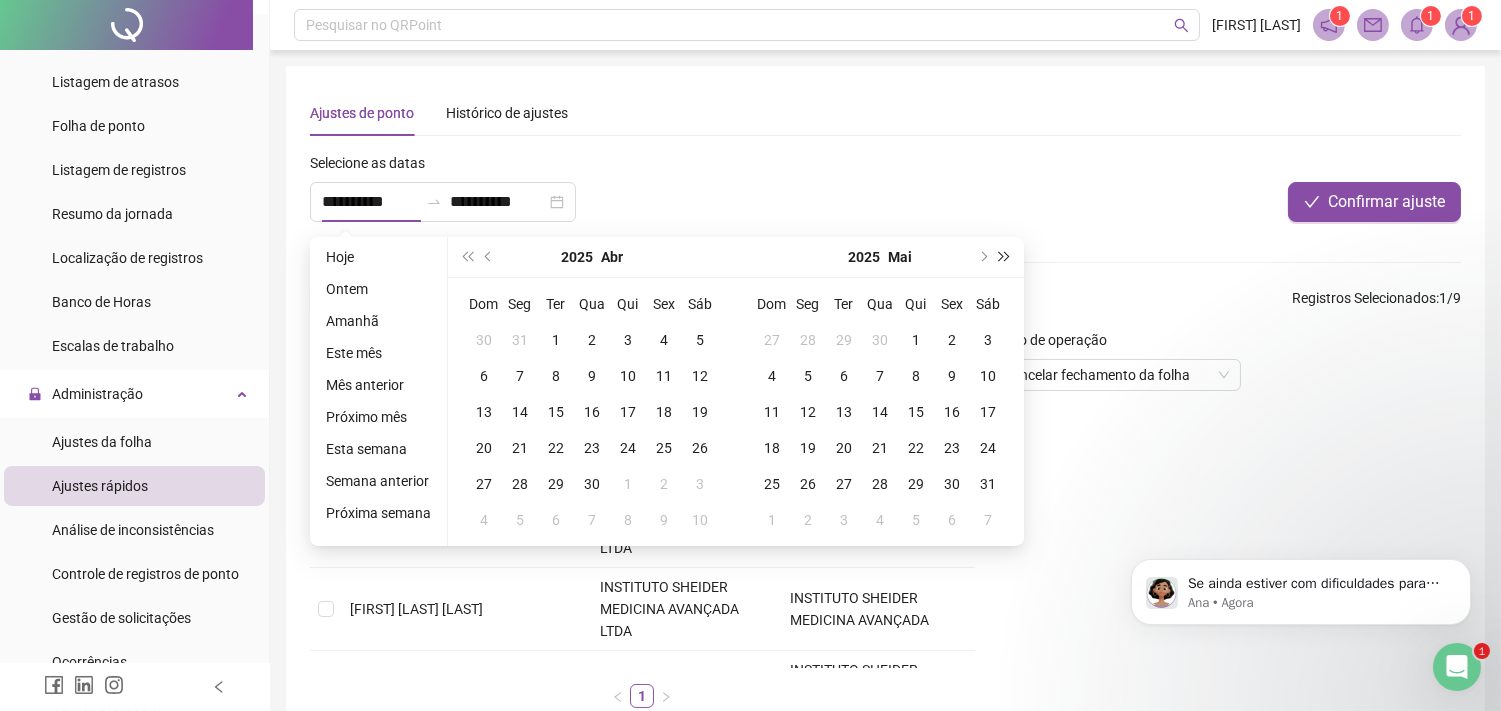 click at bounding box center [1005, 257] 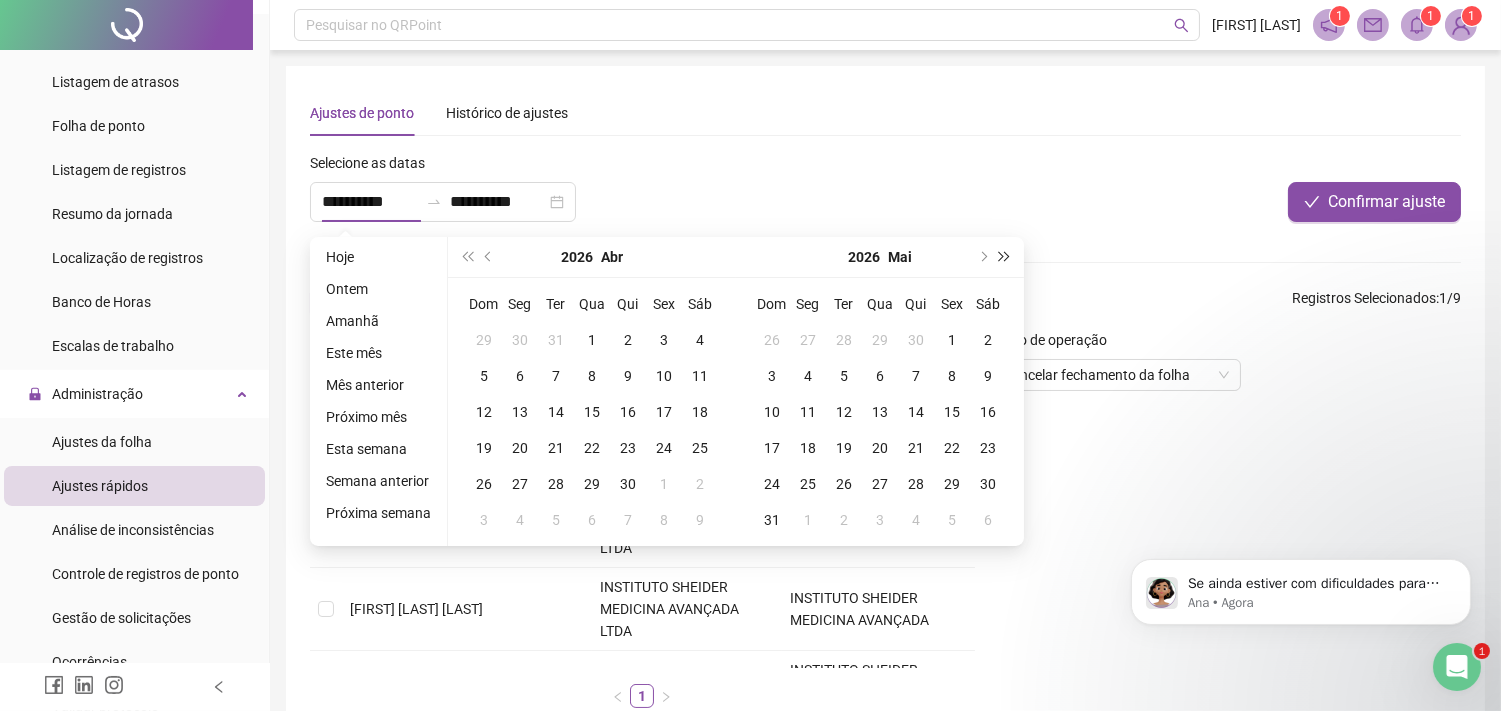 click at bounding box center [1005, 257] 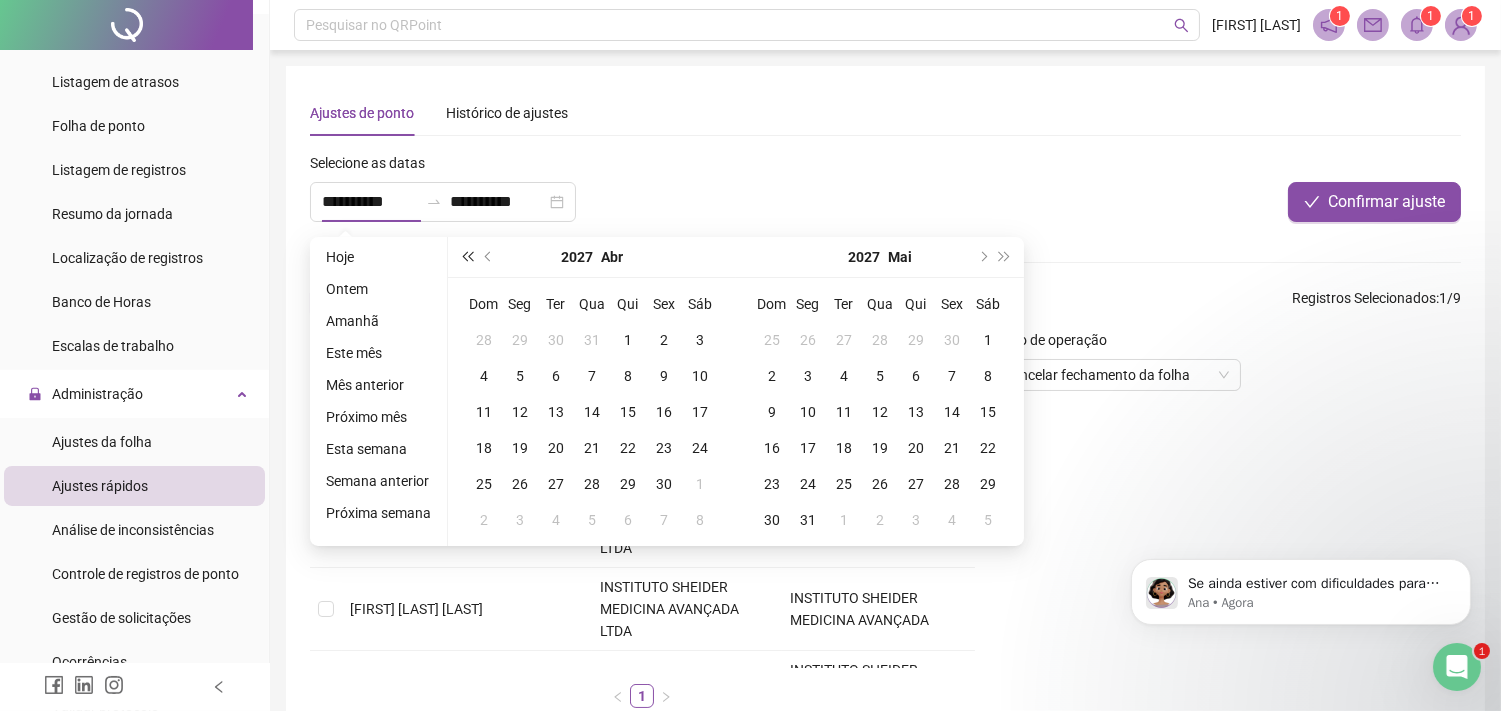 click at bounding box center (467, 257) 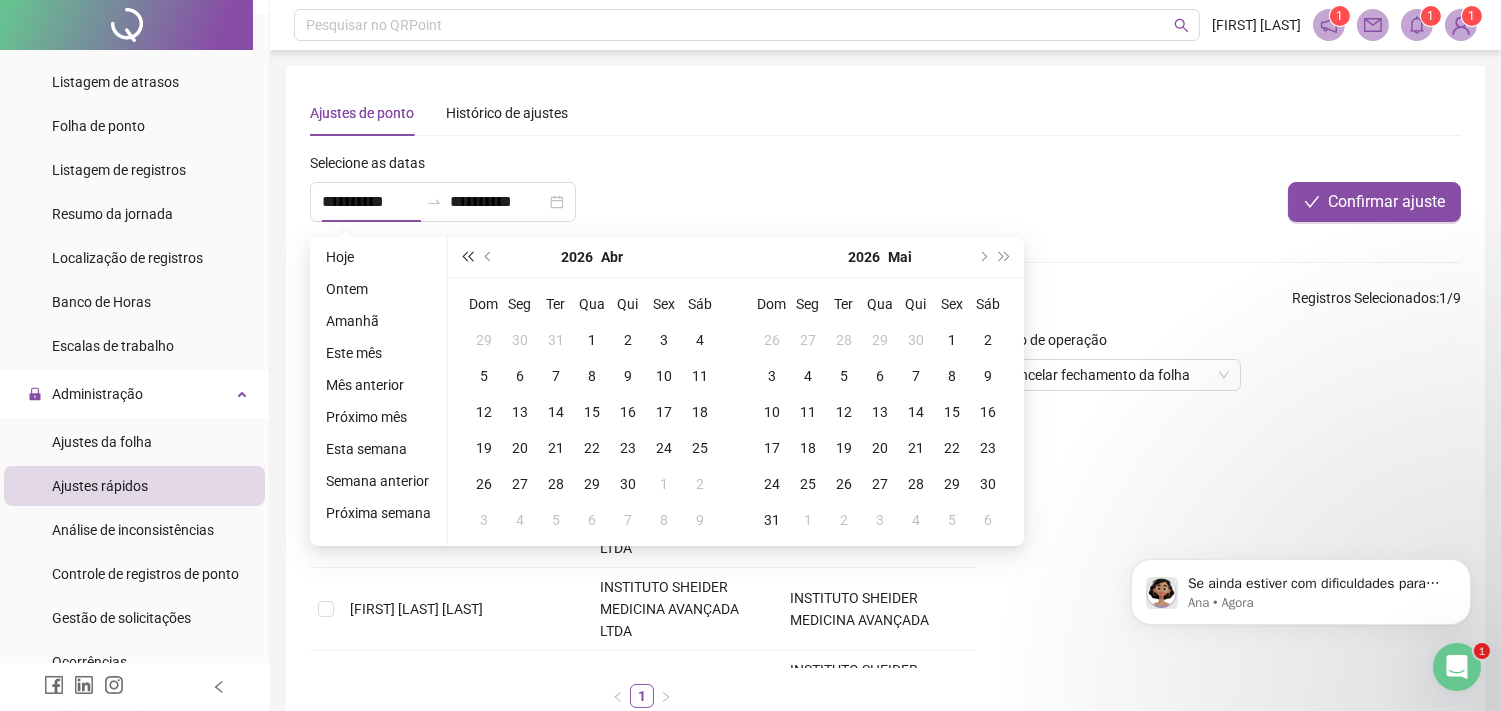 click at bounding box center (467, 257) 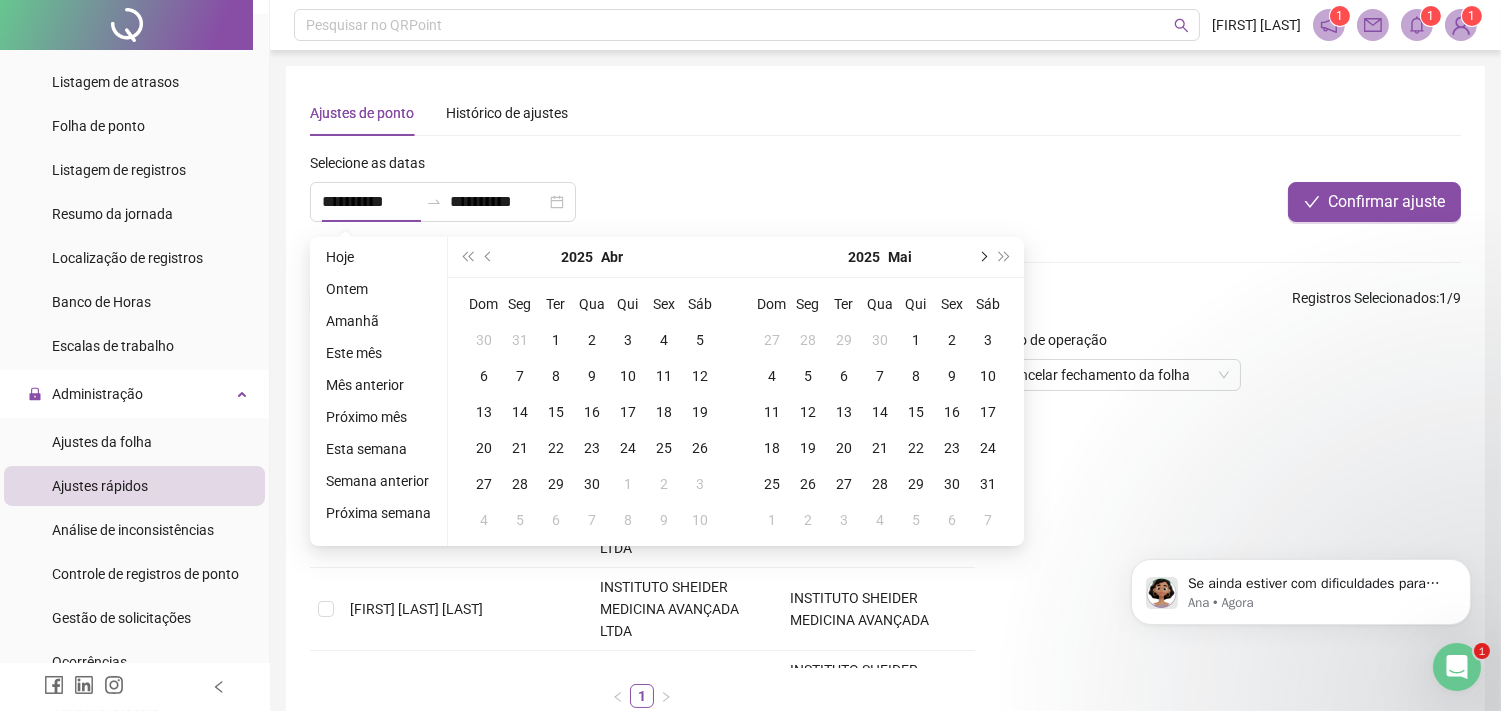 click at bounding box center (982, 257) 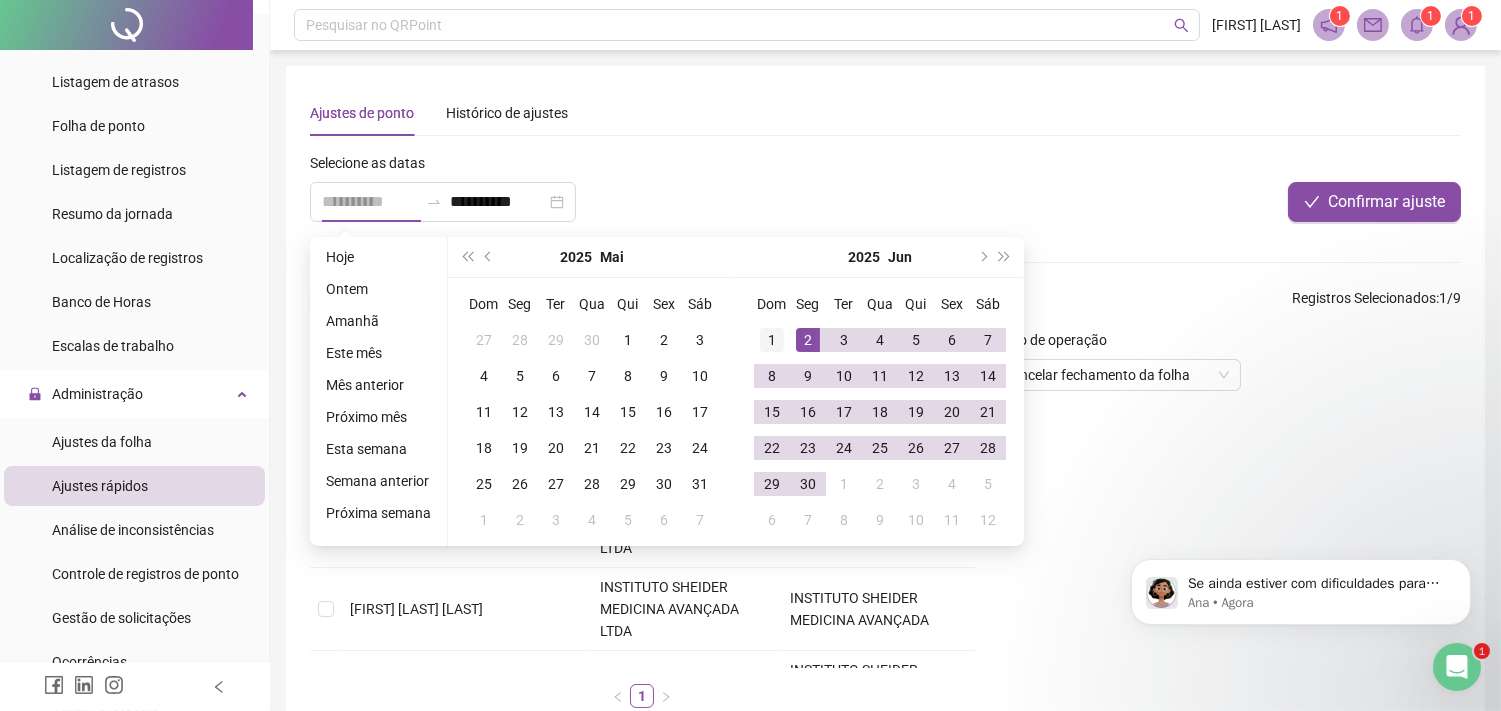 type on "**********" 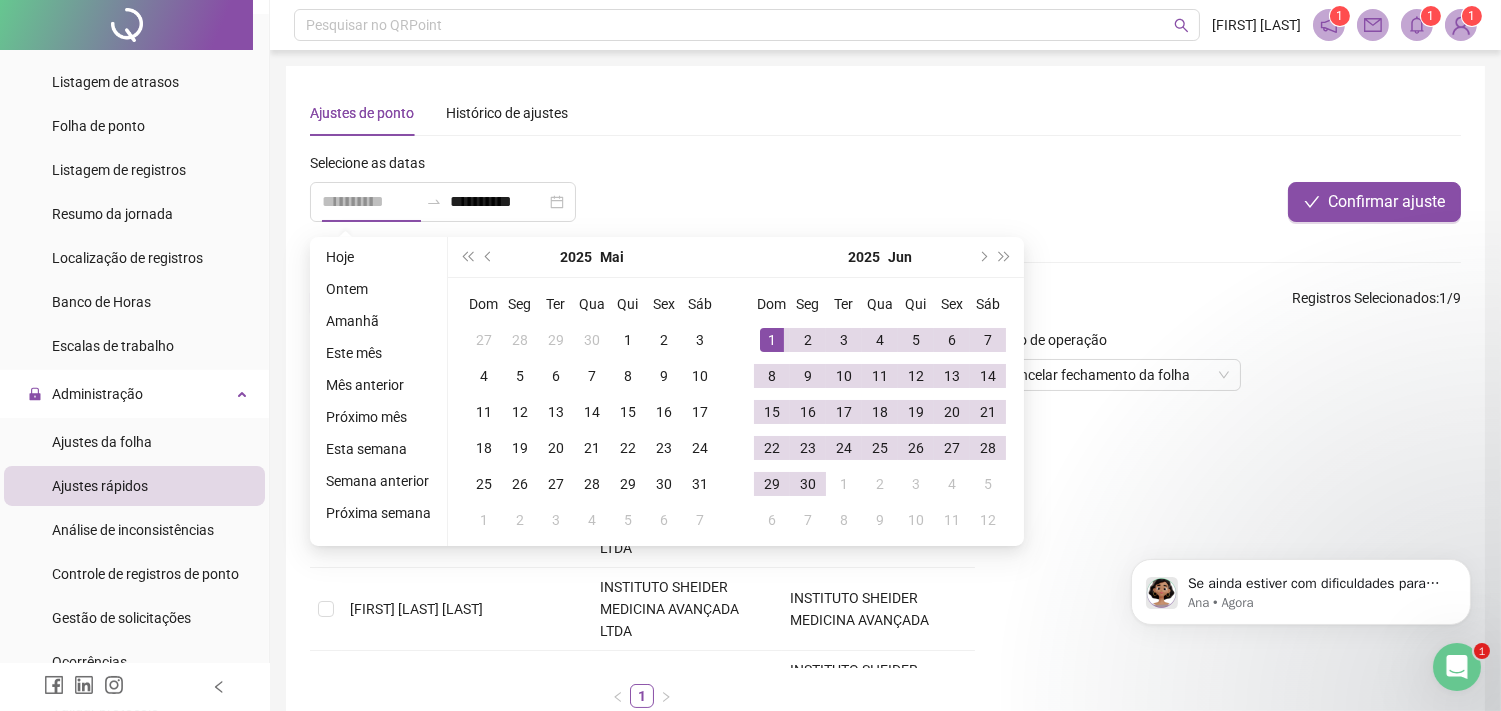 click on "1" at bounding box center (772, 340) 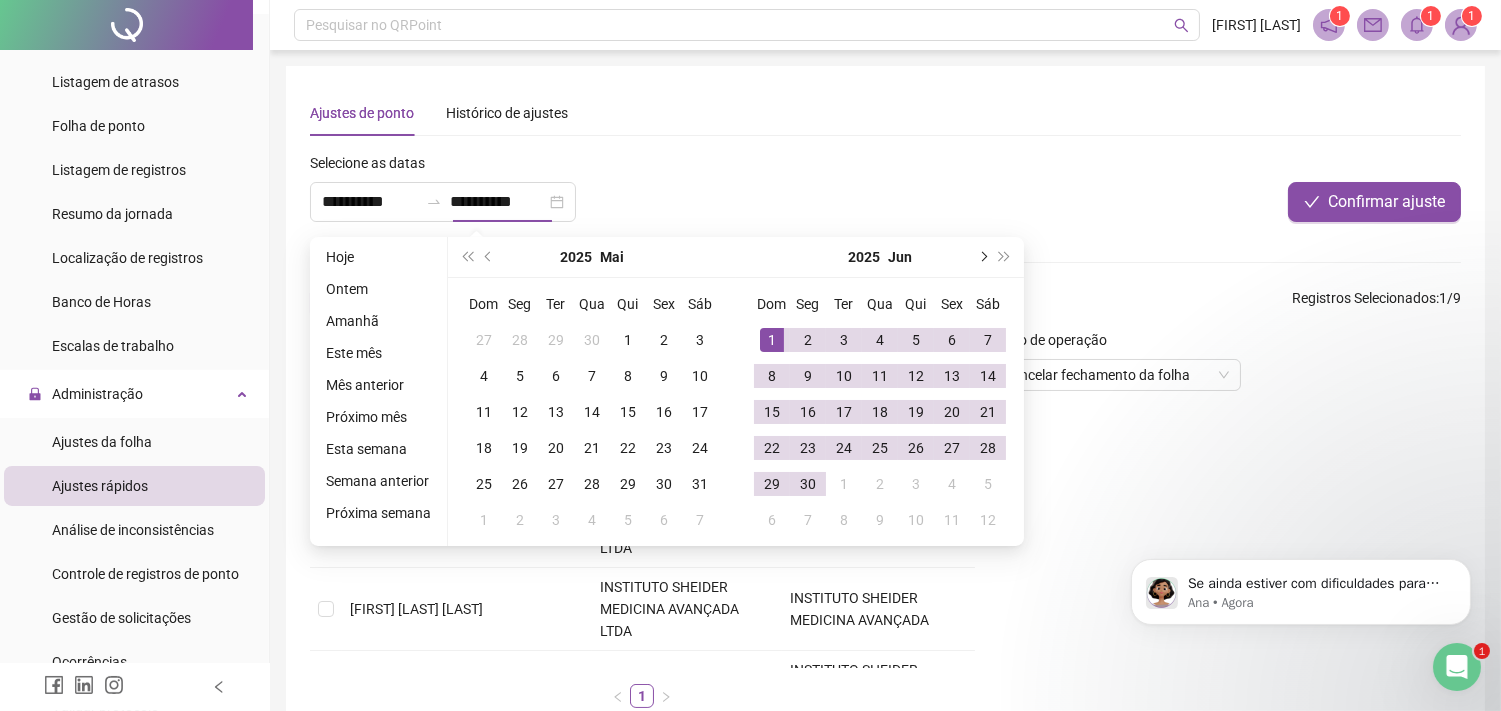 click at bounding box center [982, 257] 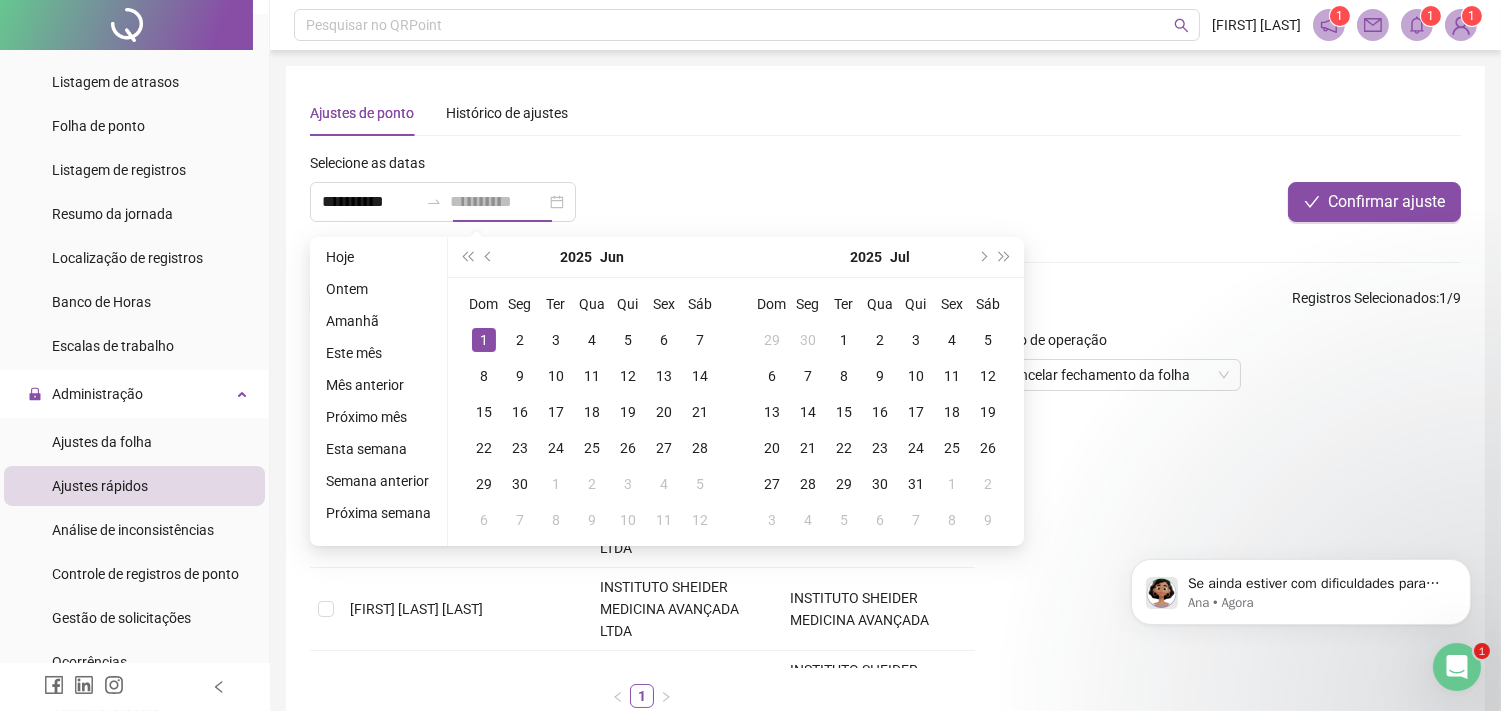 type on "**********" 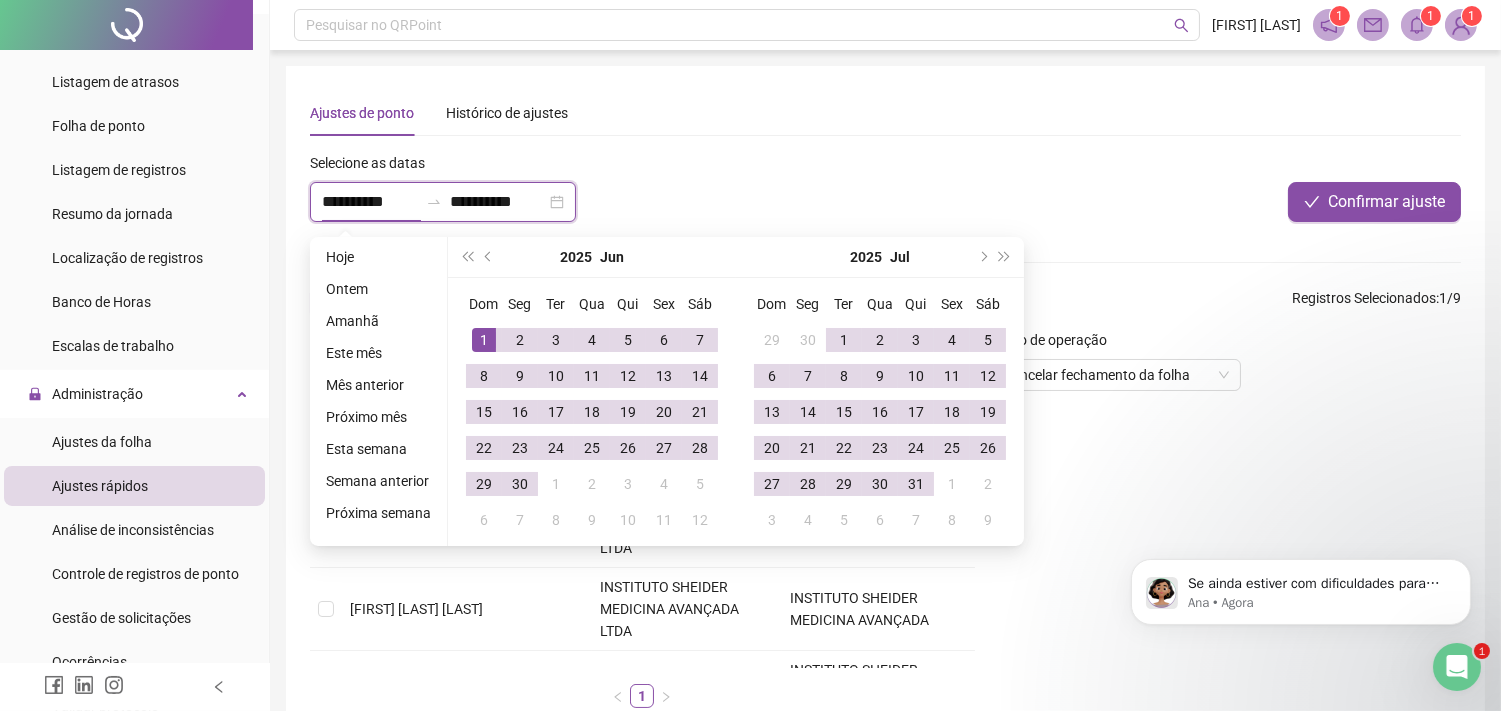 click on "**********" at bounding box center [370, 202] 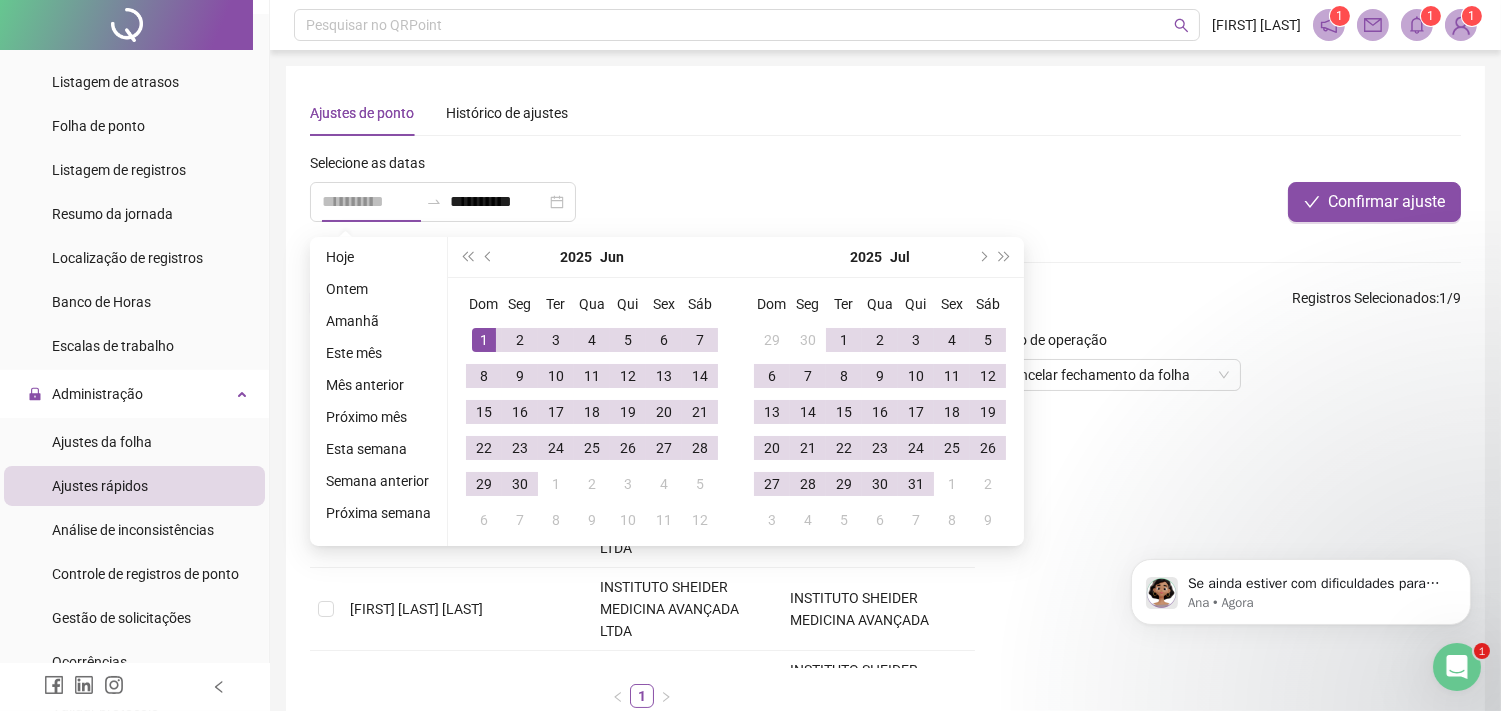 click on "1" at bounding box center (484, 340) 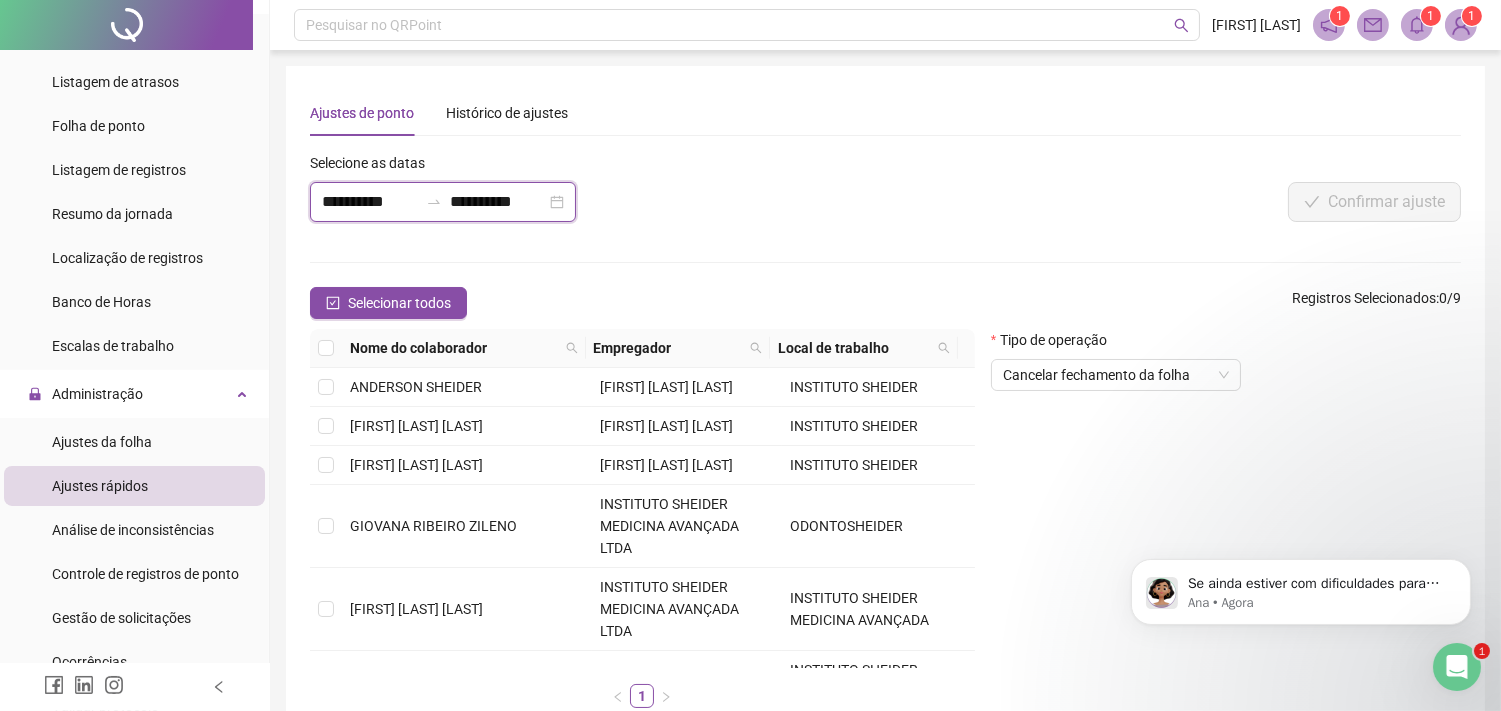 click on "**********" at bounding box center (370, 202) 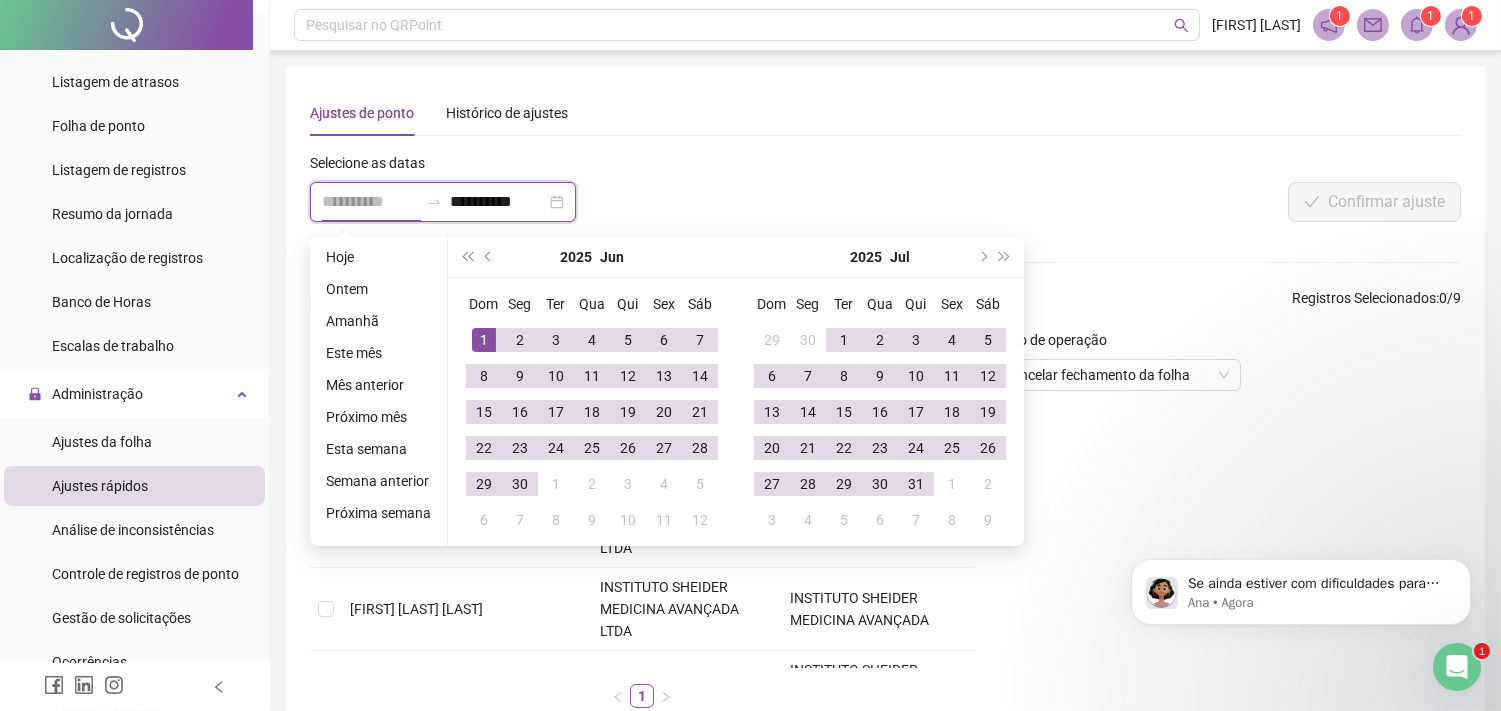 type on "**********" 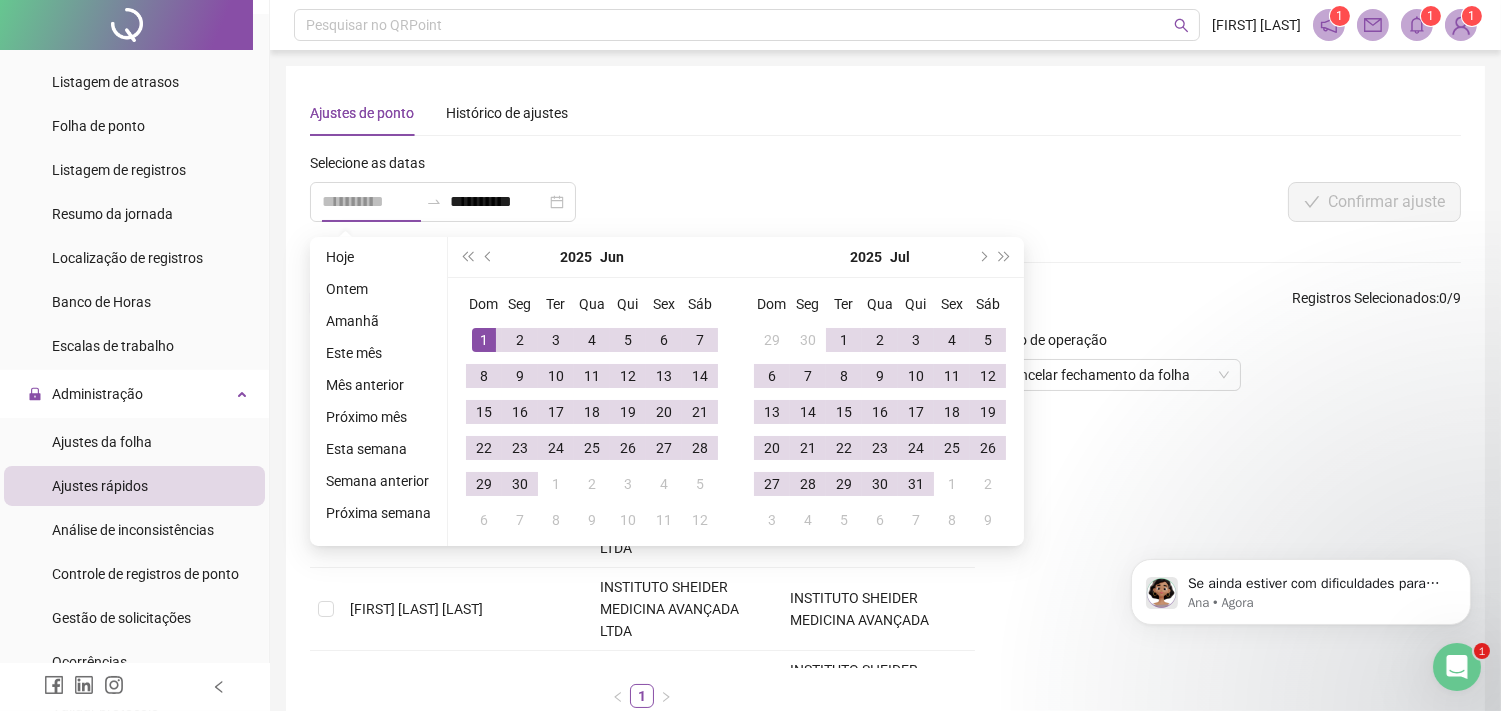 click on "1" at bounding box center [484, 340] 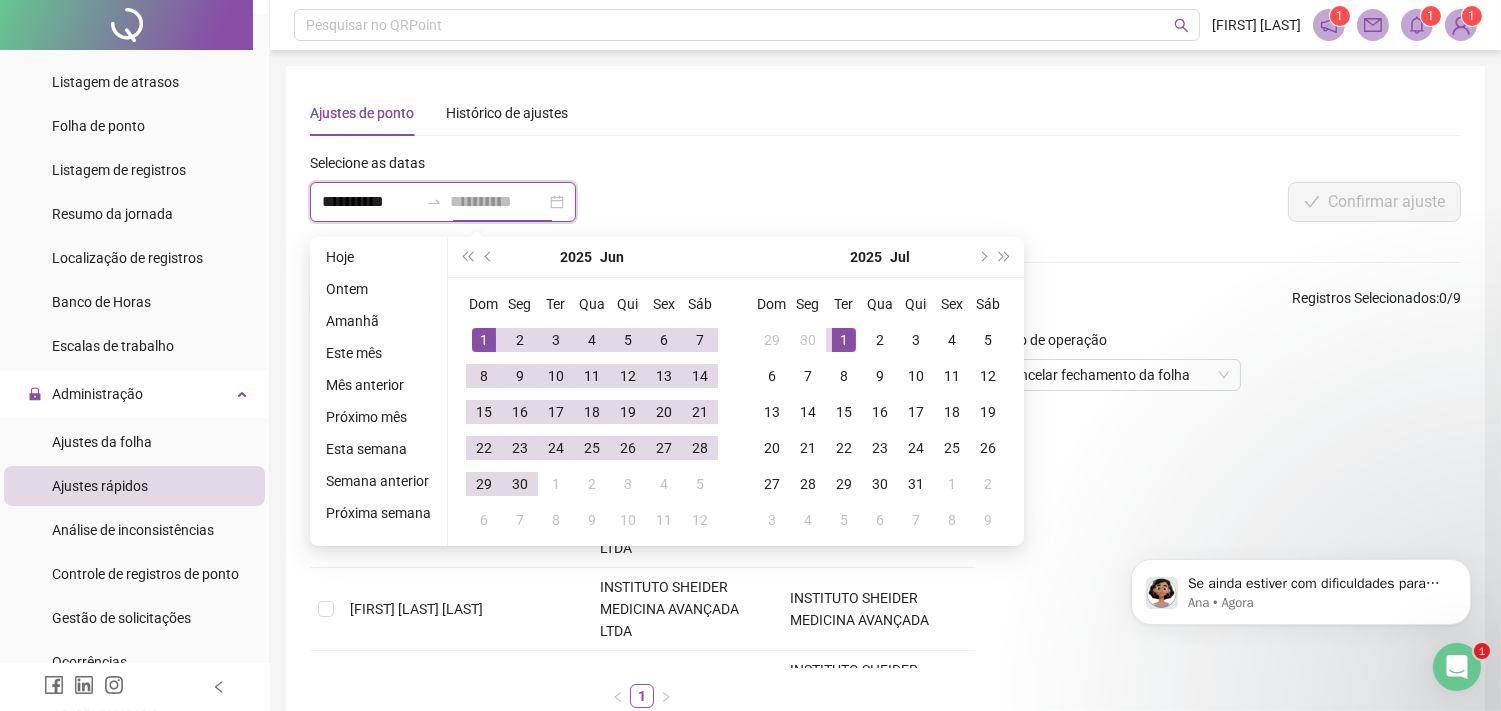 type on "**********" 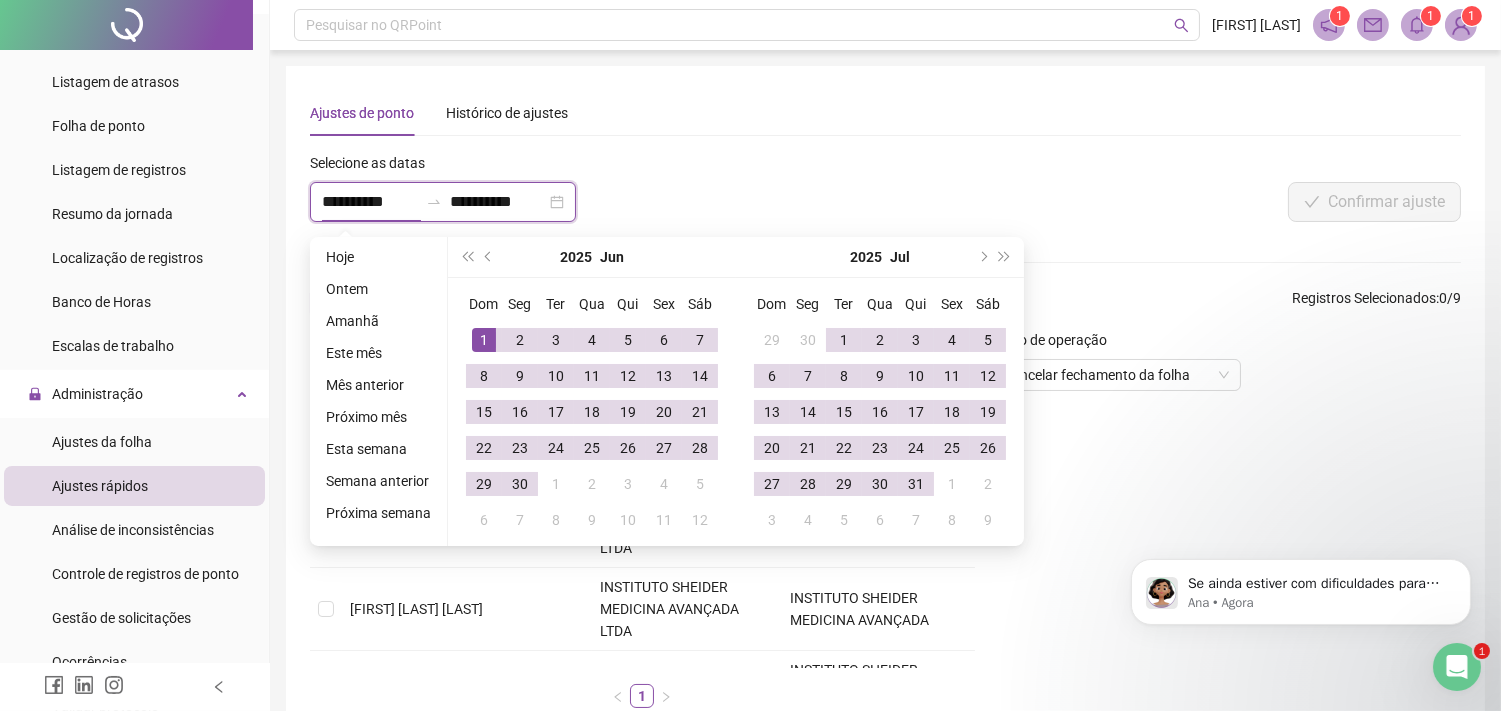click on "**********" at bounding box center [370, 202] 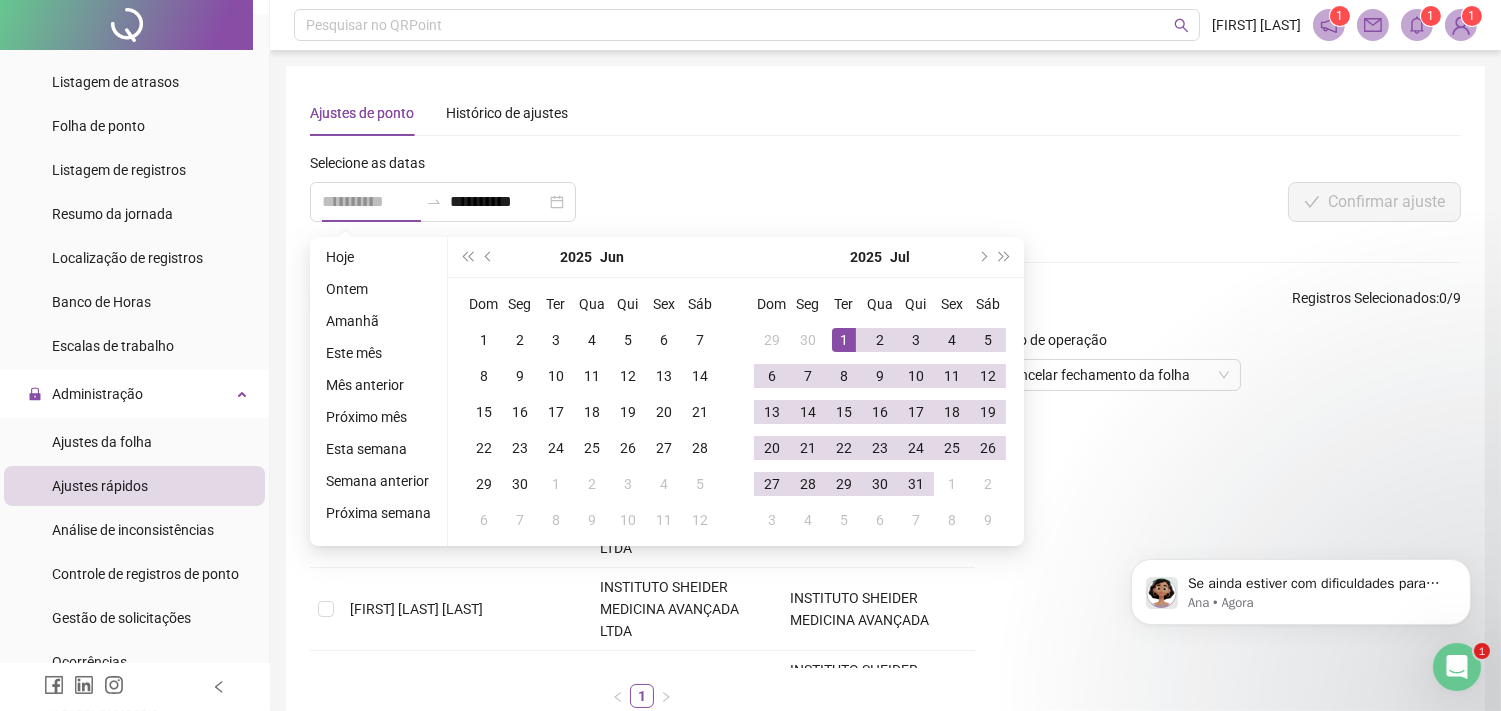 click on "1" at bounding box center (844, 340) 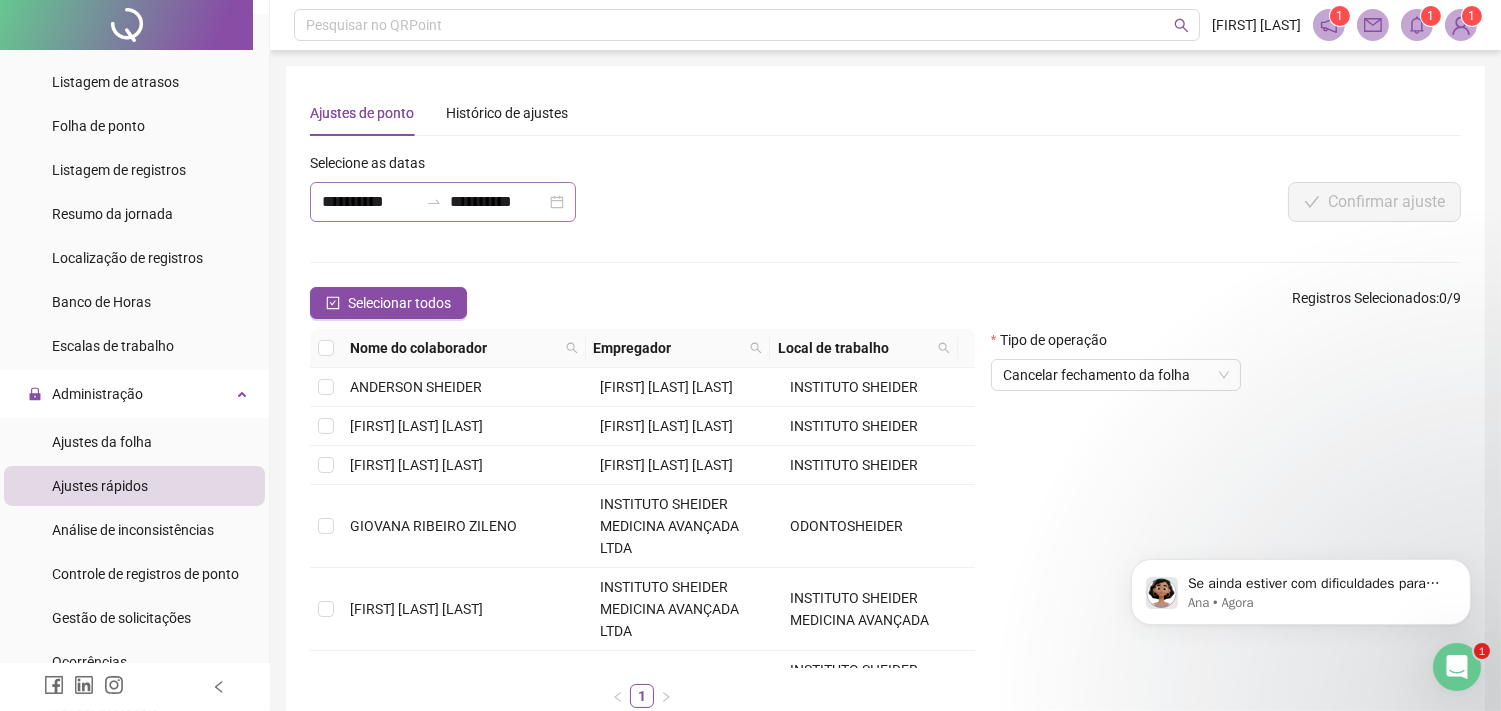 click on "**********" at bounding box center [443, 202] 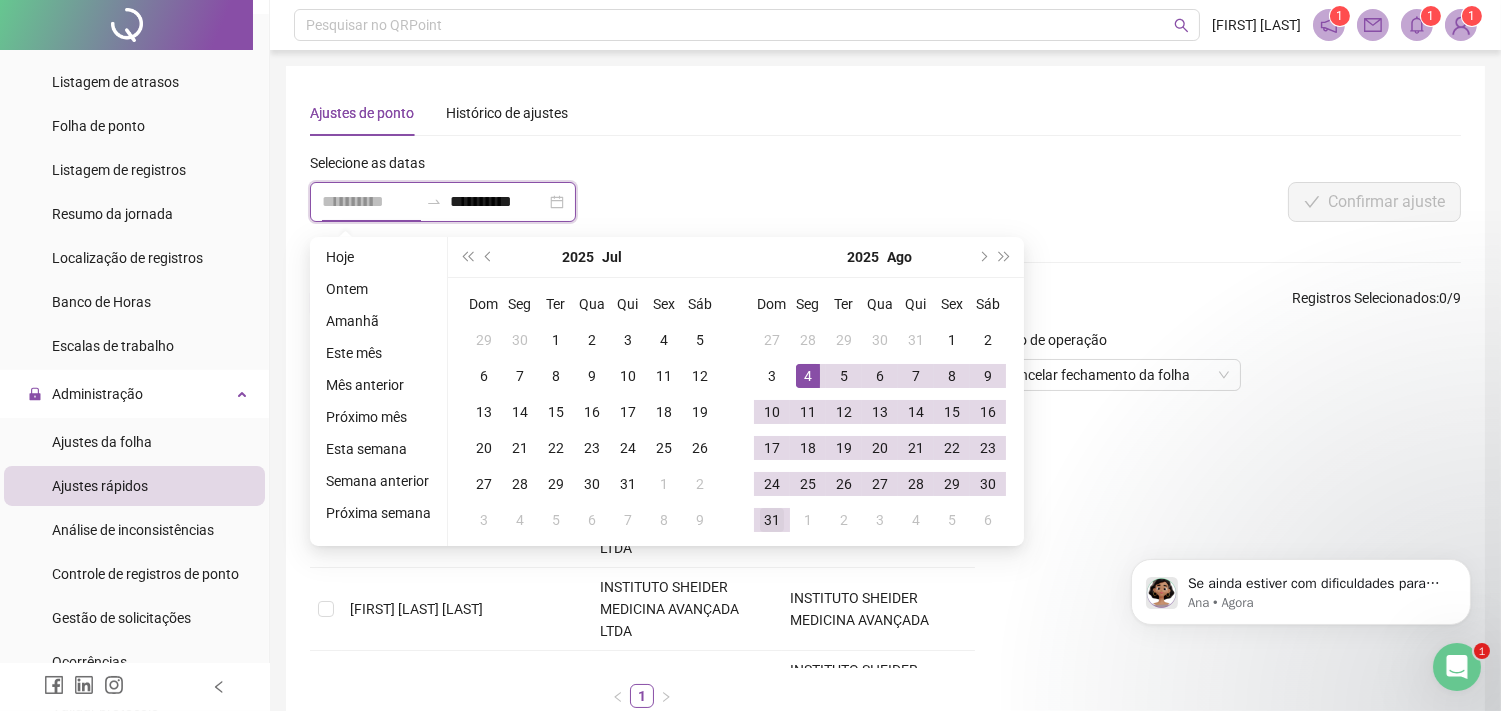 type on "**********" 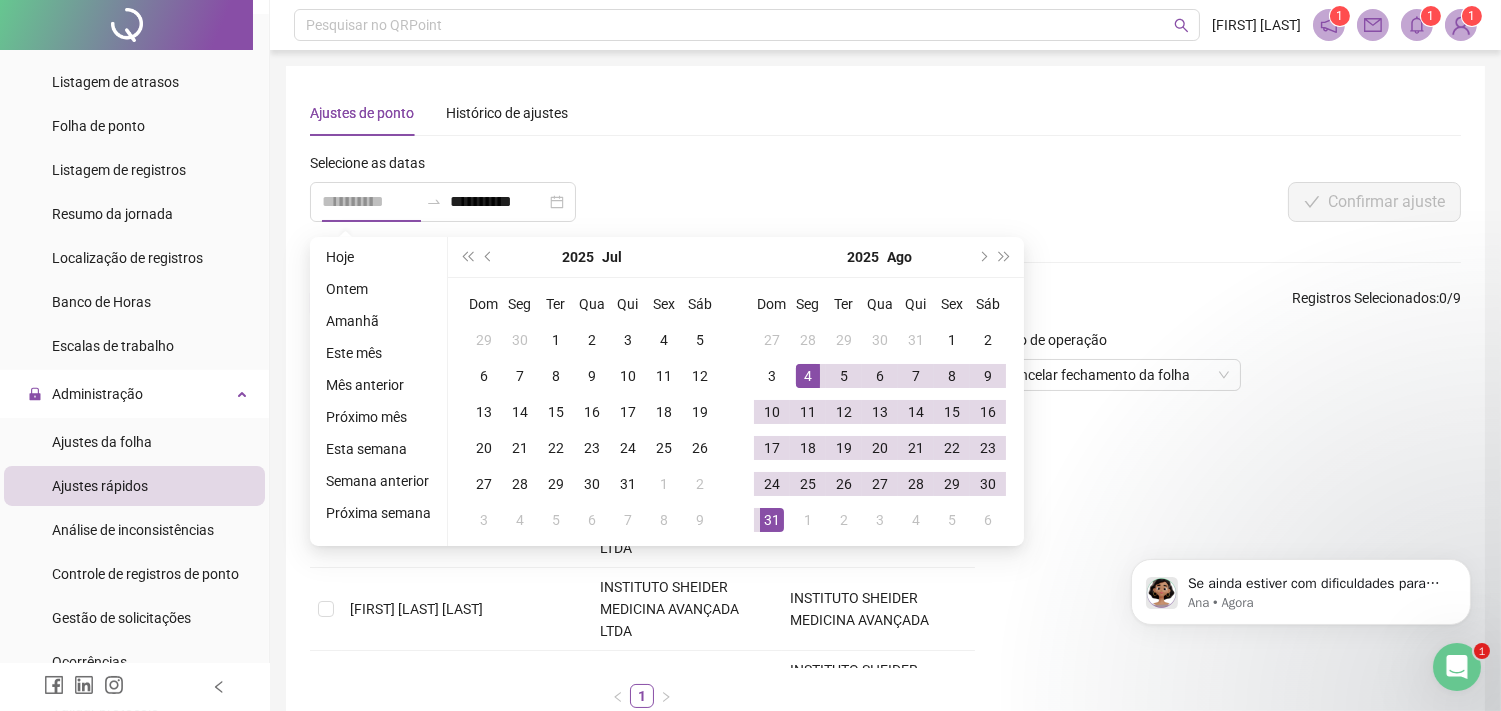 click on "31" at bounding box center [772, 520] 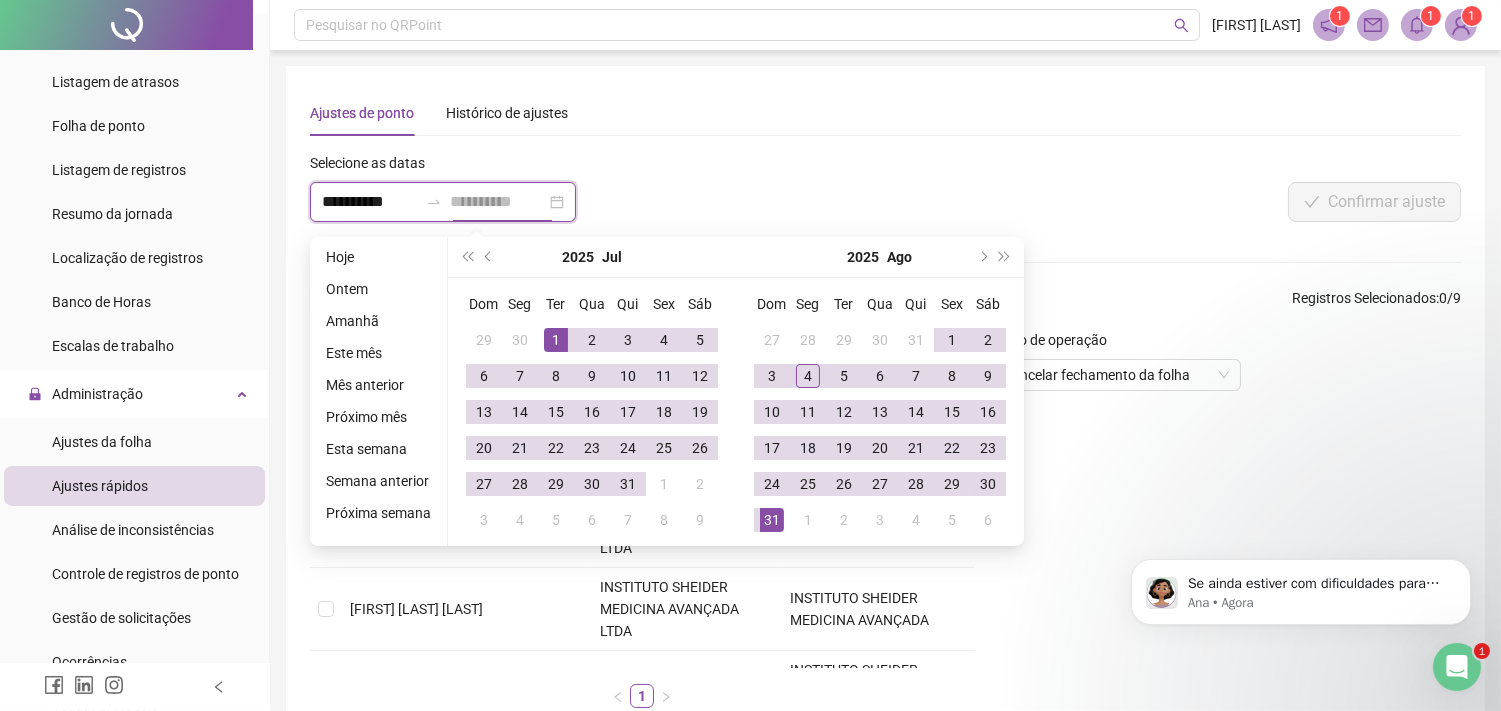 type on "**********" 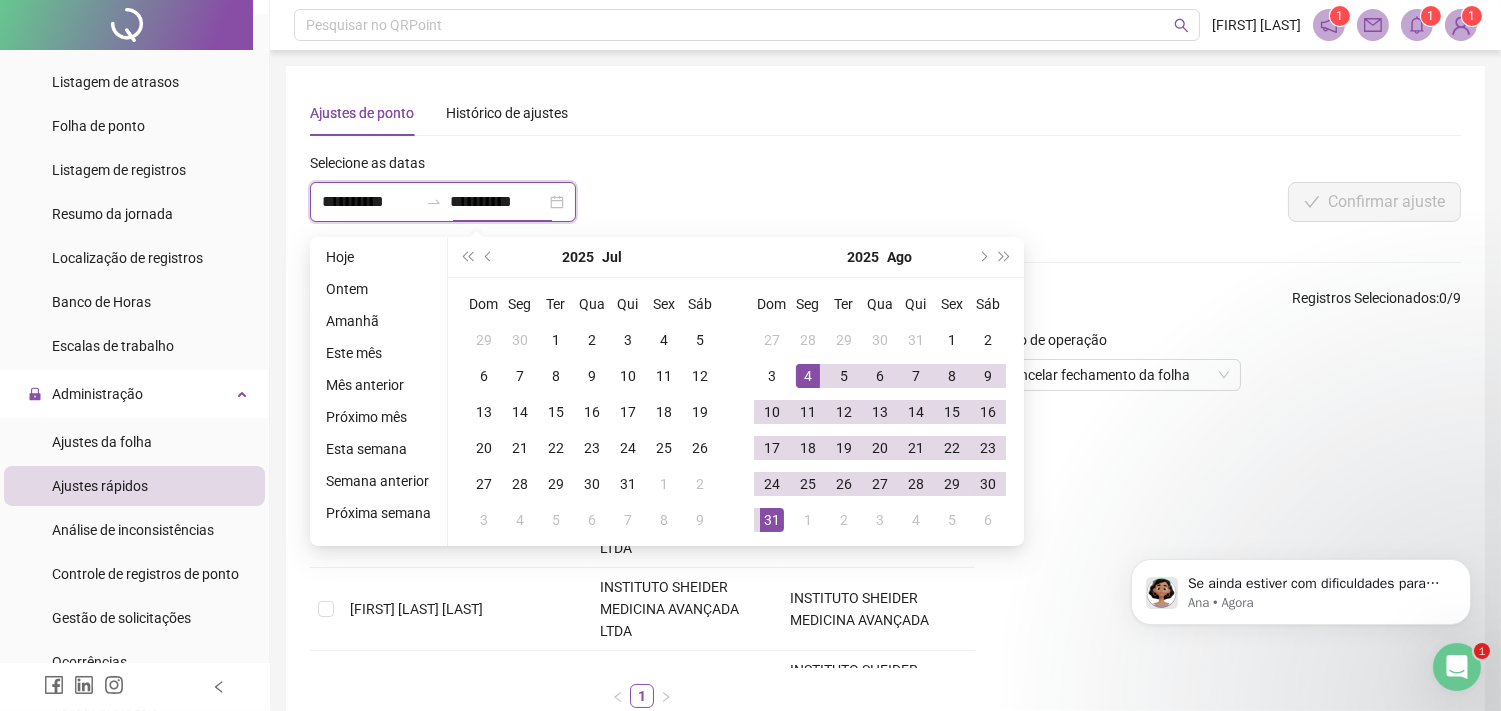 click on "**********" at bounding box center (370, 202) 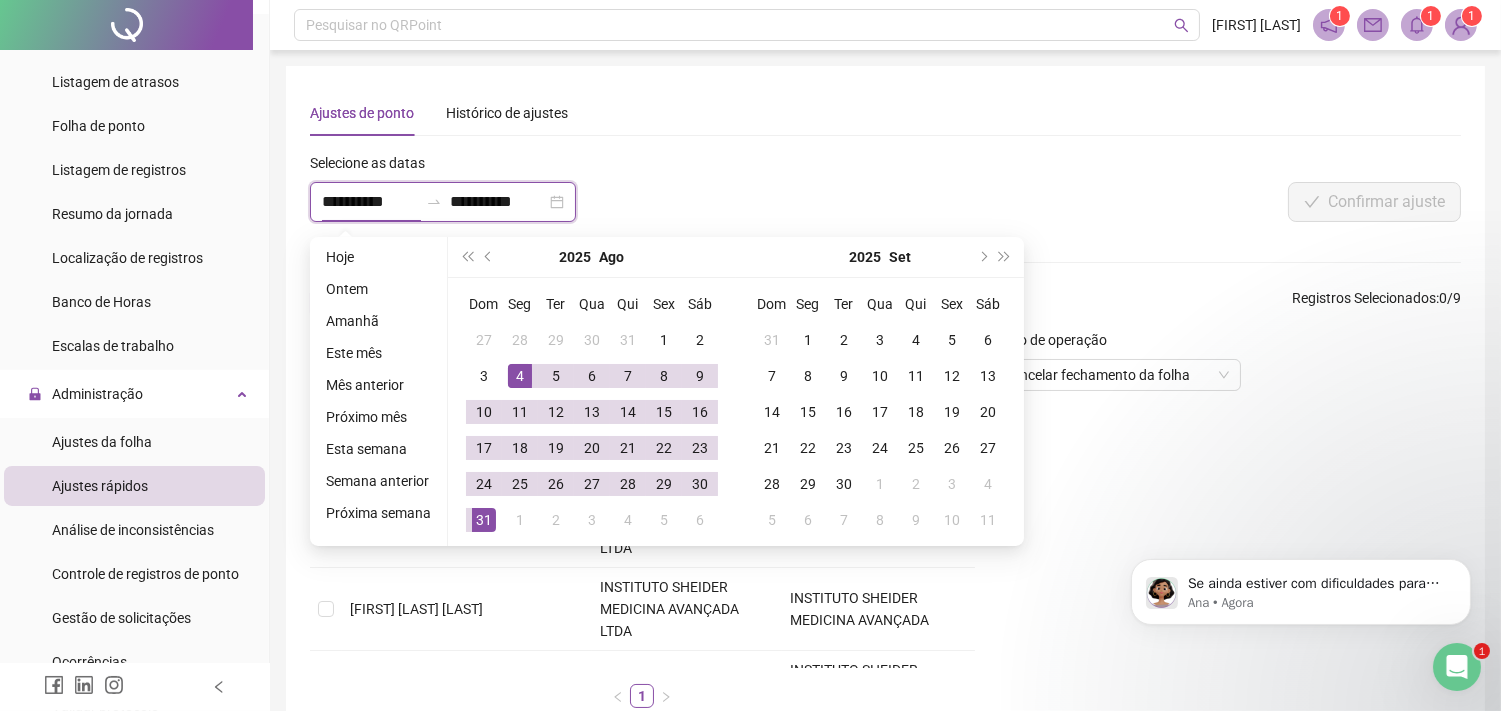 type on "**********" 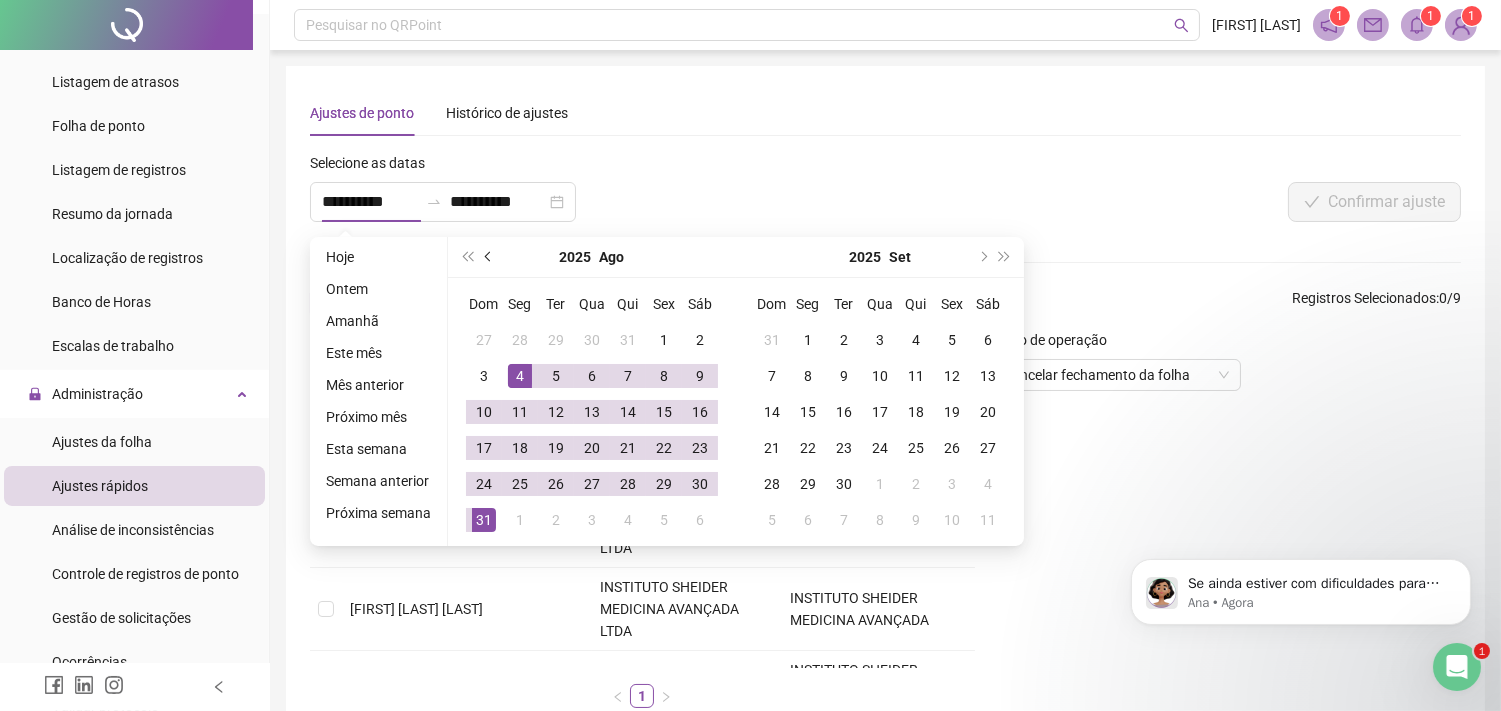 click at bounding box center (489, 257) 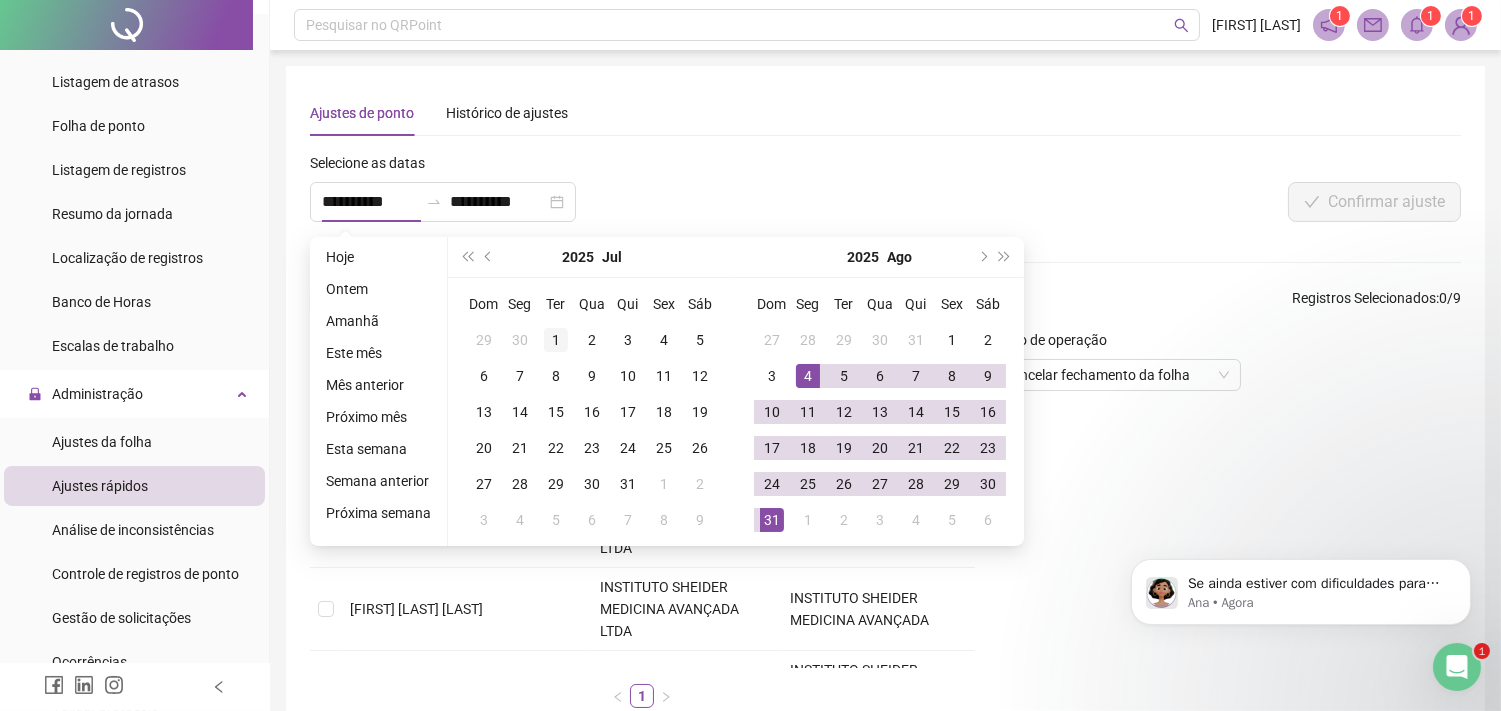 type on "**********" 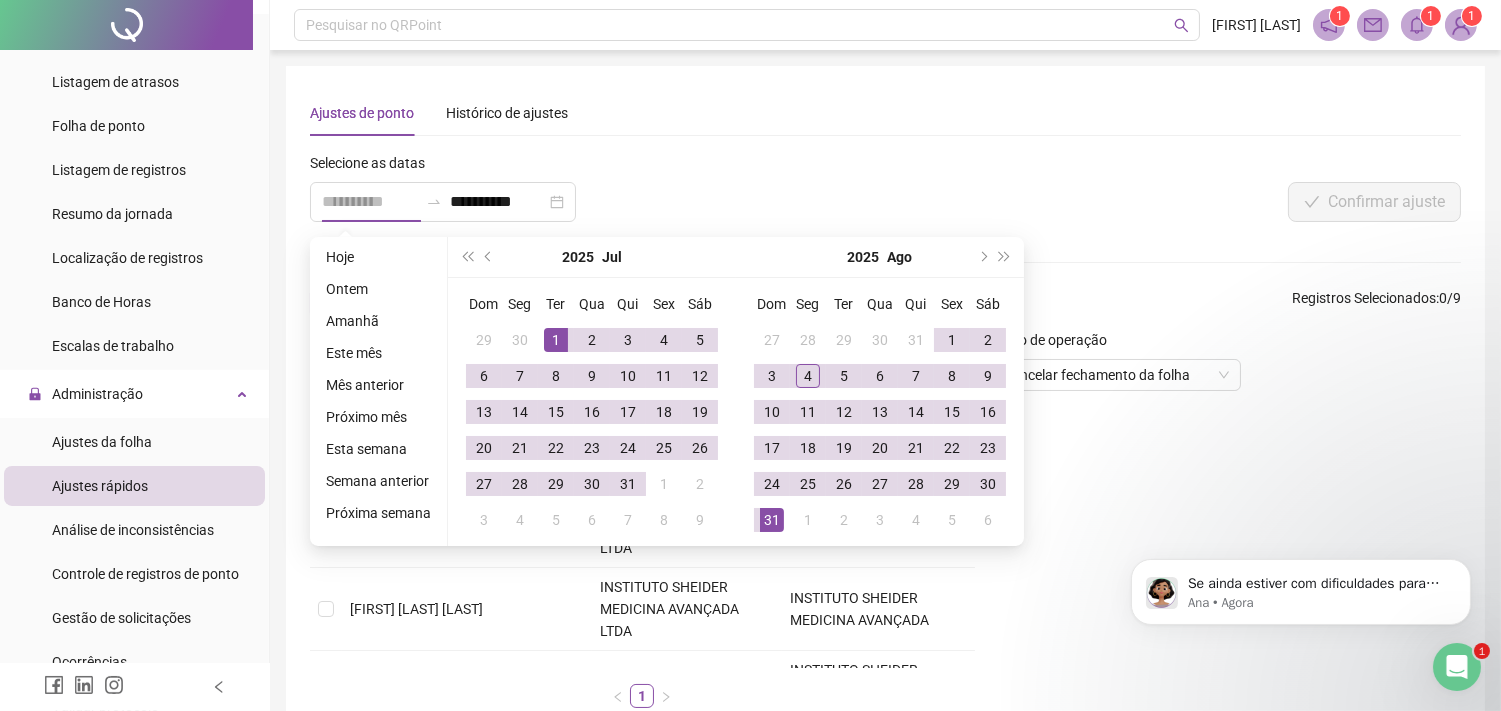 click on "1" at bounding box center (556, 340) 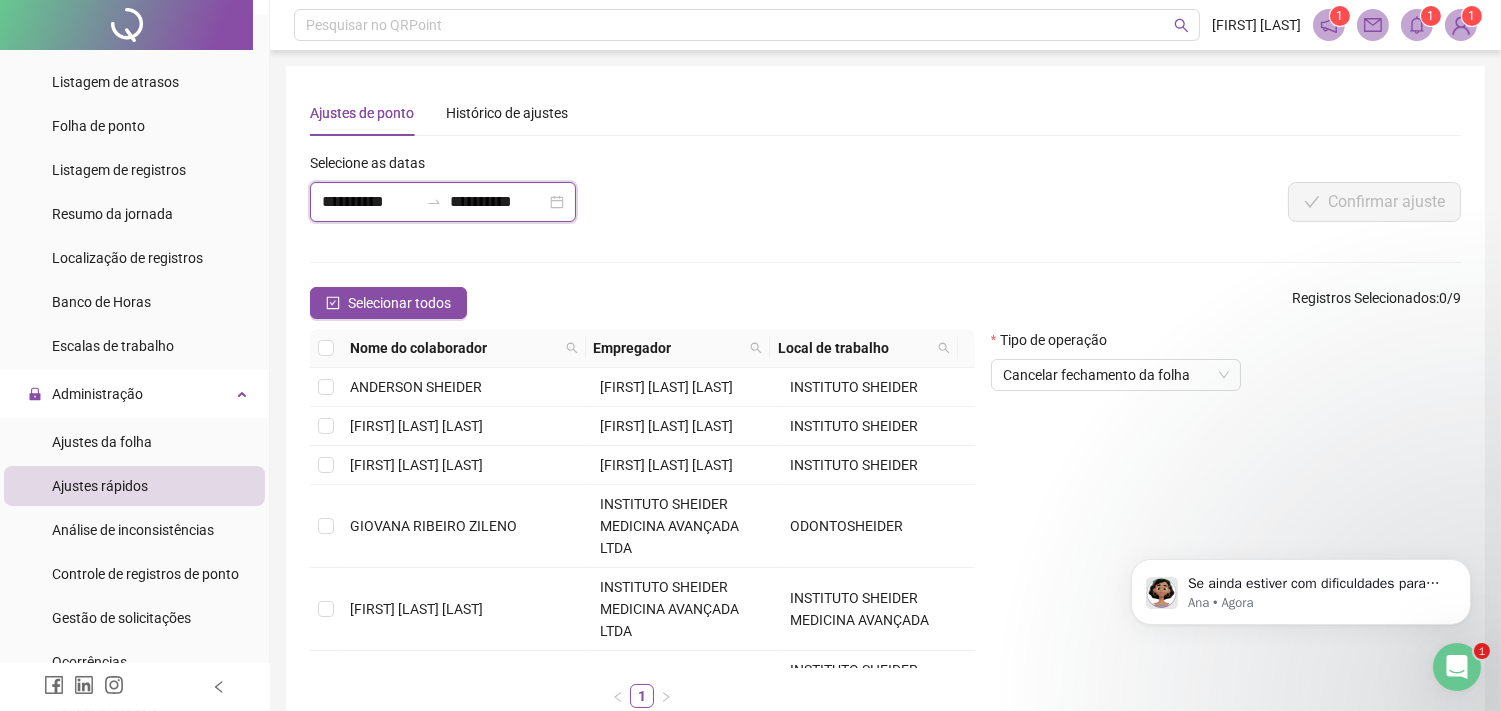 click on "**********" at bounding box center [498, 202] 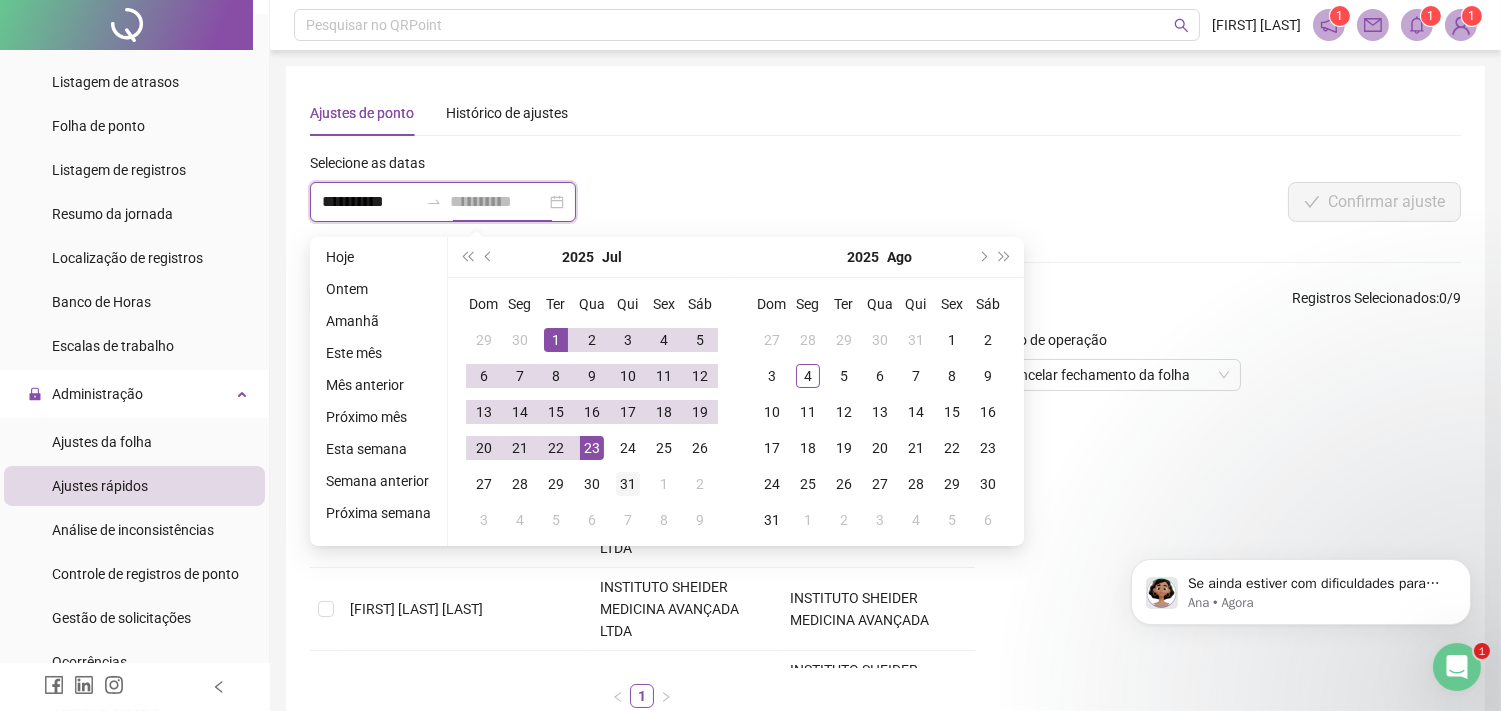 type on "**********" 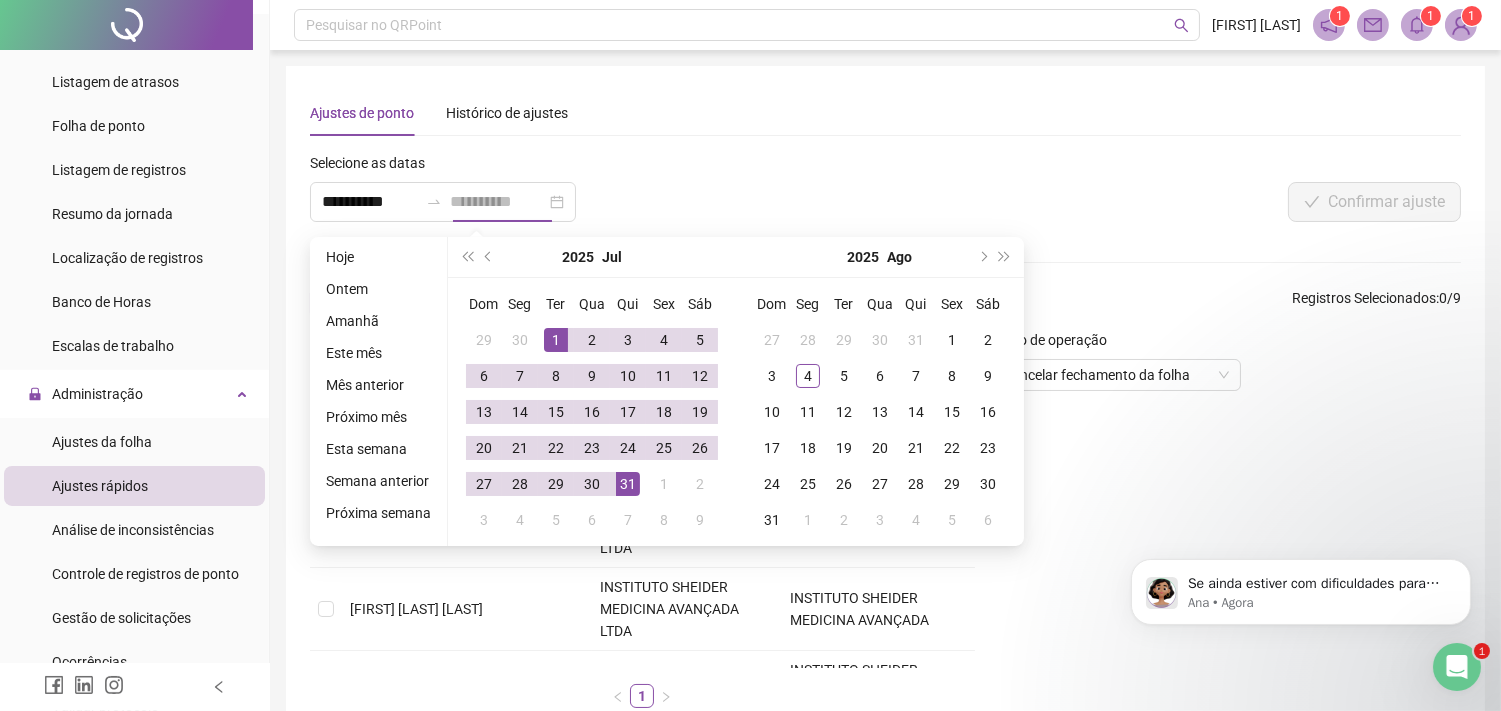 click on "31" at bounding box center (628, 484) 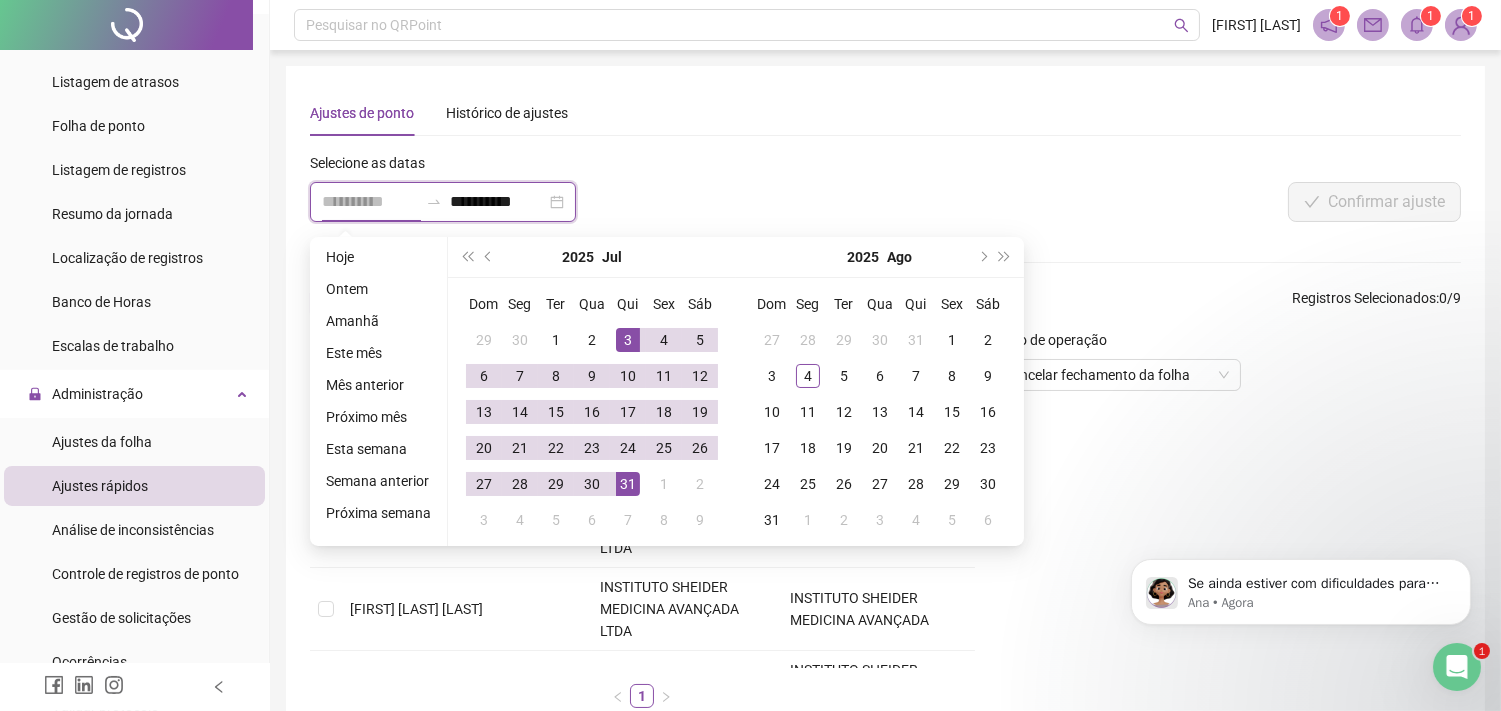 type on "**********" 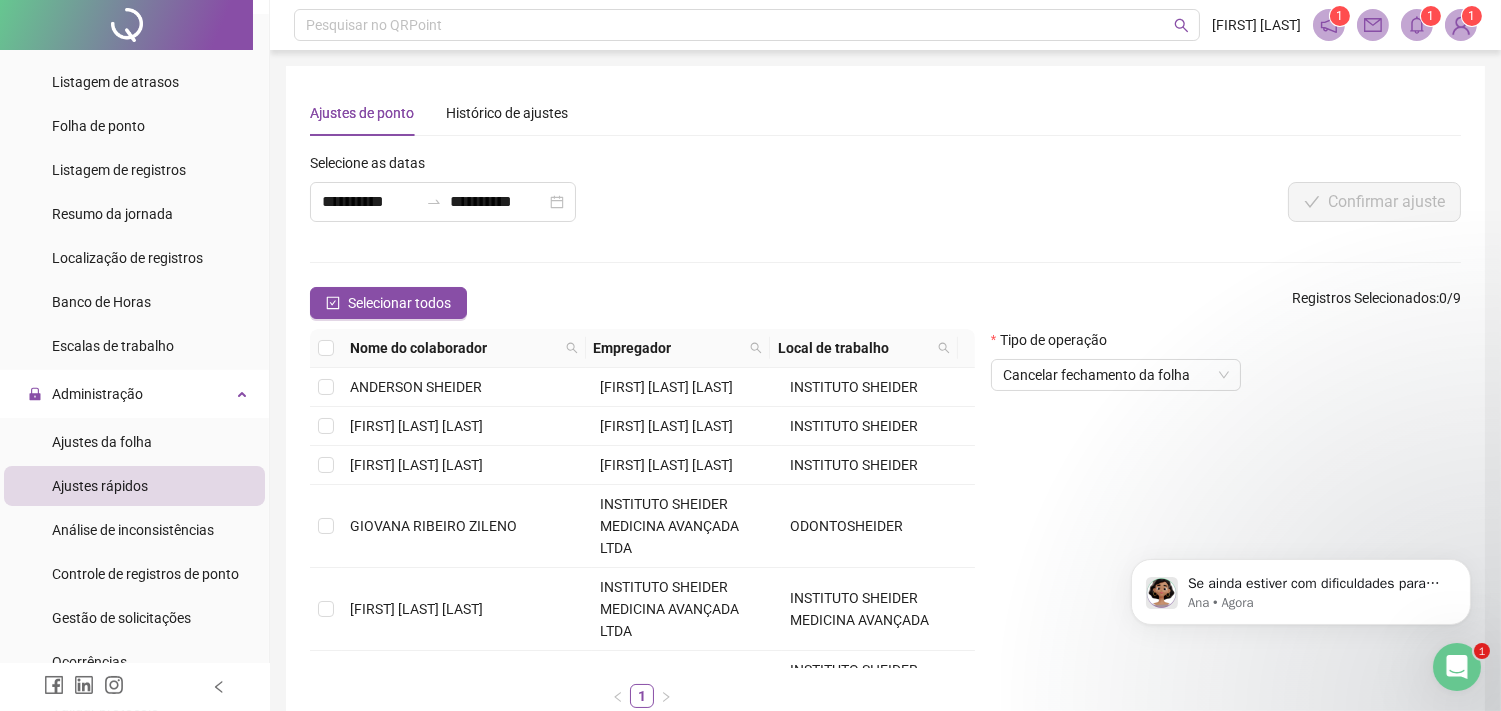 click at bounding box center [1221, 167] 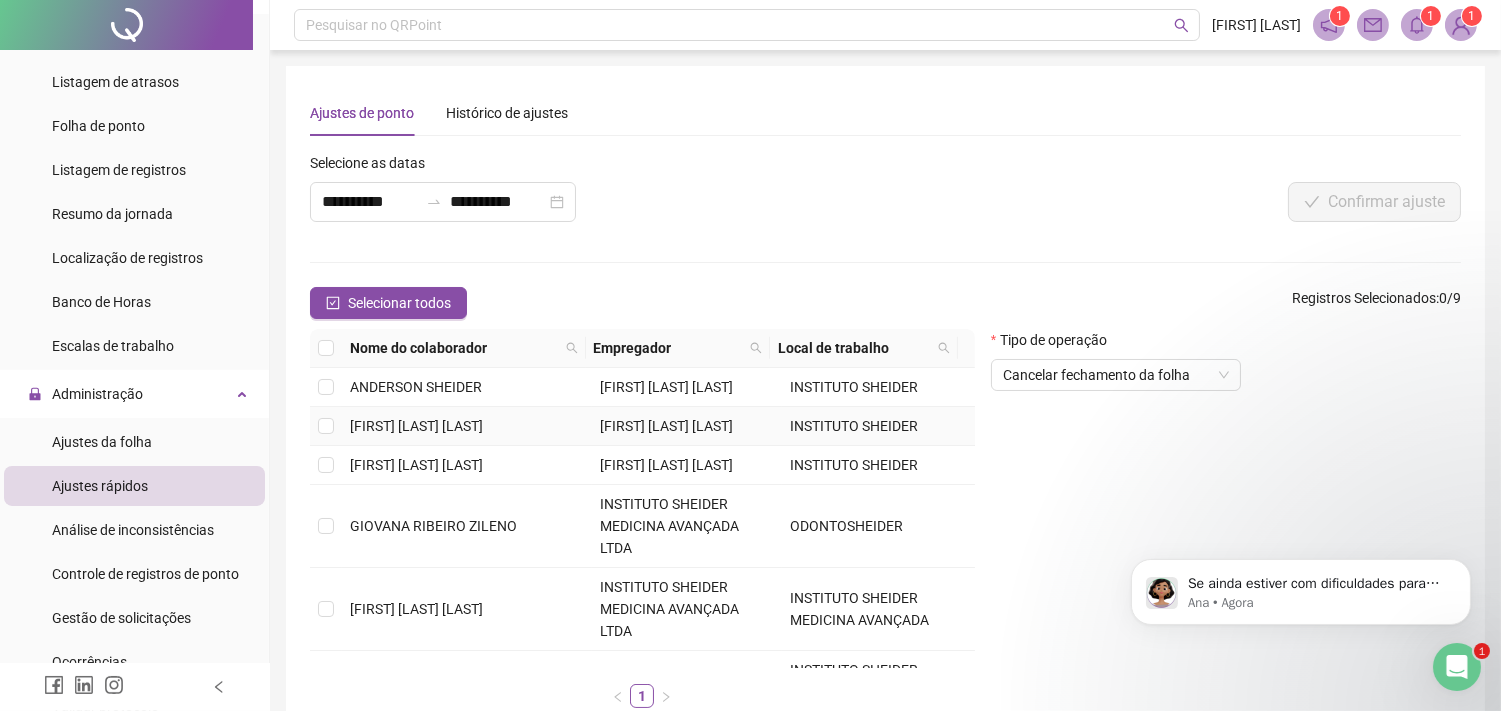 click on "[FIRST] [LAST] [LAST]" at bounding box center (467, 426) 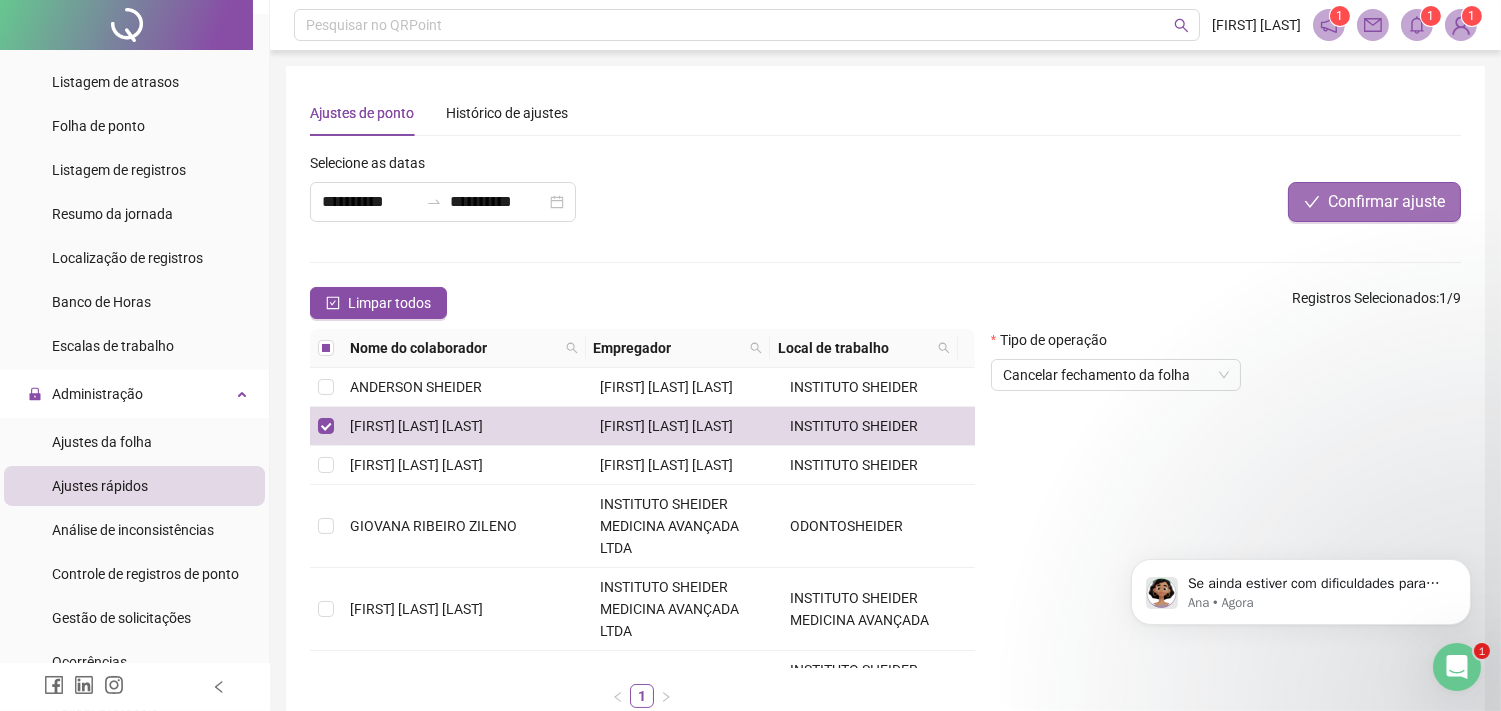 click on "Confirmar ajuste" at bounding box center (1386, 202) 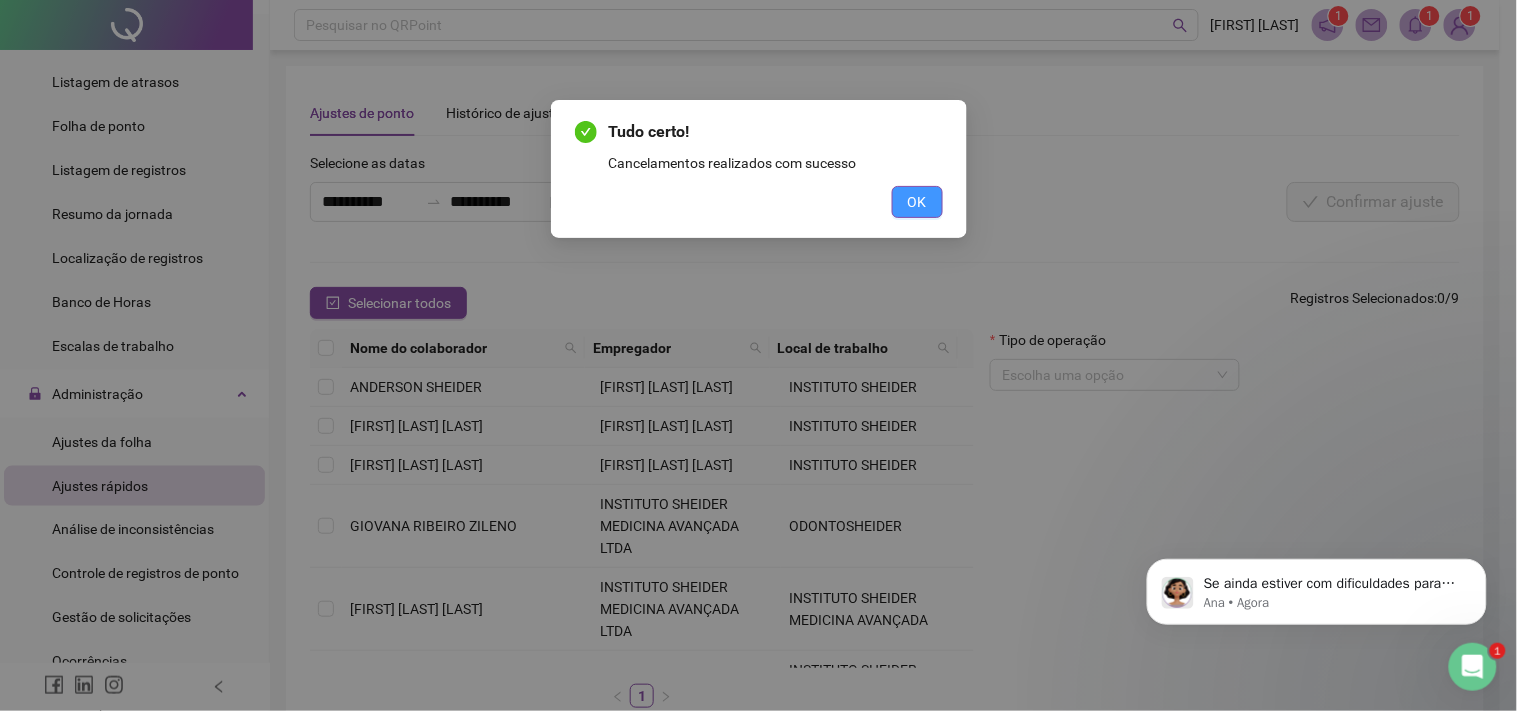 click on "OK" at bounding box center (917, 202) 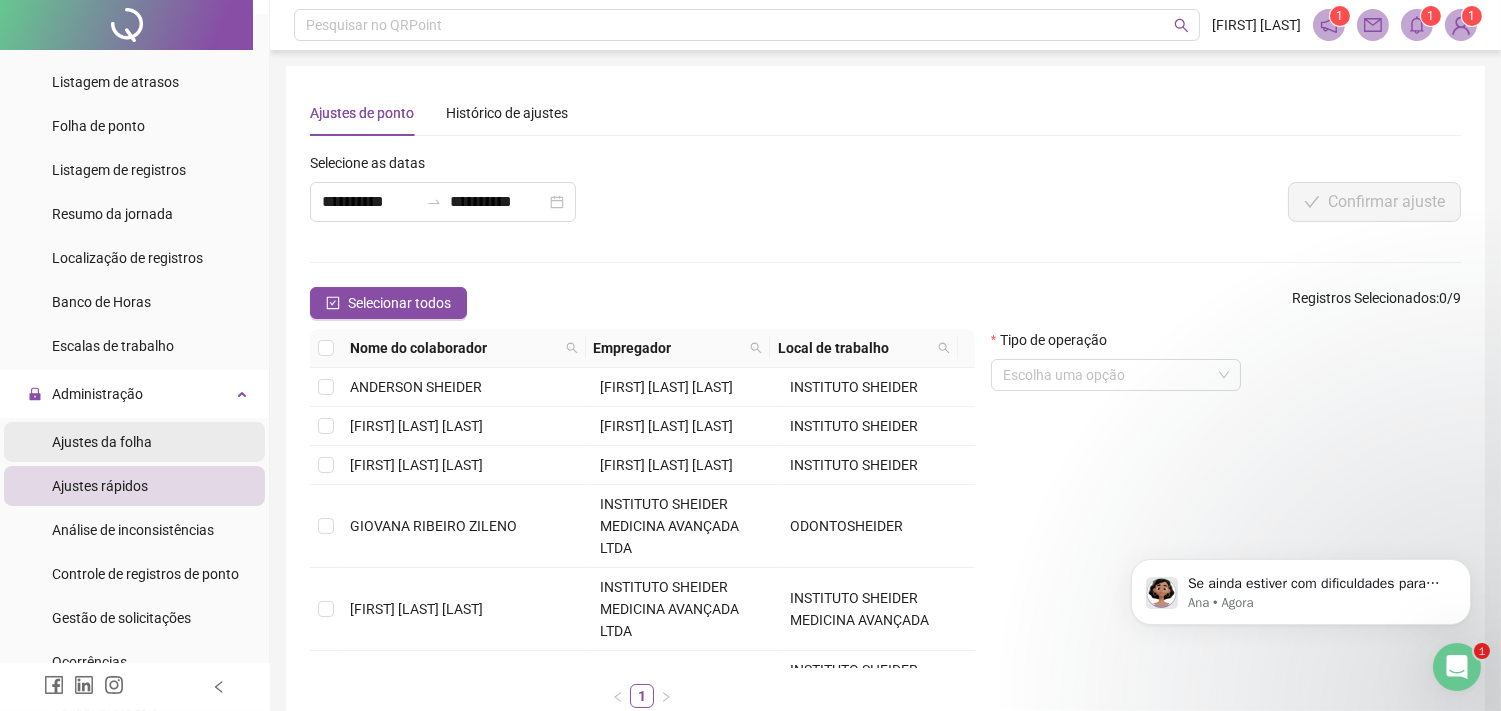 click on "Ajustes da folha" at bounding box center [134, 442] 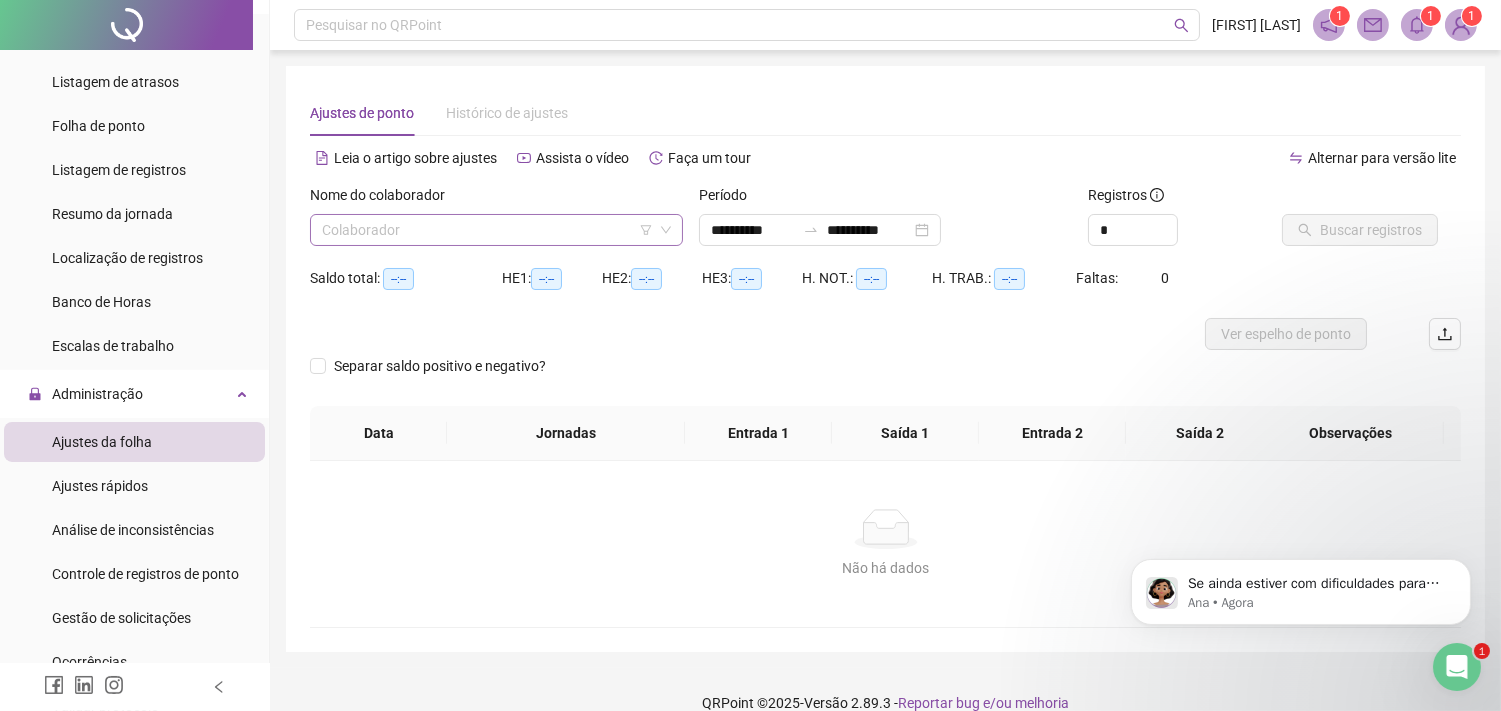 click at bounding box center (487, 230) 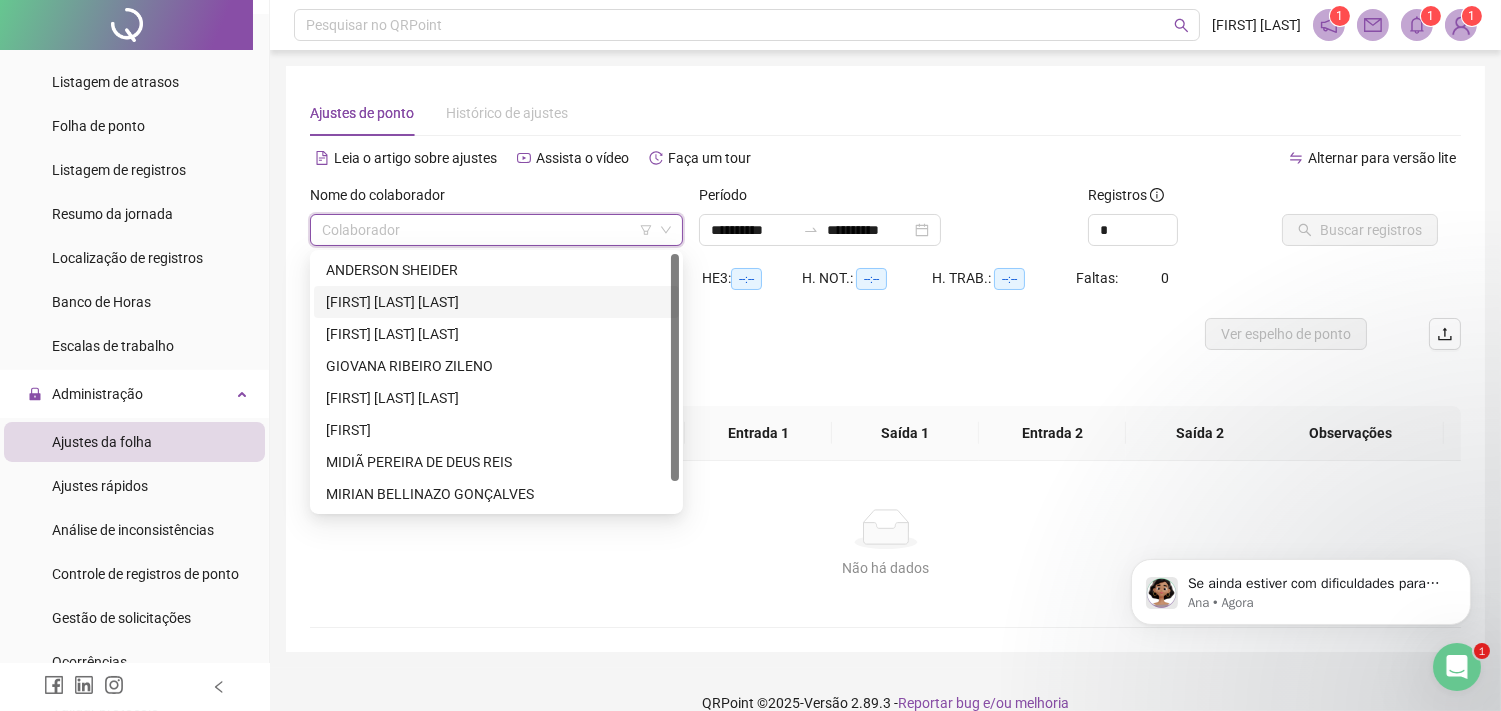 click on "[FIRST] [LAST] [LAST]" at bounding box center [496, 302] 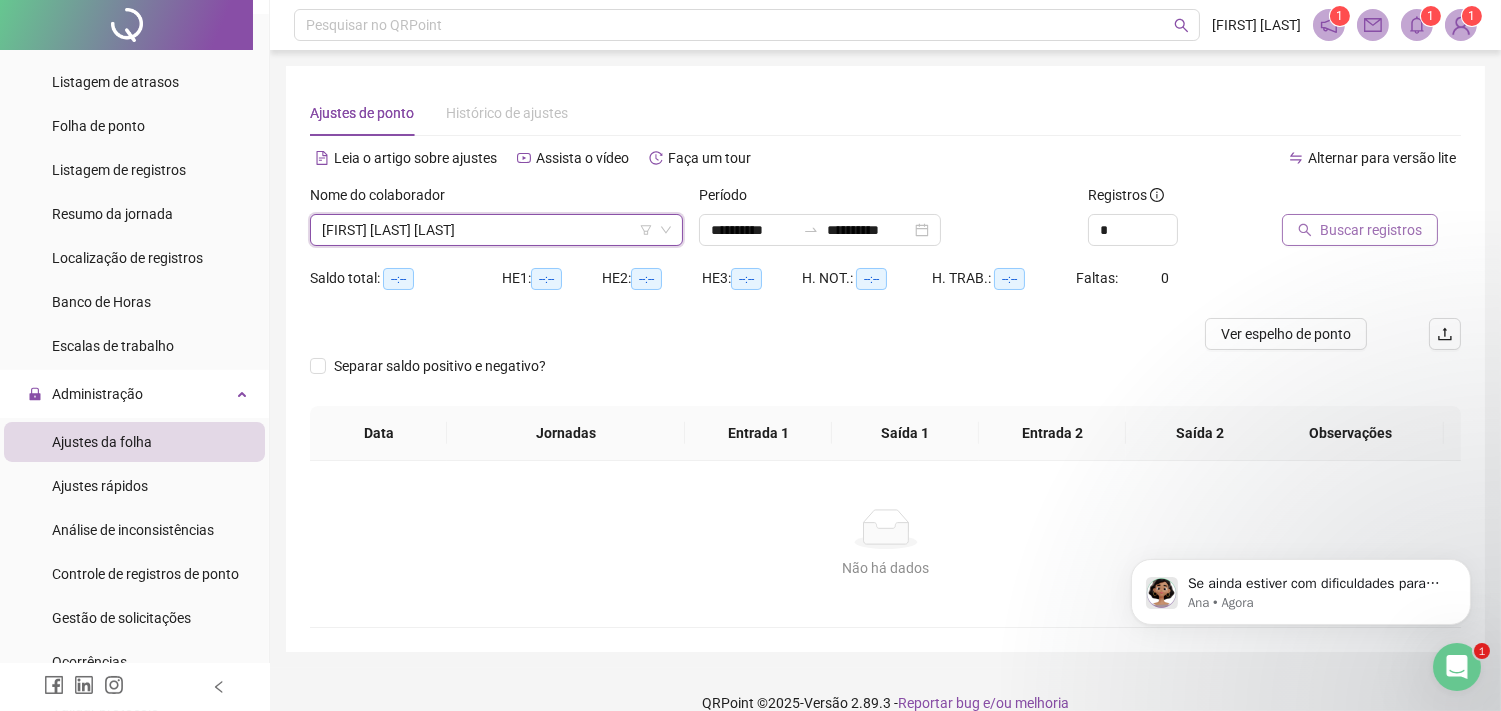 click on "Buscar registros" at bounding box center (1371, 230) 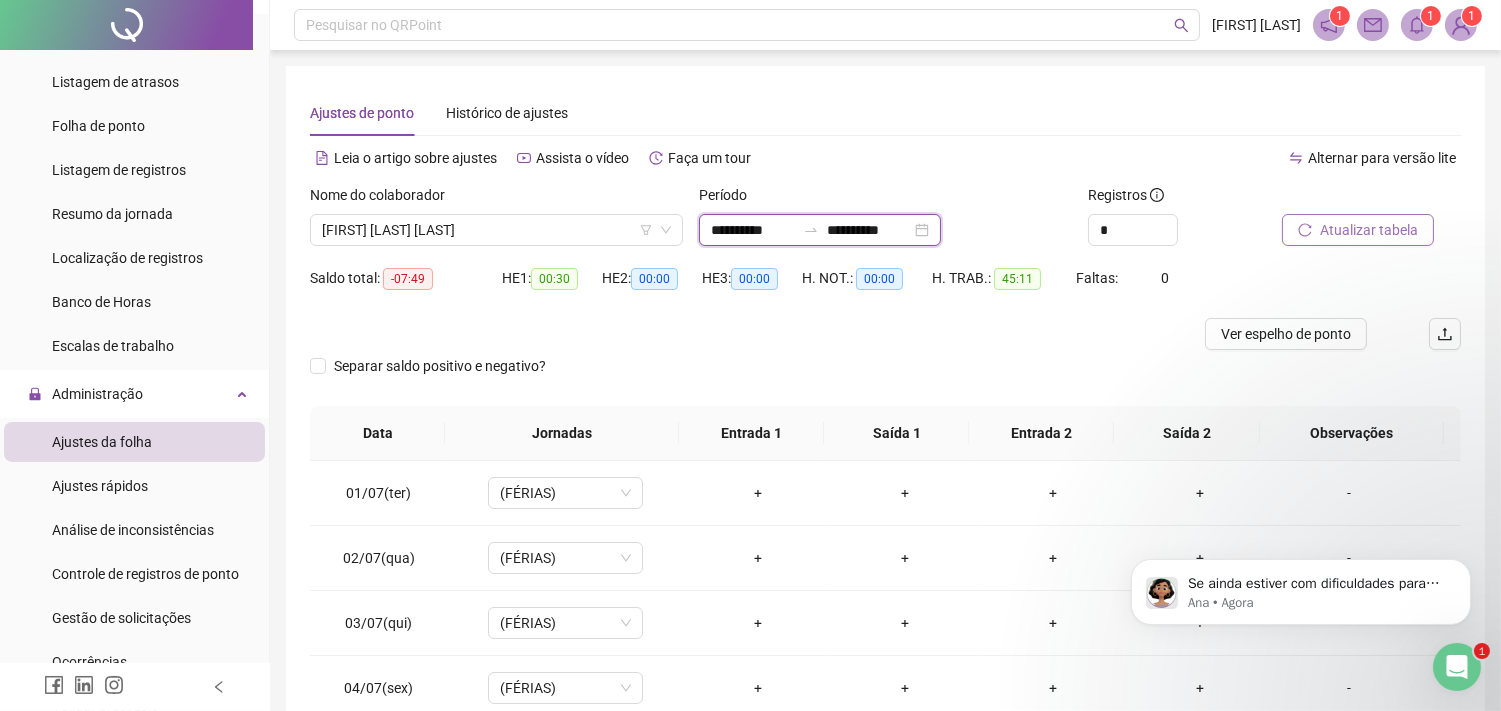 click on "**********" at bounding box center (753, 230) 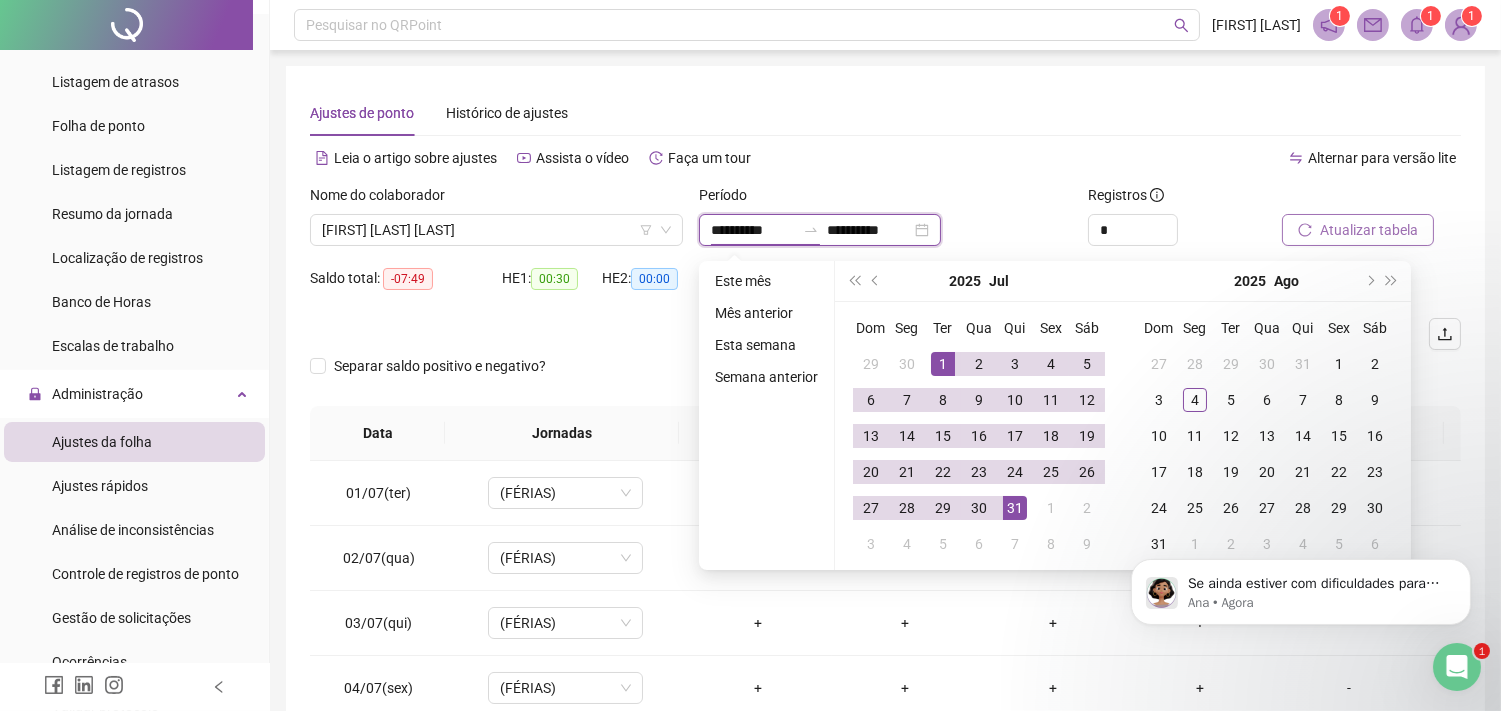 type on "**********" 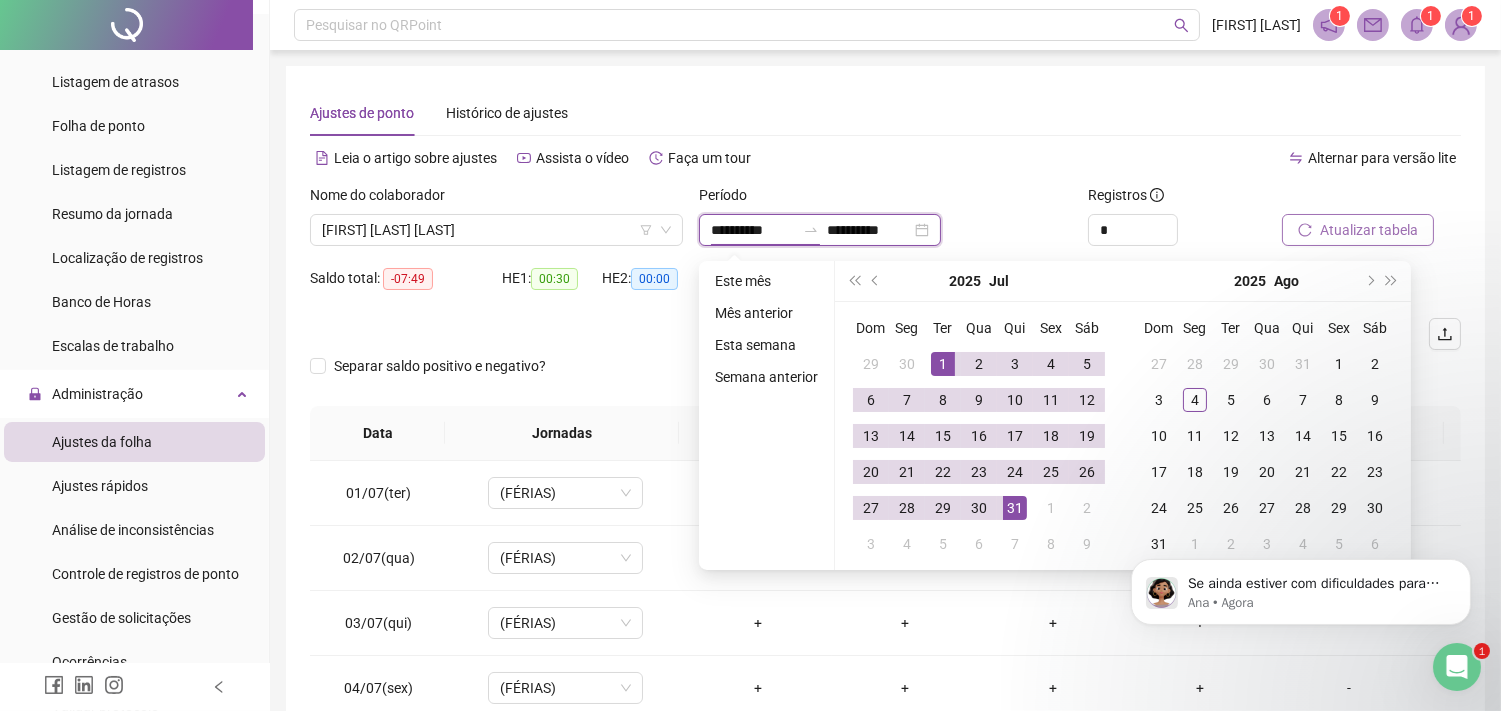 type on "**********" 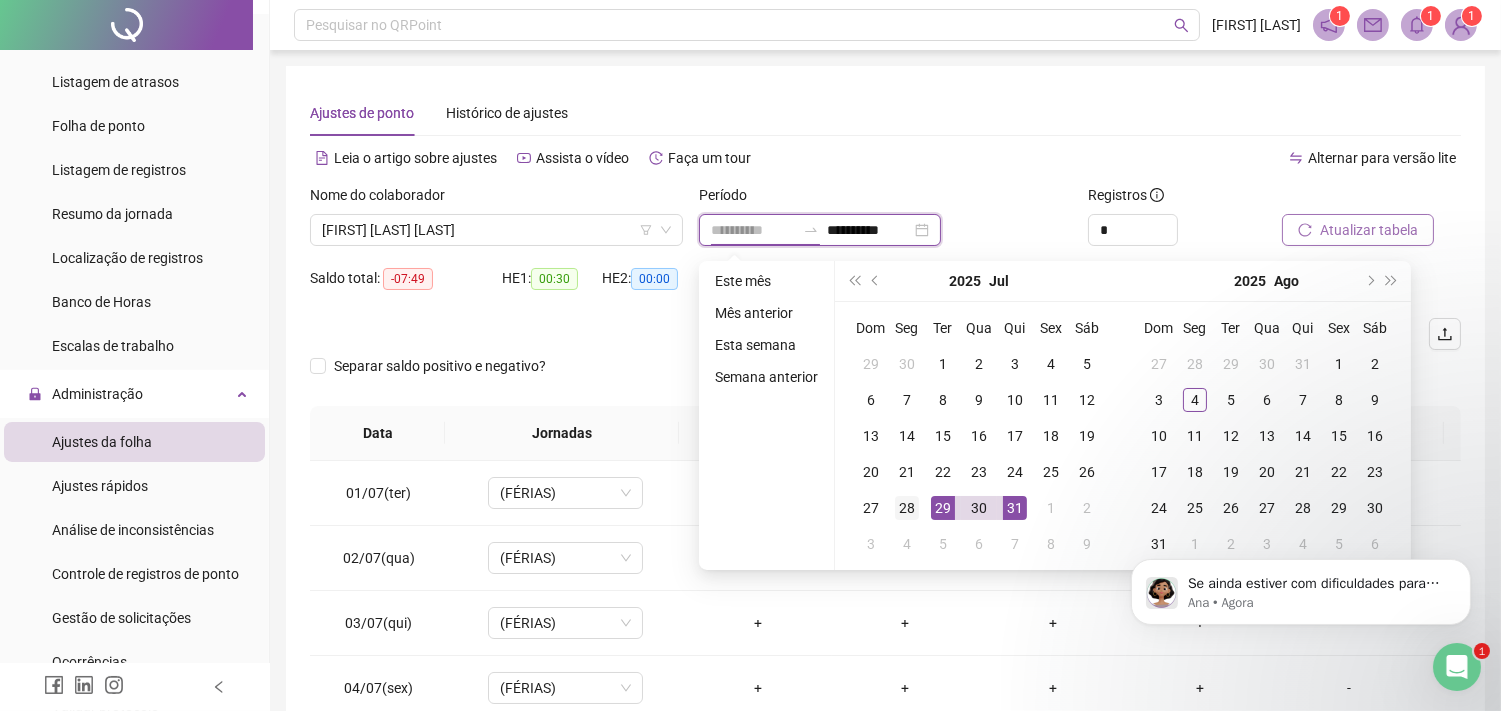 type on "**********" 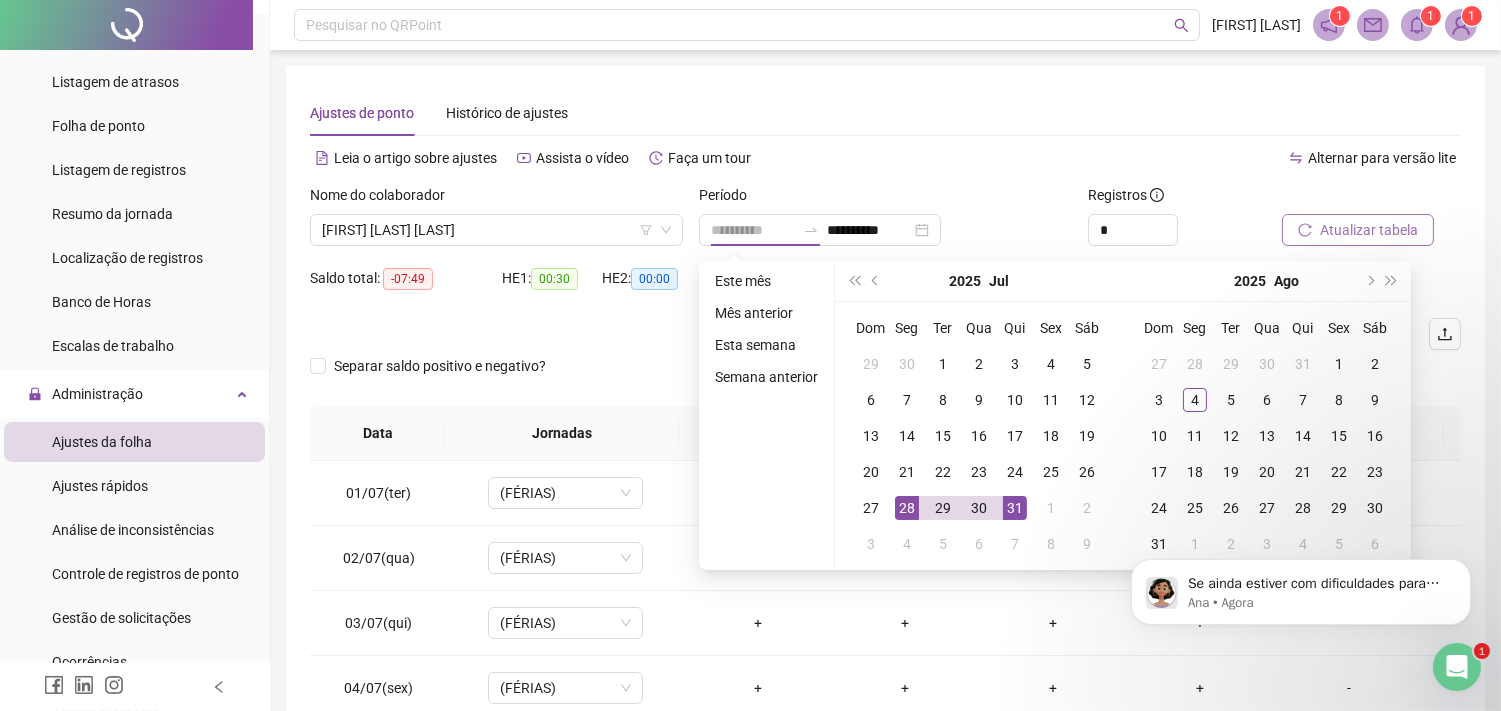 click on "28" at bounding box center [907, 508] 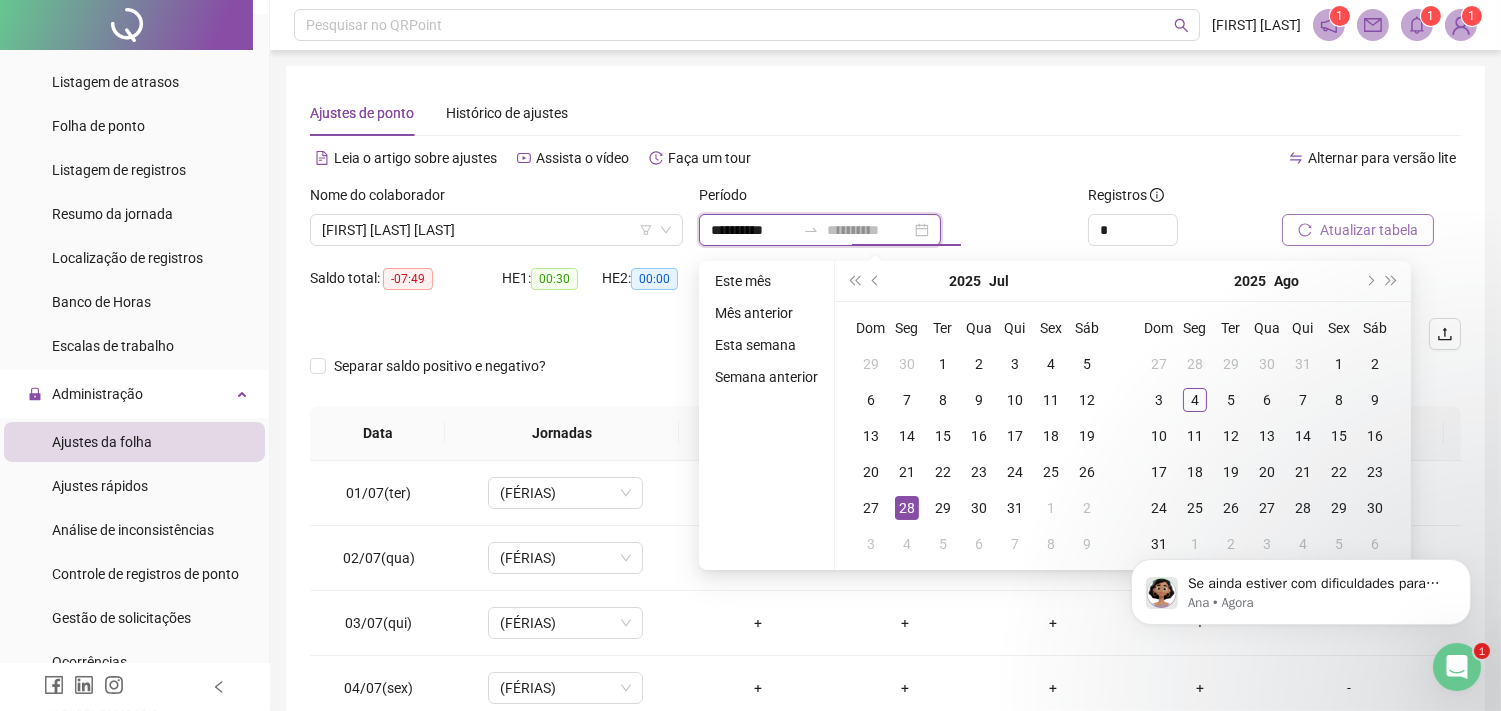 type on "**********" 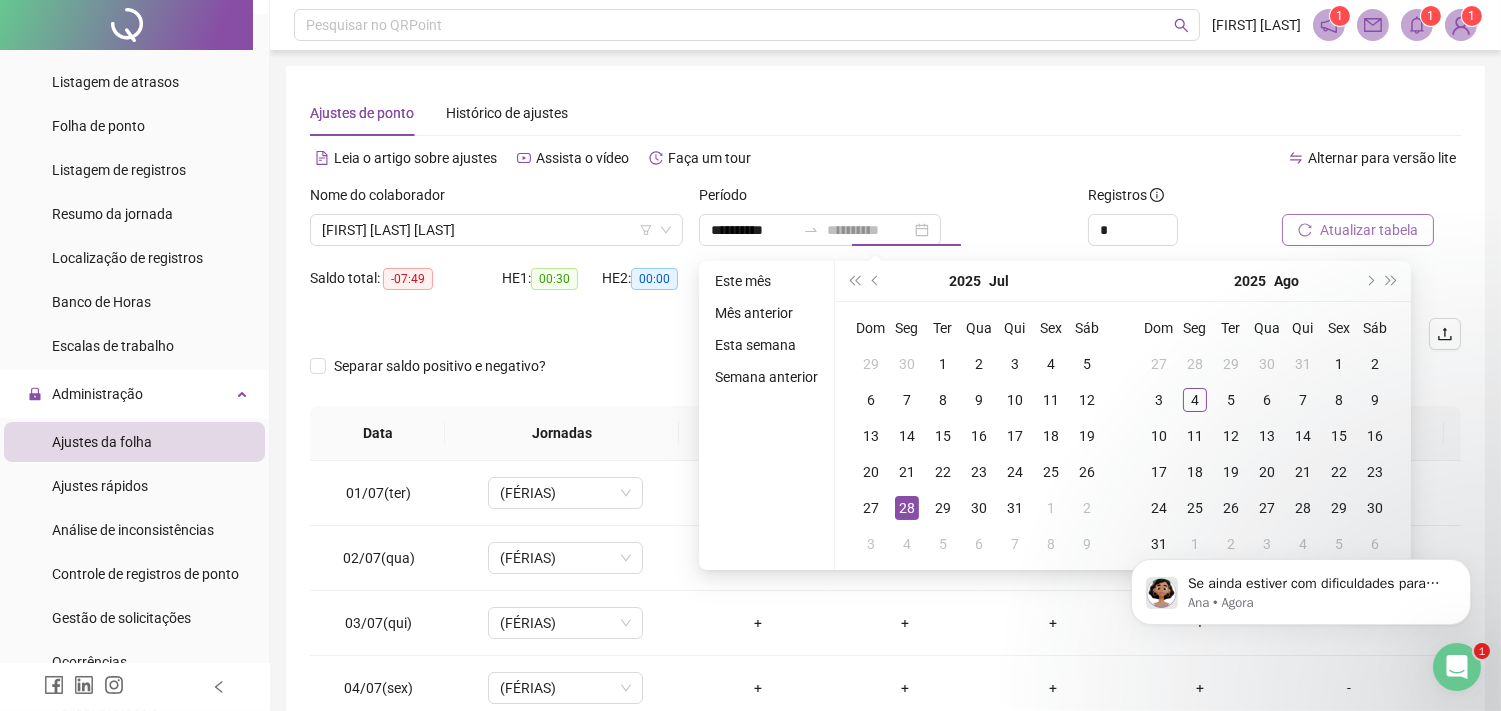 click on "28" at bounding box center (907, 508) 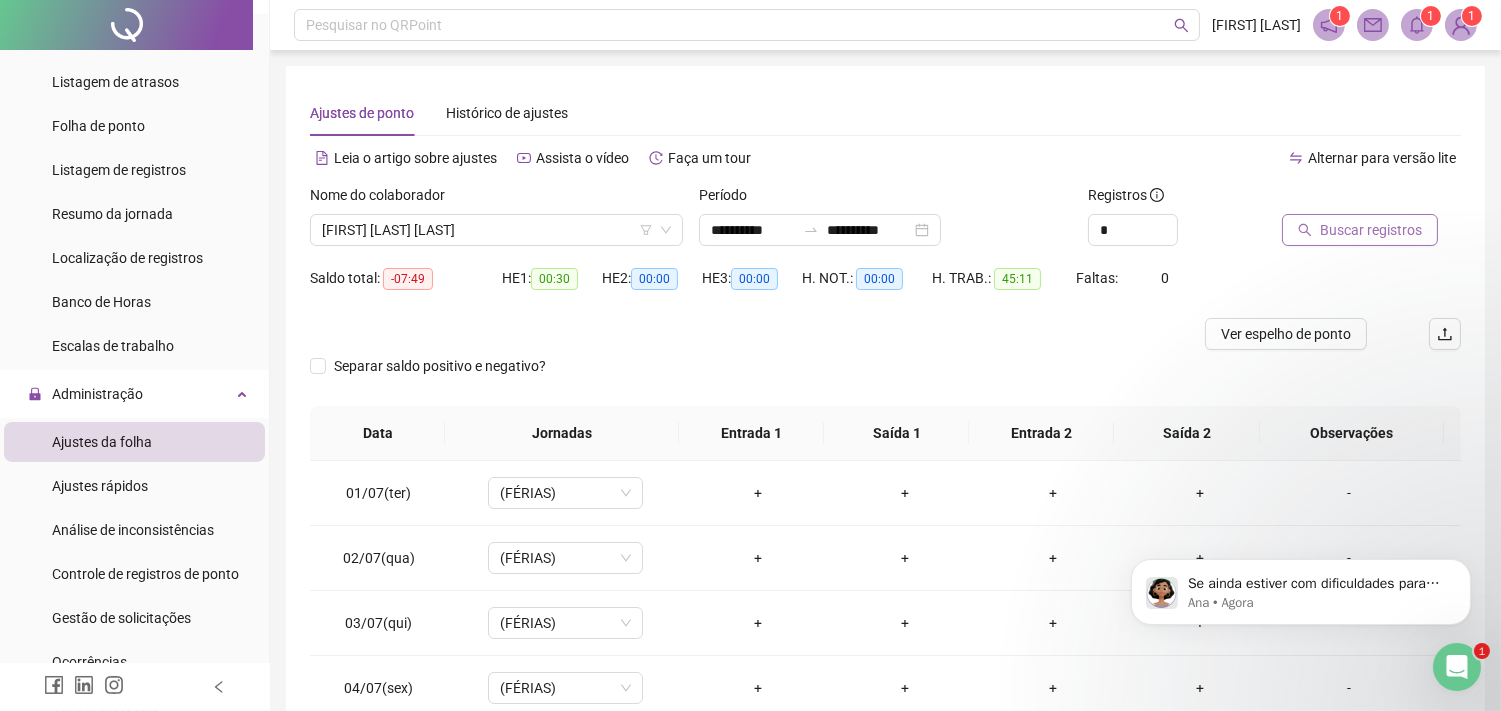 click on "Buscar registros" at bounding box center [1371, 230] 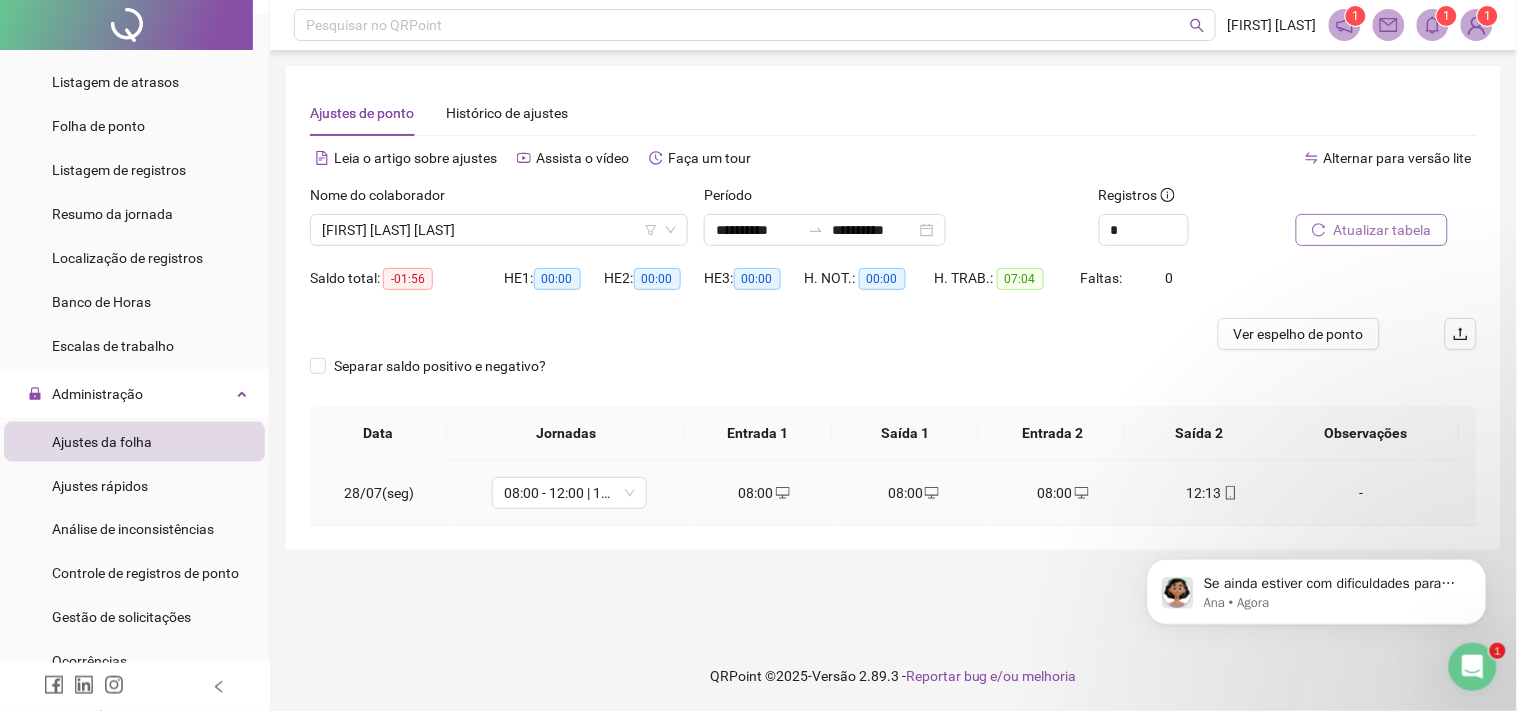 click on "08:00" at bounding box center (764, 493) 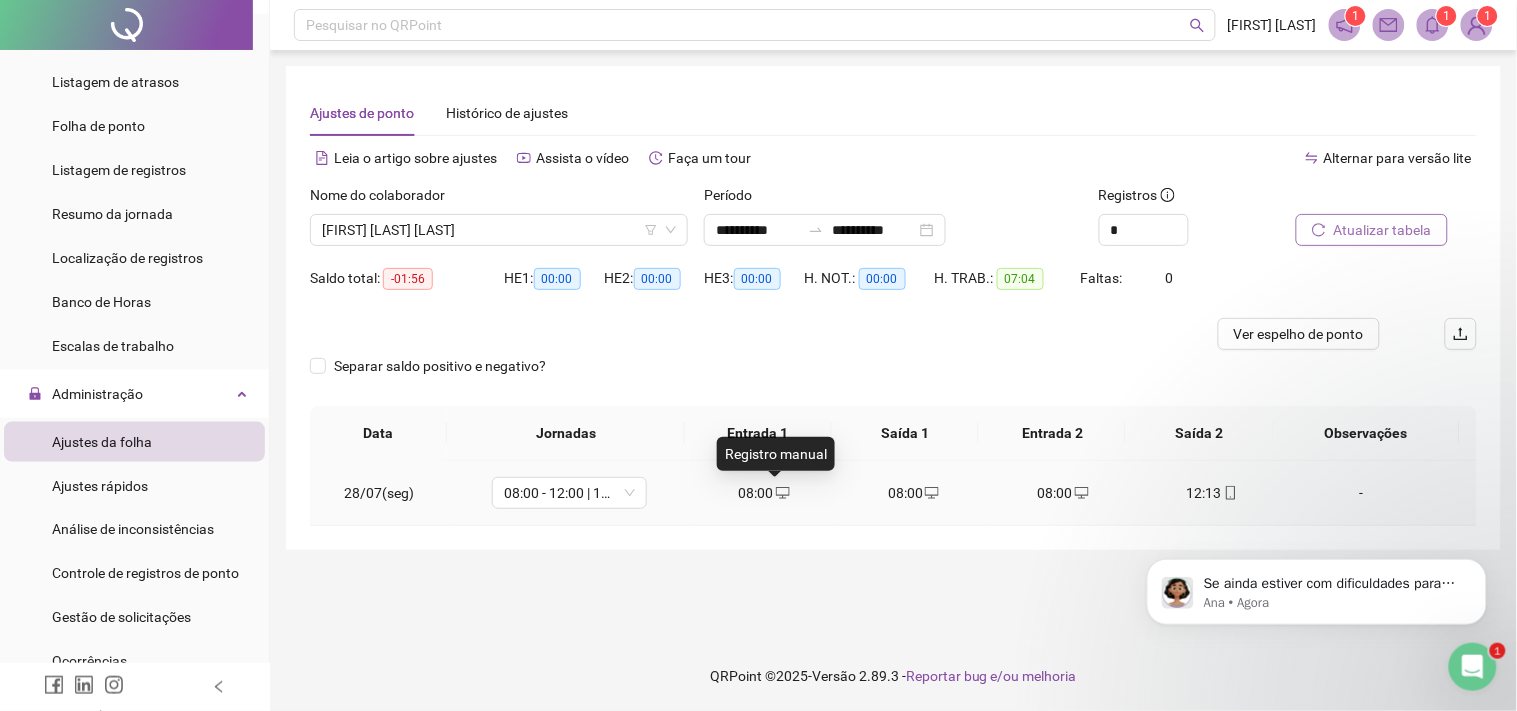 click on "08:00" at bounding box center (764, 493) 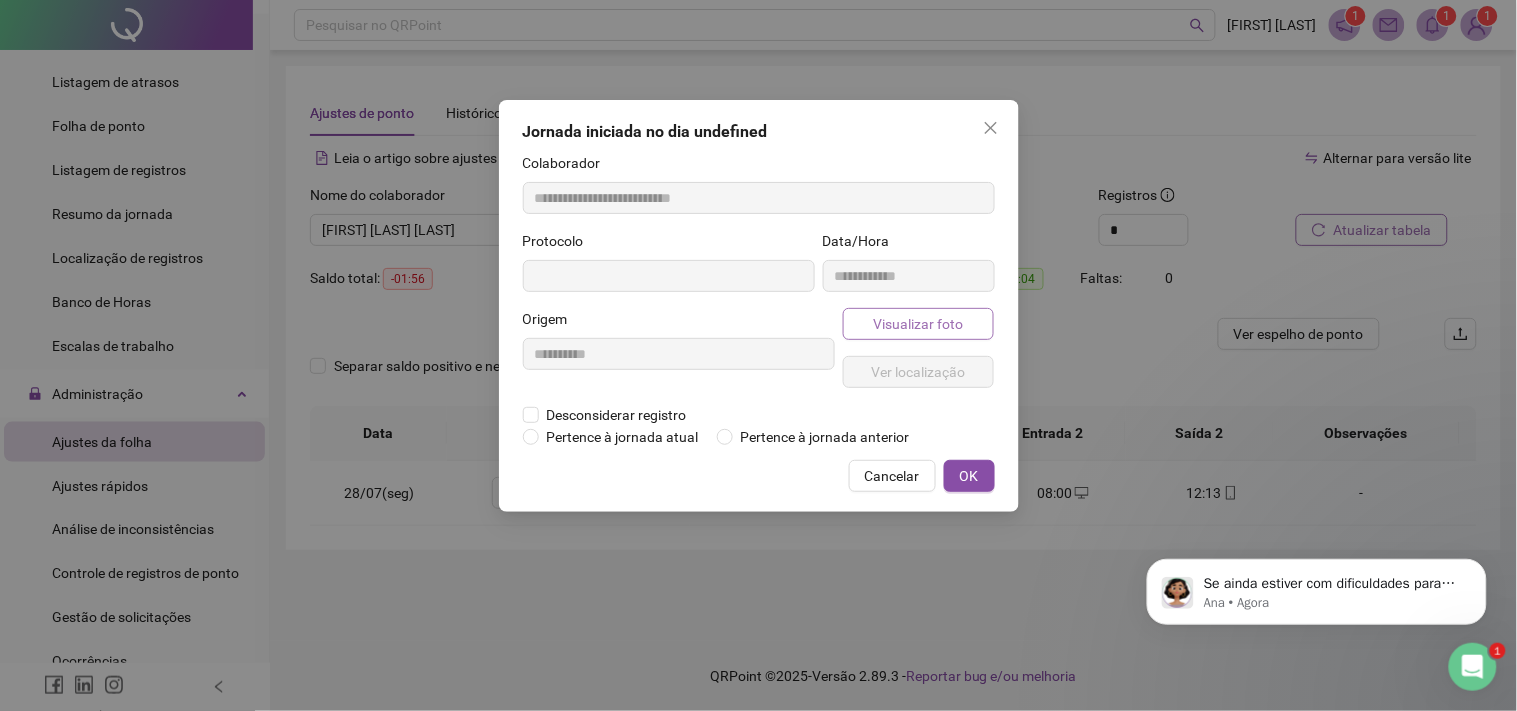 type on "**********" 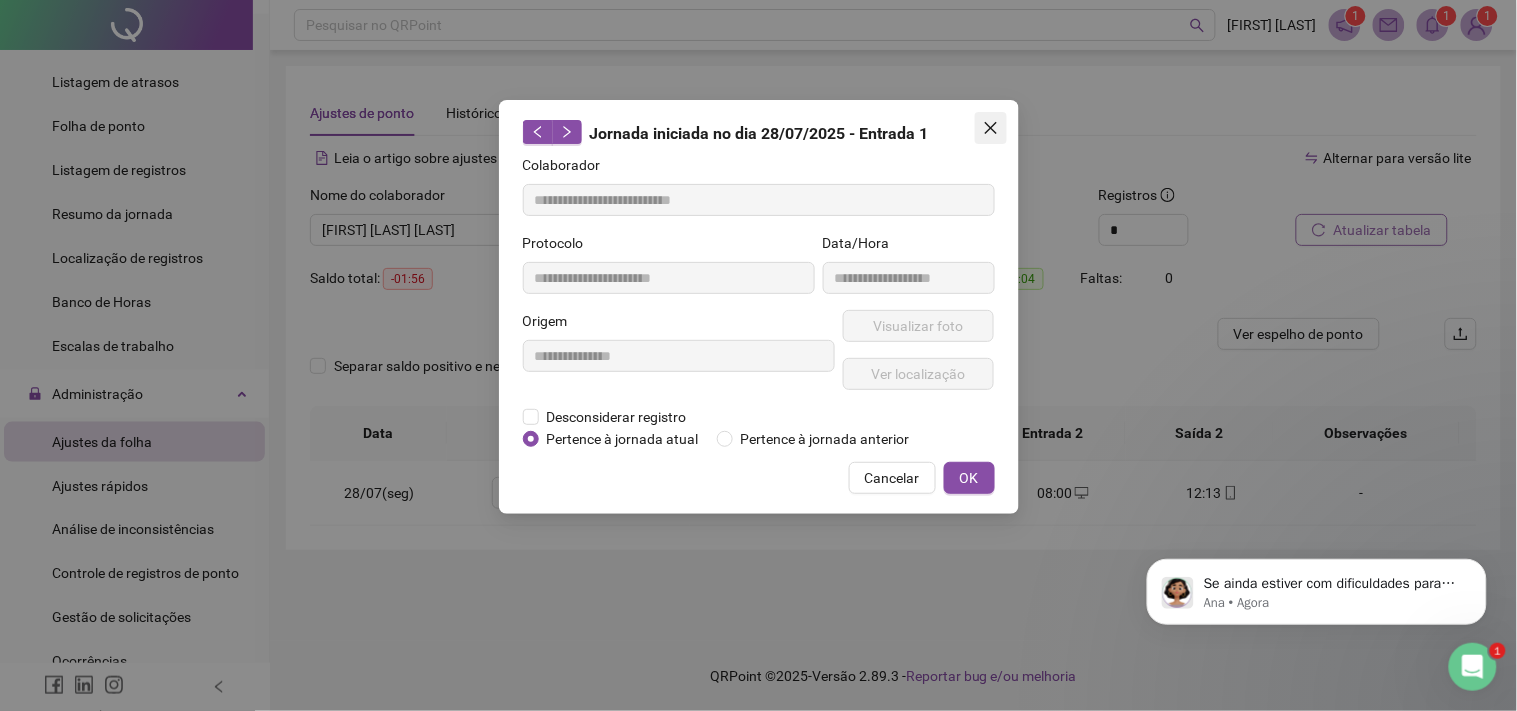 click at bounding box center (991, 128) 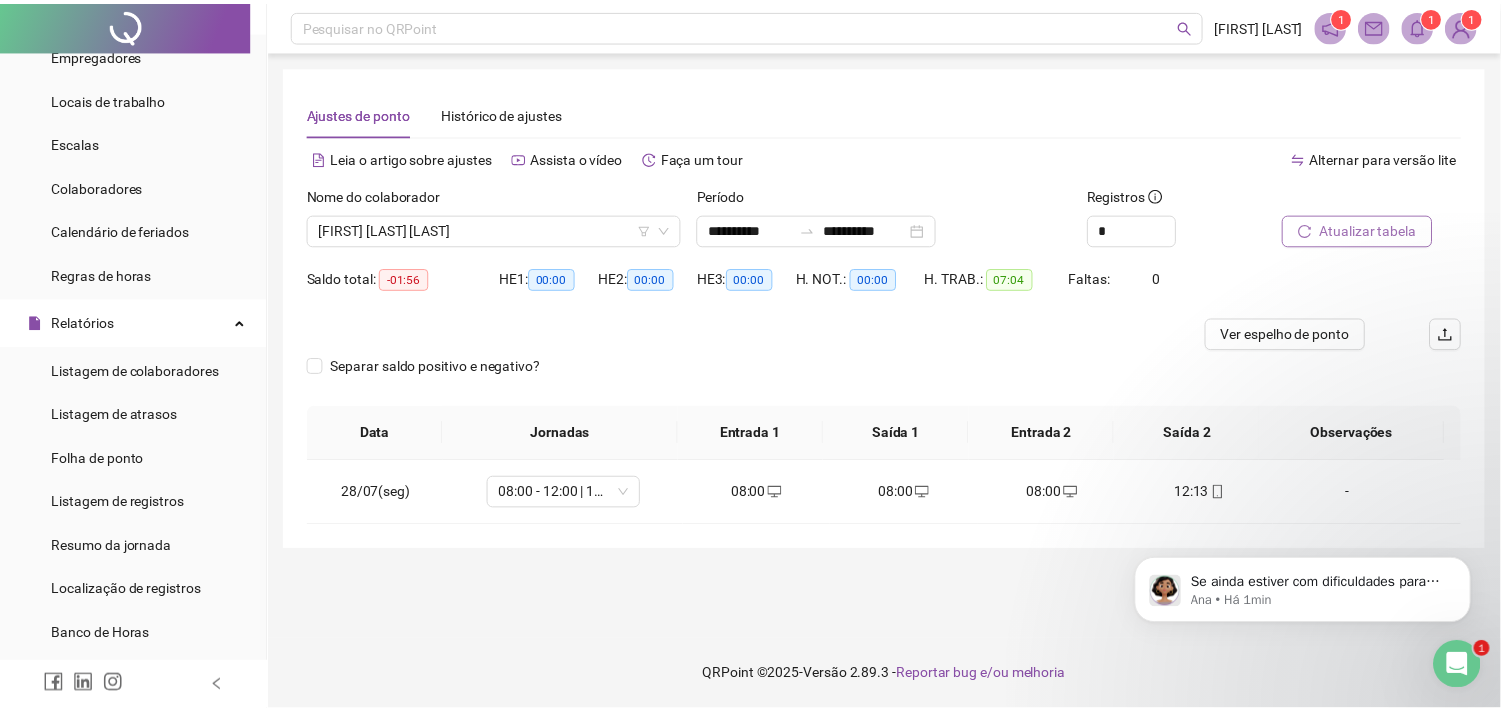 scroll, scrollTop: 0, scrollLeft: 0, axis: both 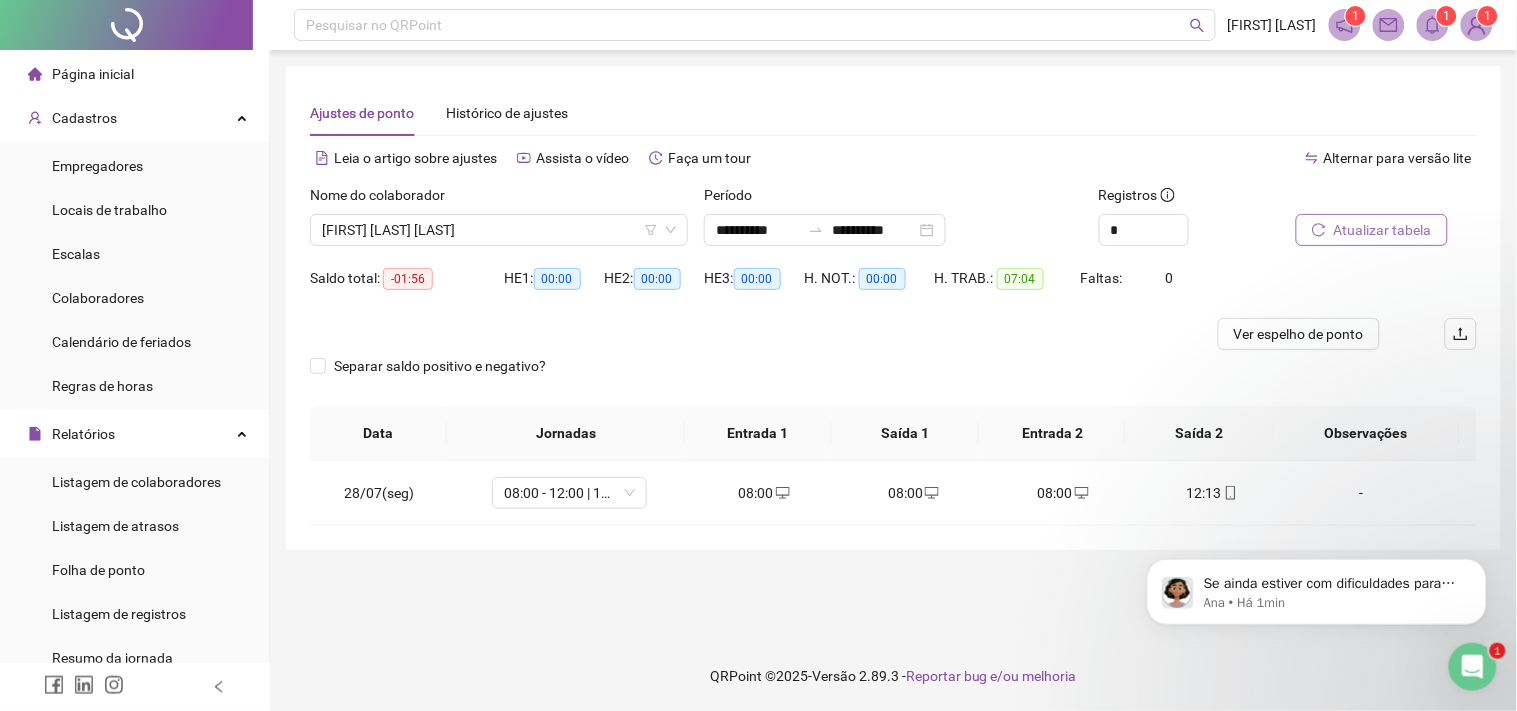 click on "Página inicial" at bounding box center [134, 74] 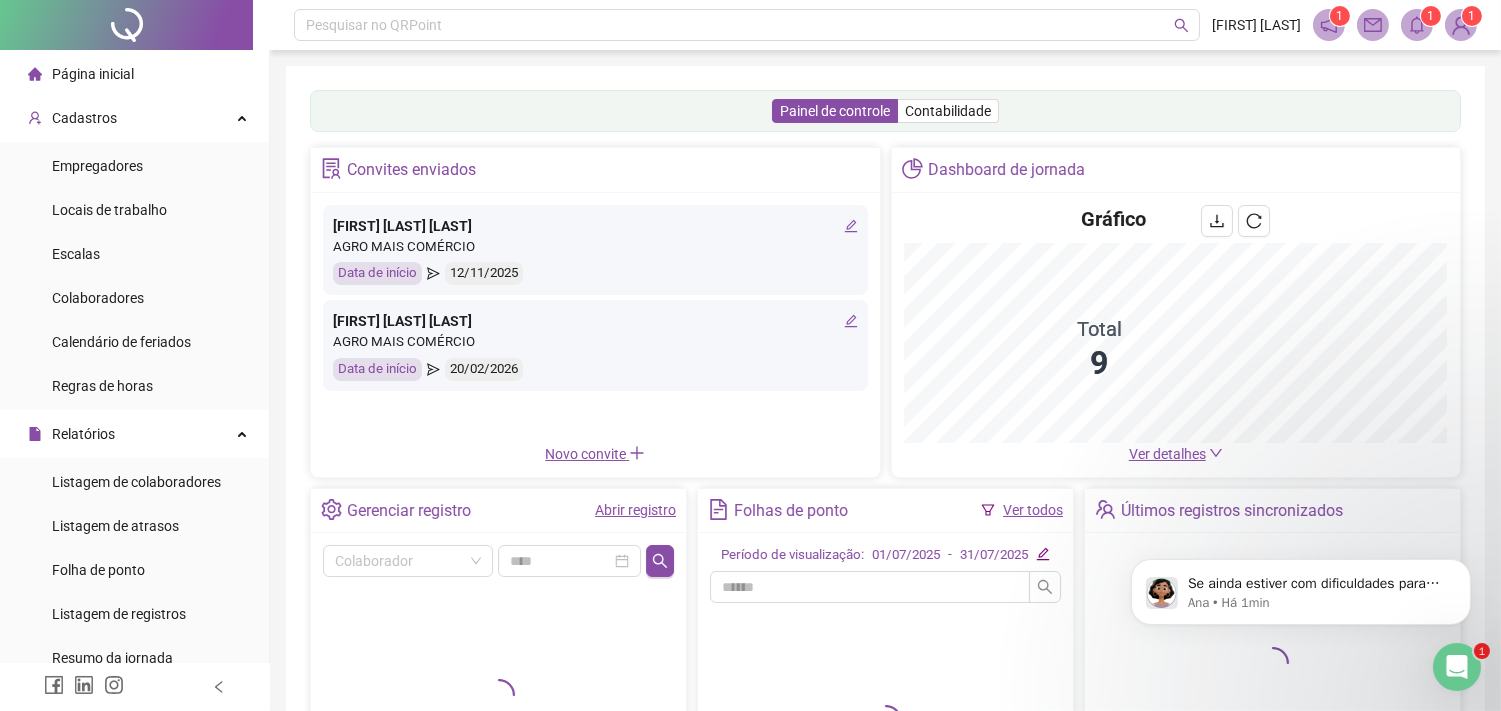 click on "Abrir registro" at bounding box center [635, 510] 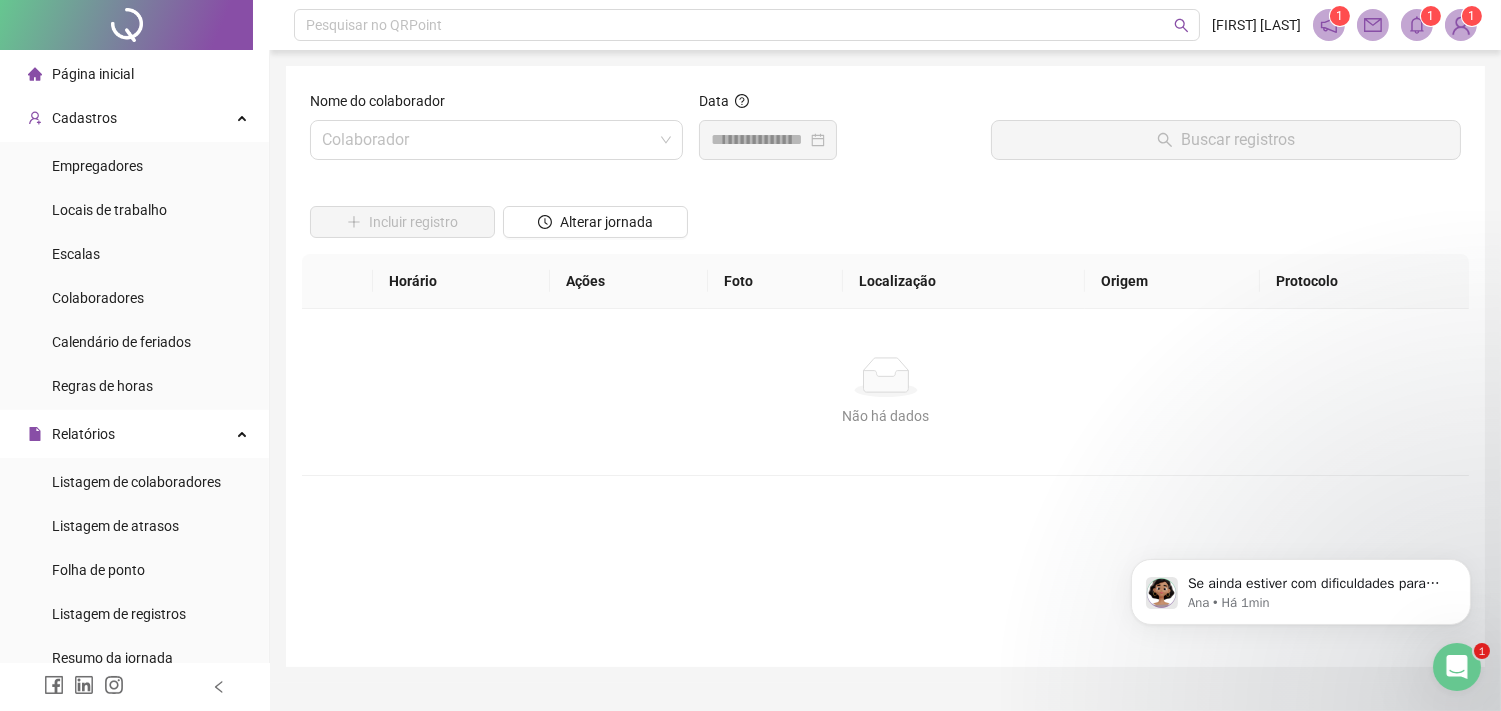 click at bounding box center [487, 140] 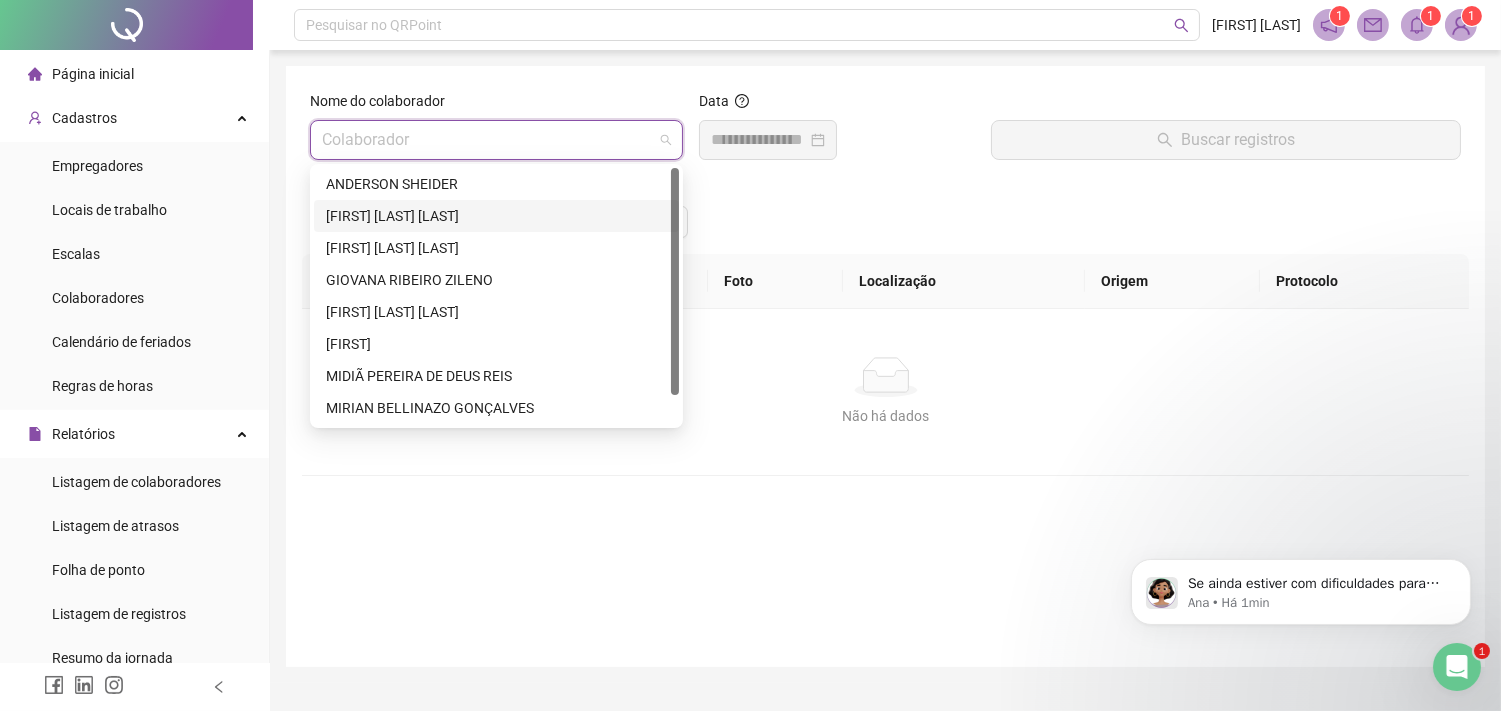 click on "[FIRST] [LAST] [LAST]" at bounding box center (496, 216) 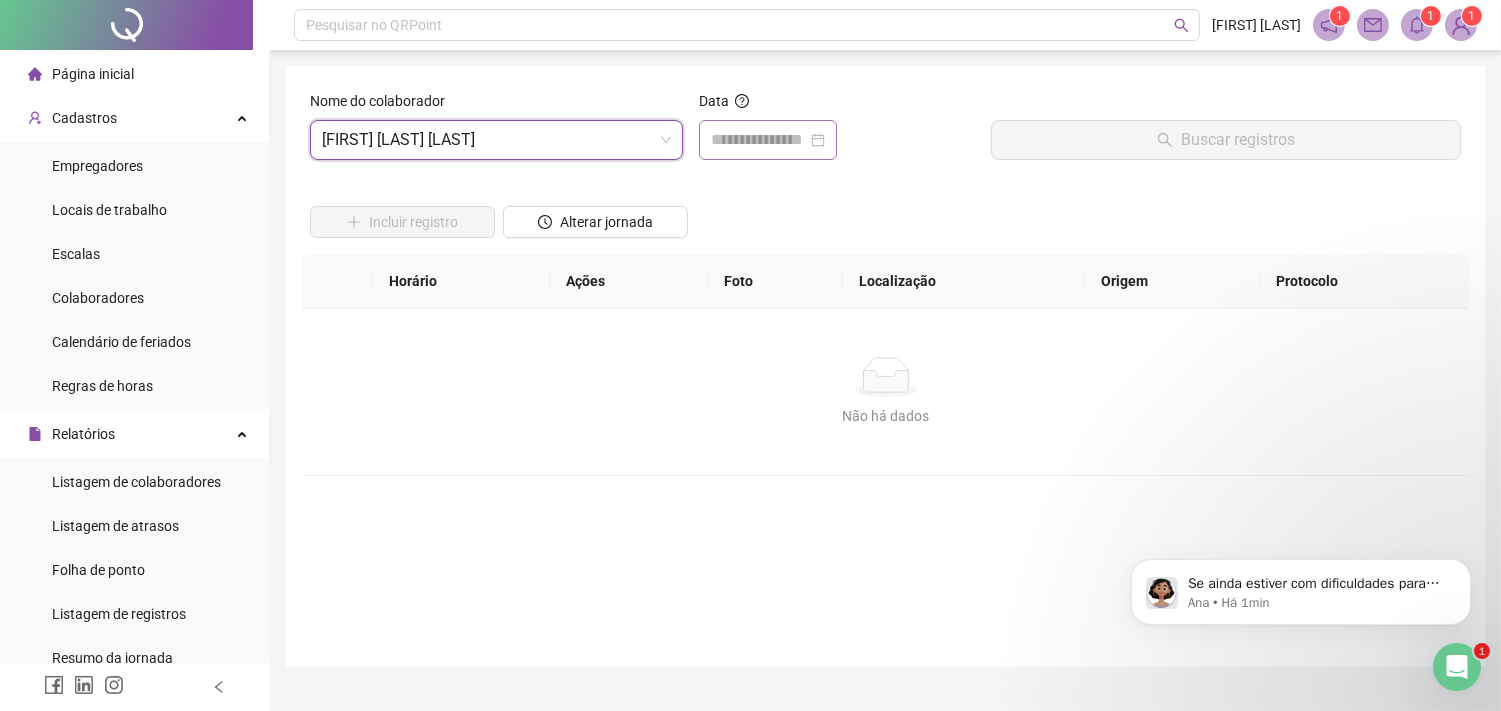 click at bounding box center [768, 140] 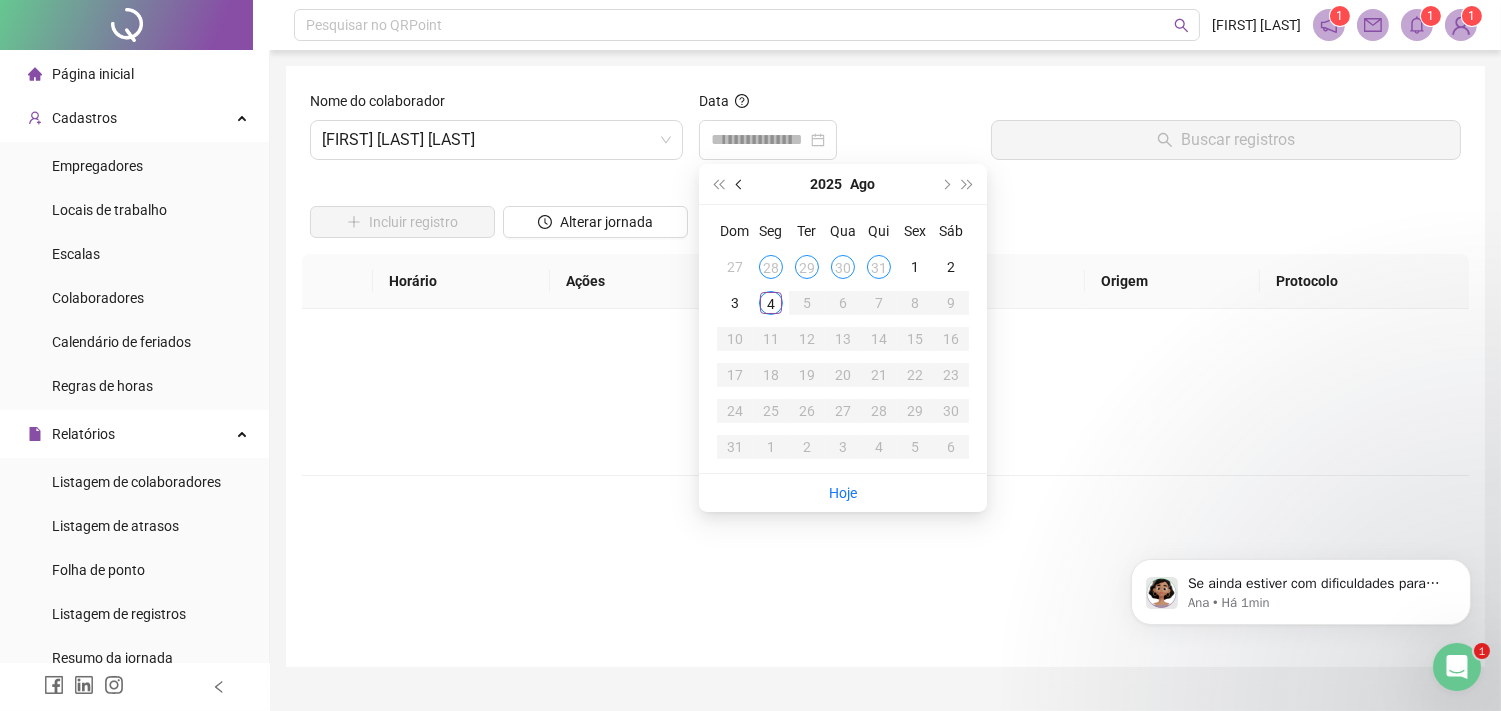 click at bounding box center (740, 184) 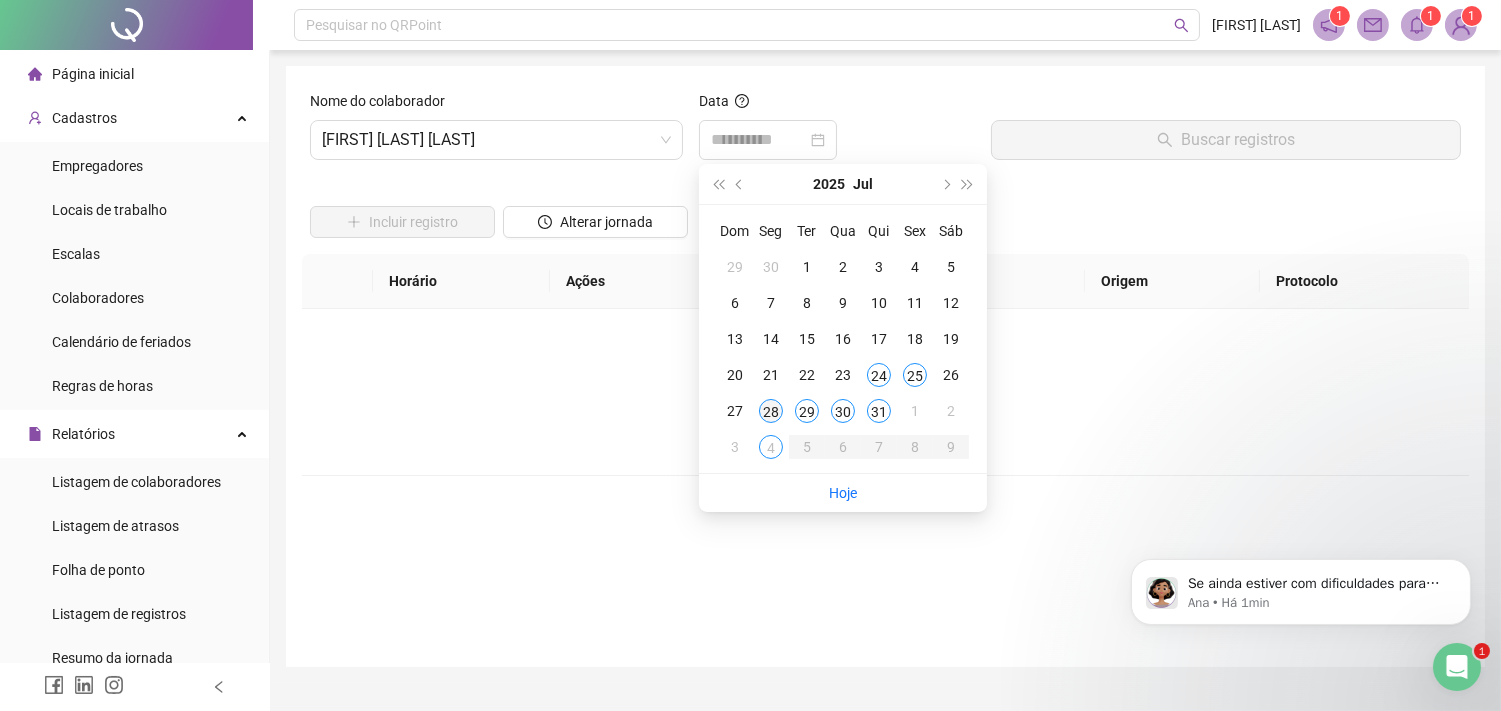 type on "**********" 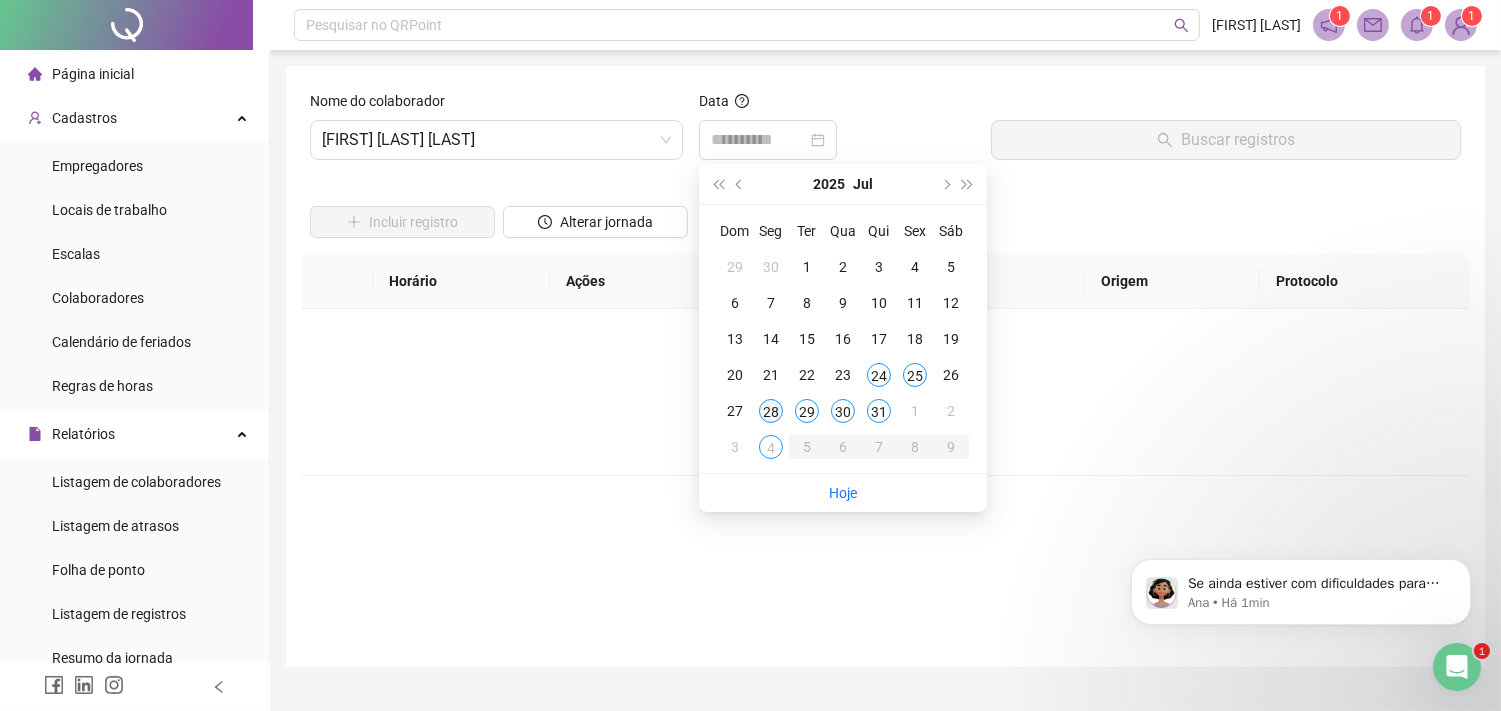 click on "28" at bounding box center [771, 411] 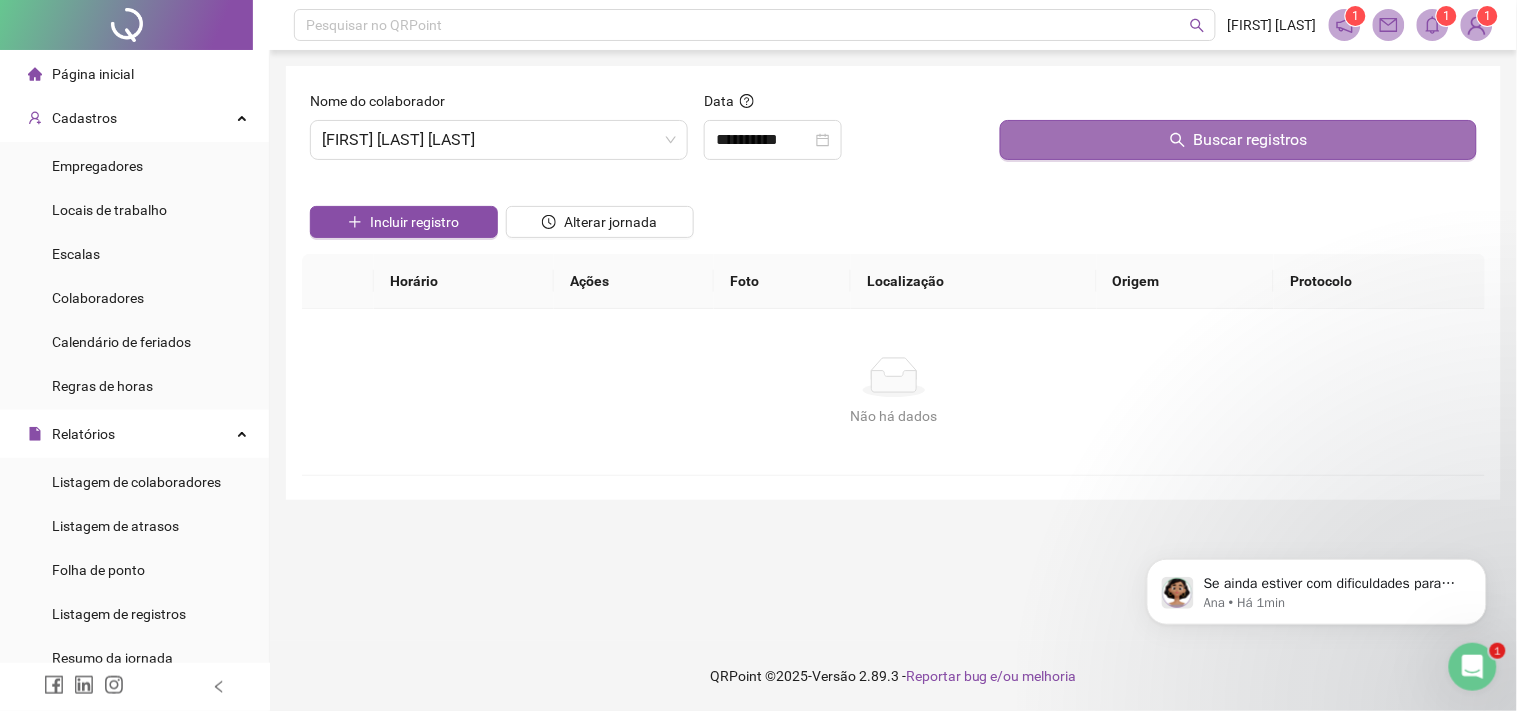 click on "Buscar registros" at bounding box center (1238, 140) 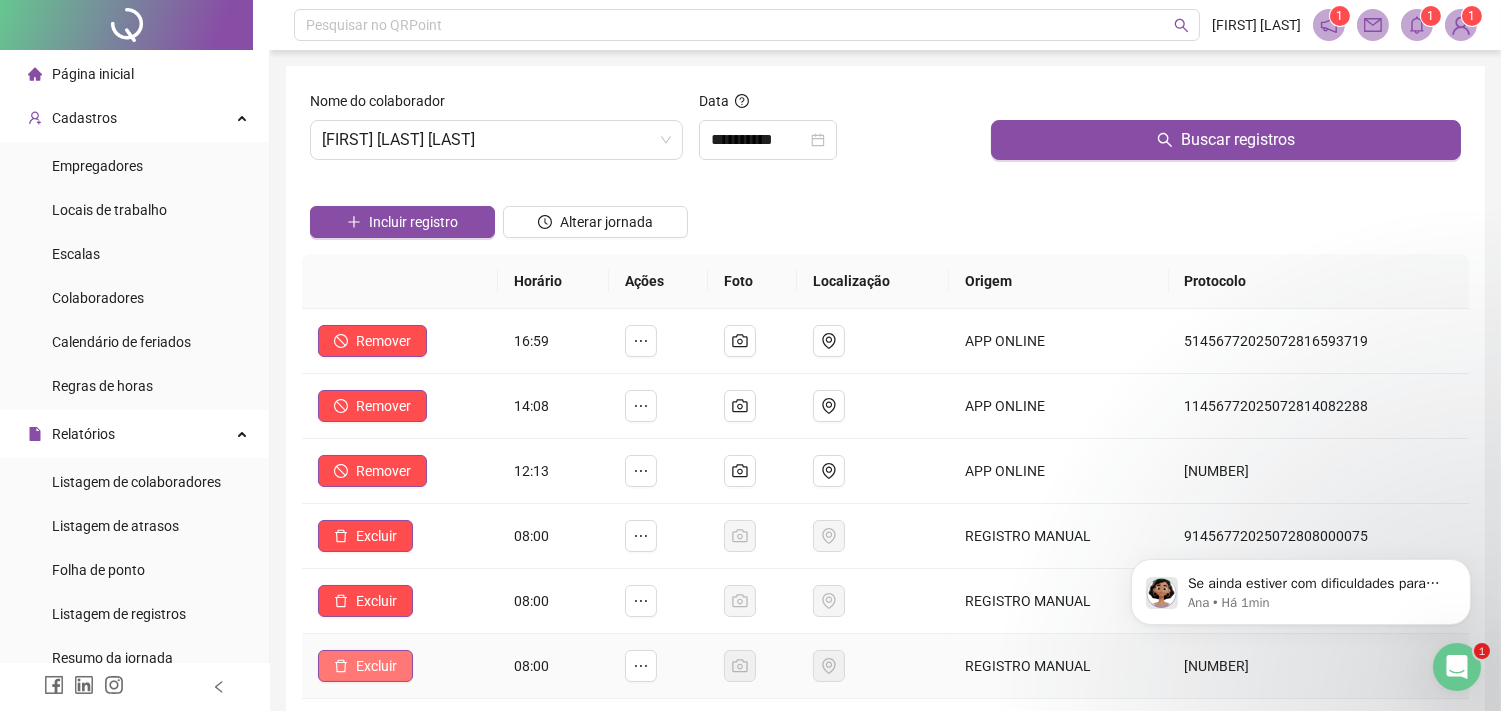 click on "Excluir" at bounding box center [376, 666] 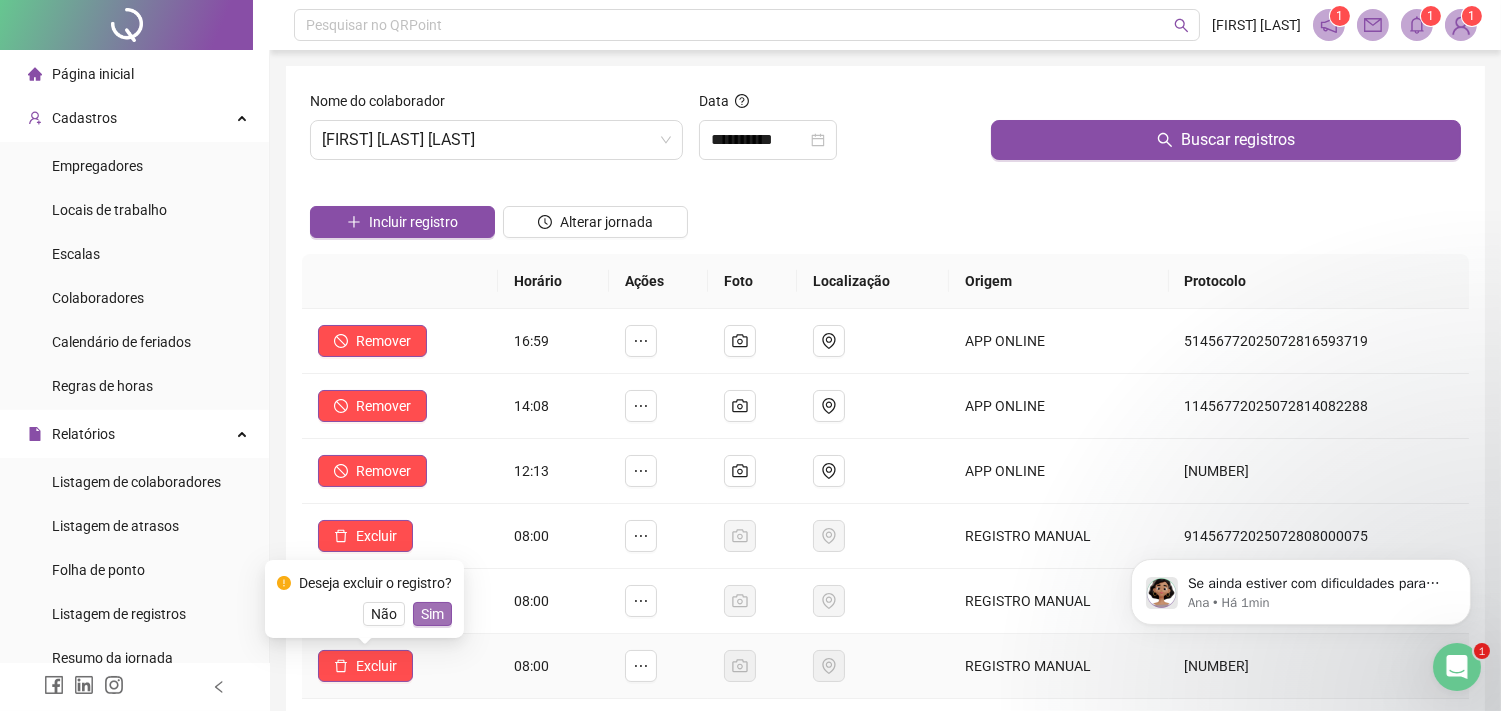 click on "Sim" at bounding box center (432, 614) 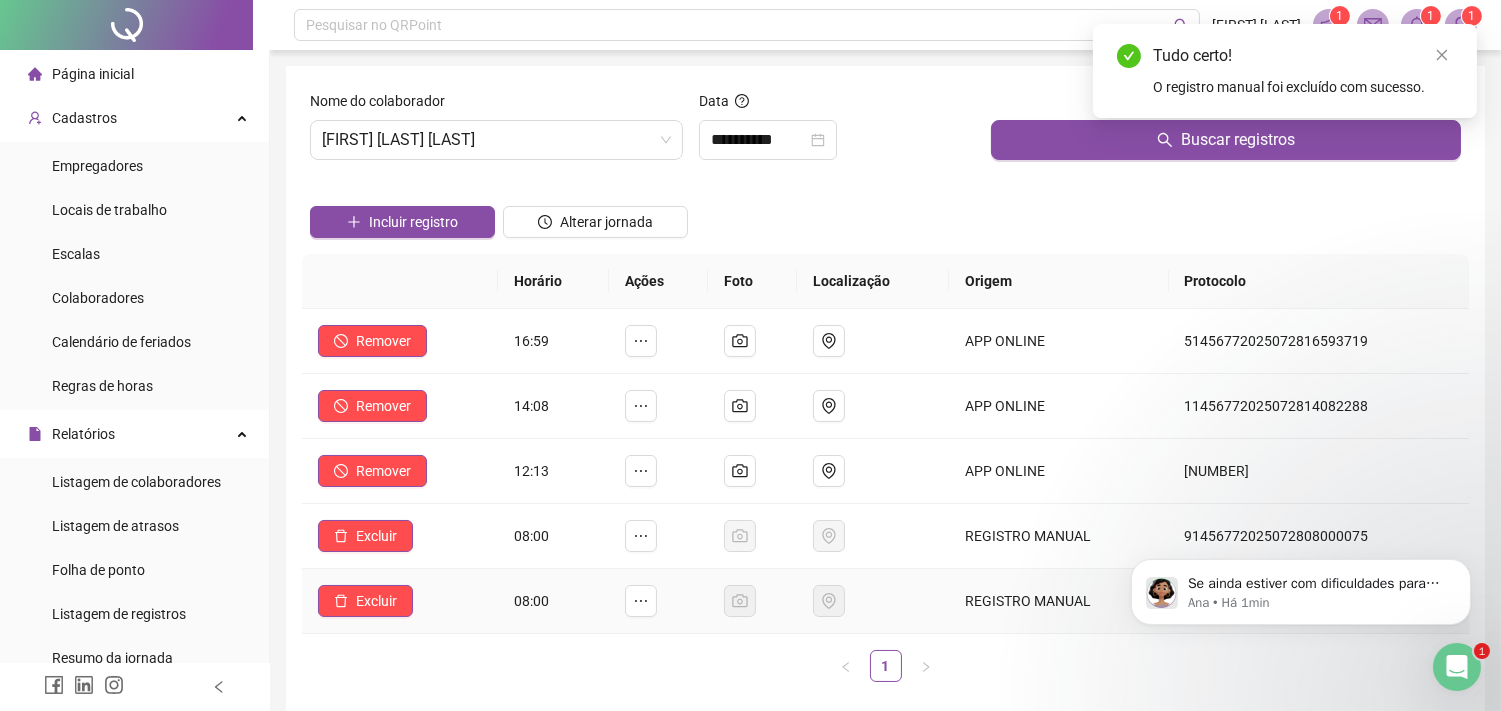 click on "Excluir" at bounding box center (400, 601) 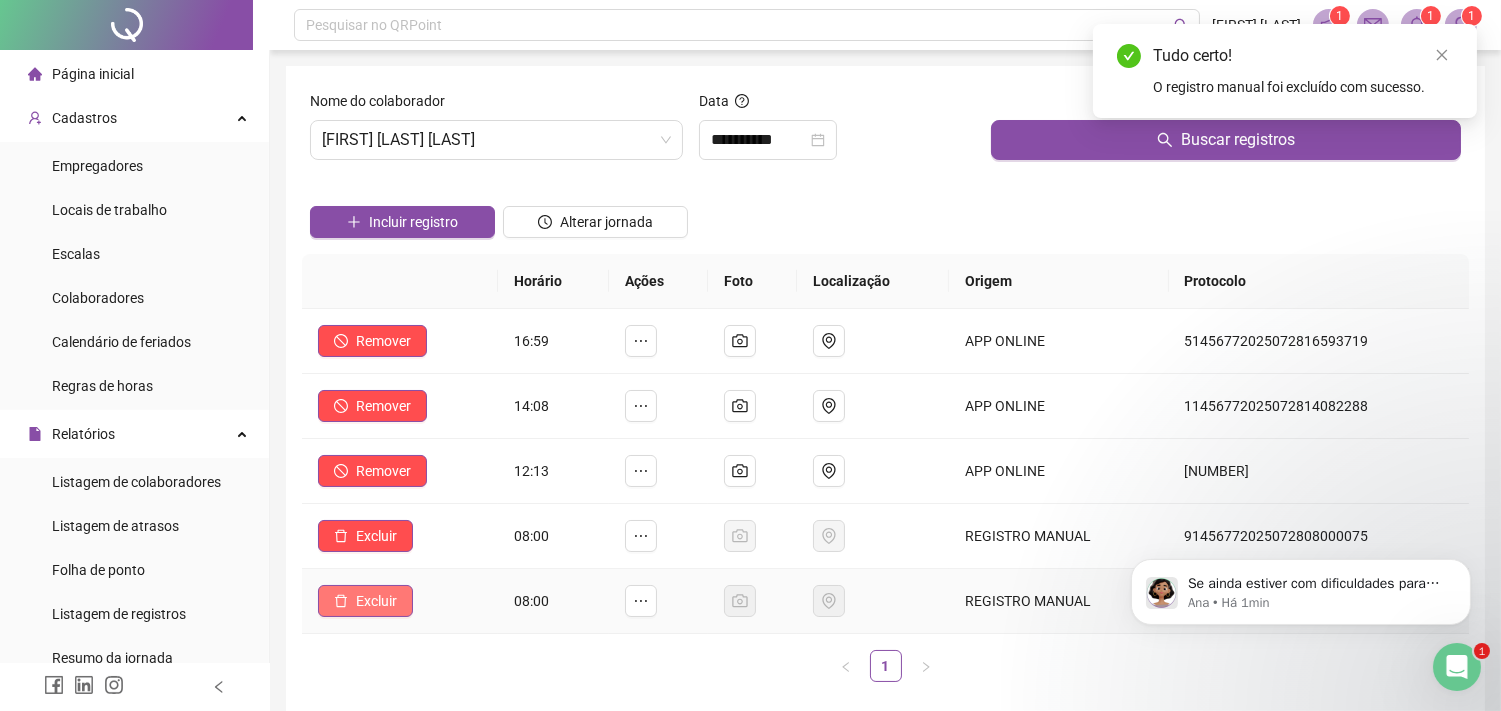 click on "Excluir" at bounding box center (376, 601) 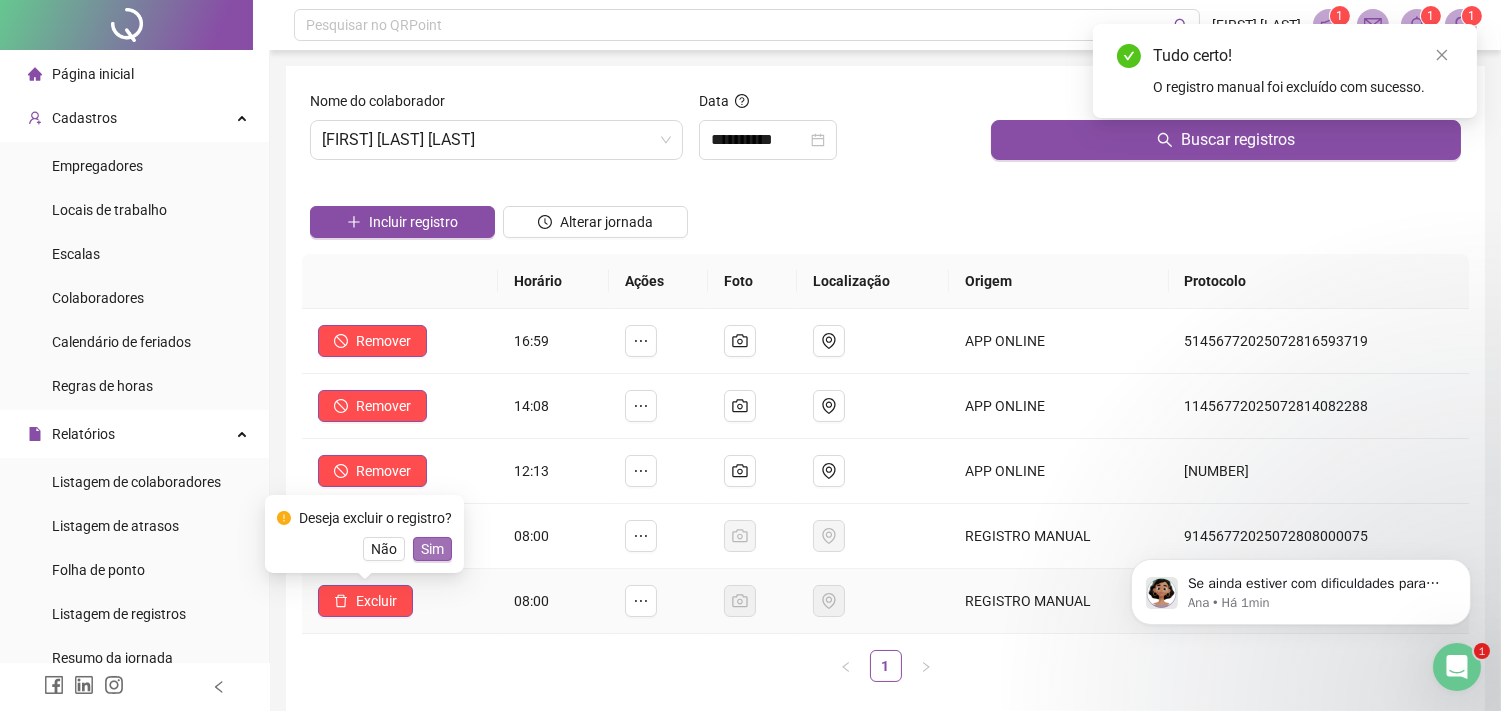 click on "Sim" at bounding box center (432, 549) 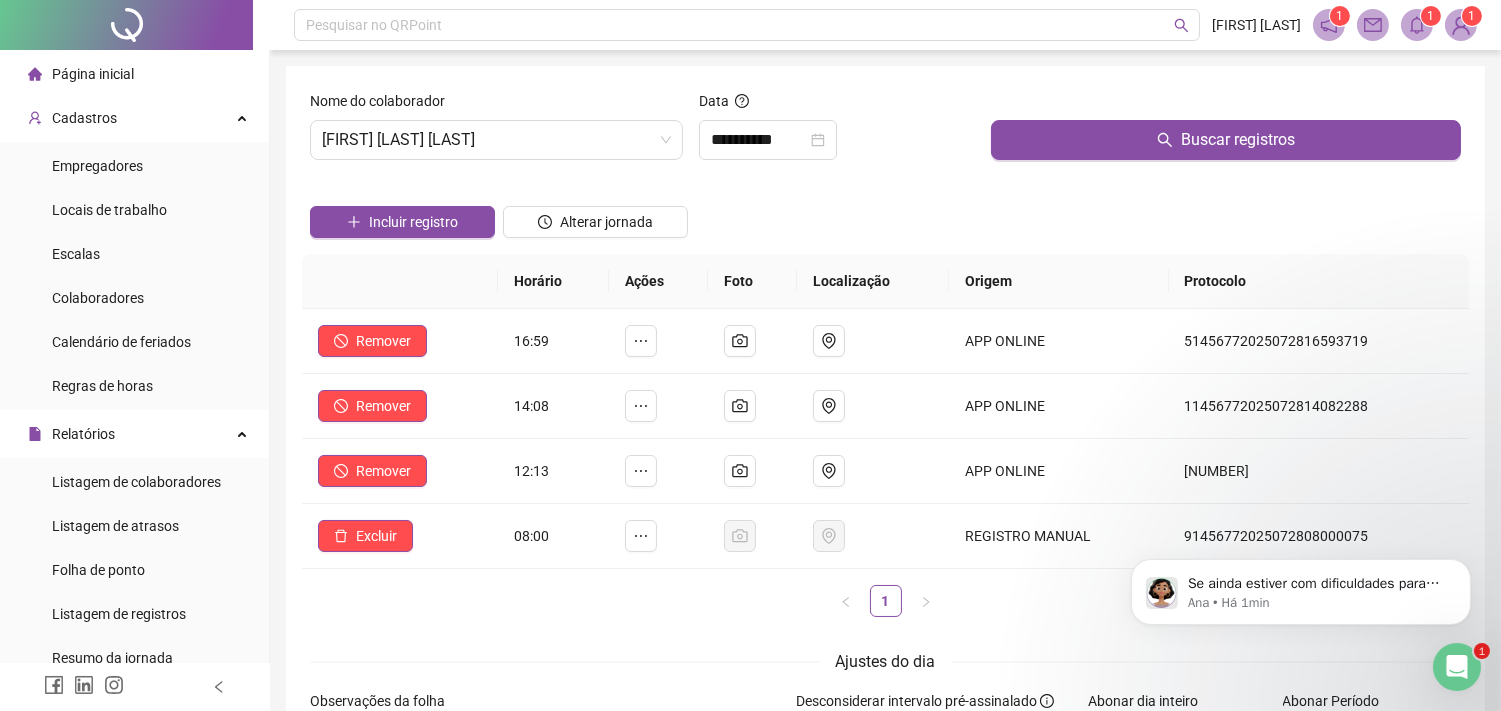 scroll, scrollTop: 200, scrollLeft: 0, axis: vertical 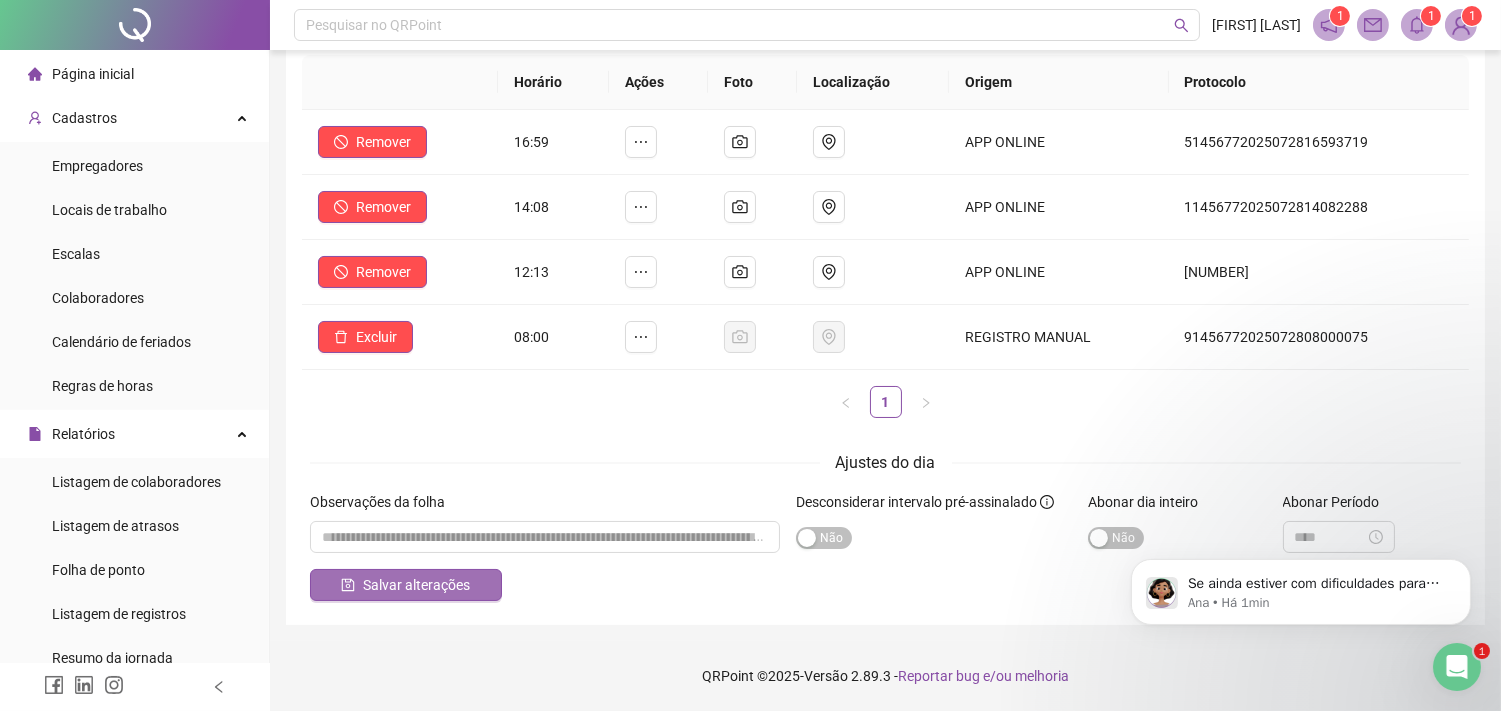 click on "Salvar alterações" at bounding box center (416, 585) 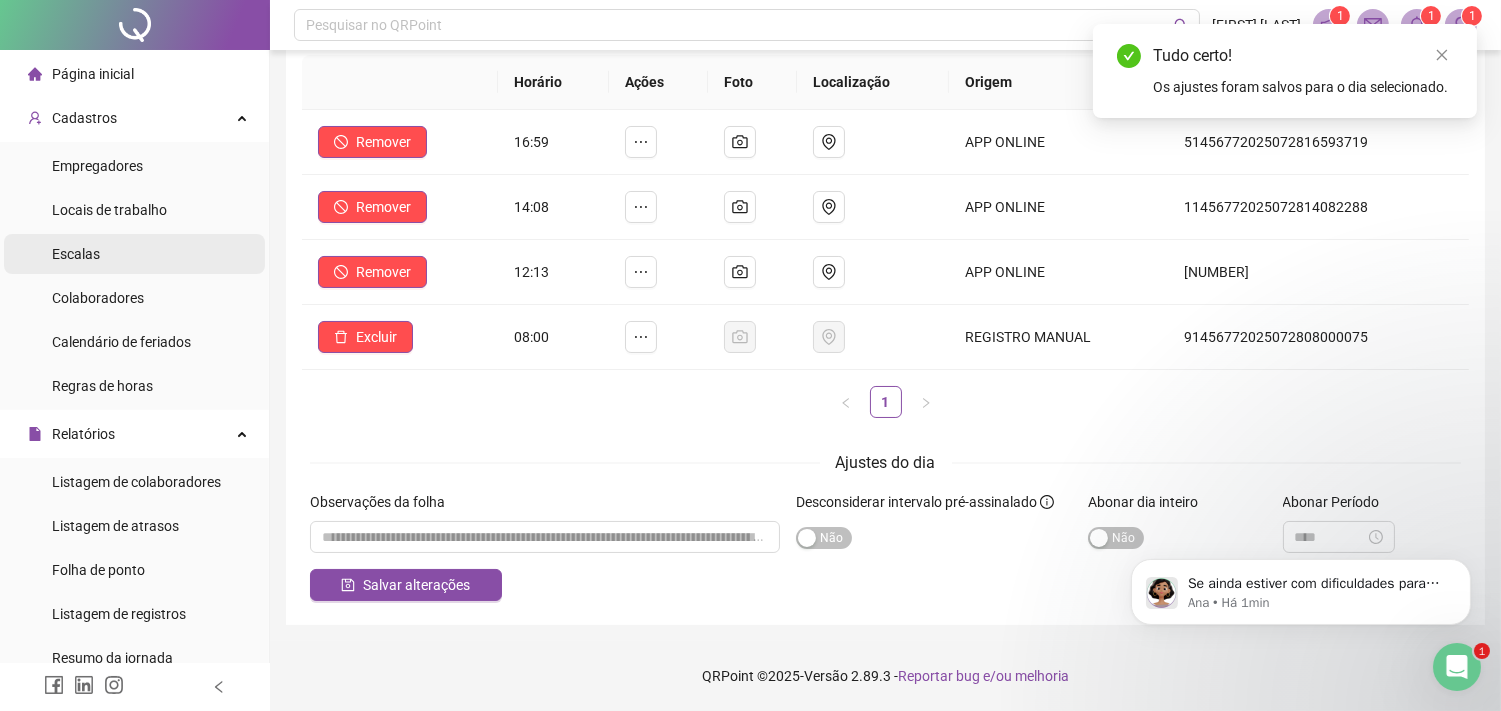 scroll, scrollTop: 0, scrollLeft: 0, axis: both 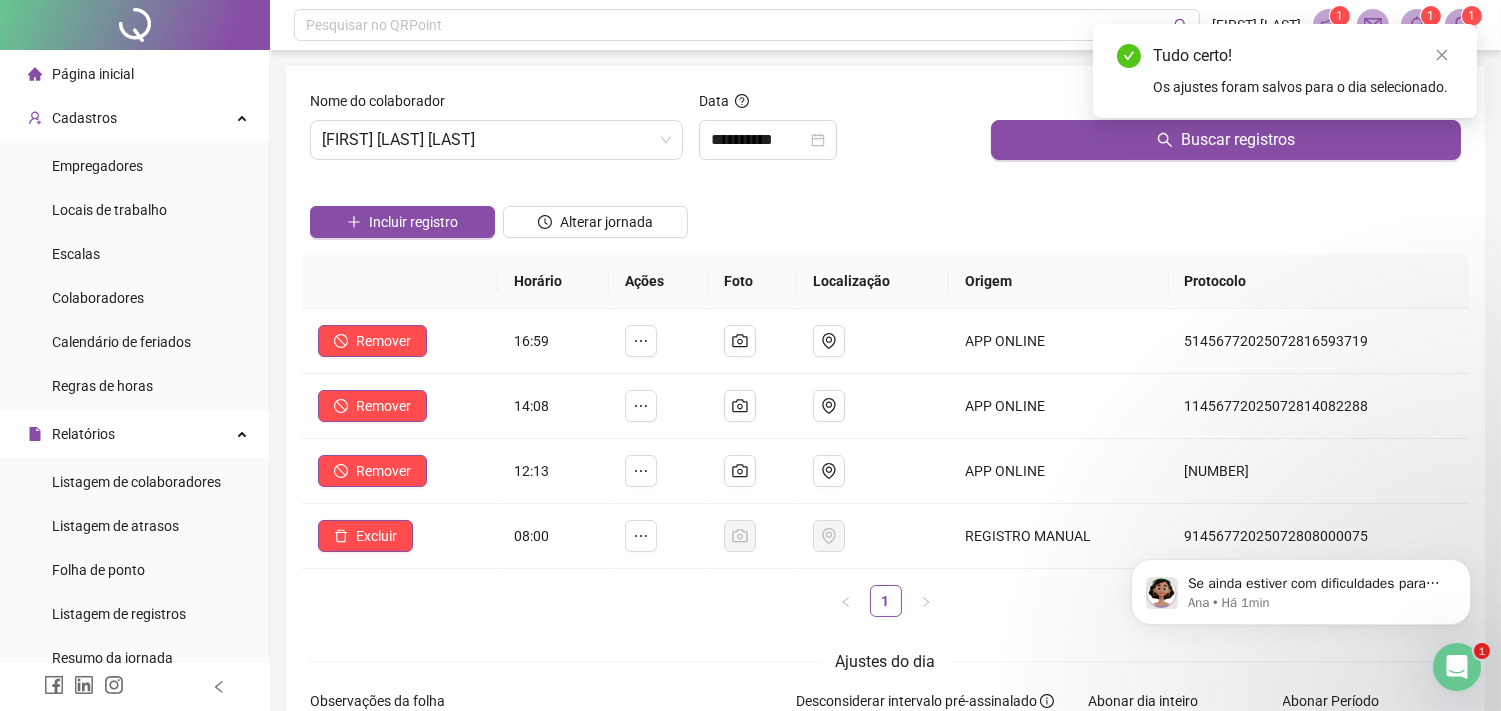 click on "Página inicial" at bounding box center (93, 74) 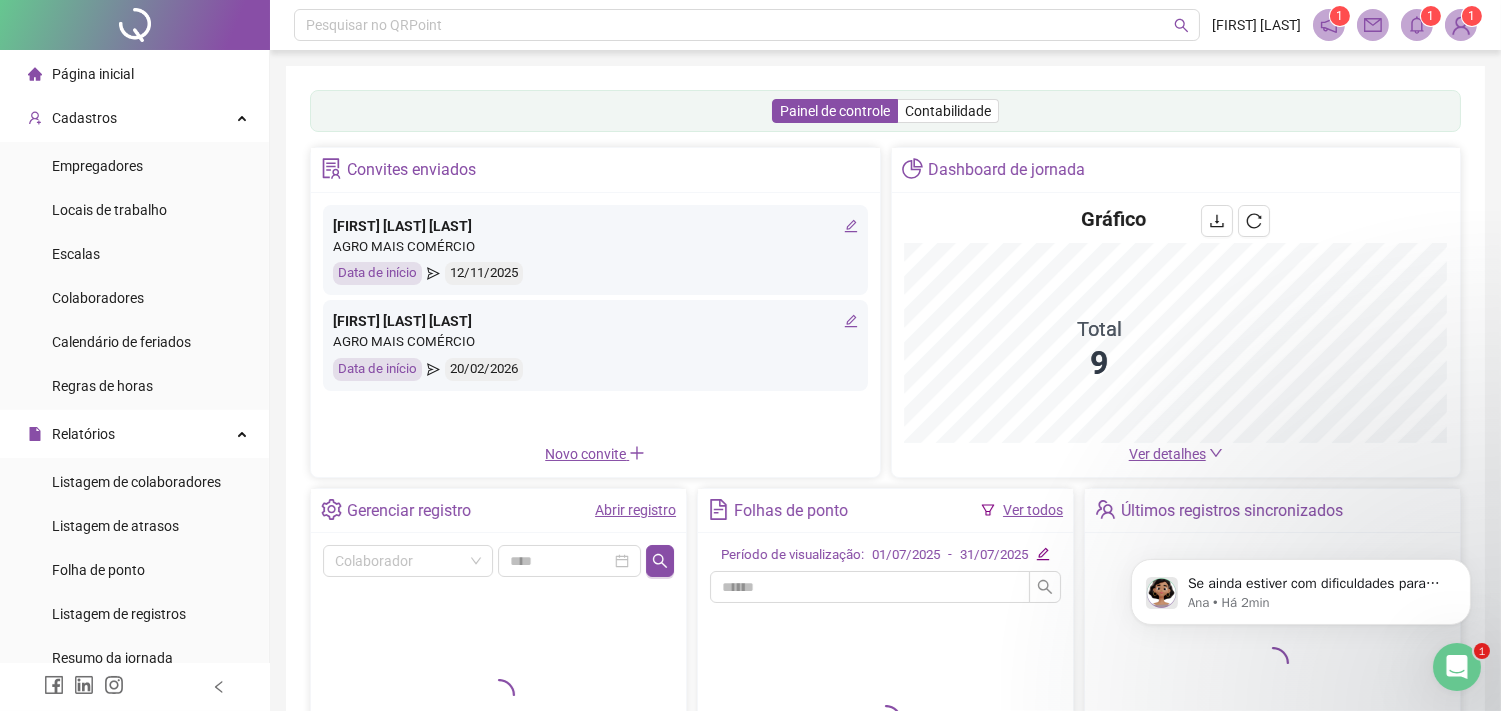 click at bounding box center (1254, 221) 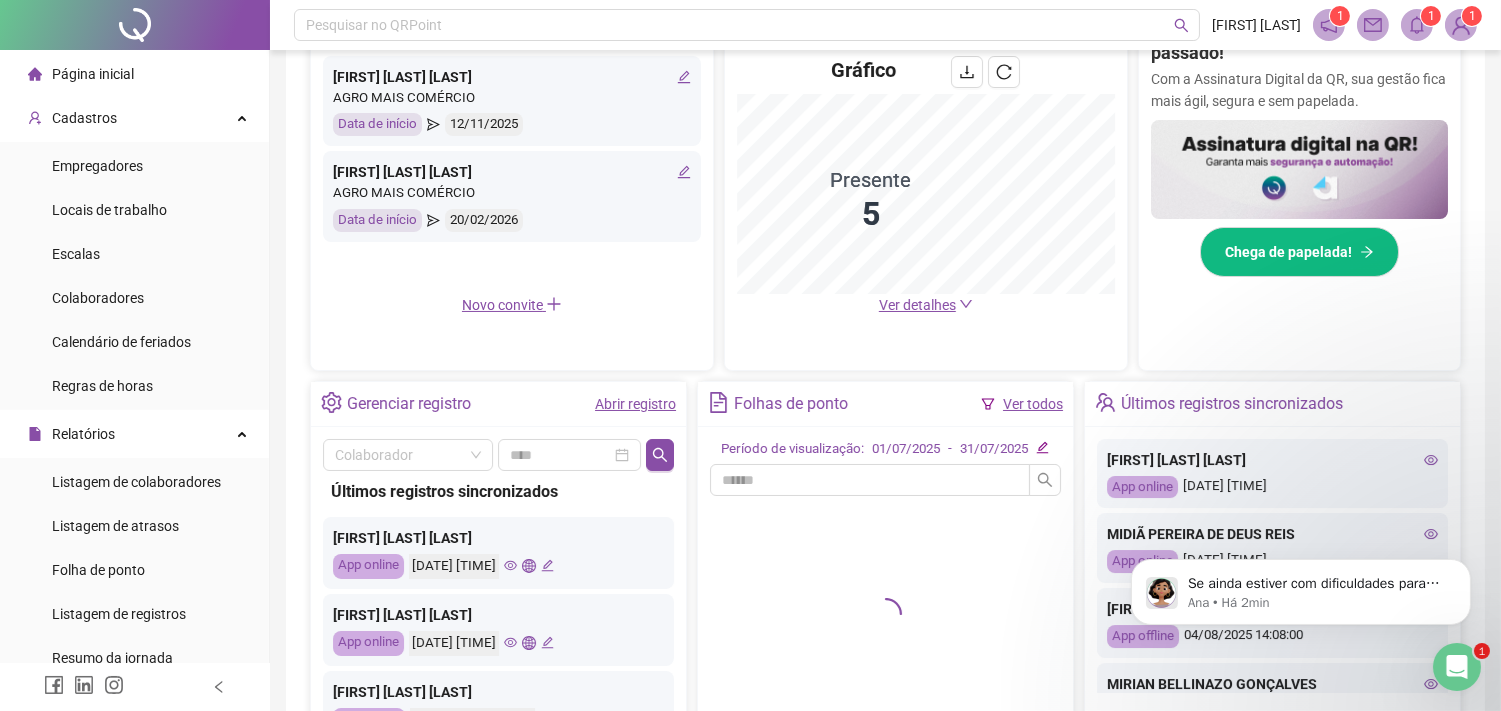 scroll, scrollTop: 555, scrollLeft: 0, axis: vertical 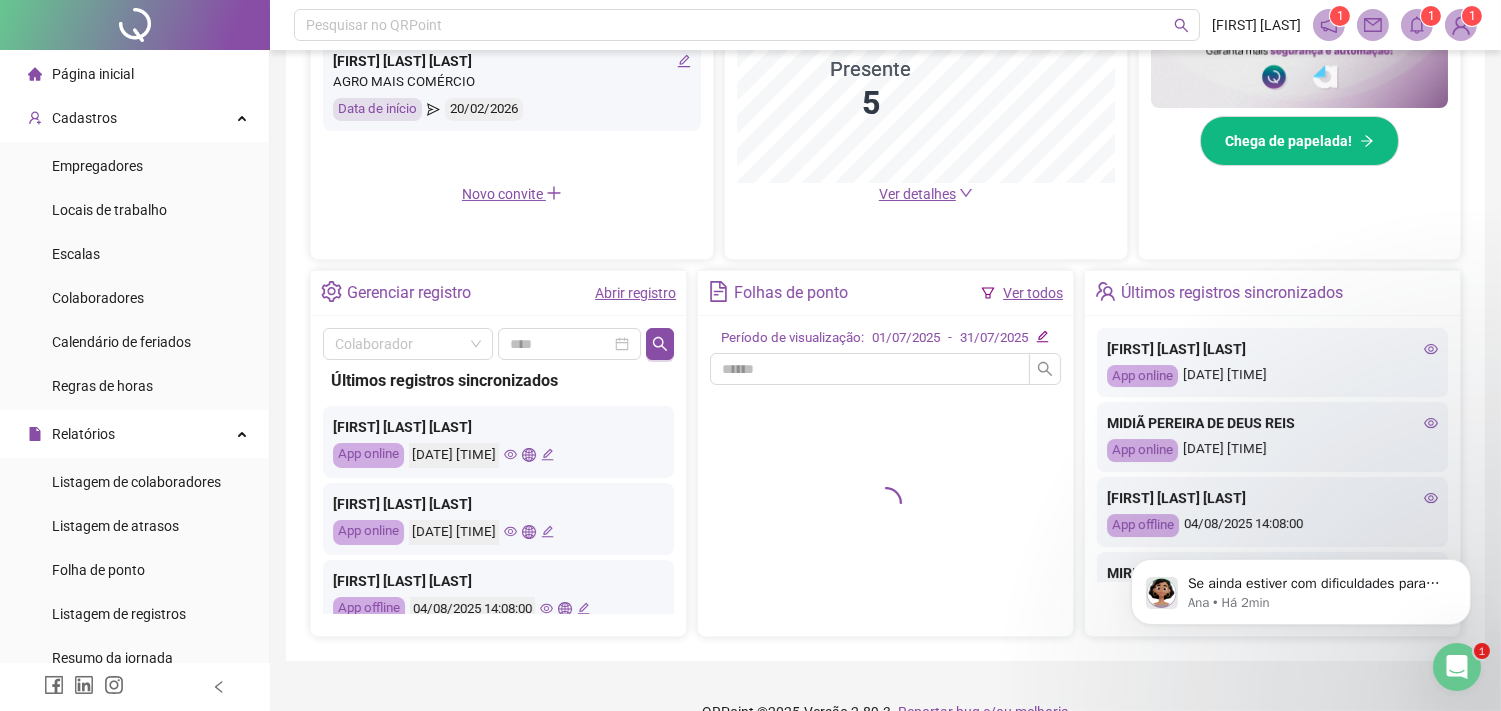click on "Ver todos" at bounding box center [1033, 293] 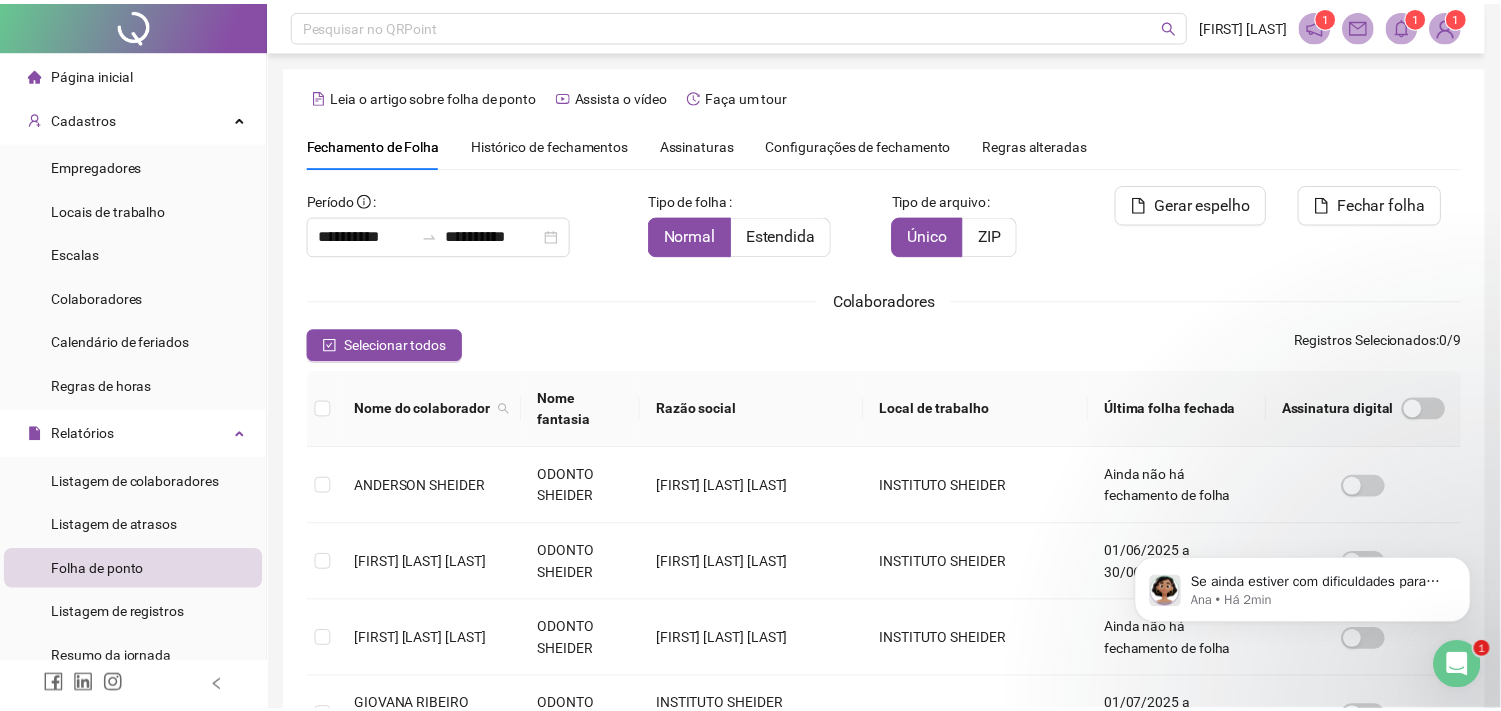 scroll, scrollTop: 54, scrollLeft: 0, axis: vertical 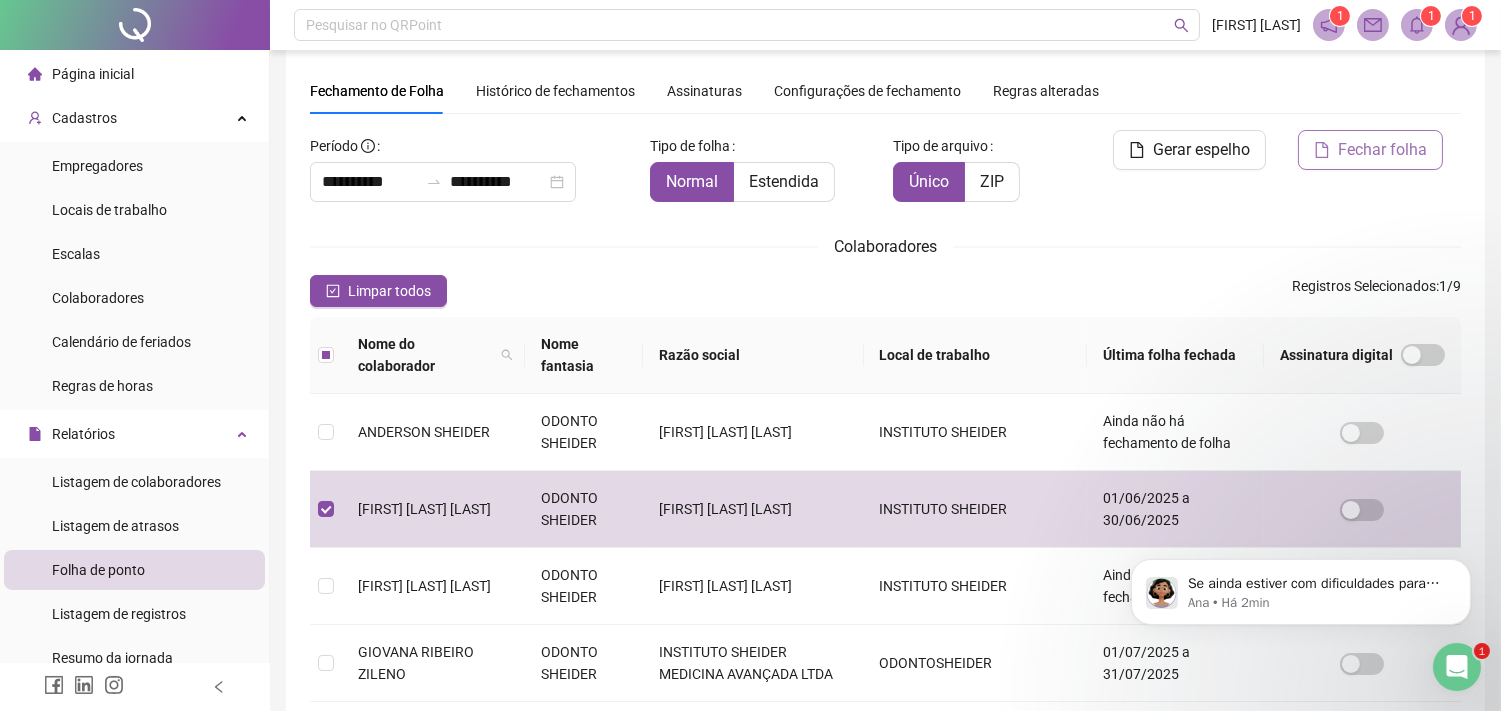 click on "Fechar folha" at bounding box center (1382, 150) 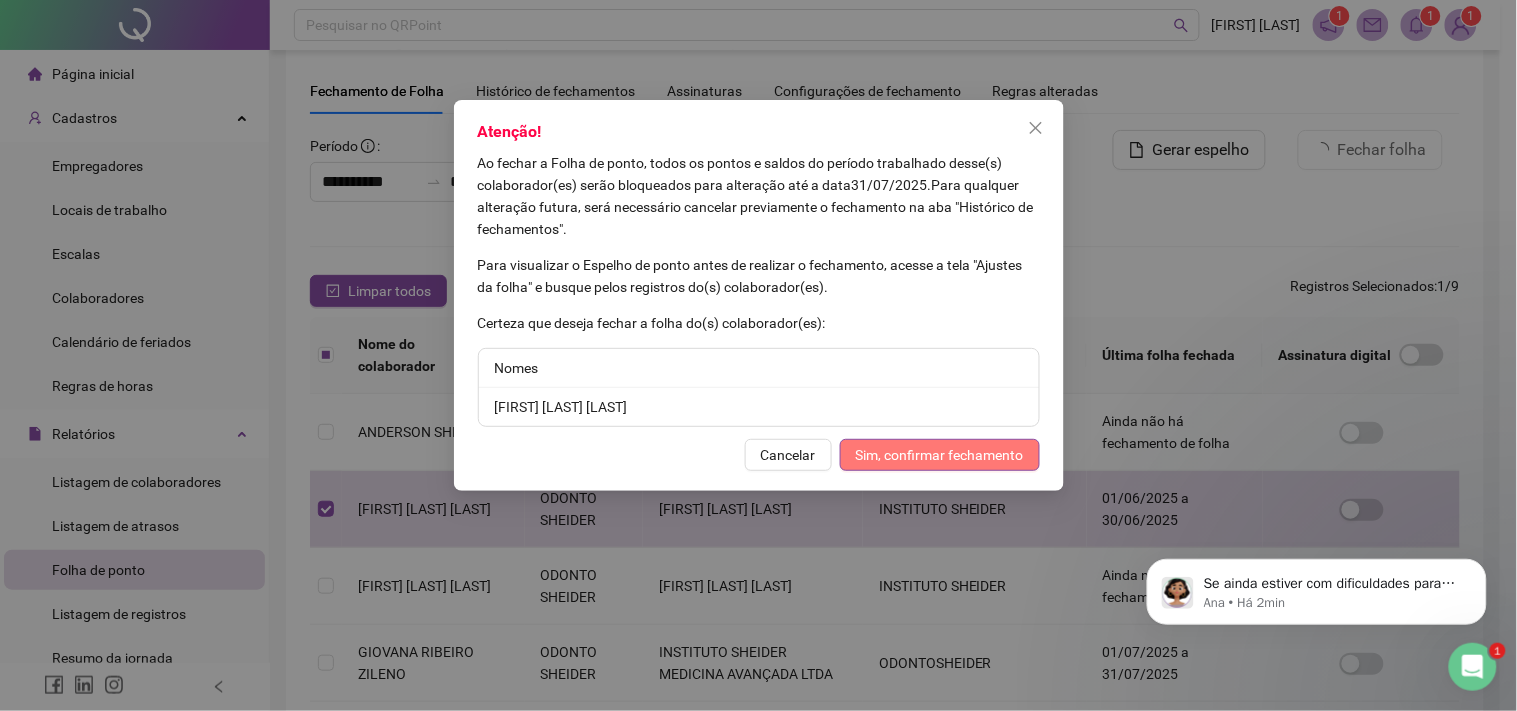click on "Sim, confirmar fechamento" at bounding box center [940, 455] 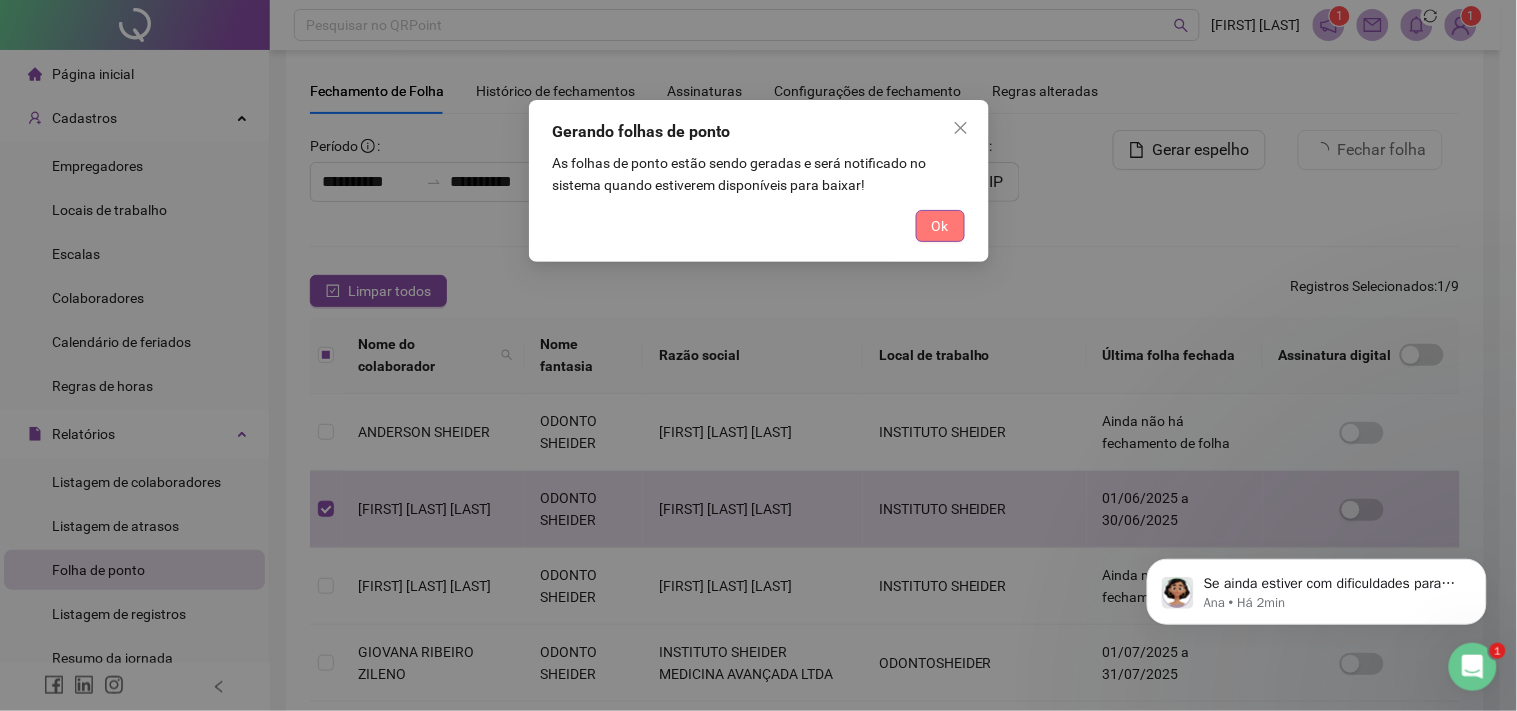 click on "Ok" at bounding box center (940, 226) 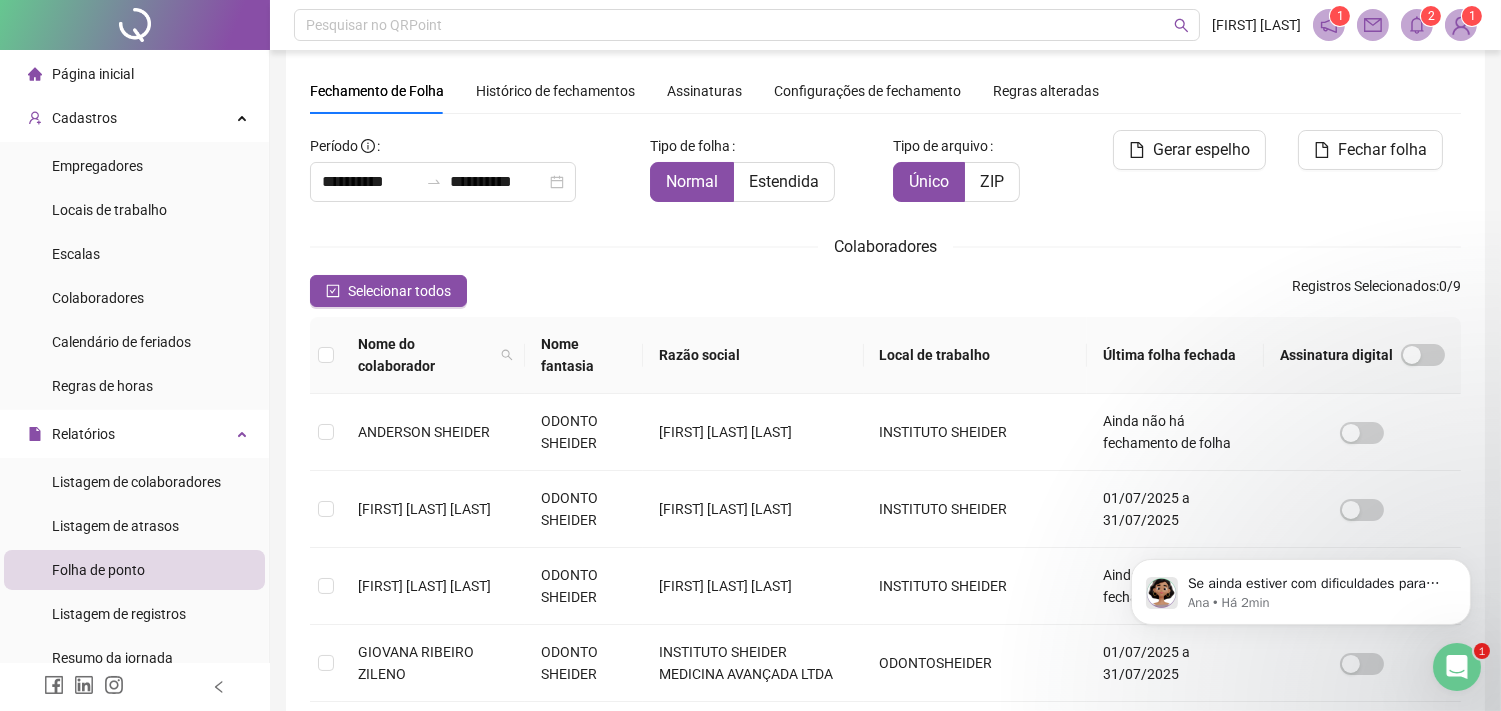 click at bounding box center (1417, 25) 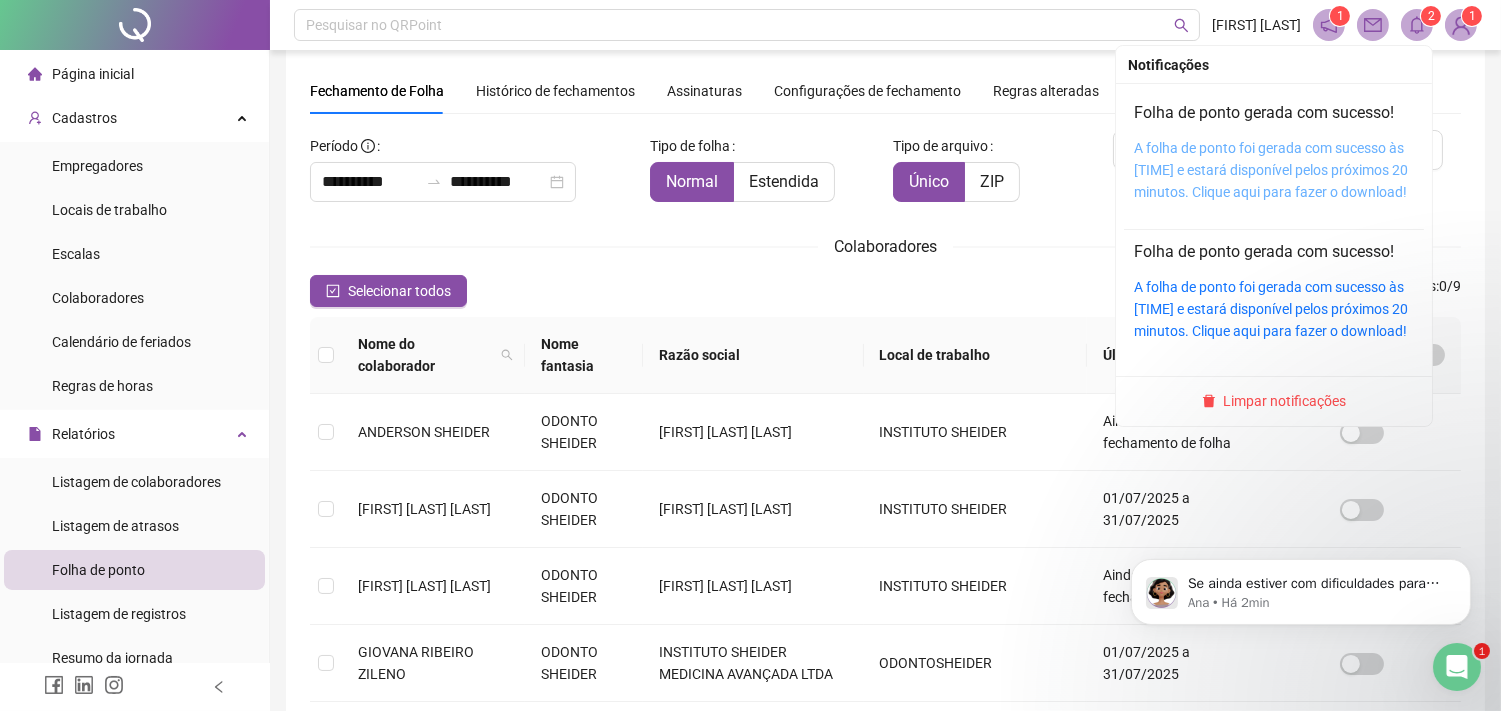 click on "A folha de ponto foi gerada com sucesso às [TIME] e estará disponível pelos próximos 20 minutos.
Clique aqui para fazer o download!" at bounding box center [1271, 170] 